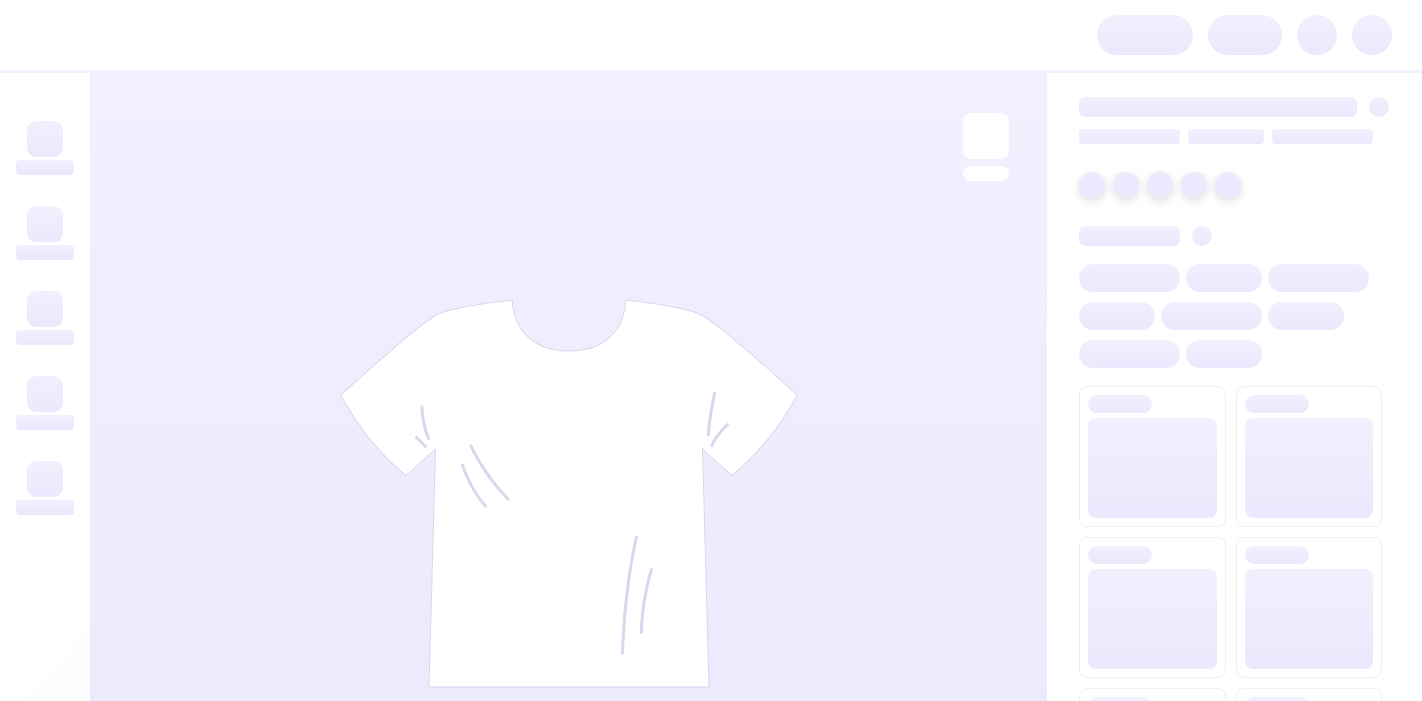 scroll, scrollTop: 0, scrollLeft: 0, axis: both 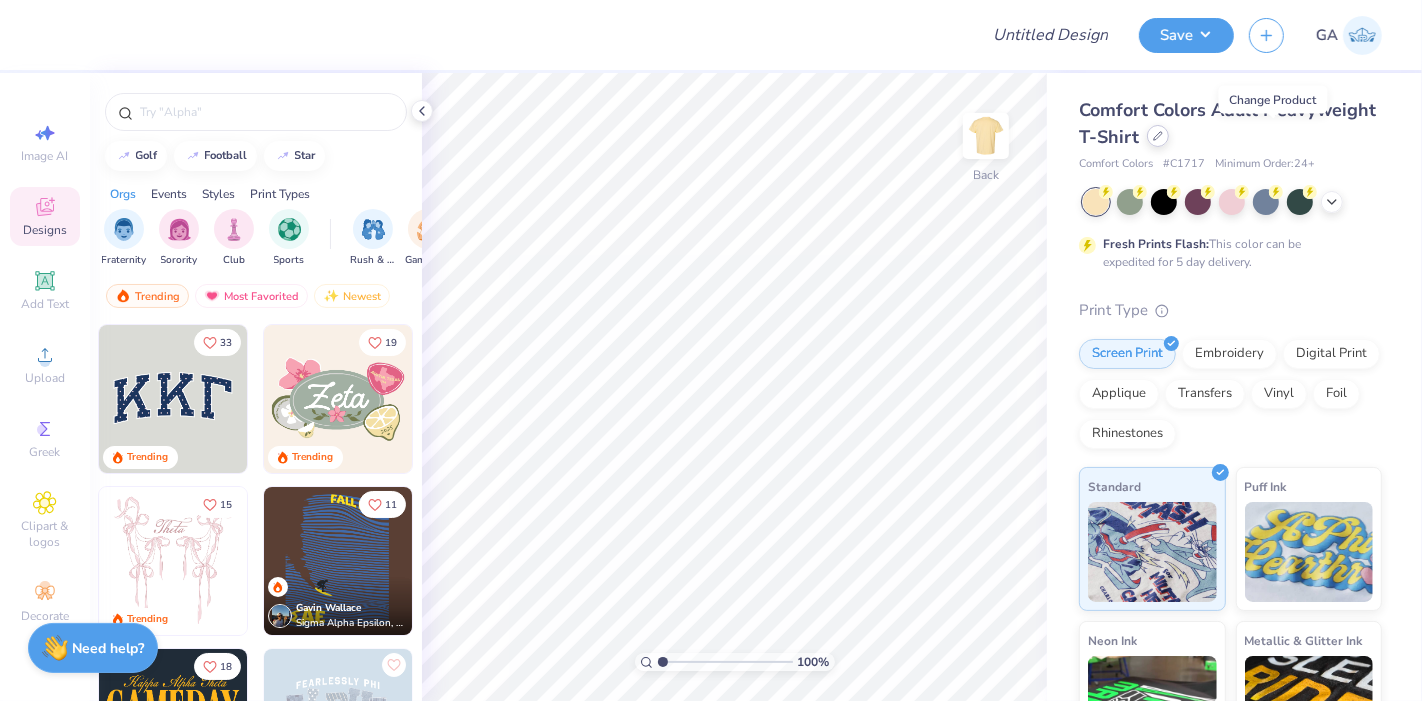click 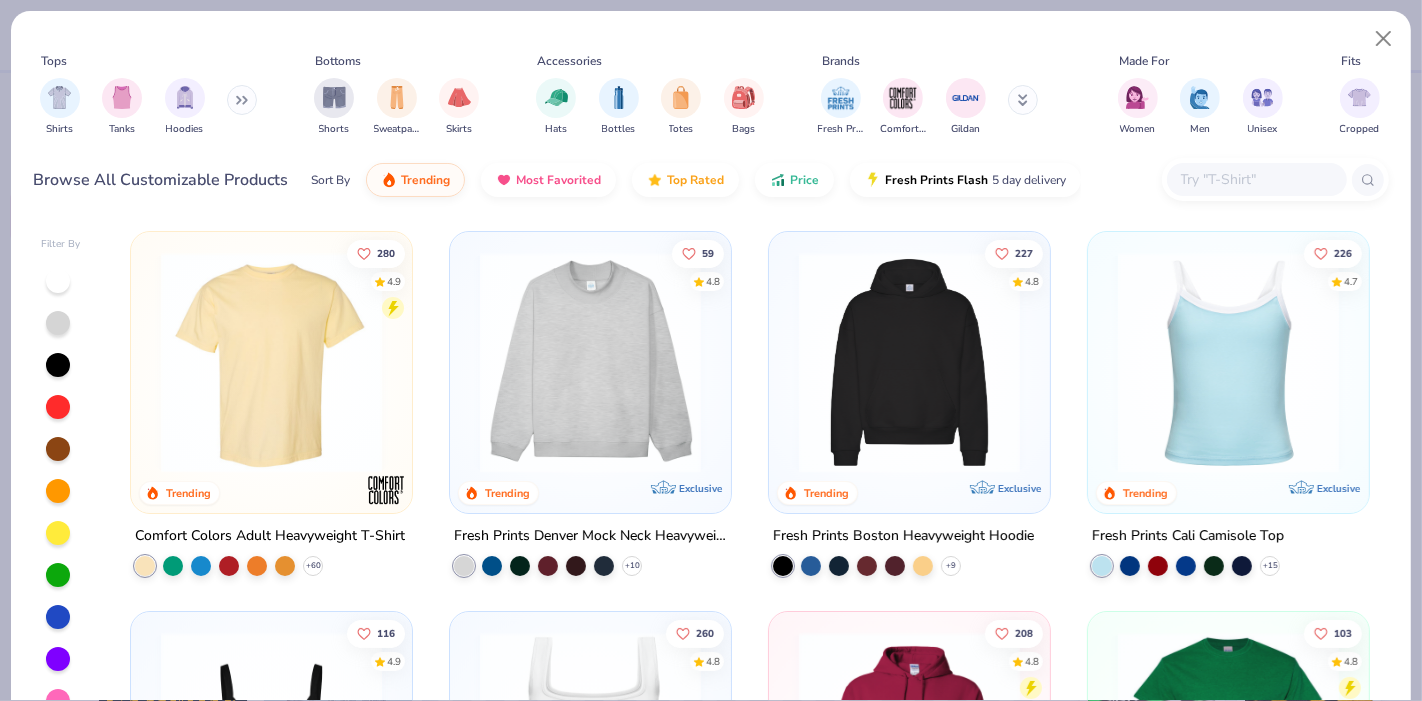 click at bounding box center [590, 362] 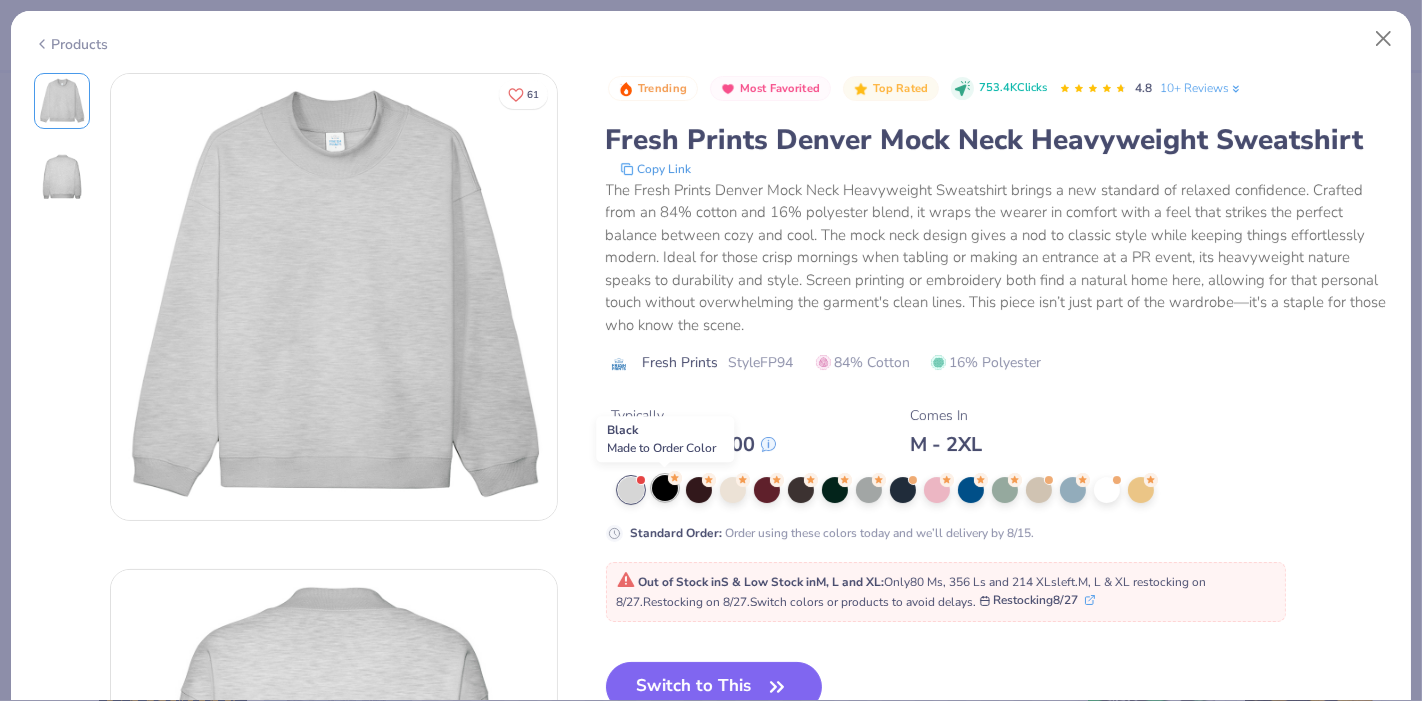 click at bounding box center (665, 488) 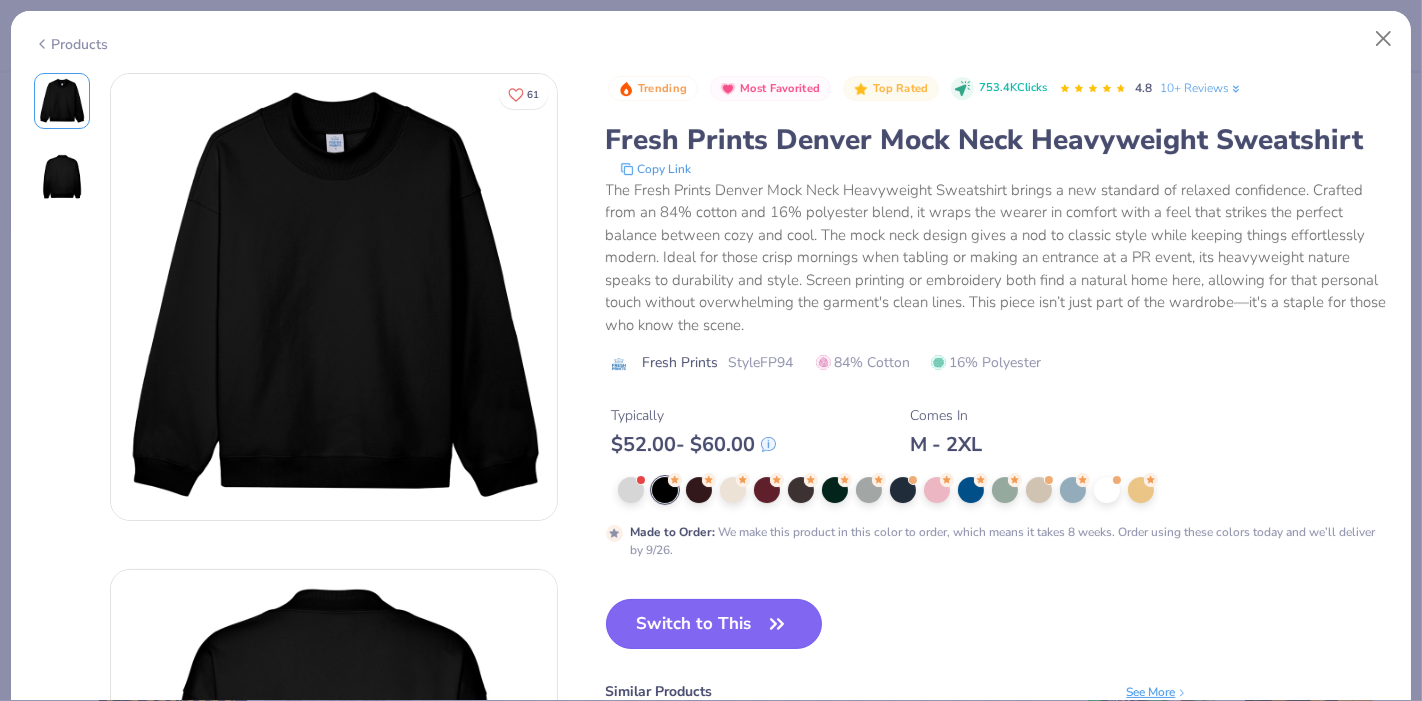 click on "Switch to This" at bounding box center (714, 624) 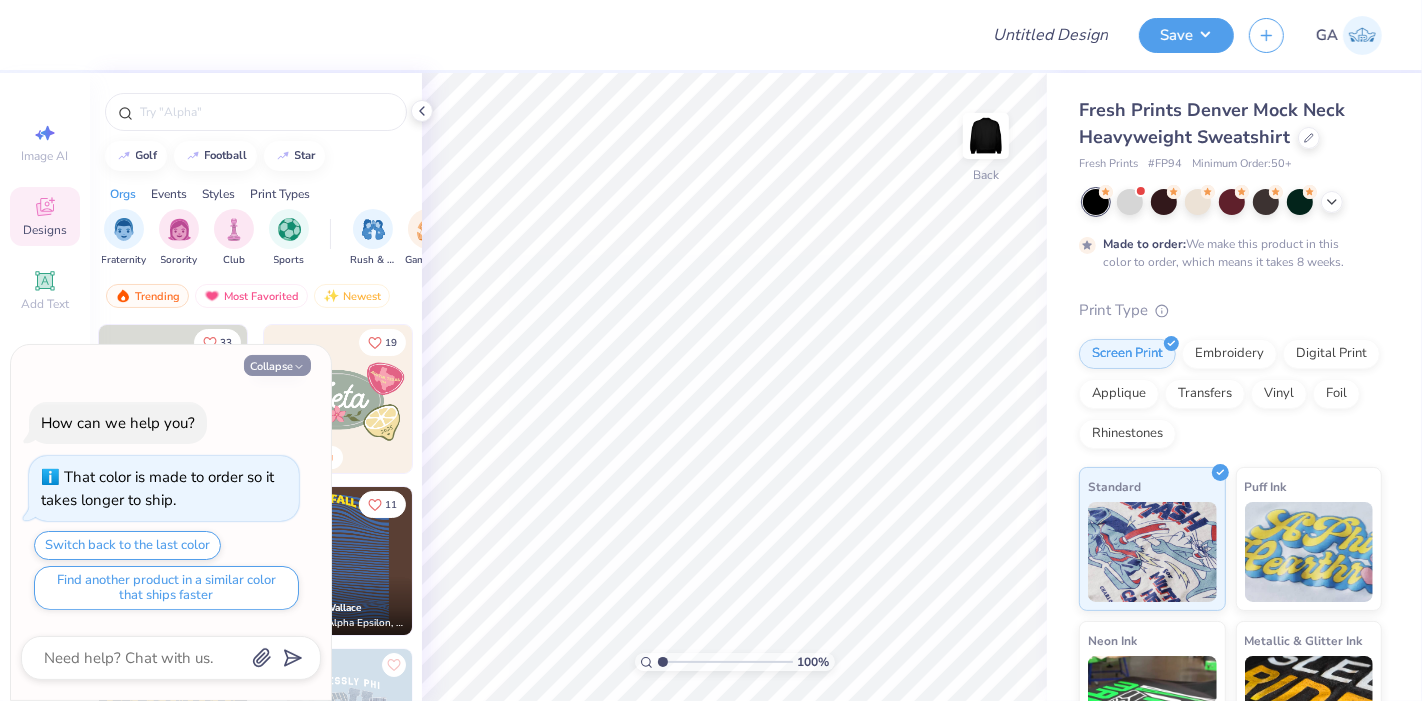 click on "Collapse" at bounding box center (277, 365) 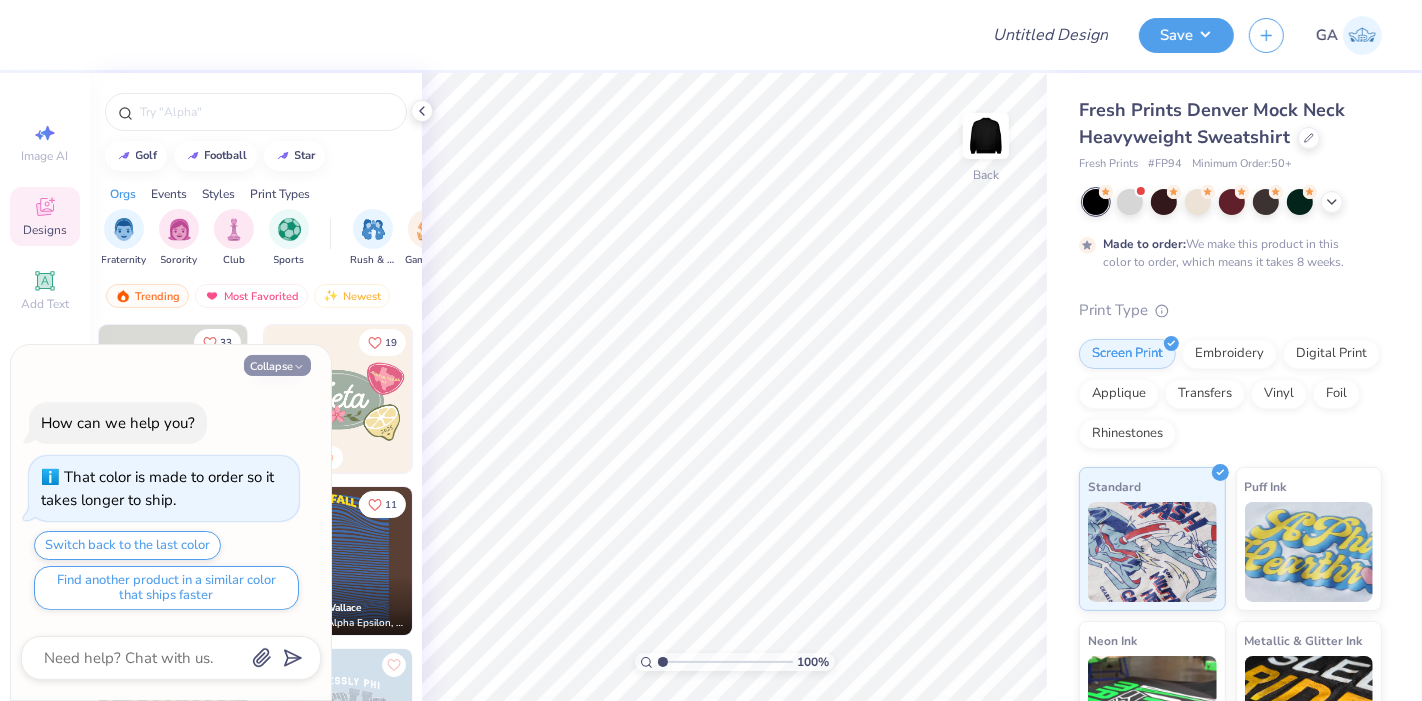 type on "x" 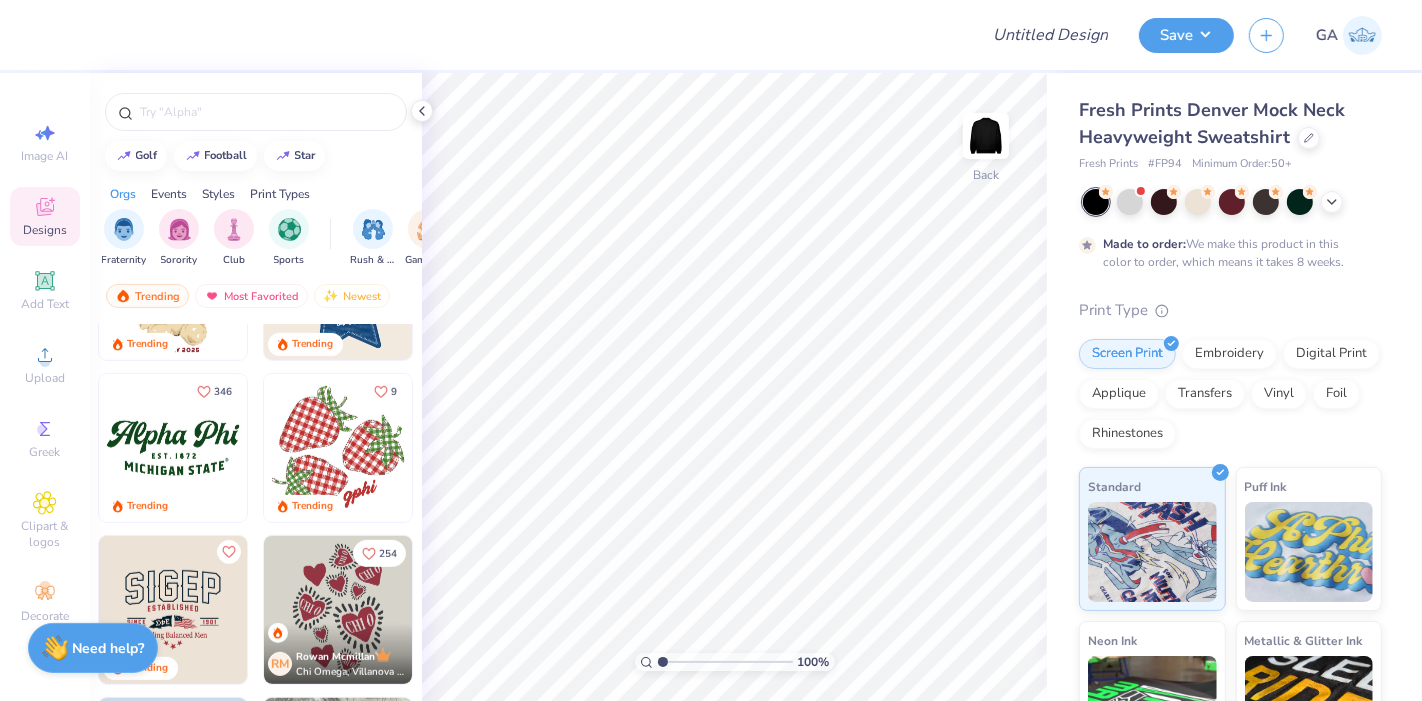 scroll, scrollTop: 972, scrollLeft: 0, axis: vertical 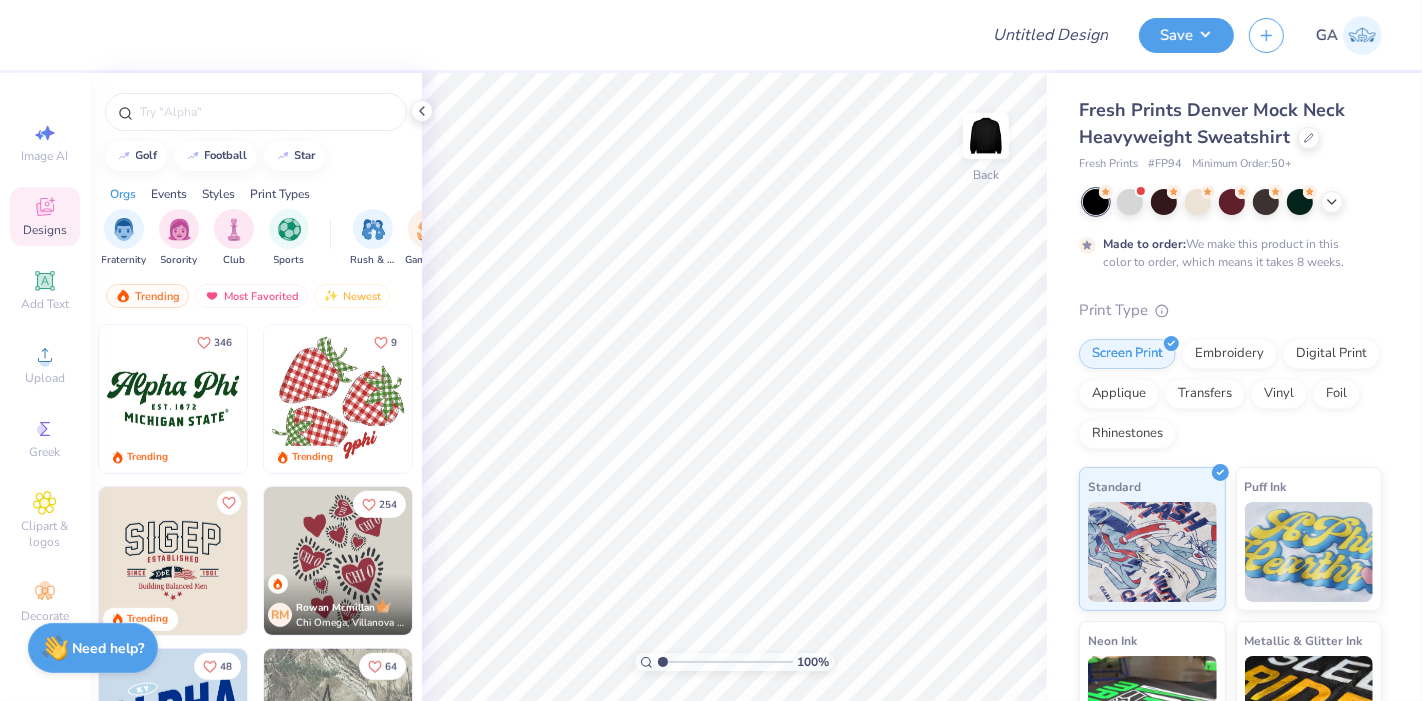 click at bounding box center [173, 399] 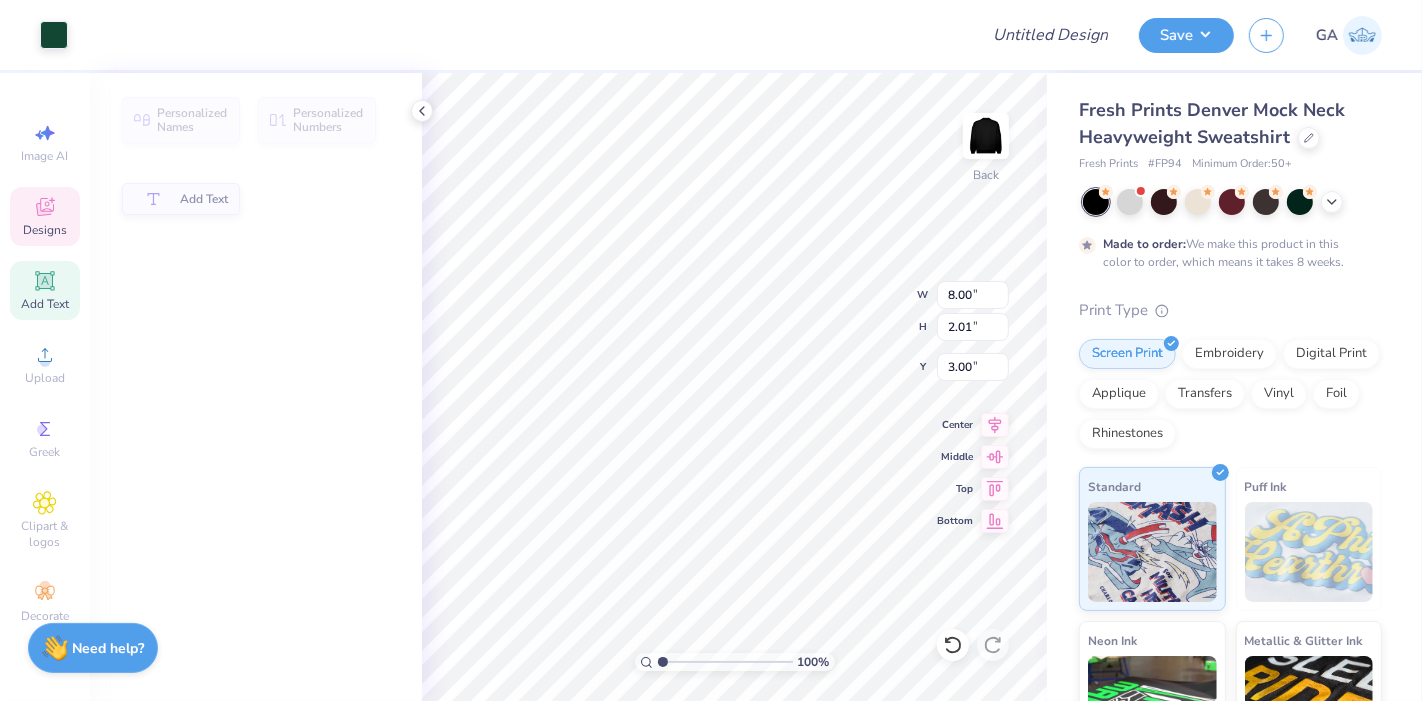 type on "2.01" 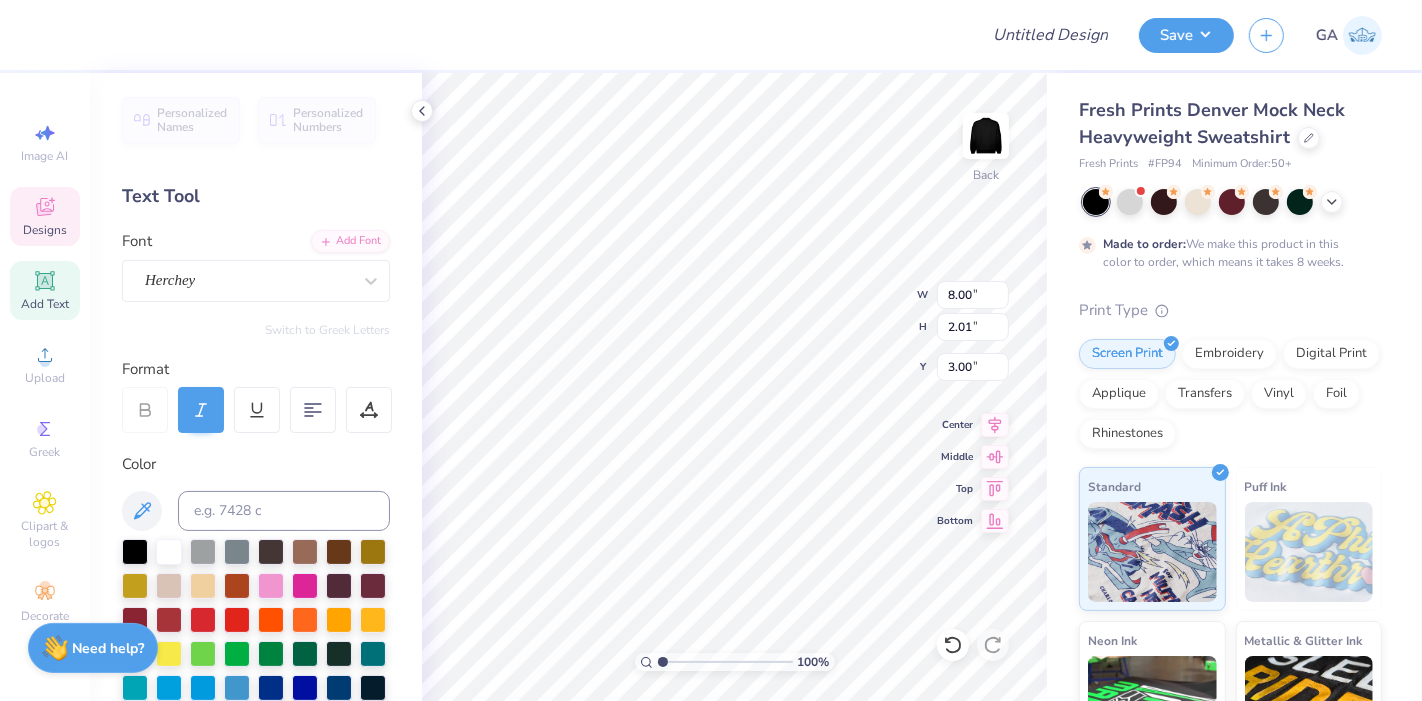 scroll, scrollTop: 18, scrollLeft: 3, axis: both 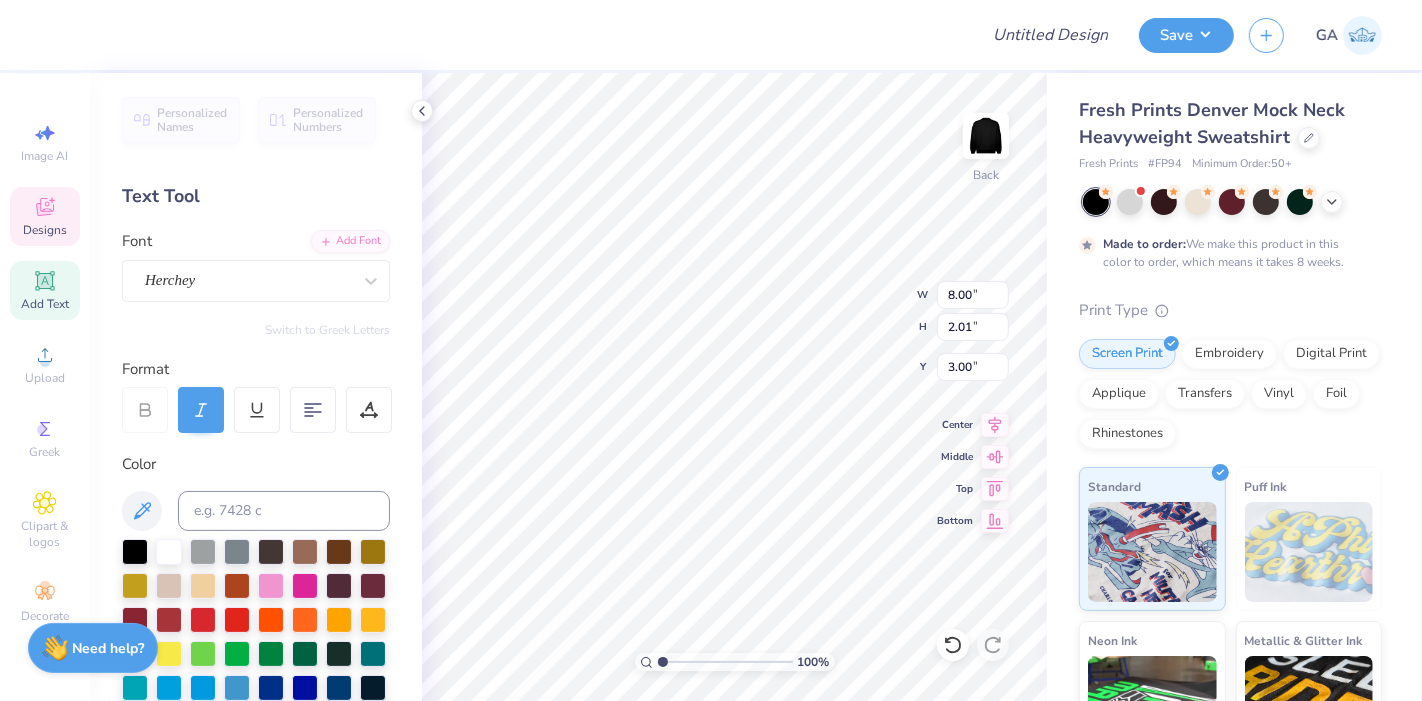 type on "Haja Dance" 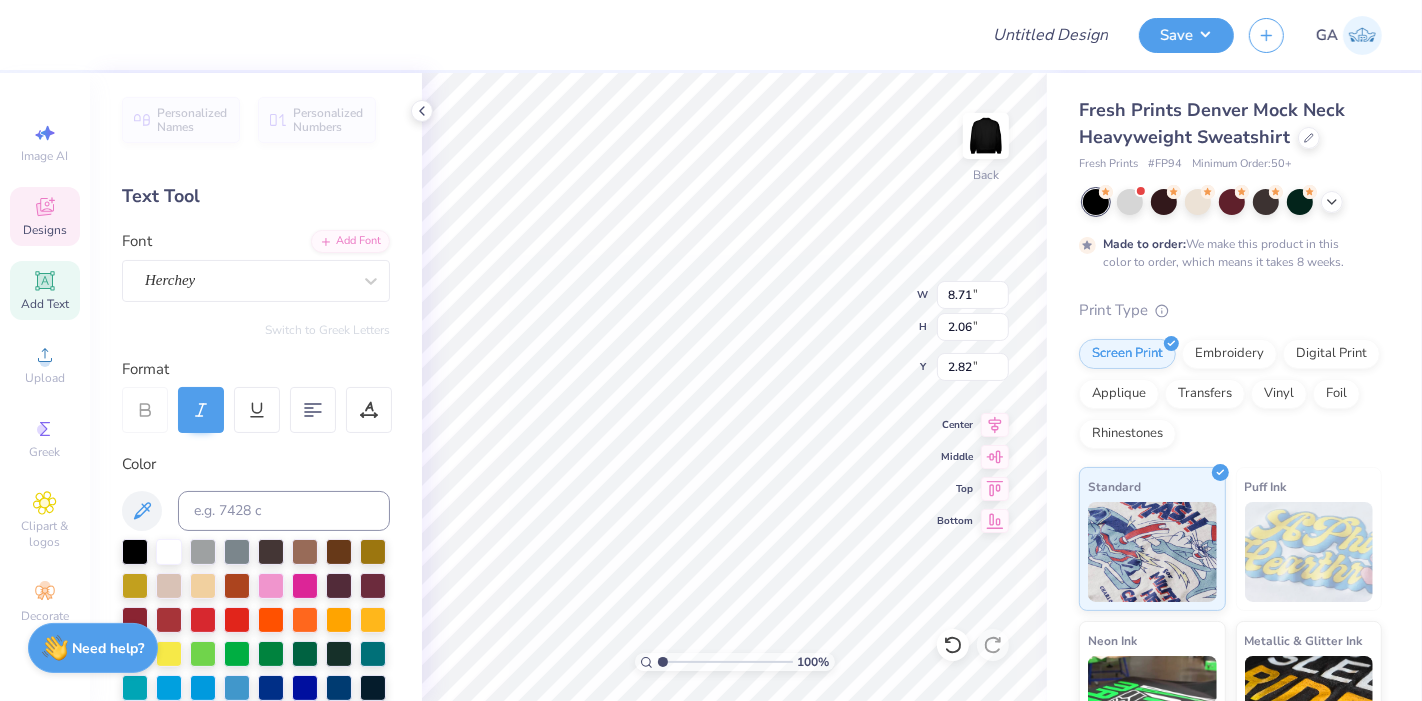 scroll, scrollTop: 18, scrollLeft: 2, axis: both 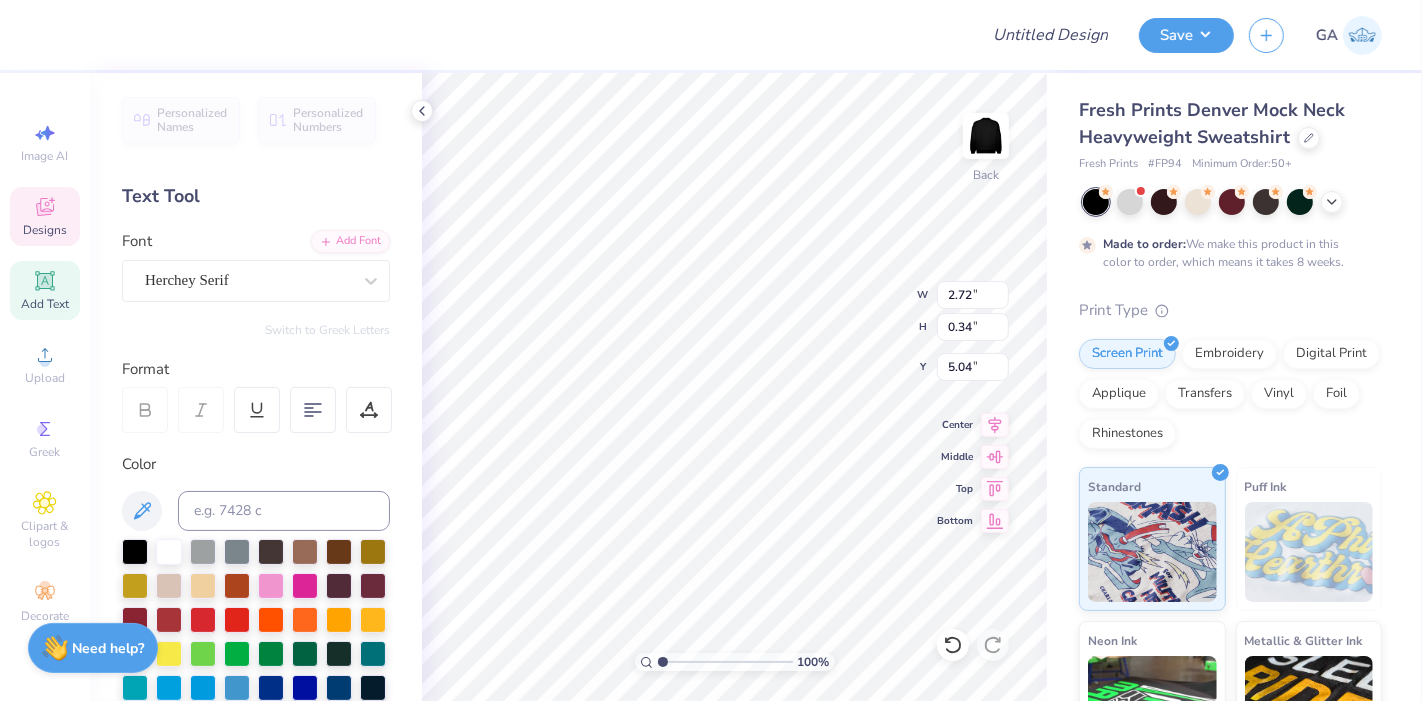 type on "2.72" 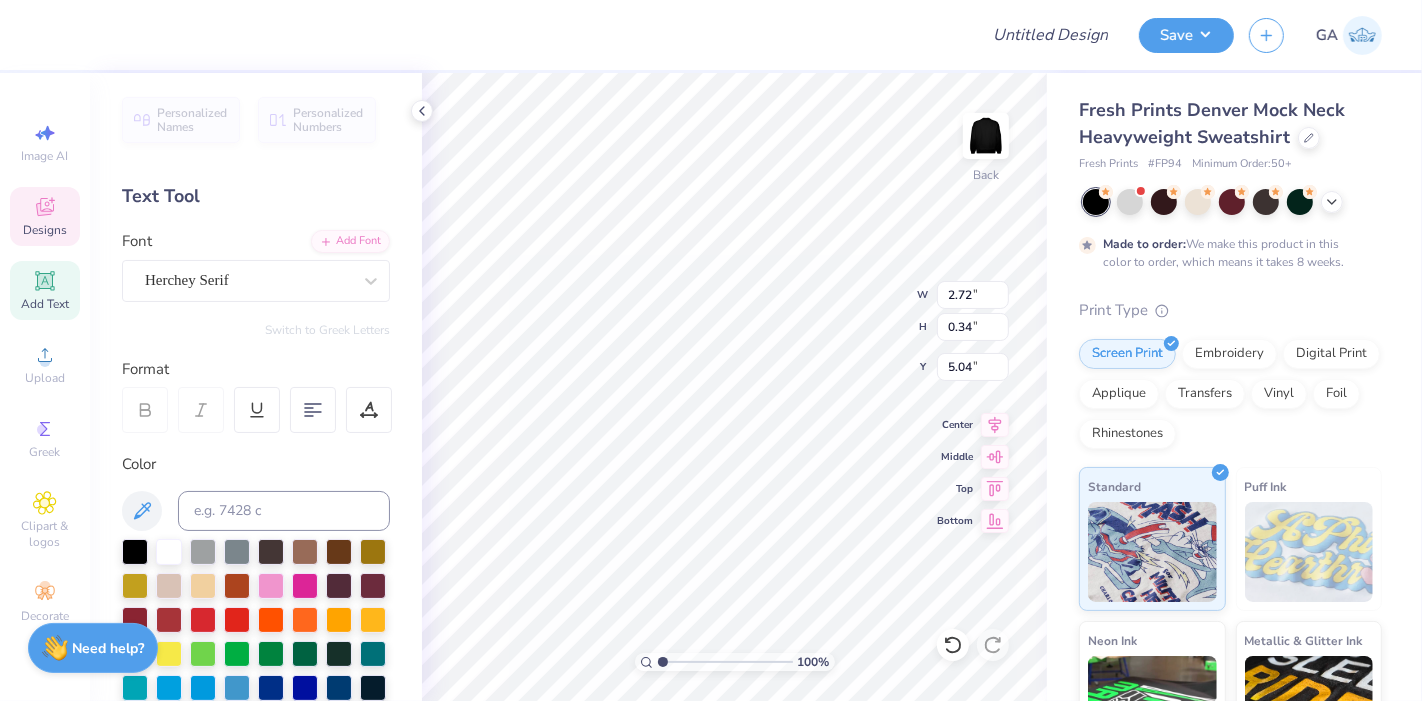 type on "0.34" 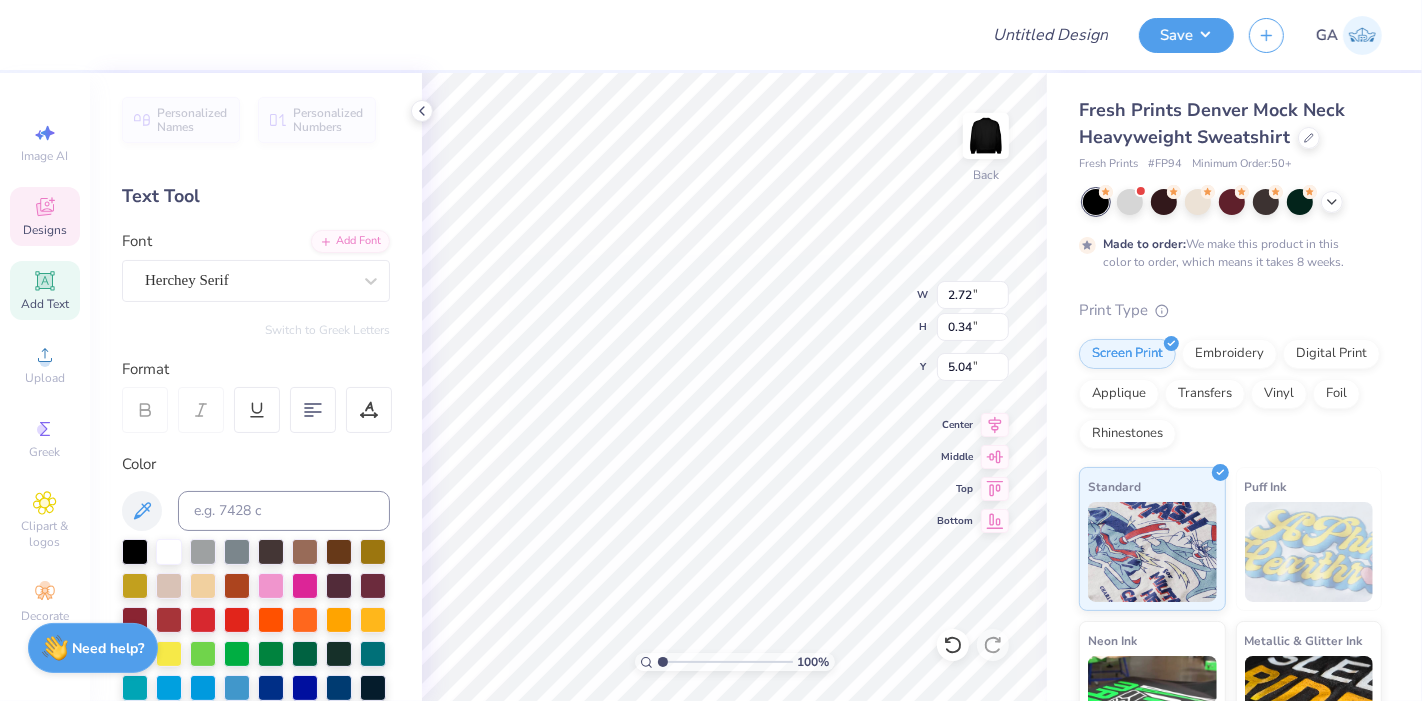 type on "E" 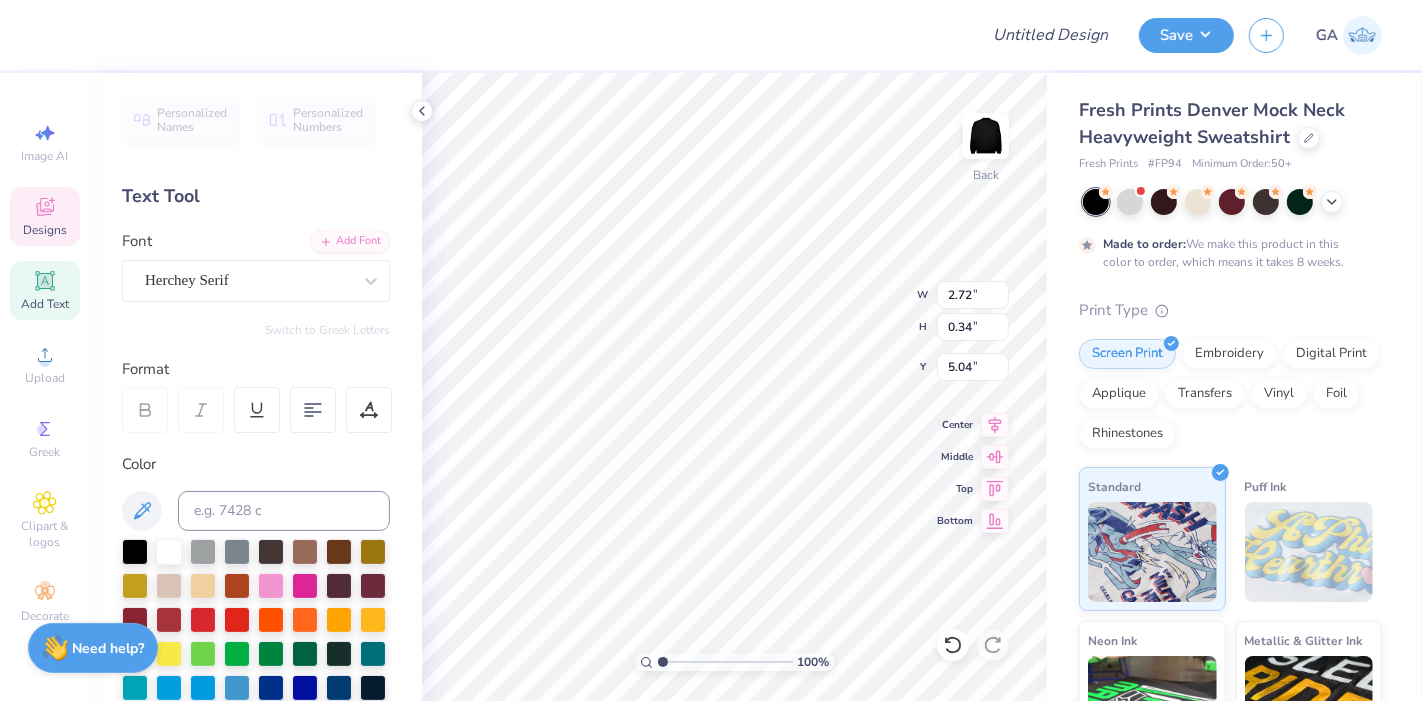 scroll, scrollTop: 18, scrollLeft: 2, axis: both 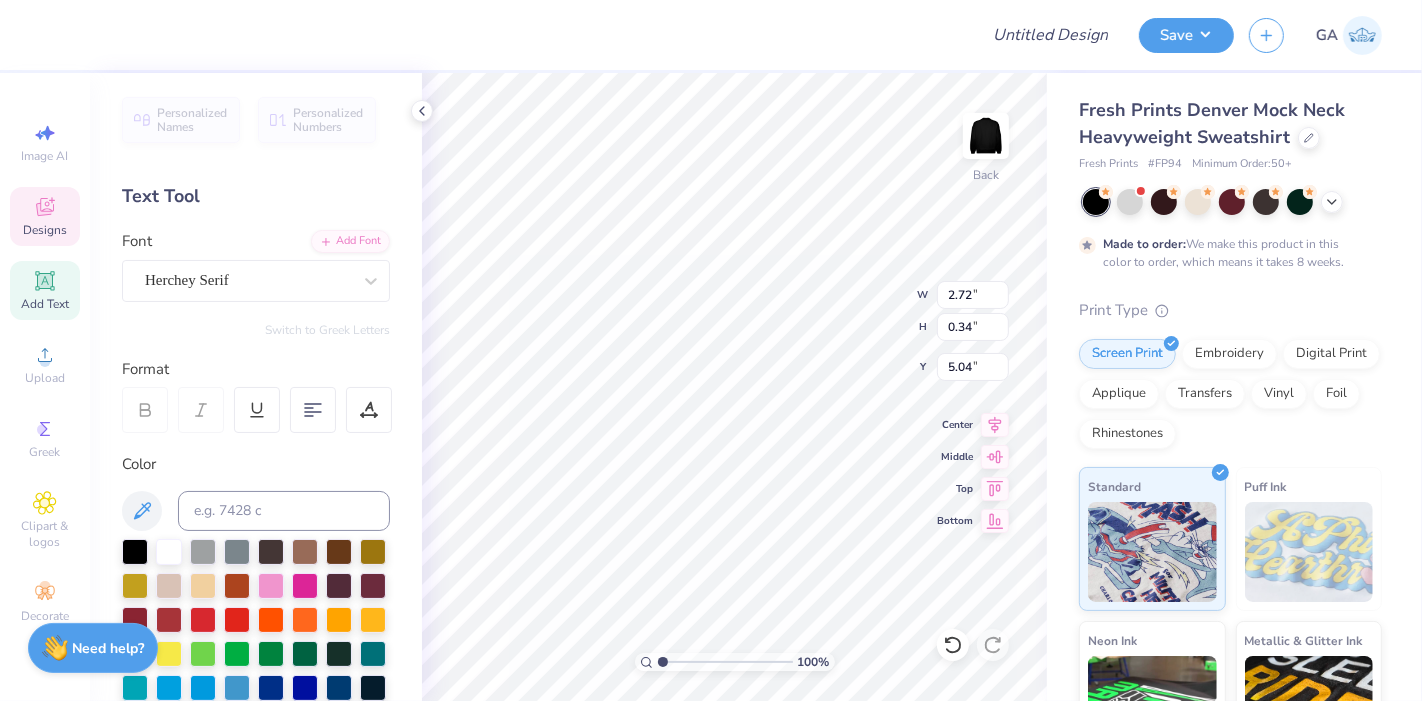 type on "2025" 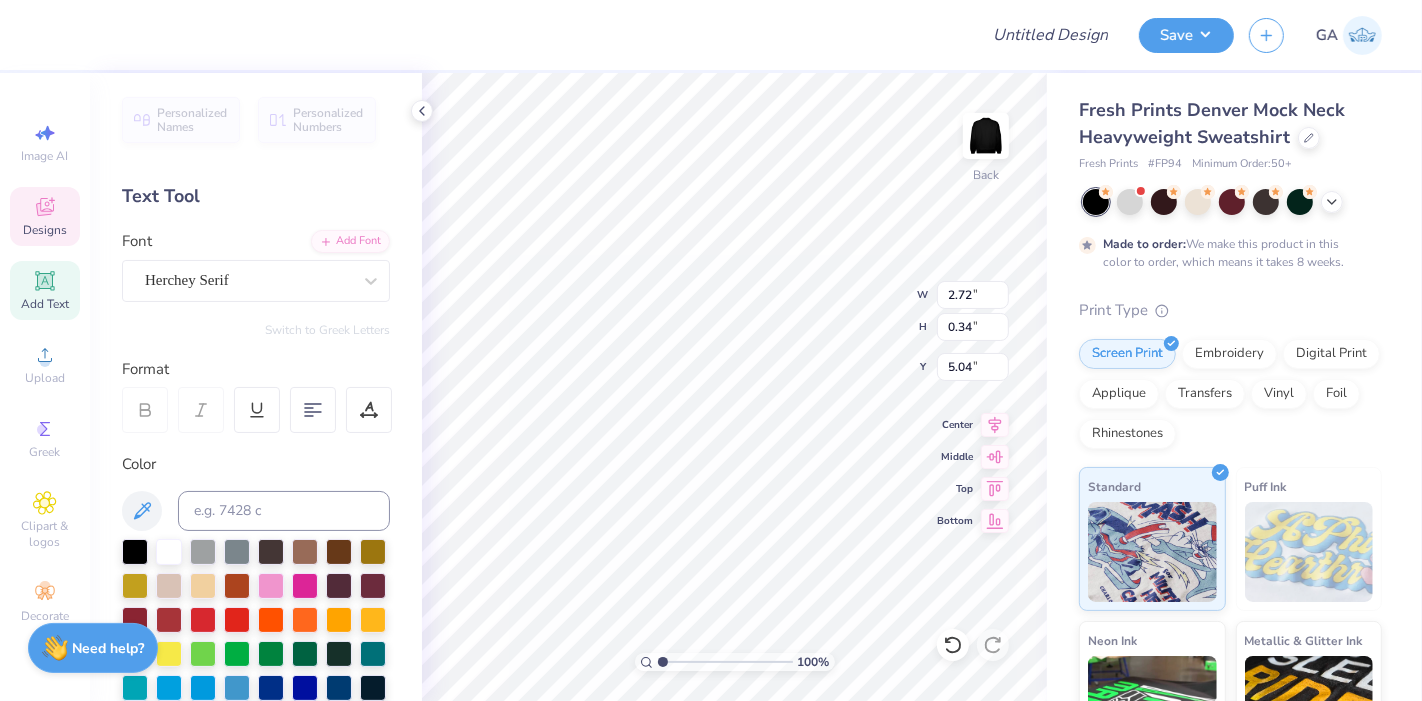 type on "0.91" 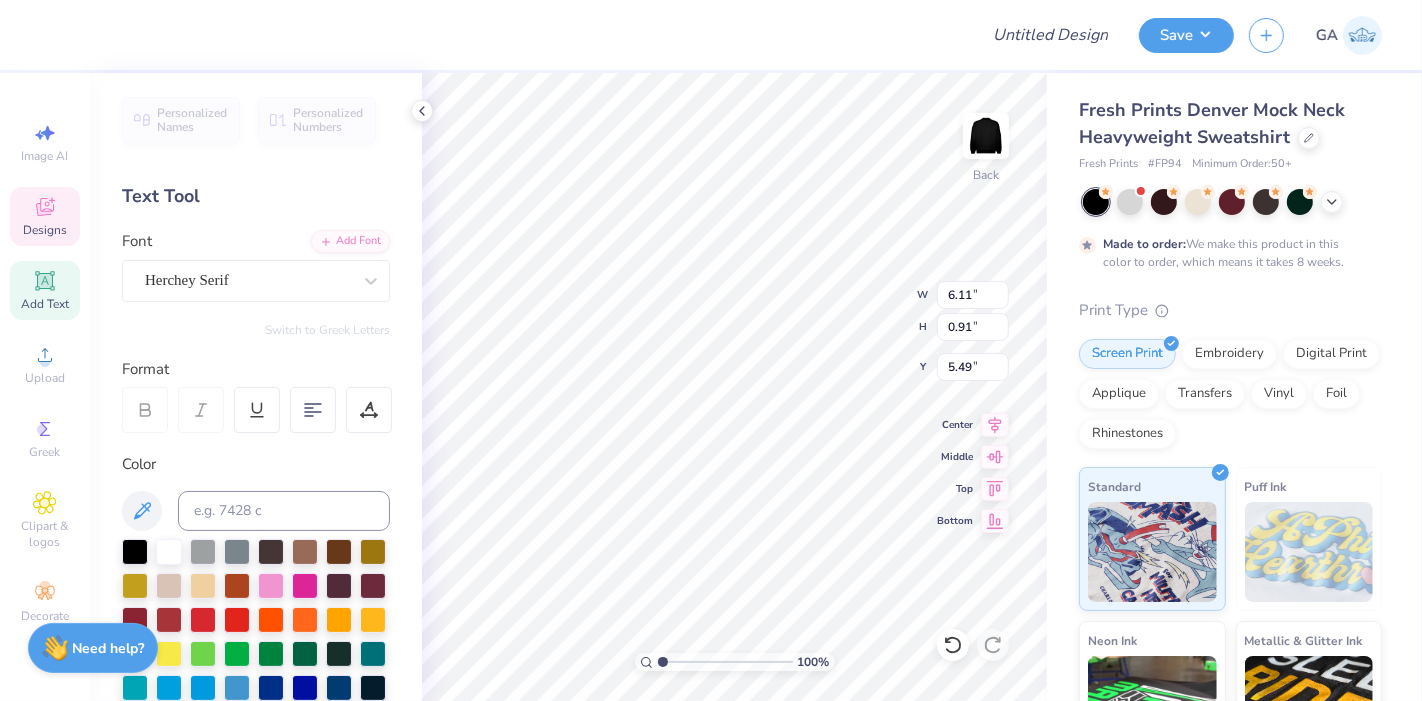 scroll, scrollTop: 18, scrollLeft: 4, axis: both 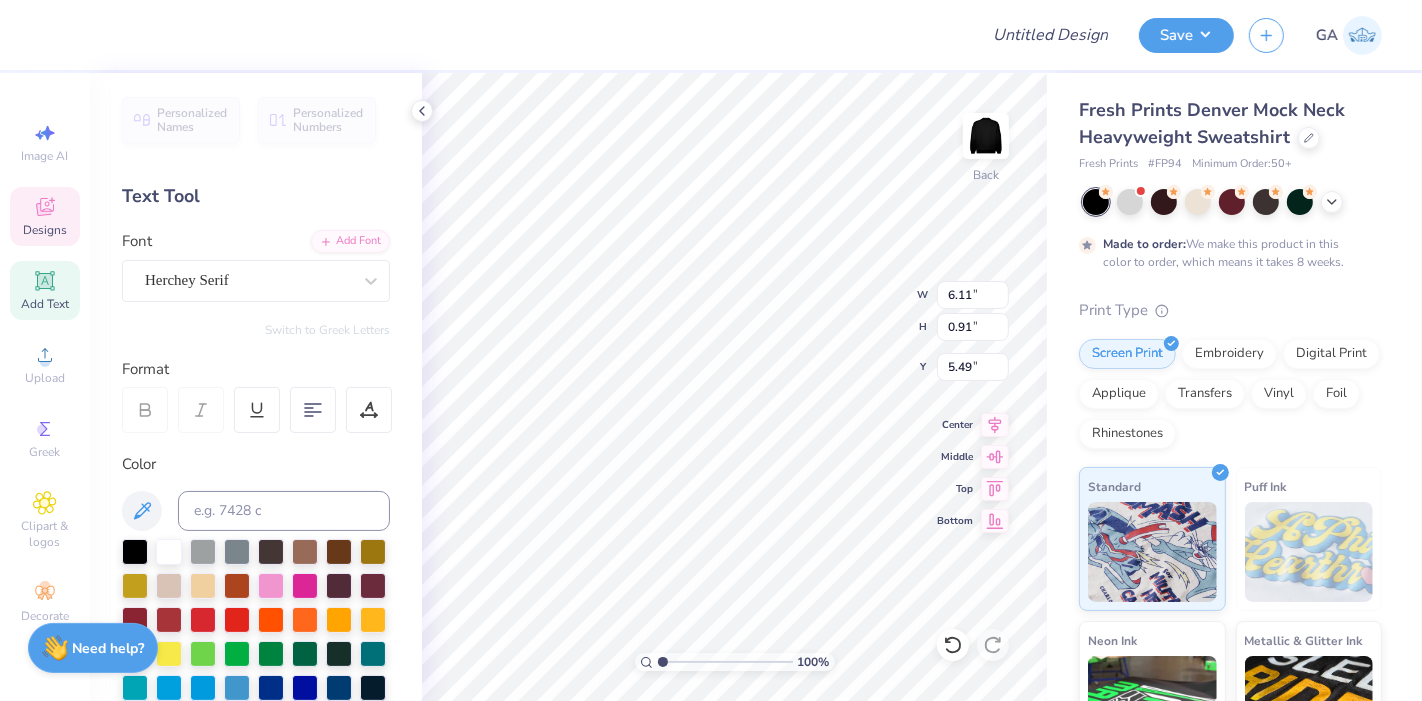 type on "M" 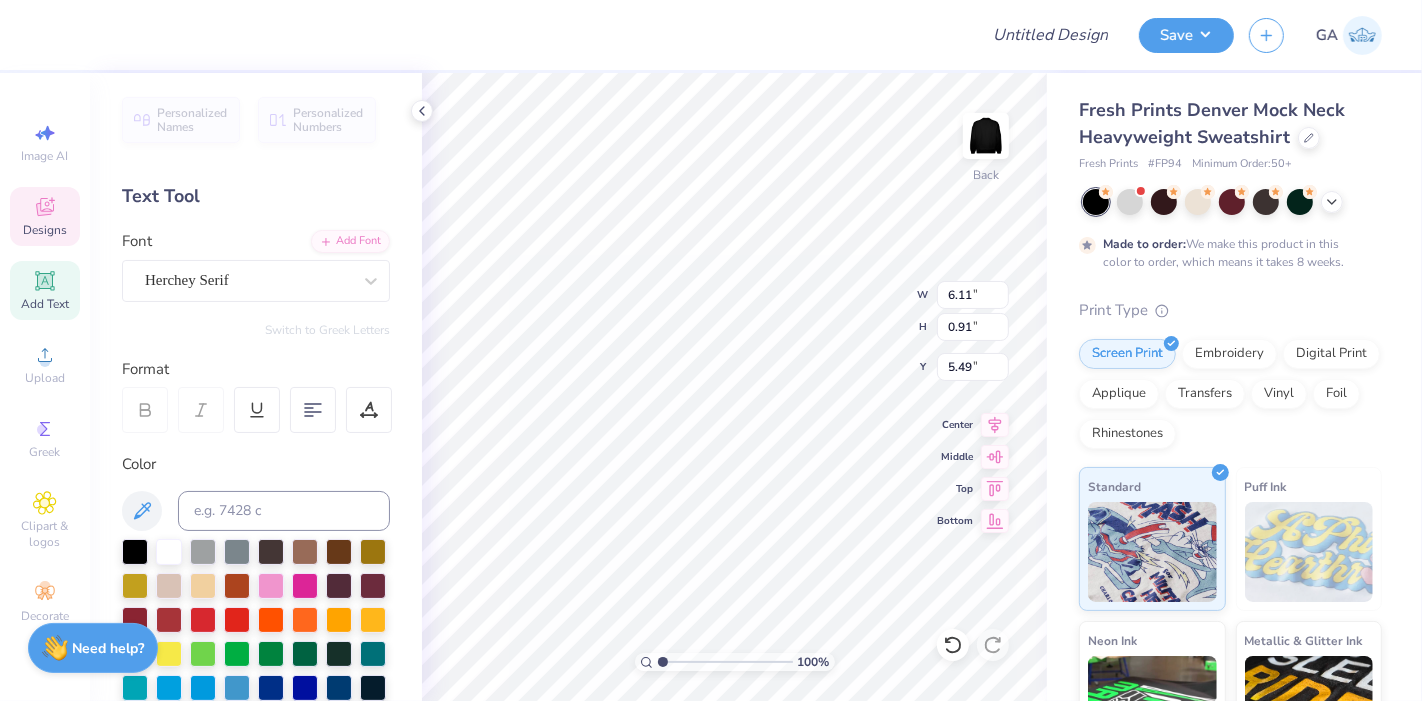 scroll, scrollTop: 18, scrollLeft: 2, axis: both 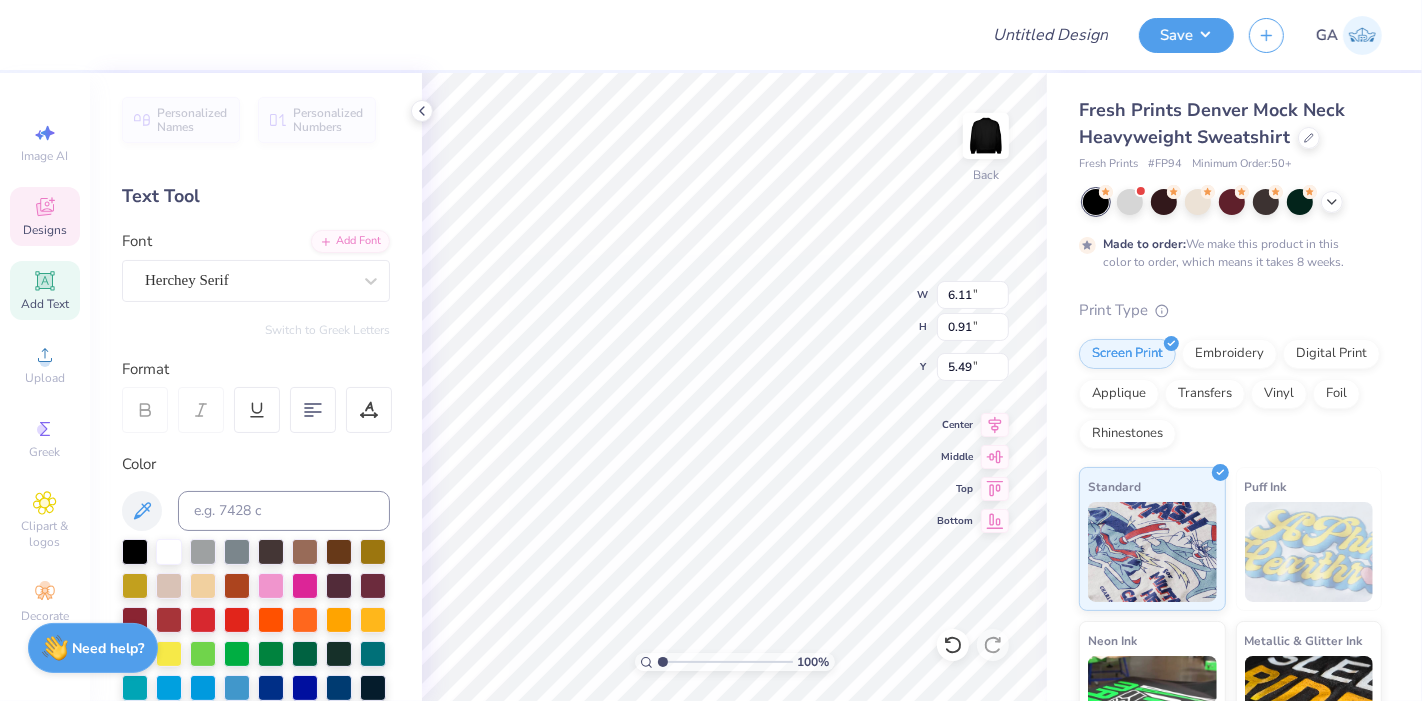 type on "Company" 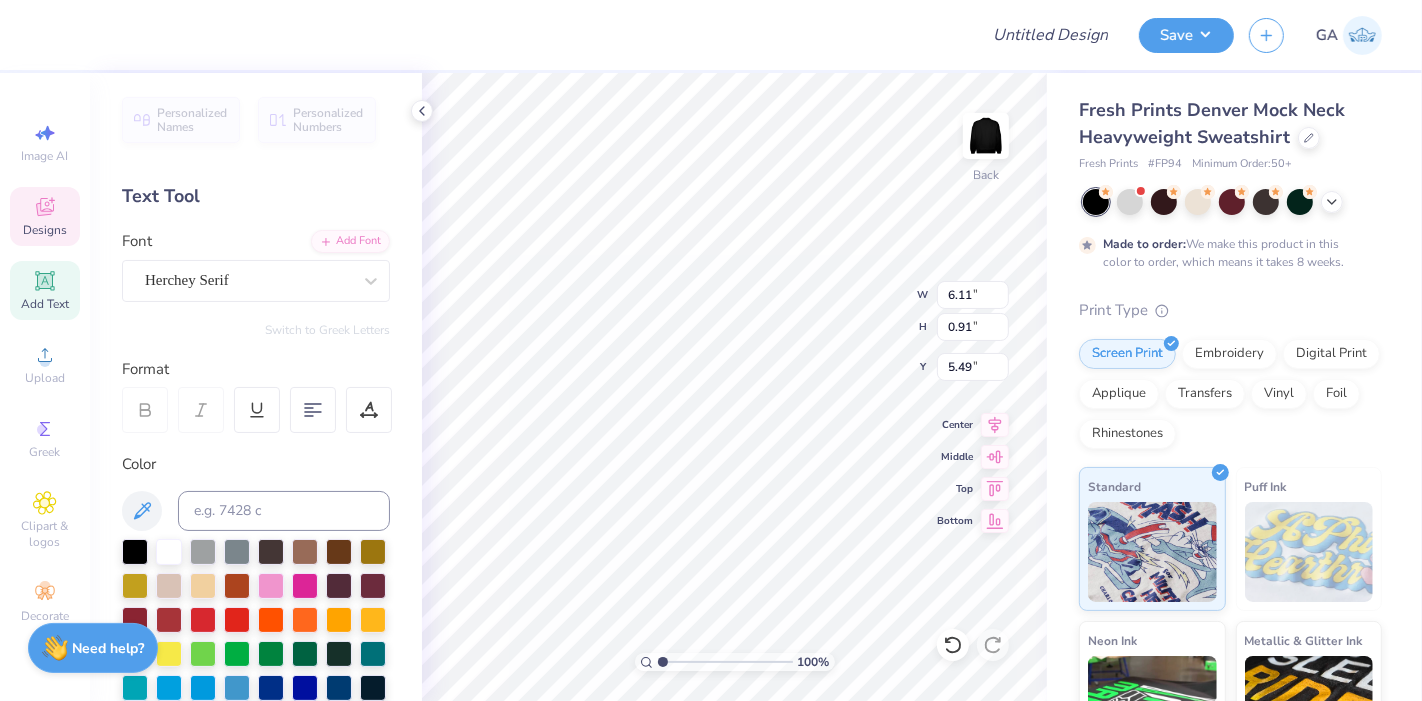 scroll, scrollTop: 18, scrollLeft: 4, axis: both 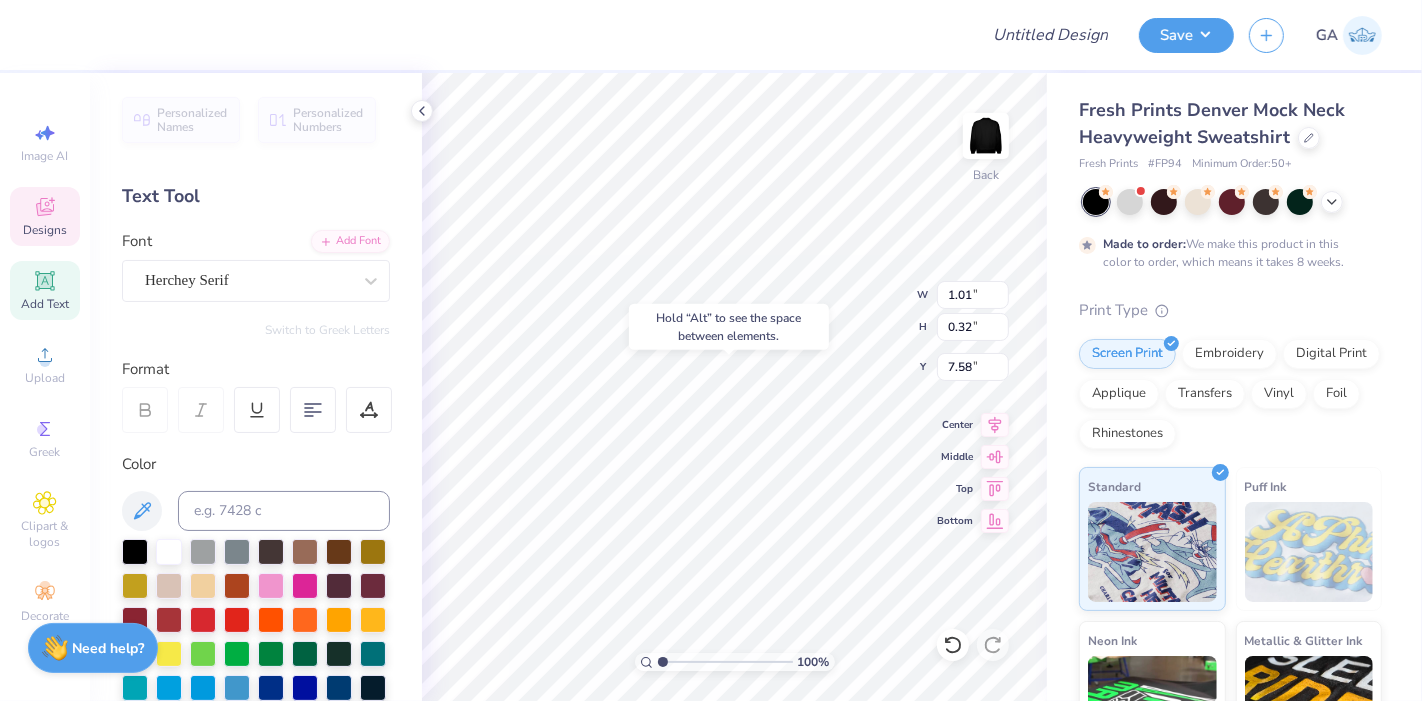 type on "7.58" 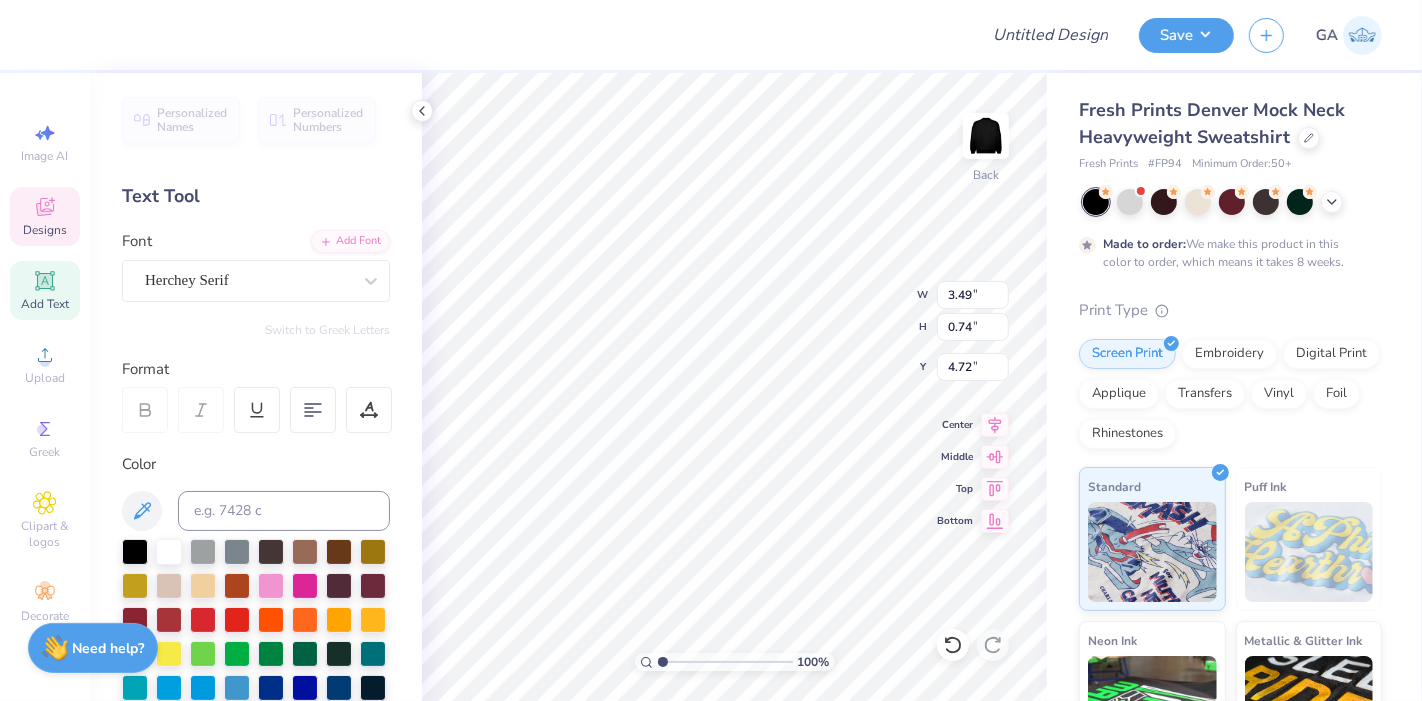 type on "4.72" 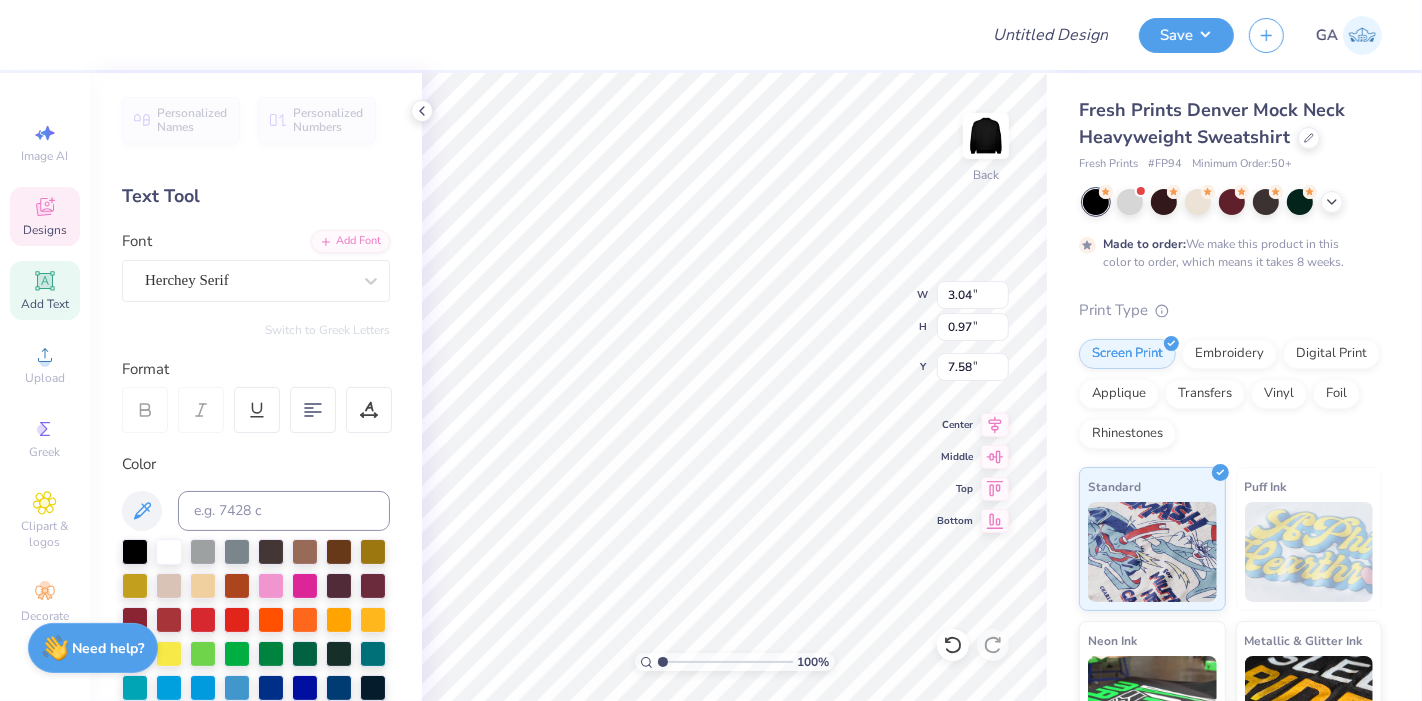 type on "3.04" 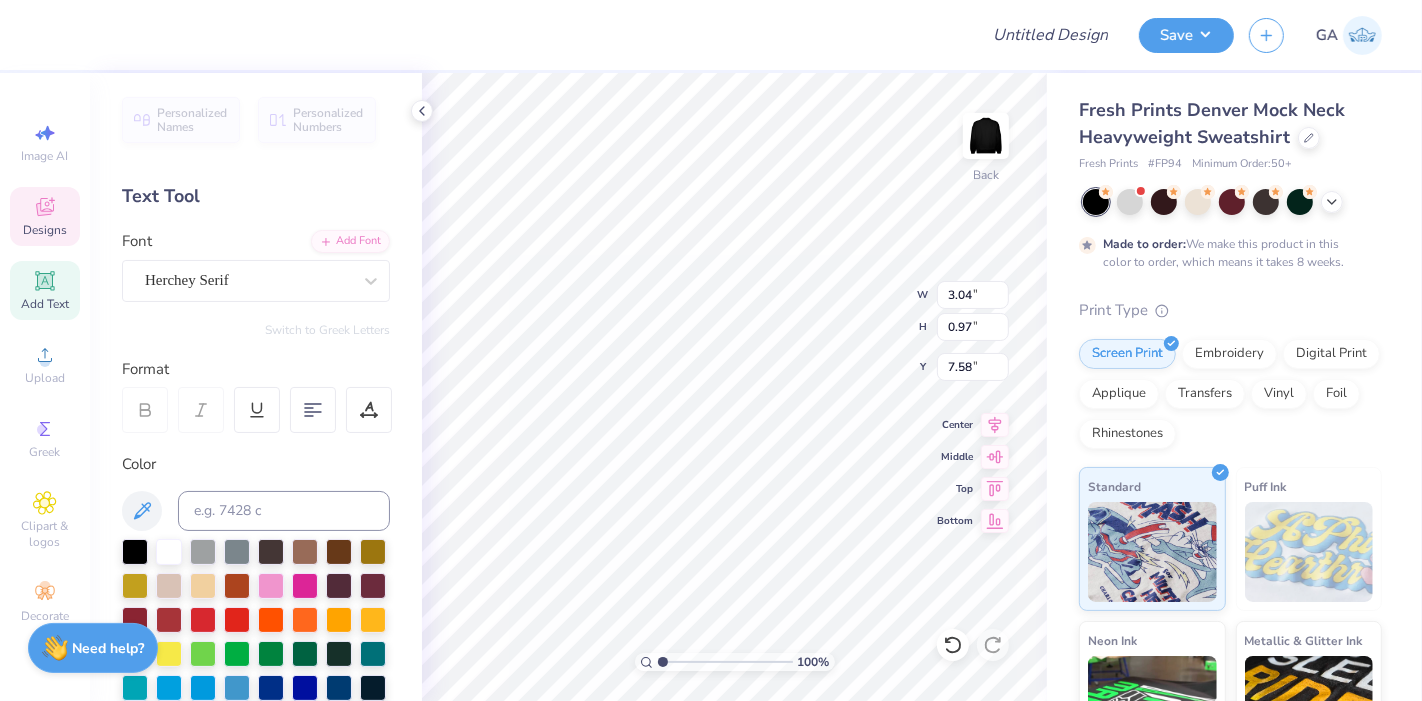 type on "0.97" 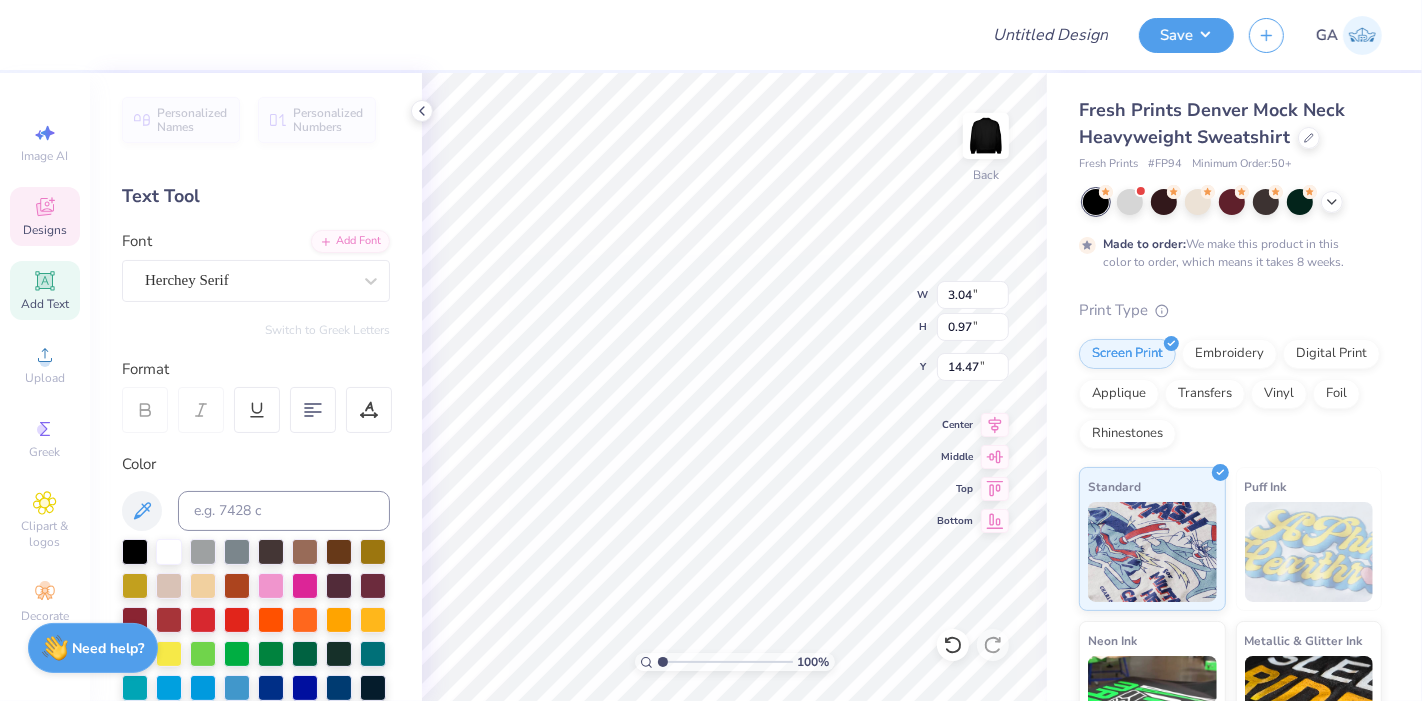 type on "14.47" 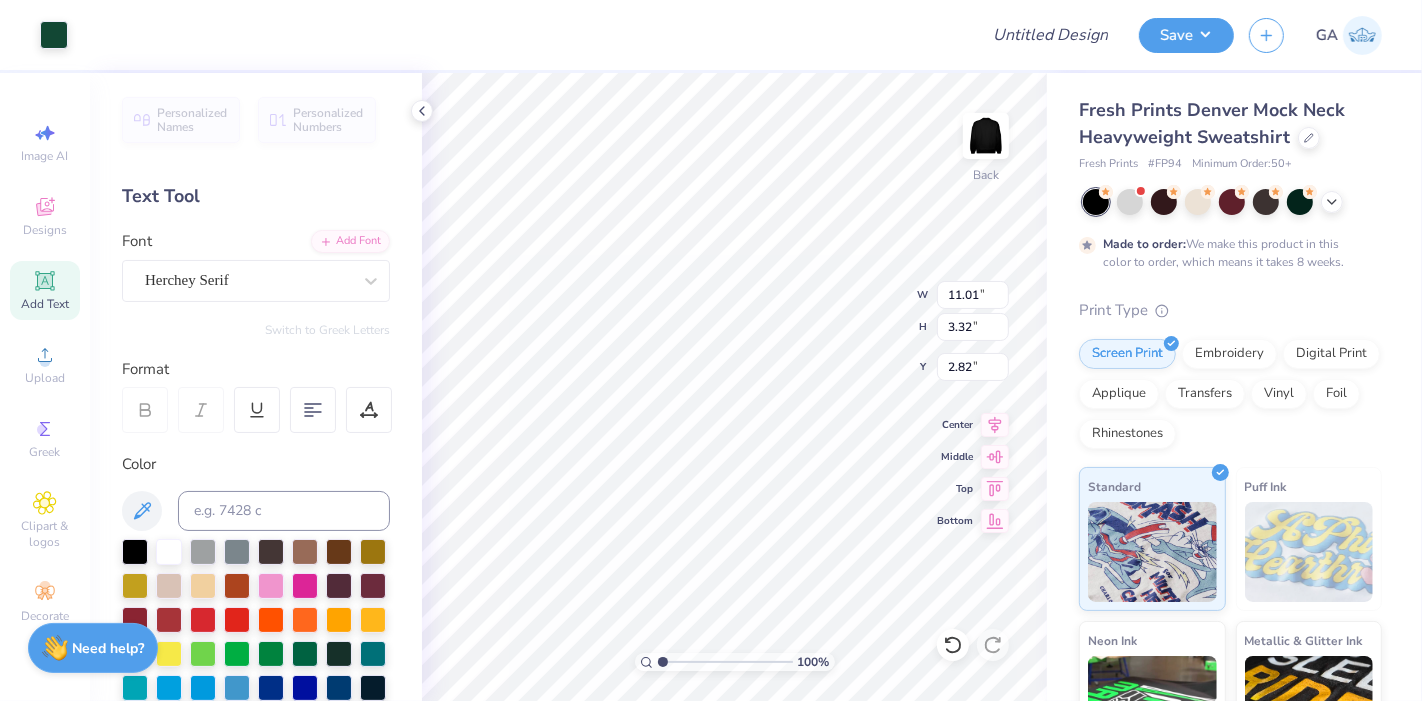 type on "11.01" 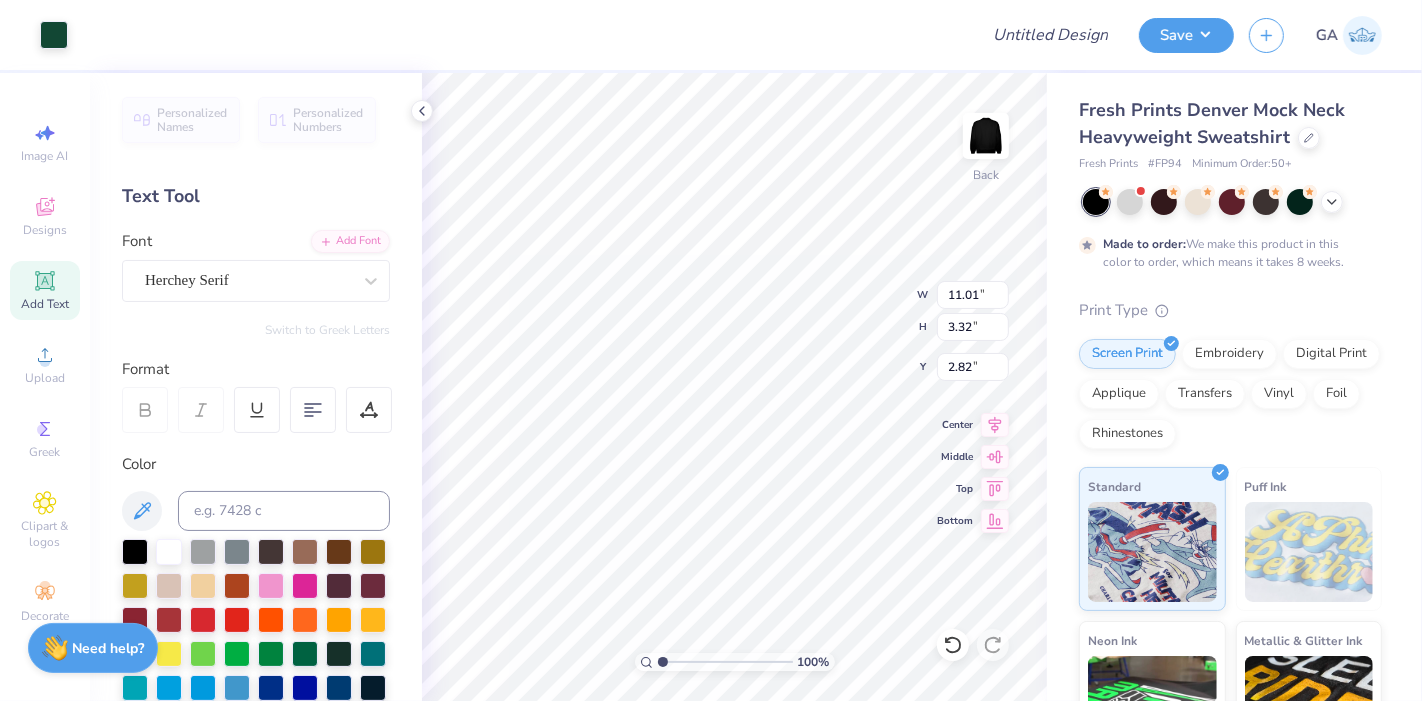 type on "3.32" 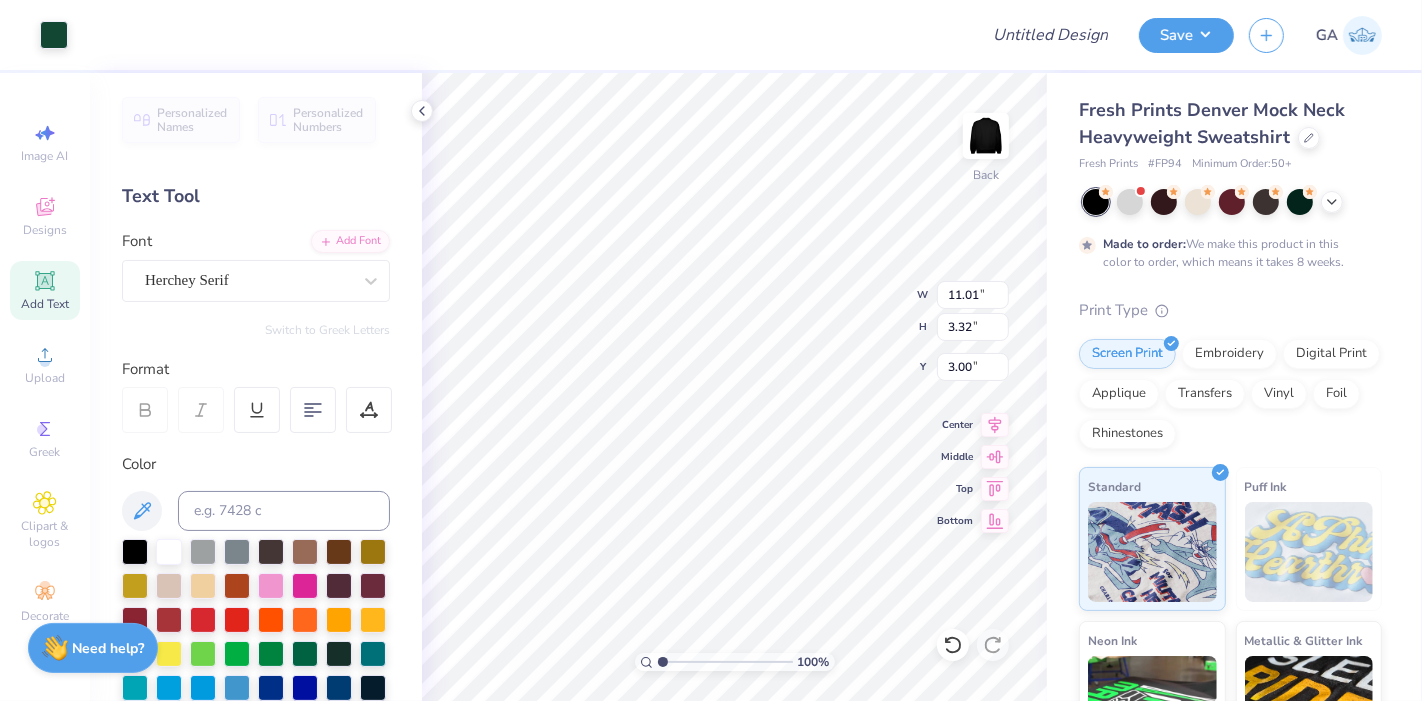 type on "3.00" 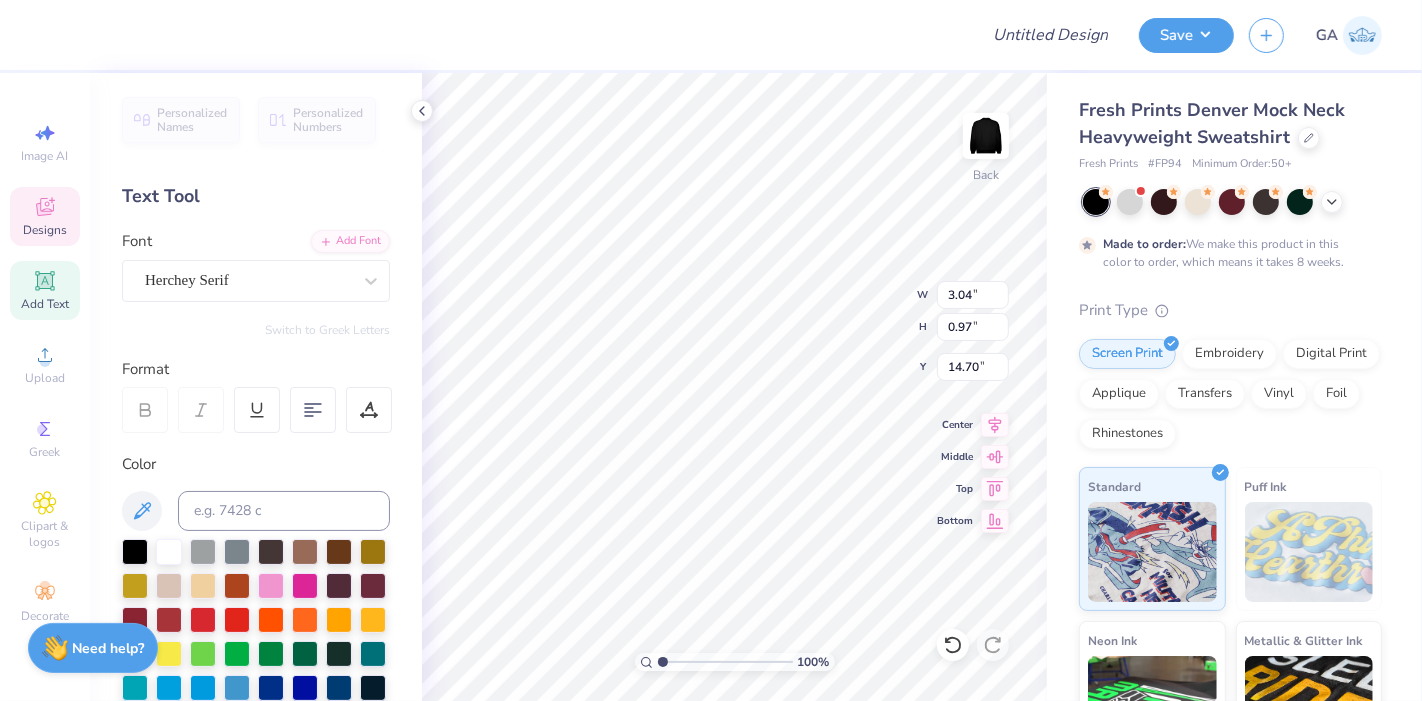 type on "14.70" 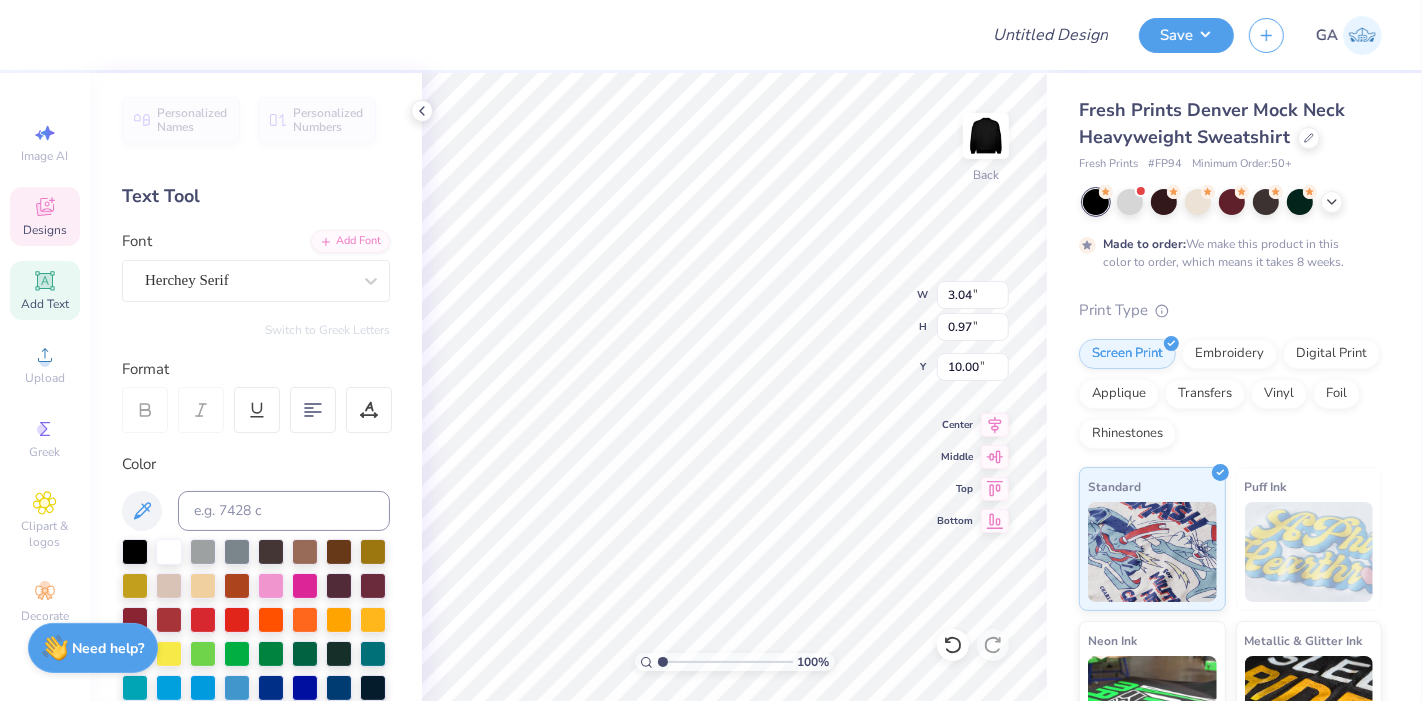type on "15.46" 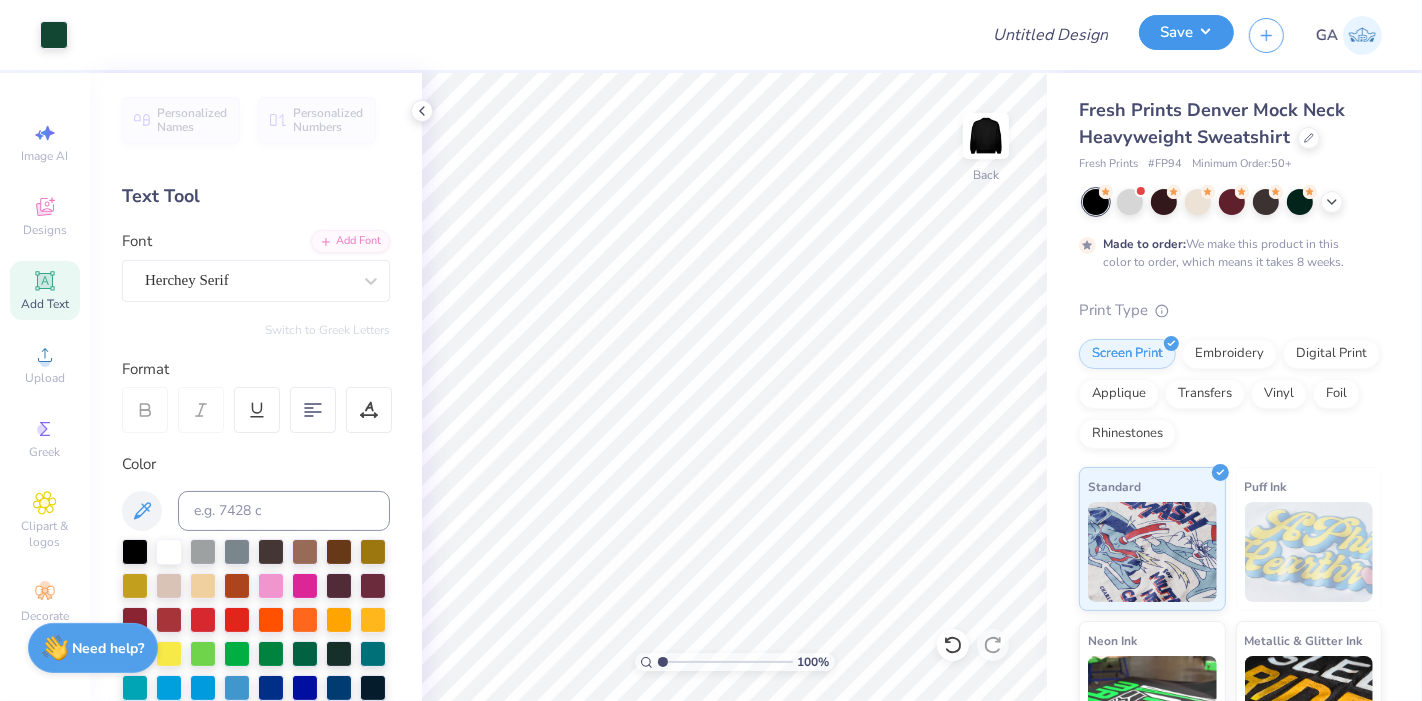 click on "Save" at bounding box center [1186, 32] 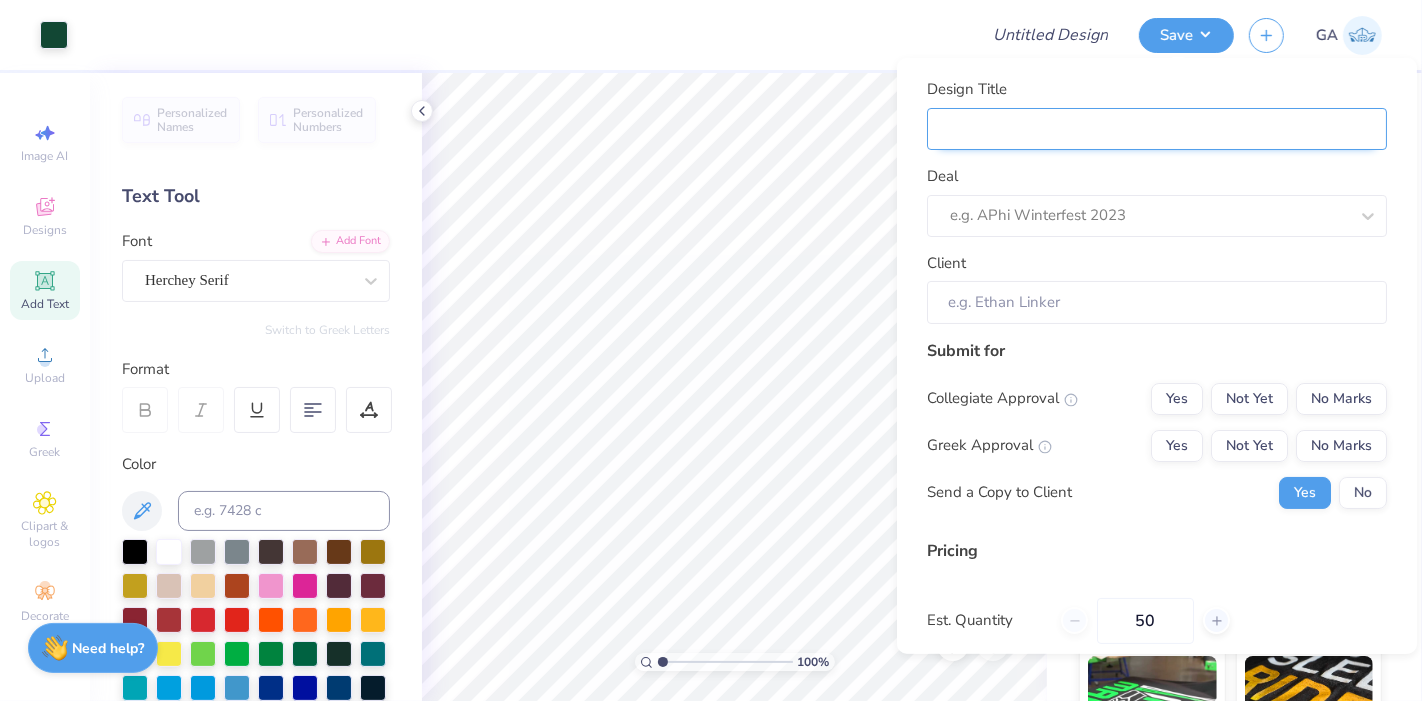 click on "Design Title" at bounding box center [1157, 128] 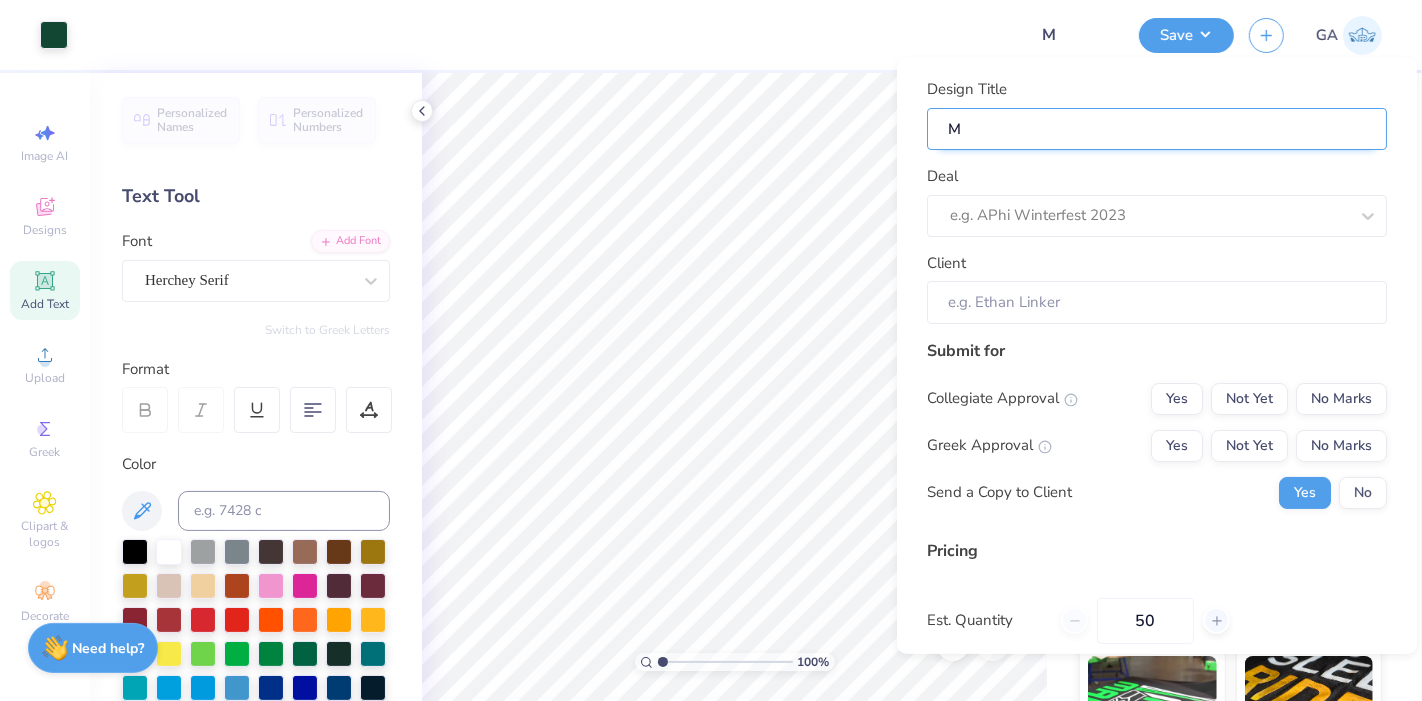 type on "Mr" 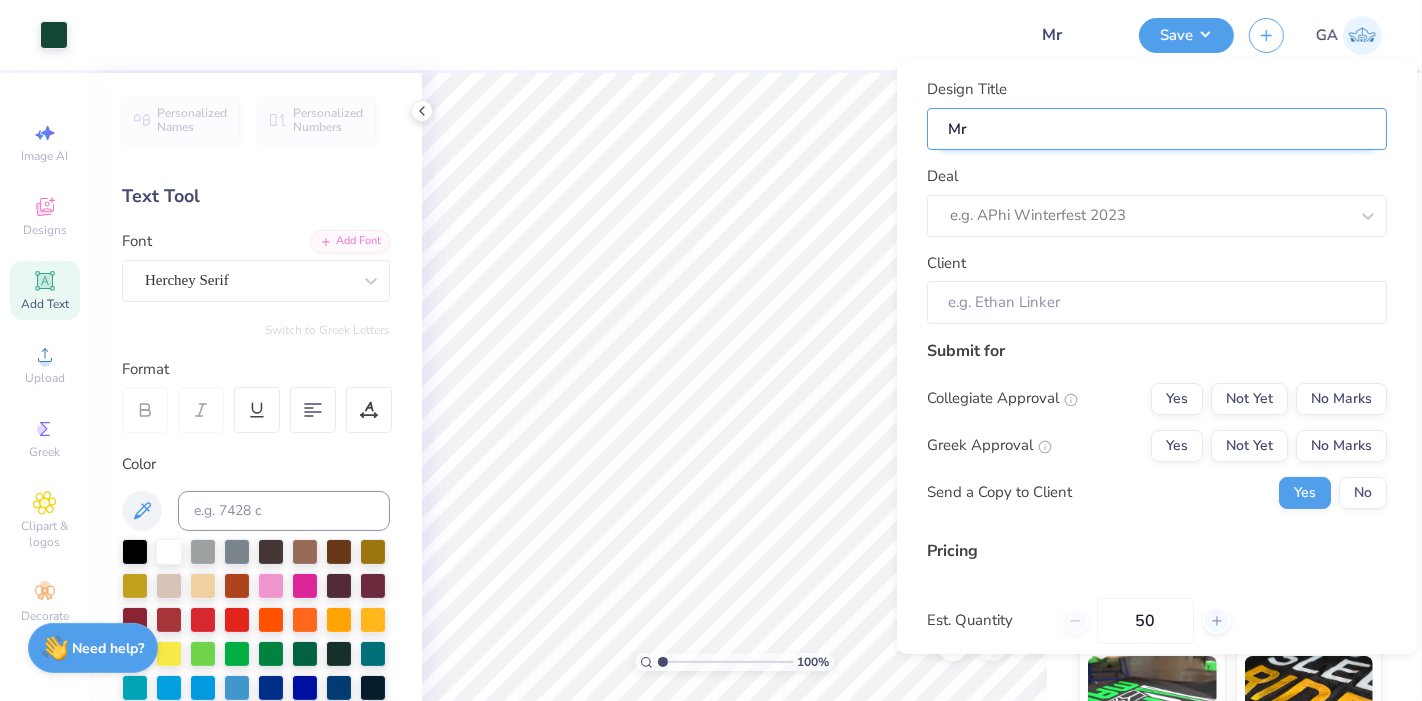 type on "Mre" 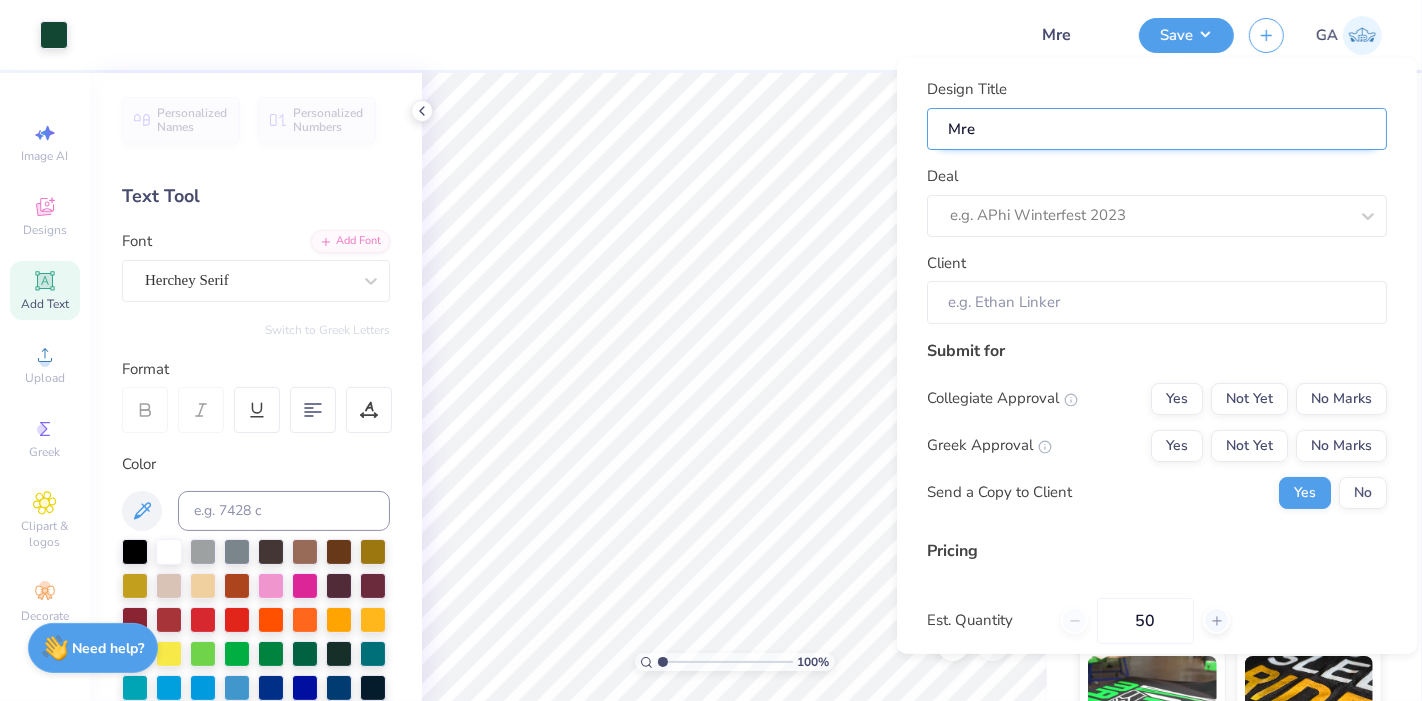type on "Mr" 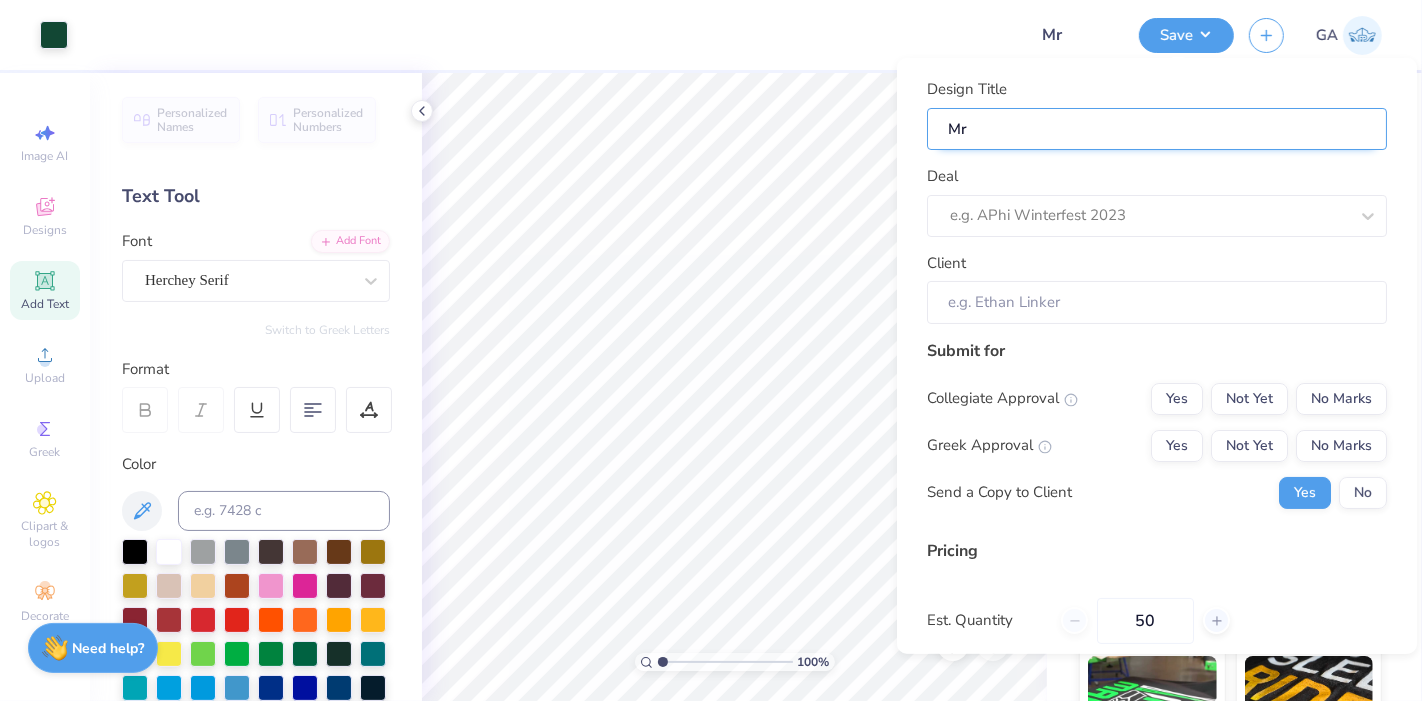 type on "Mre" 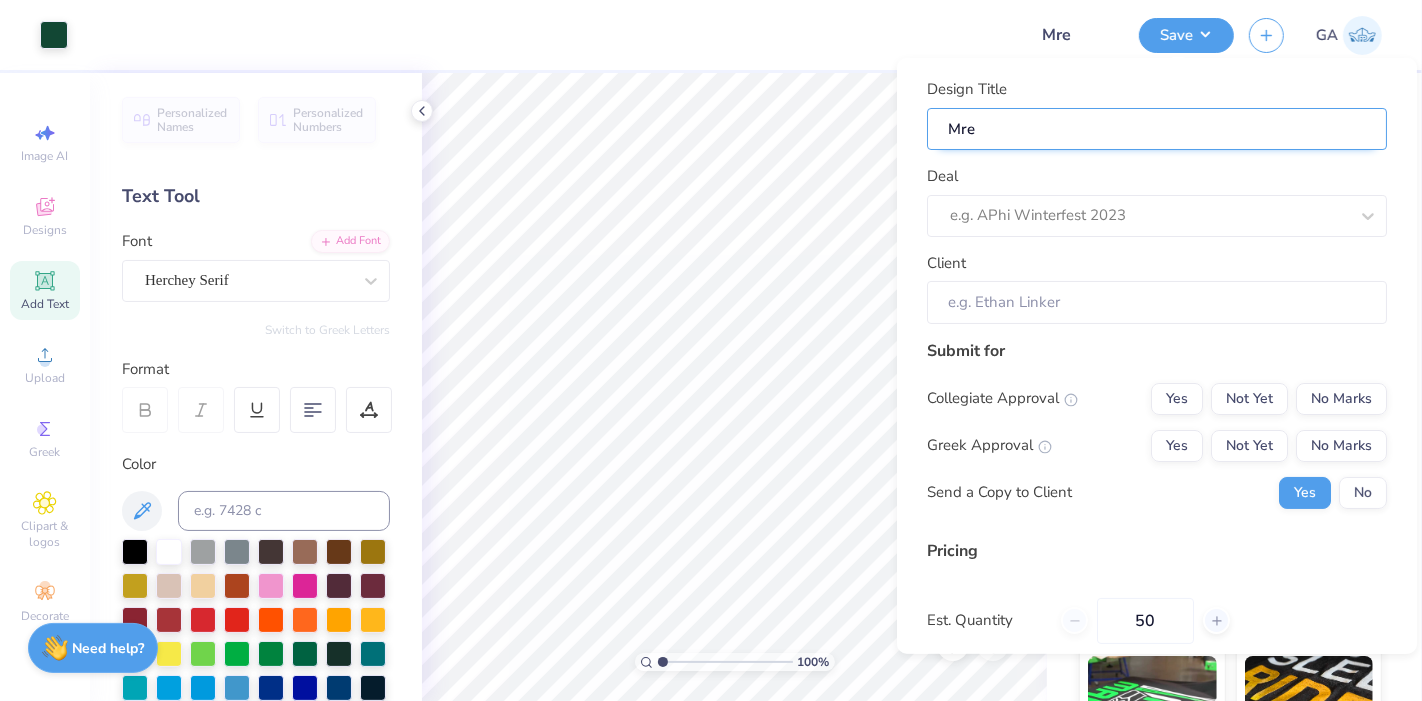 type on "Mr" 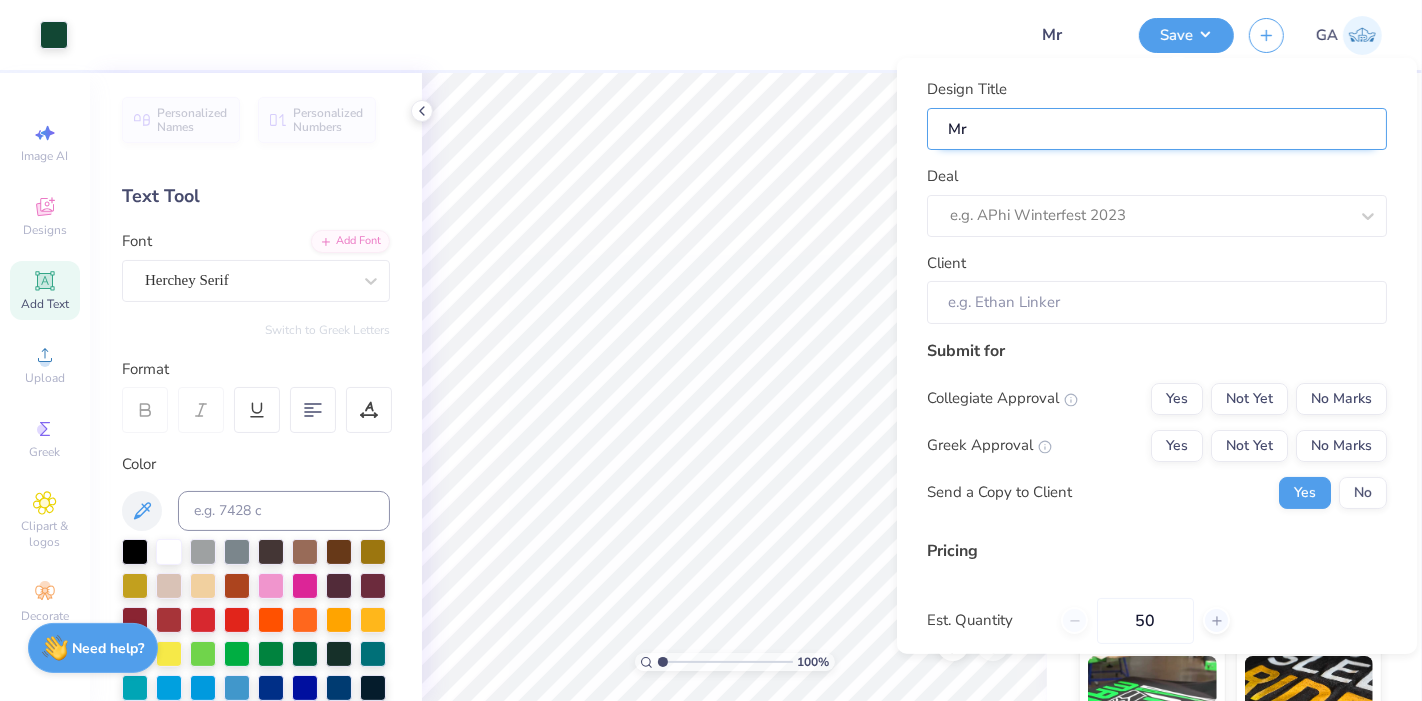 type on "M" 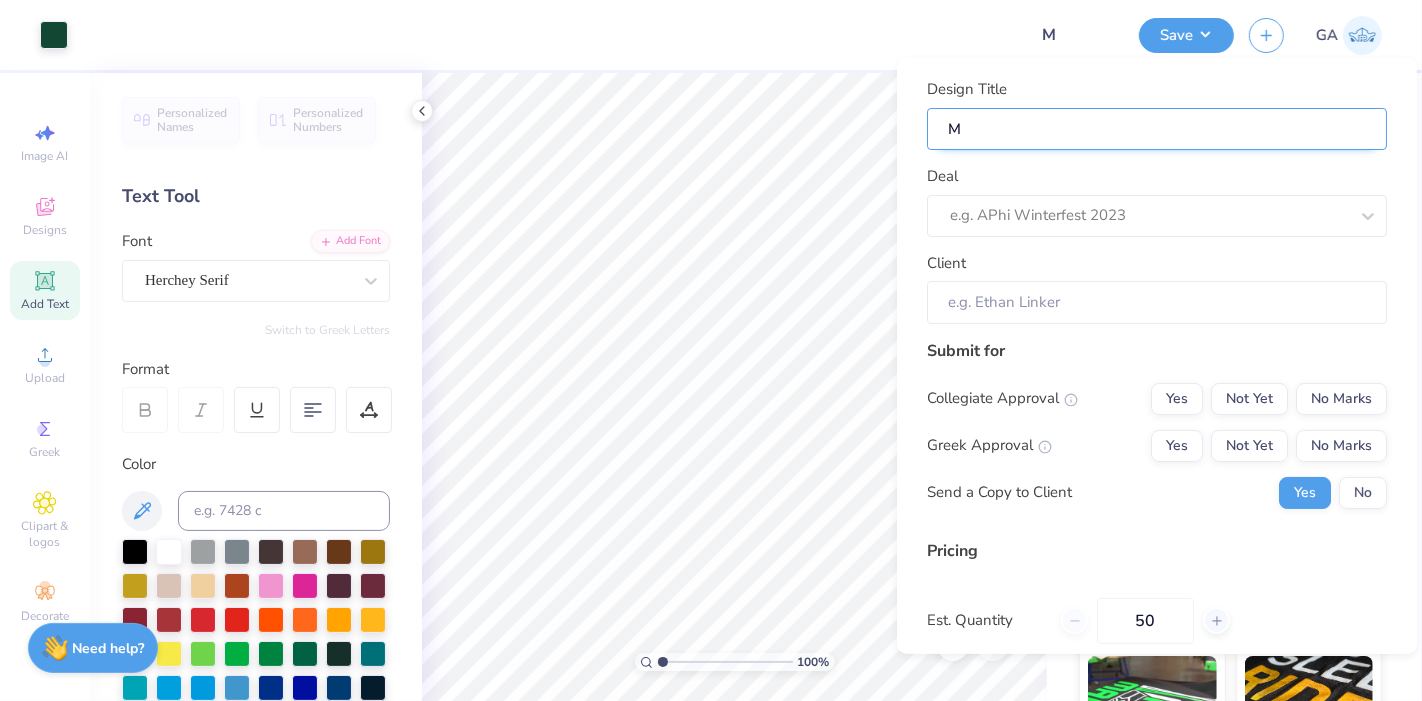 type on "Me" 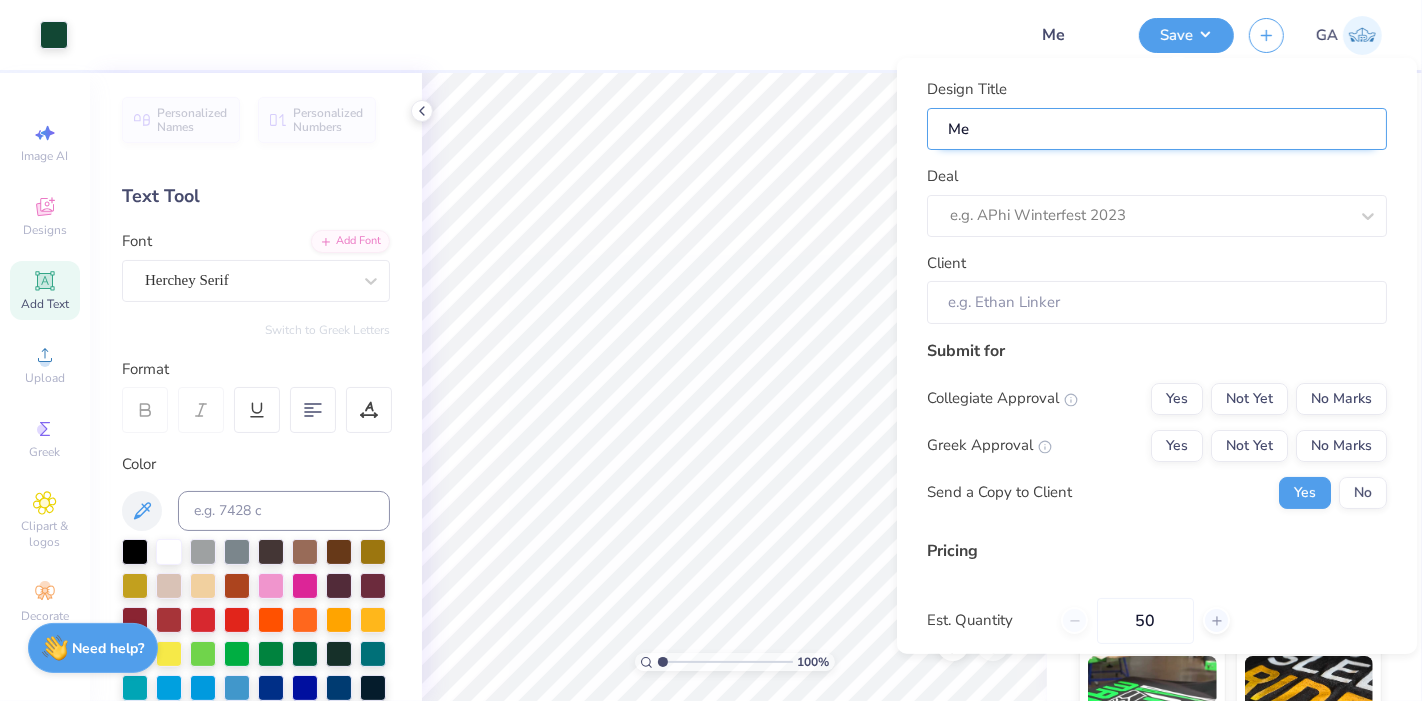 type on "Mer" 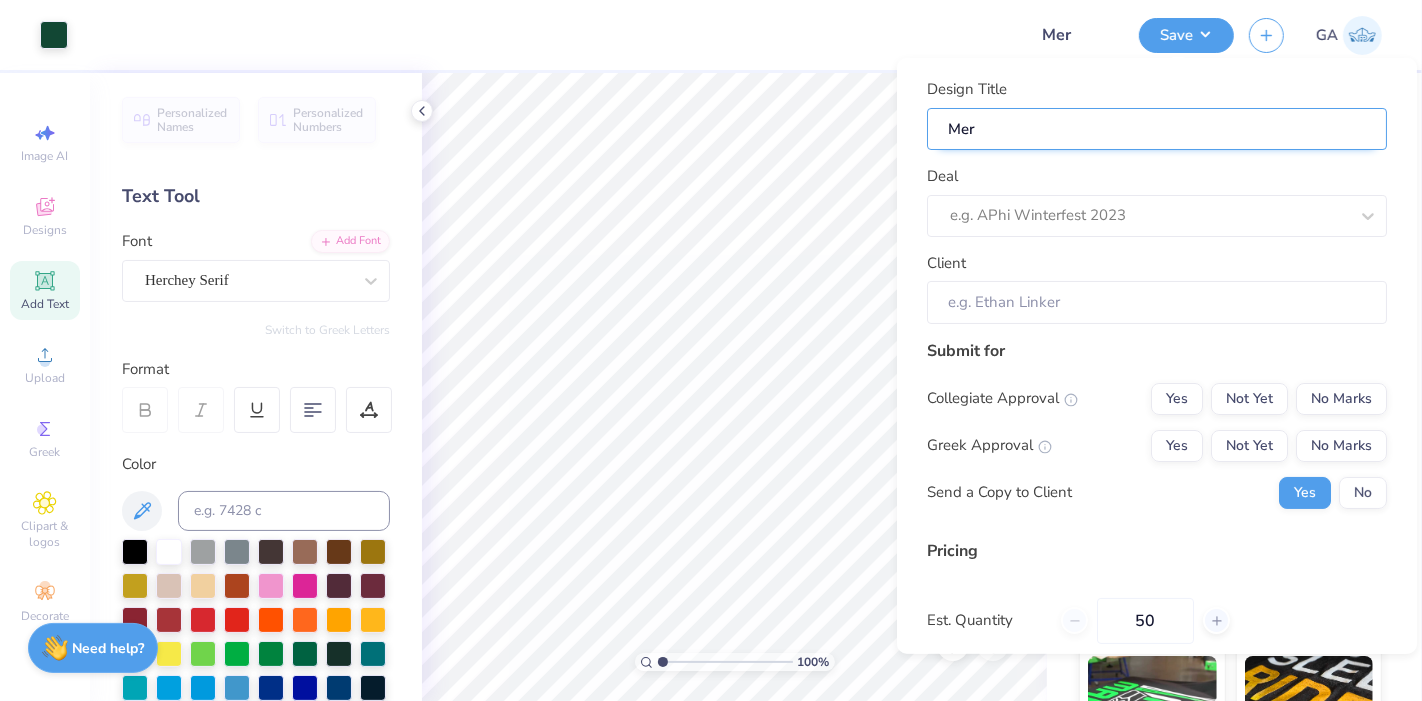 type on "Merc" 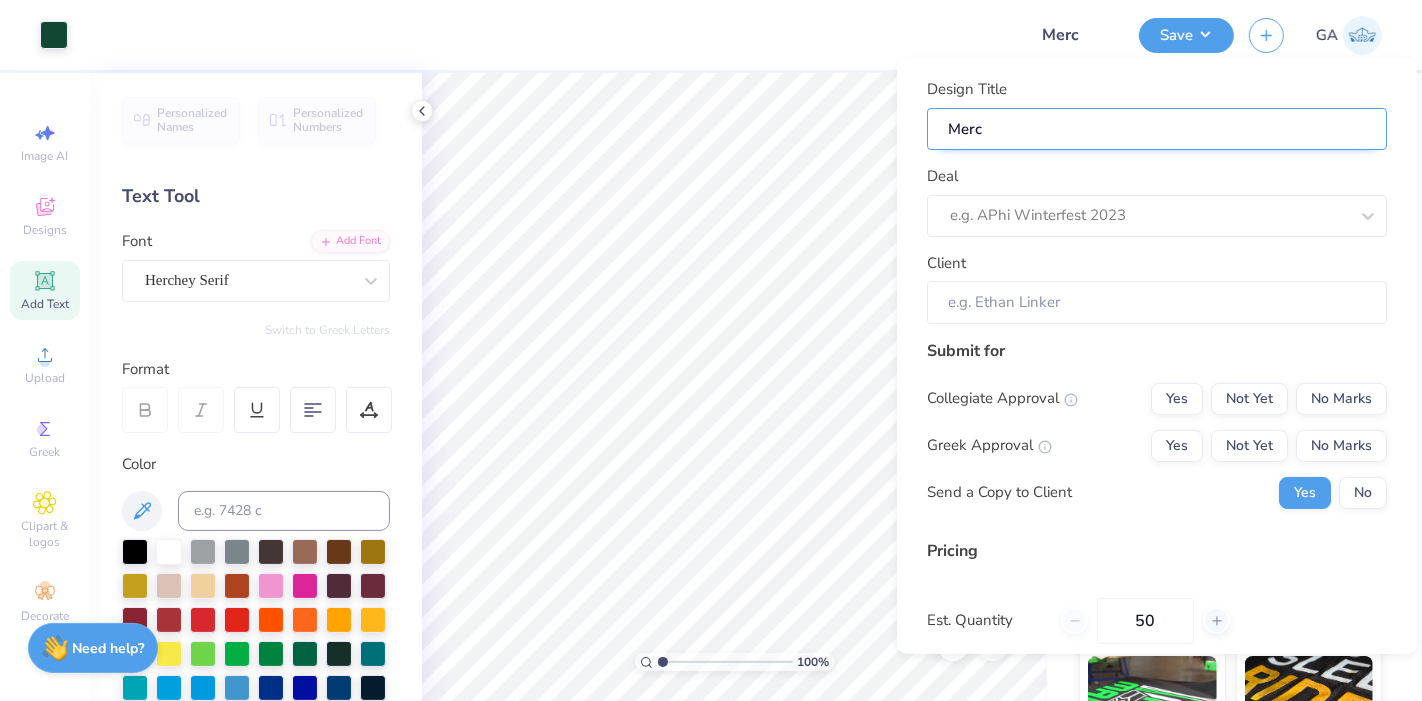 type on "Merch" 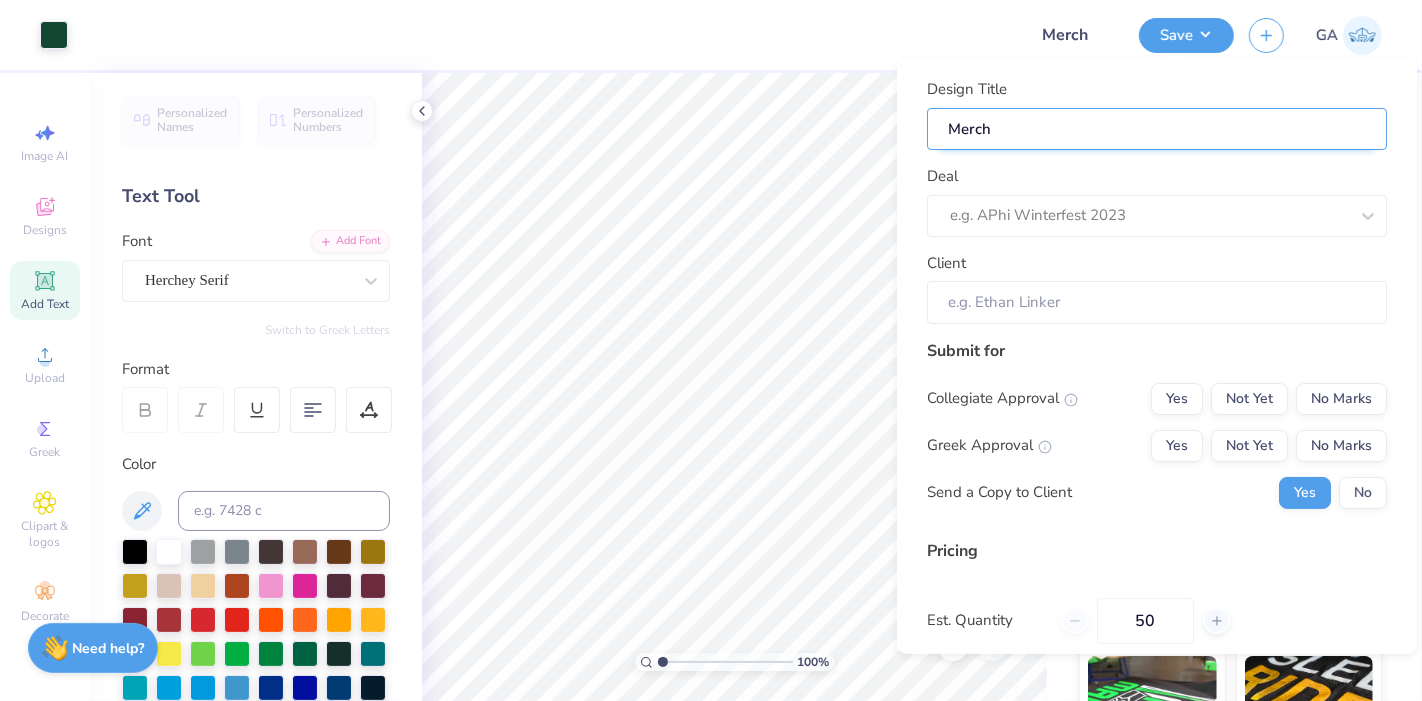 type on "Merch" 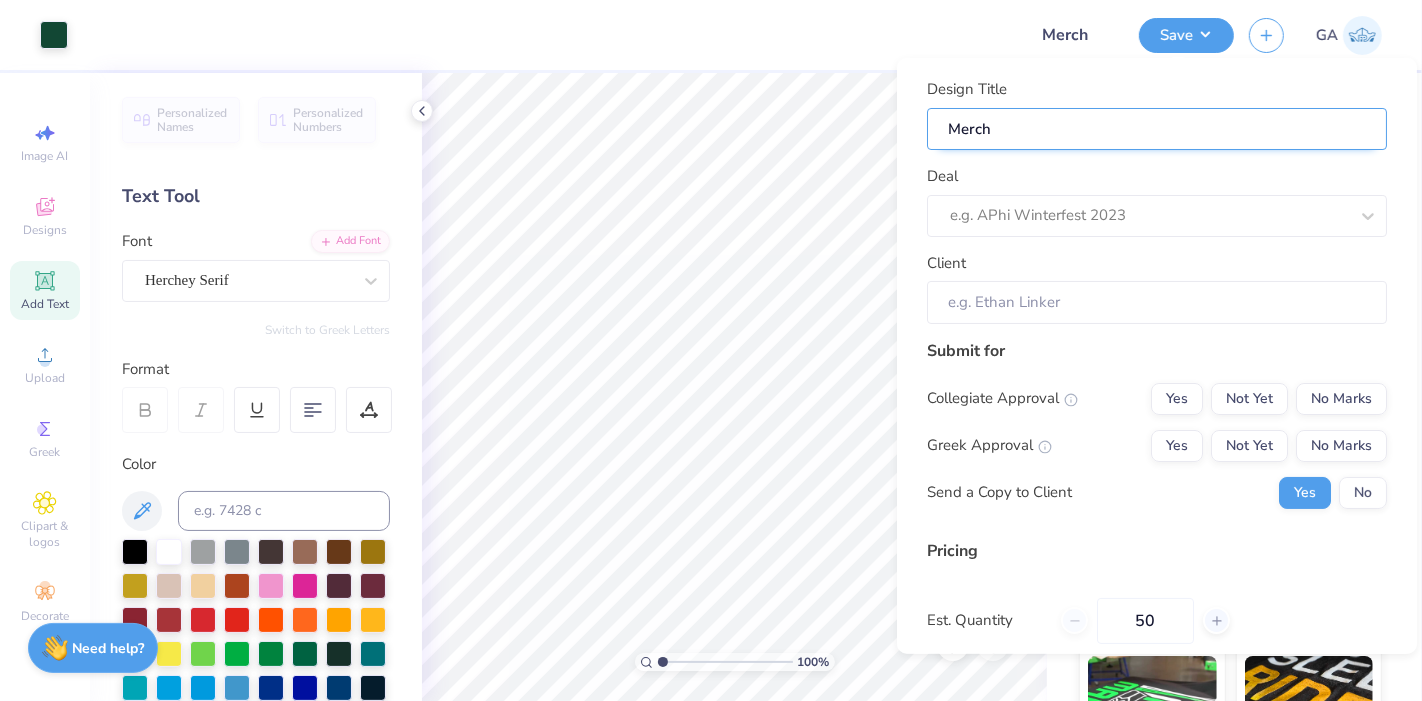 type on "Merch f" 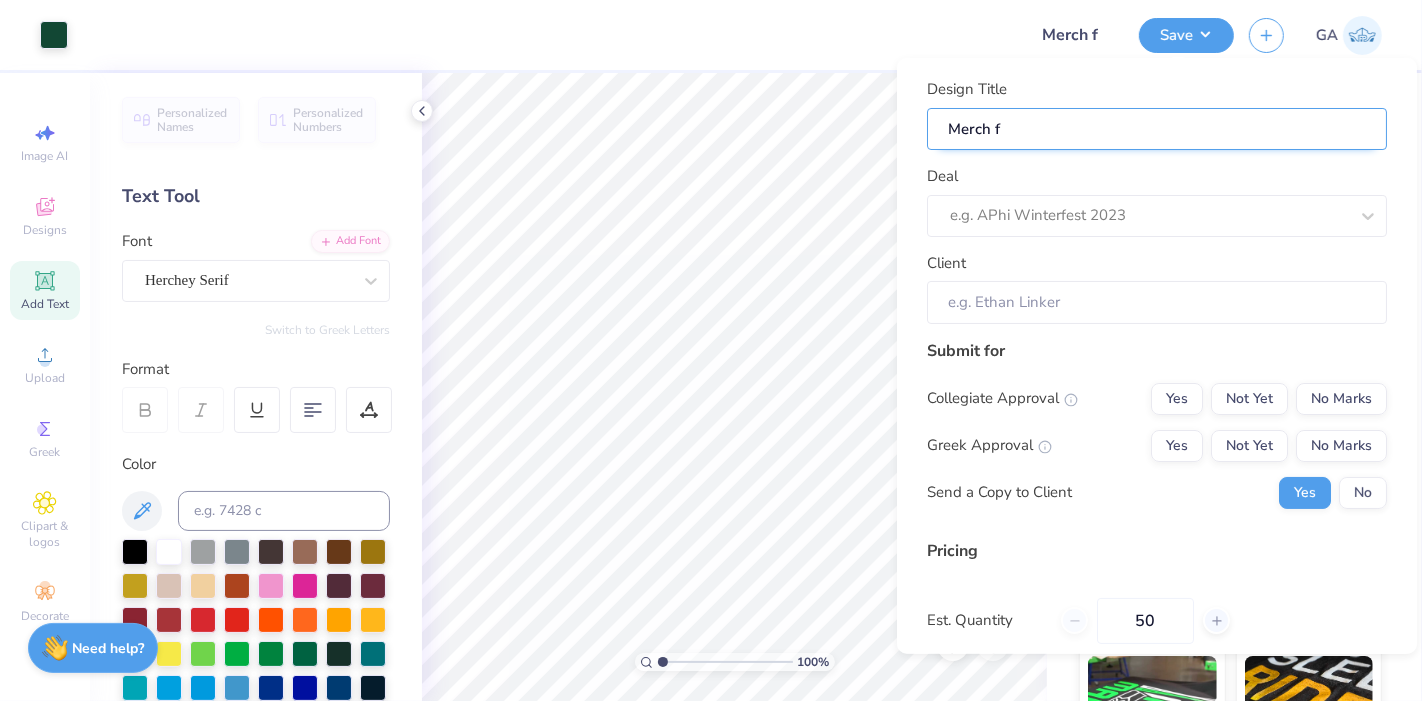 type on "Merch fo" 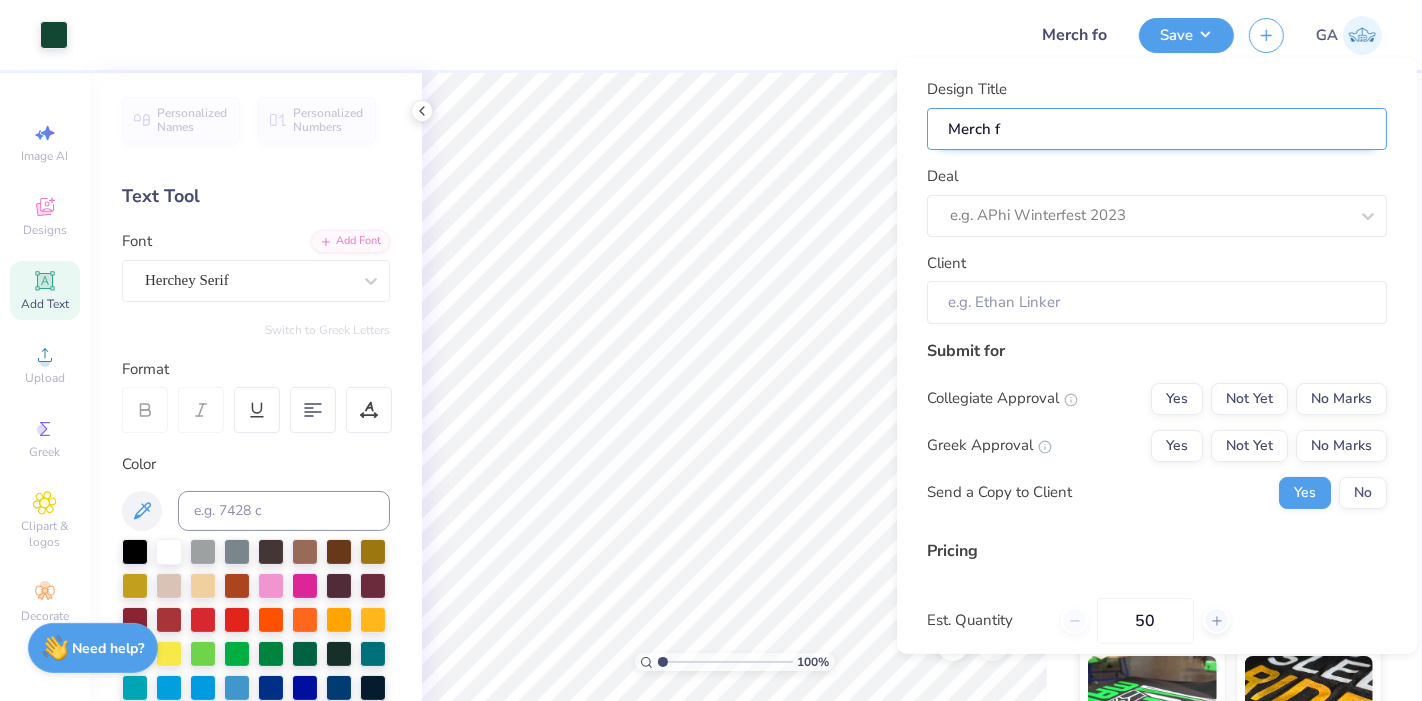 type on "Merch fo" 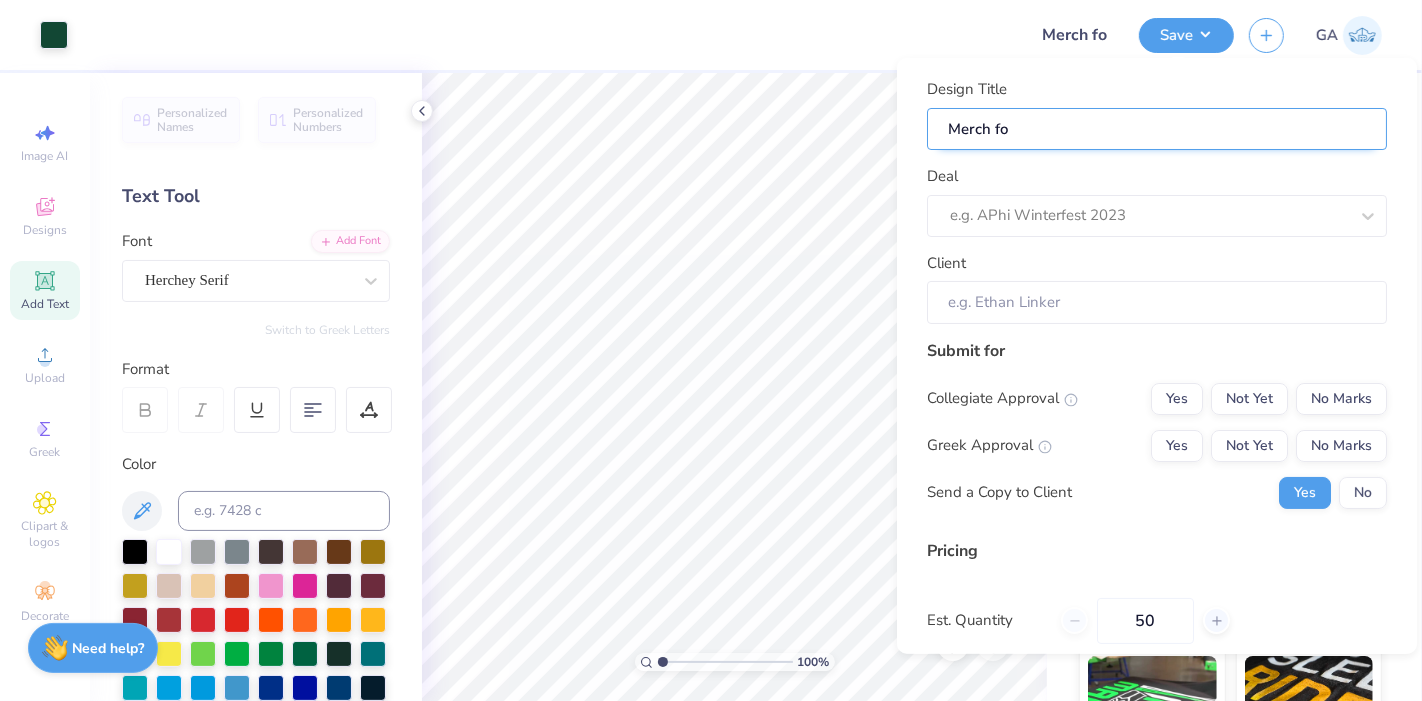 type on "Merch for" 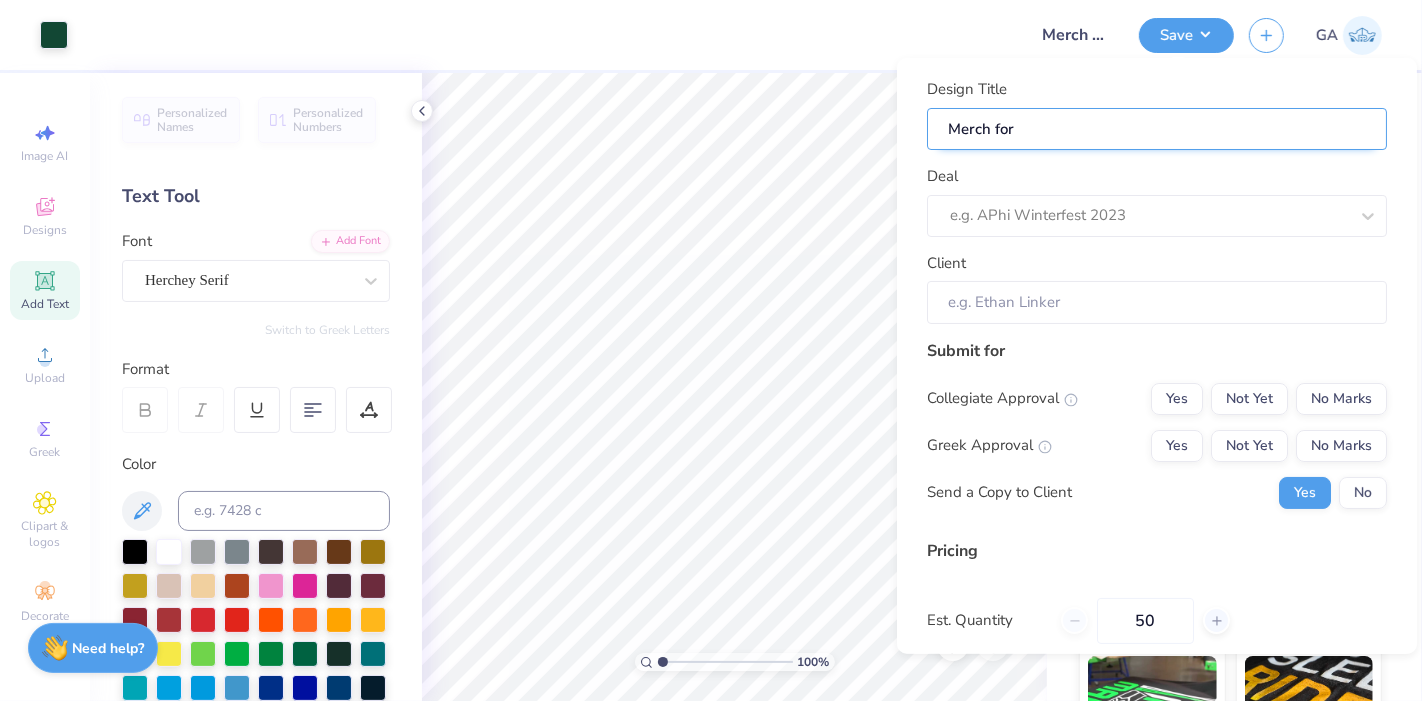 type on "Merch for" 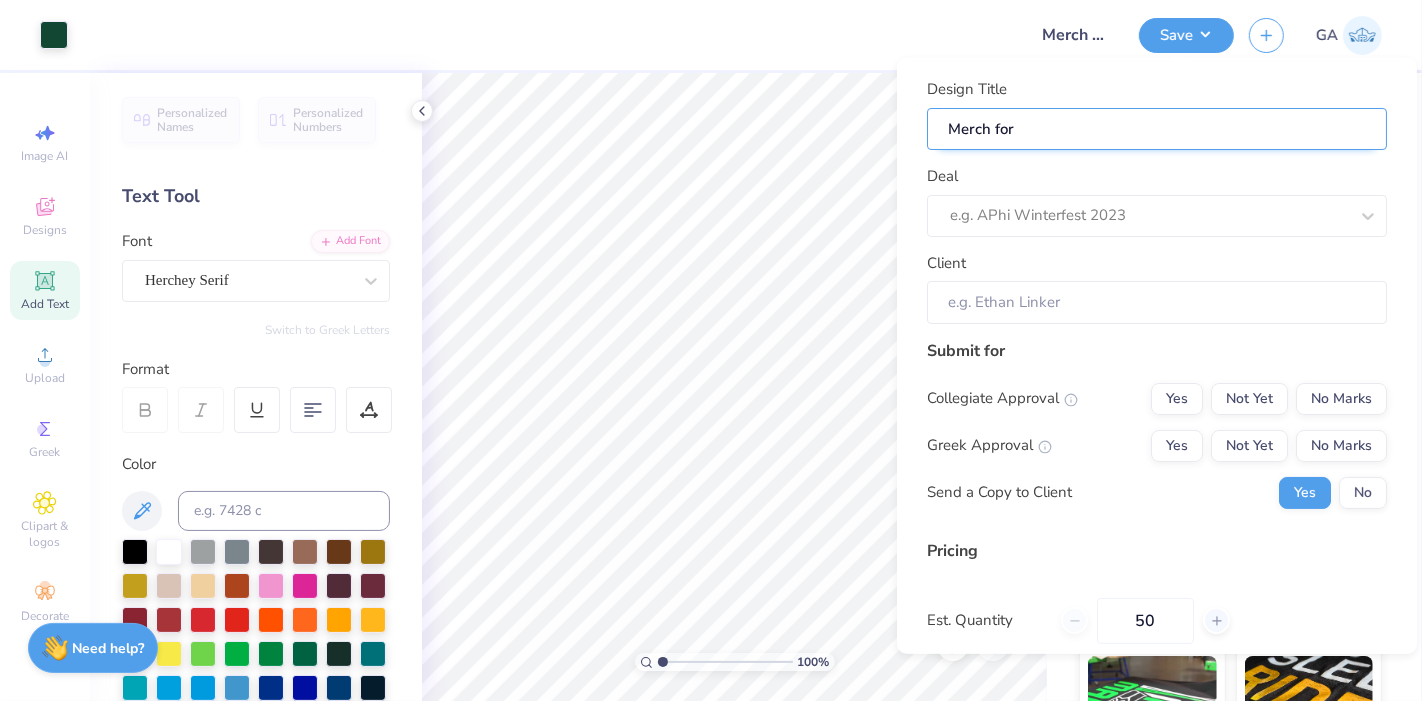 type on "Merch for H" 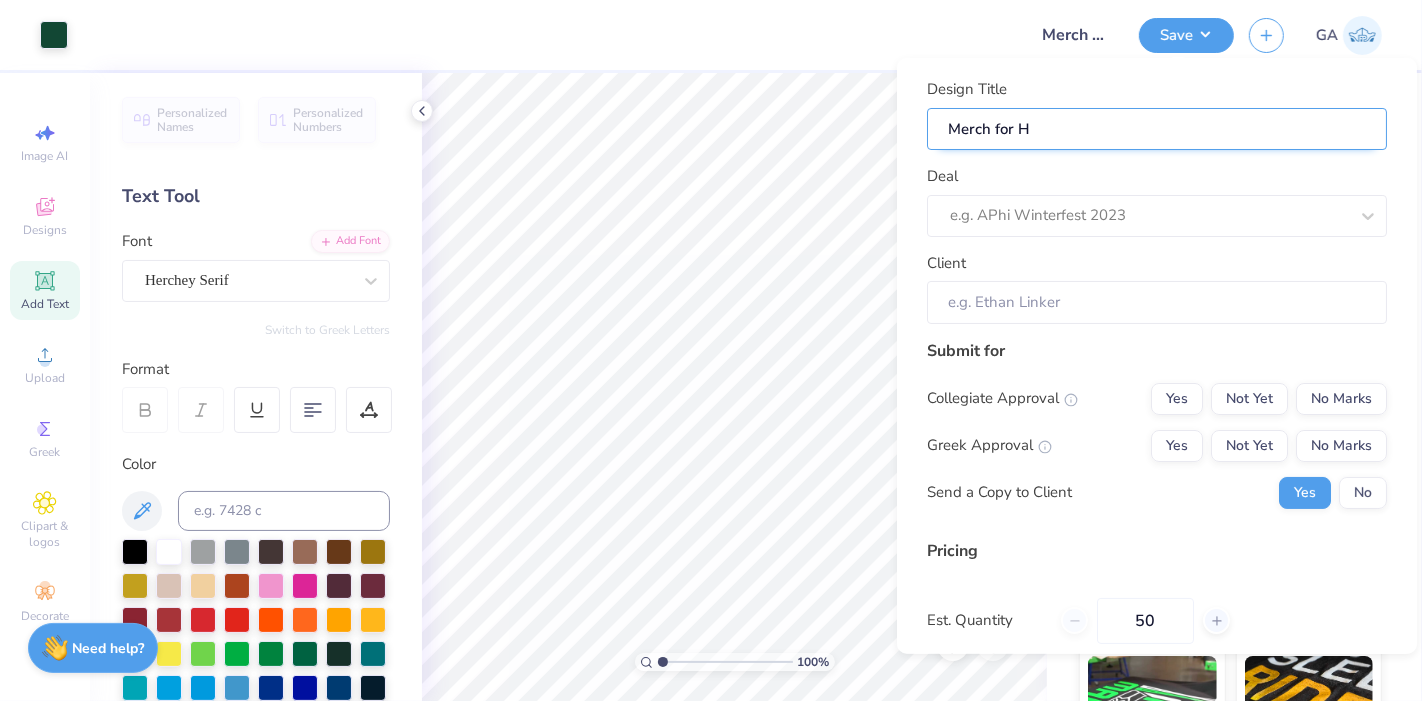 type on "Merch for Ha" 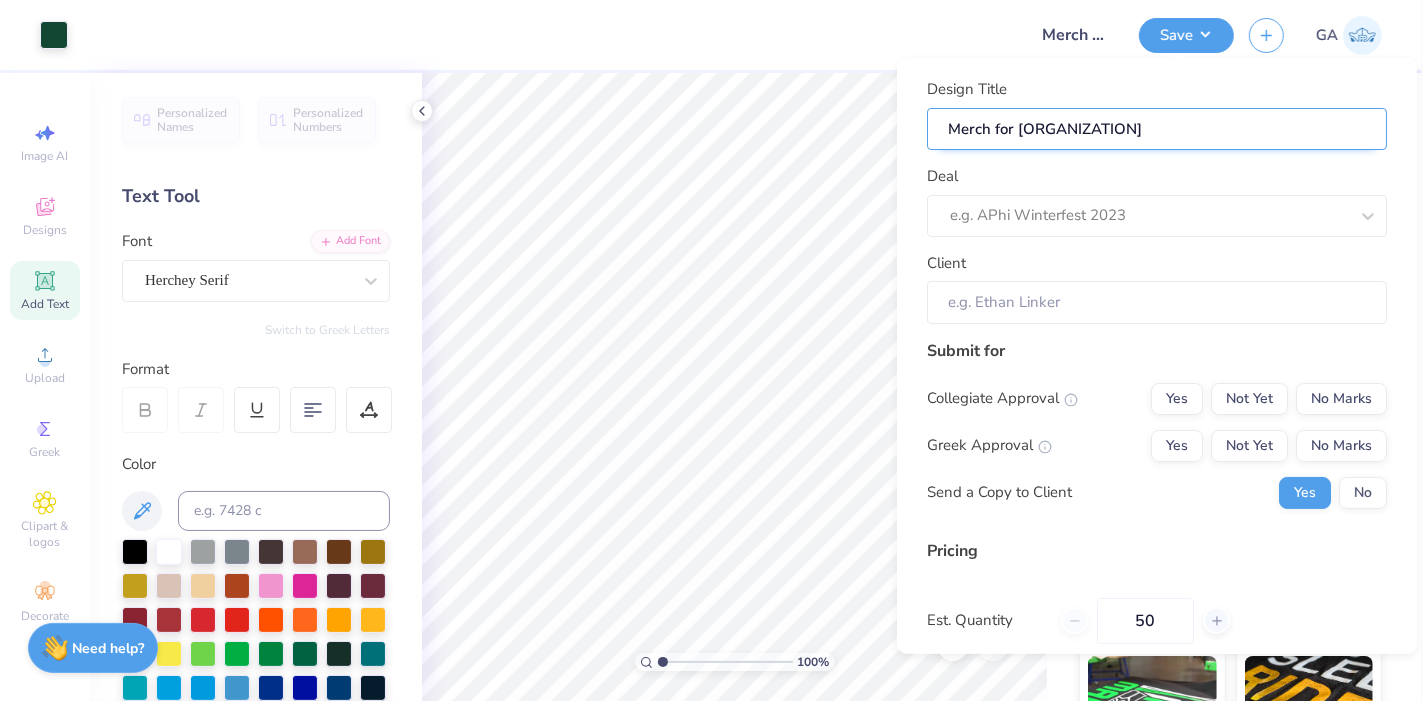 type on "Merch for Haj" 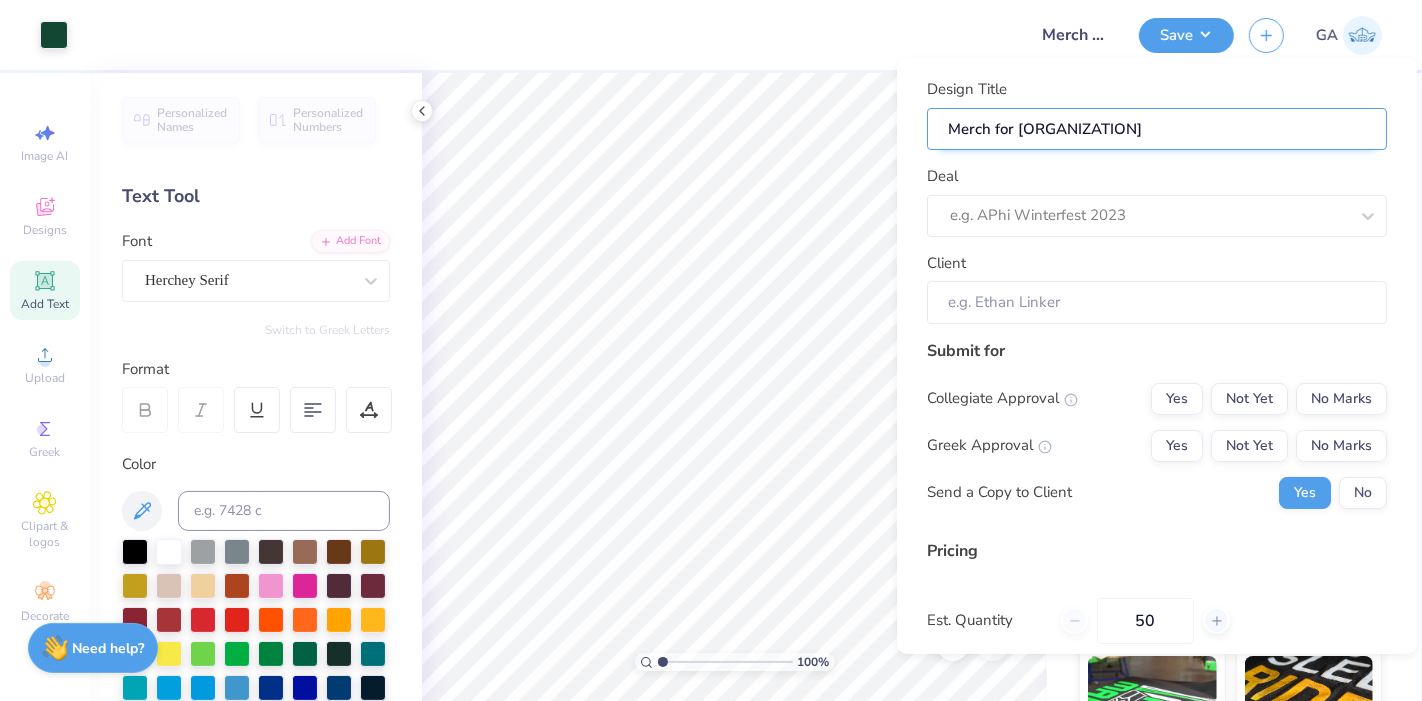type on "Merch for Haja" 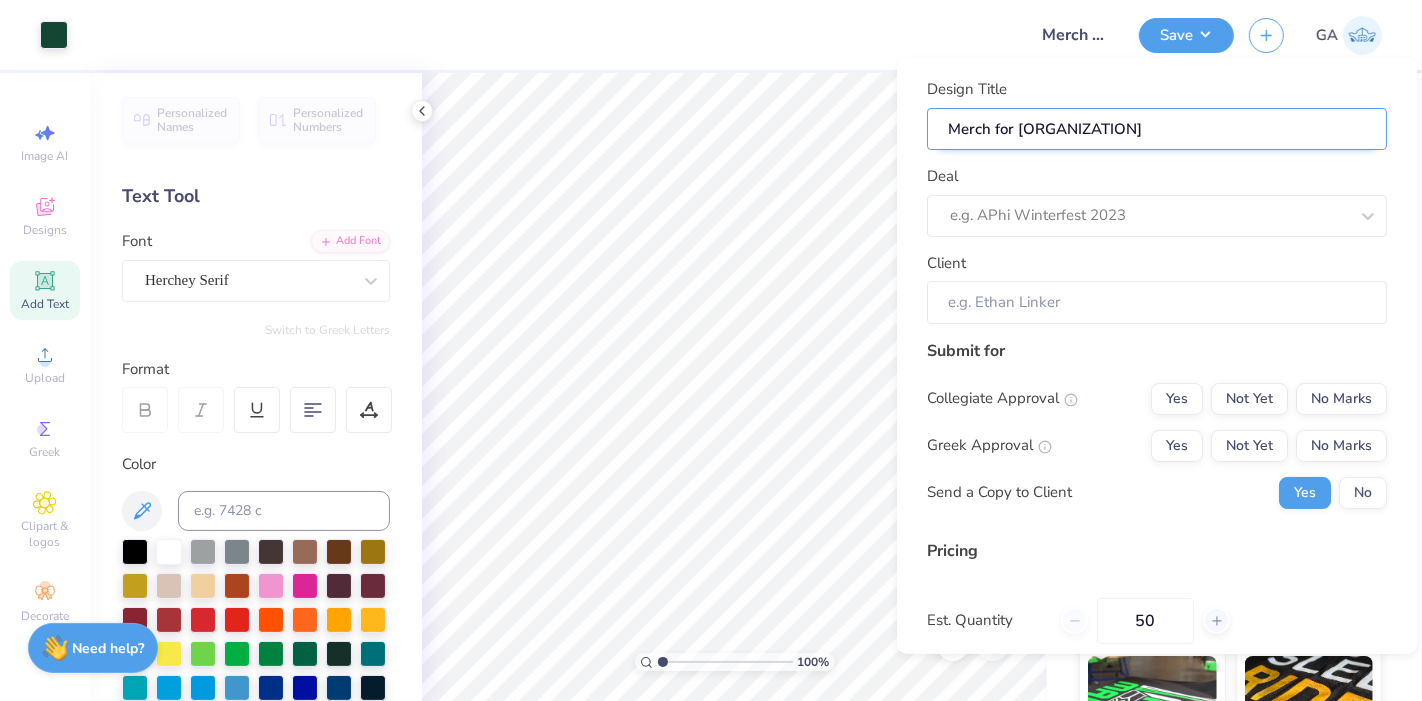 type on "Merch for Haja D" 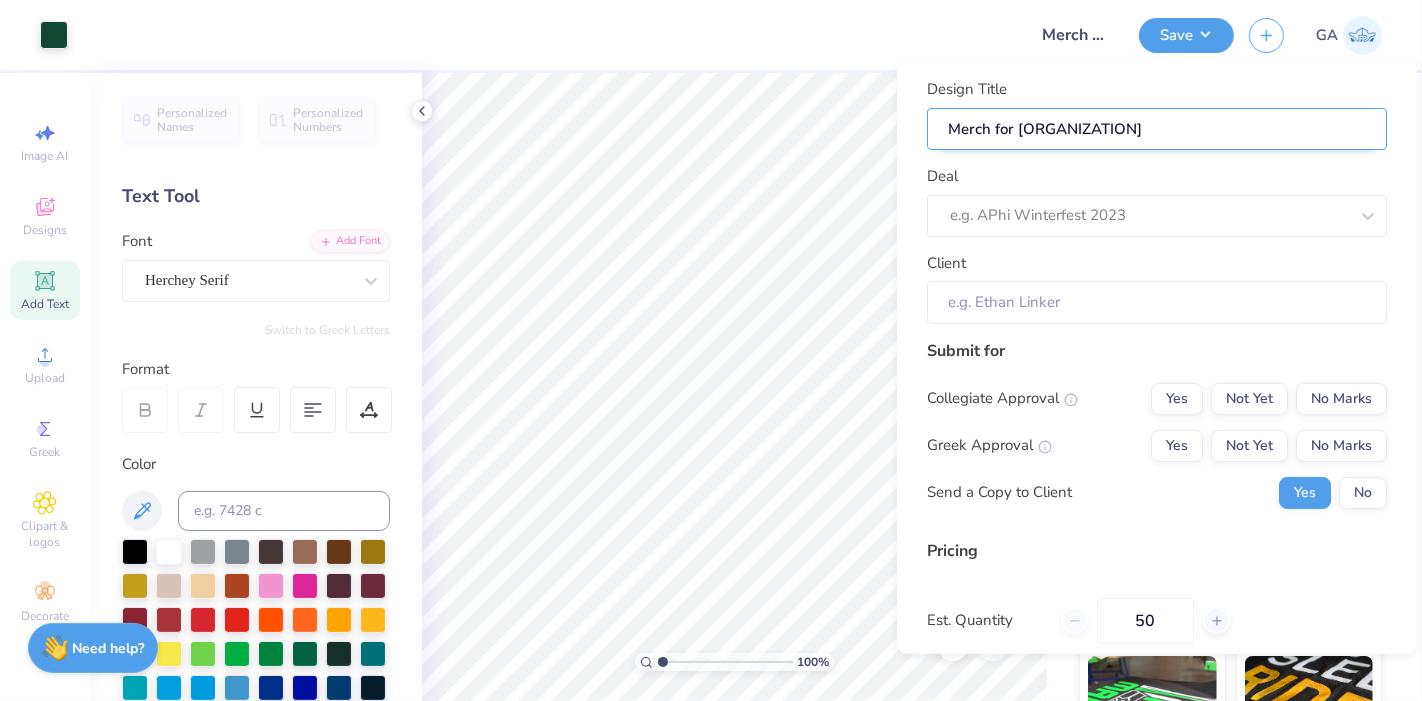 type on "Merch for Haja Da" 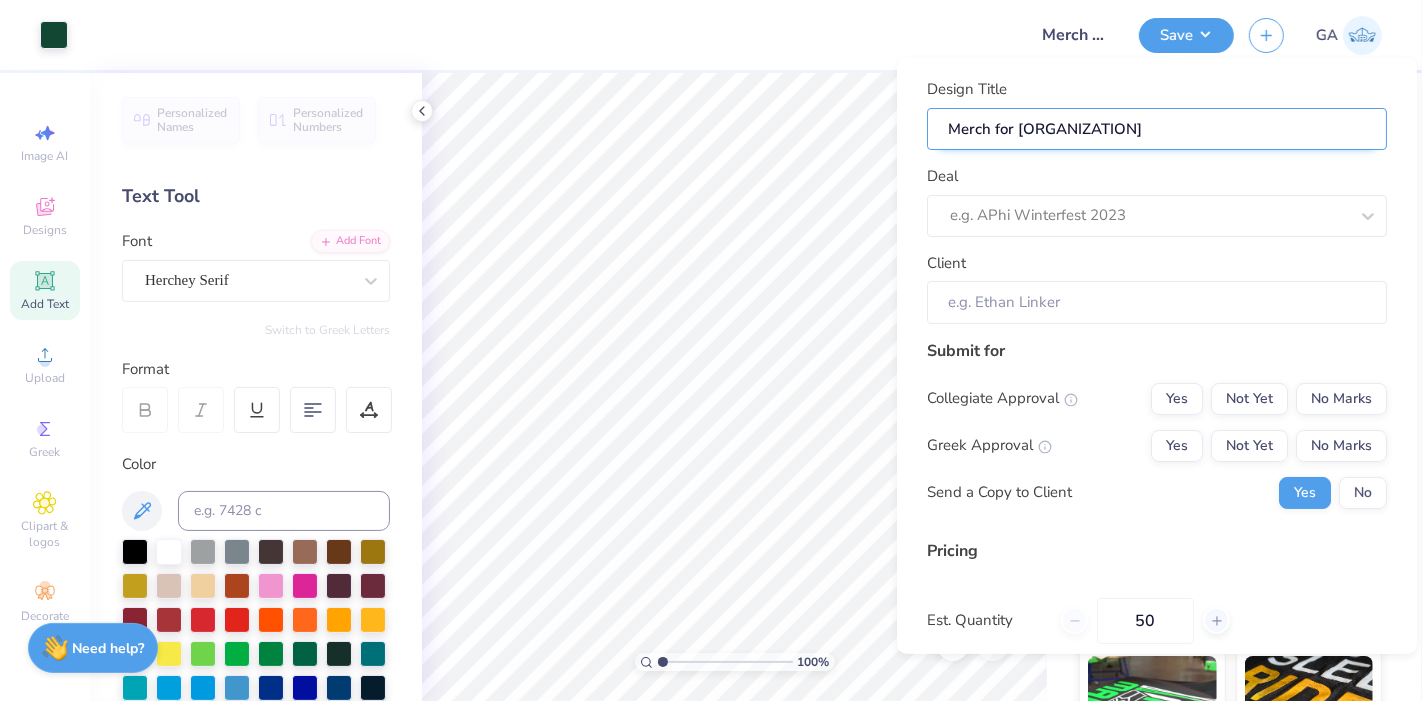 type on "Merch for Haja Danc" 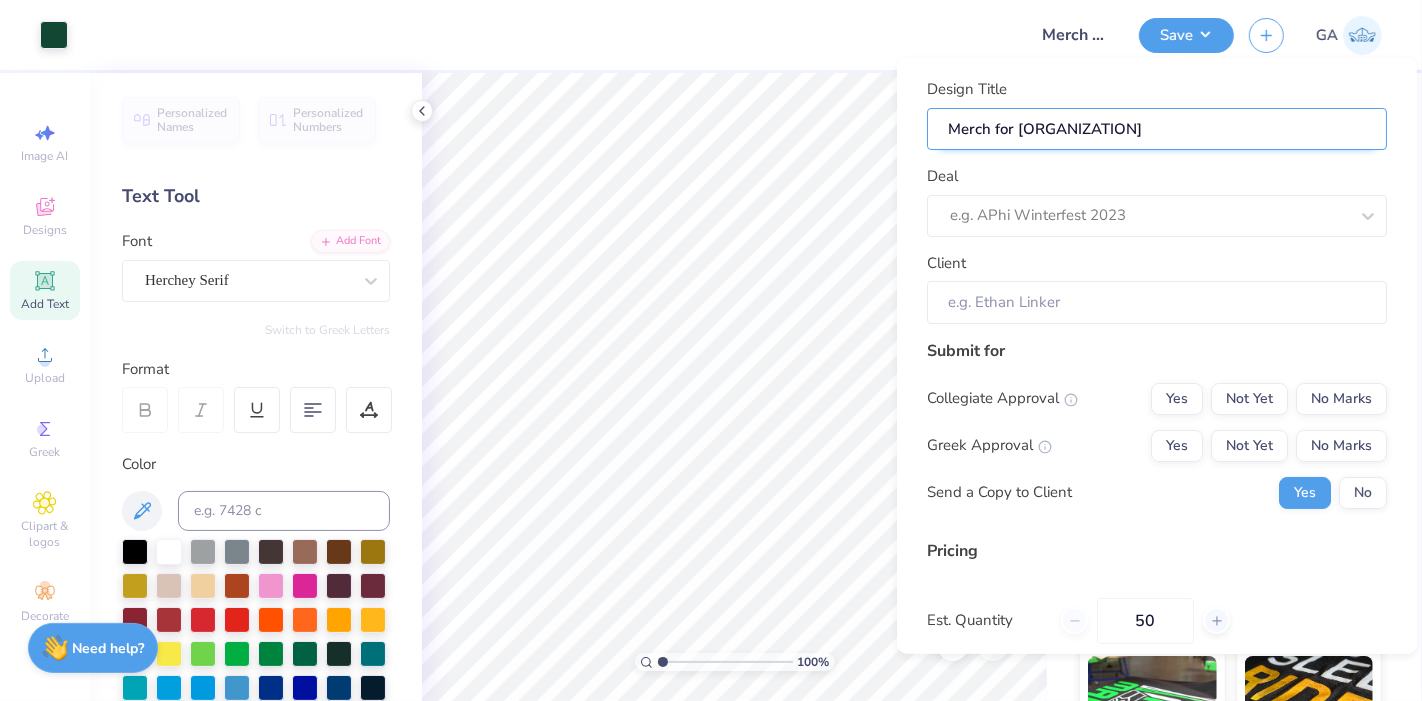 type on "Merch for Haja Dance" 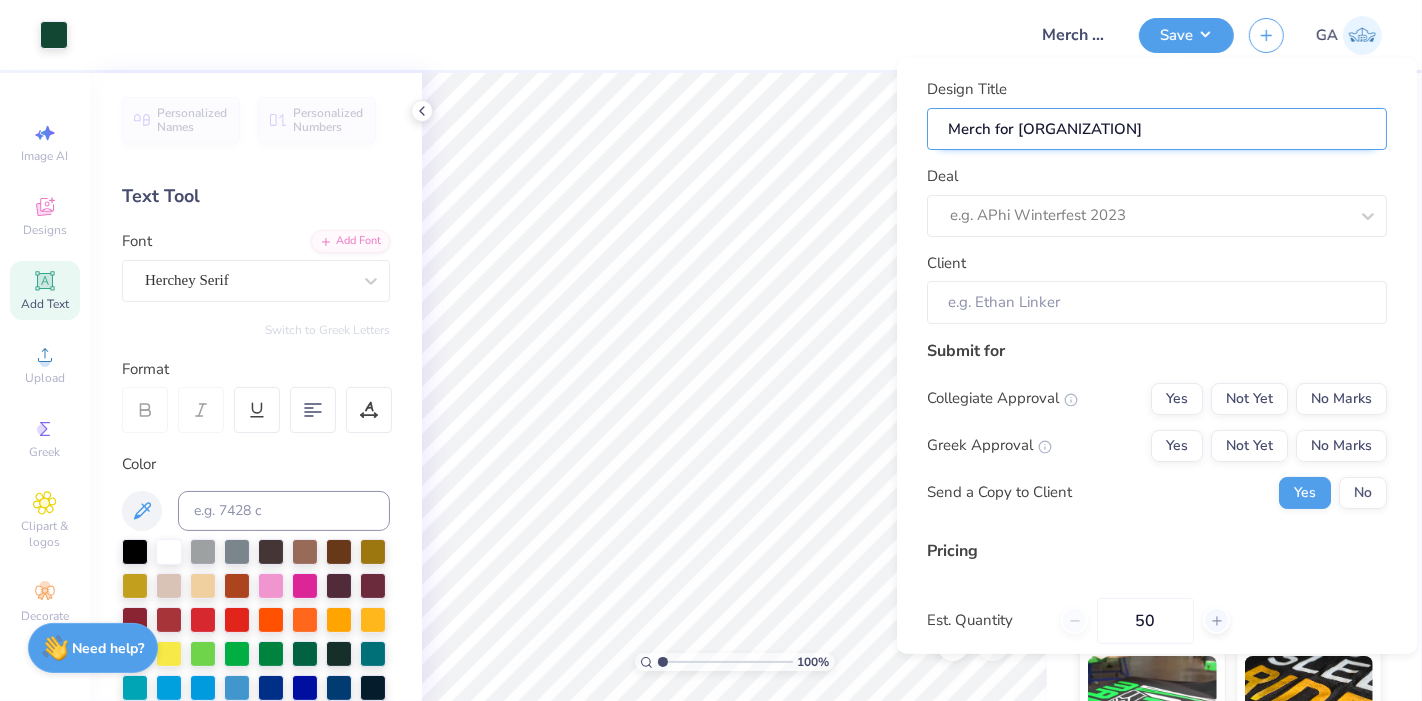 type on "Merch for Haja Dance C" 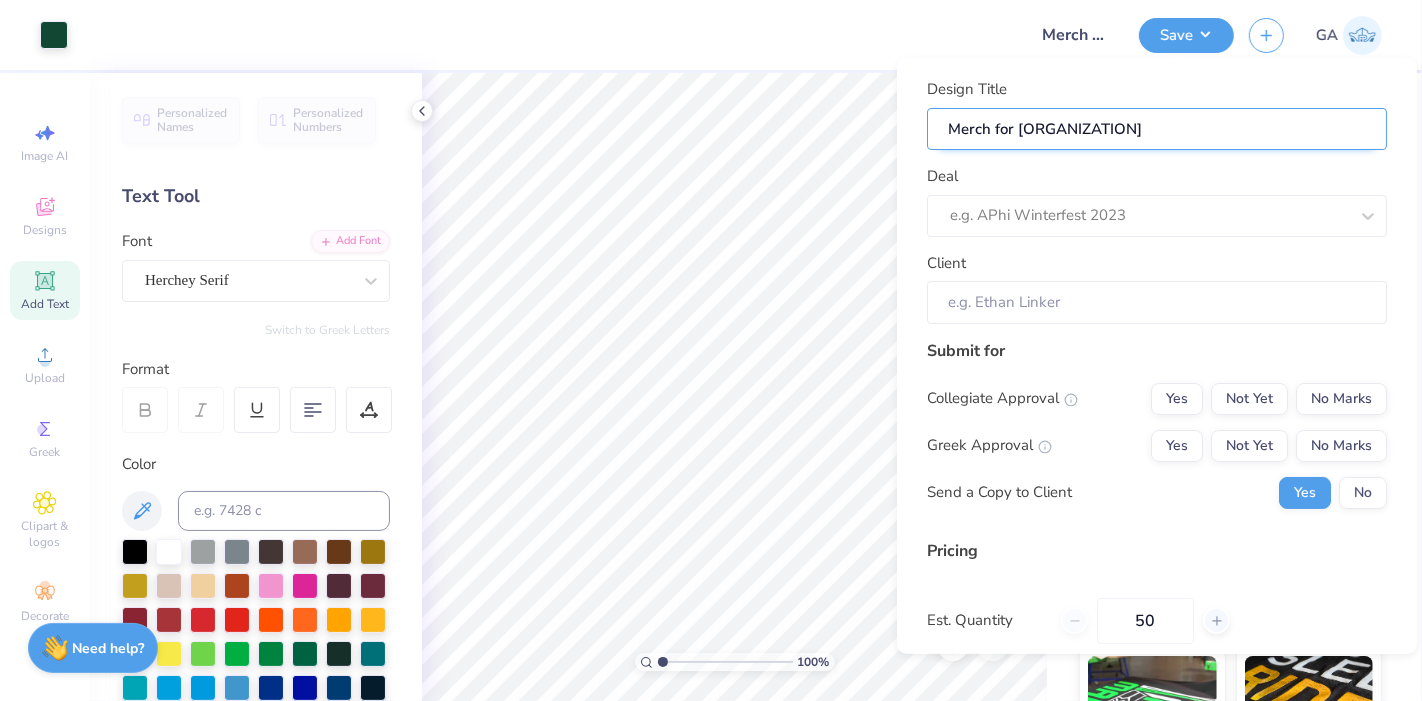 type on "Merch for Haja Dance Com" 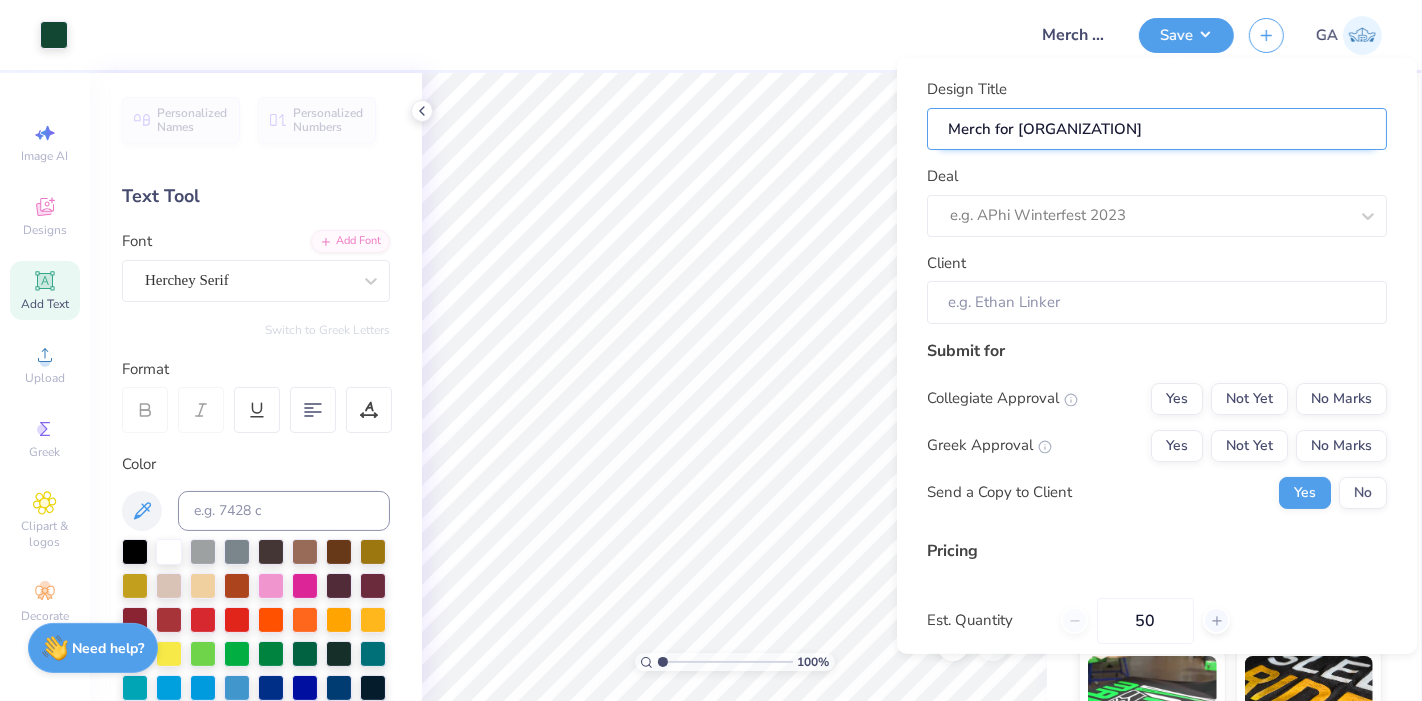 type on "Merch for Haja Dance Comp" 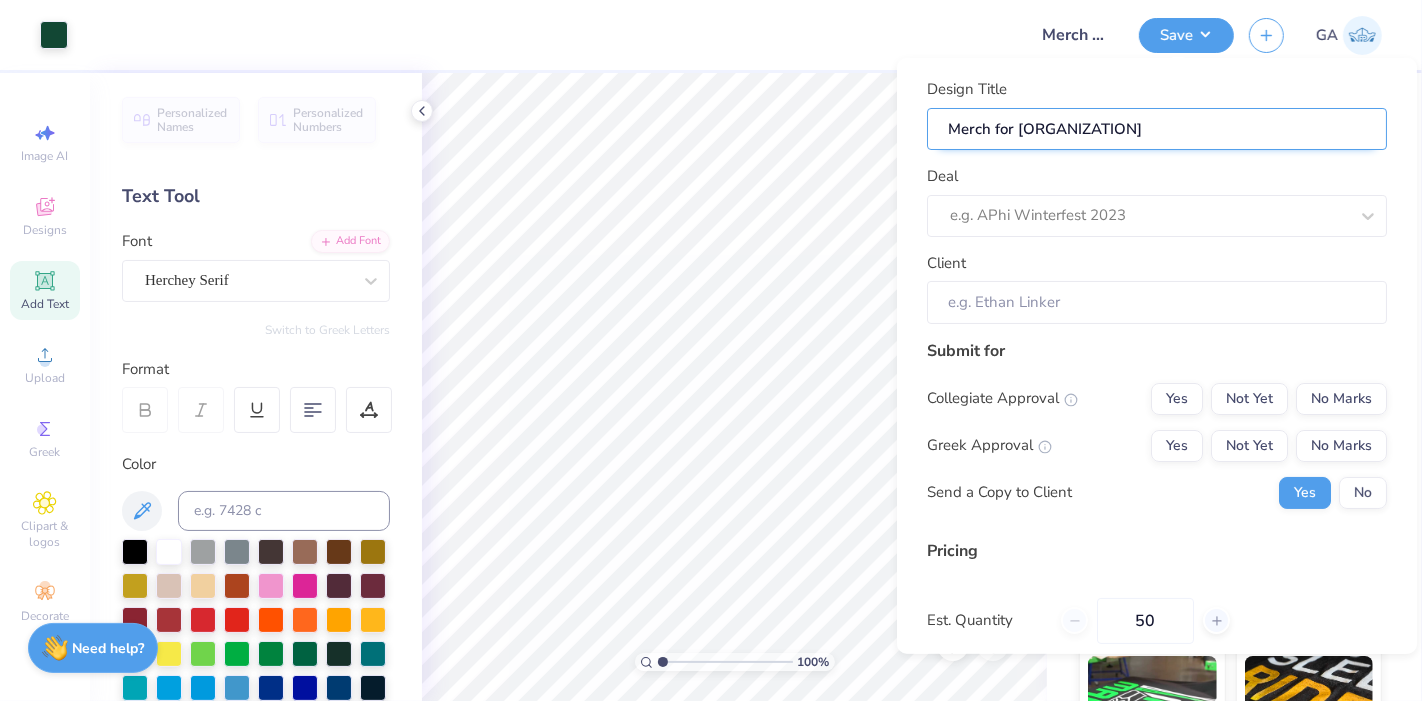 type on "Merch for Haja Dance Compan" 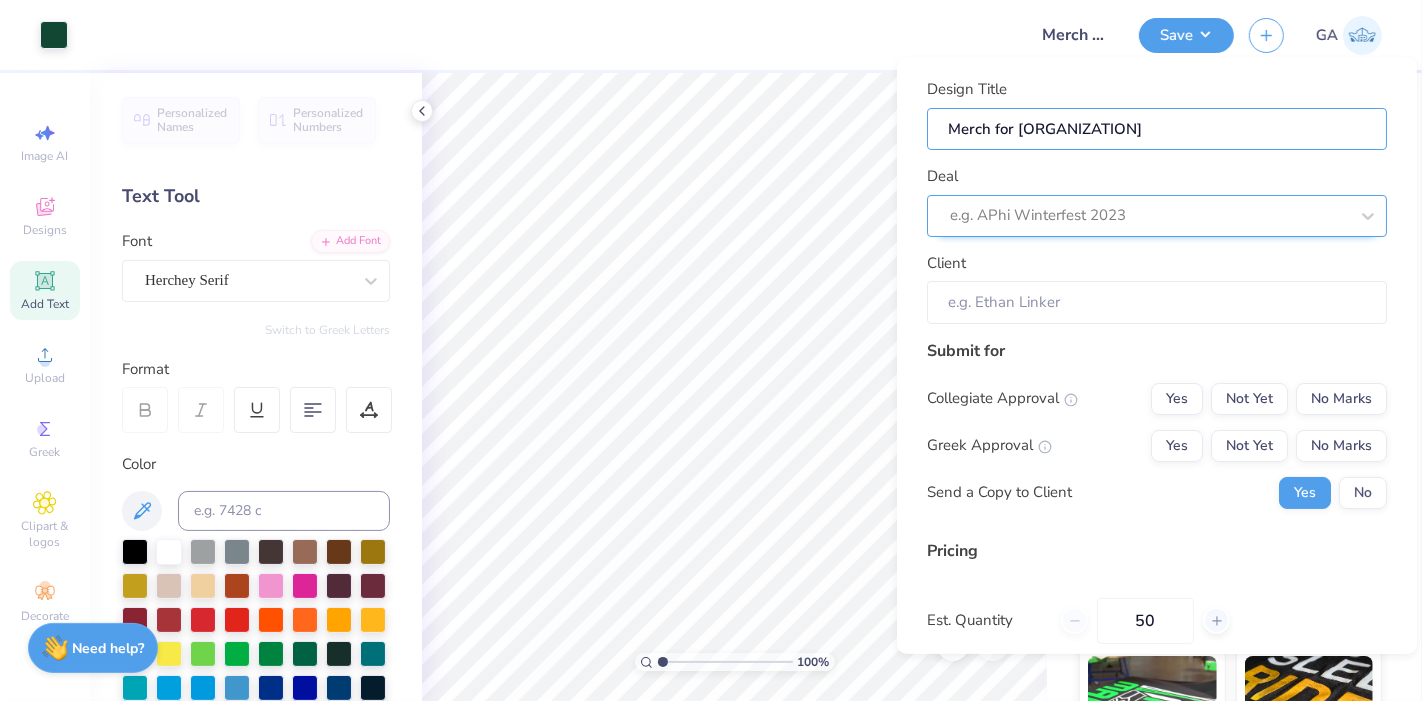 type on "Merch for Haja Dance Company" 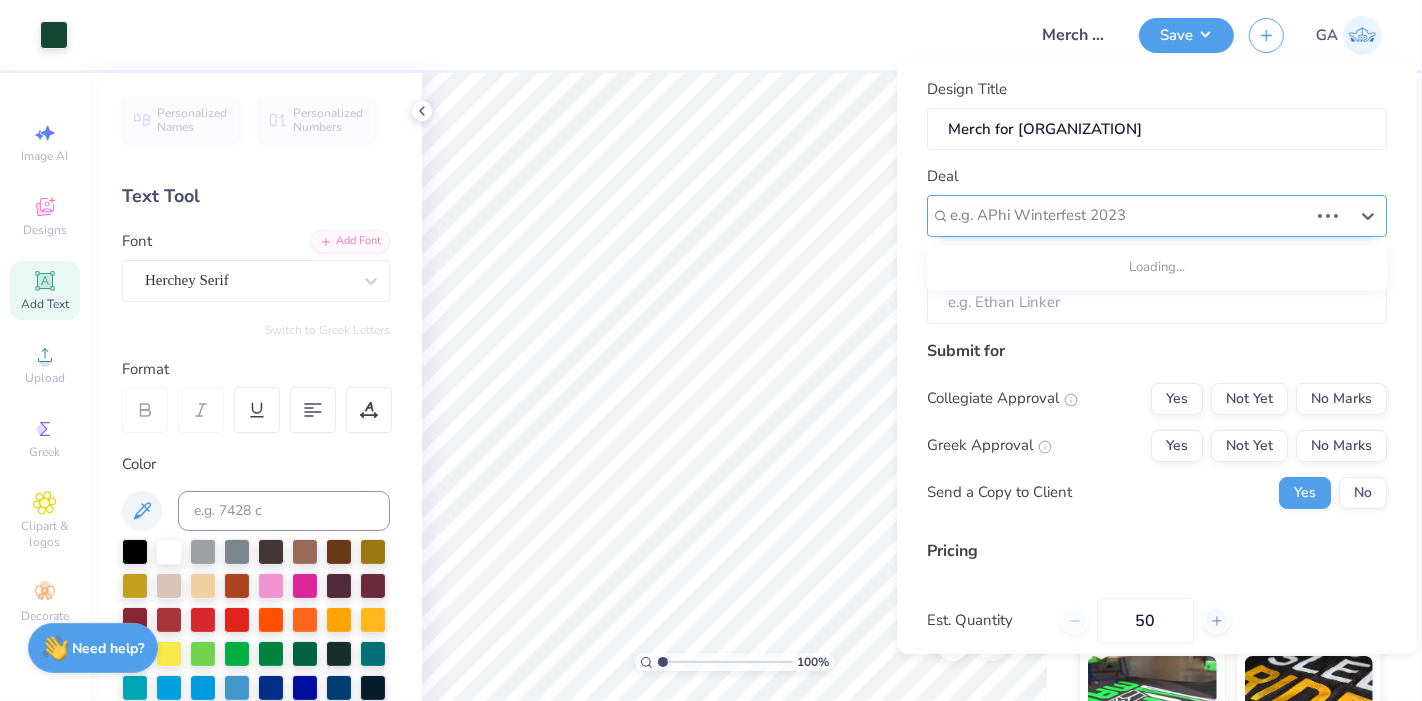 click at bounding box center [1129, 215] 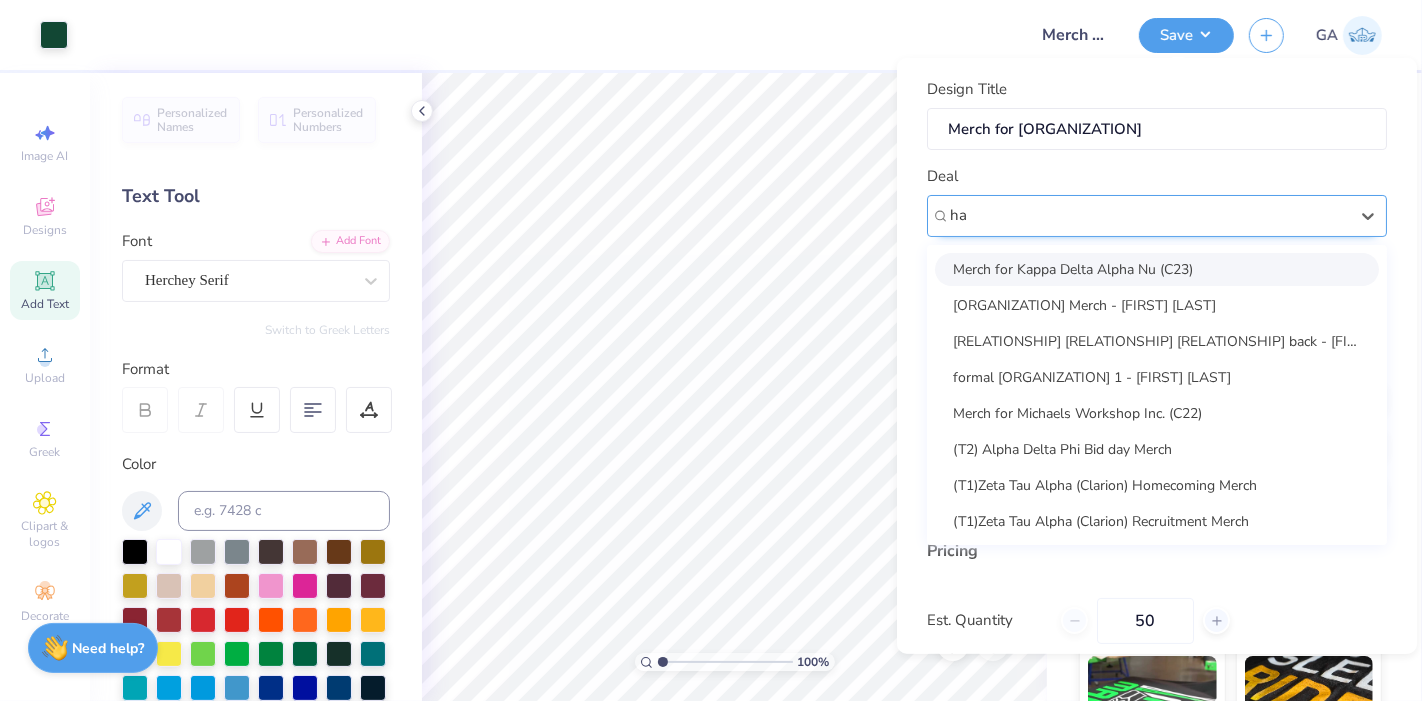 type on "h" 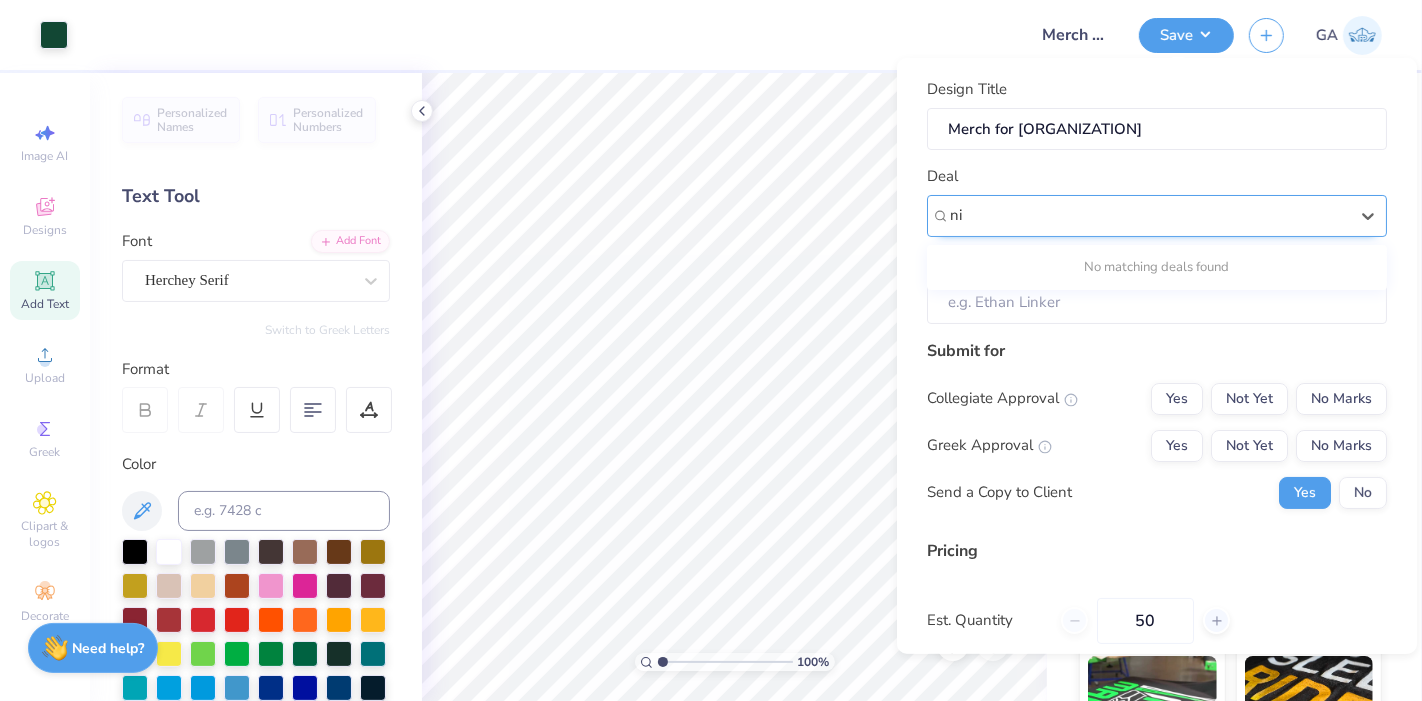 type on "n" 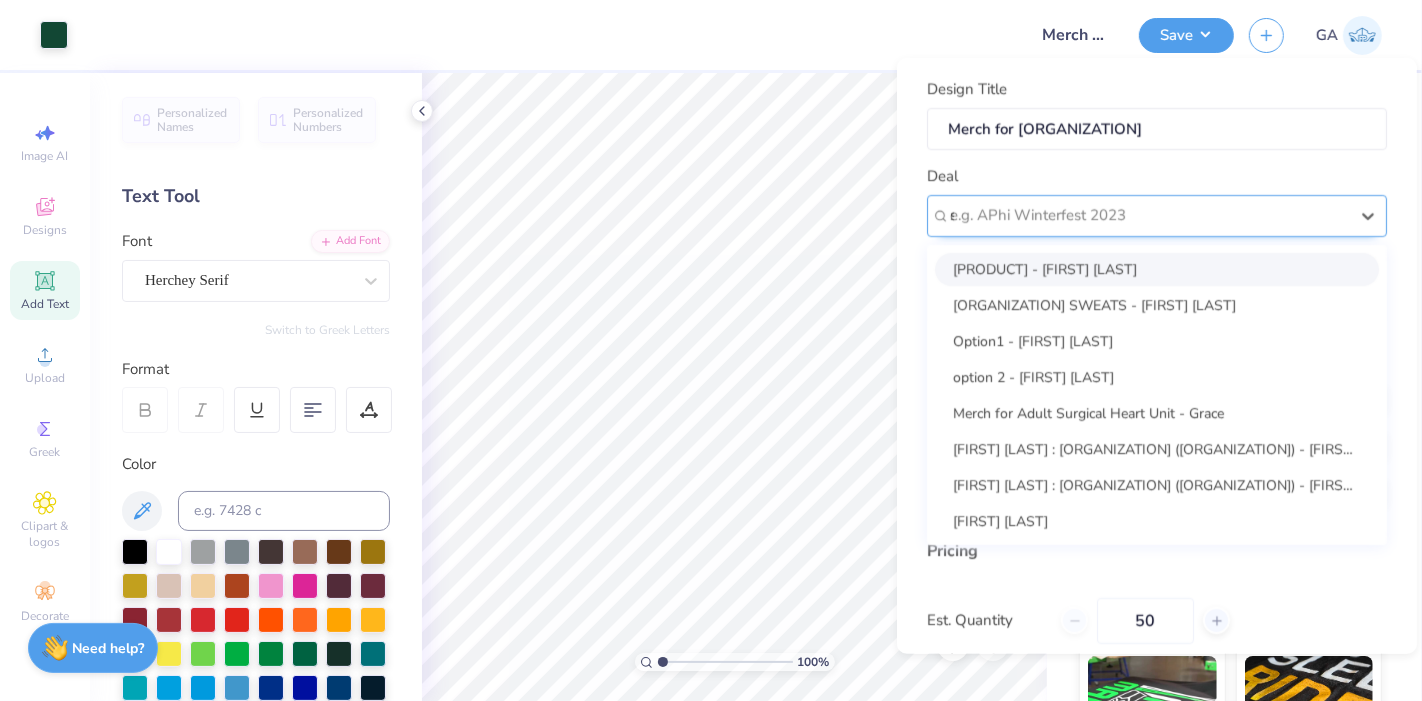 click on "s" at bounding box center (1149, 215) 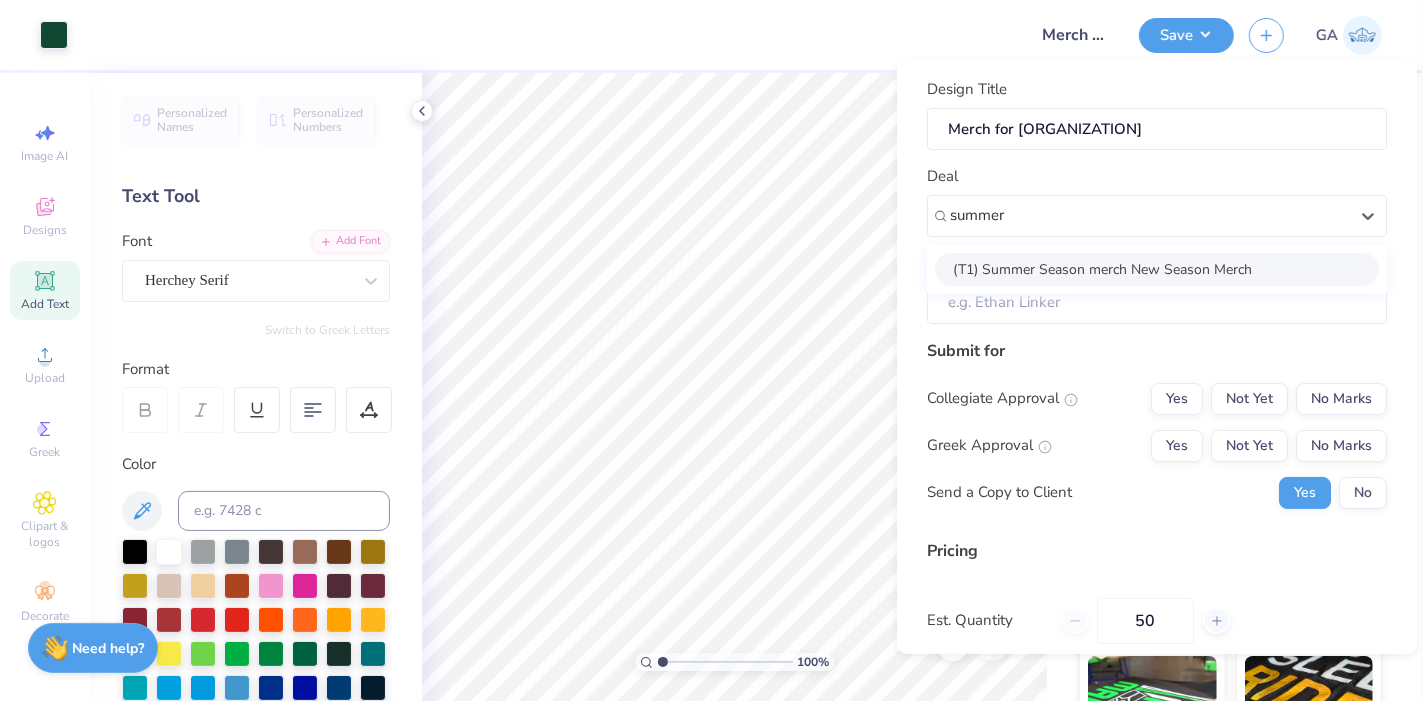 click on "(T1) Summer Season merch New Season Merch" at bounding box center [1157, 268] 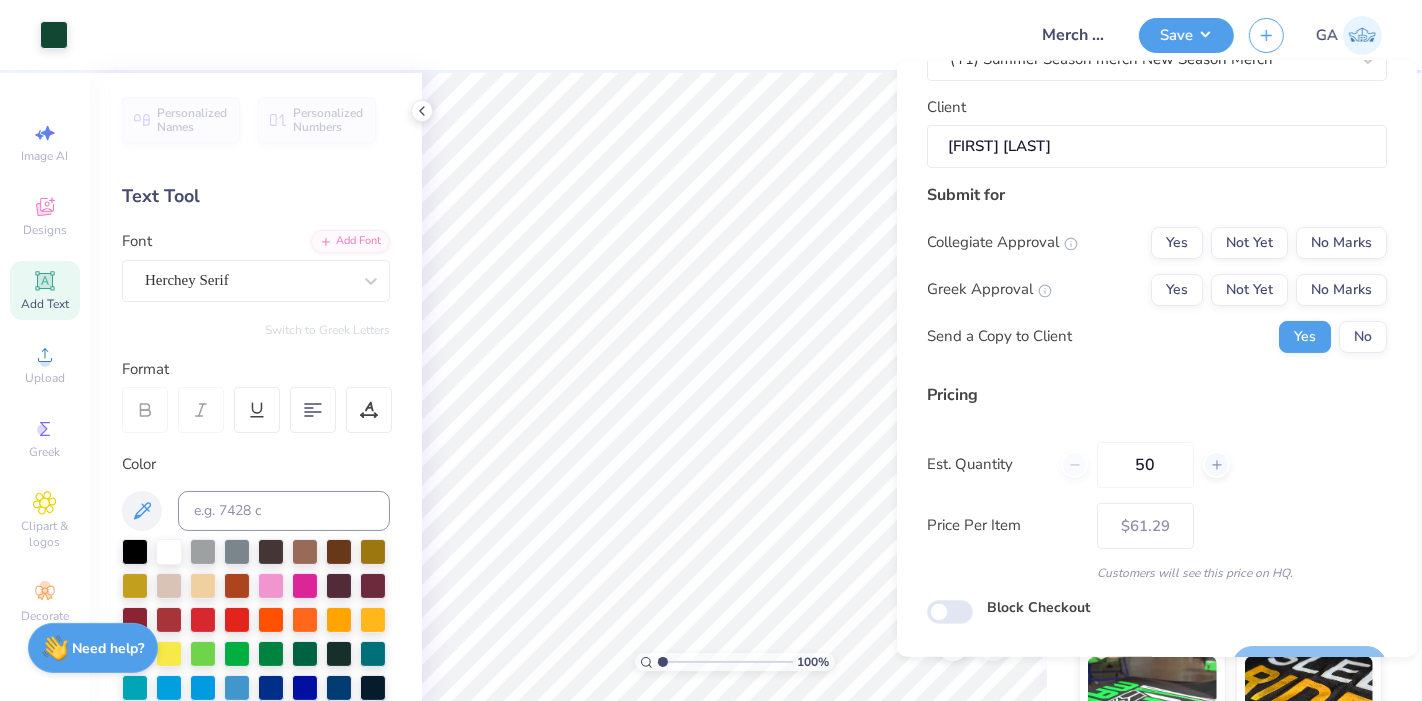 scroll, scrollTop: 162, scrollLeft: 0, axis: vertical 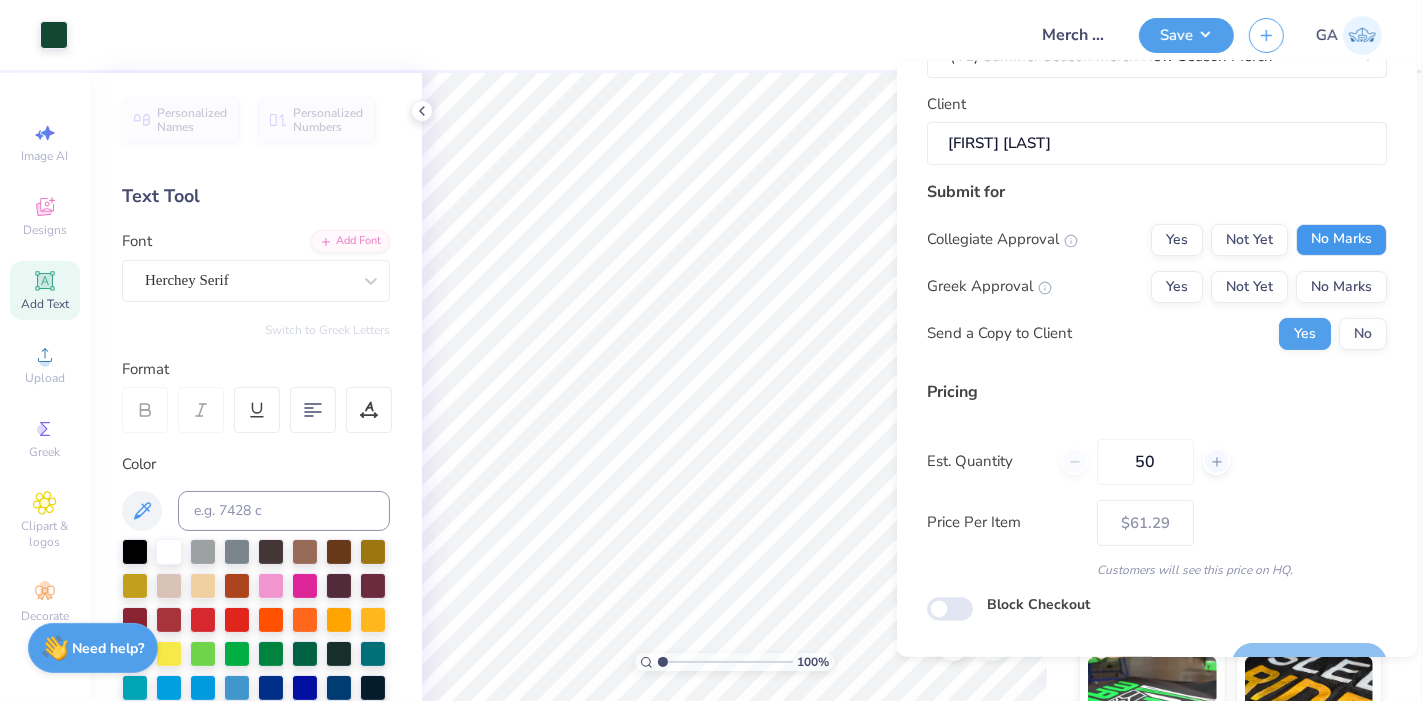 click on "No Marks" at bounding box center [1341, 239] 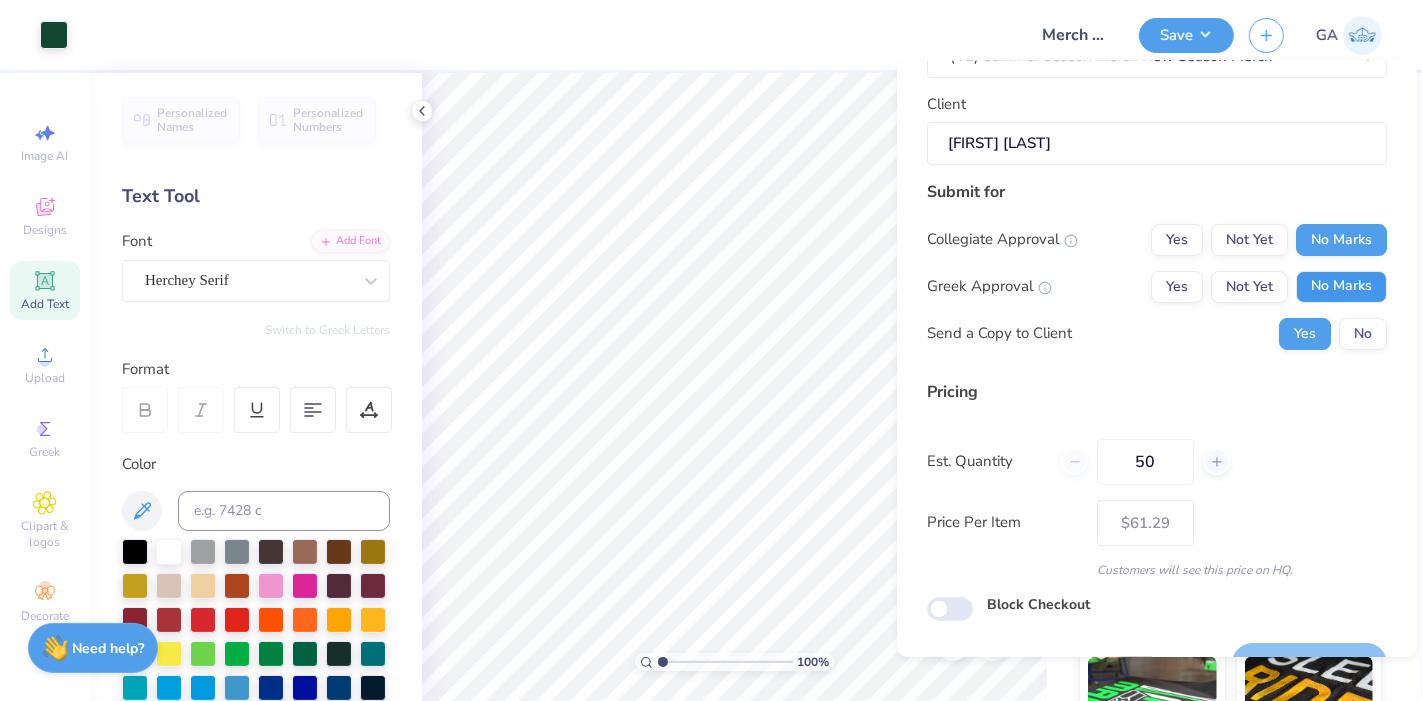 click on "No Marks" at bounding box center [1341, 286] 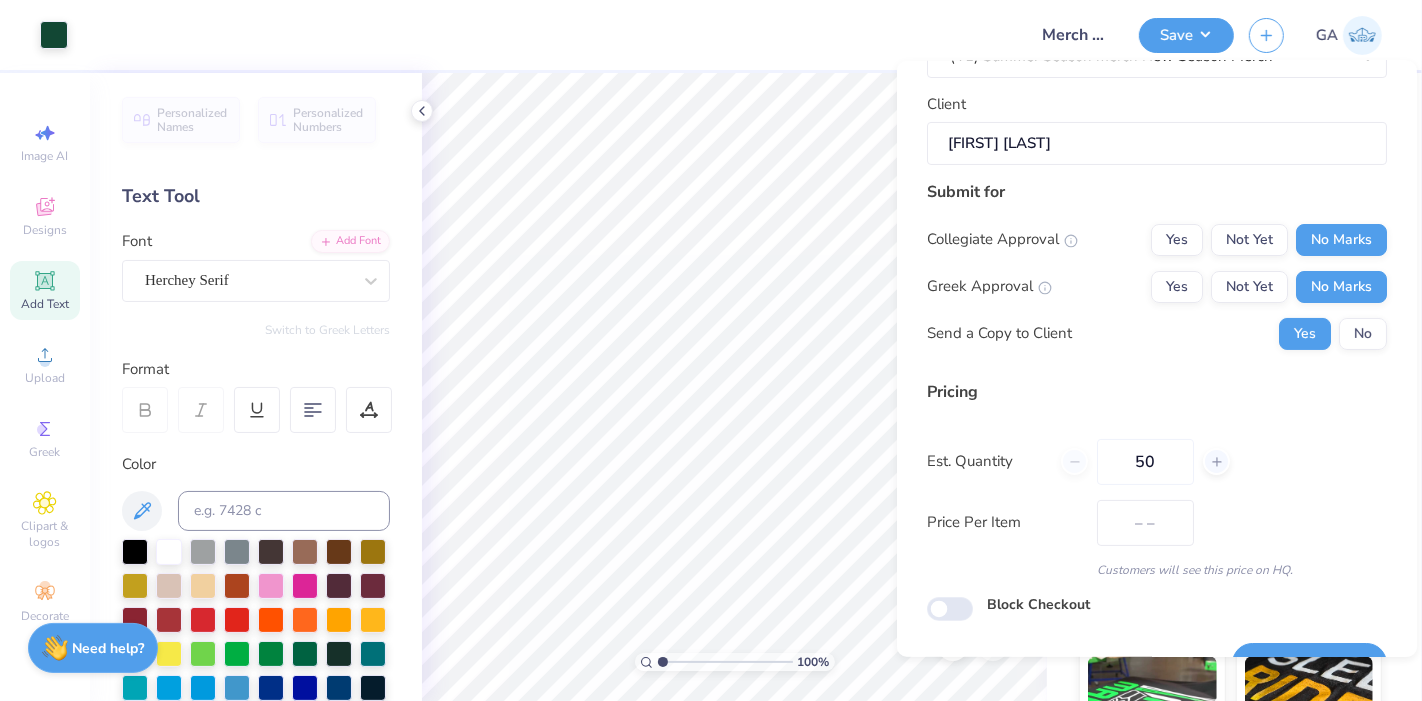 scroll, scrollTop: 206, scrollLeft: 0, axis: vertical 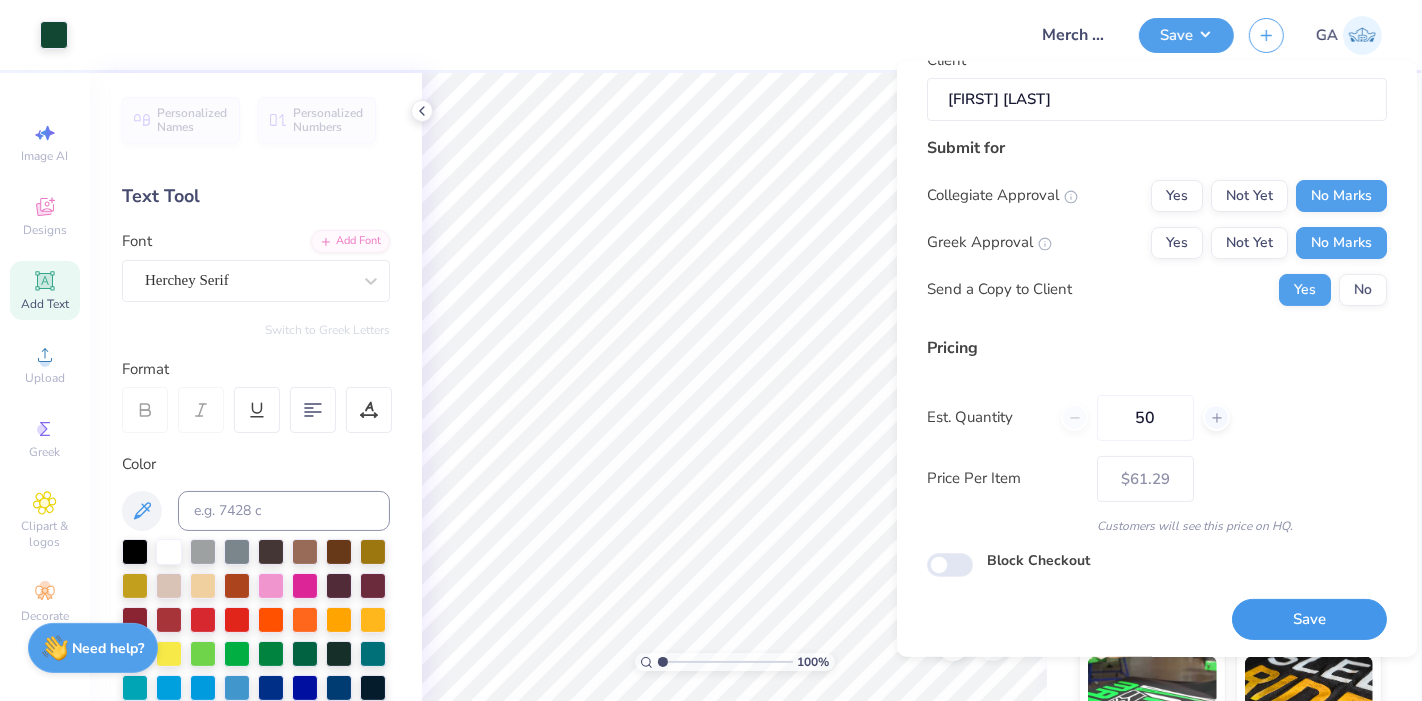 click on "Save" at bounding box center (1309, 619) 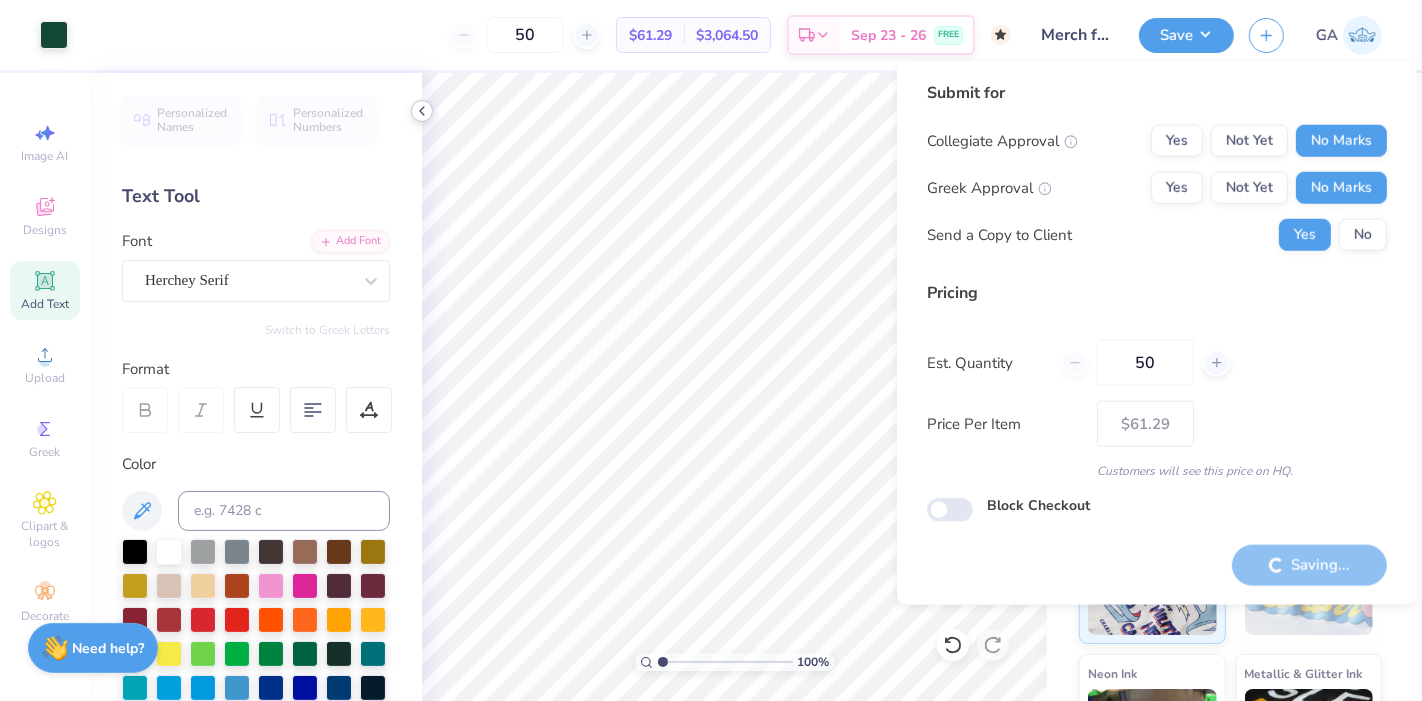 type on "– –" 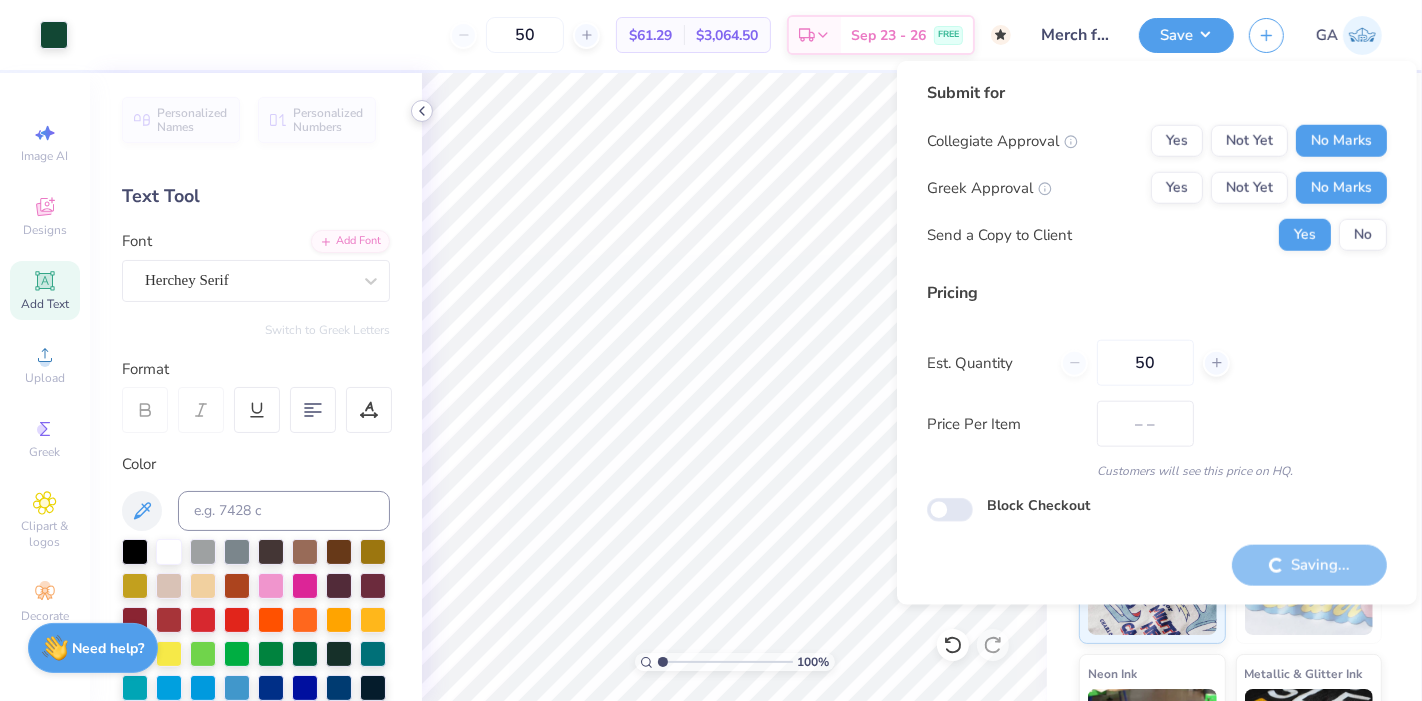 scroll, scrollTop: 0, scrollLeft: 0, axis: both 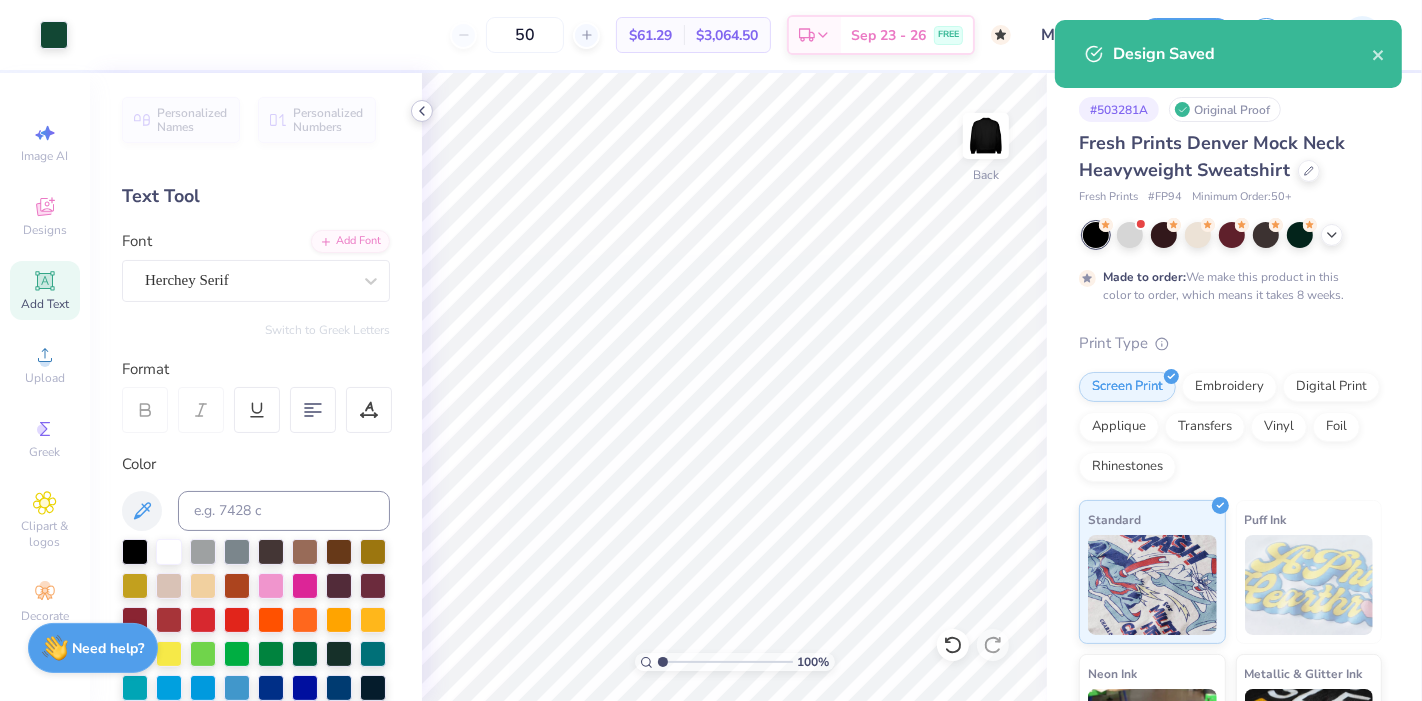 click 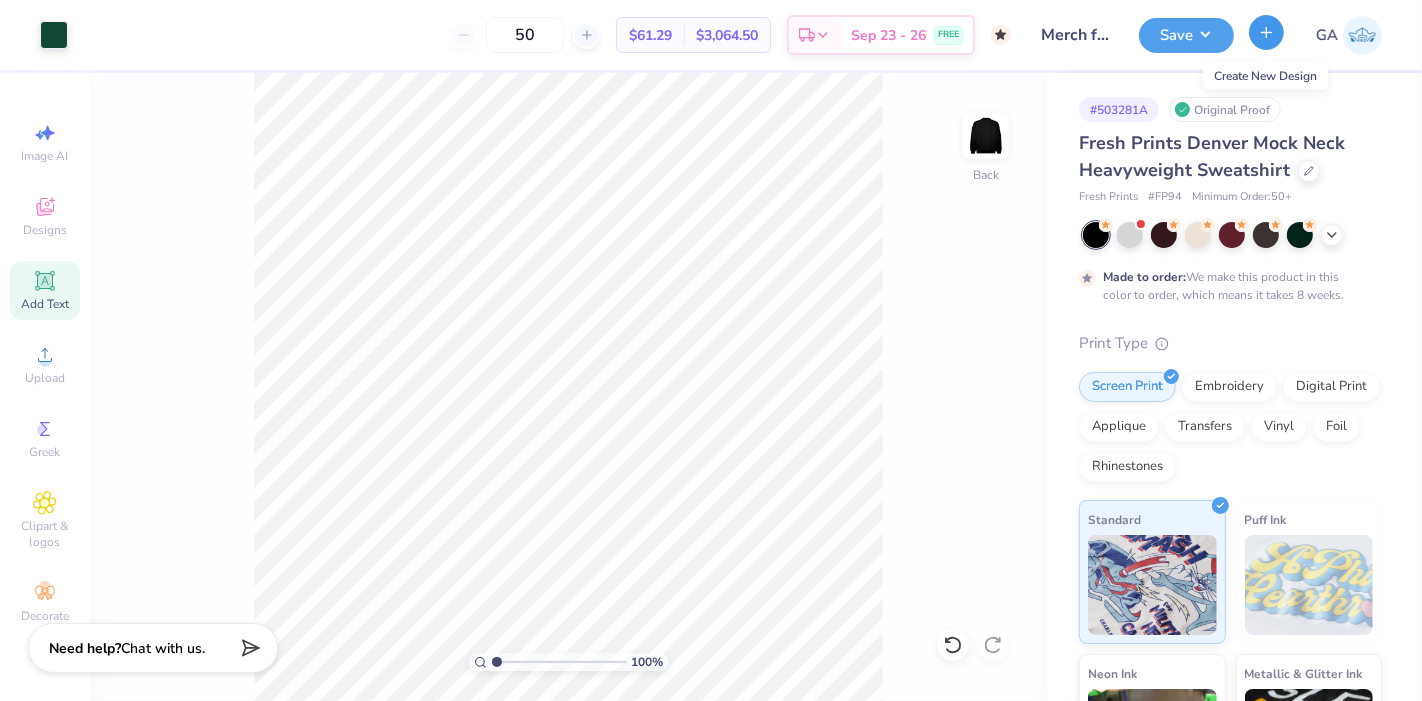 click 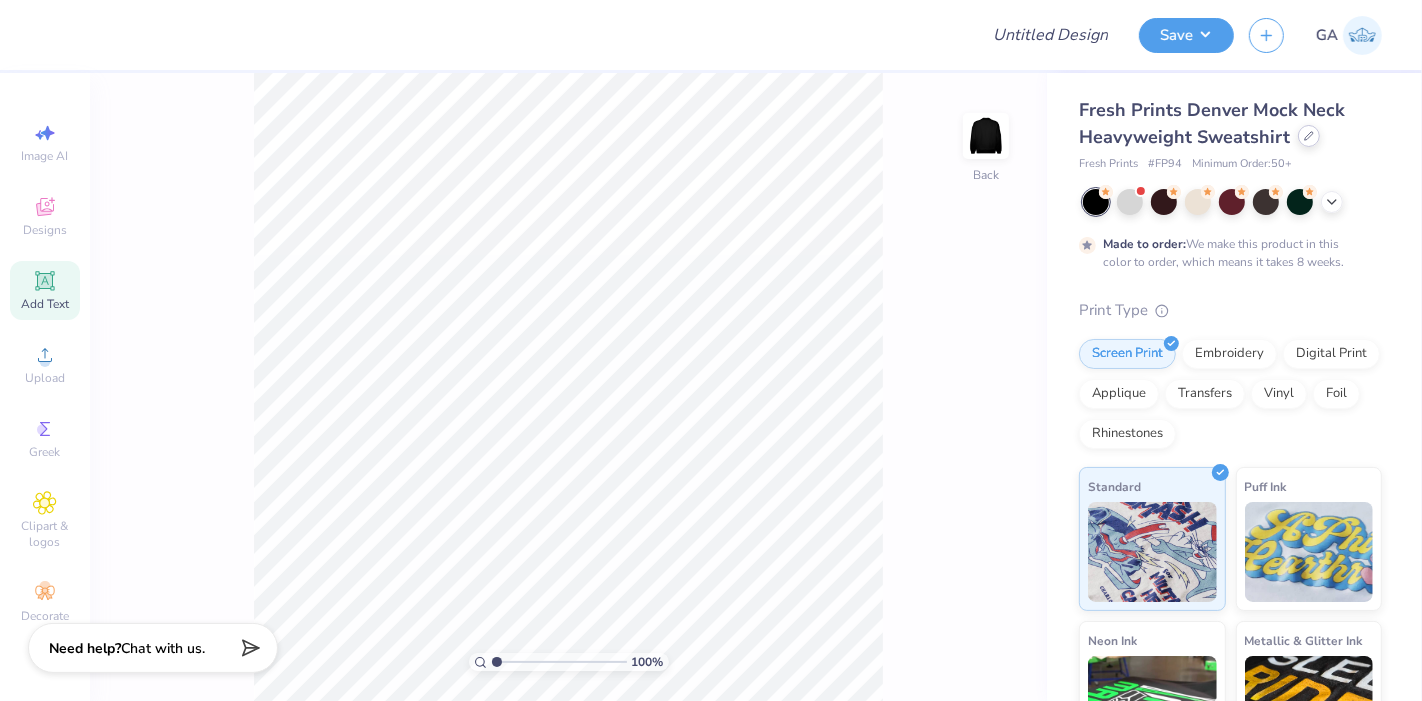 click at bounding box center [1309, 136] 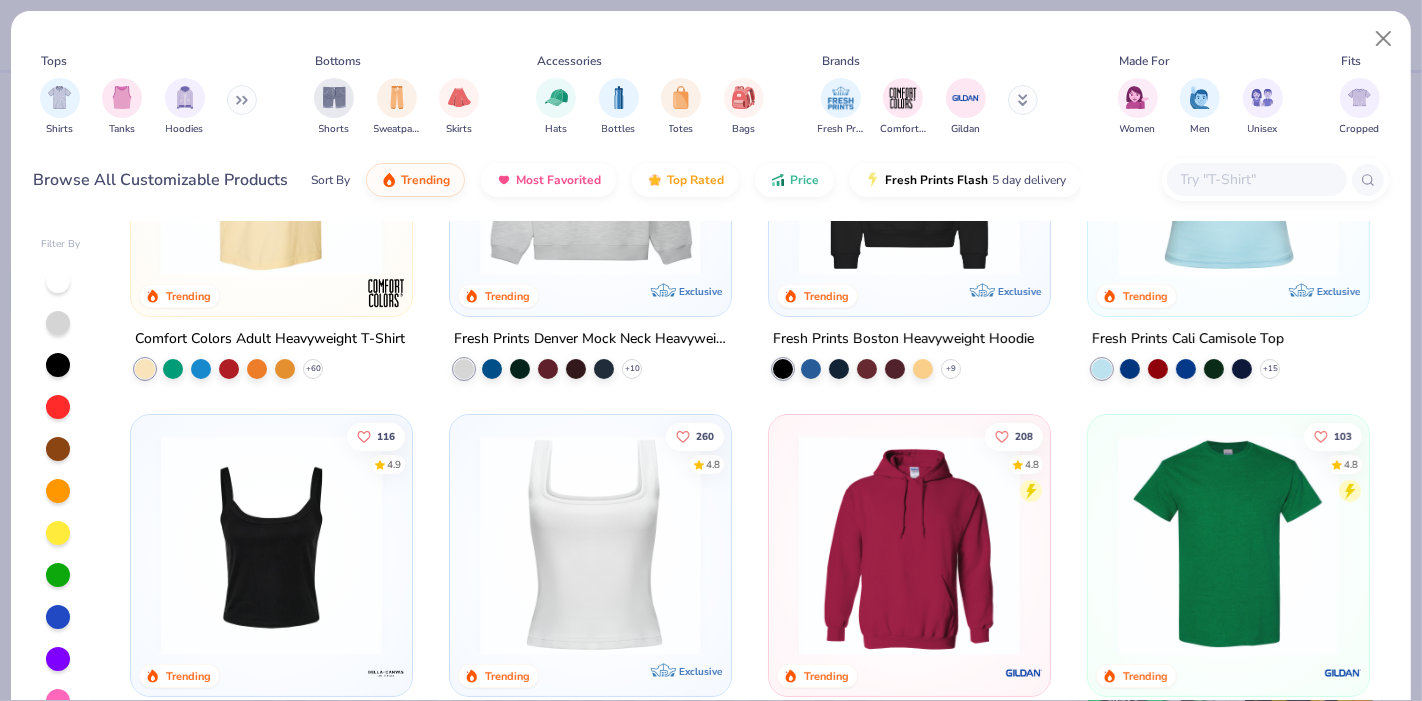 scroll, scrollTop: 401, scrollLeft: 0, axis: vertical 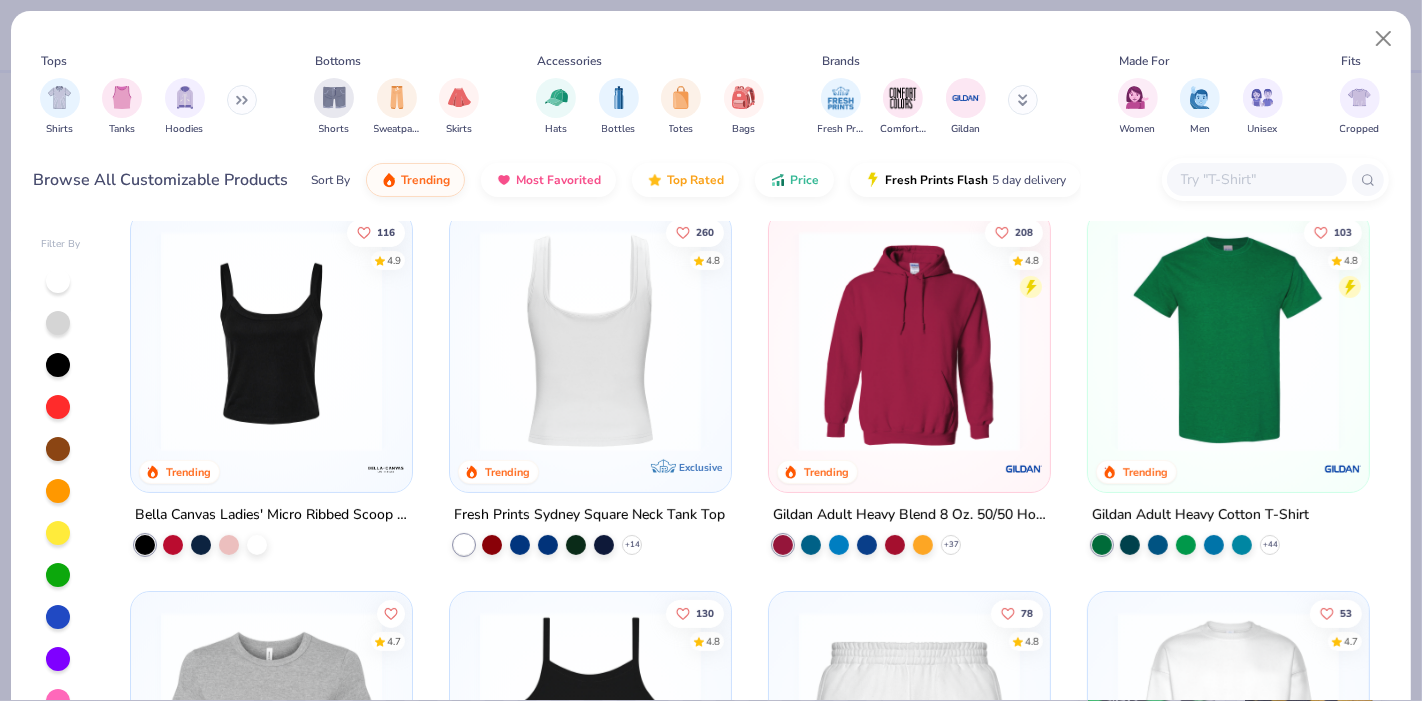 click at bounding box center [271, 341] 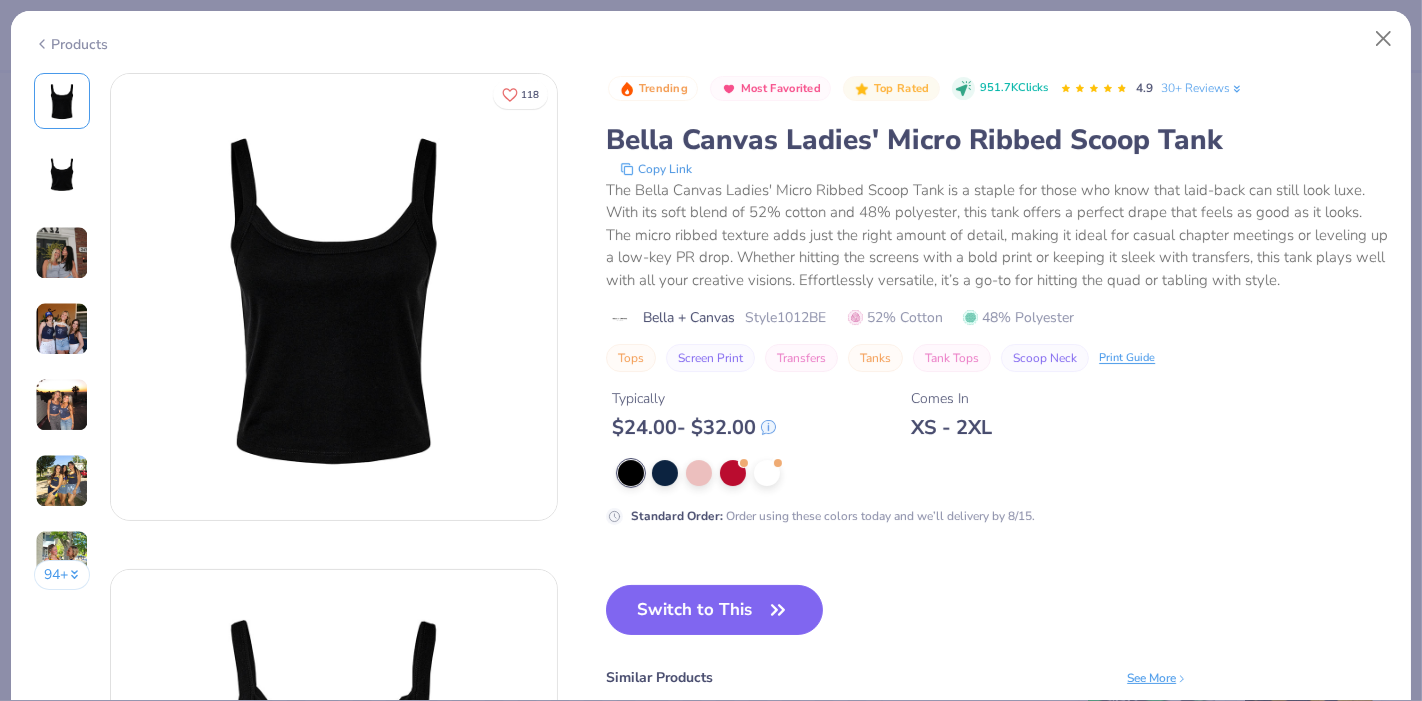 click on "Trending Most Favorited Top Rated 951.7K  Clicks 4.9 30+ Reviews Bella Canvas Ladies' Micro Ribbed Scoop Tank Copy Link The Bella Canvas Ladies' Micro Ribbed Scoop Tank is a staple for those who know that laid-back can still look luxe. With its soft blend of 52% cotton and 48% polyester, this tank offers a perfect drape that feels as good as it looks. The micro ribbed texture adds just the right amount of detail, making it ideal for casual chapter meetings or leveling up a low-key PR drop. Whether hitting the screens with a bold print or keeping it sleek with transfers, this tank plays well with all your creative visions. Effortlessly versatile, it’s a go-to for hitting the quad or tabling with style. Bella + Canvas Style  1012BE   52% Cotton   48% Polyester Tops Screen Print Transfers Tanks Tank Tops Scoop Neck Print Guide Typically   $ 24.00  - $ 32.00   Comes In XS - 2XL     Standard Order :   Order using these colors today and we’ll delivery by 8/15. Switch to This Similar Products See More ★ 4.8" at bounding box center [997, 464] 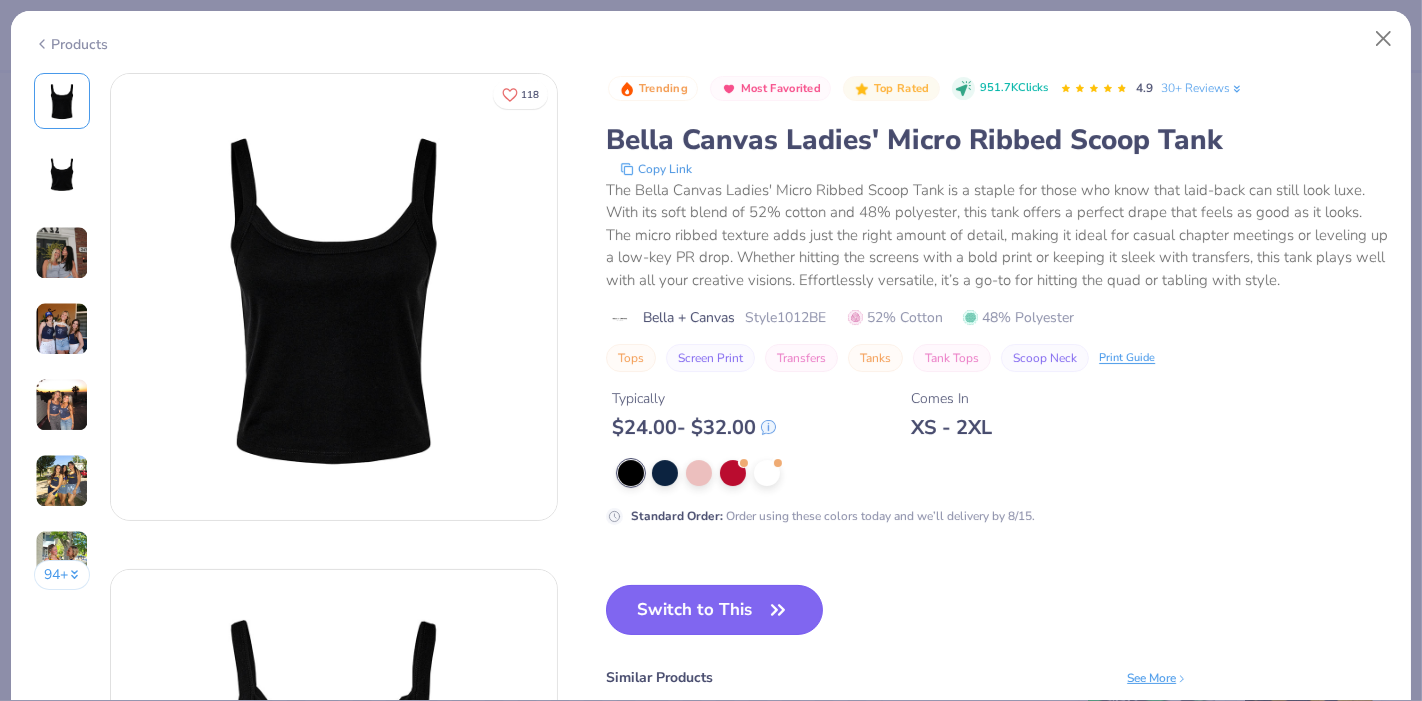 click on "Switch to This" at bounding box center [714, 610] 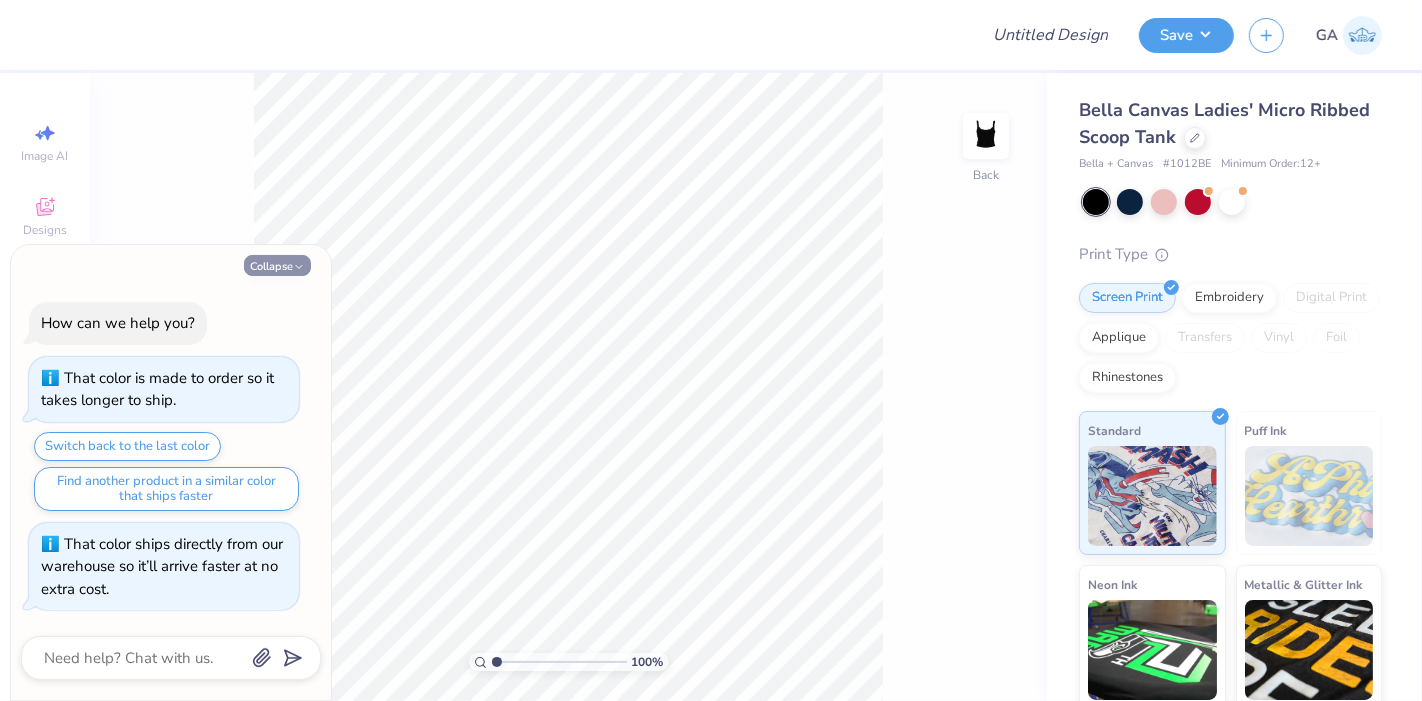click on "Collapse" at bounding box center [277, 265] 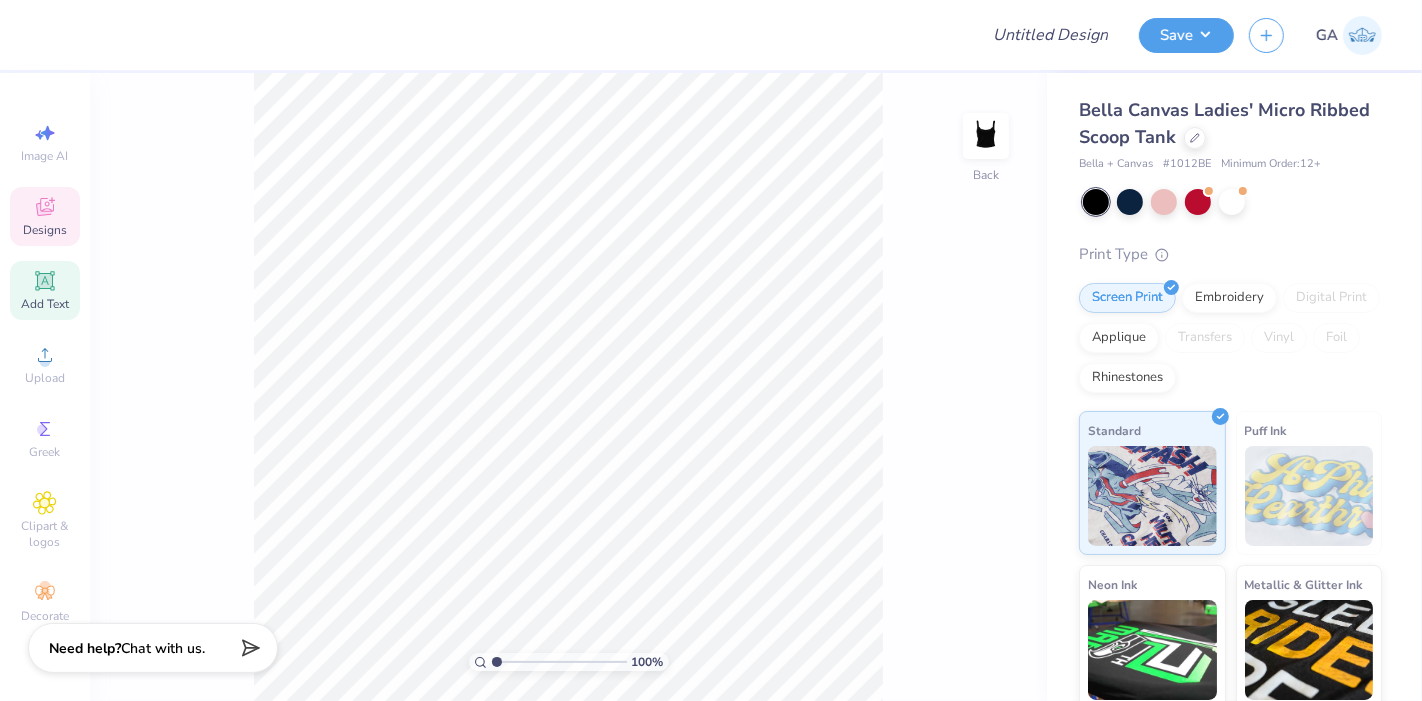 click 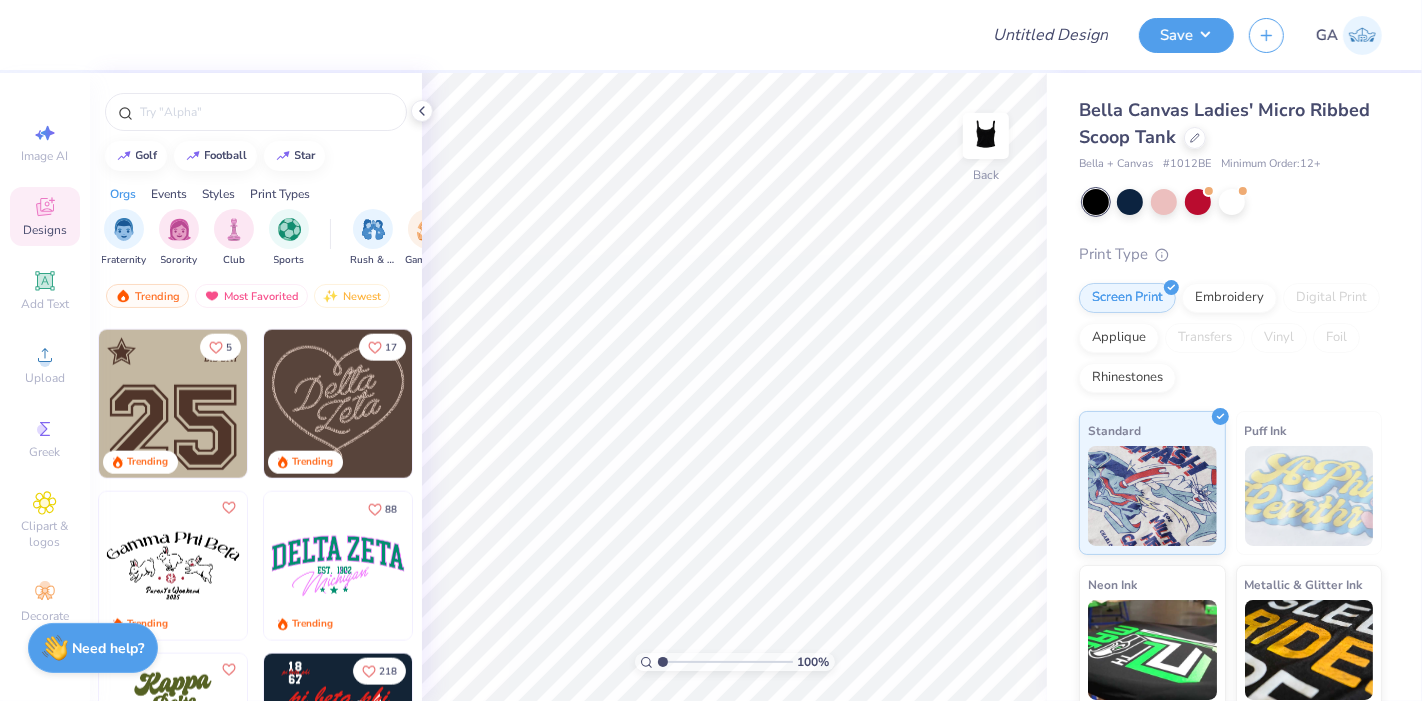 scroll, scrollTop: 2100, scrollLeft: 0, axis: vertical 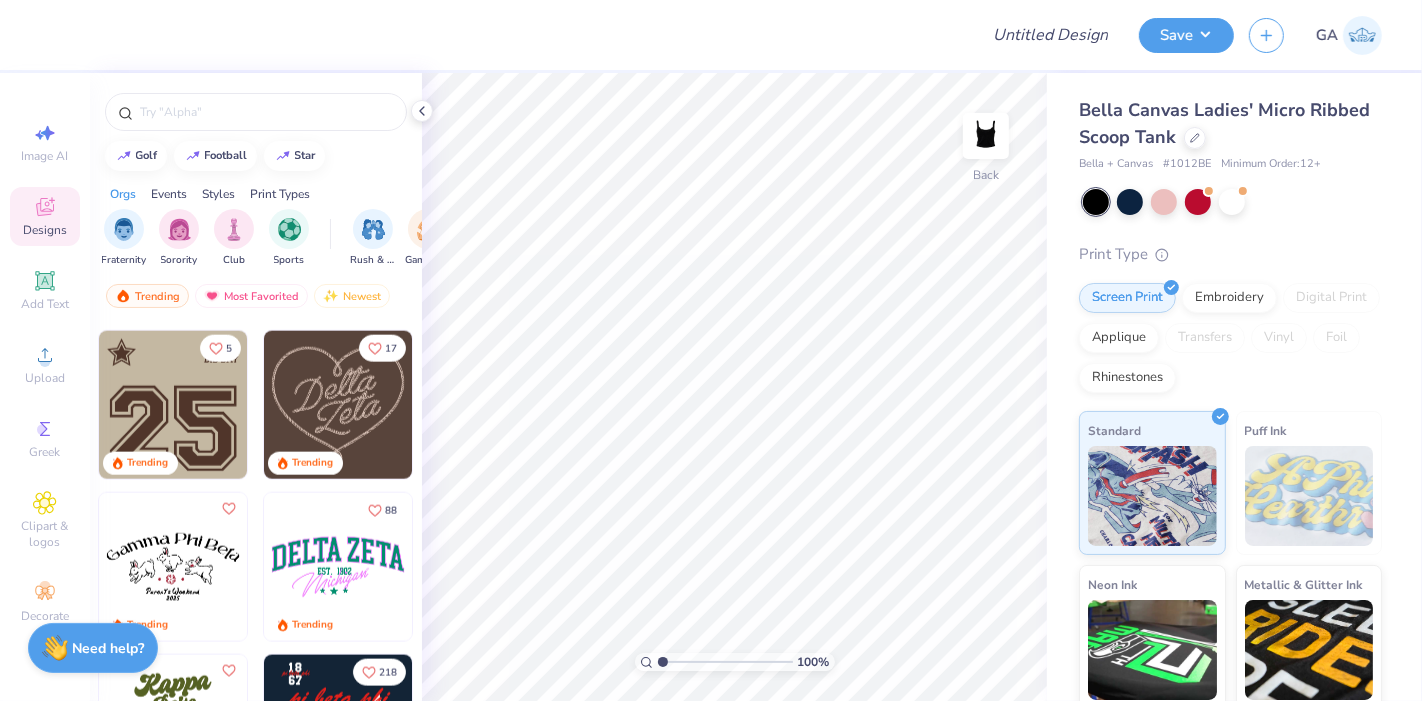 click at bounding box center [173, 405] 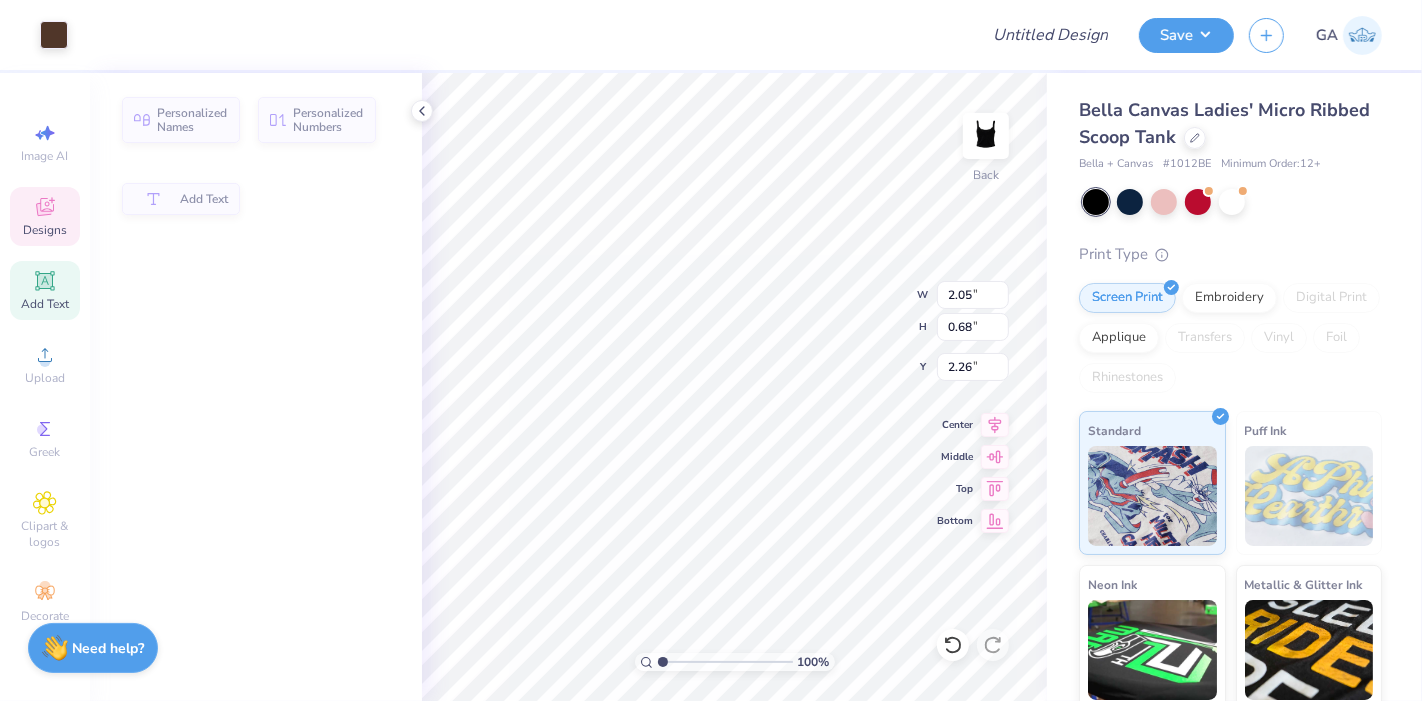 type on "2.05" 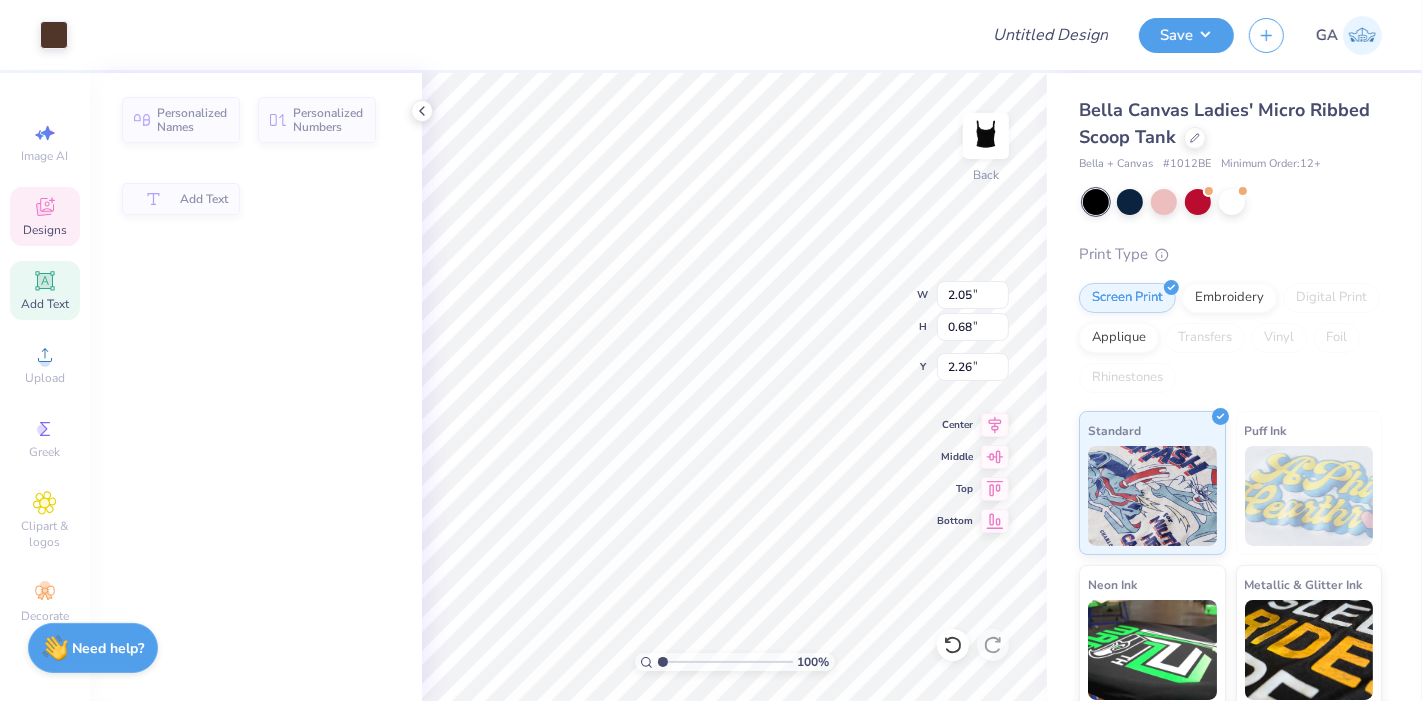 type on "0.68" 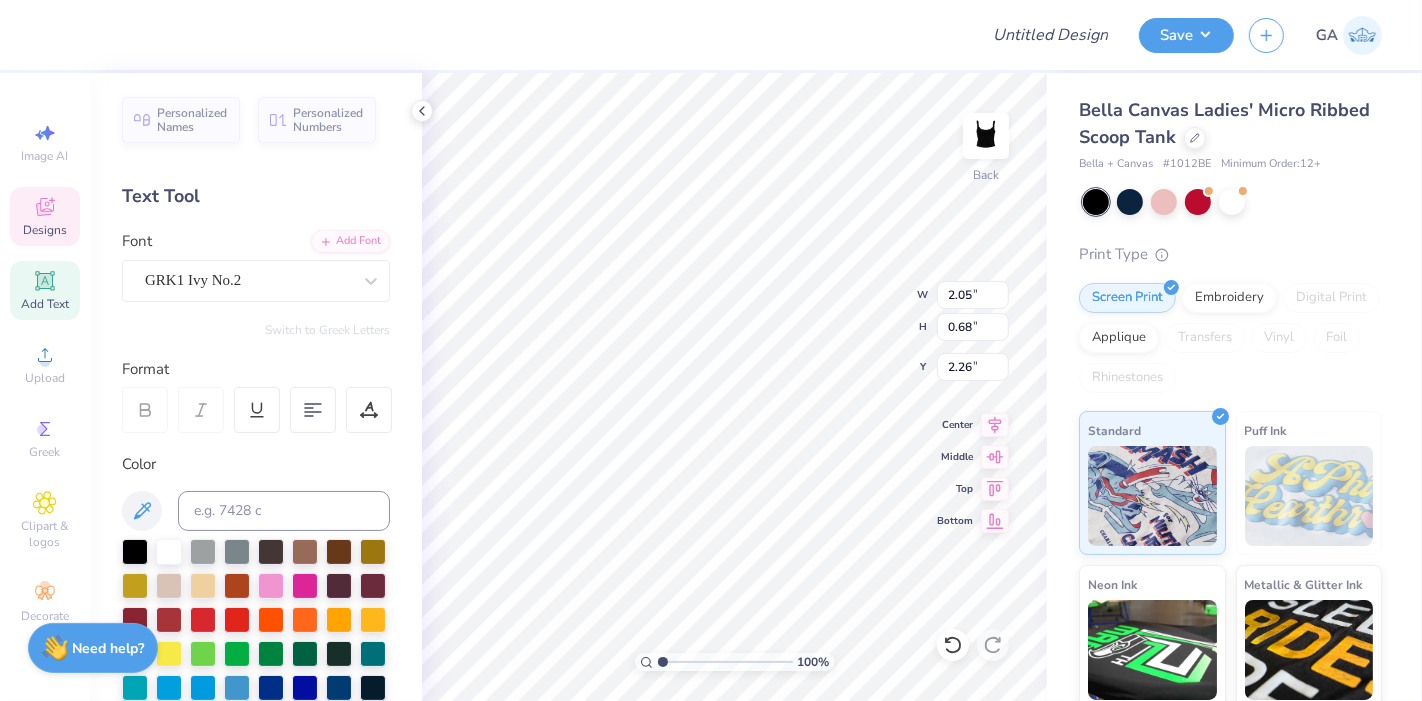 scroll, scrollTop: 18, scrollLeft: 2, axis: both 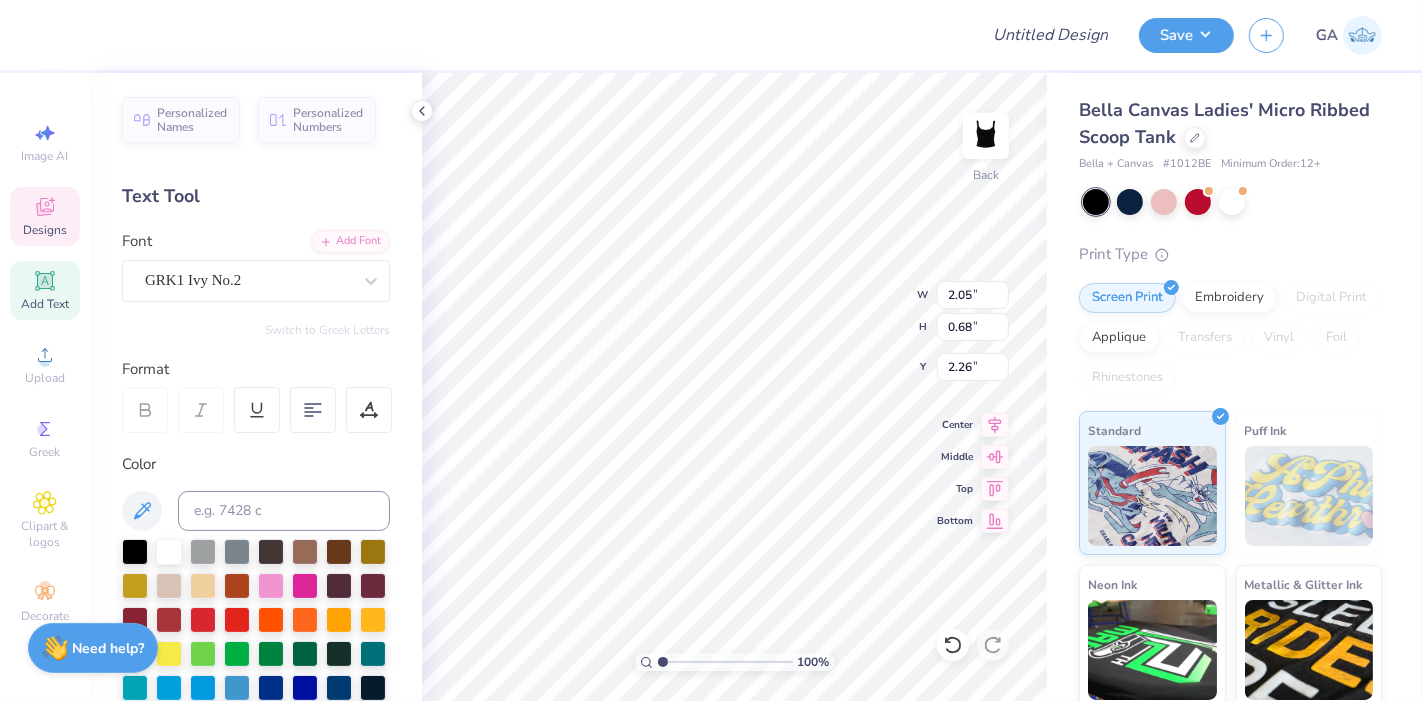 type on "J" 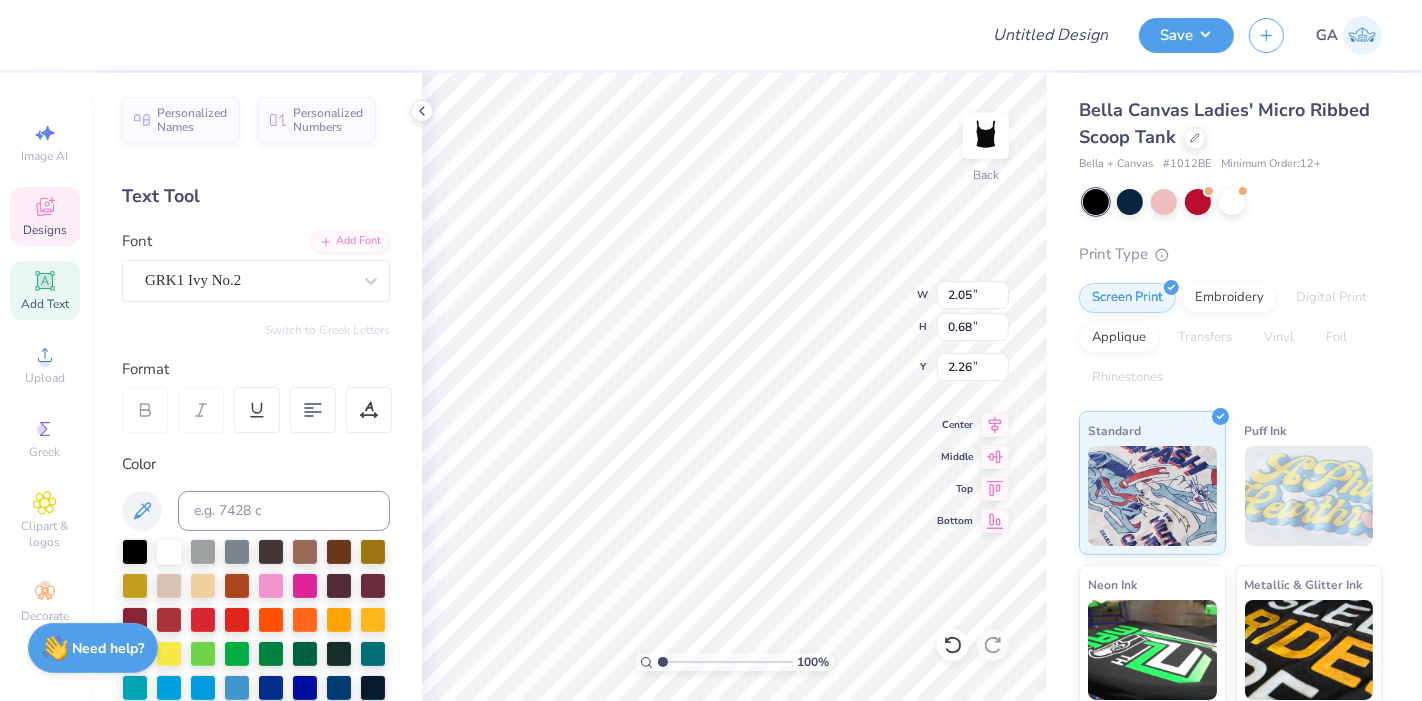 scroll, scrollTop: 17, scrollLeft: 2, axis: both 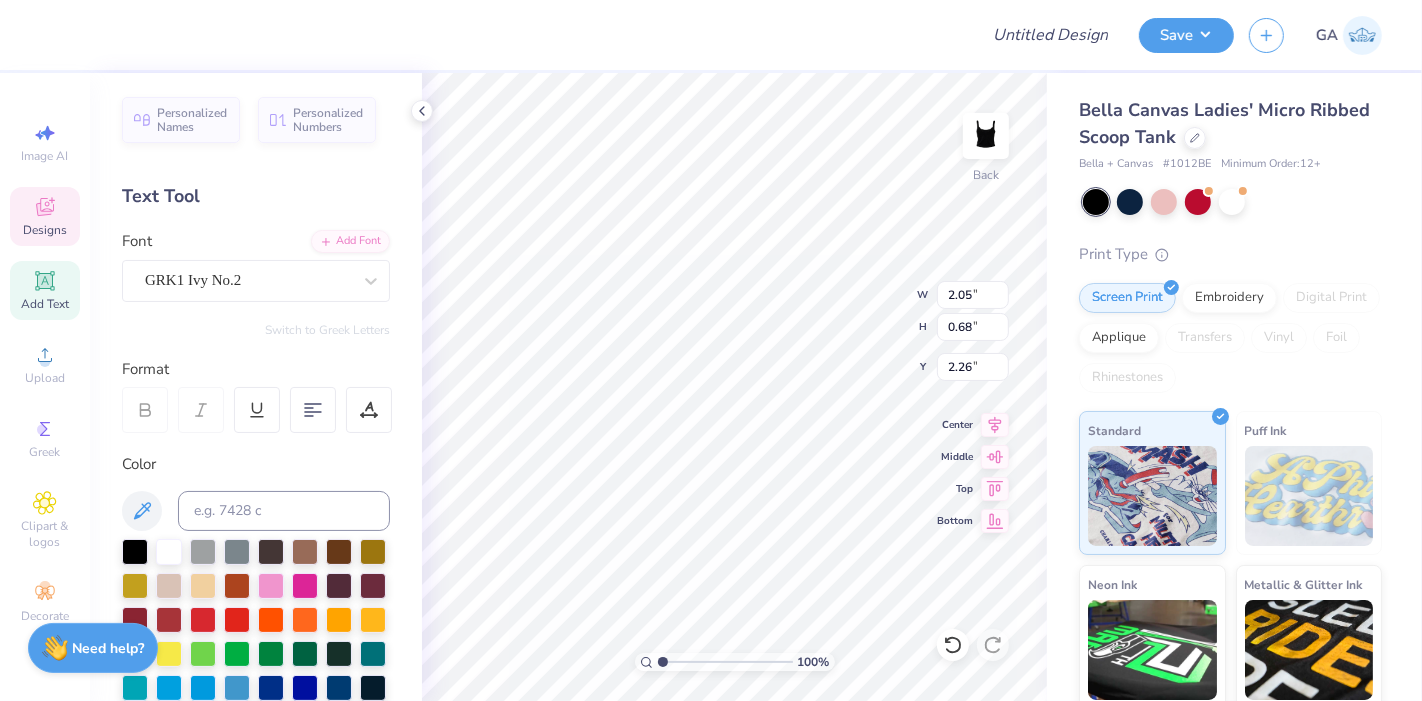 type on "0.39" 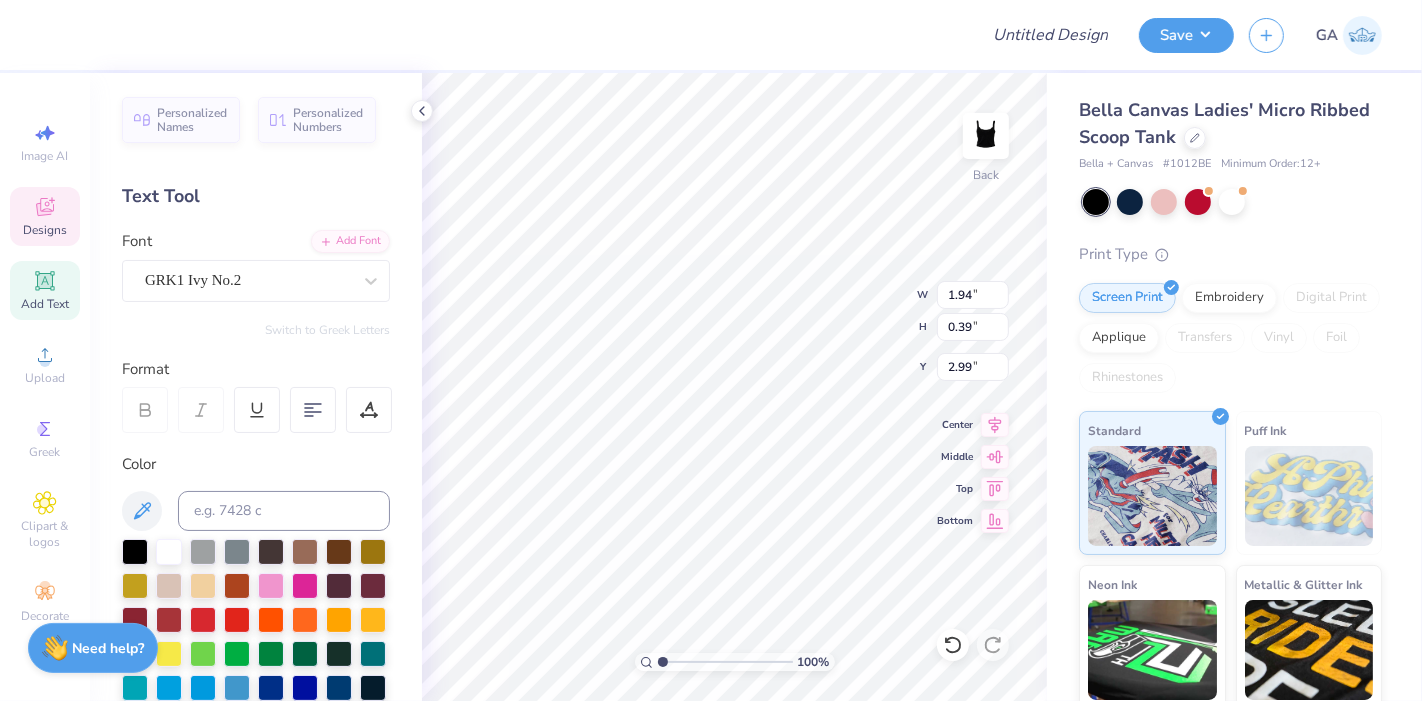 scroll, scrollTop: 18, scrollLeft: 2, axis: both 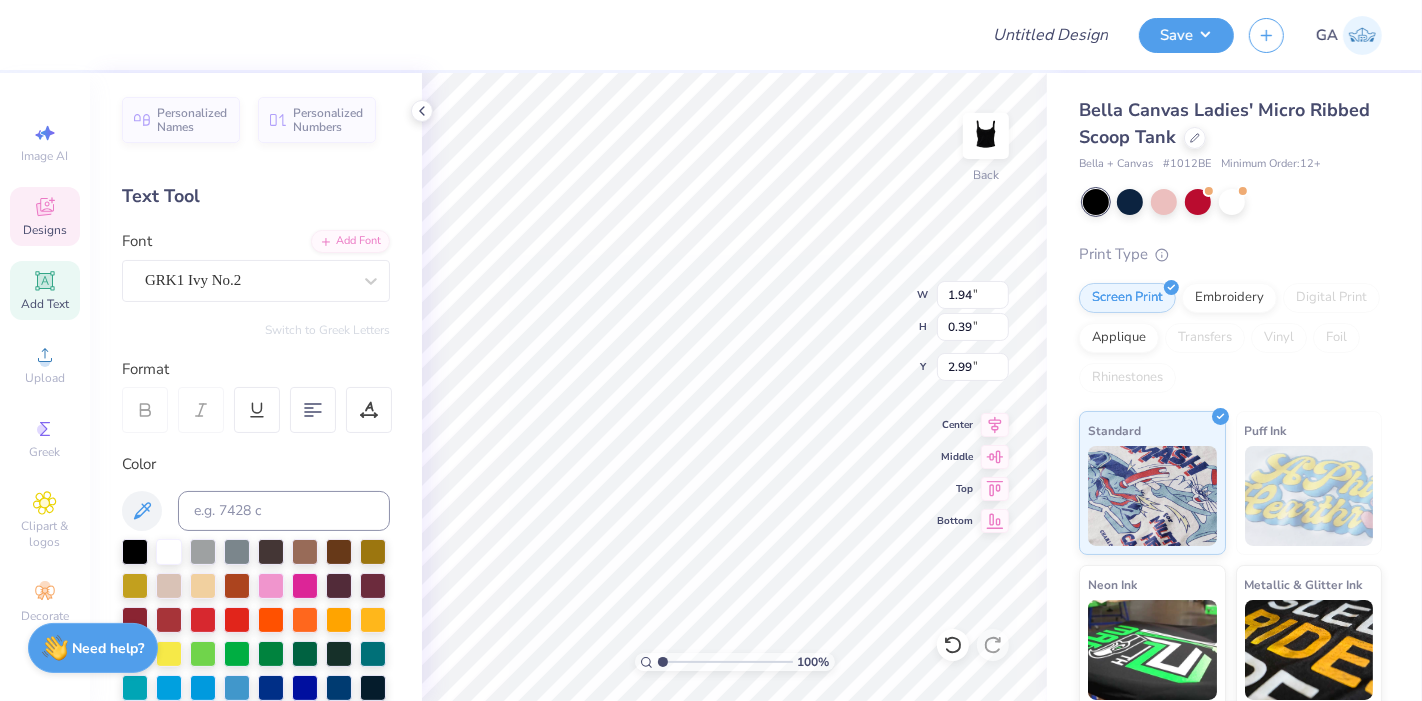 type on "b" 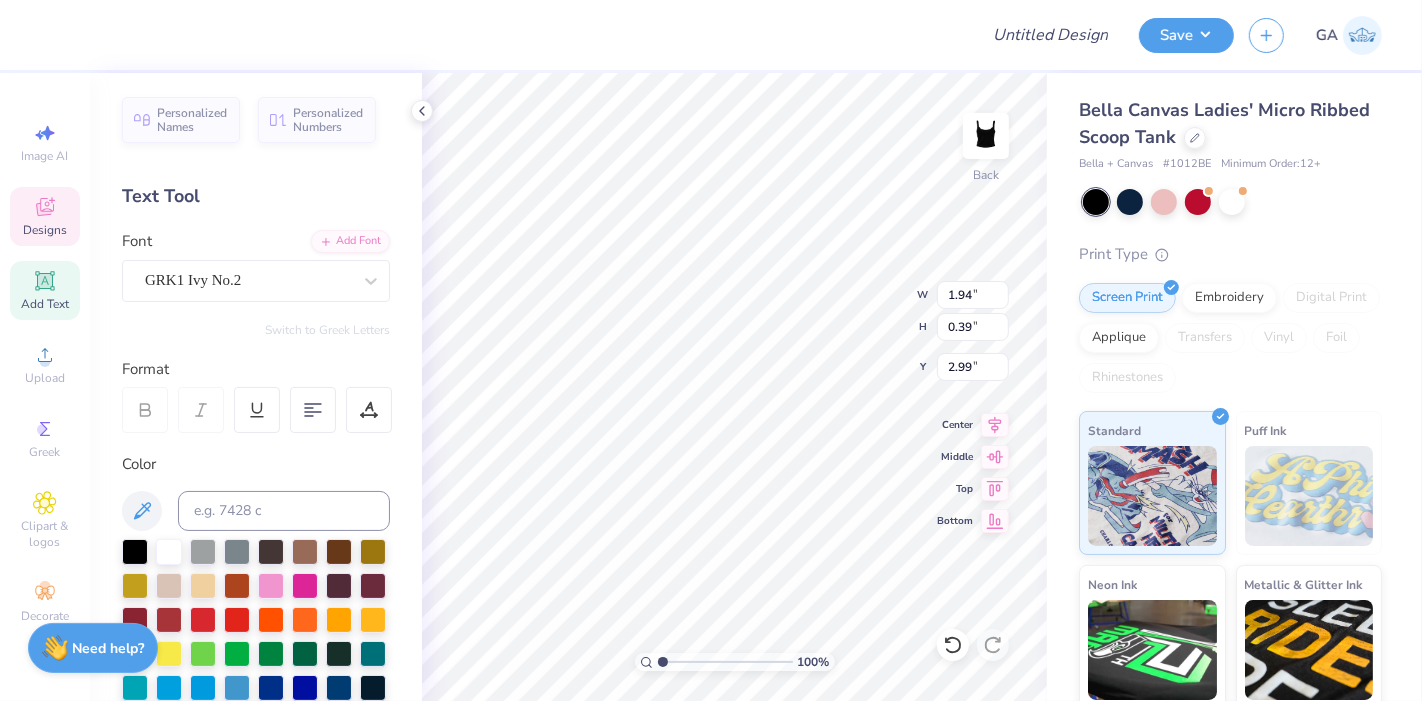 scroll, scrollTop: 18, scrollLeft: 2, axis: both 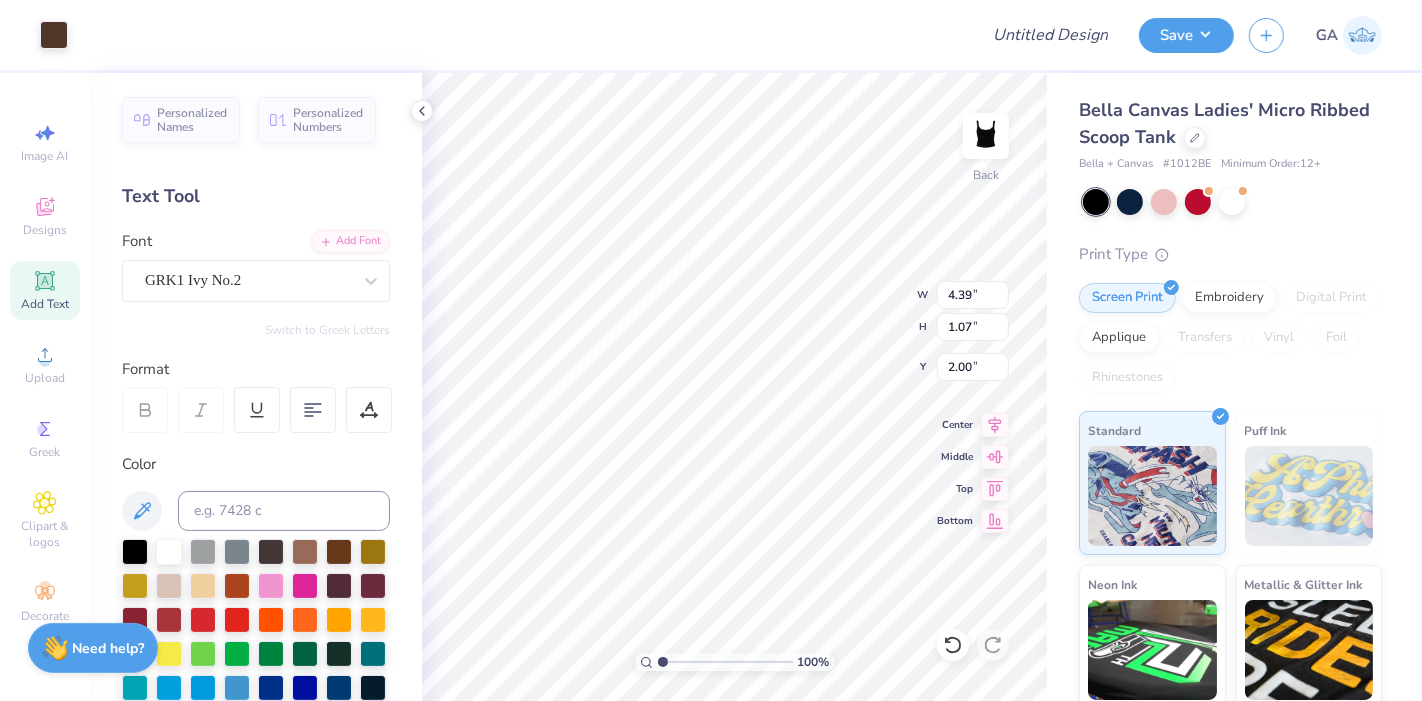 type on "2.00" 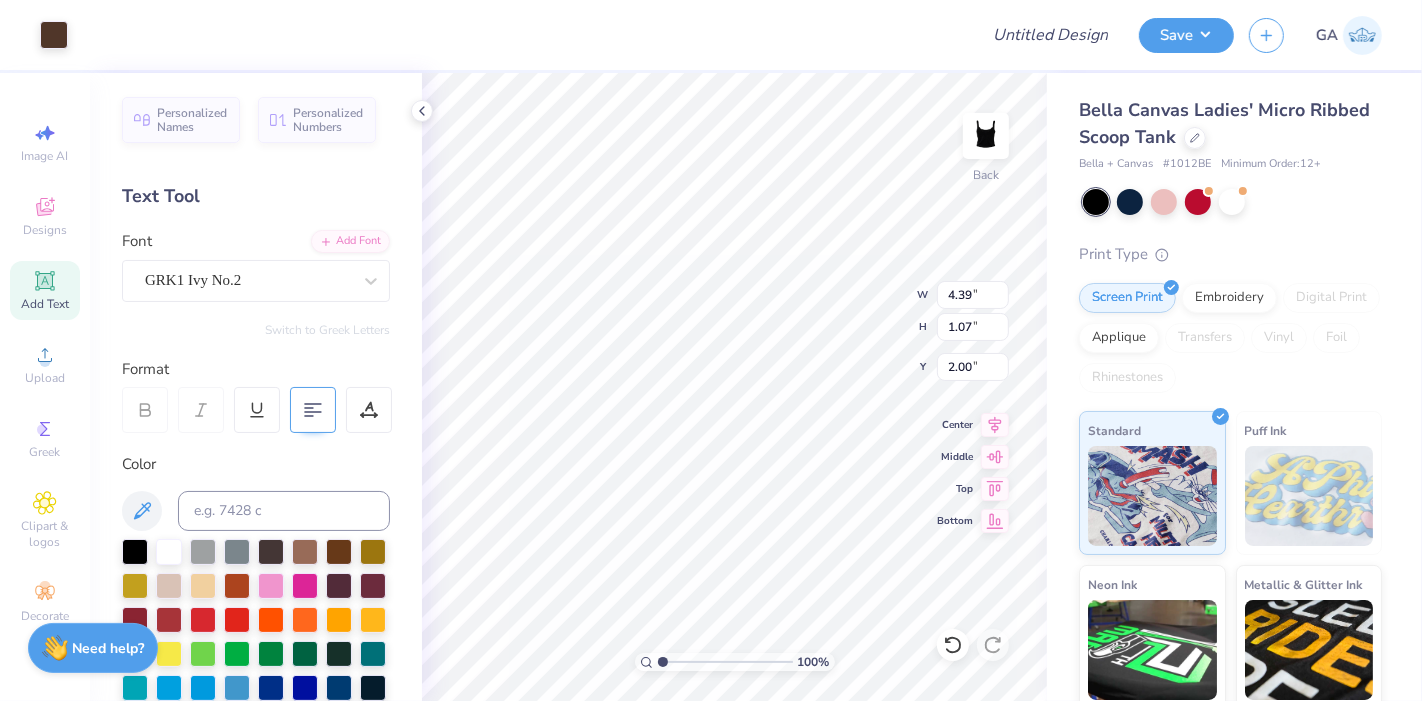 click 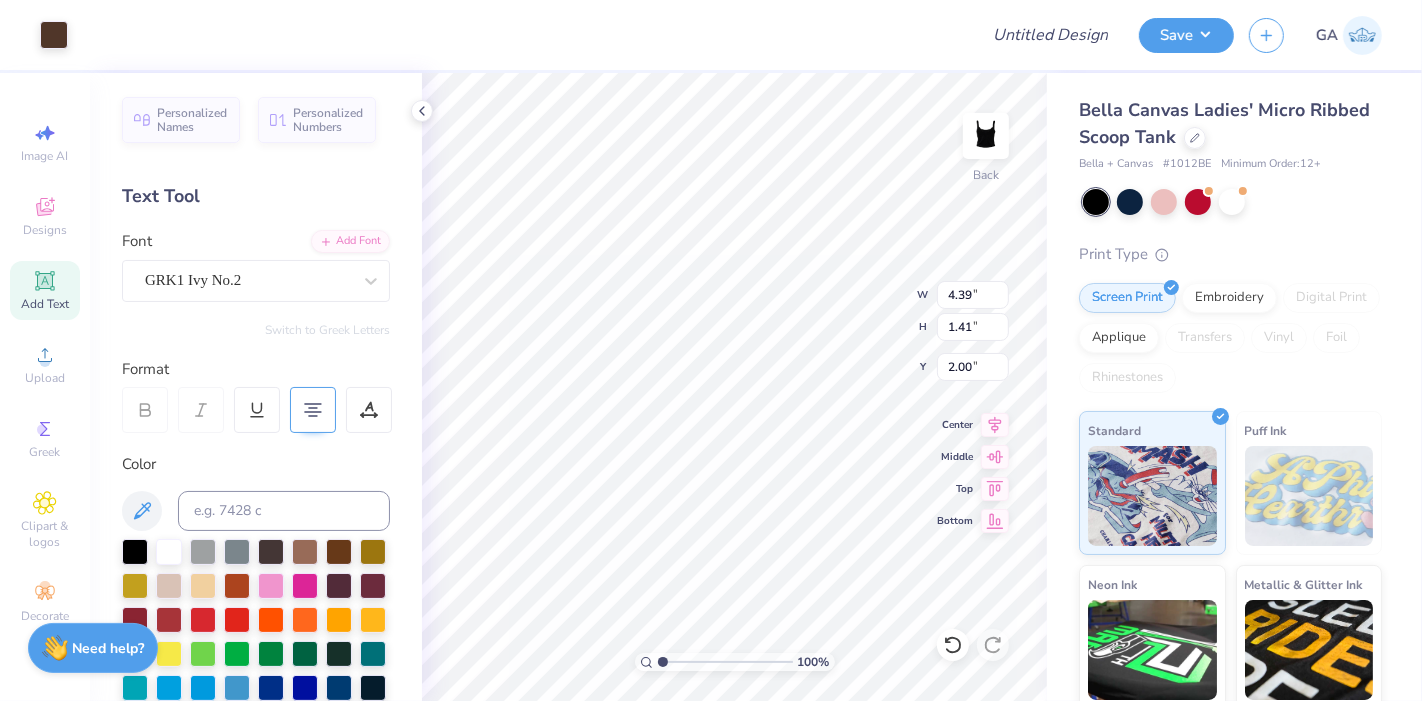 type on "1.41" 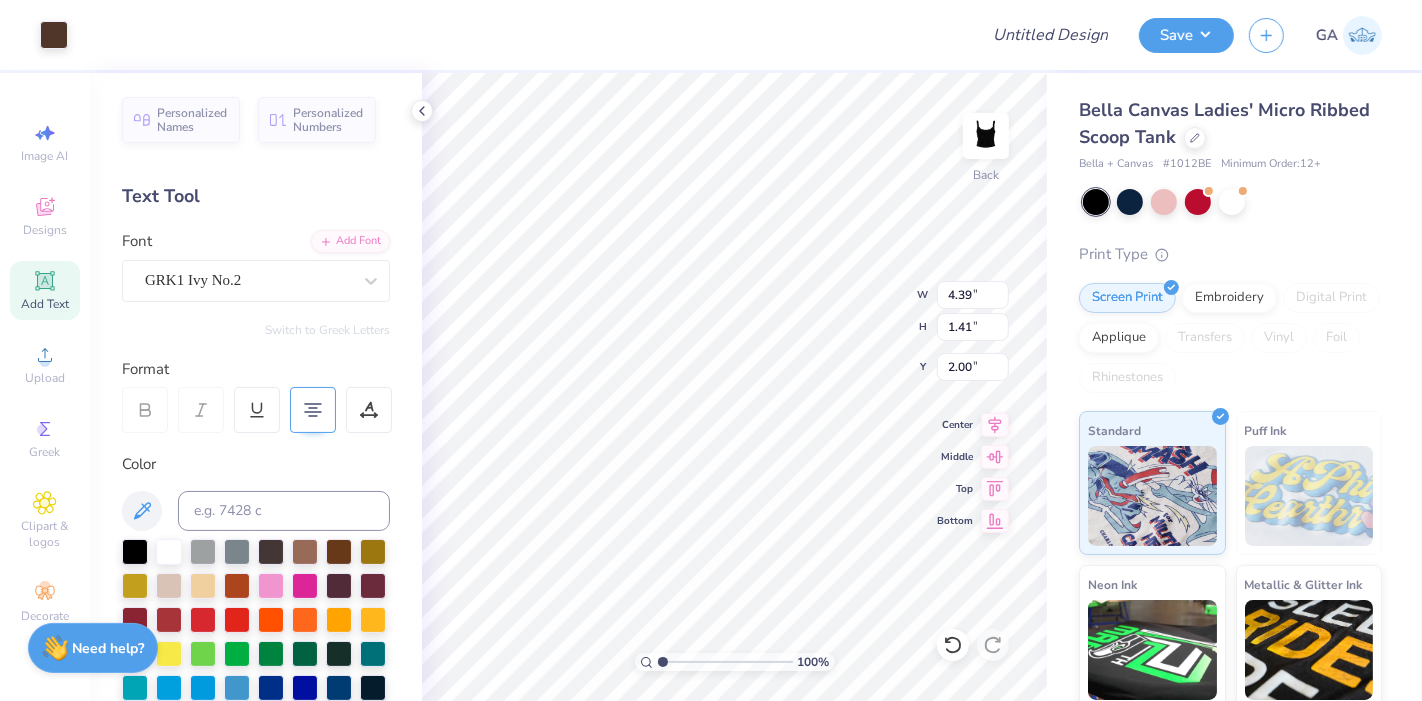 click at bounding box center [313, 410] 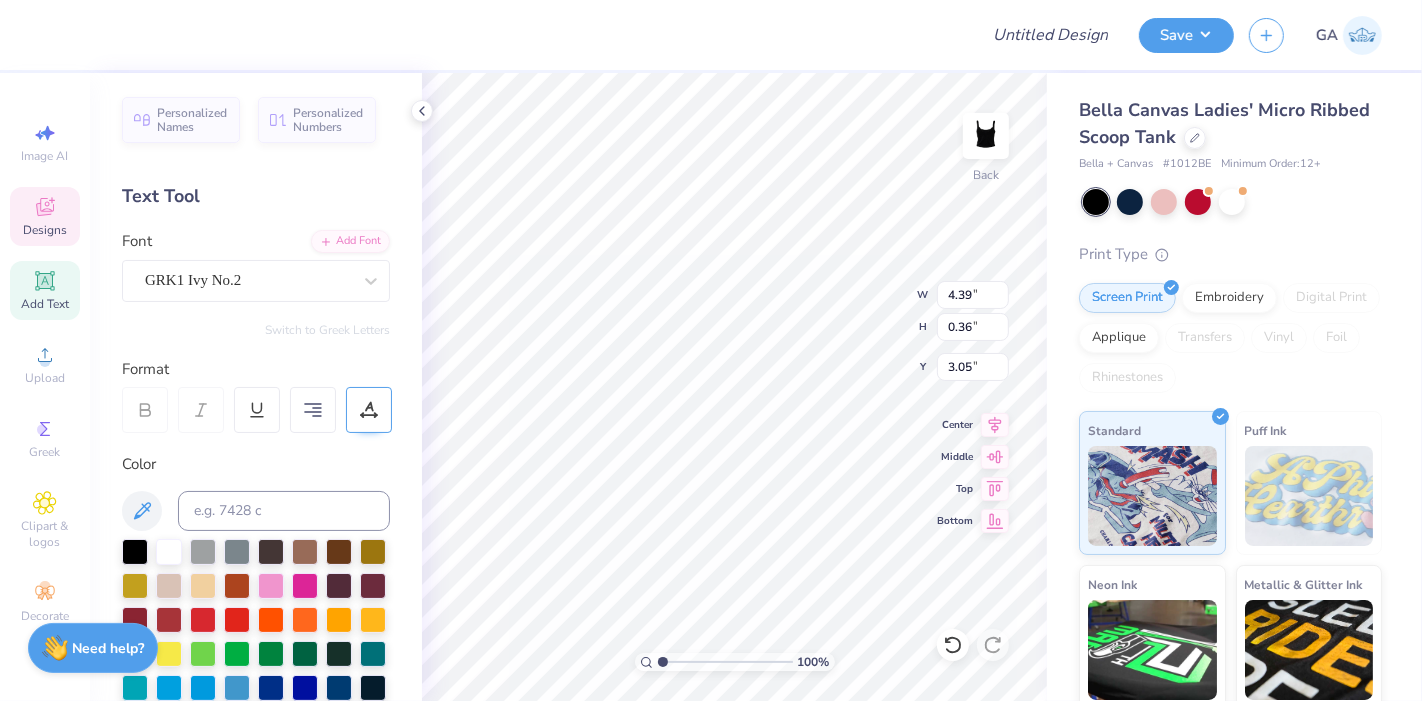 type on "4.39" 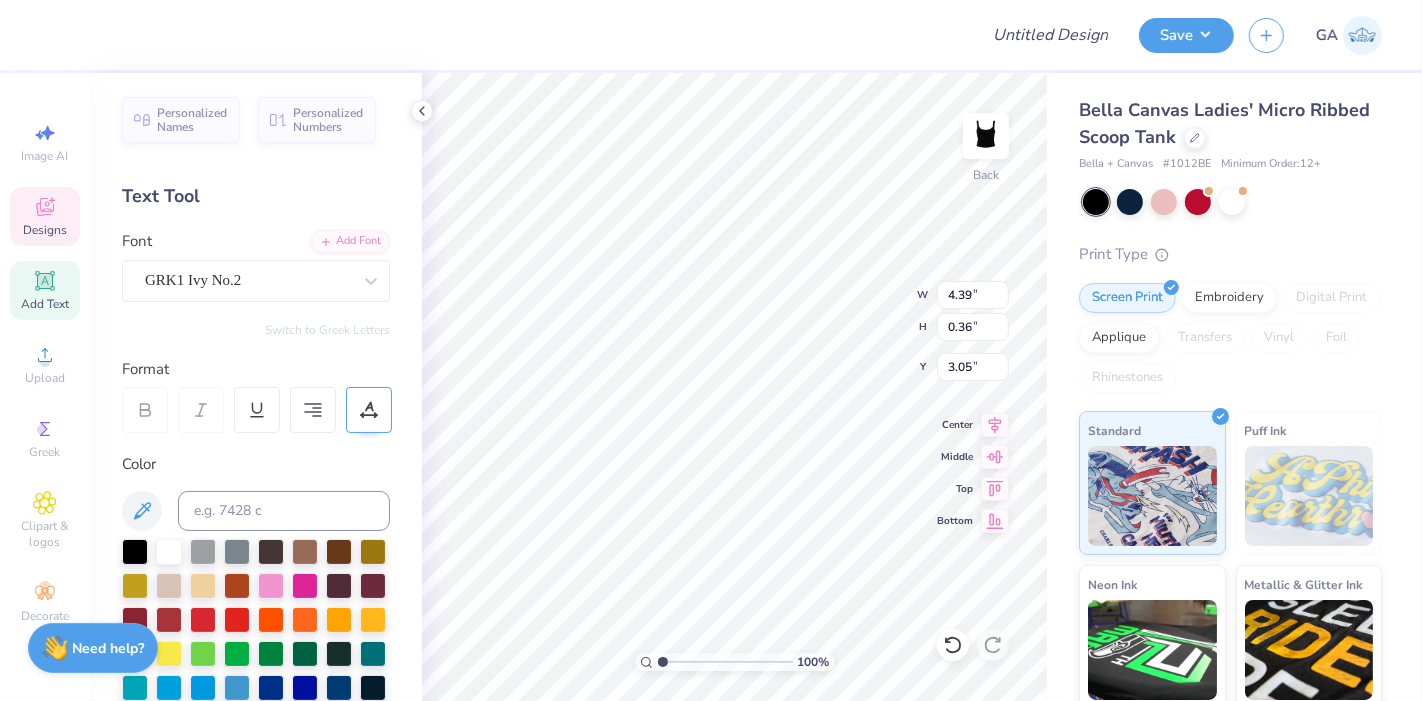 type on "0.36" 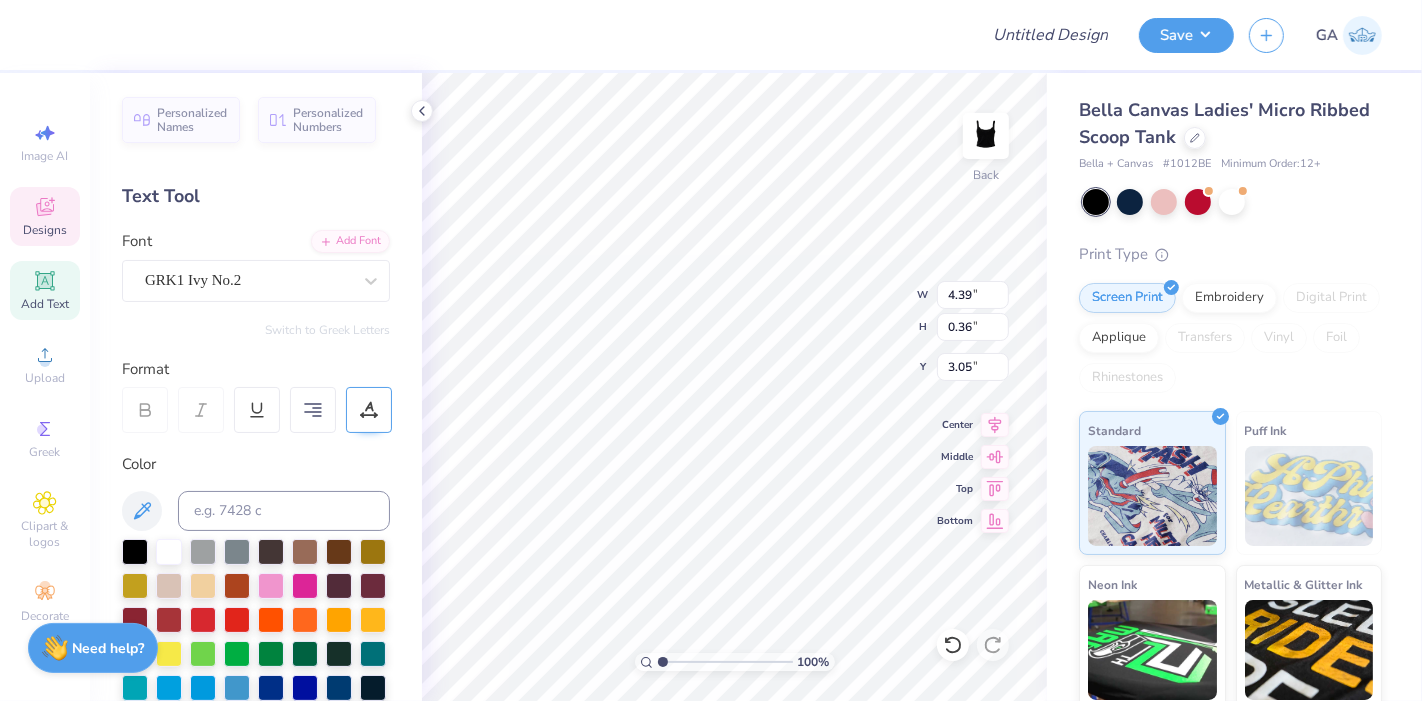 type on "2.79" 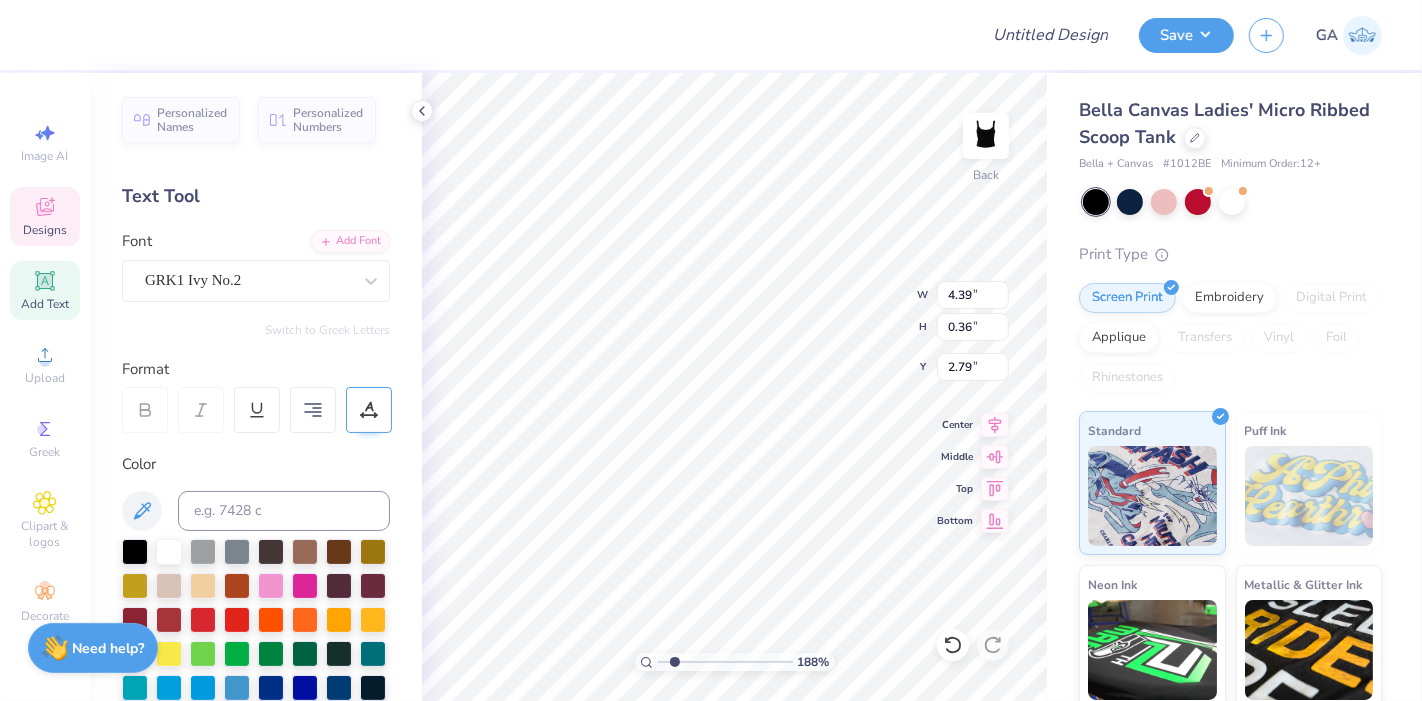 scroll, scrollTop: 18, scrollLeft: 2, axis: both 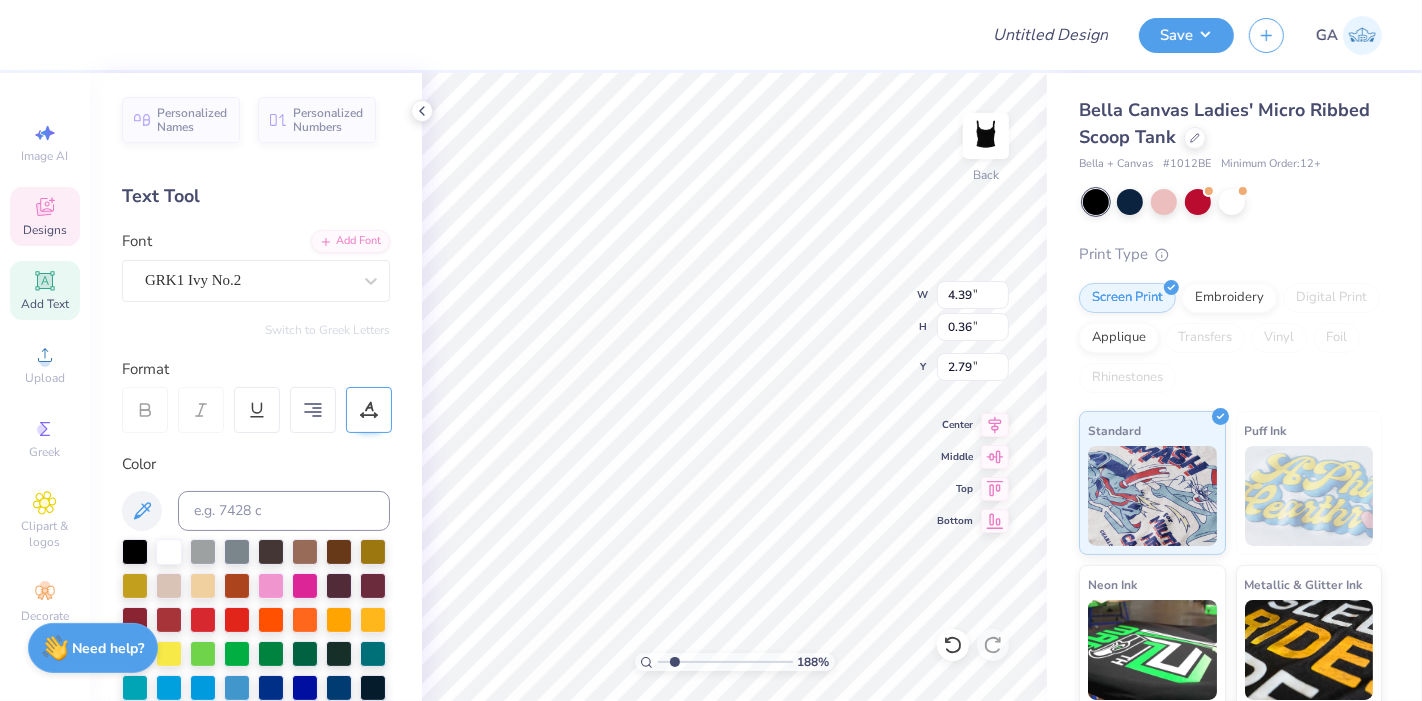 type on "1.87603458542183" 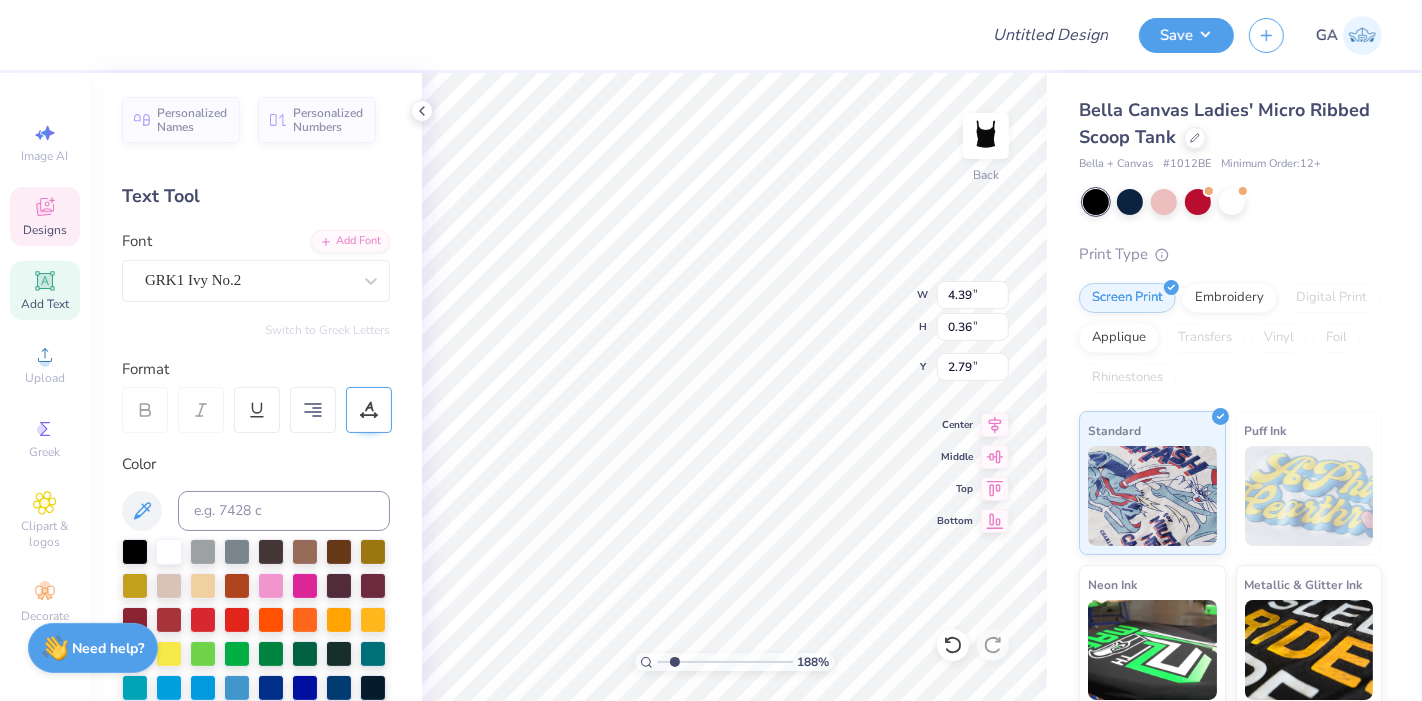 type on "1.87603458542183" 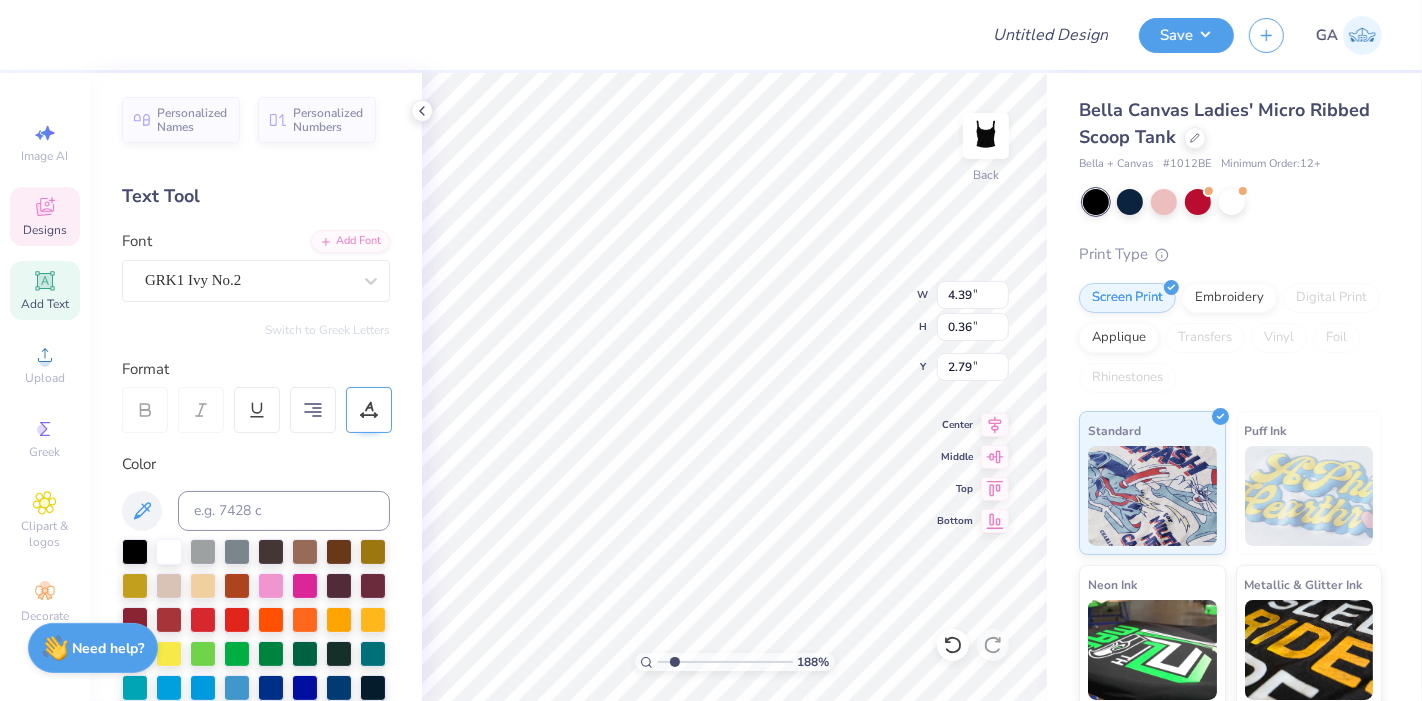 scroll, scrollTop: 18, scrollLeft: 5, axis: both 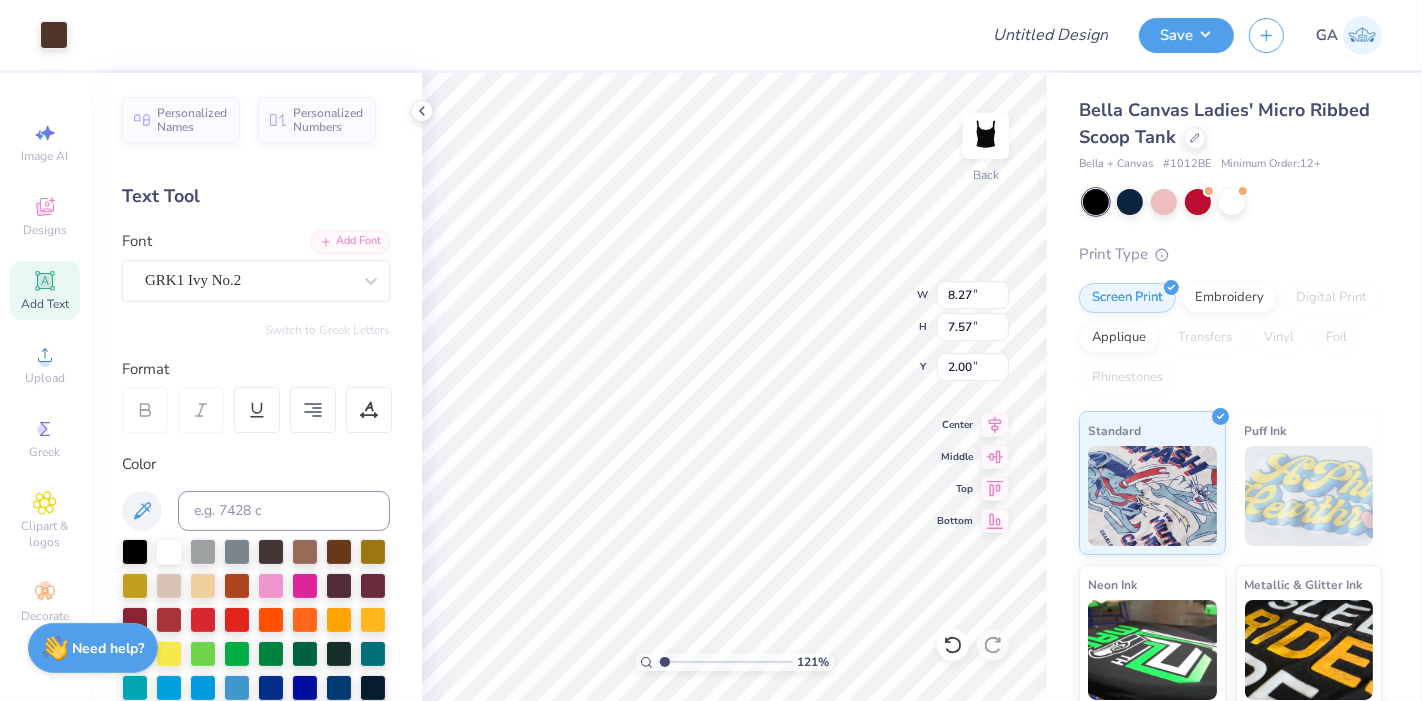 type on "1.21473978386637" 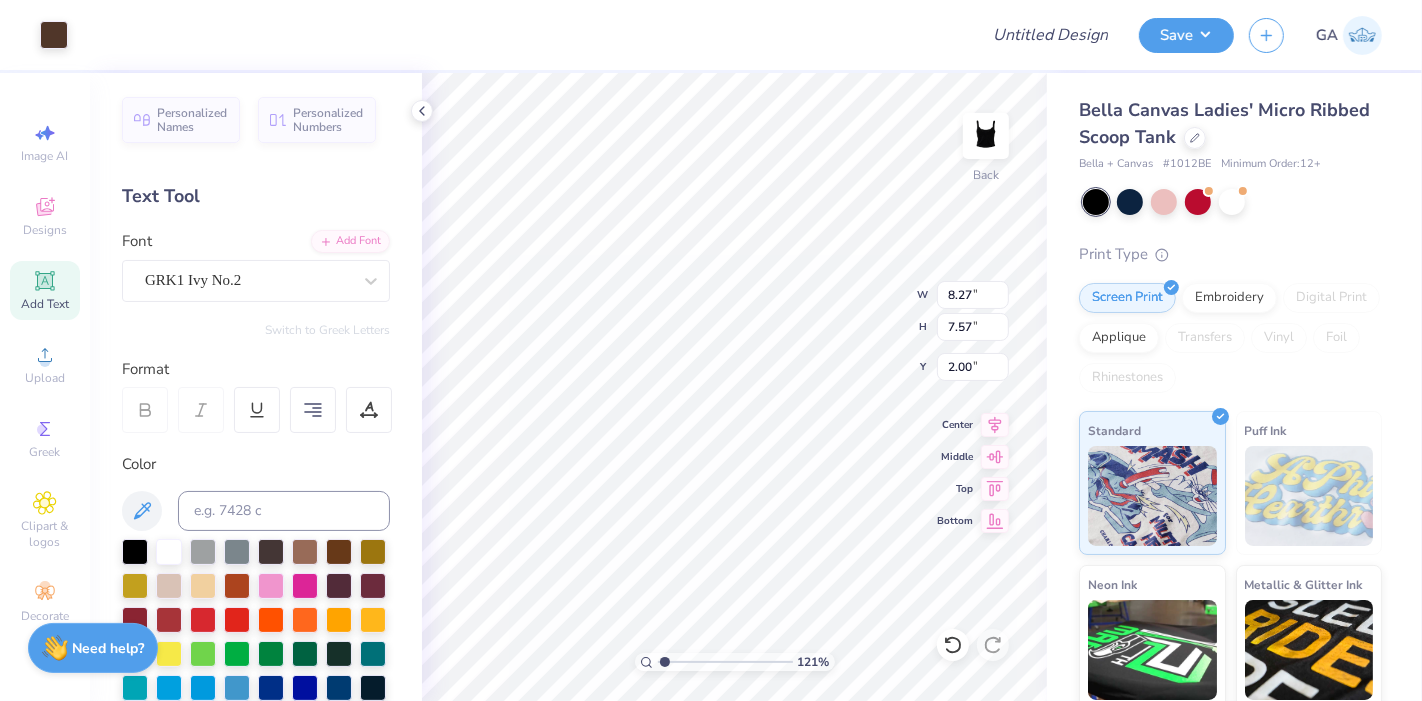 type on "7.20" 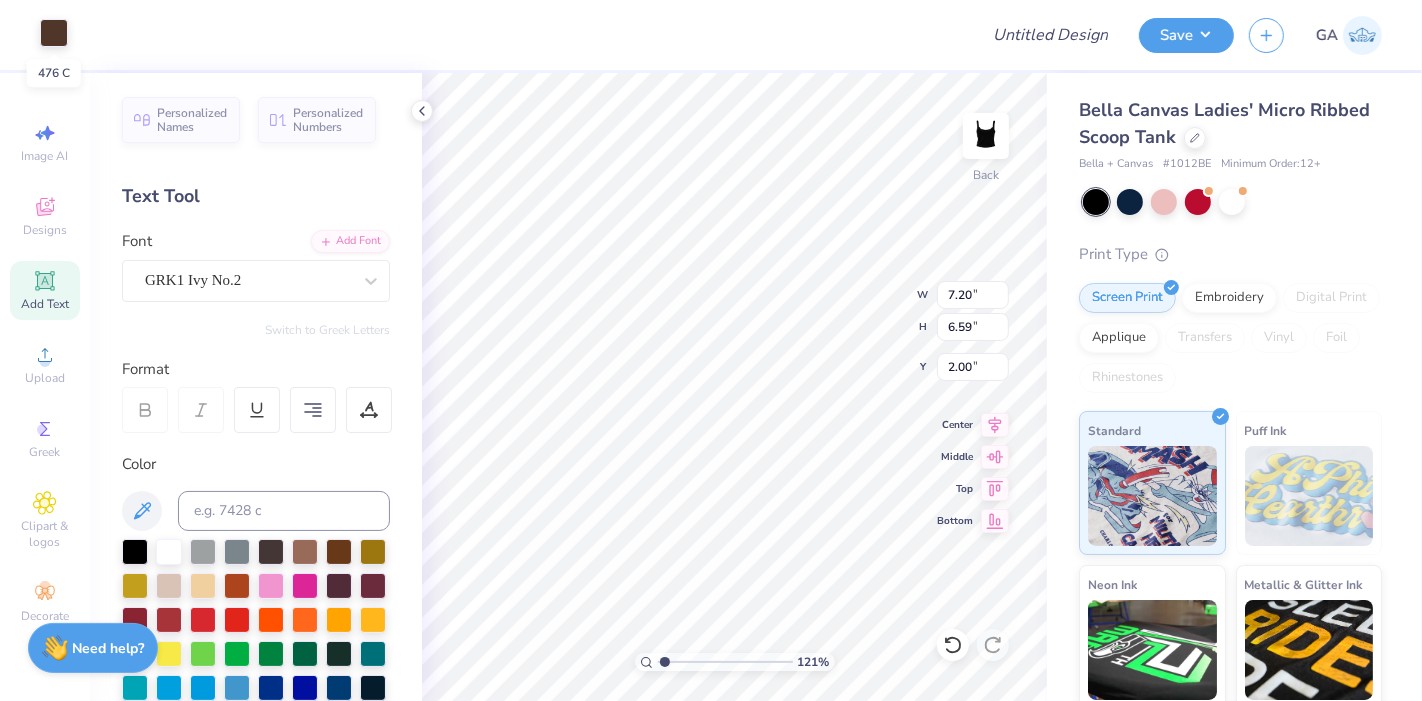 click at bounding box center (54, 33) 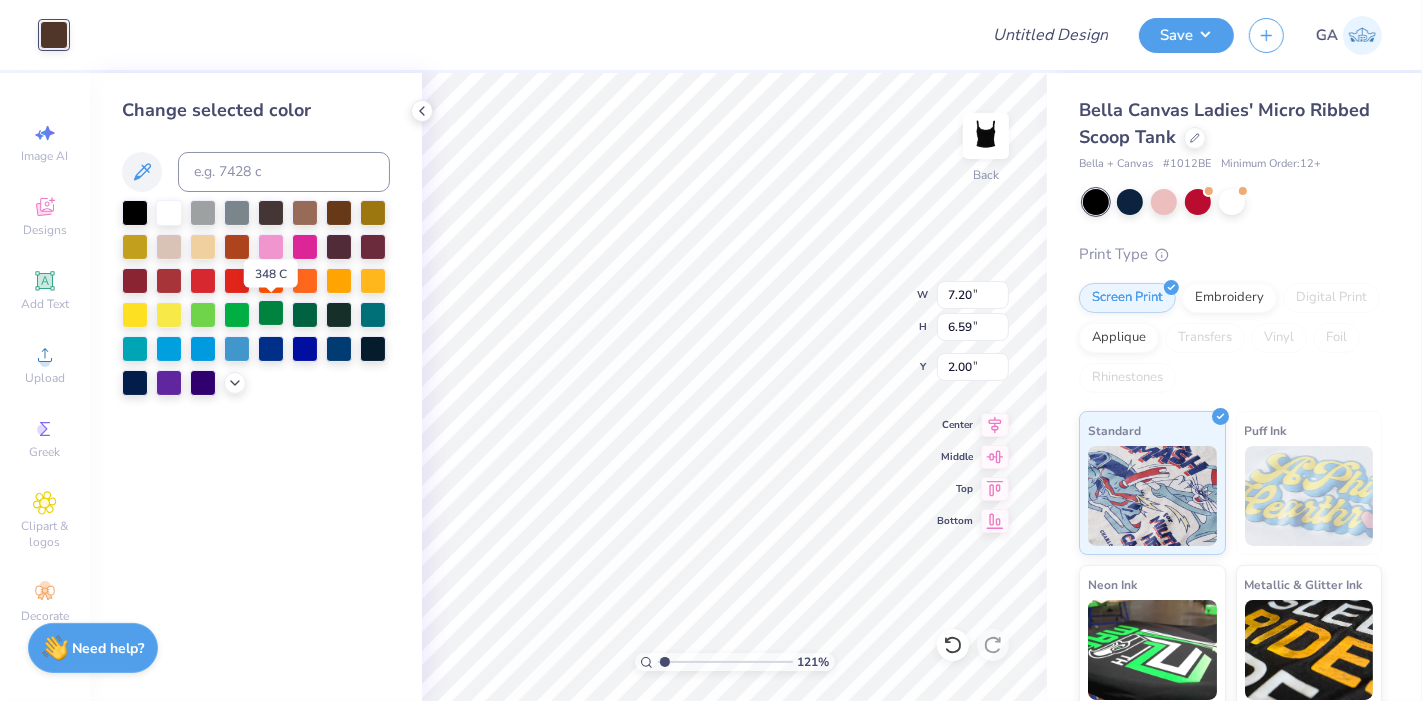 click at bounding box center [271, 313] 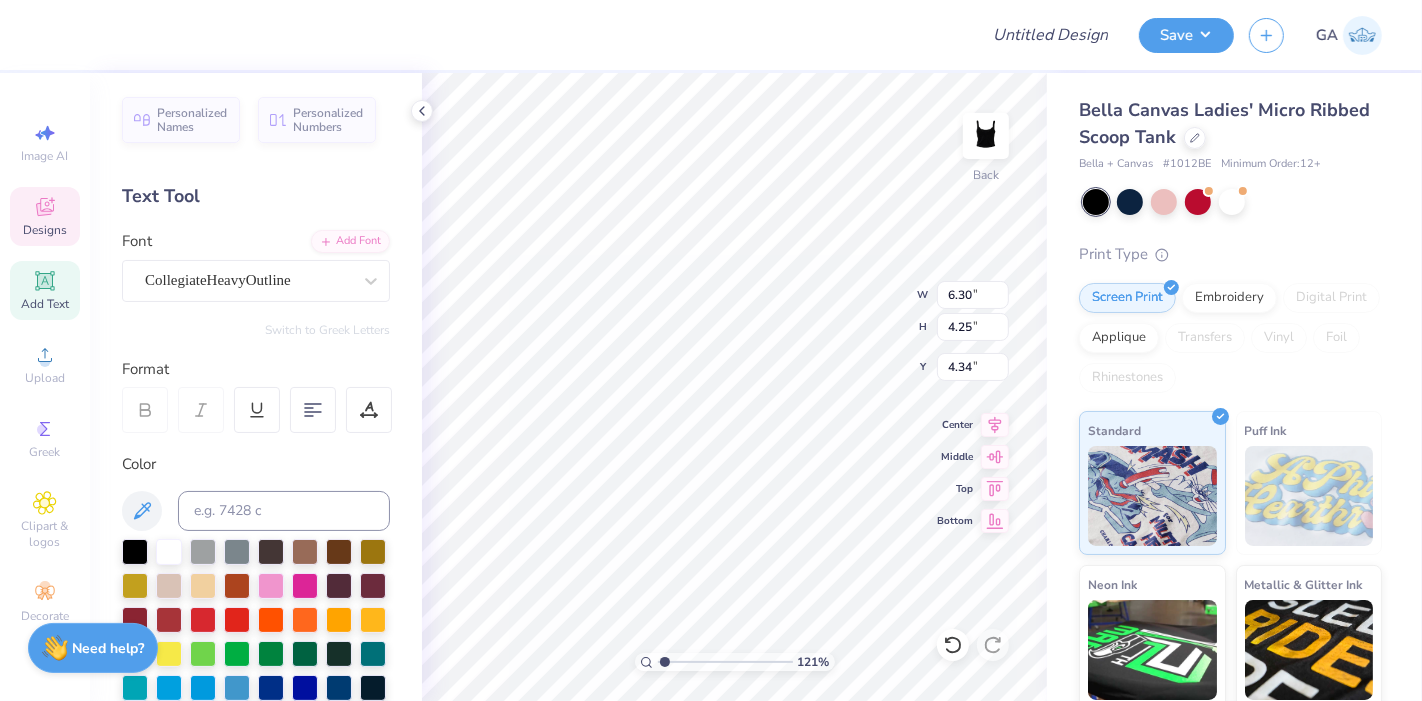 type on "1.21473978386637" 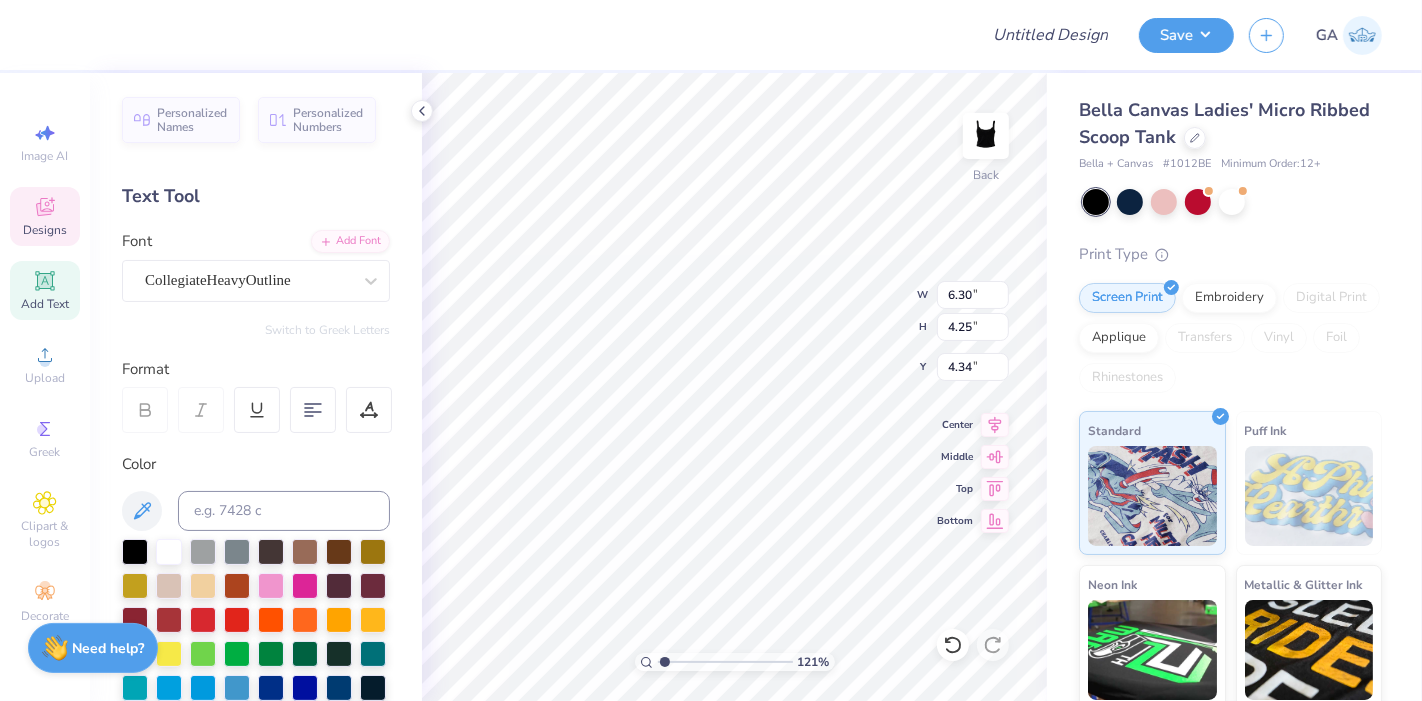 type on "4.21" 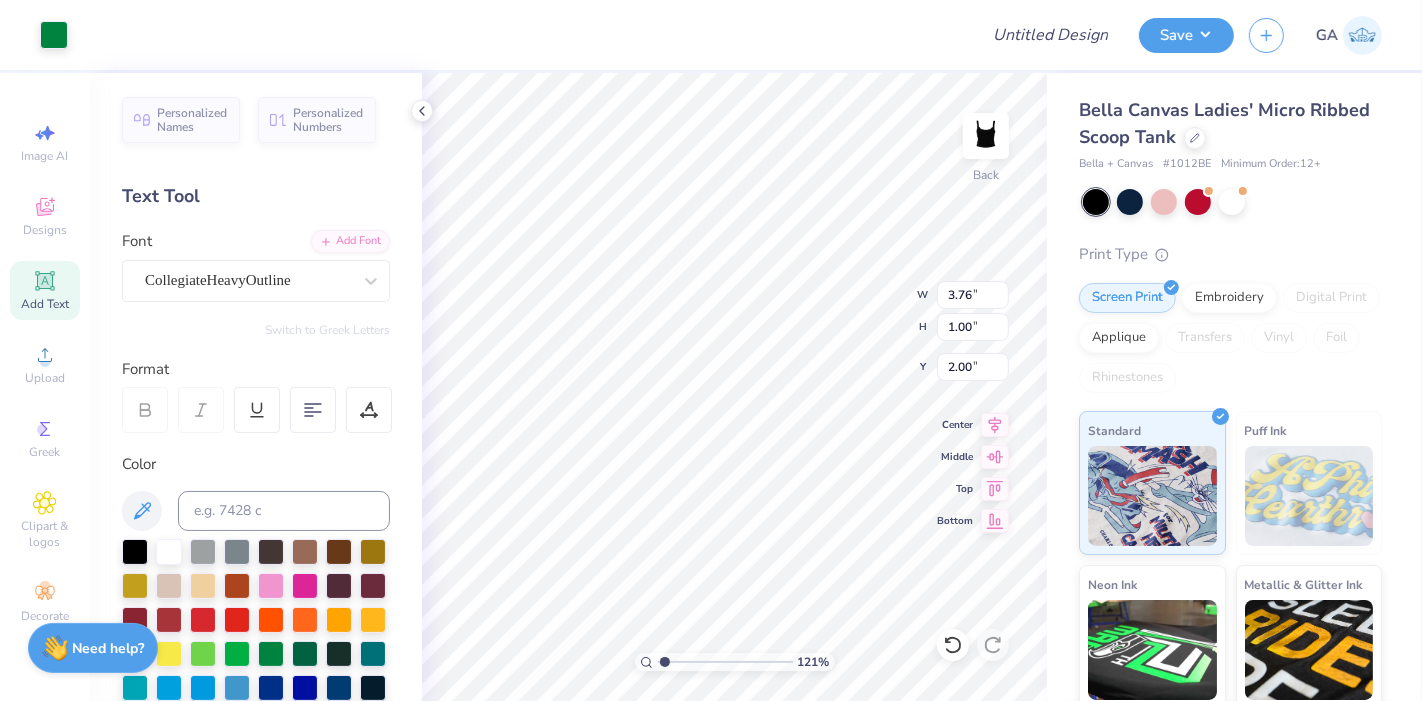type on "1.21473978386637" 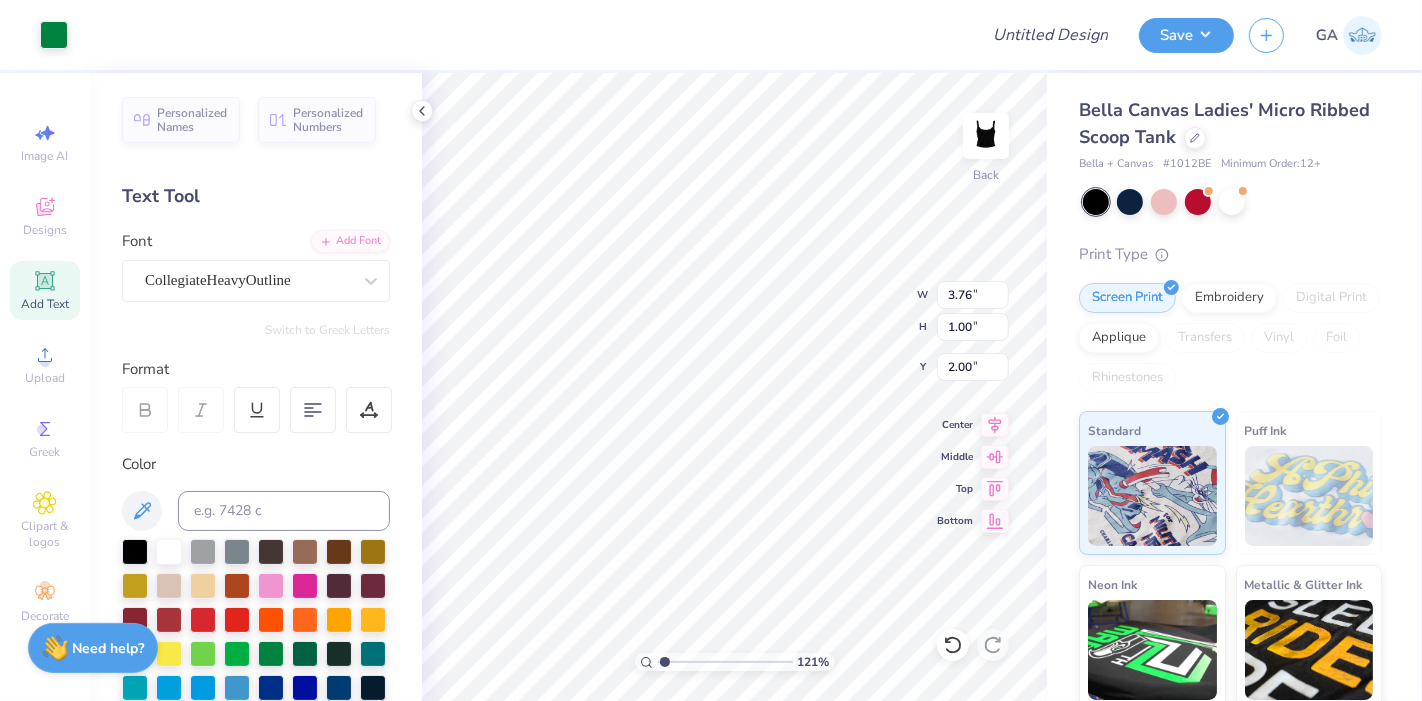 type on "2.37" 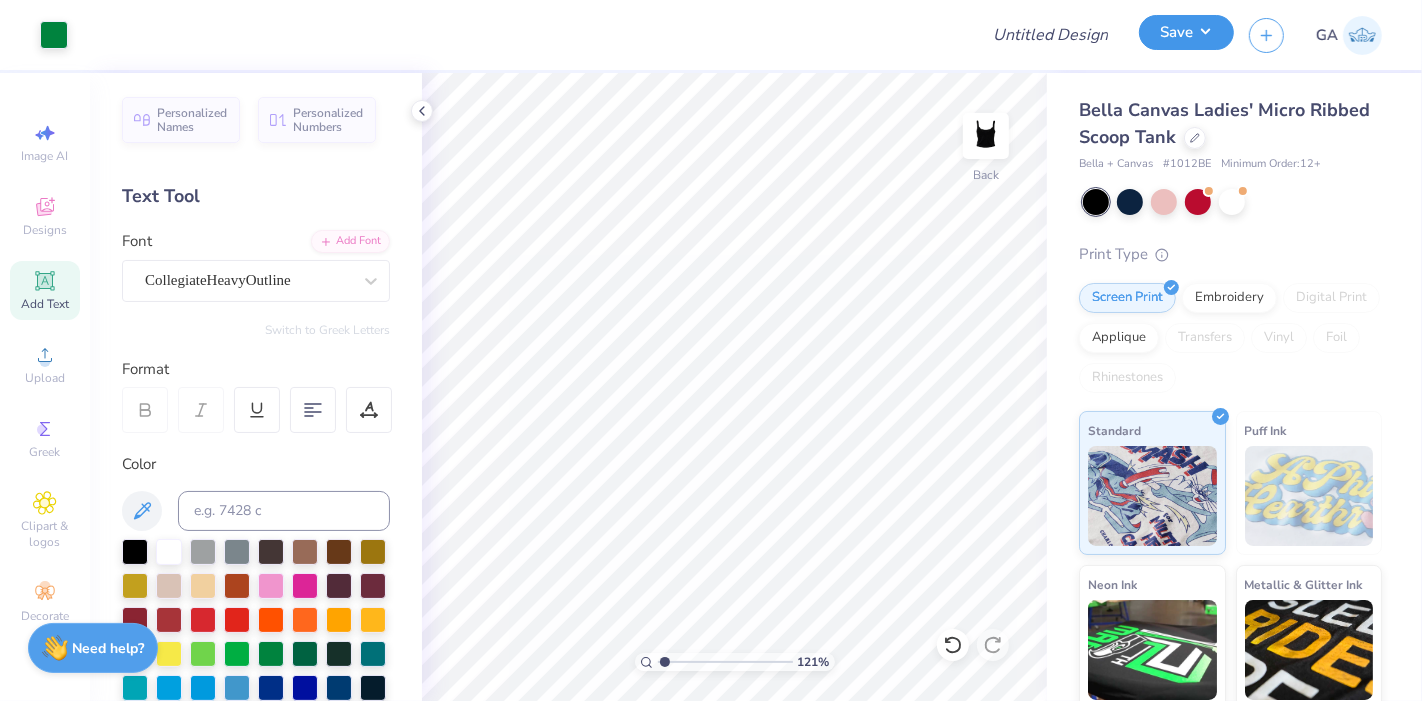 click on "Save" at bounding box center [1186, 32] 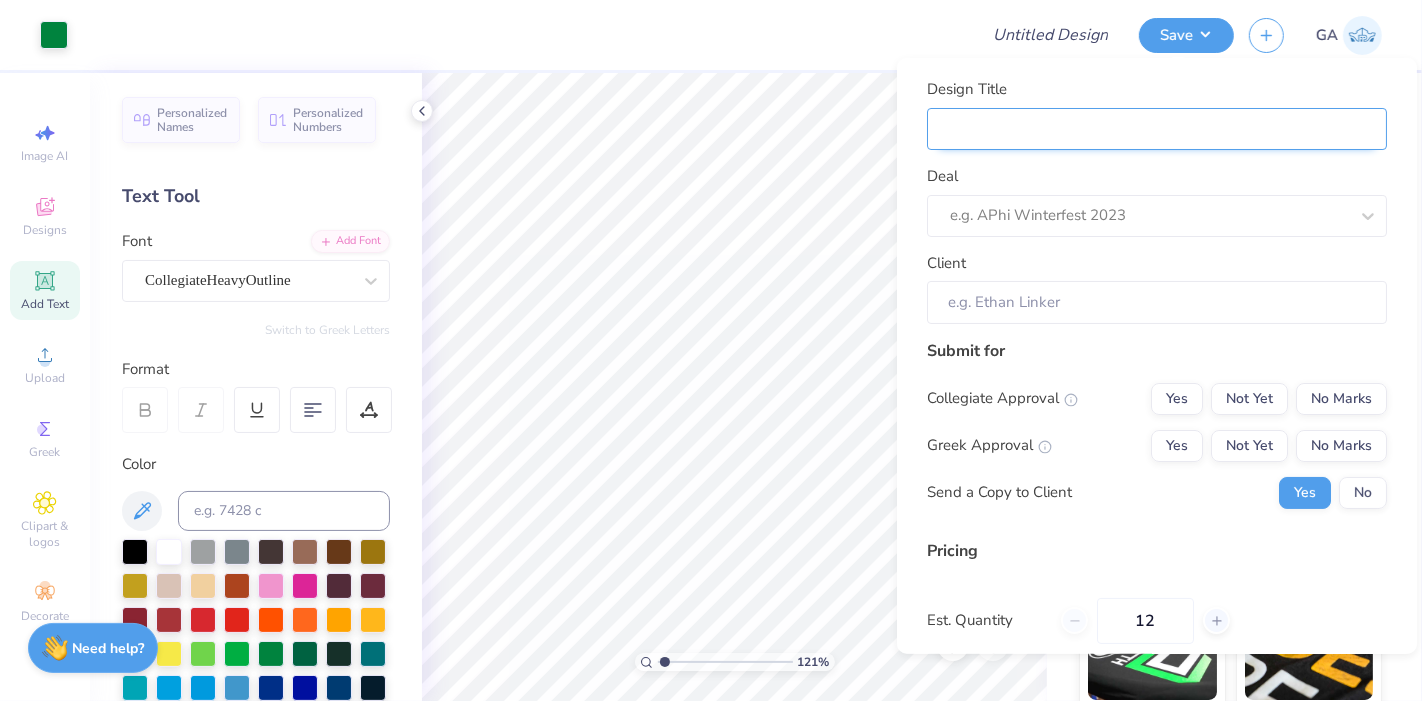 click on "Design Title" at bounding box center [1157, 128] 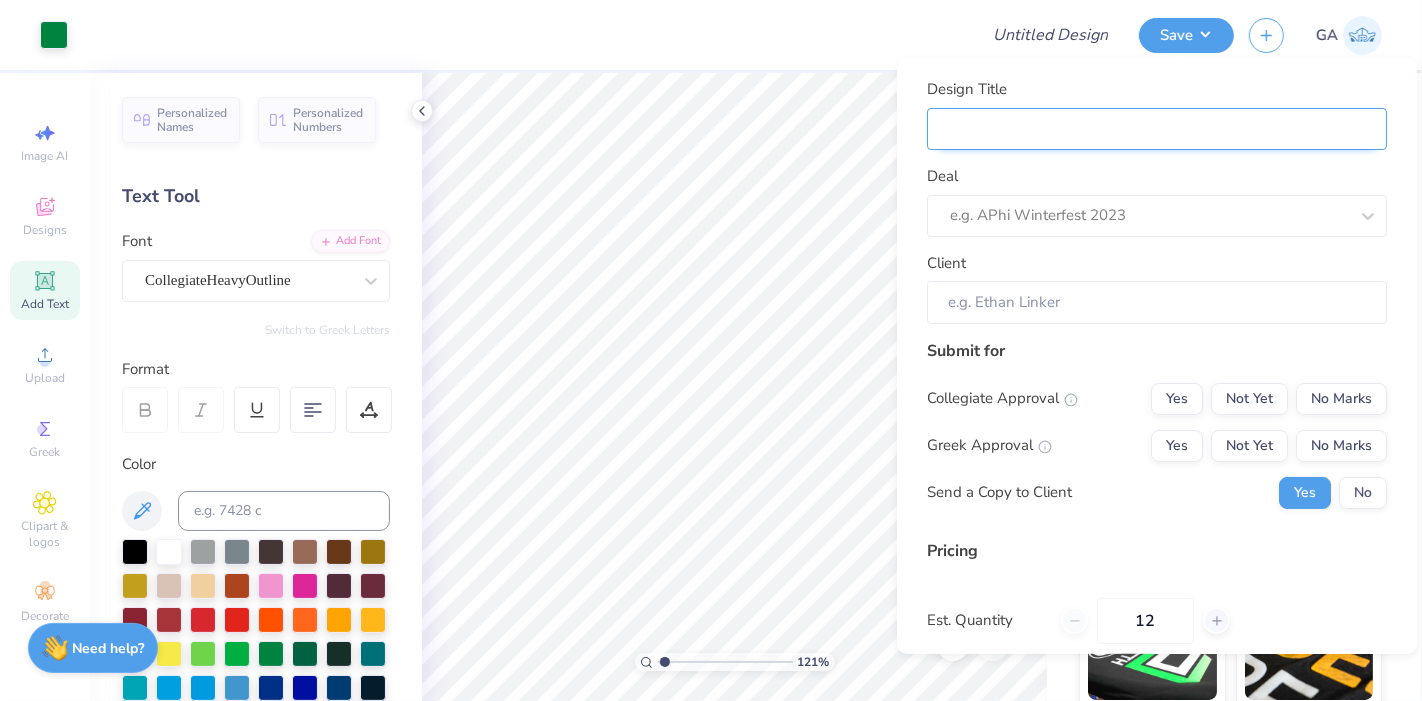 type on "Merch for Haja Dance Company" 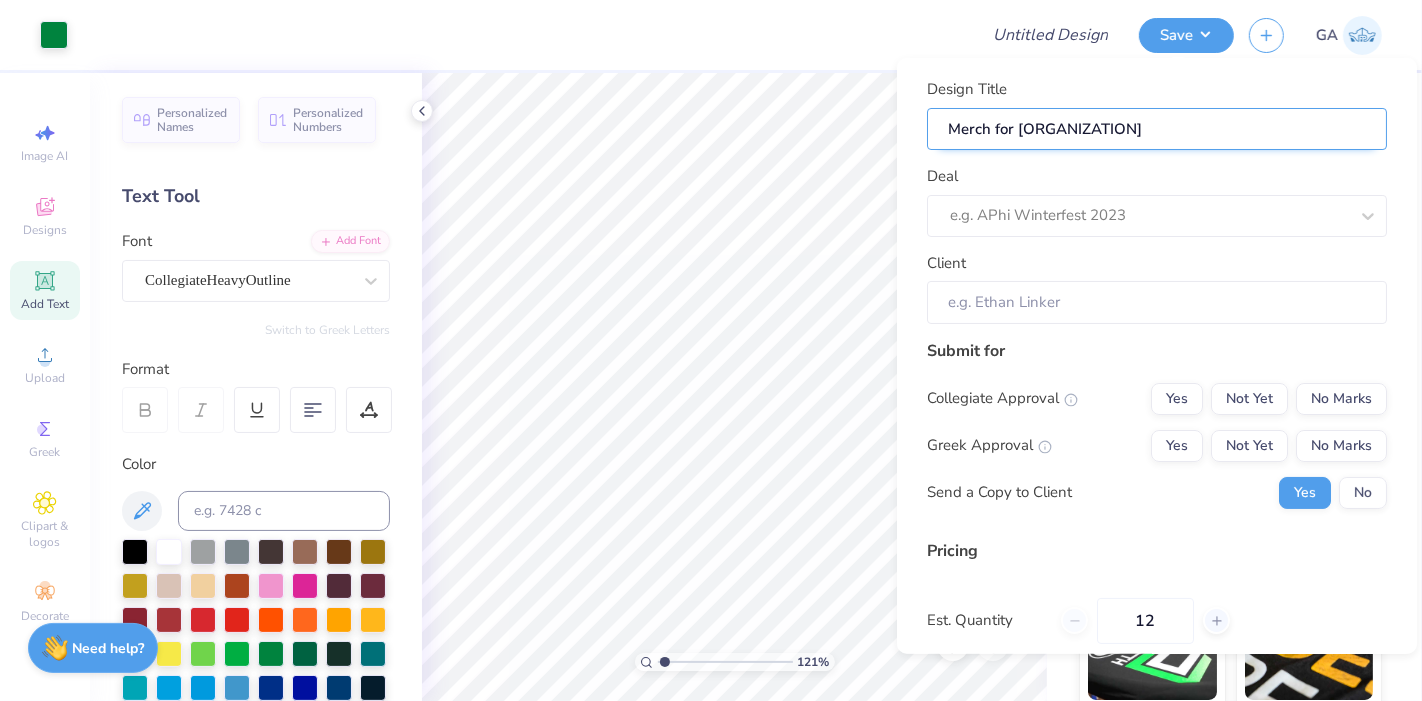 type on "Merch for Haja Dance Company" 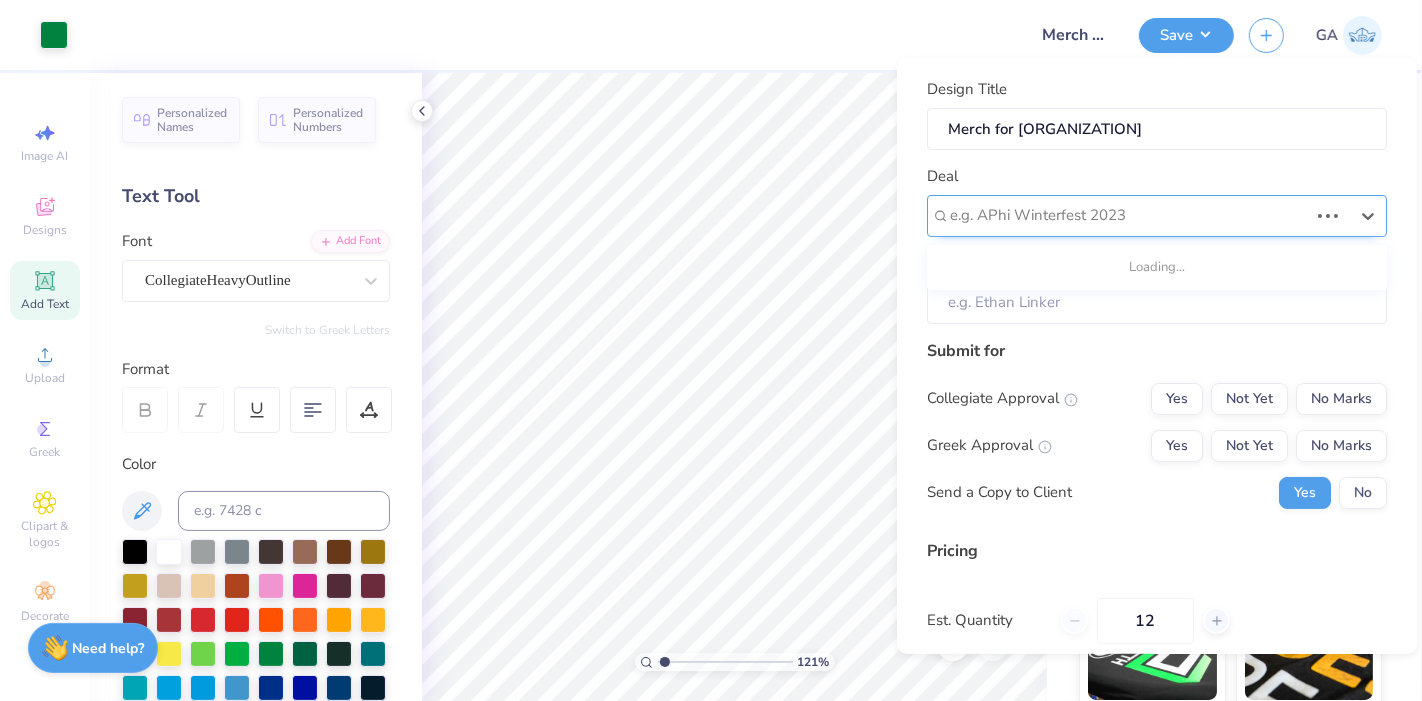 click on "e.g. APhi Winterfest 2023" at bounding box center [1157, 215] 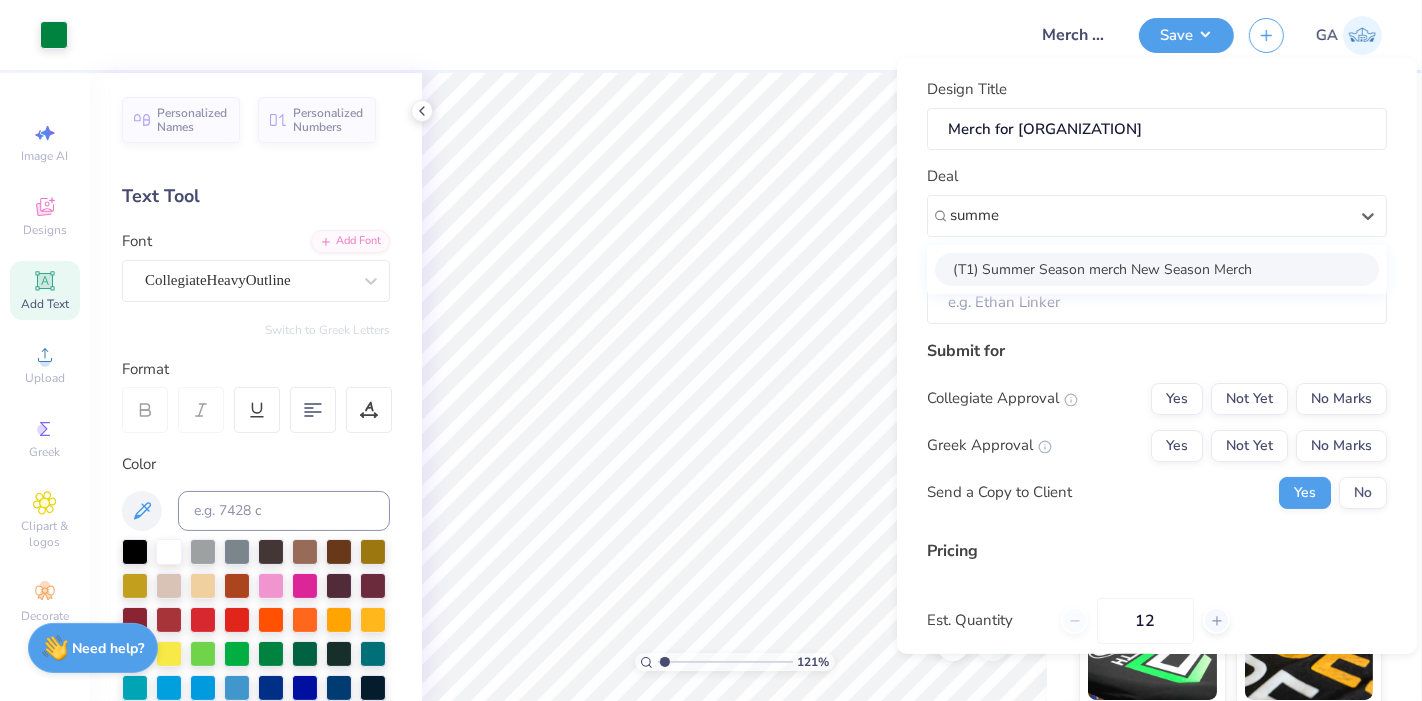 click on "(T1) Summer Season merch New Season Merch" at bounding box center [1157, 268] 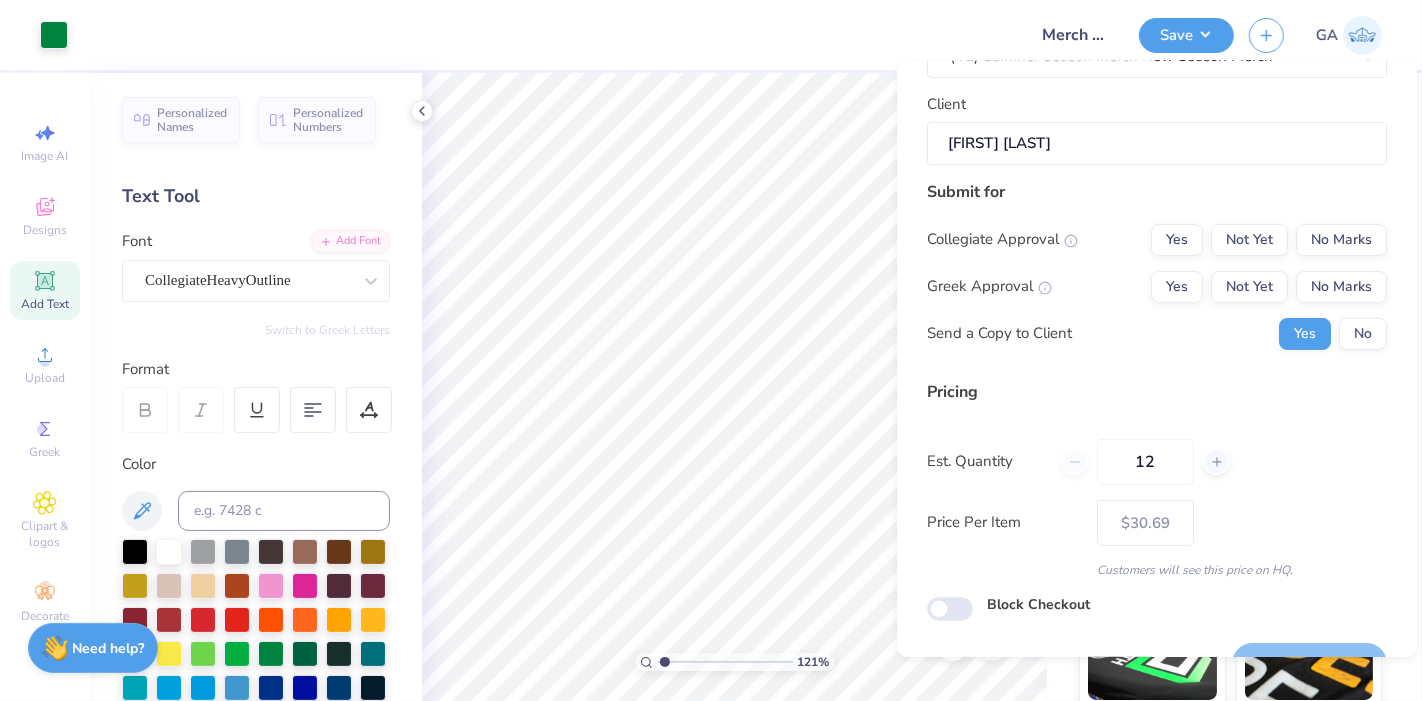 scroll, scrollTop: 168, scrollLeft: 0, axis: vertical 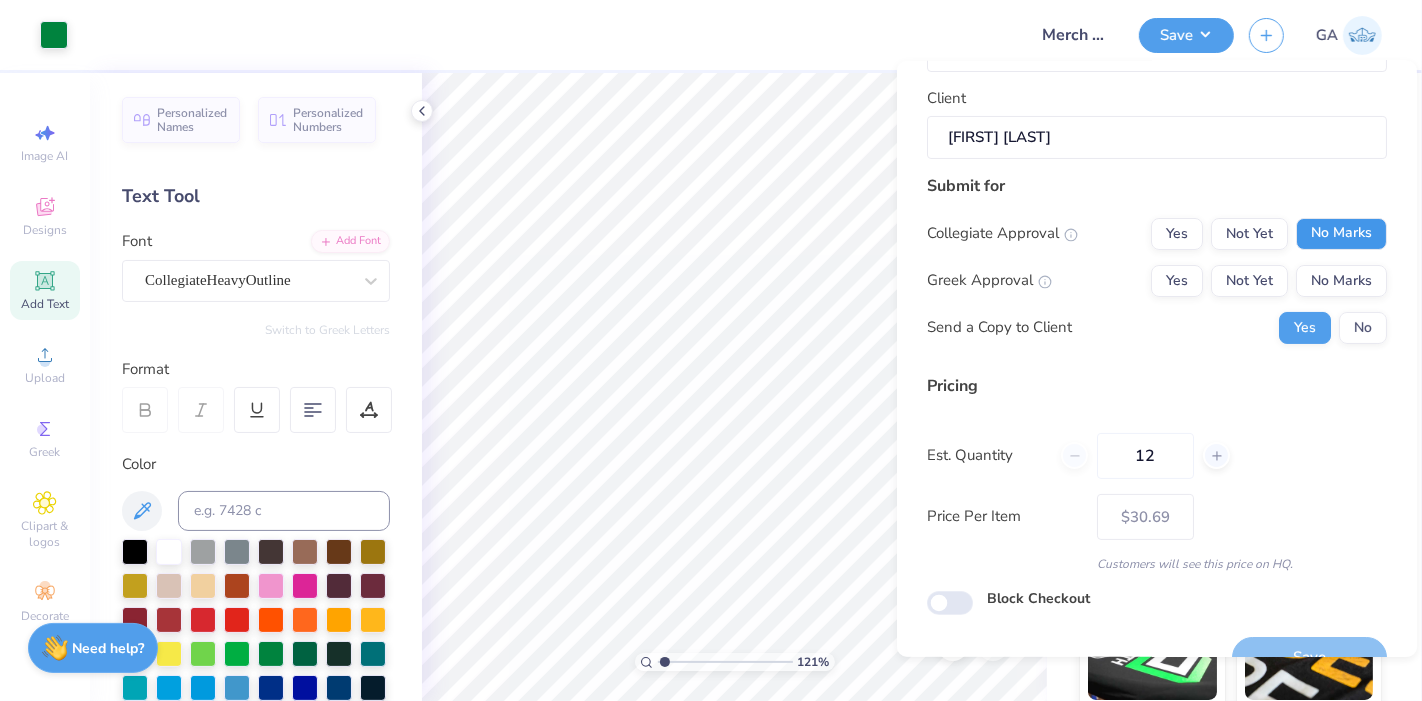 click on "No Marks" at bounding box center (1341, 233) 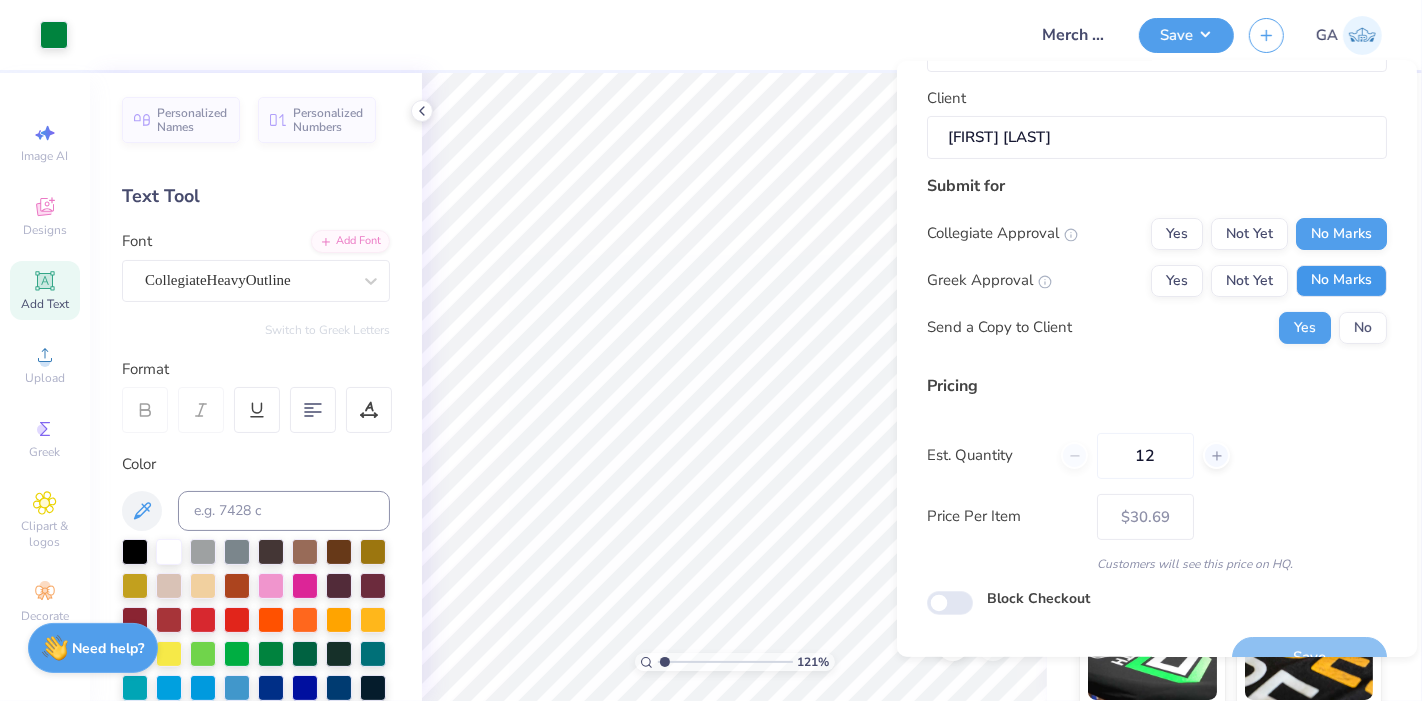 click on "No Marks" at bounding box center [1341, 280] 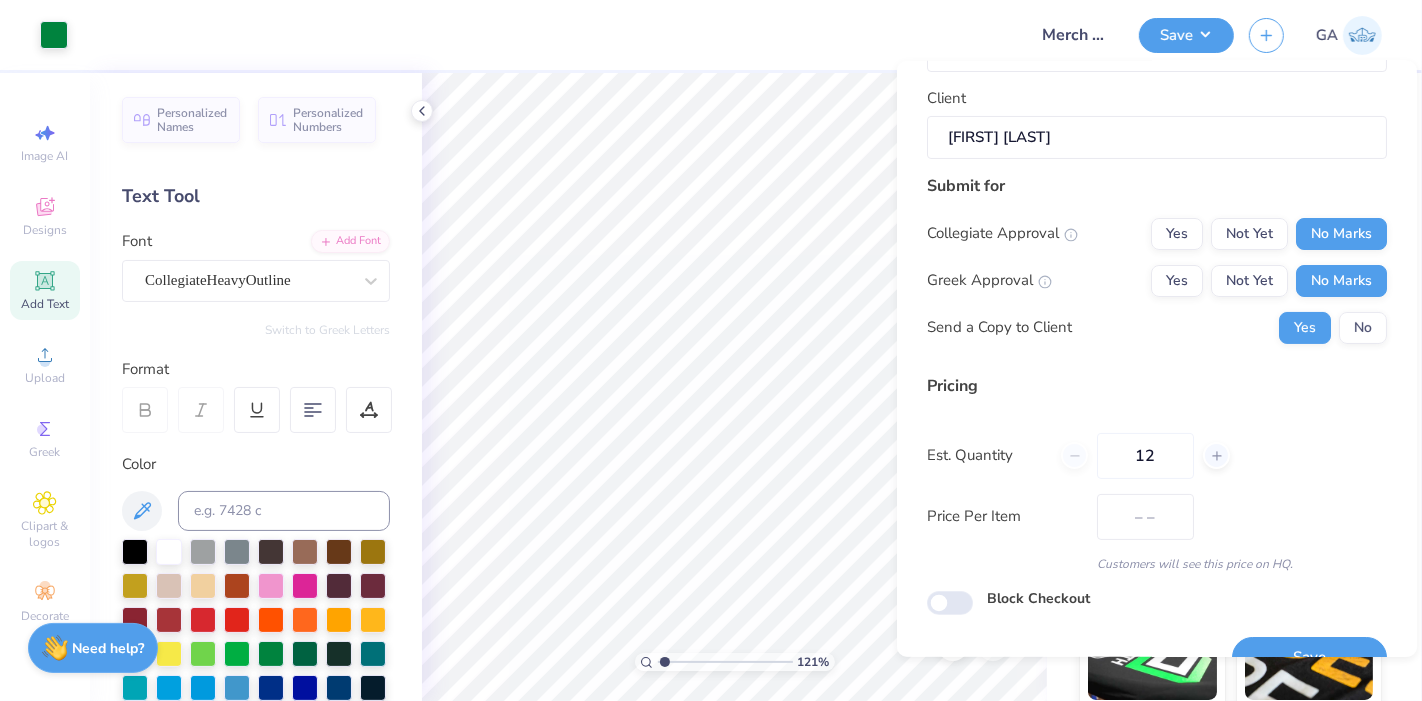 scroll, scrollTop: 206, scrollLeft: 0, axis: vertical 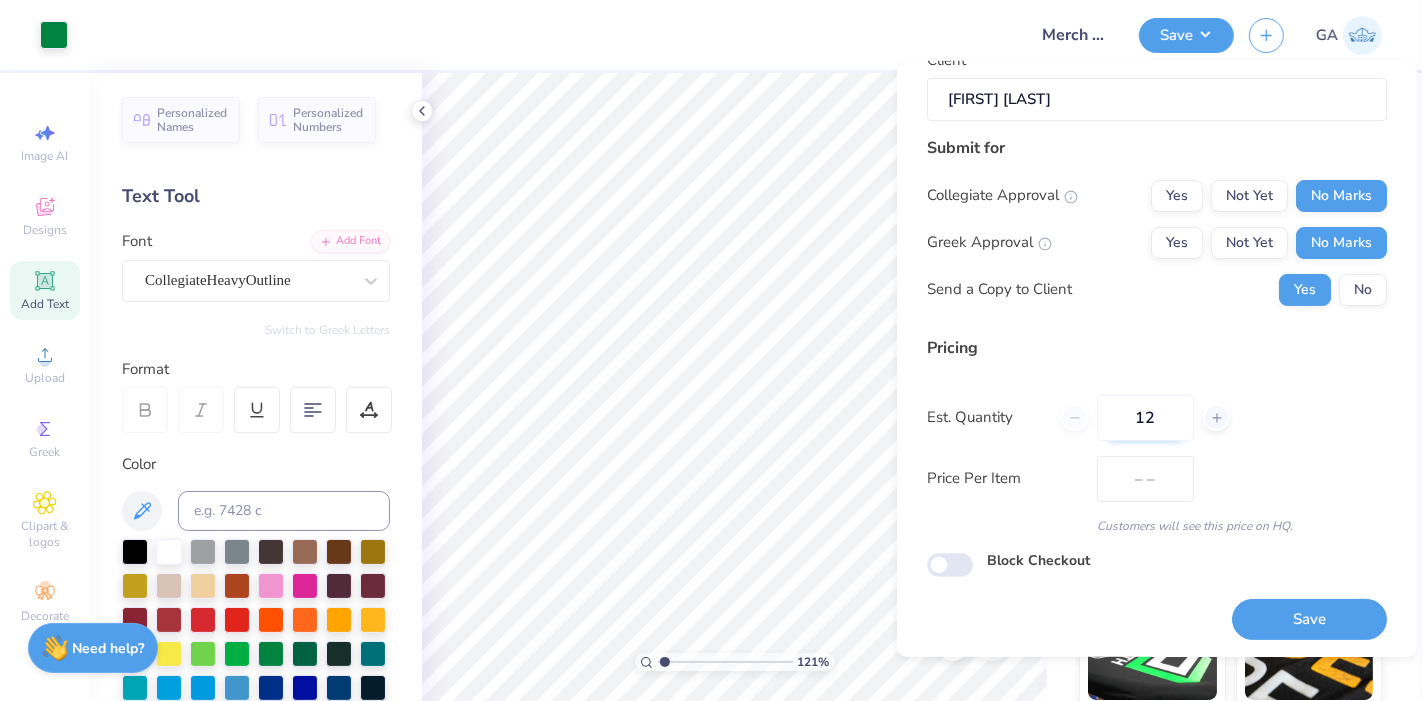 type on "$30.69" 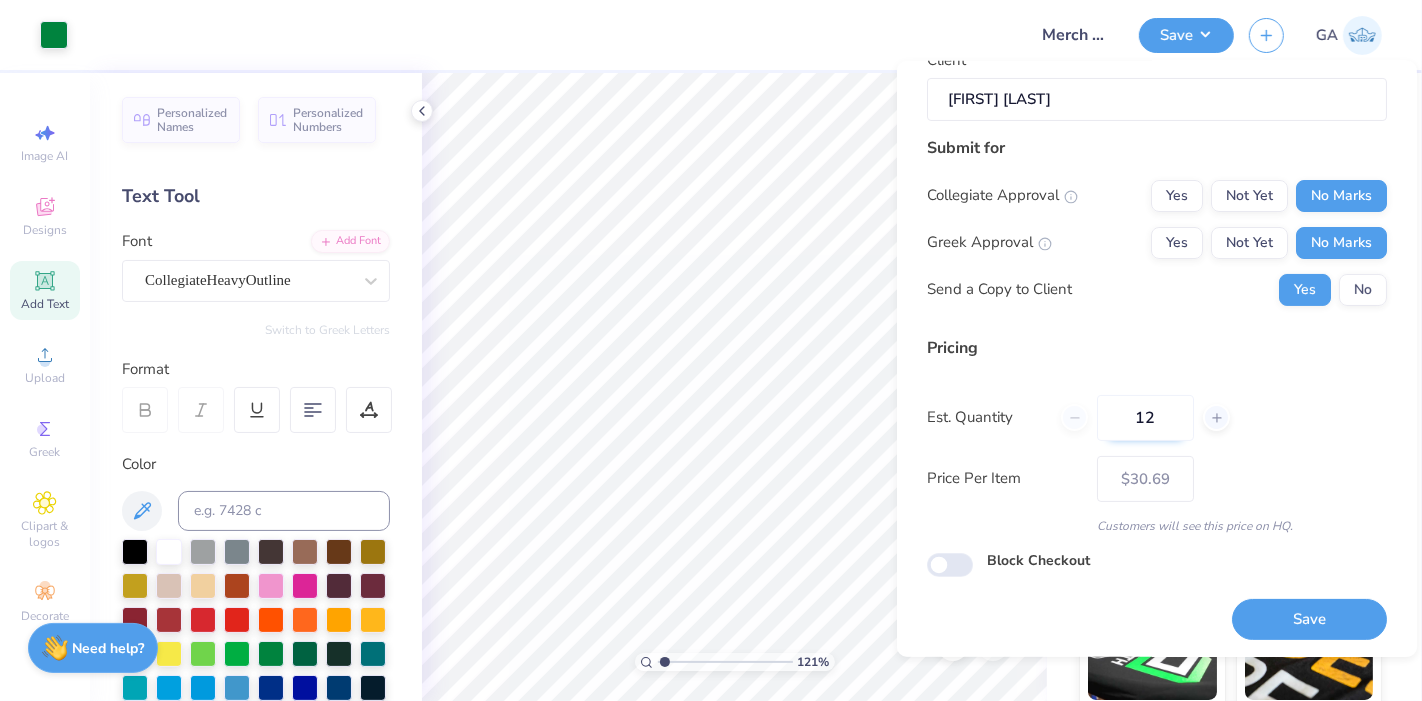 click on "12" at bounding box center (1145, 417) 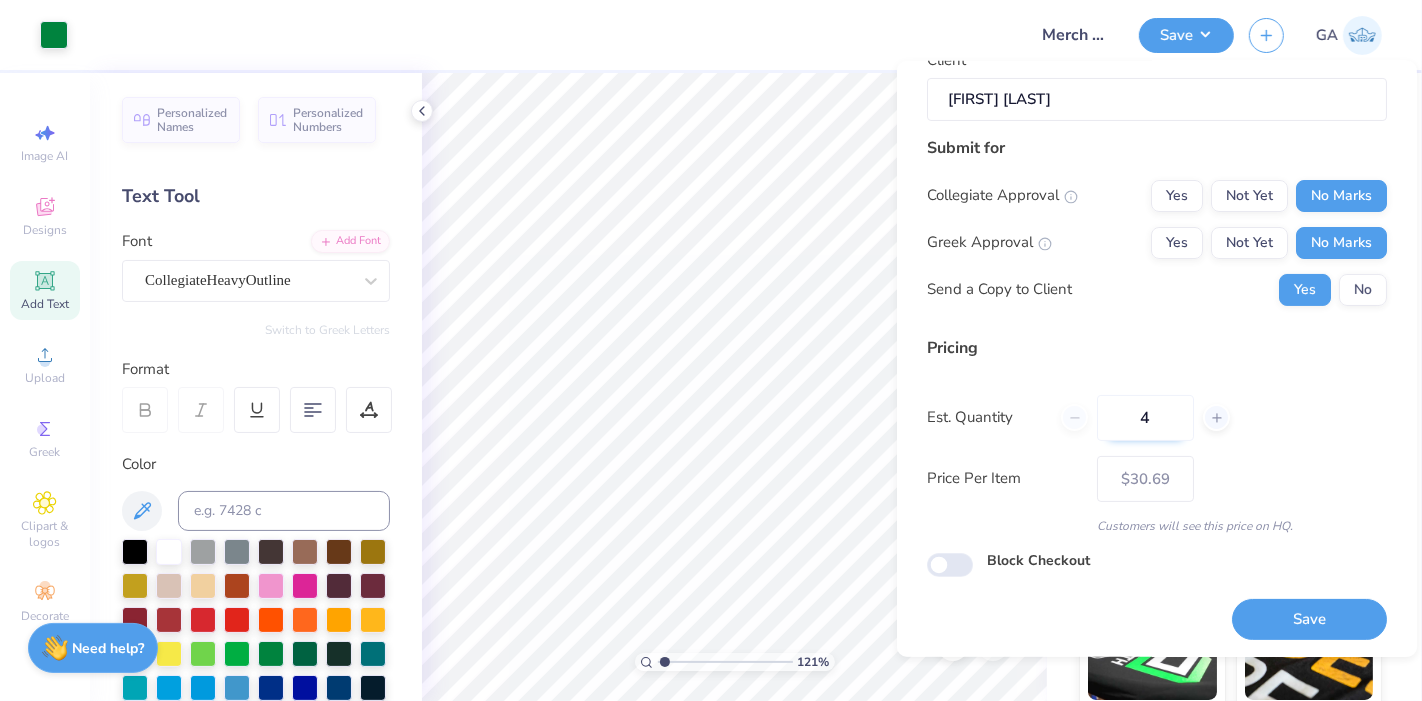type on "48" 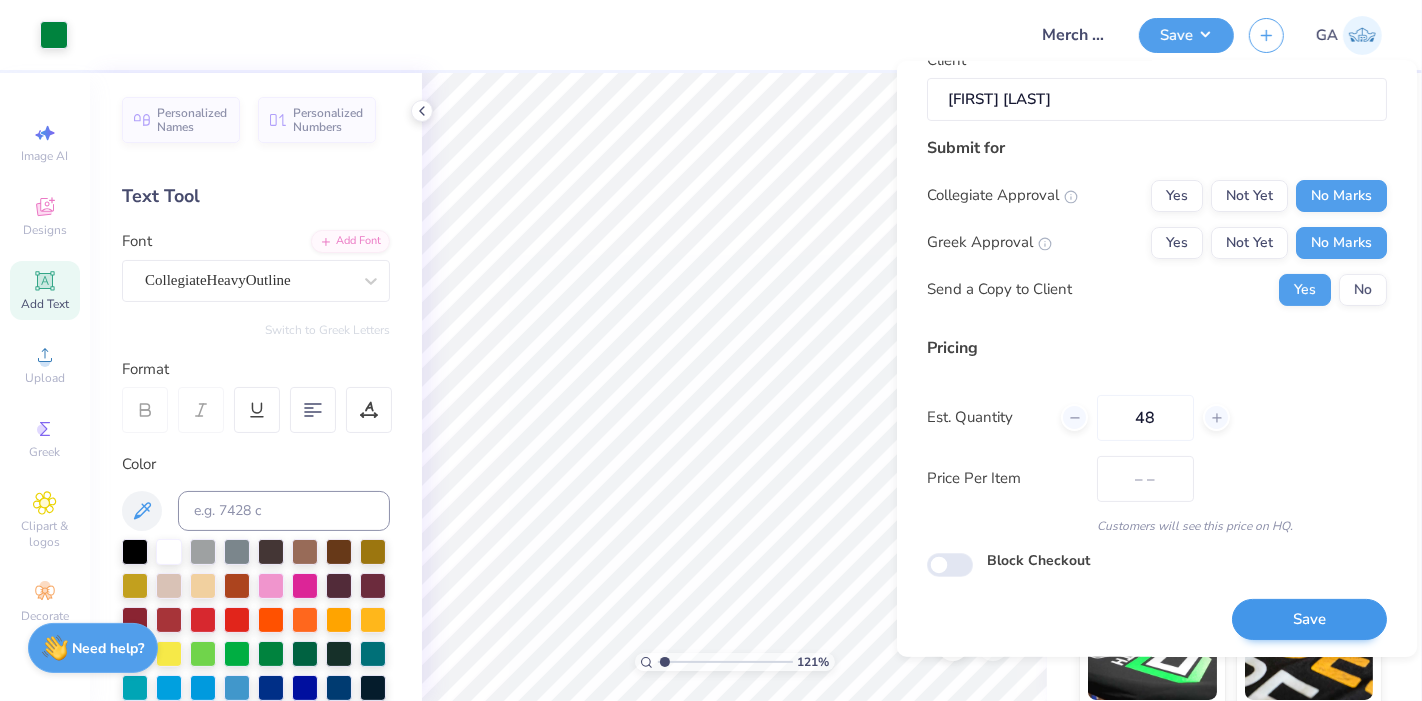 type on "$20.02" 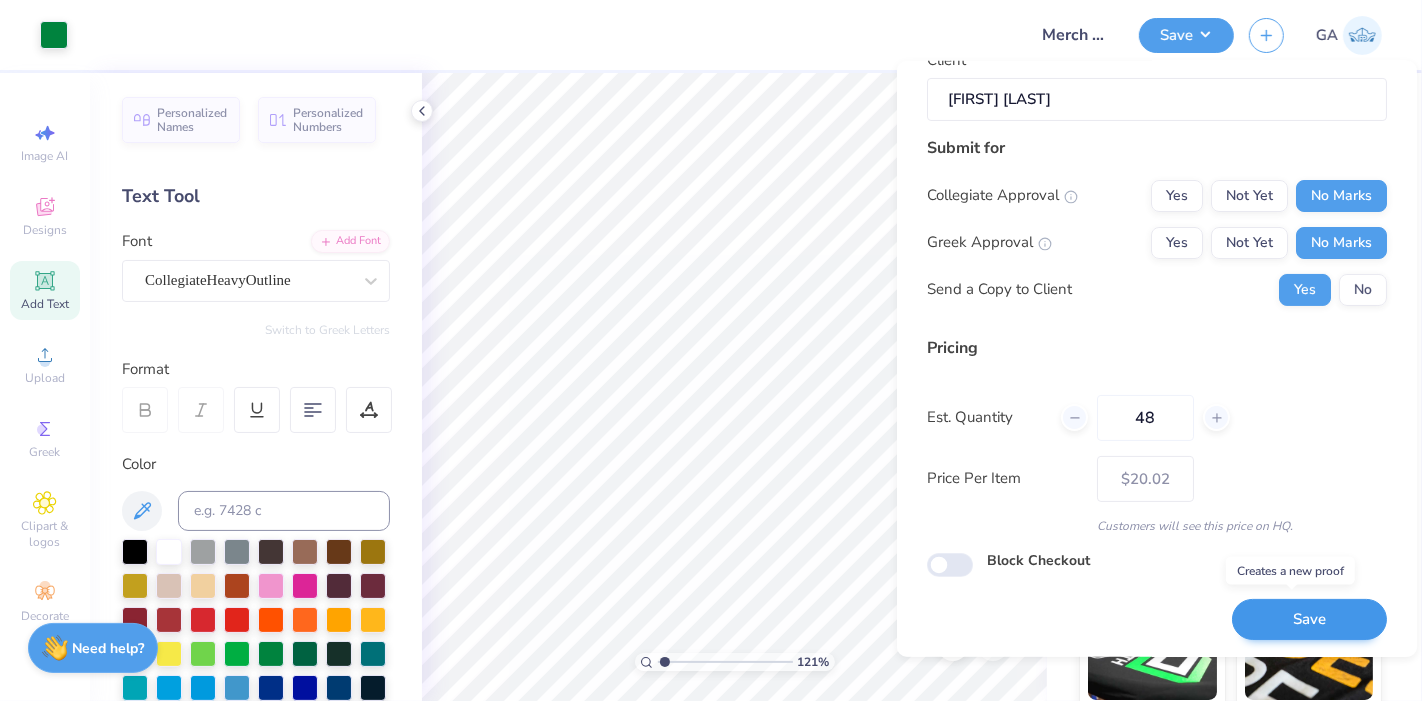 type on "48" 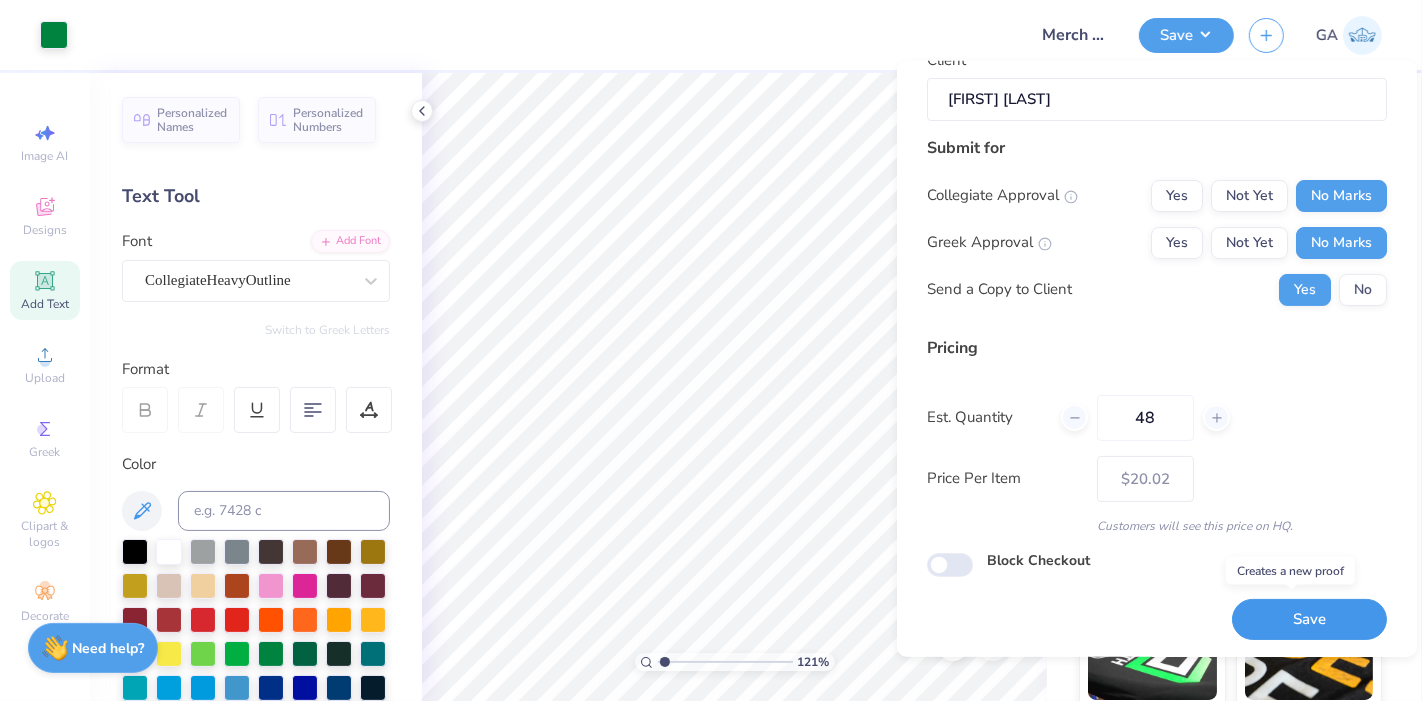 click on "Save" at bounding box center (1309, 619) 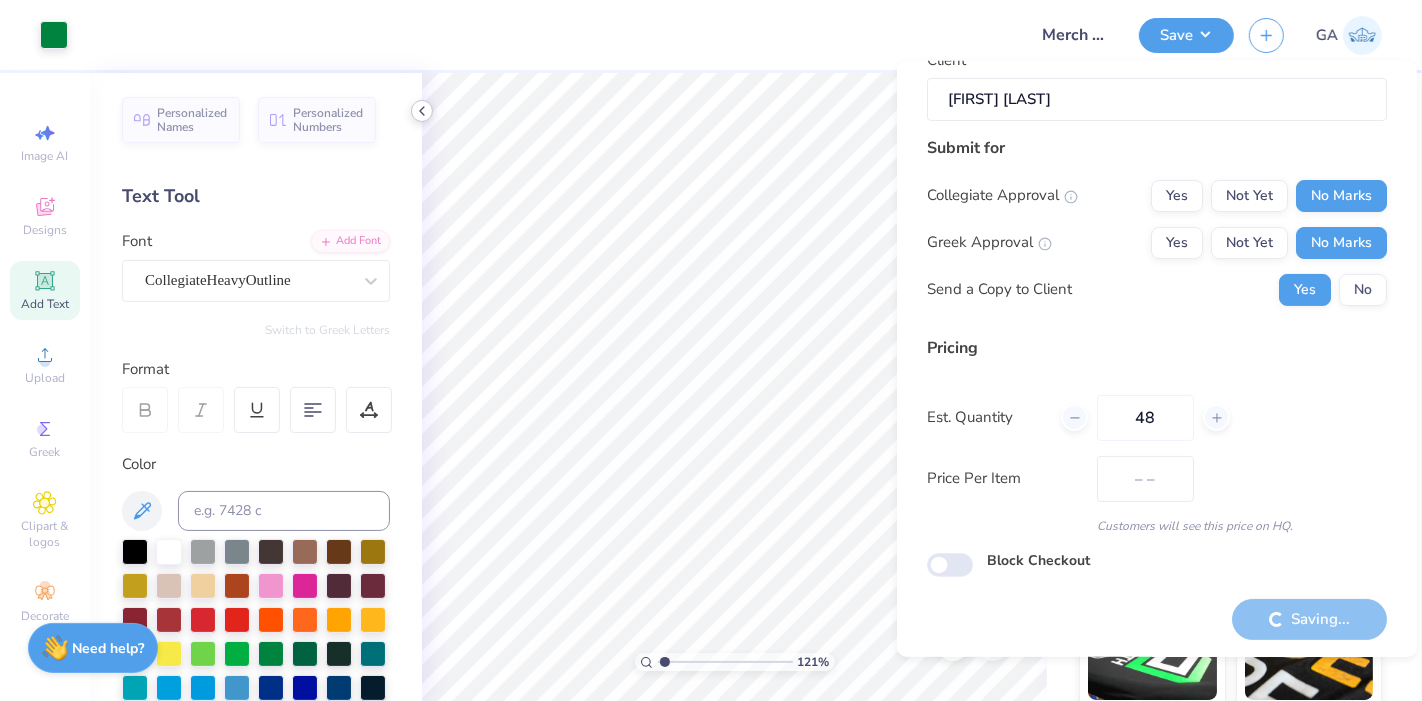 type on "$20.02" 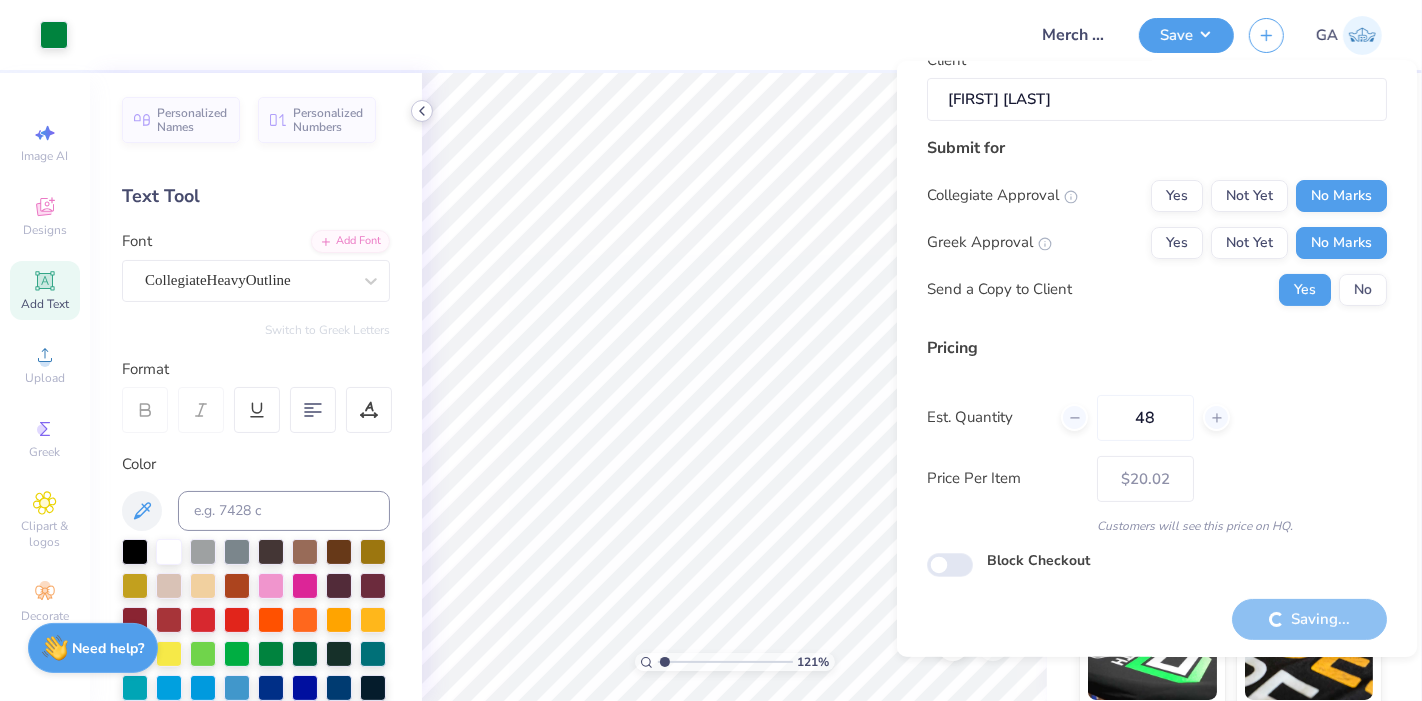 type on "1.21473978386637" 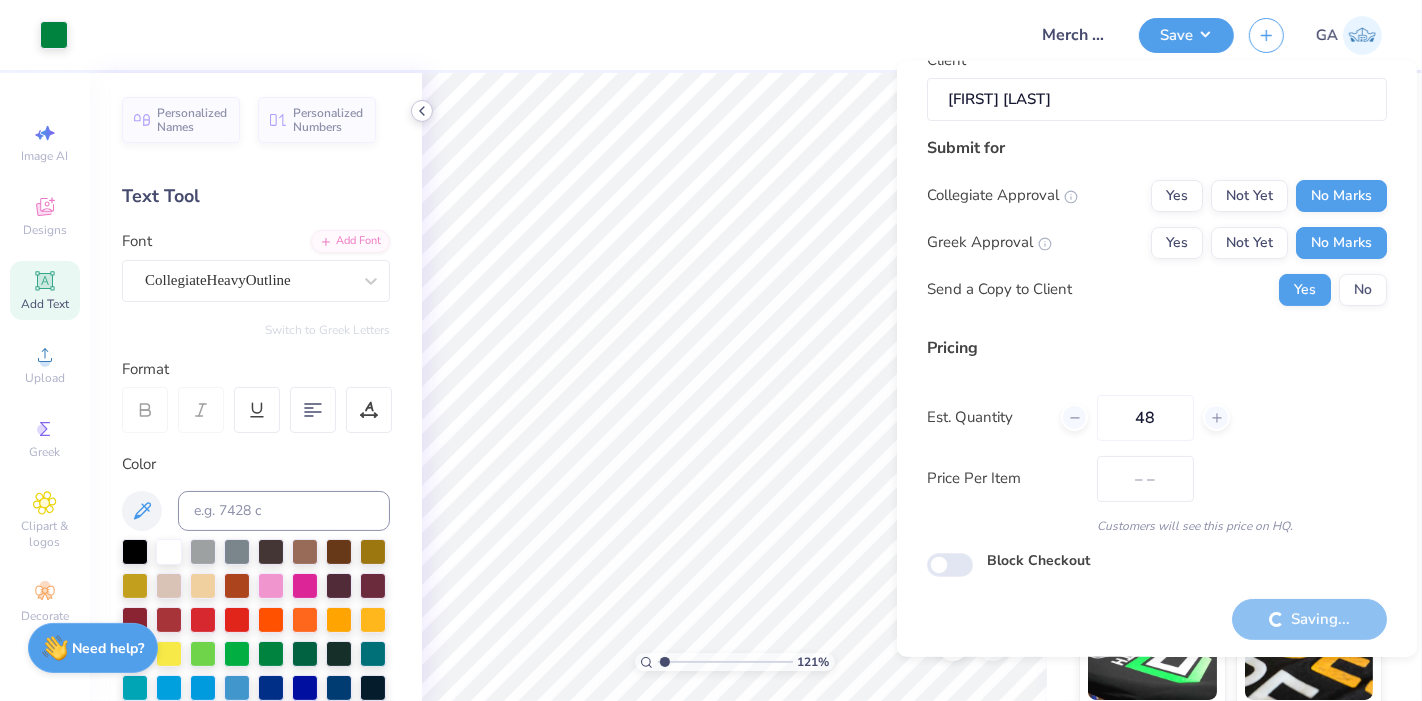 scroll, scrollTop: 0, scrollLeft: 0, axis: both 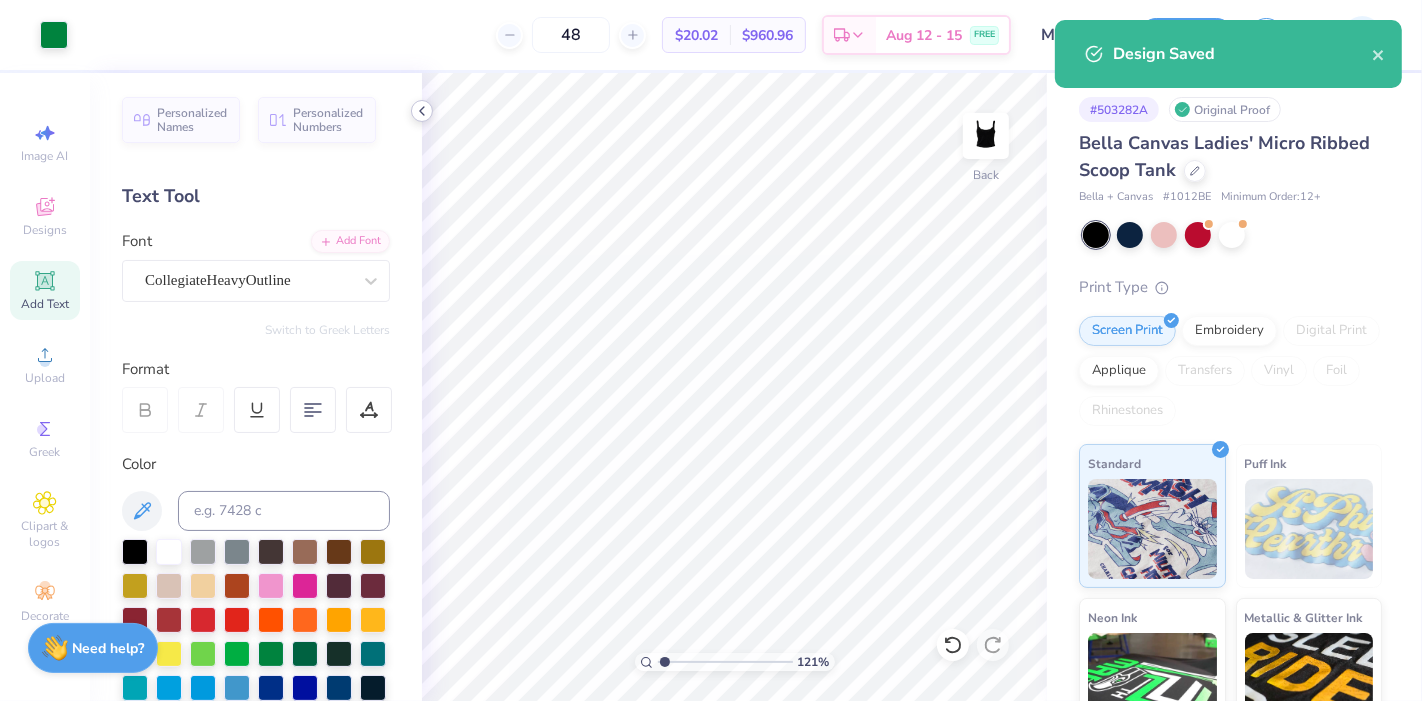 click 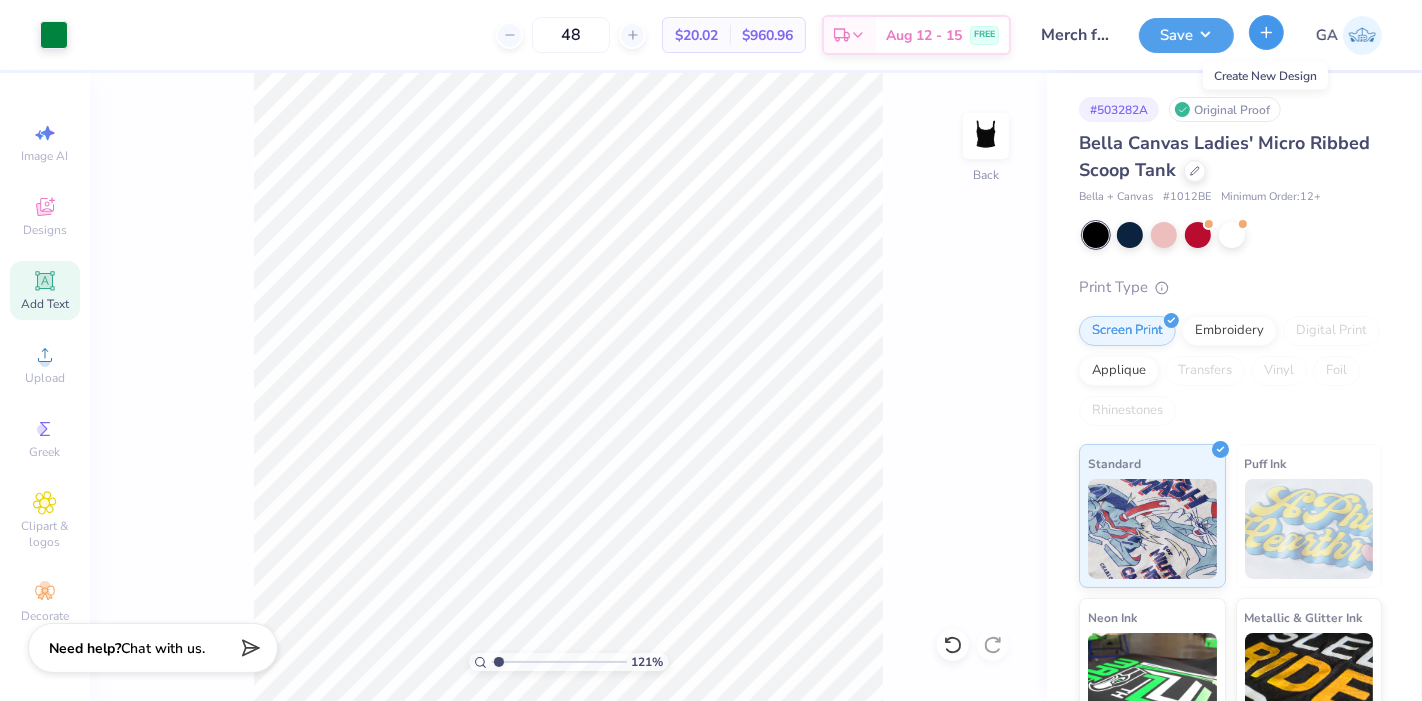 click 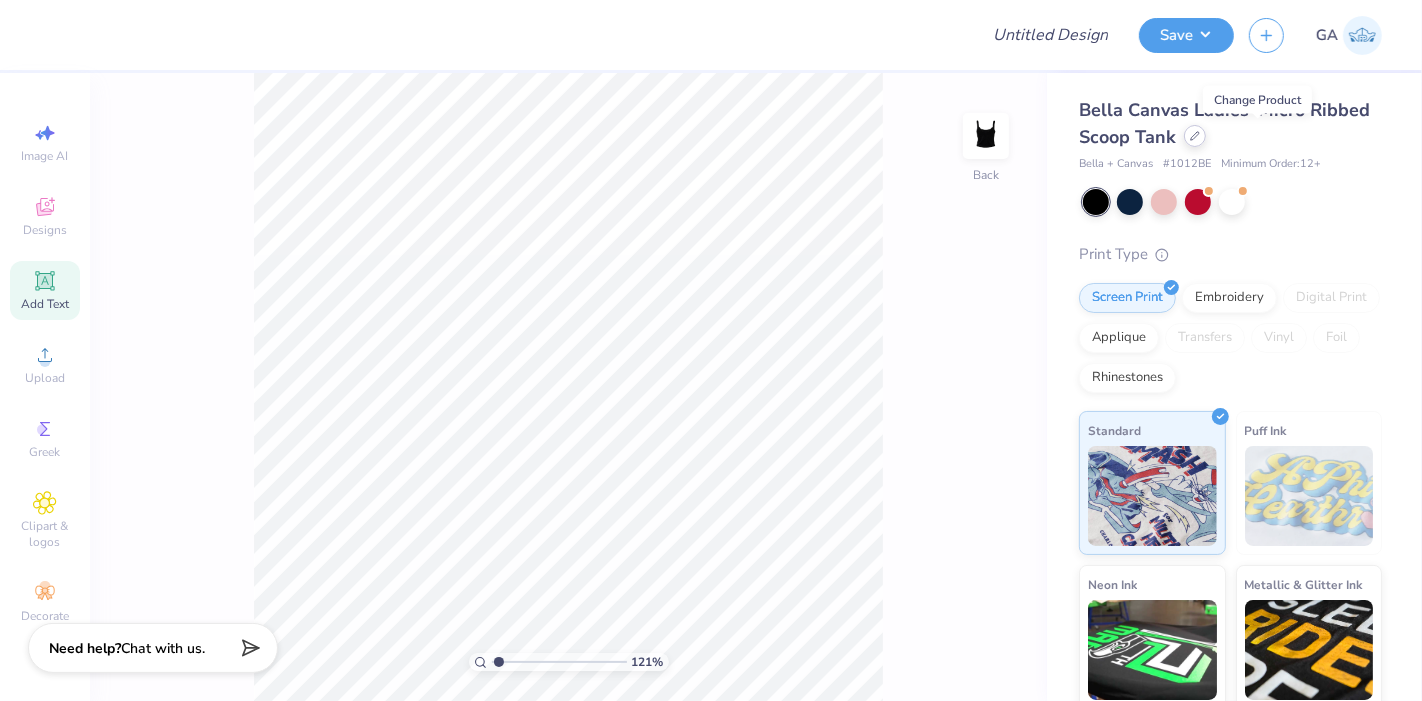 click 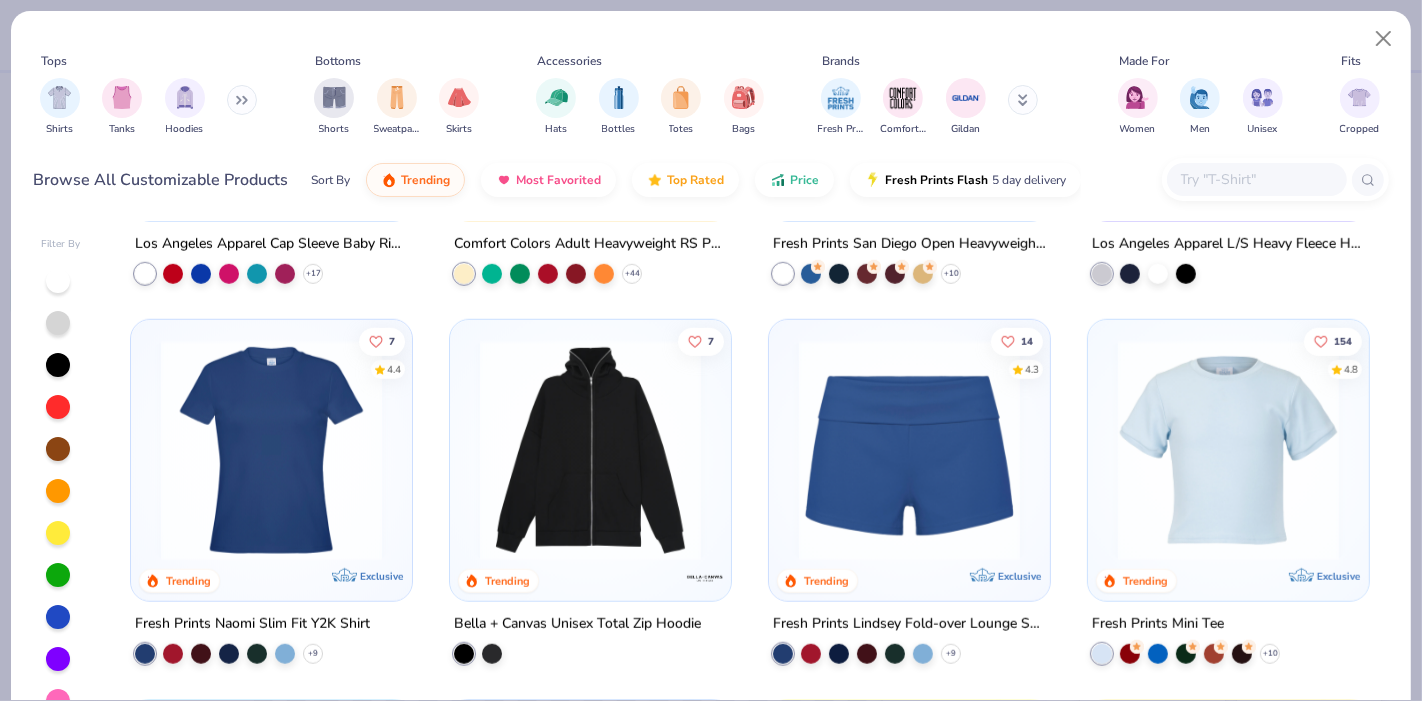 scroll, scrollTop: 1533, scrollLeft: 0, axis: vertical 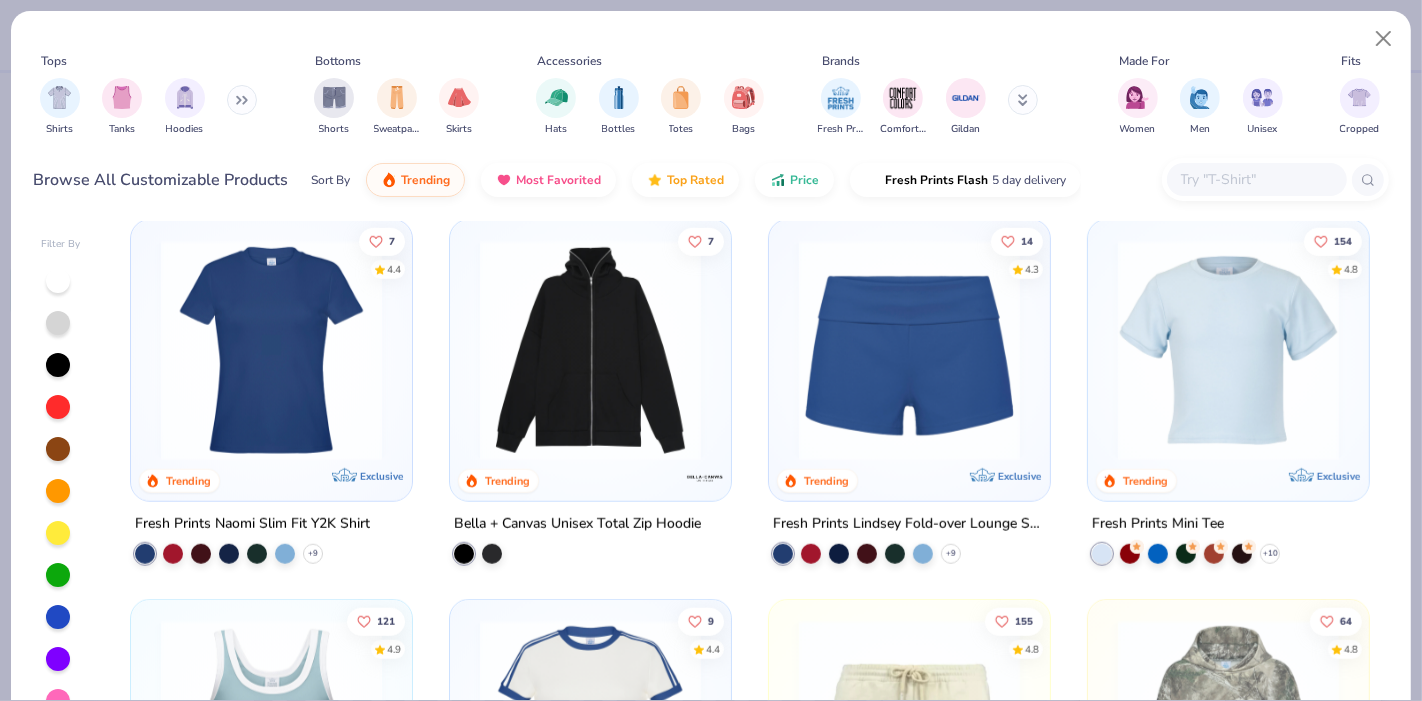 click at bounding box center [909, 350] 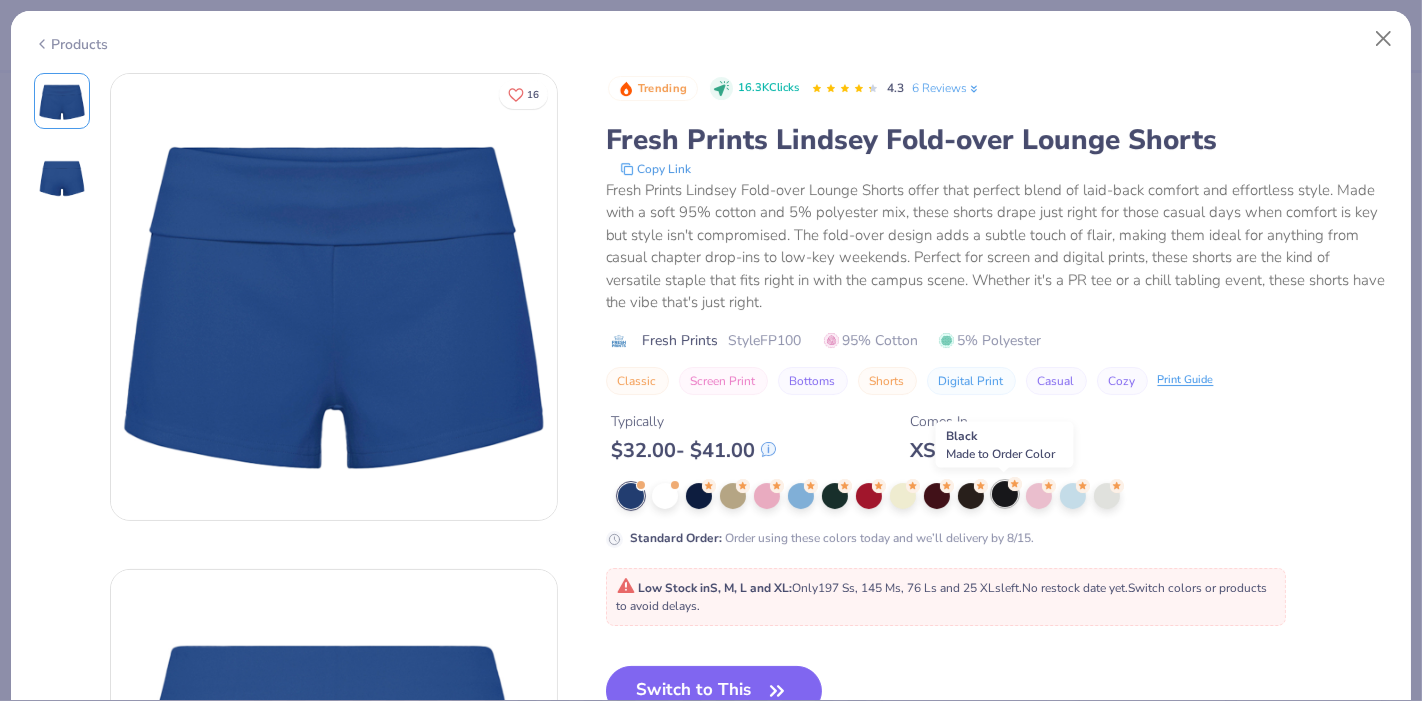 click at bounding box center [1005, 494] 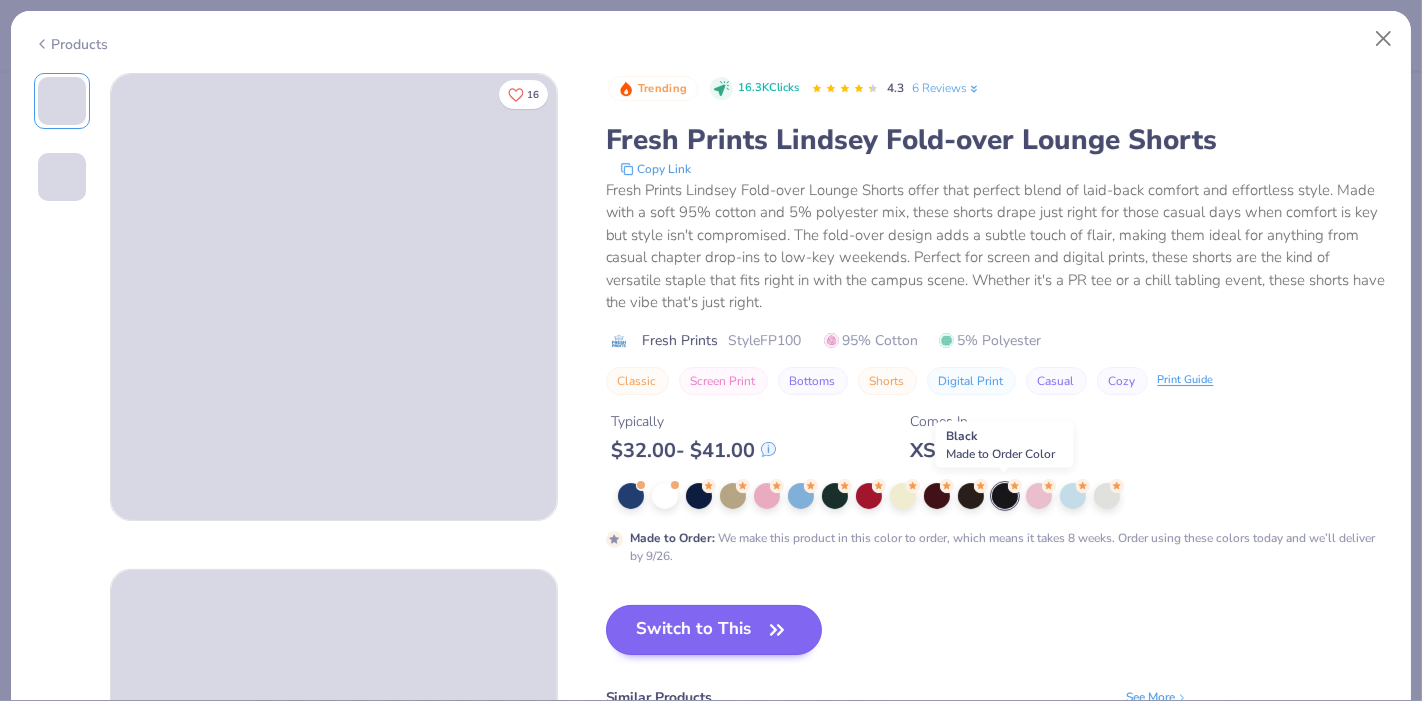 scroll, scrollTop: 143, scrollLeft: 0, axis: vertical 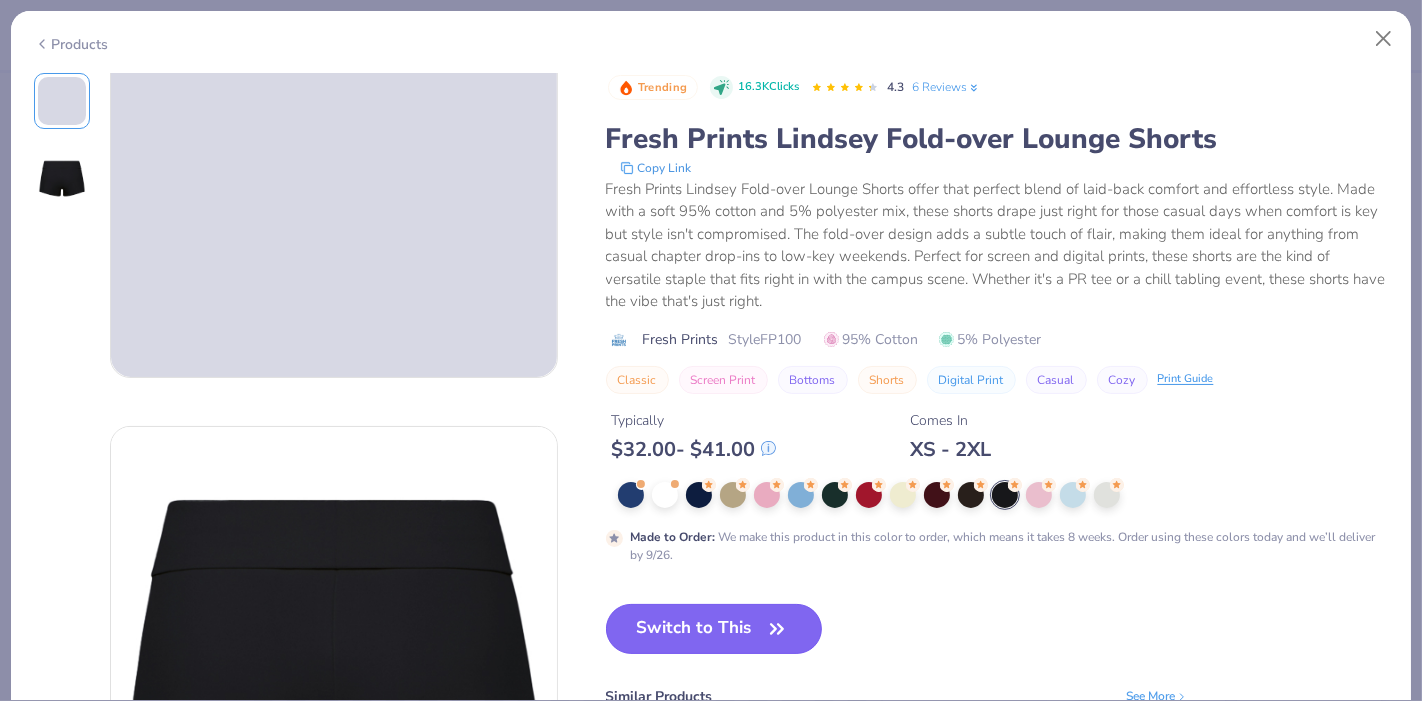 click on "Switch to This" at bounding box center (714, 629) 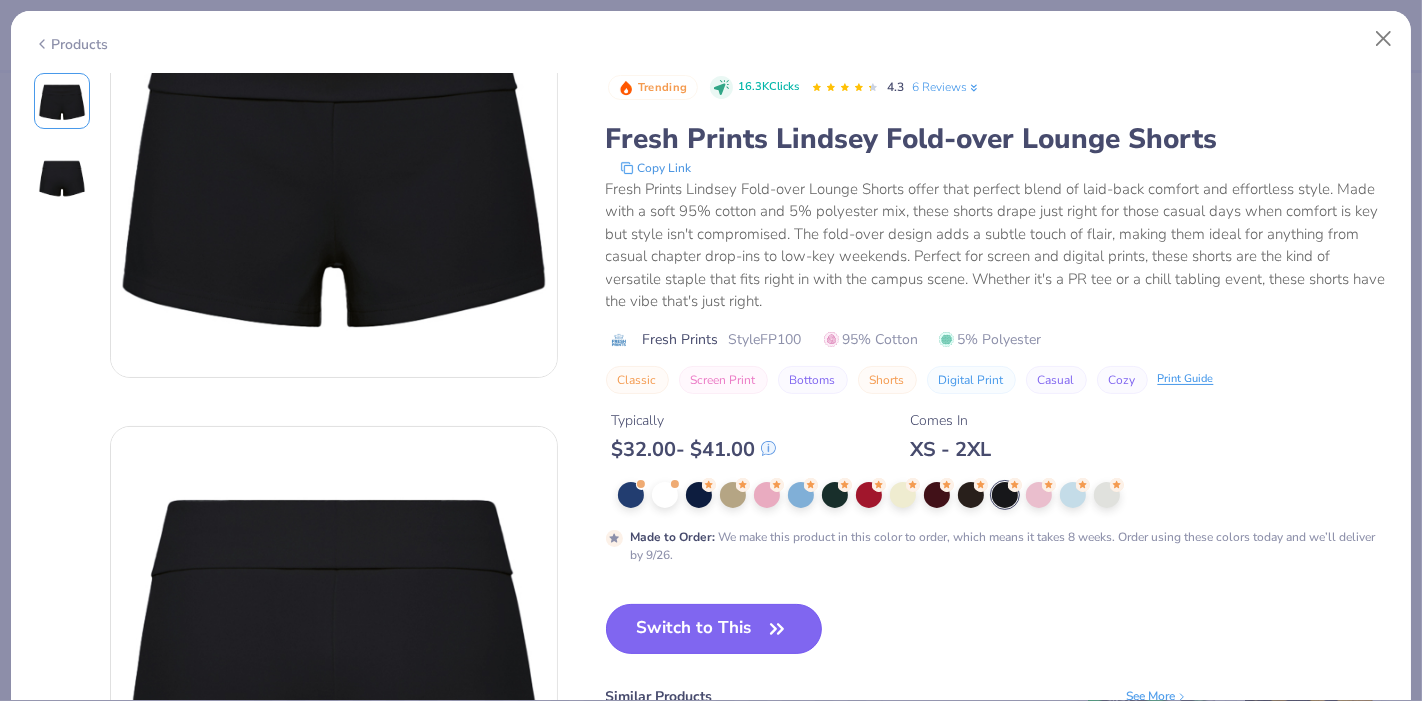 type on "1.21473978386637" 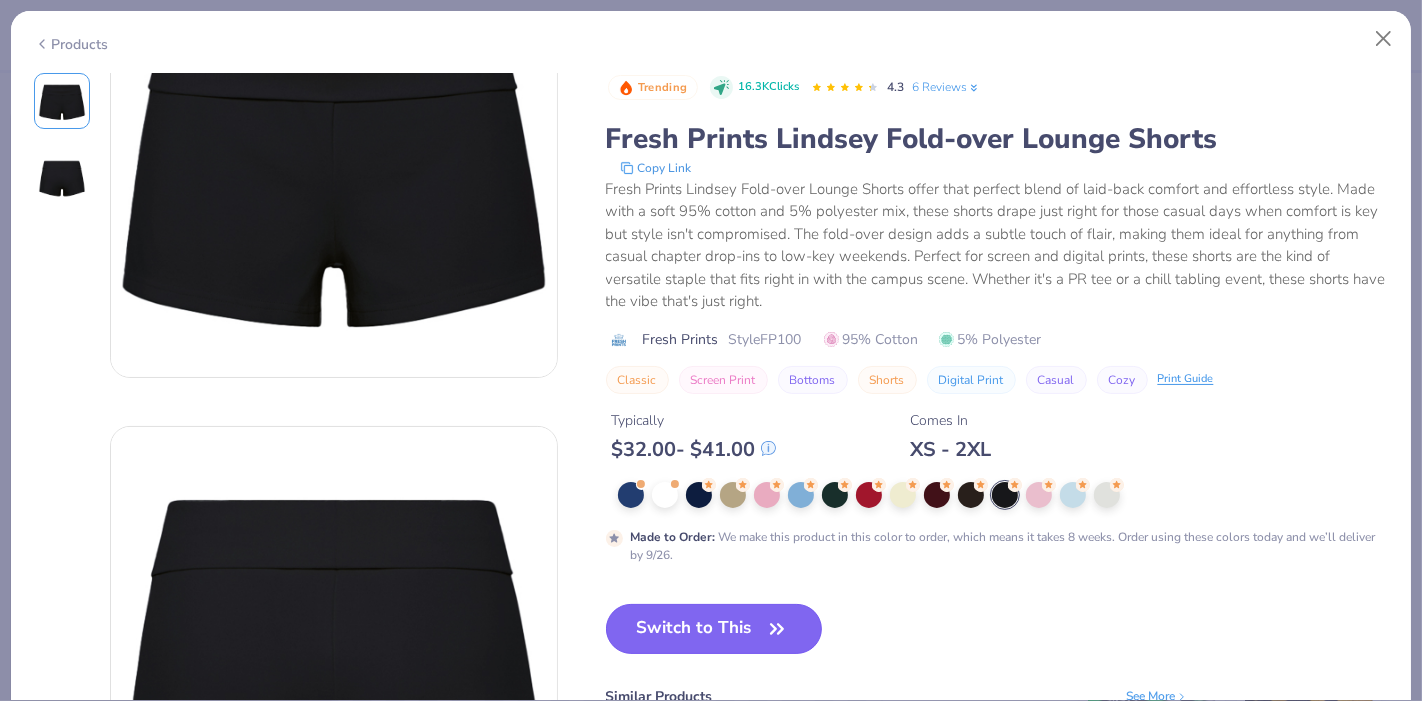 type on "x" 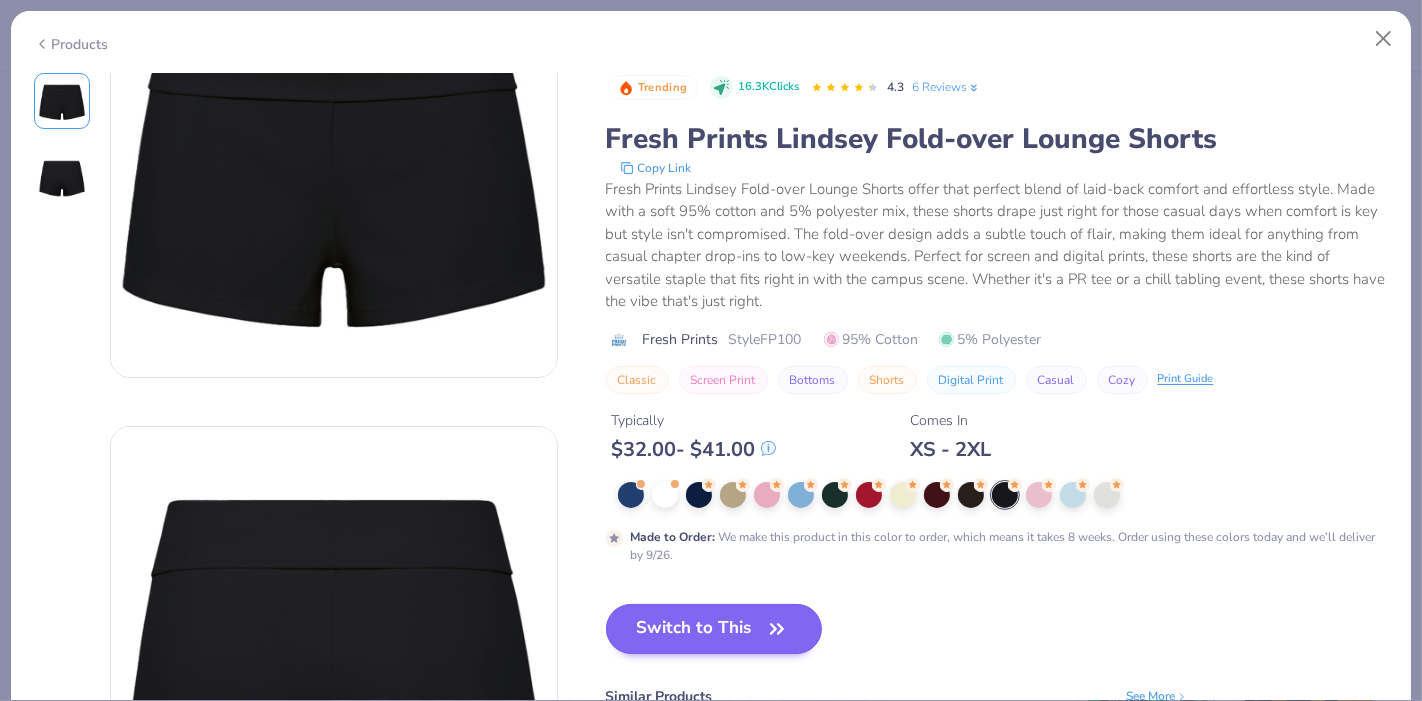 type on "1.21473978386637" 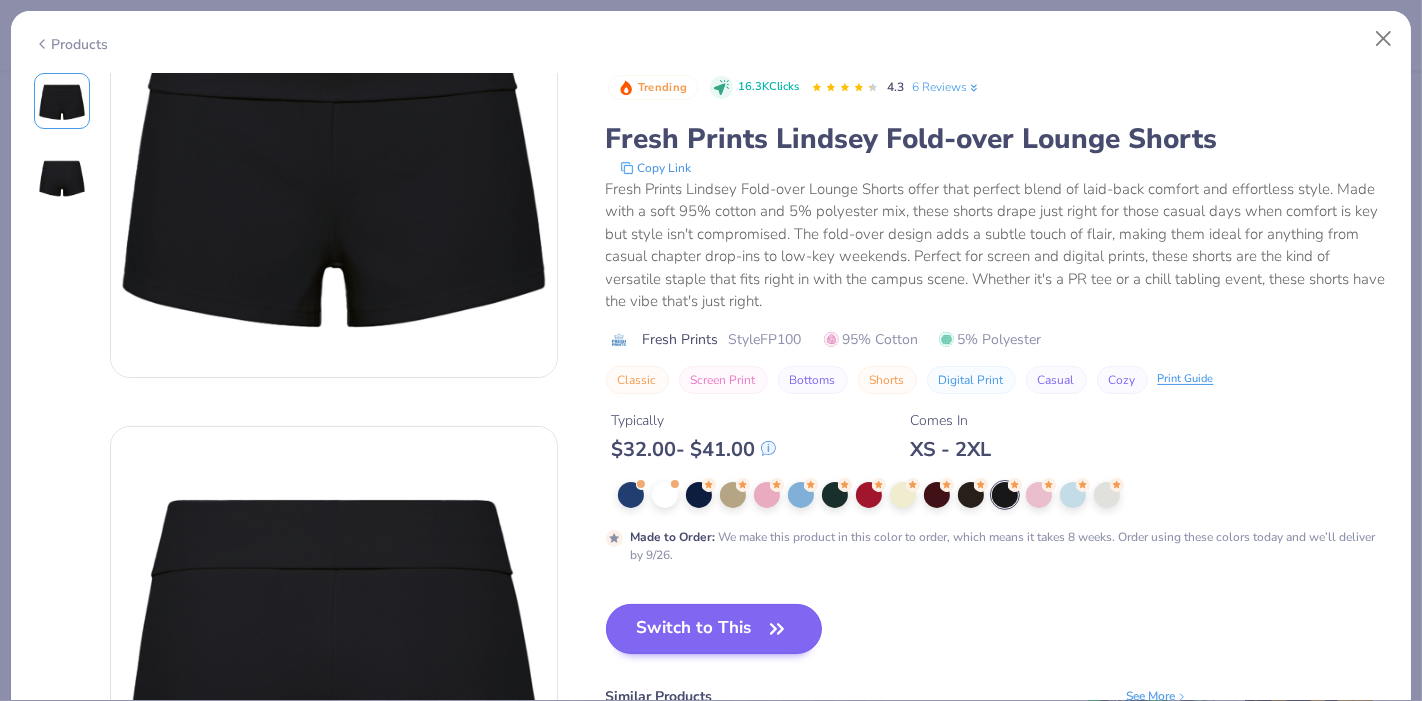 type on "x" 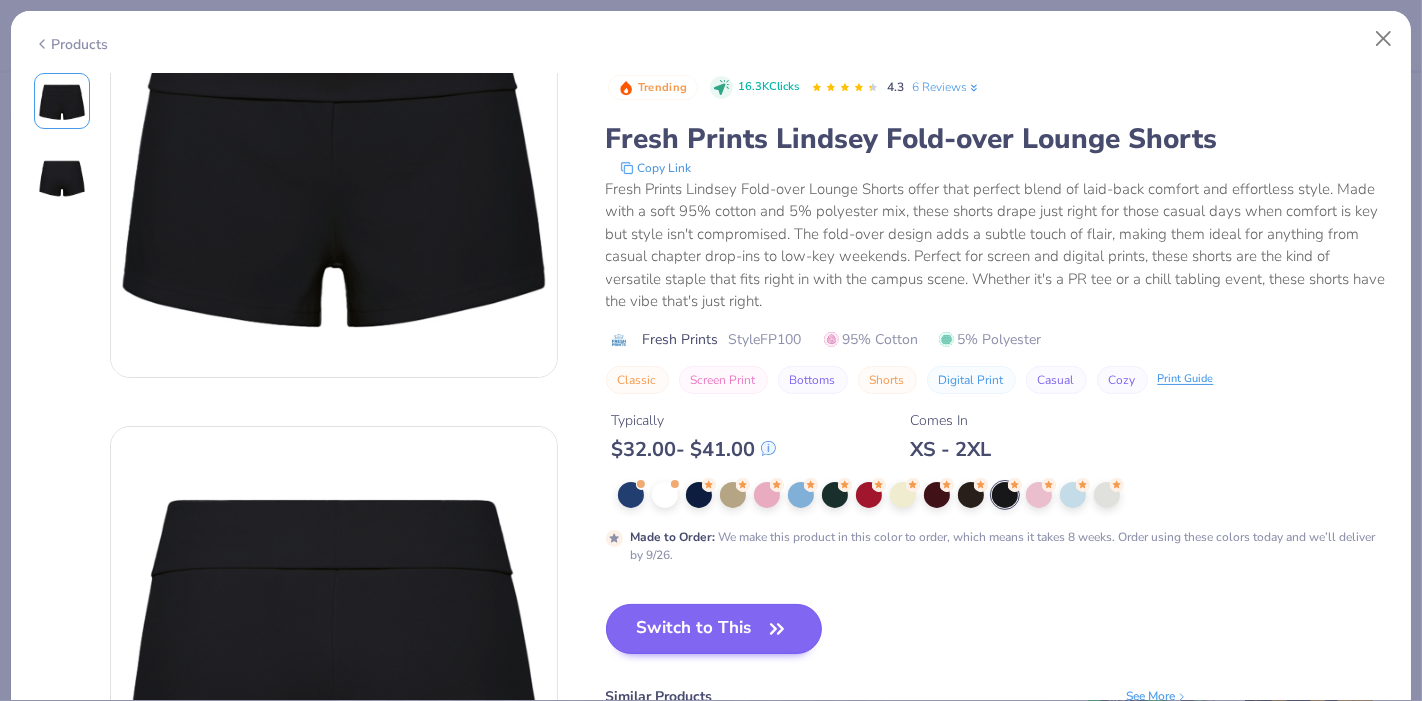 type on "1.21473978386637" 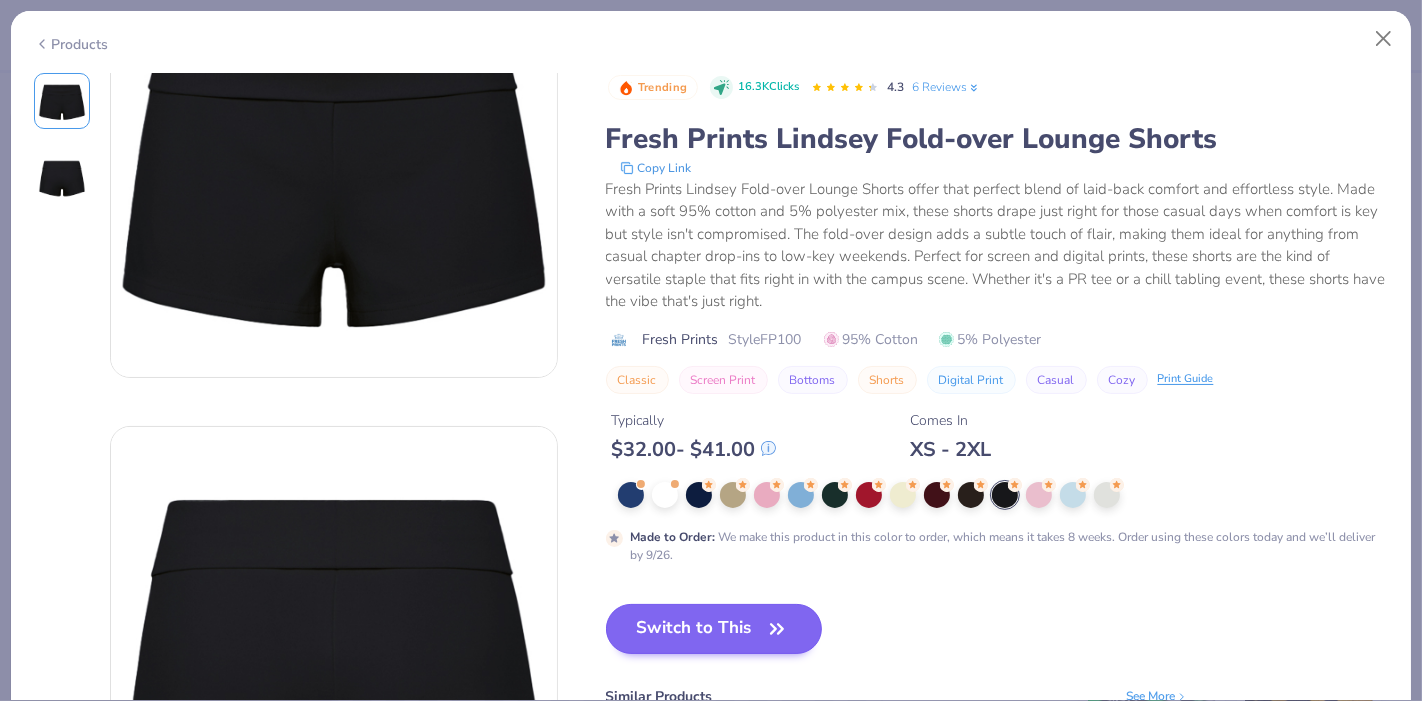 type on "x" 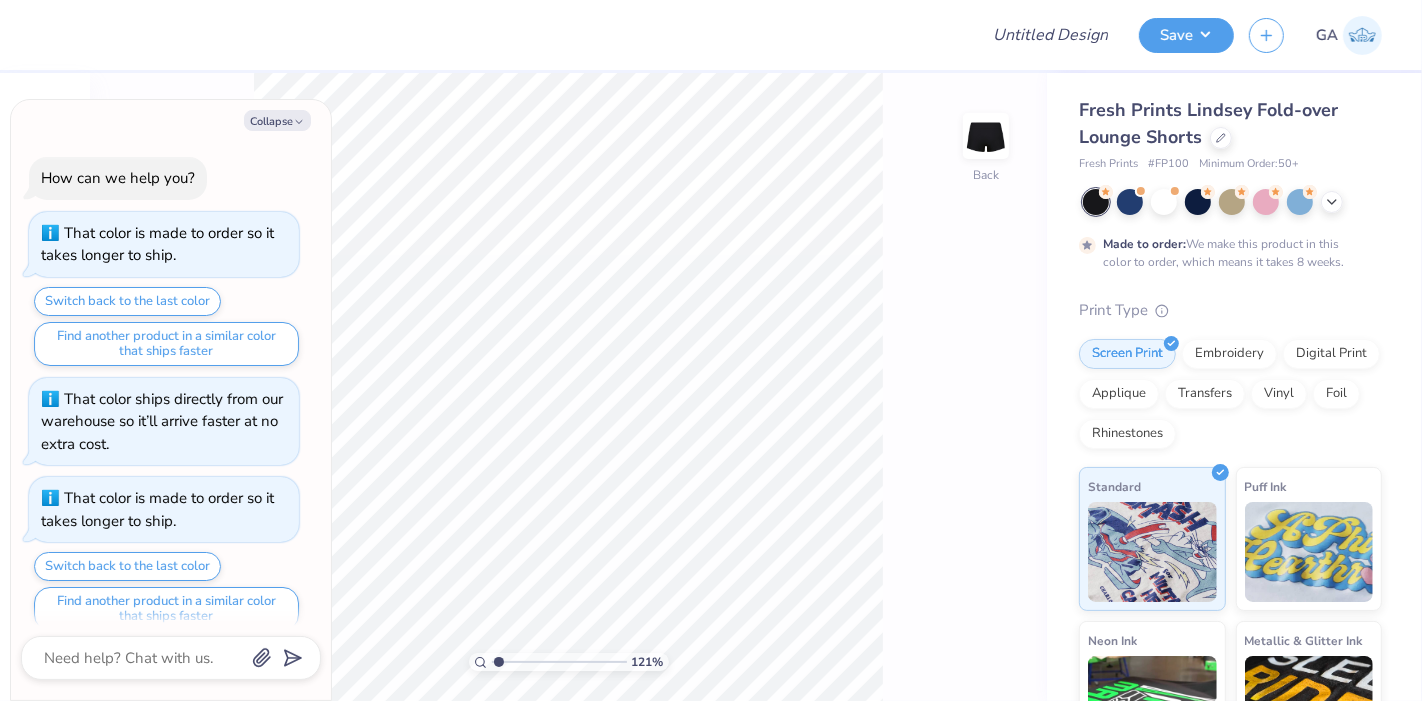 type on "1.21473978386637" 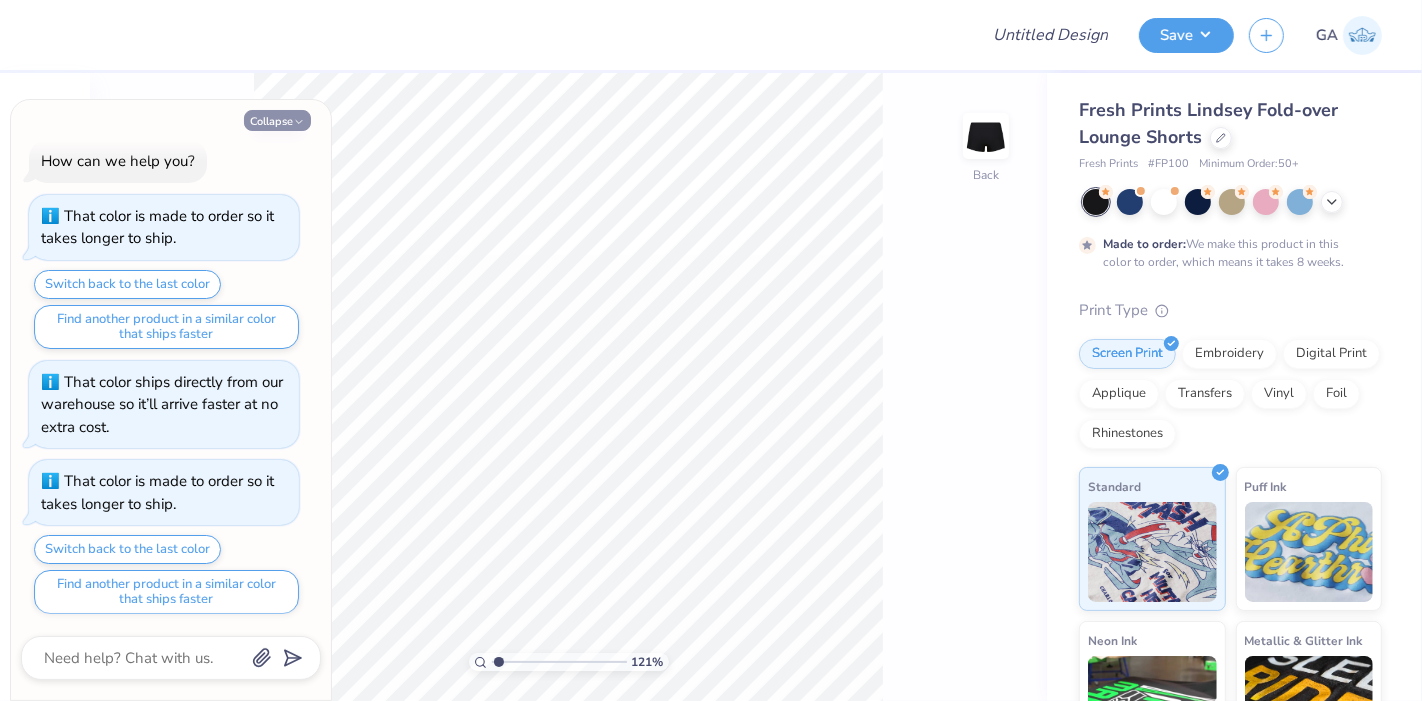 click on "Collapse" at bounding box center [277, 120] 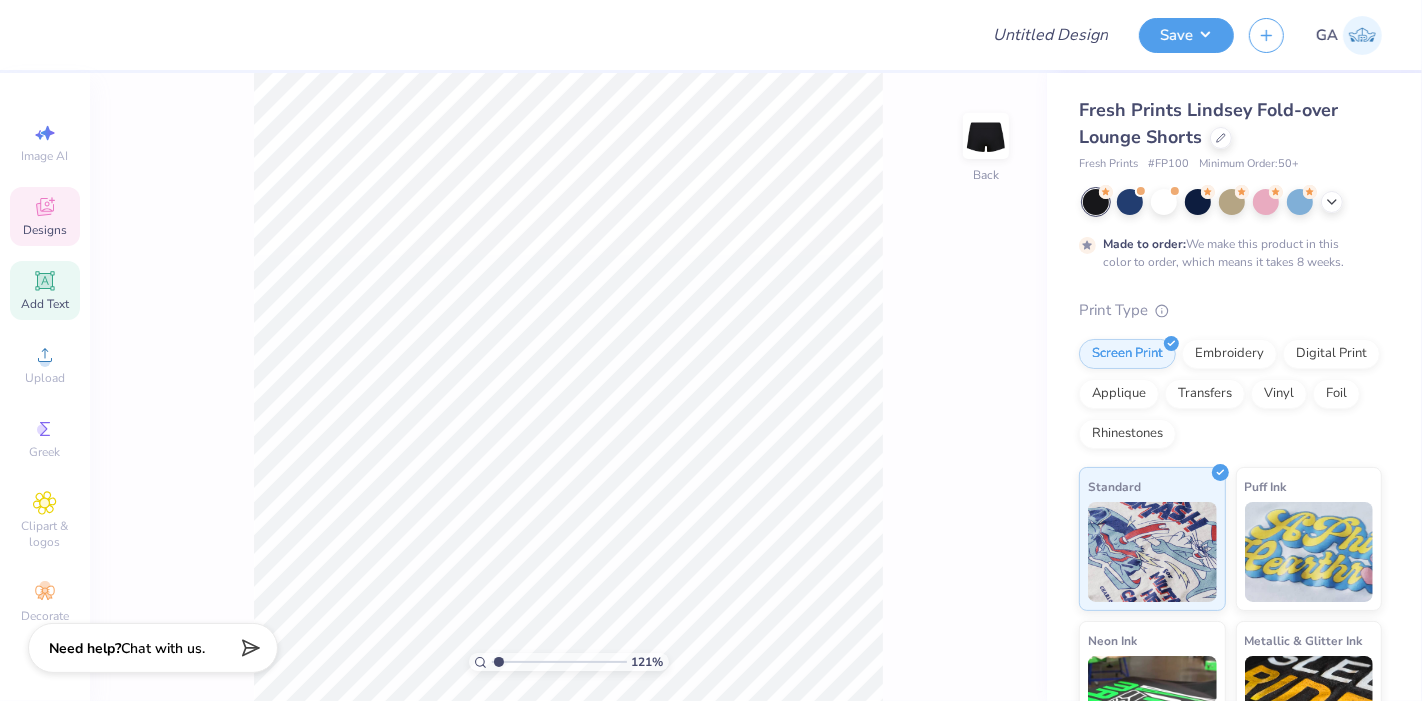 click on "Designs" at bounding box center [45, 230] 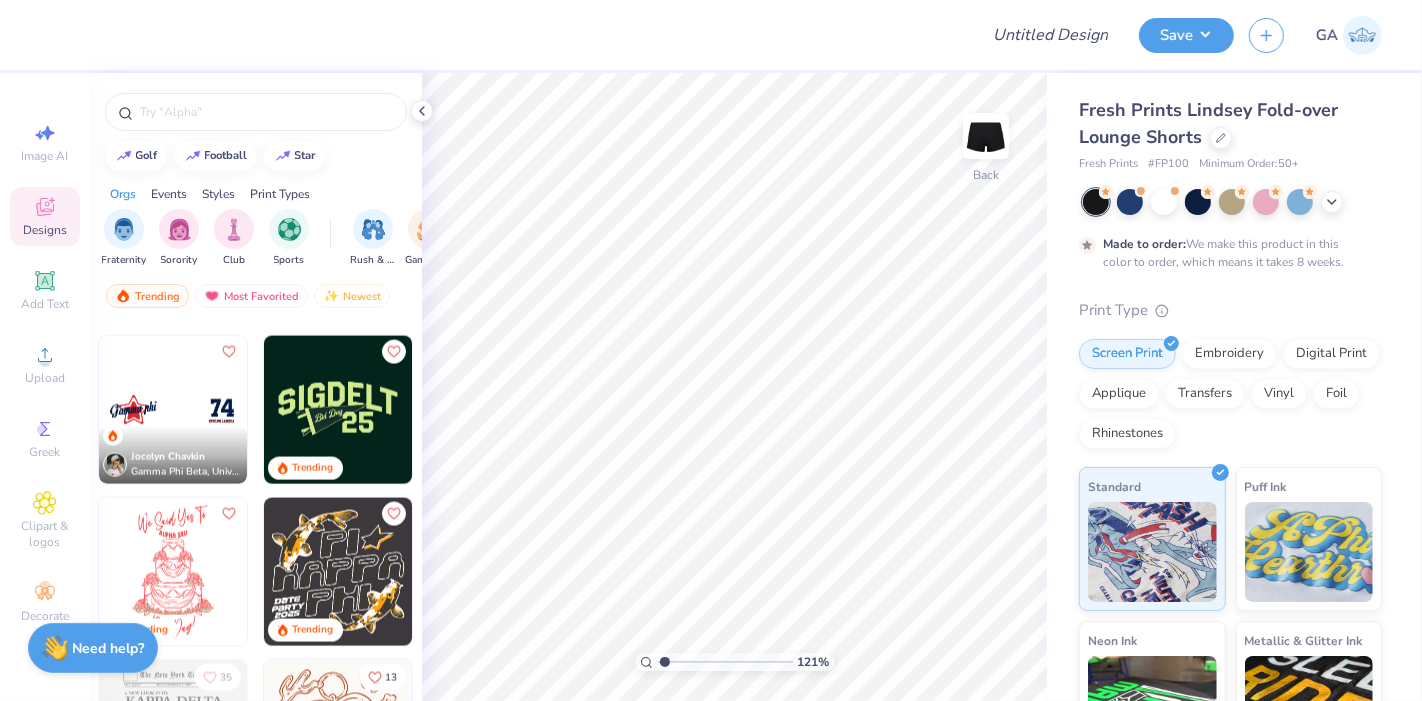 scroll, scrollTop: 2572, scrollLeft: 0, axis: vertical 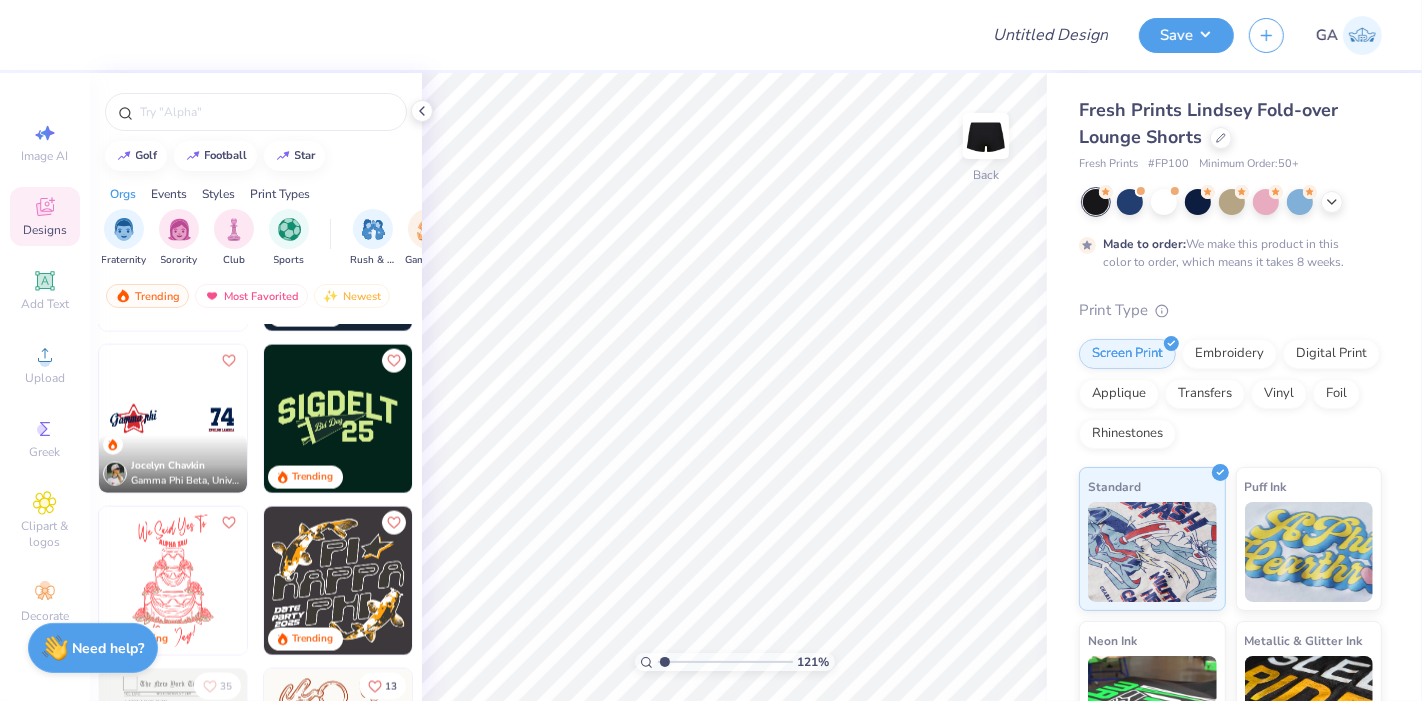 click at bounding box center (338, 419) 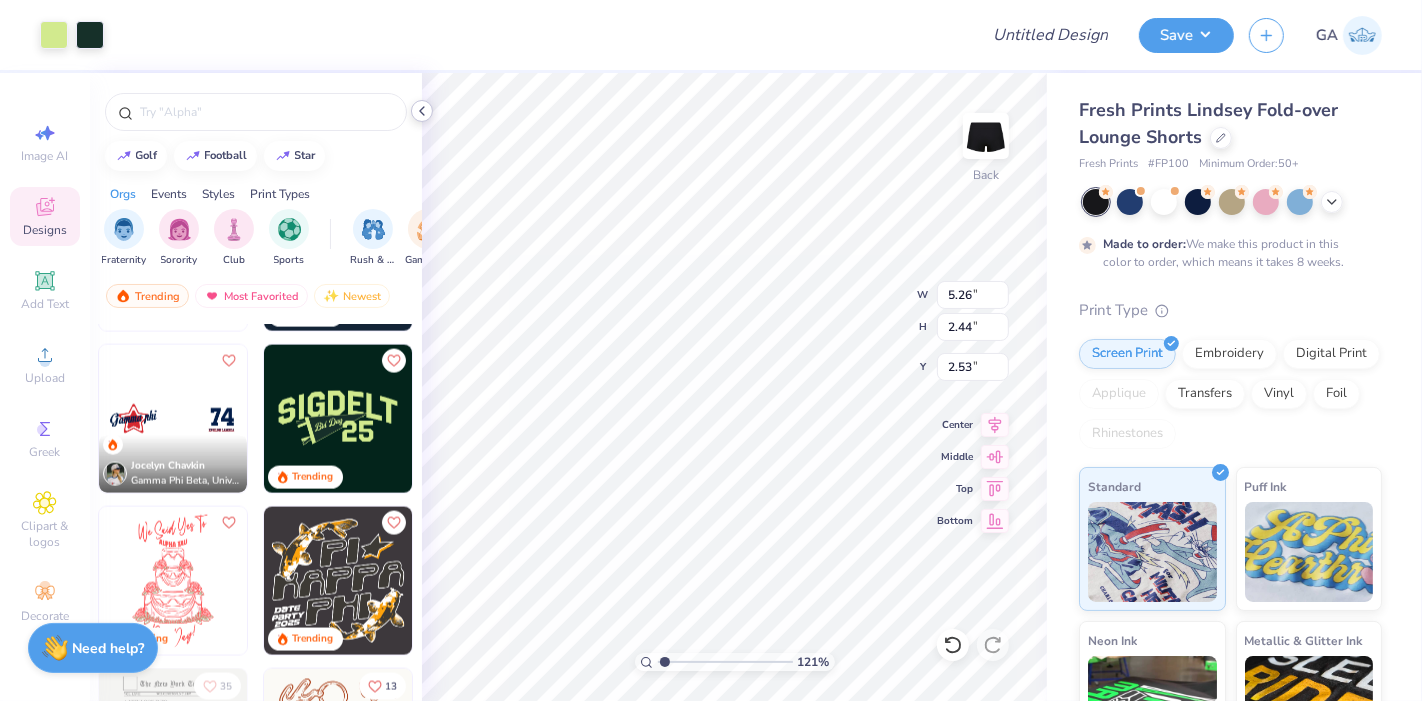 click at bounding box center [422, 111] 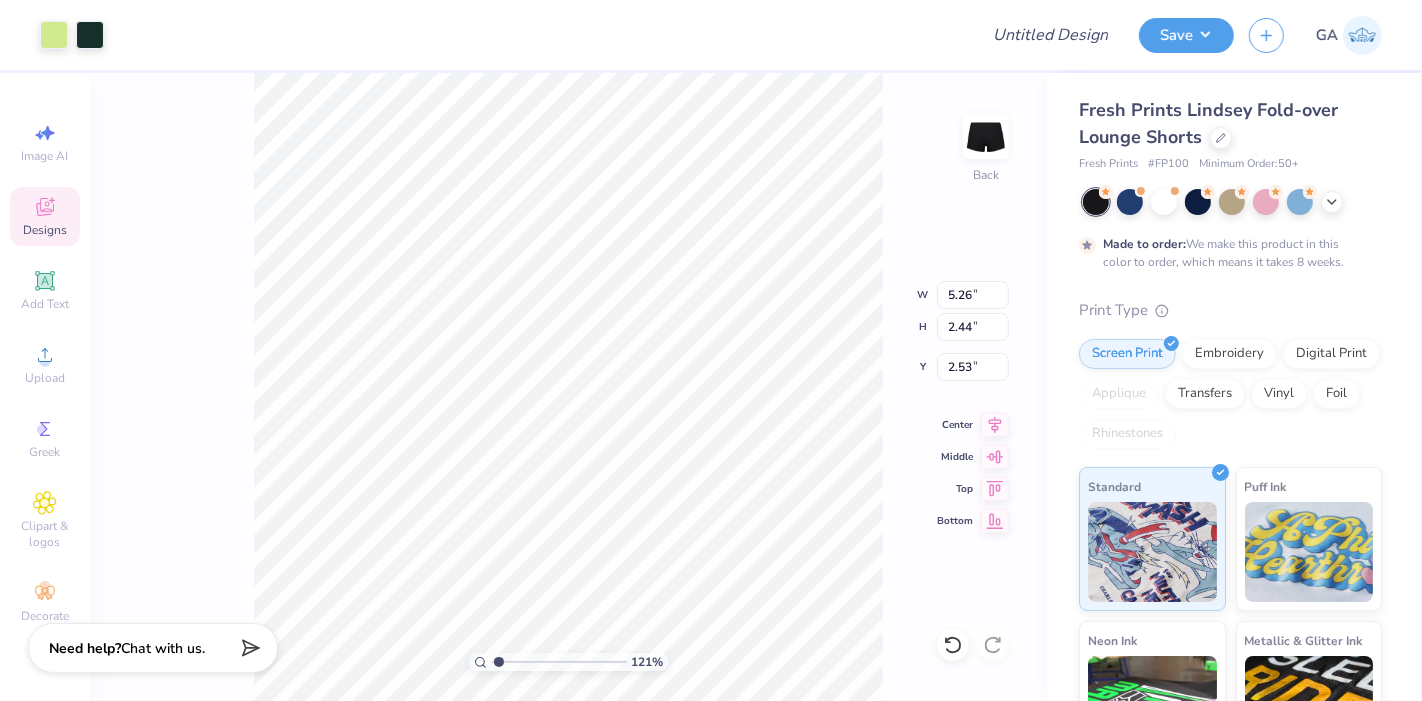 type on "1.21473978386637" 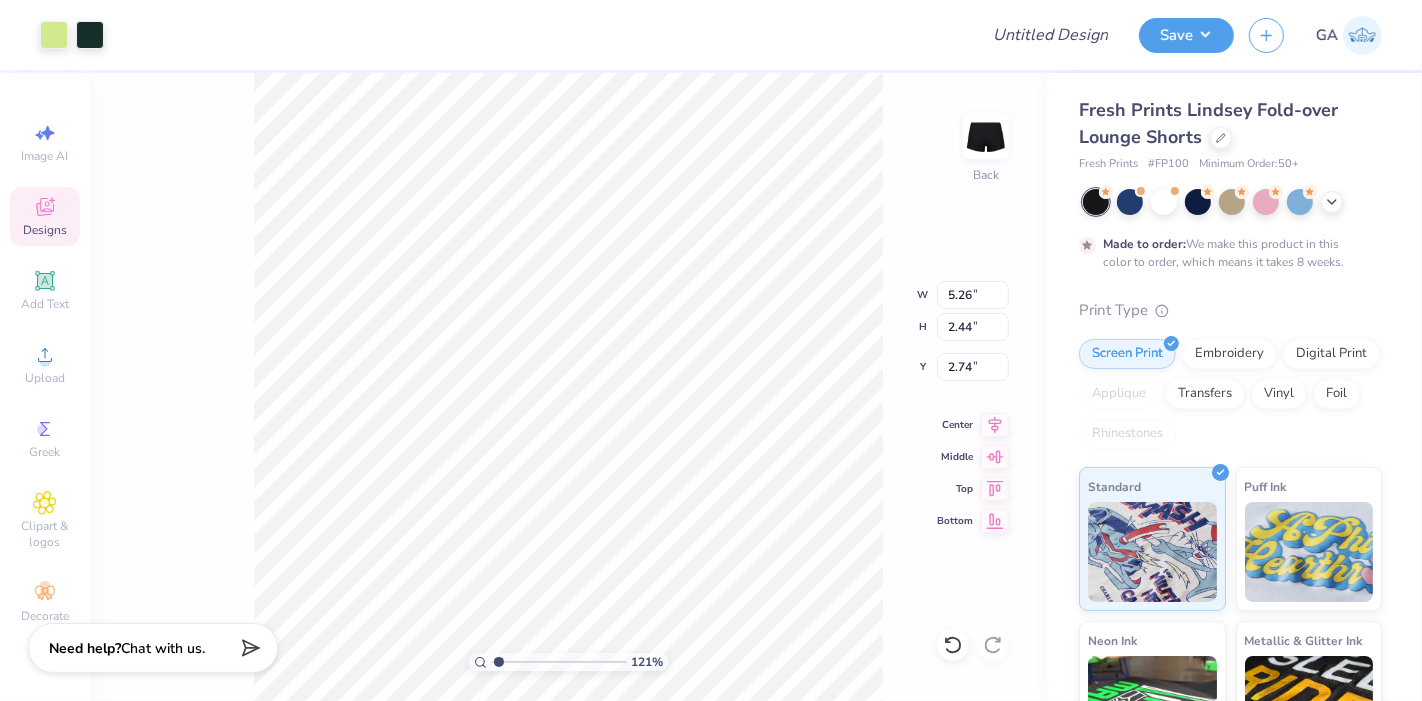 type on "1.21473978386637" 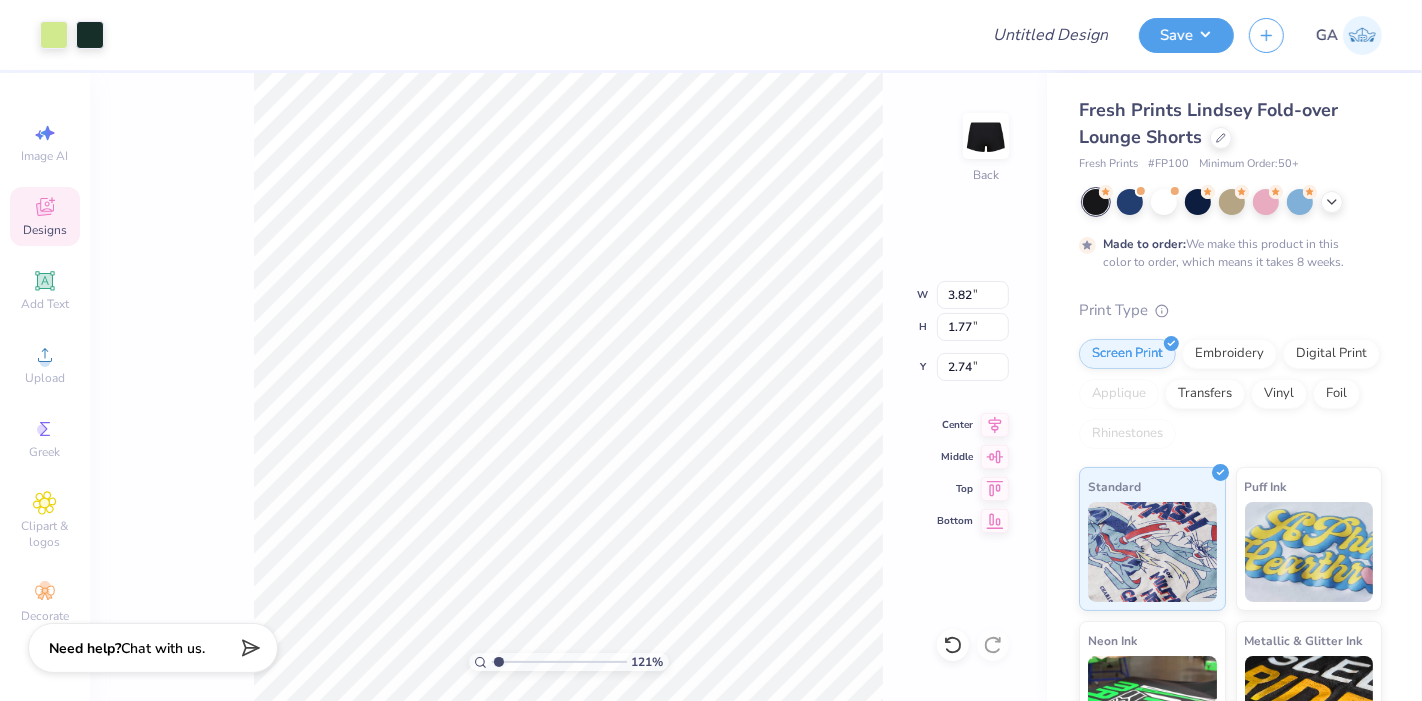 type on "1.21473978386637" 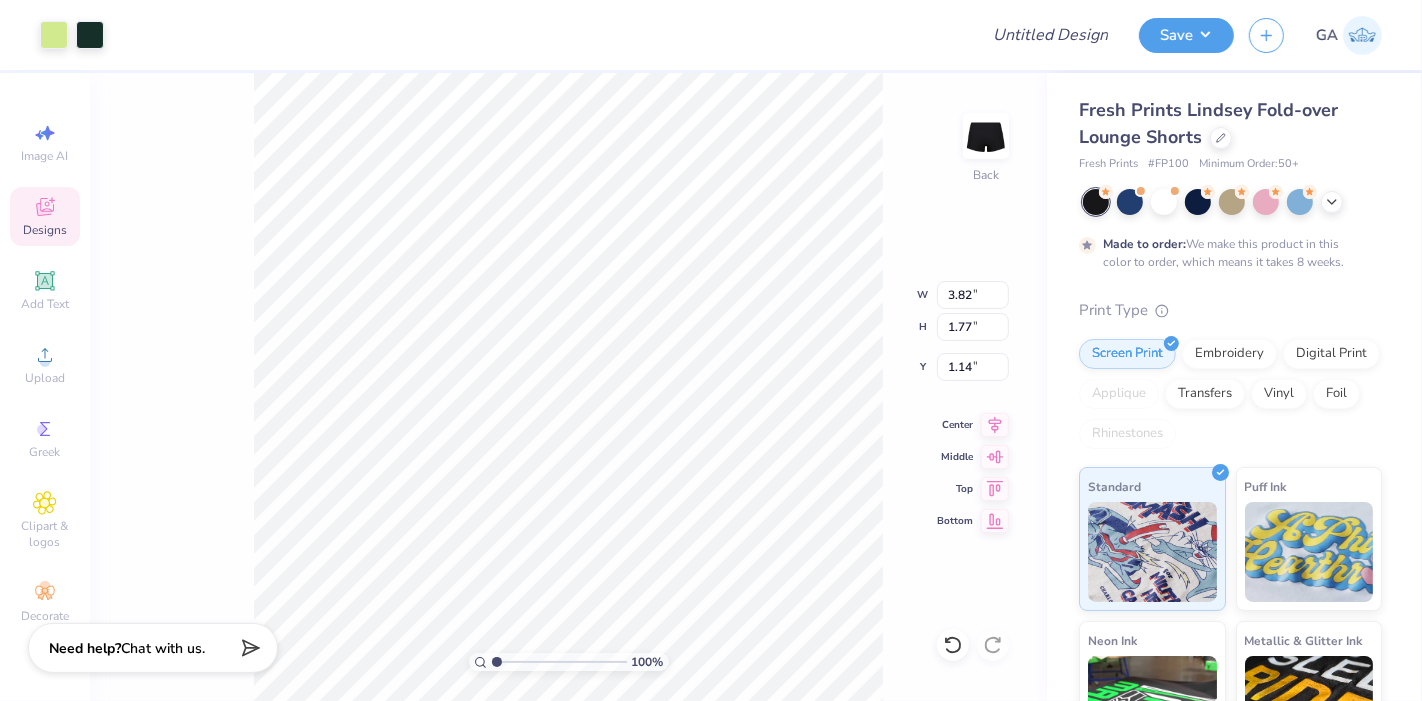 drag, startPoint x: 496, startPoint y: 662, endPoint x: 468, endPoint y: 662, distance: 28 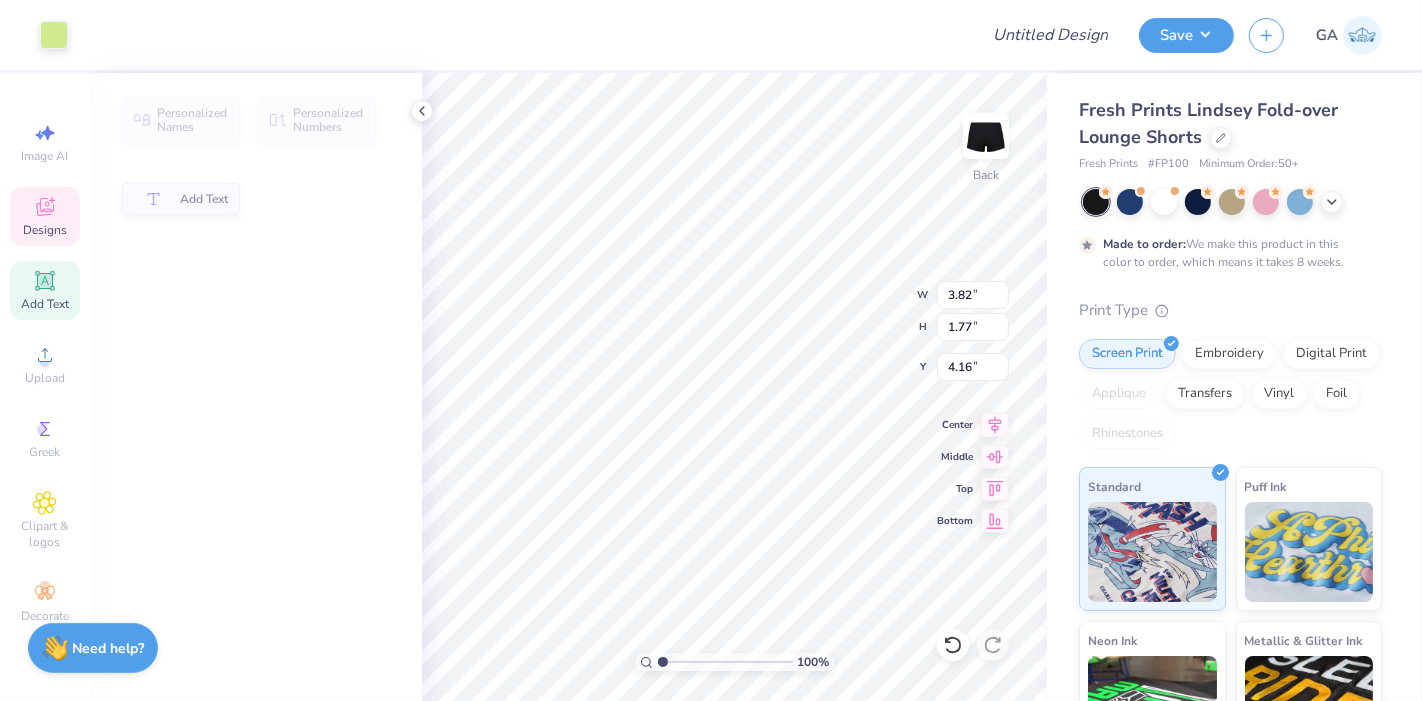 type on "1.09" 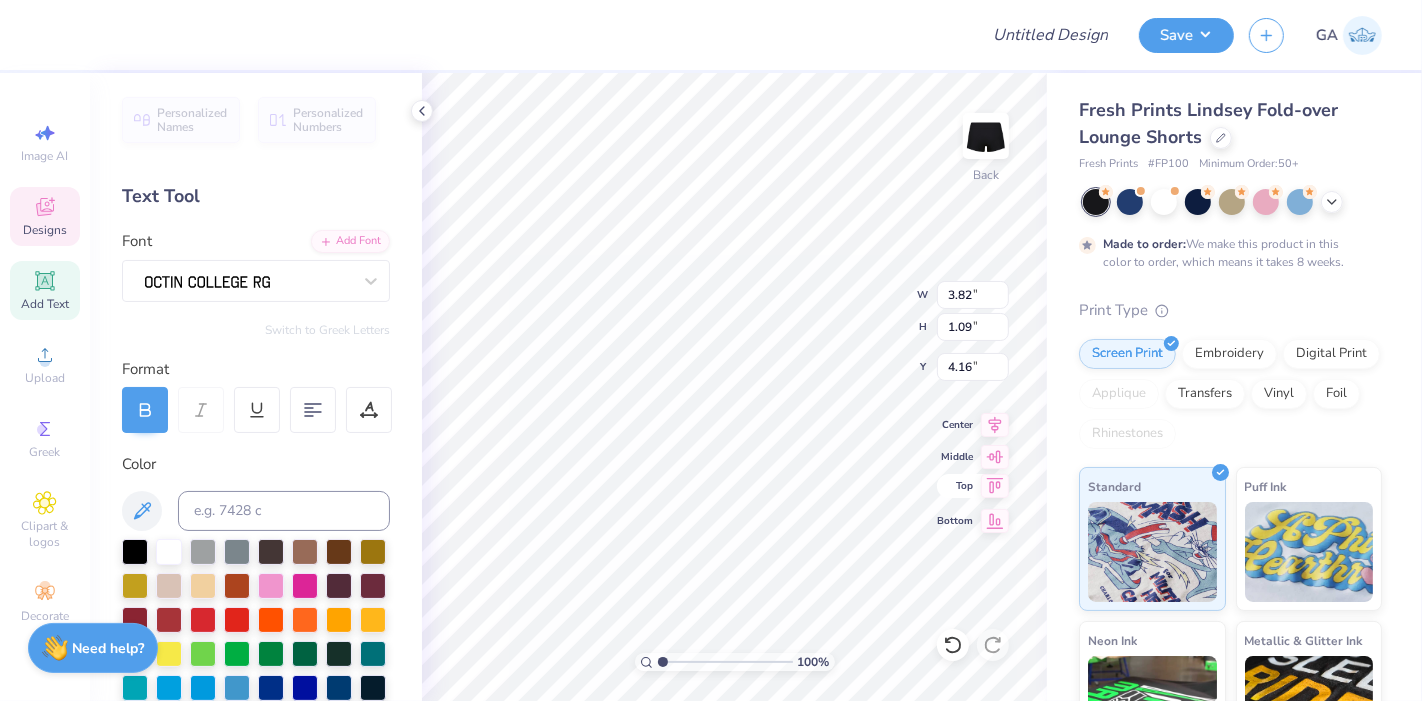 scroll, scrollTop: 18, scrollLeft: 3, axis: both 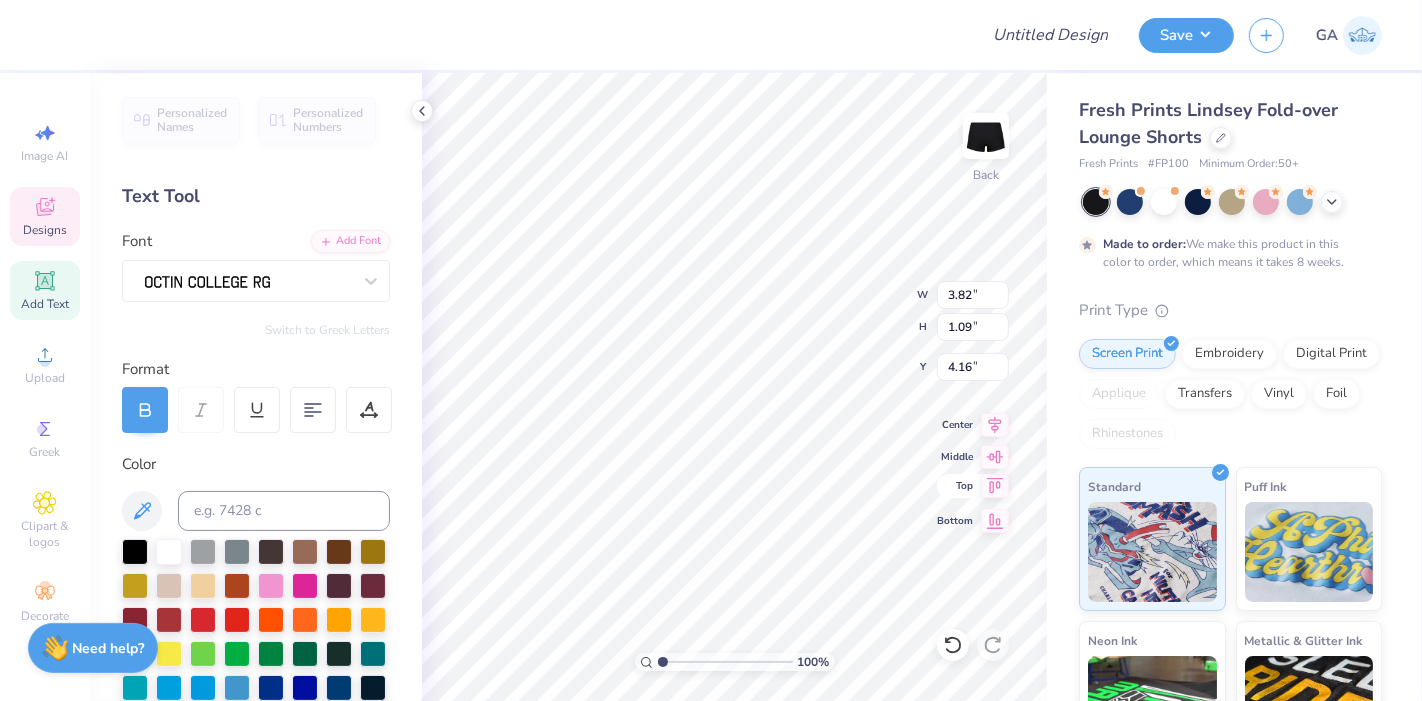 type on "Haja Dance" 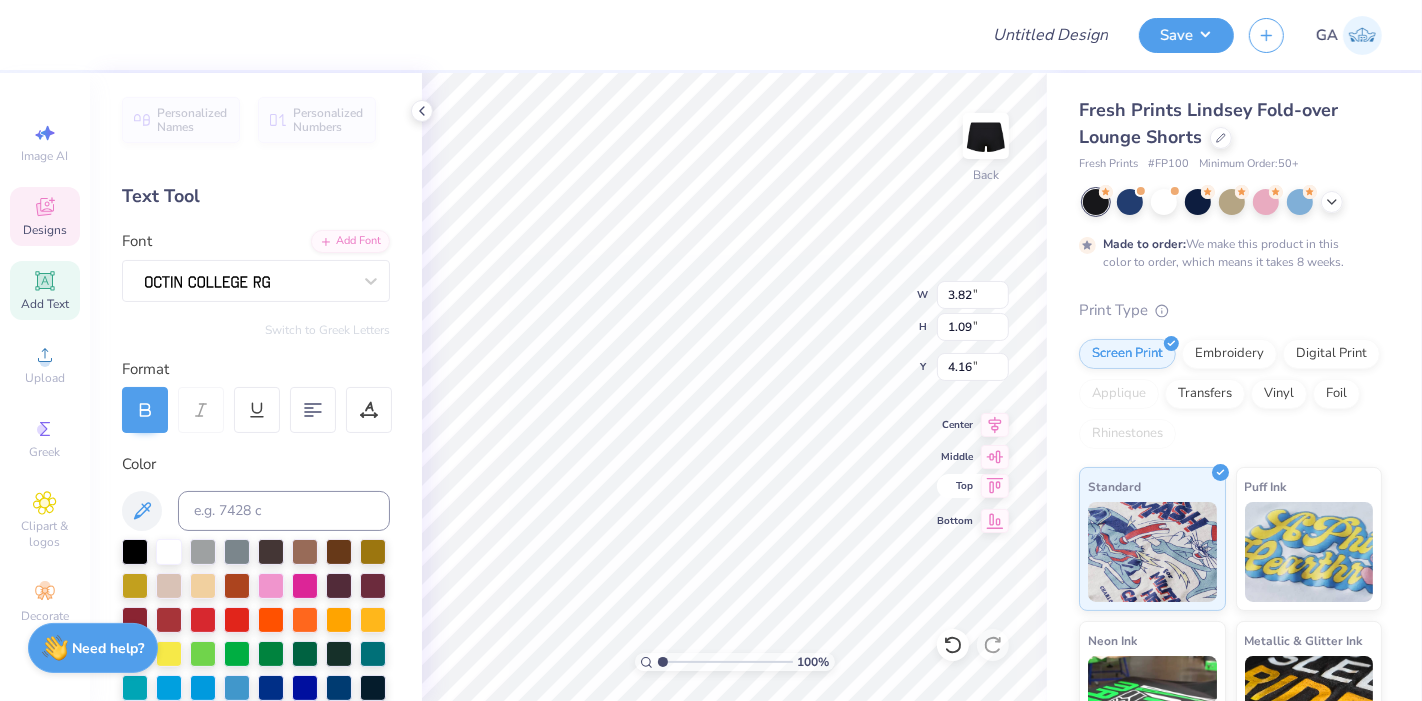 scroll, scrollTop: 18, scrollLeft: 5, axis: both 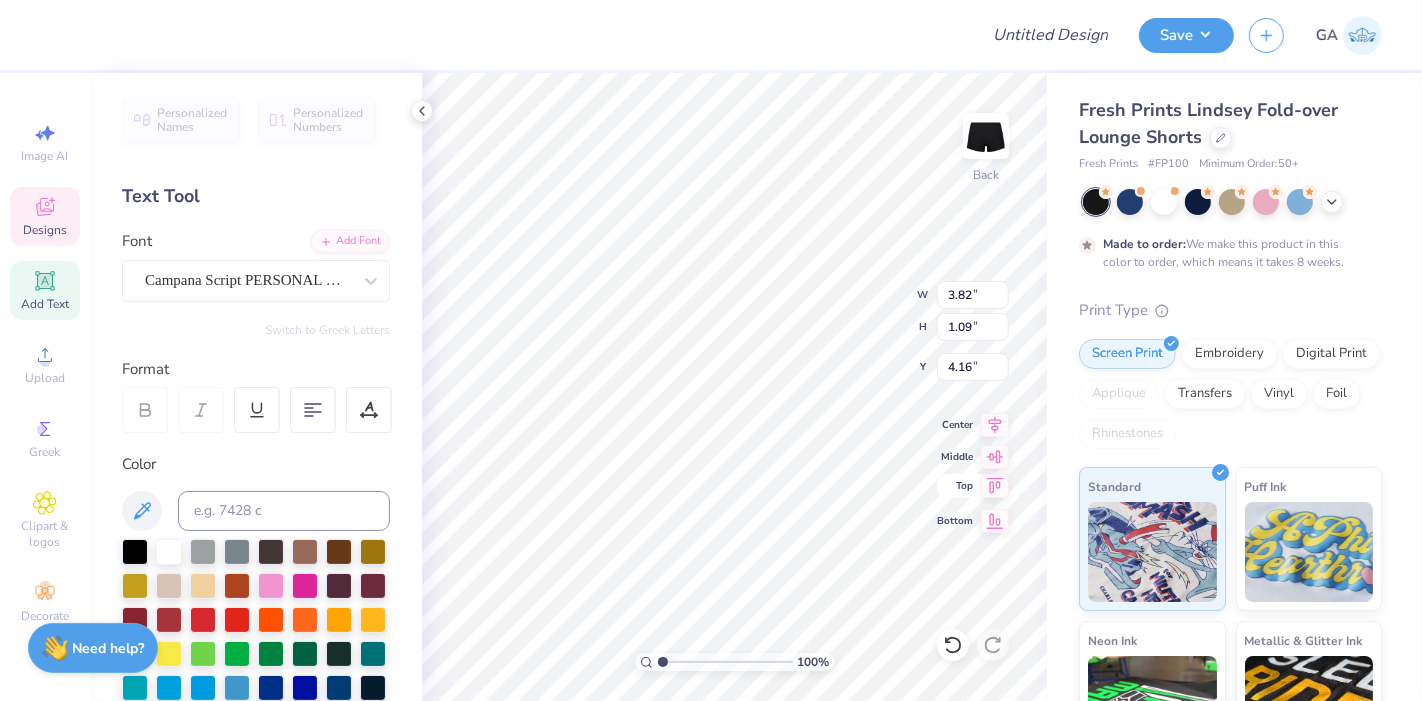 type on "0.90" 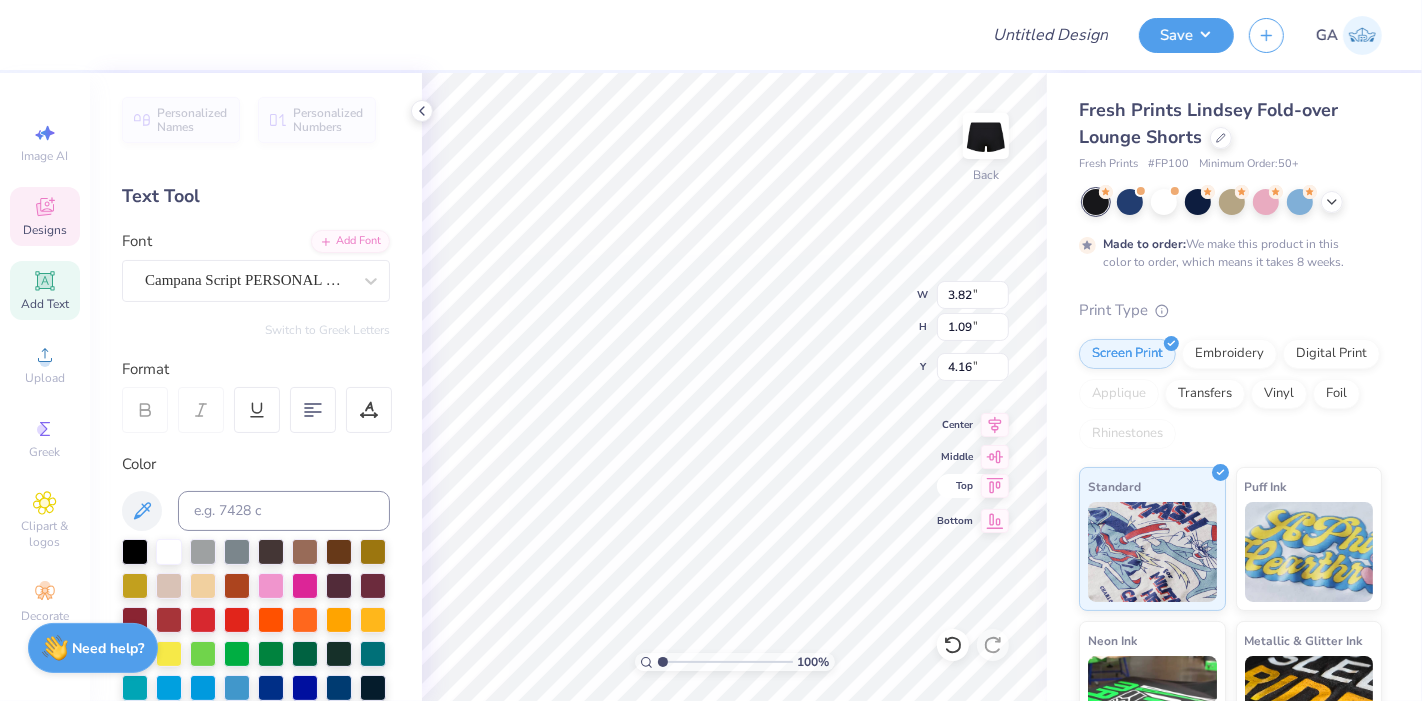 type on "0.43" 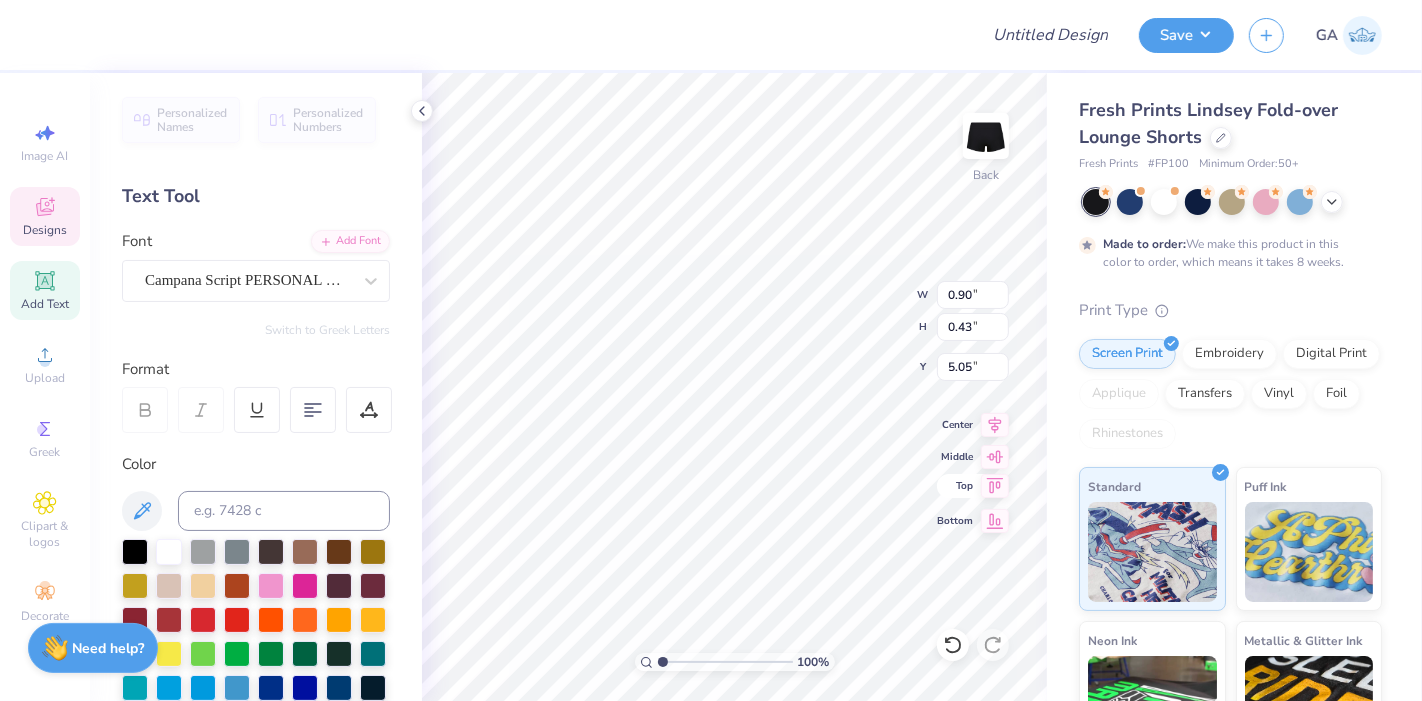 scroll, scrollTop: 18, scrollLeft: 2, axis: both 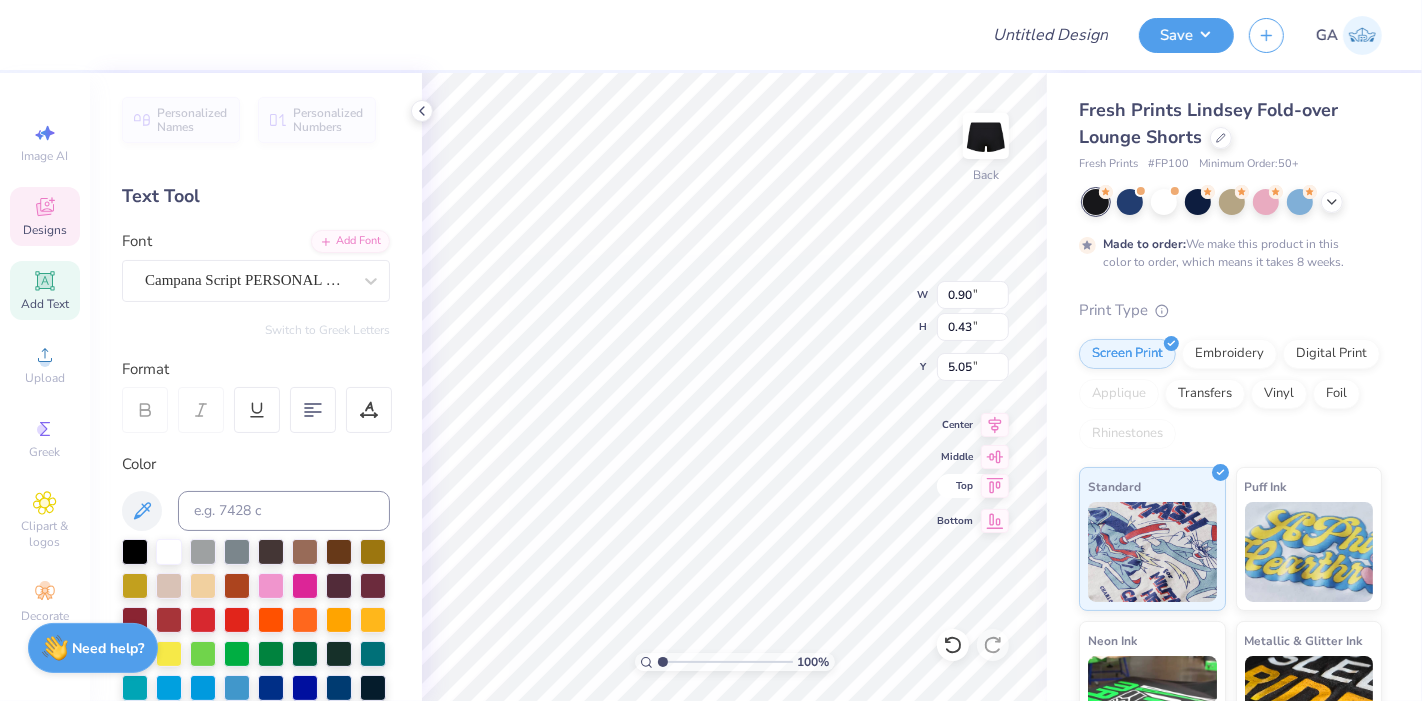 type on "B" 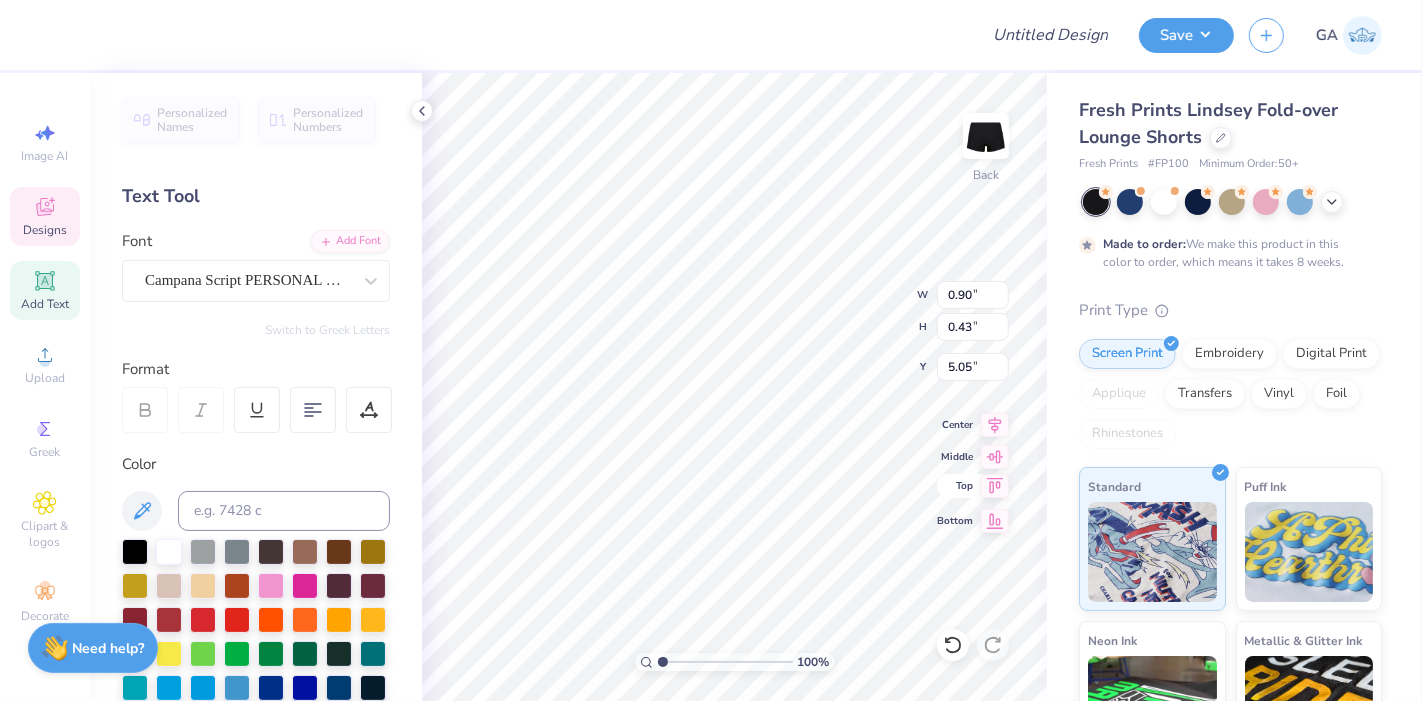 scroll, scrollTop: 18, scrollLeft: 4, axis: both 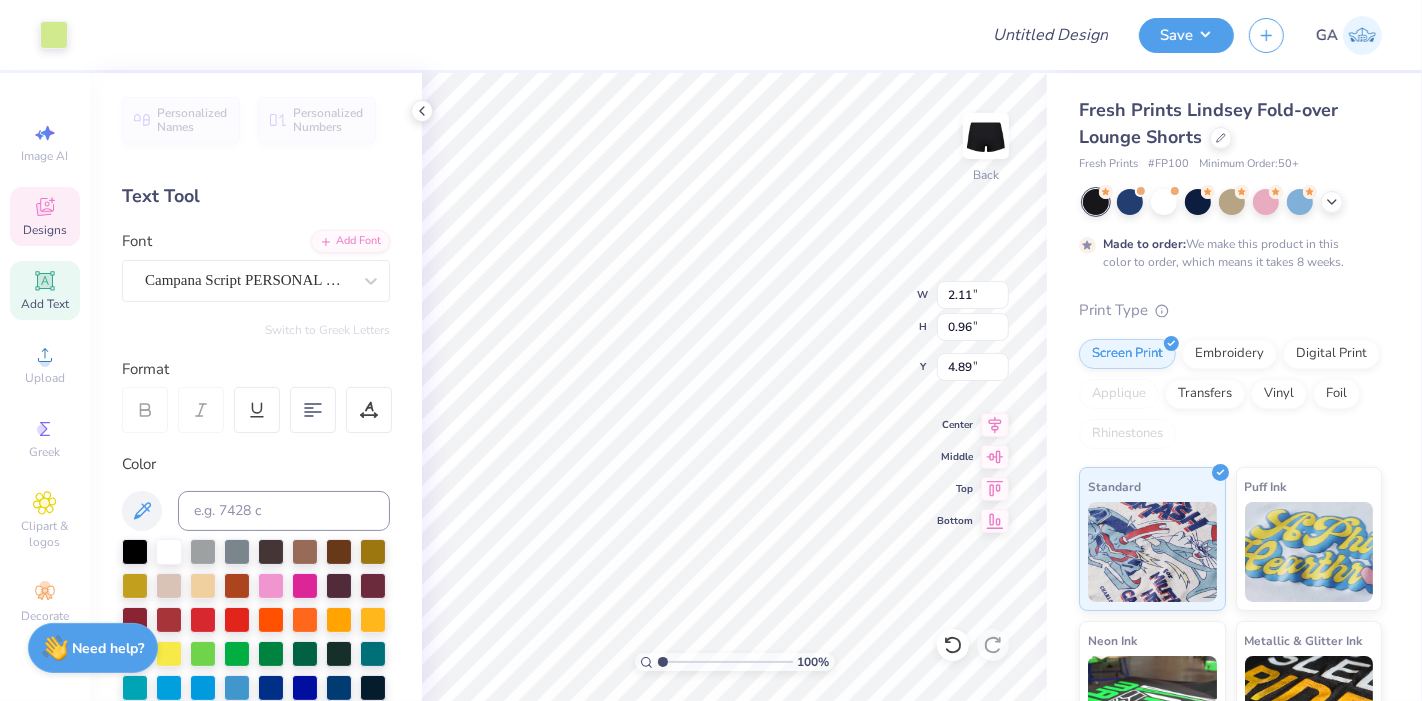 type on "2.11" 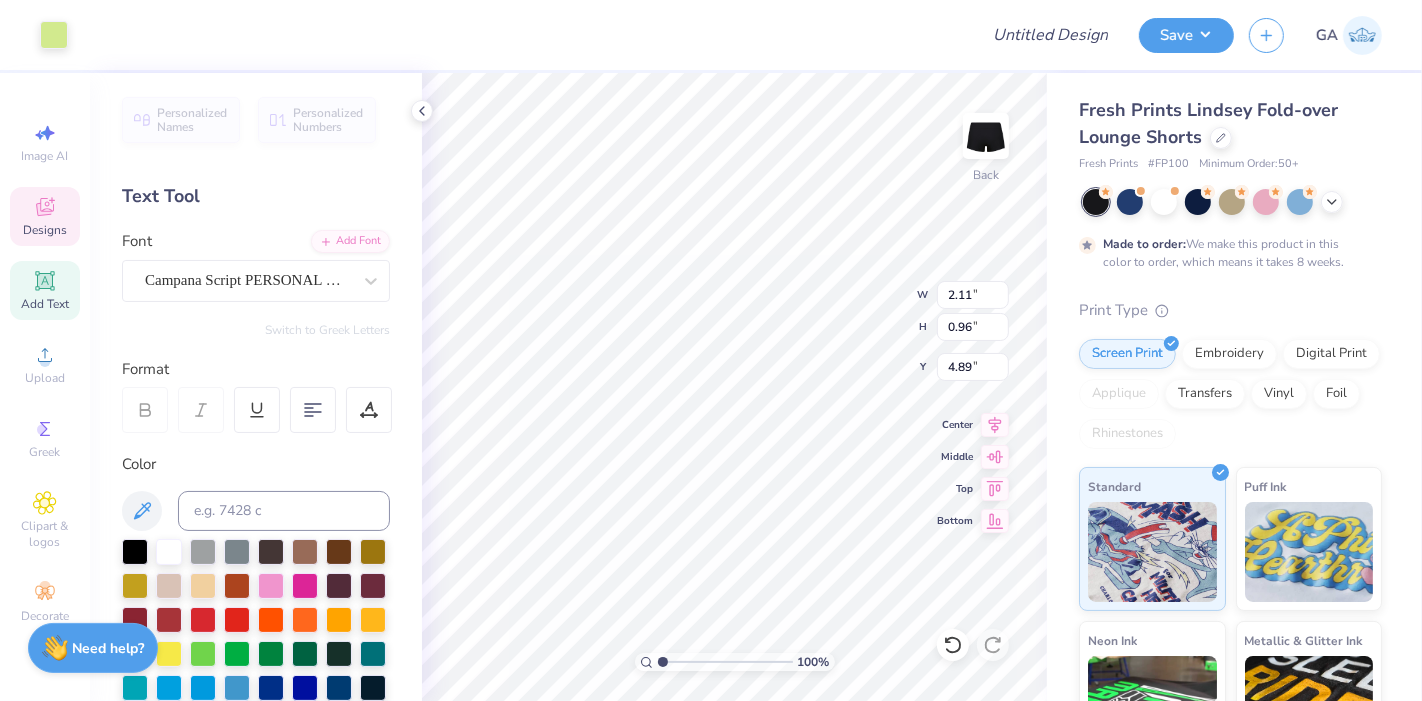 type on "0.96" 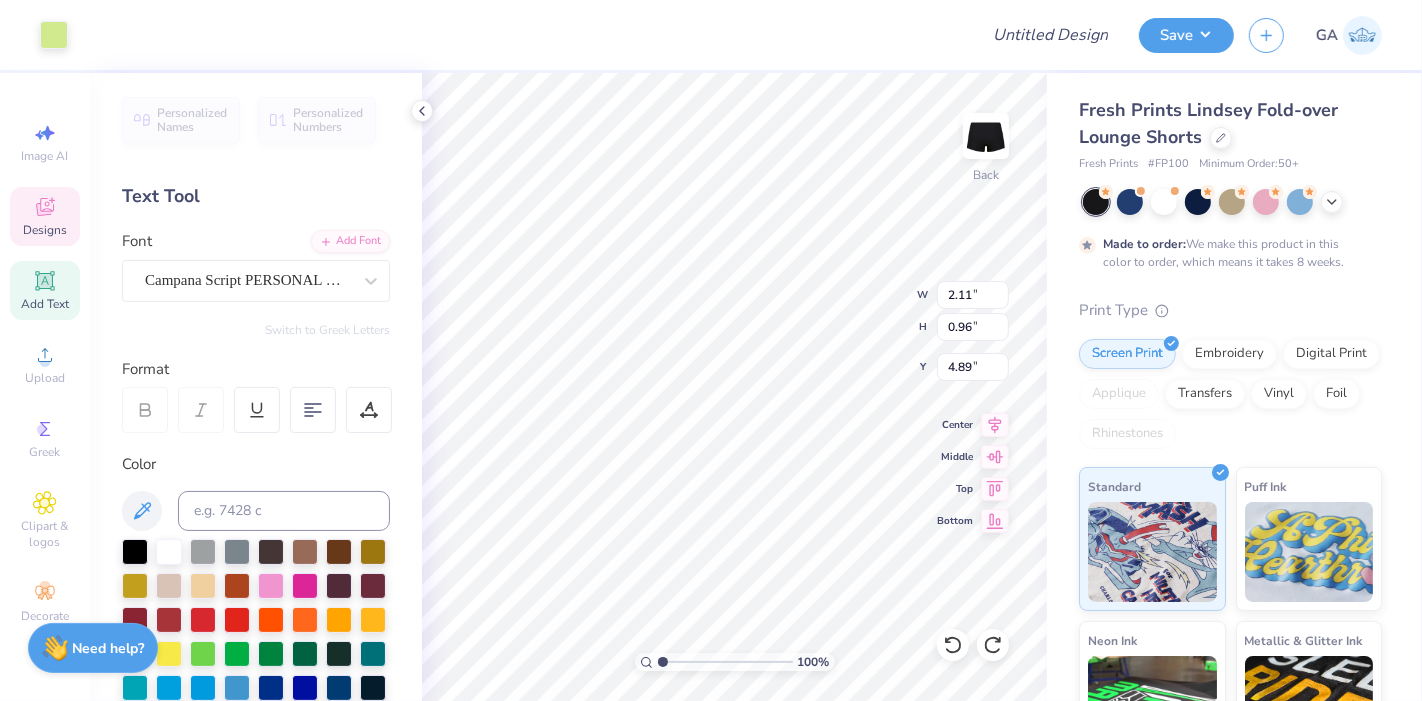 type on "2.28" 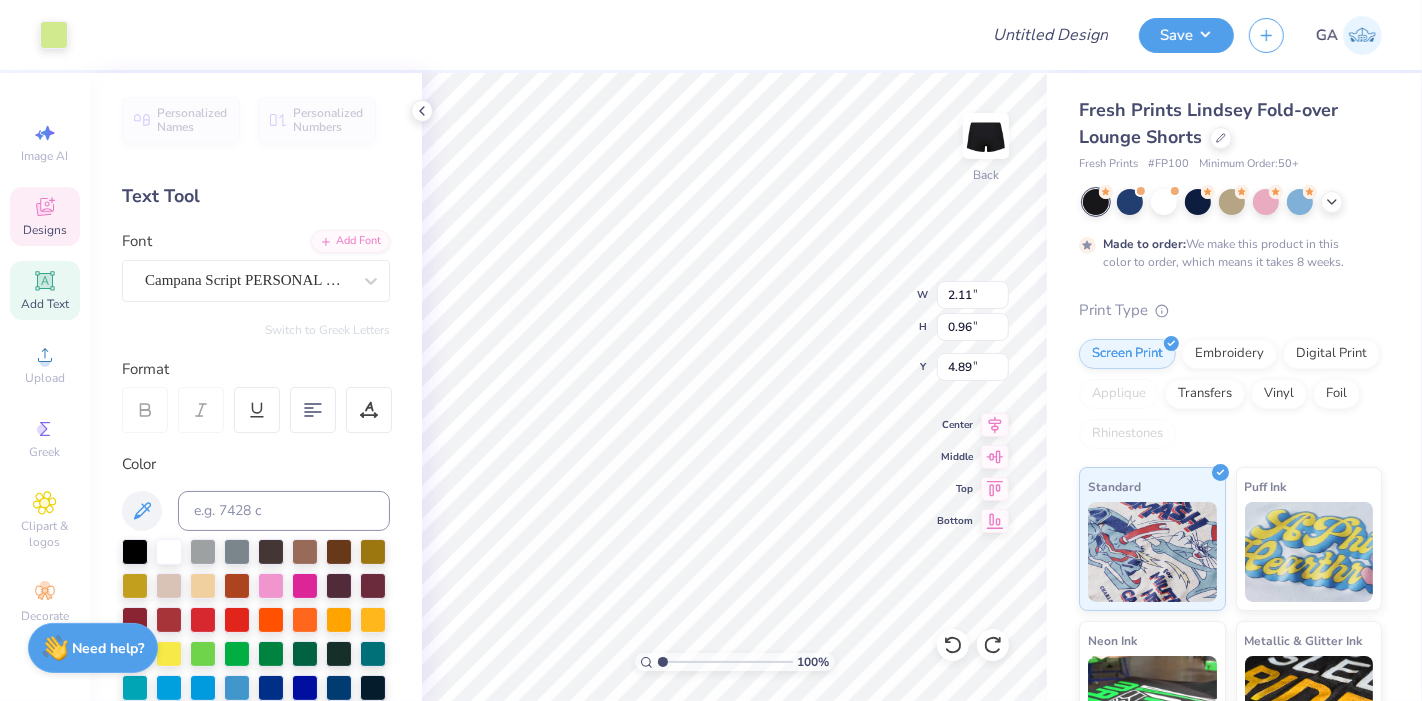 type on "1.04" 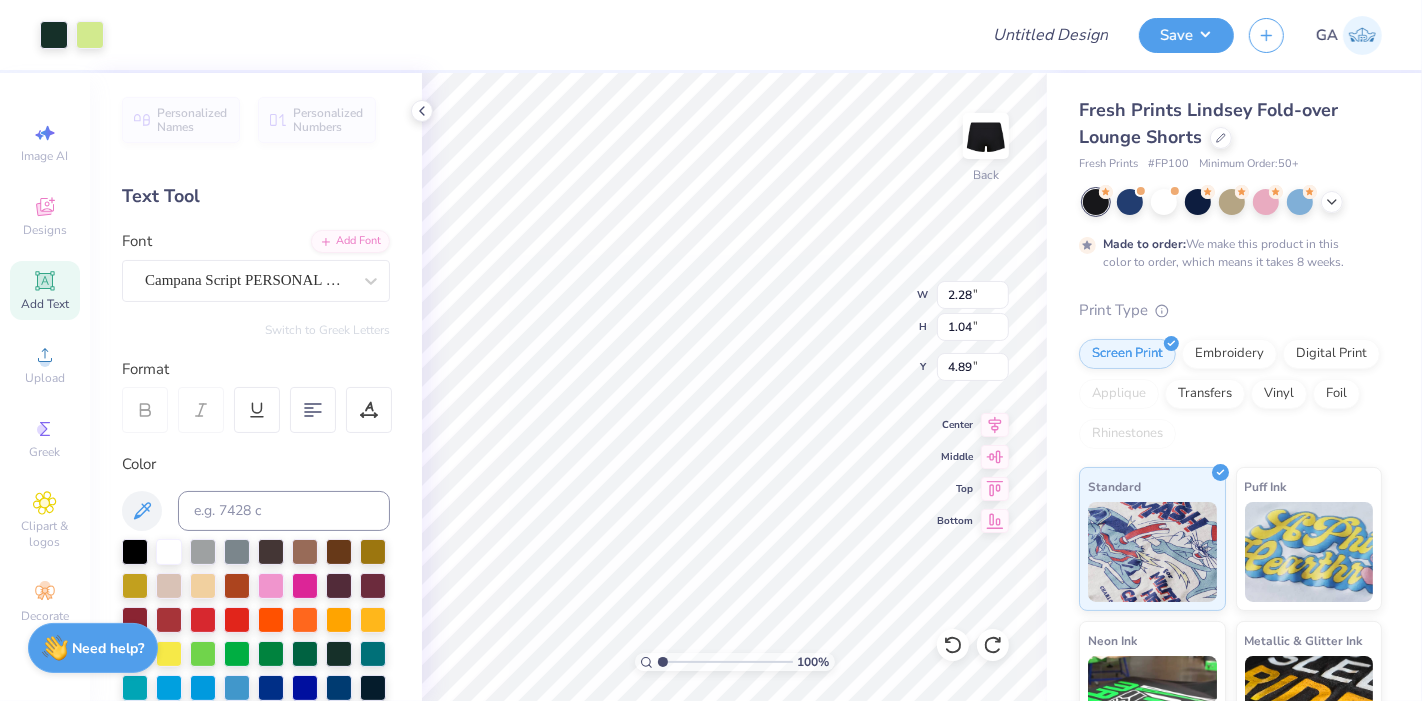 type on "3.56" 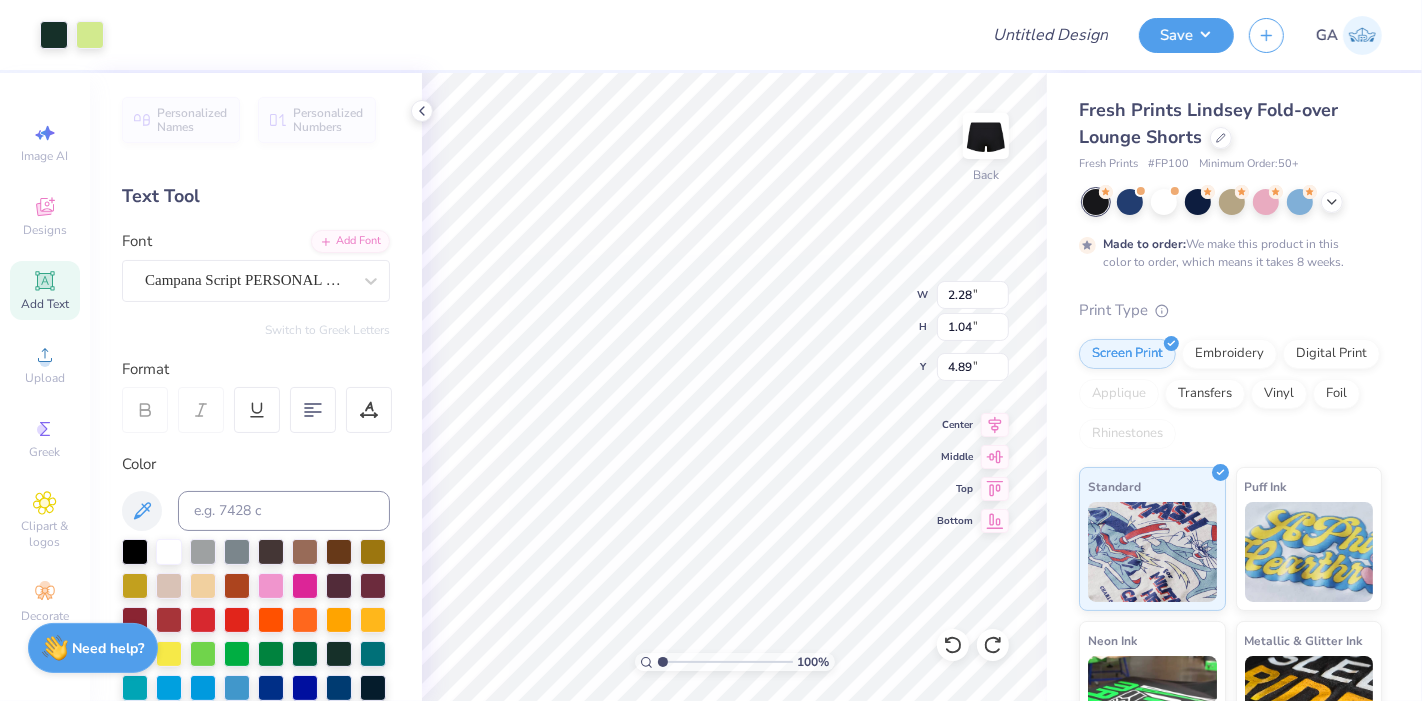 type on "1.62" 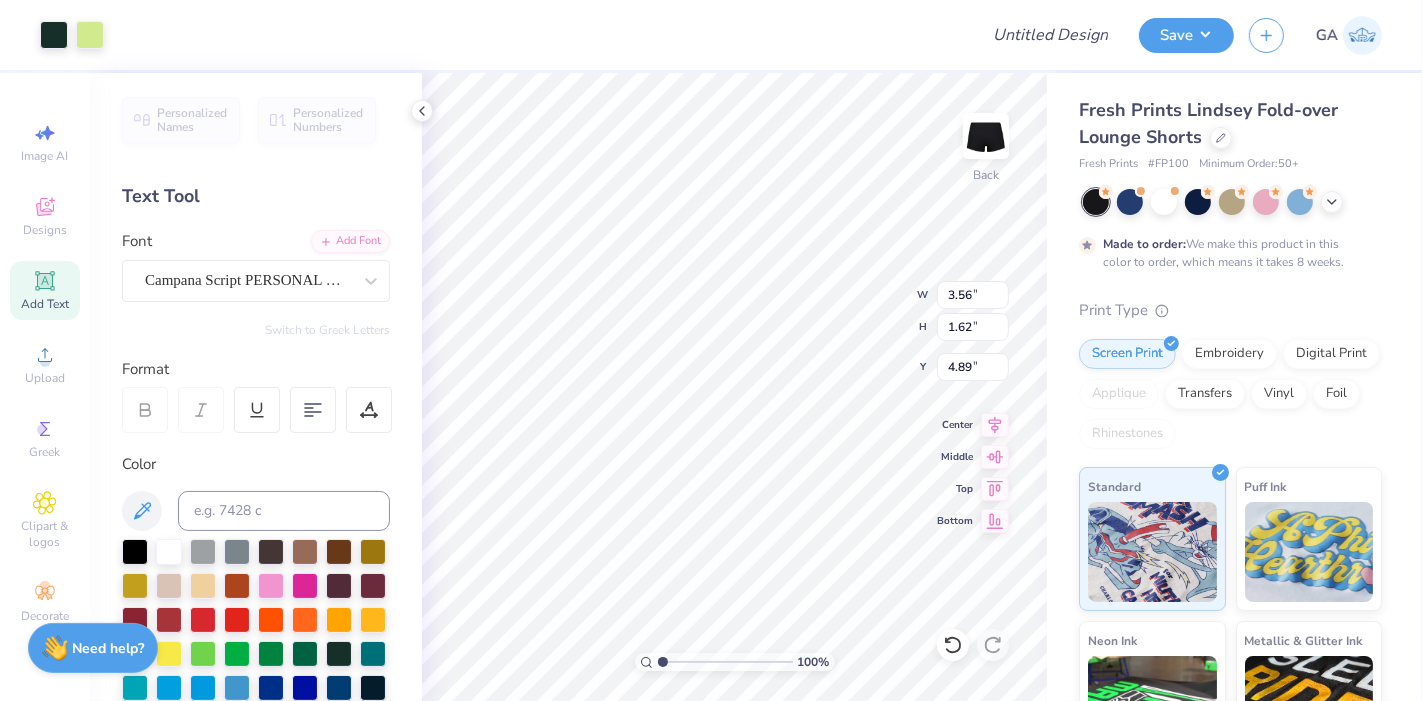 type on "4.87" 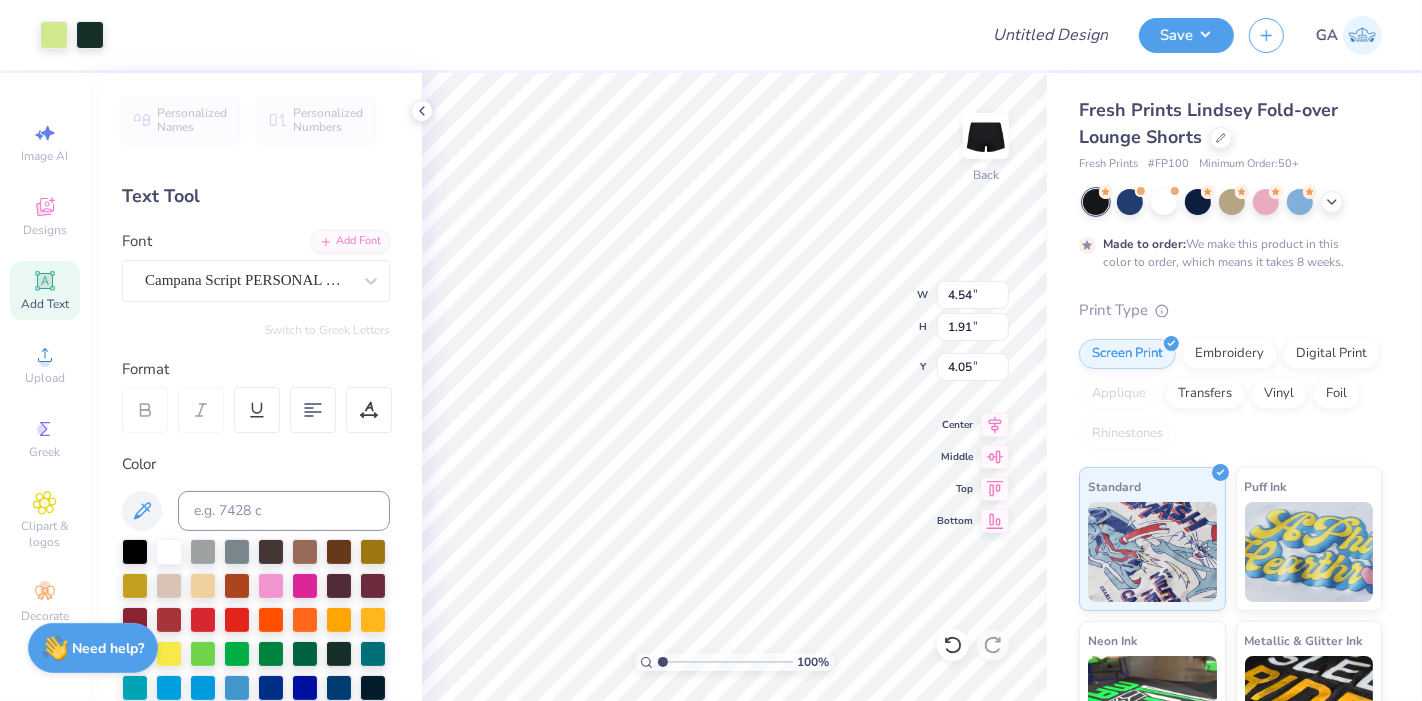 type on "4.54" 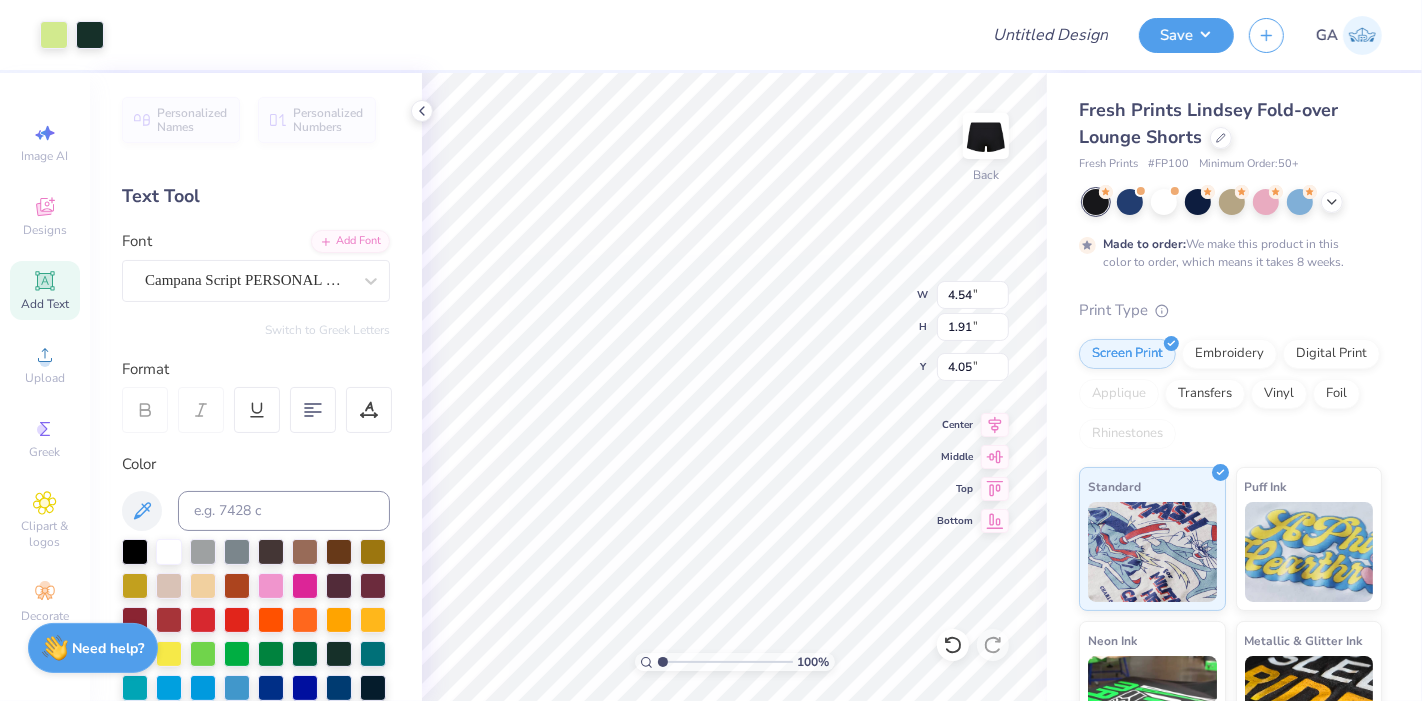 type on "1.91" 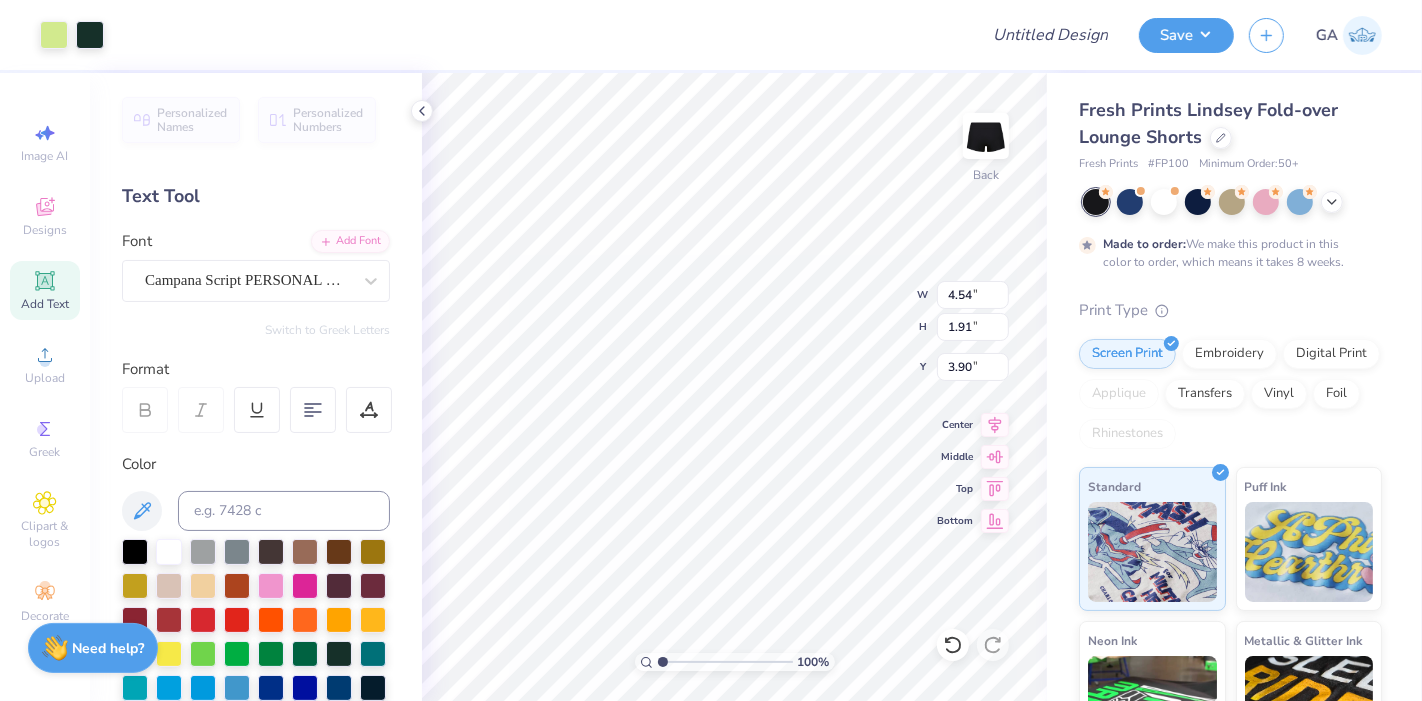 type on "3.90" 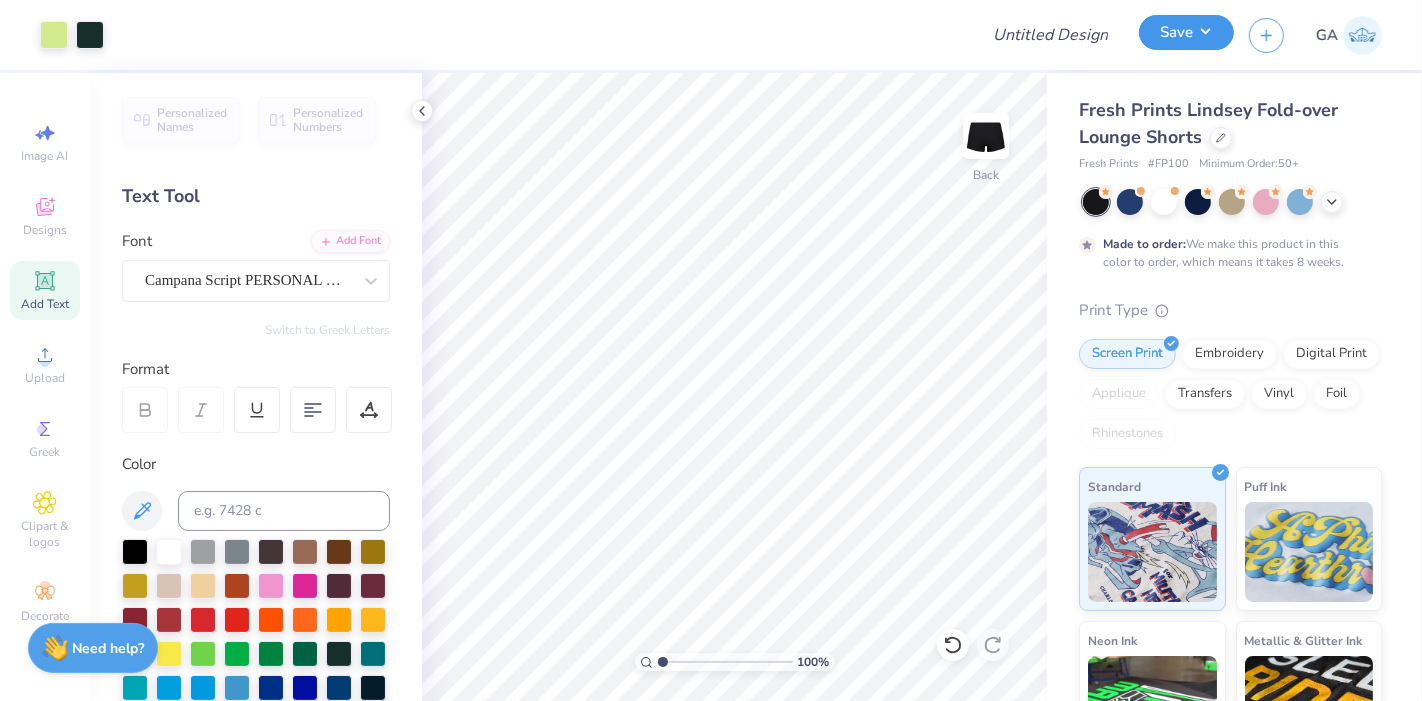 click on "Save" at bounding box center [1186, 32] 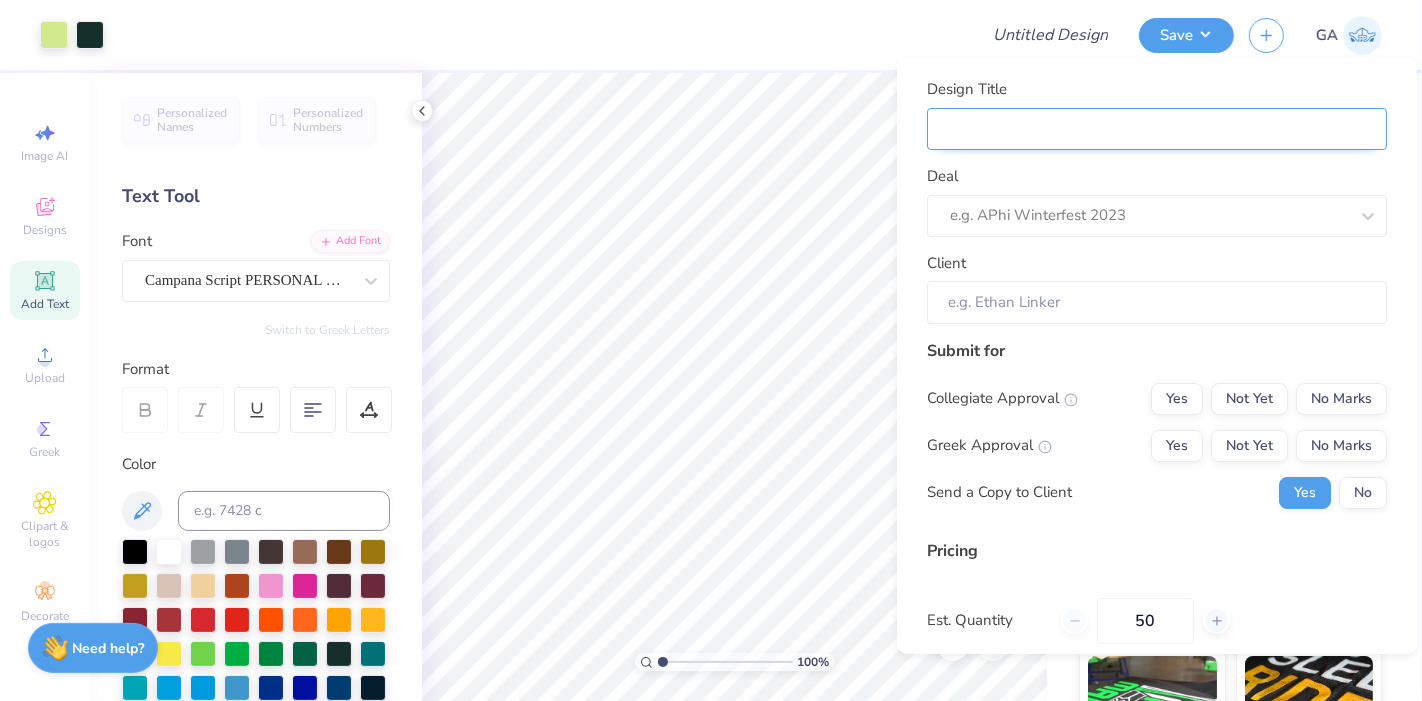 click on "Design Title" at bounding box center (1157, 128) 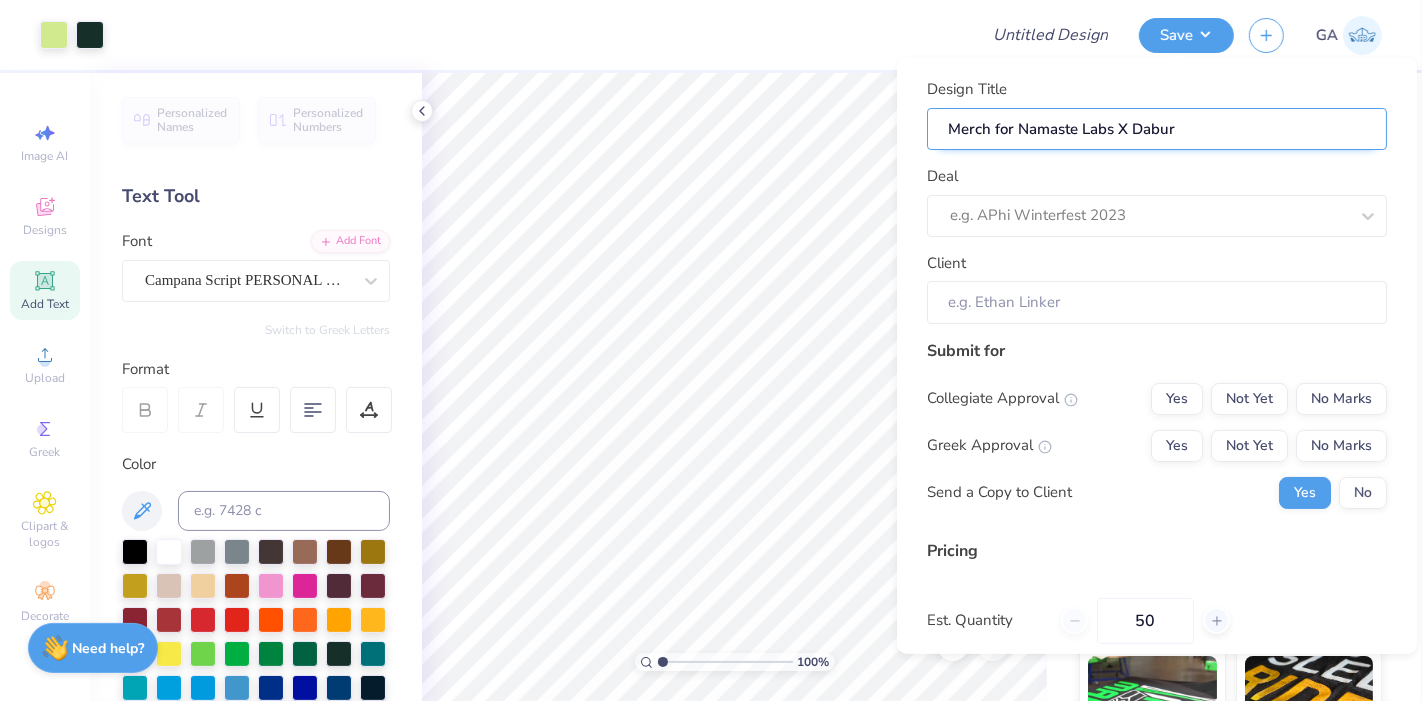 type on "Merch for Namaste Labs X Dabur" 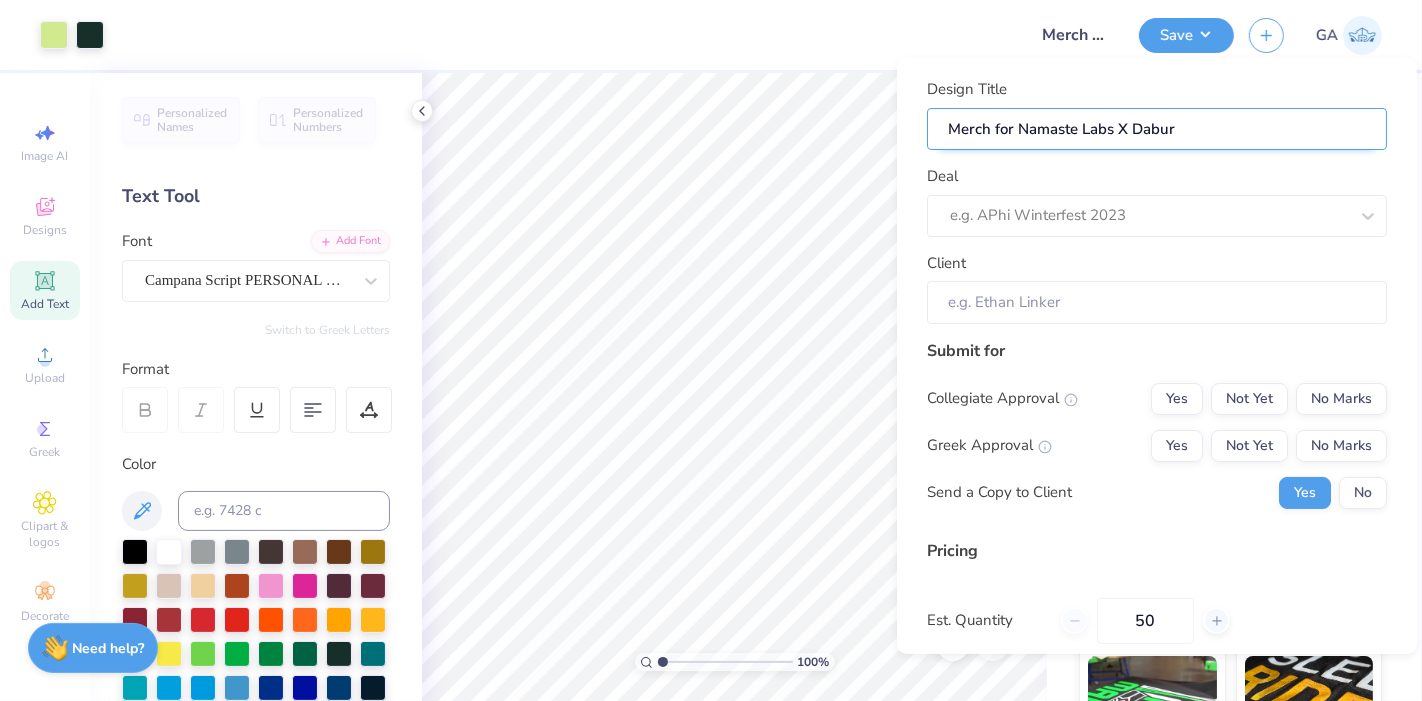 click on "Merch for Namaste Labs X Dabur" at bounding box center [1157, 128] 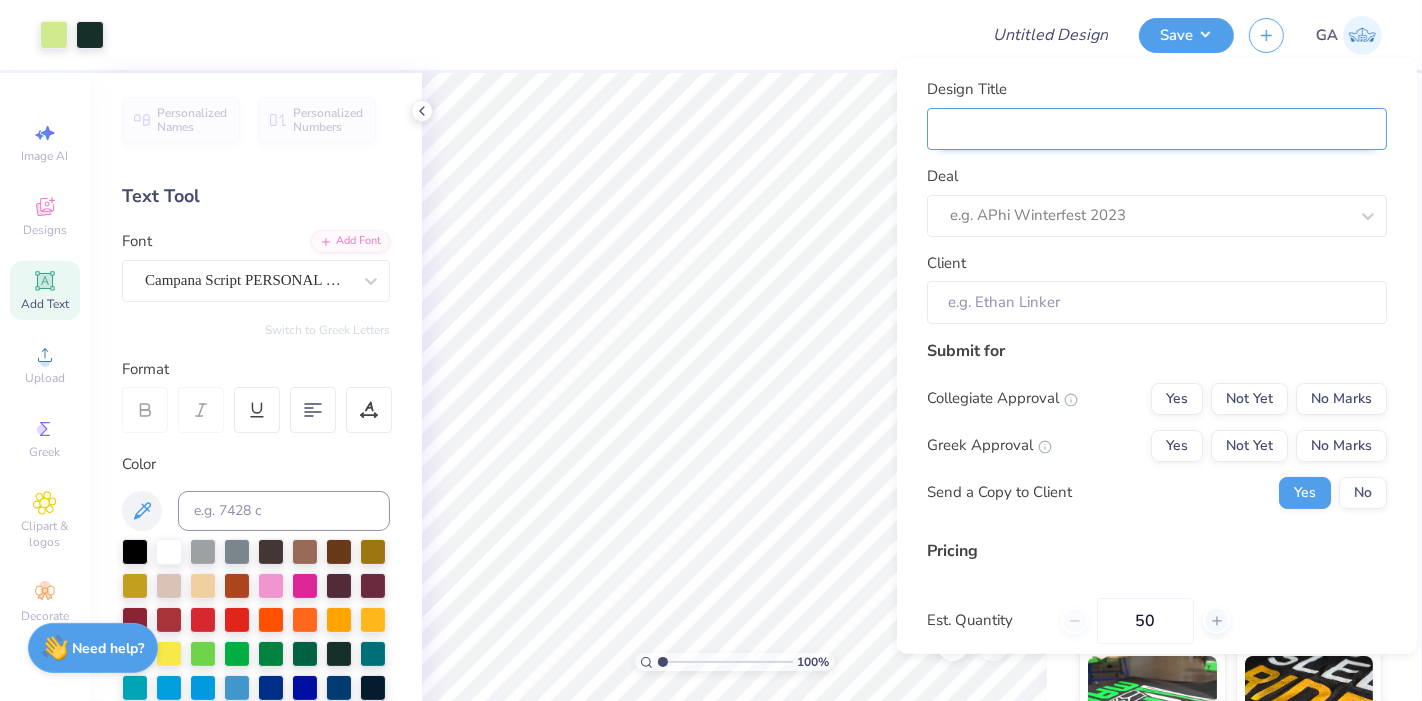 click on "Design Title" at bounding box center (1157, 128) 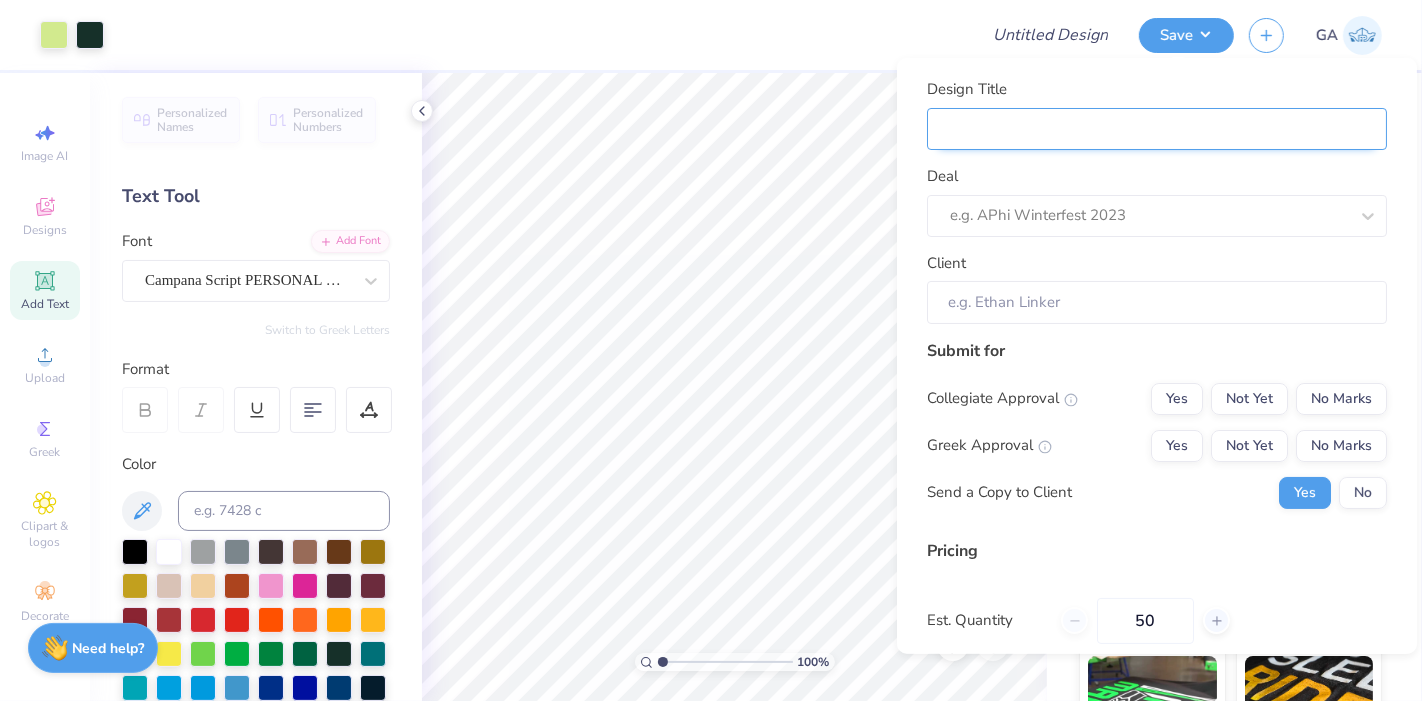 type on "Merch for Haja Dance Company" 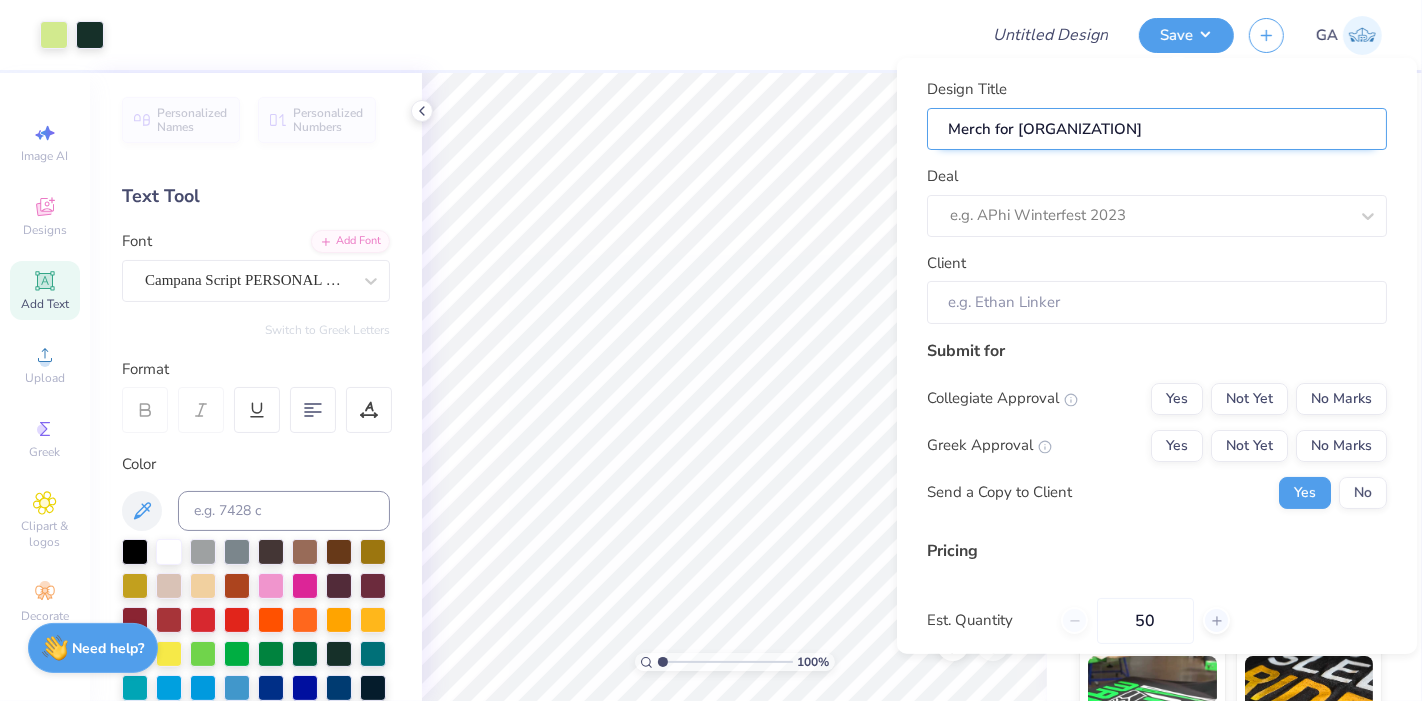 type on "Merch for Haja Dance Company" 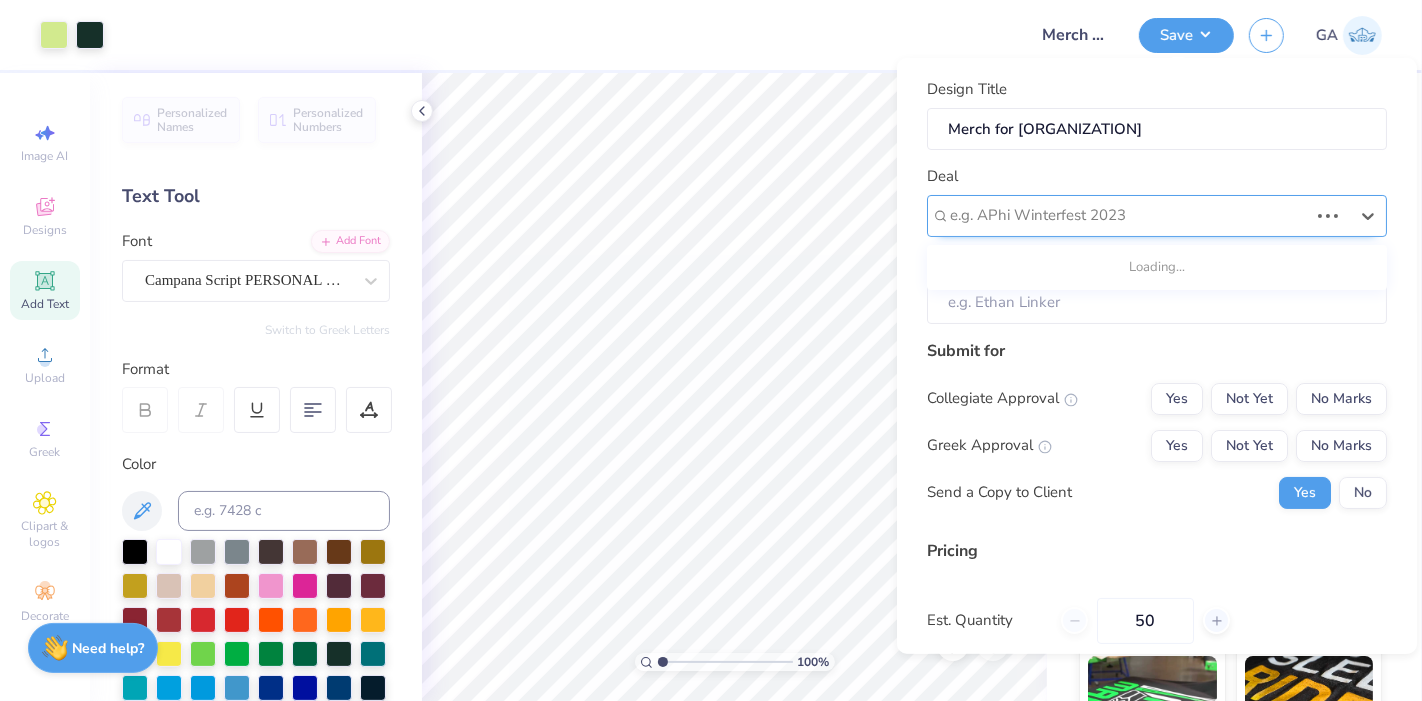 click at bounding box center (1129, 215) 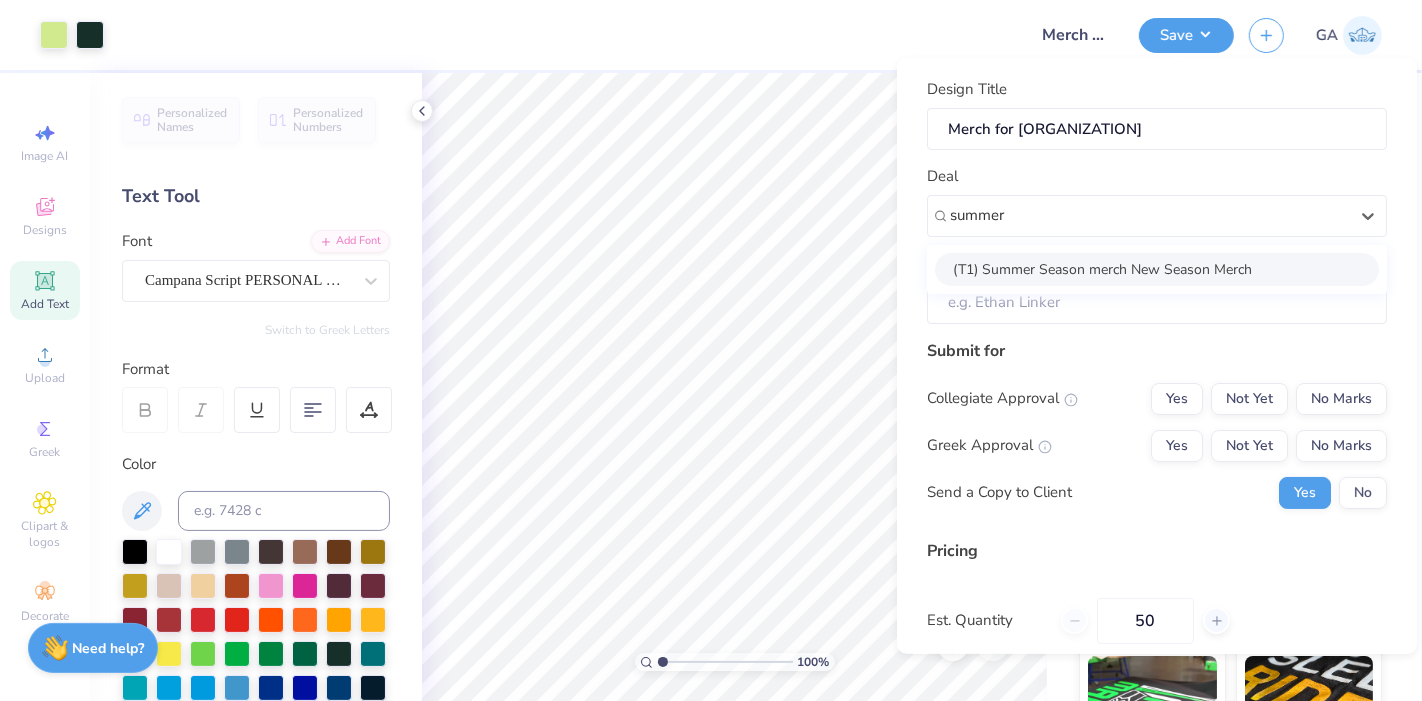 click on "(T1) Summer Season merch New Season Merch" at bounding box center (1157, 268) 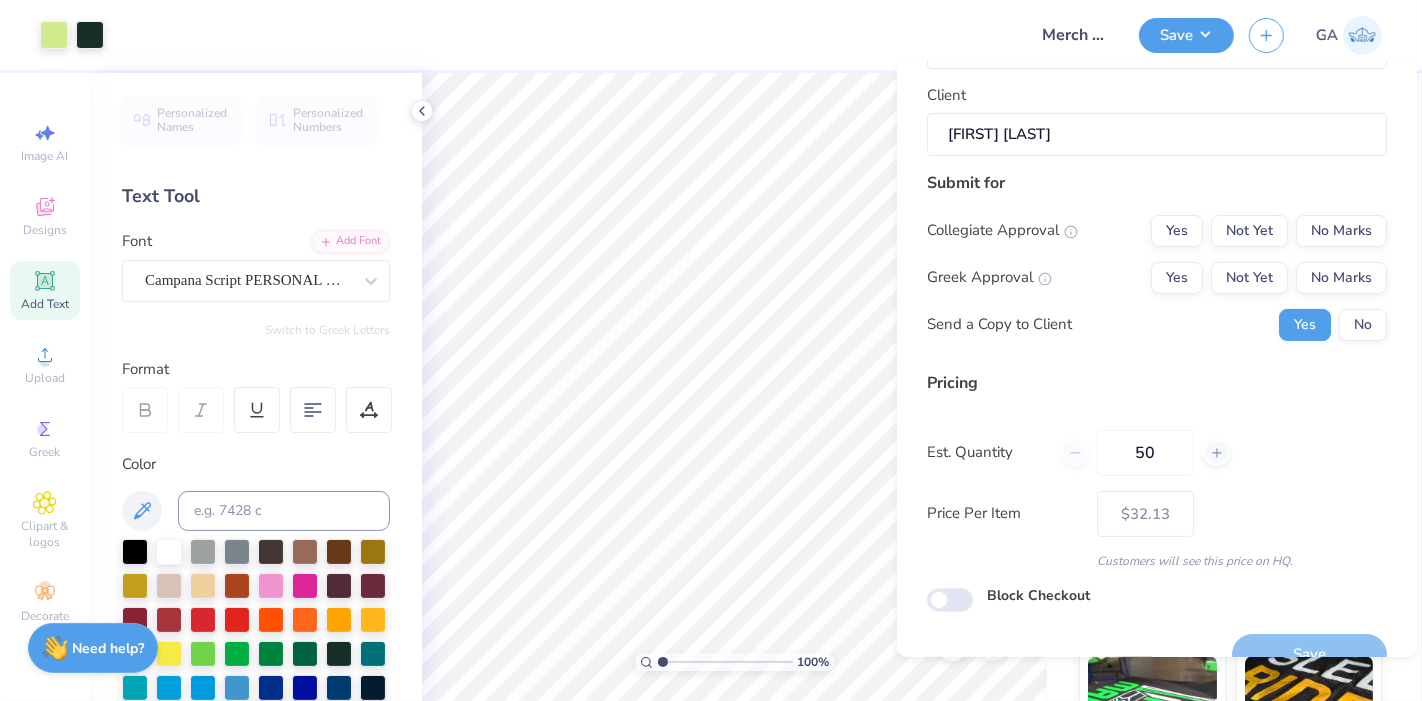 scroll, scrollTop: 174, scrollLeft: 0, axis: vertical 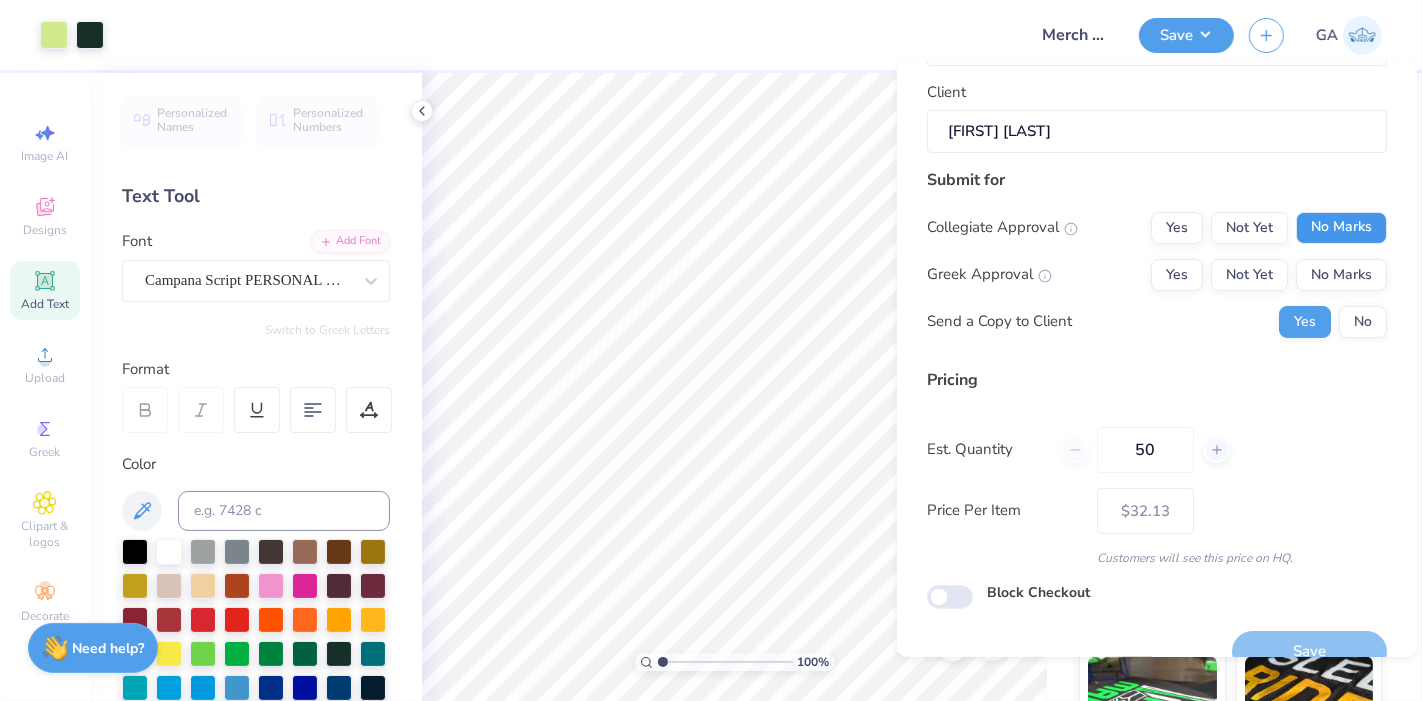 click on "No Marks" at bounding box center (1341, 227) 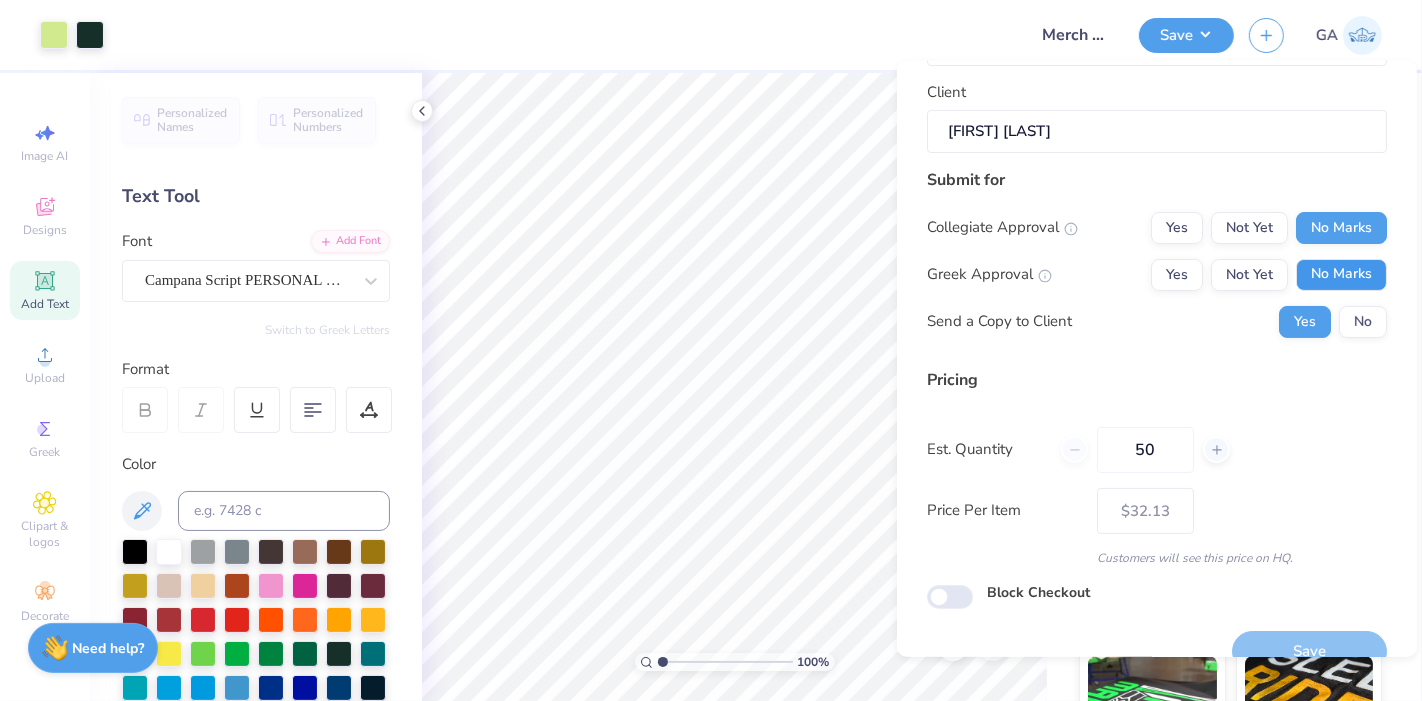 click on "No Marks" at bounding box center (1341, 274) 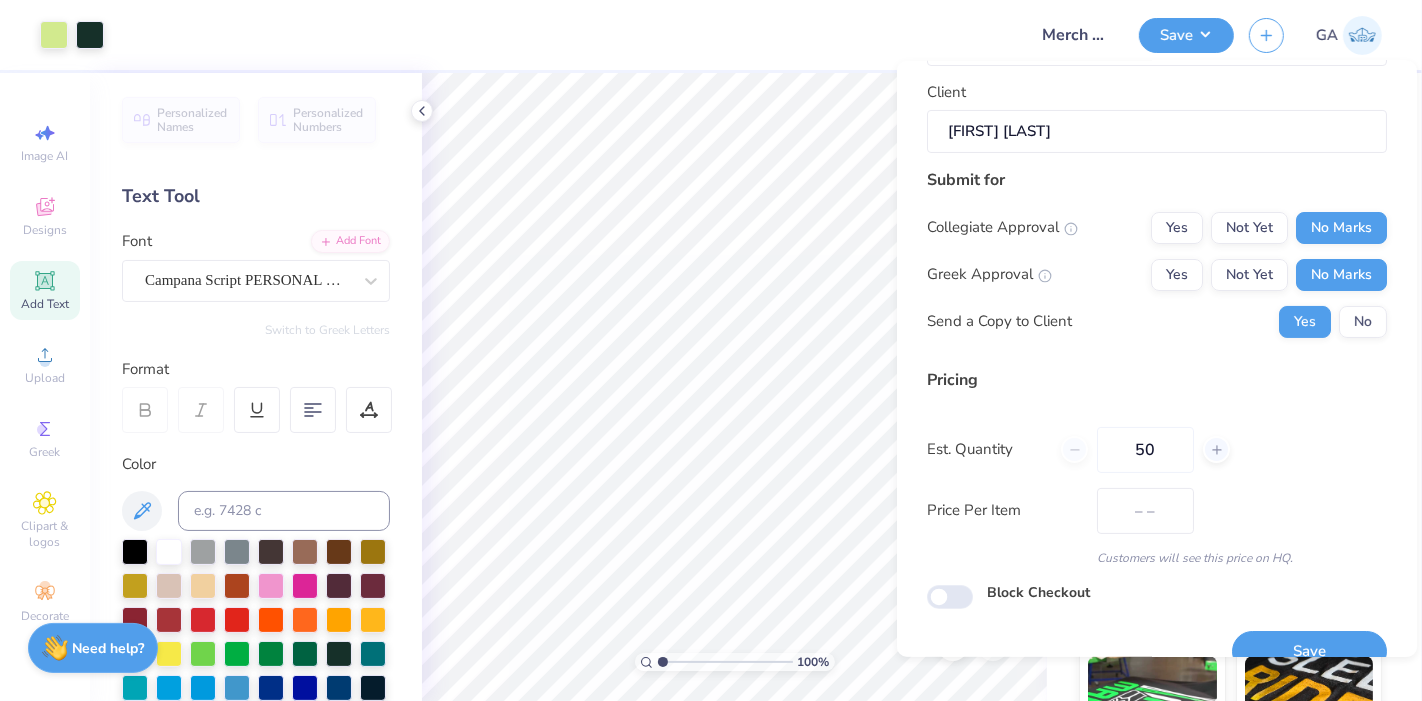 scroll, scrollTop: 206, scrollLeft: 0, axis: vertical 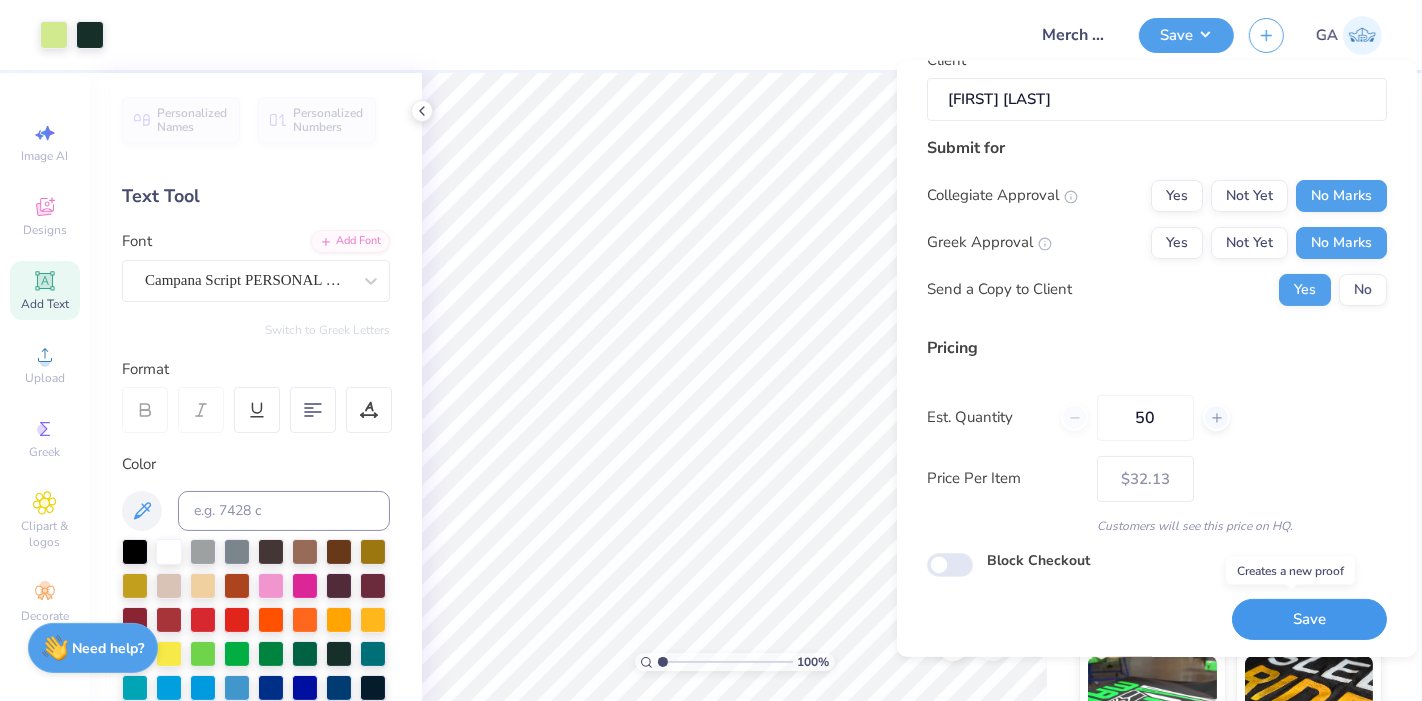 click on "Save" at bounding box center [1309, 619] 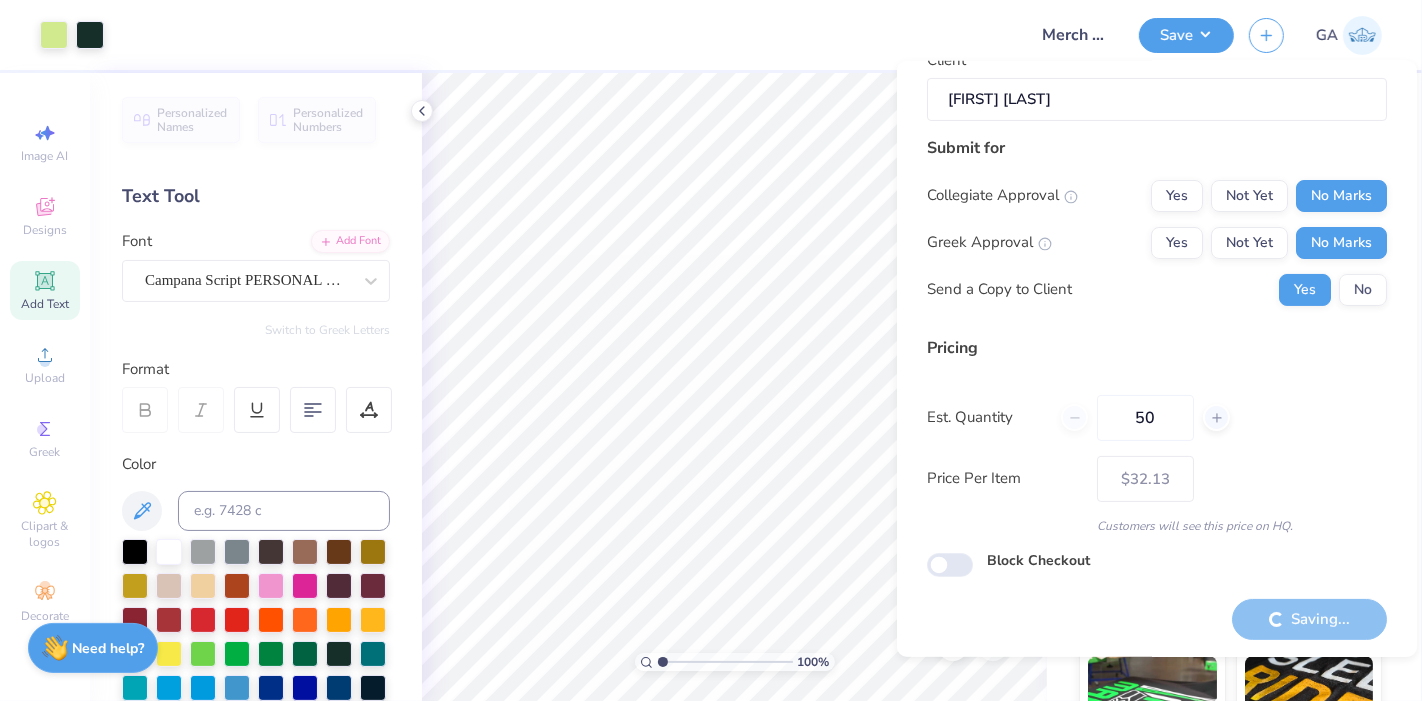 type on "– –" 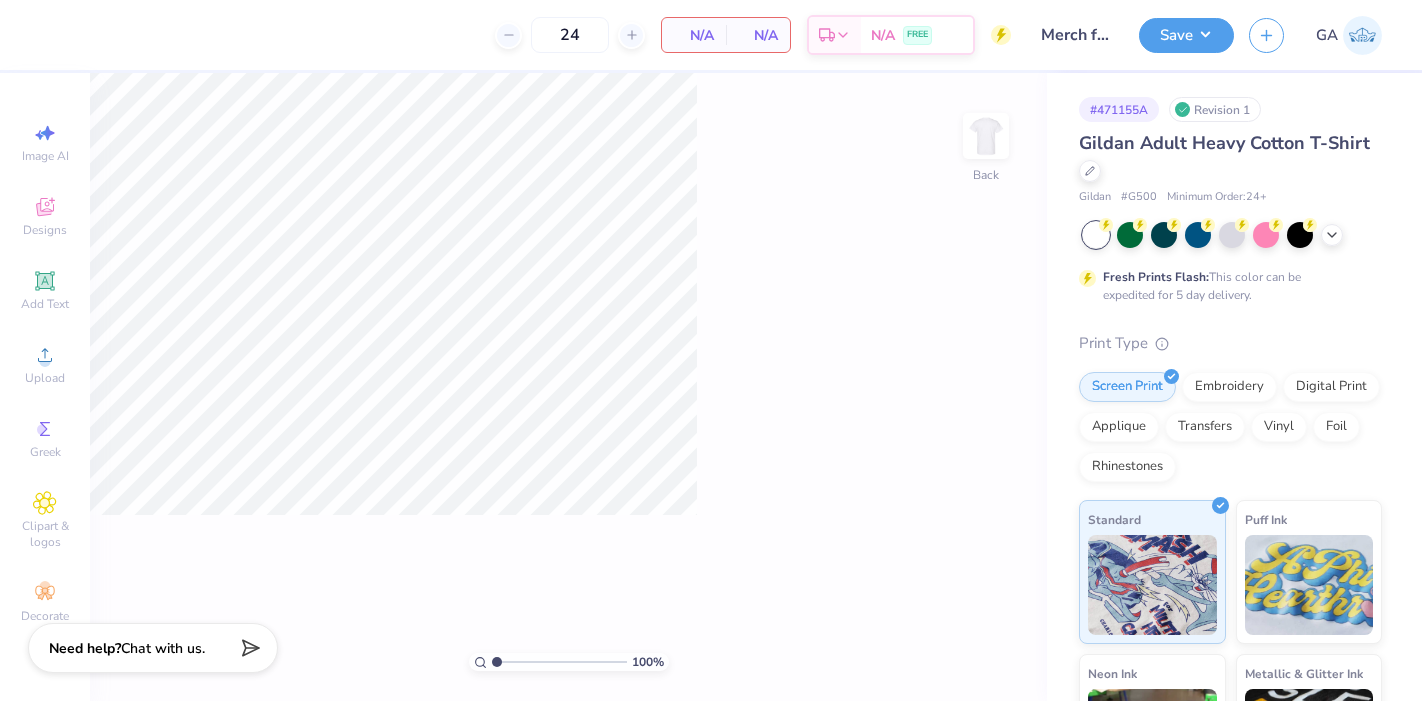 scroll, scrollTop: 0, scrollLeft: 0, axis: both 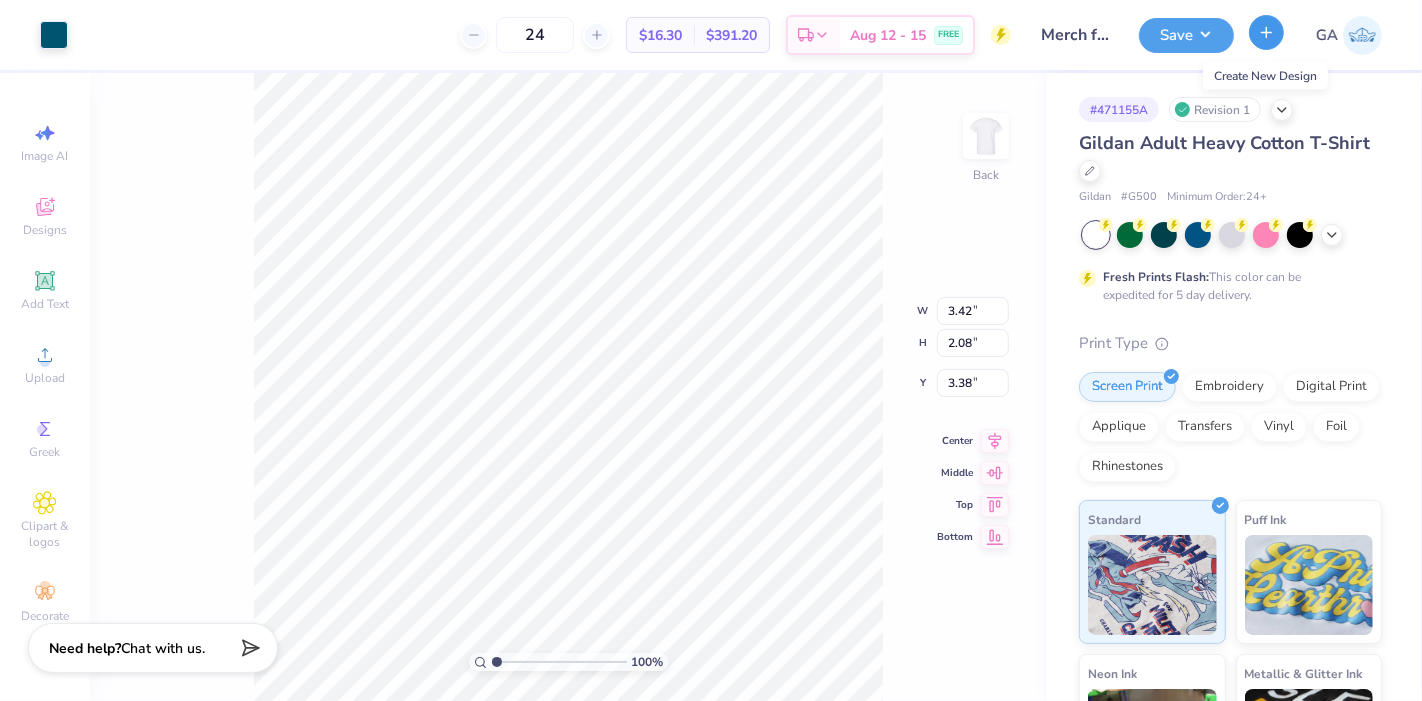 click 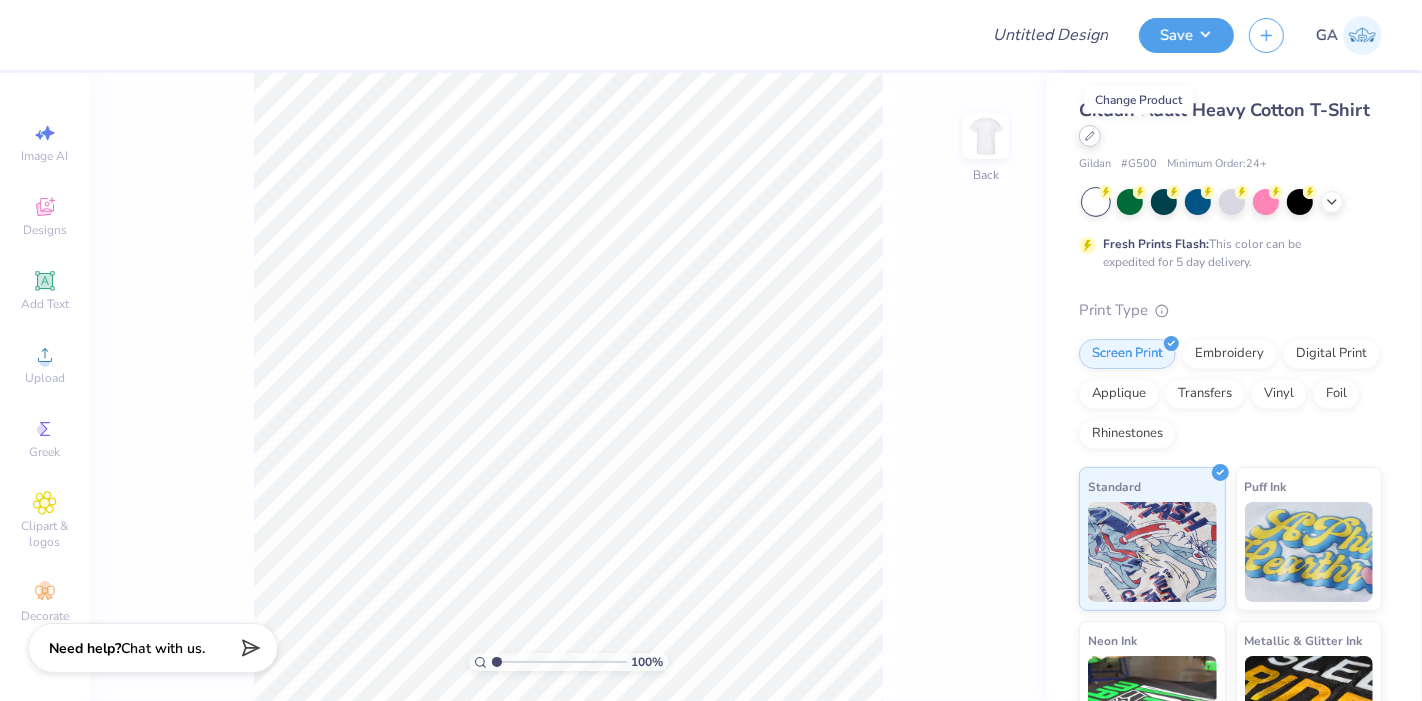 click 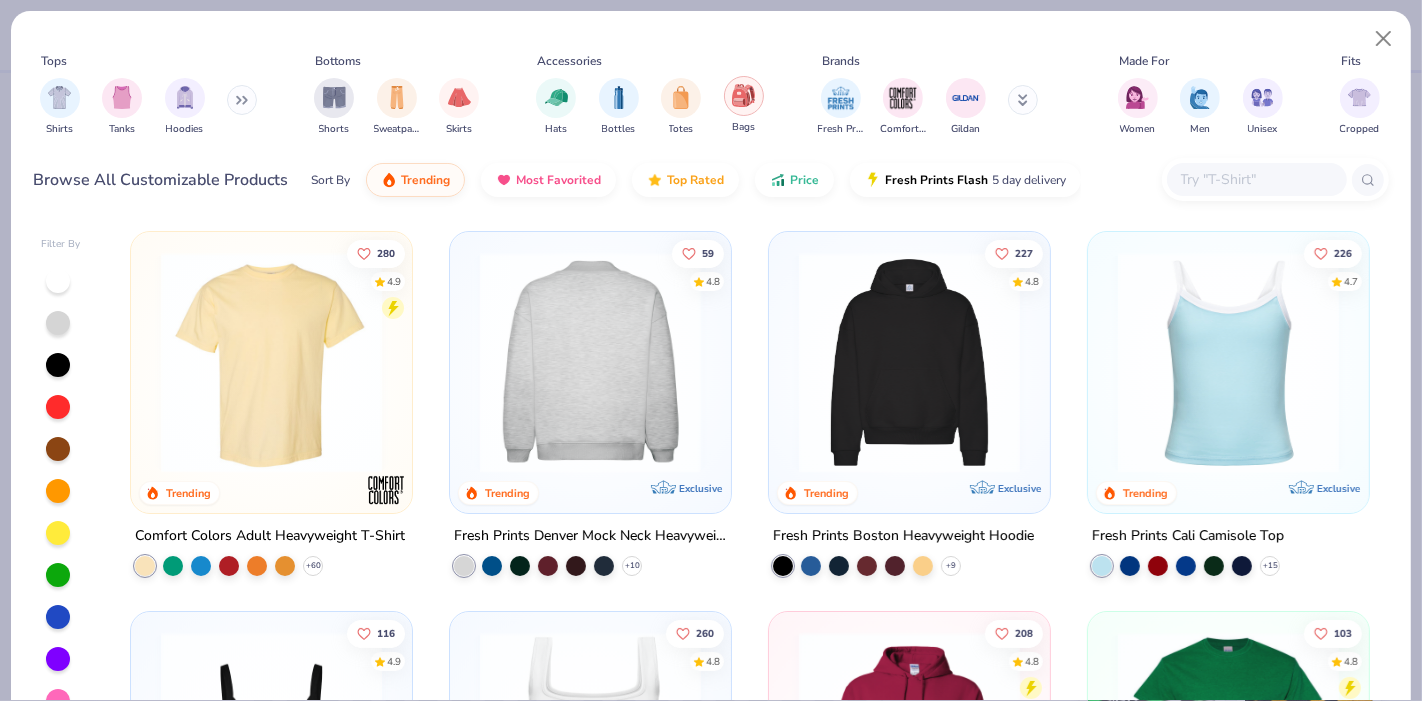 click at bounding box center (743, 95) 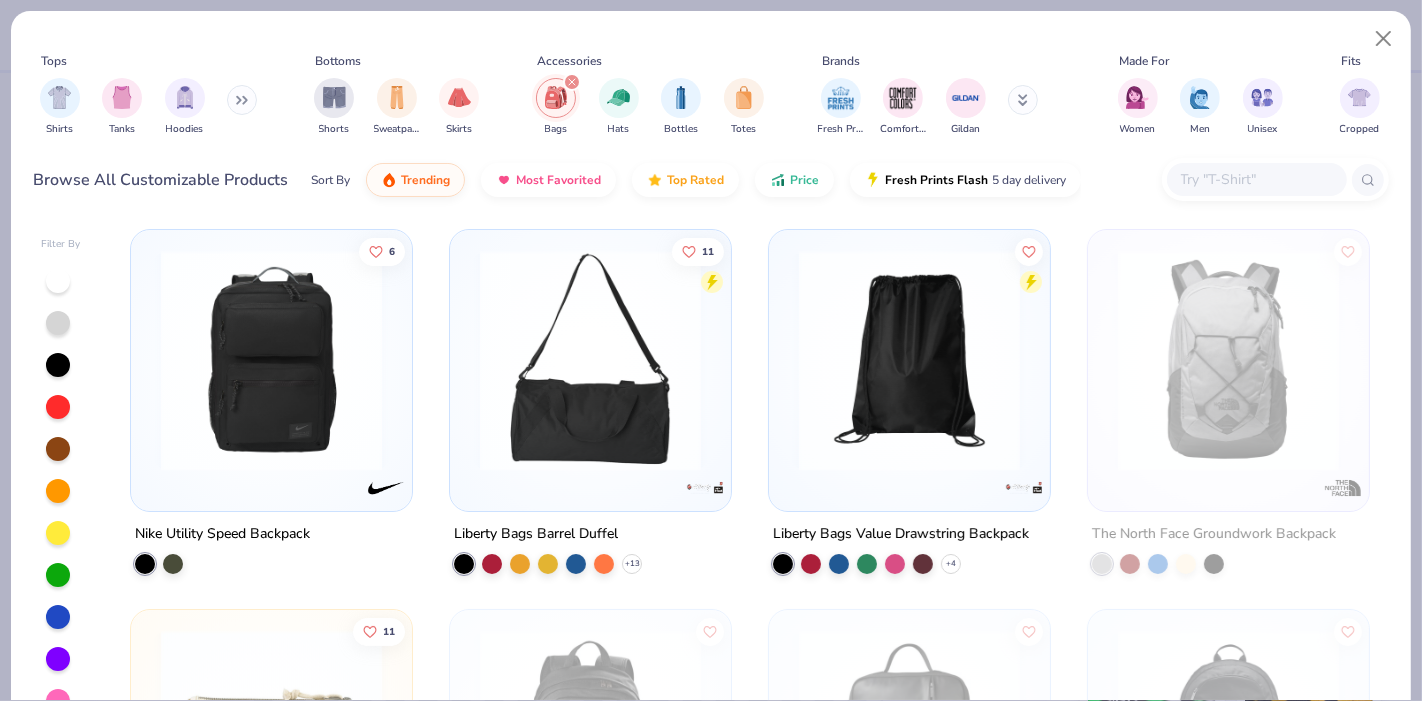 scroll, scrollTop: 0, scrollLeft: 0, axis: both 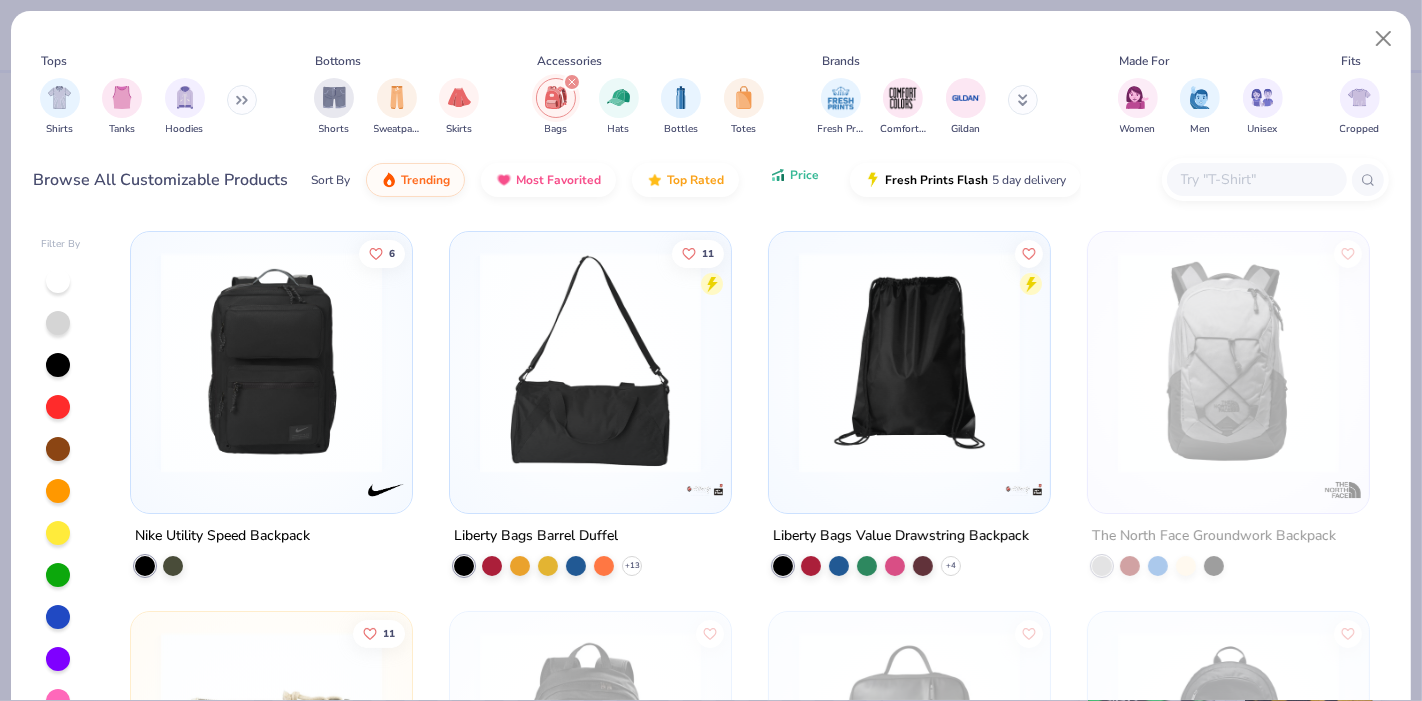 click on "Price" at bounding box center [804, 175] 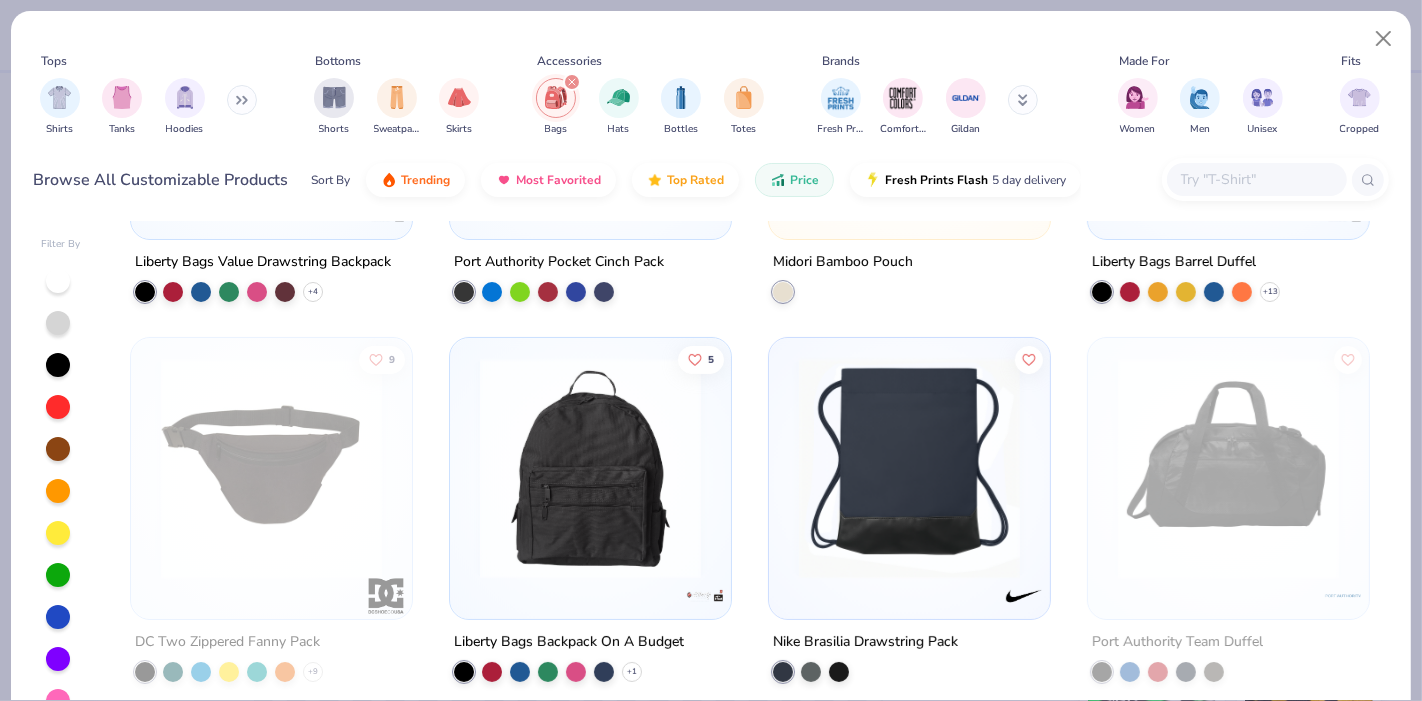 scroll, scrollTop: 273, scrollLeft: 0, axis: vertical 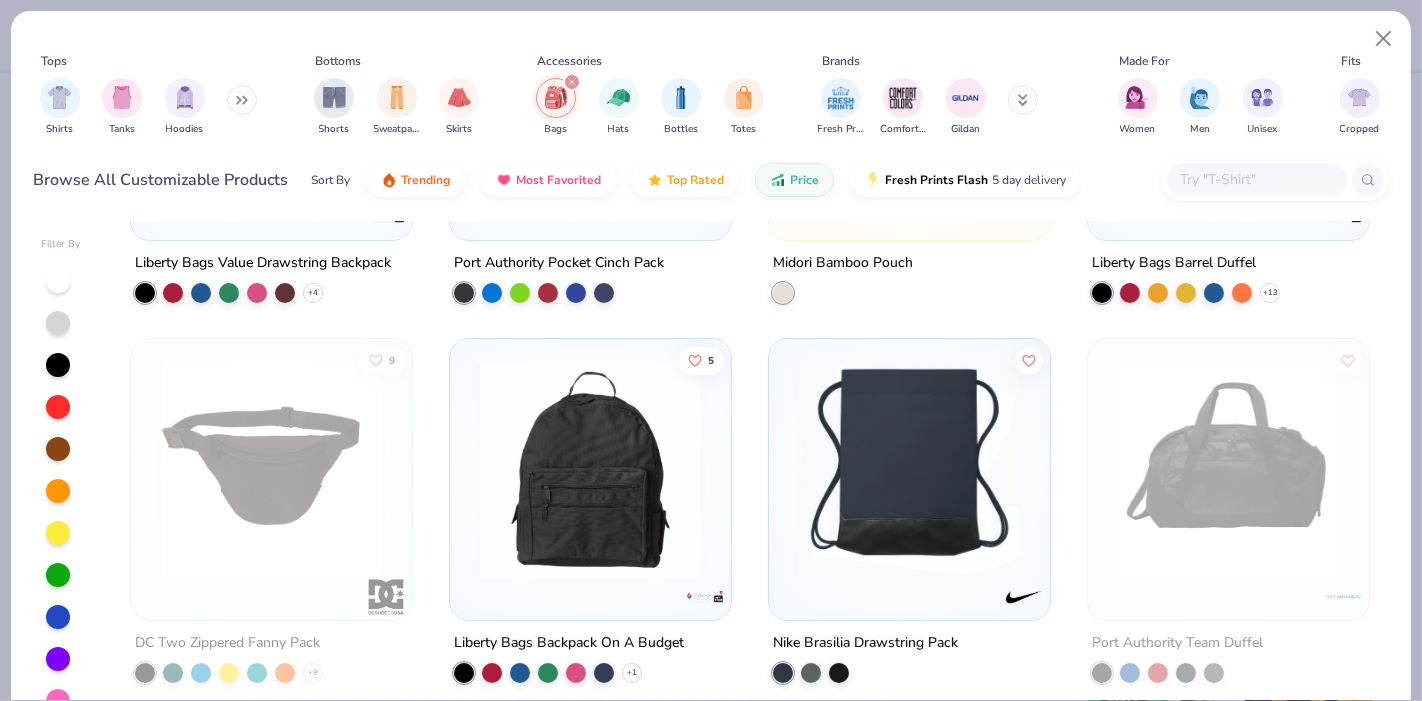 click at bounding box center (909, 469) 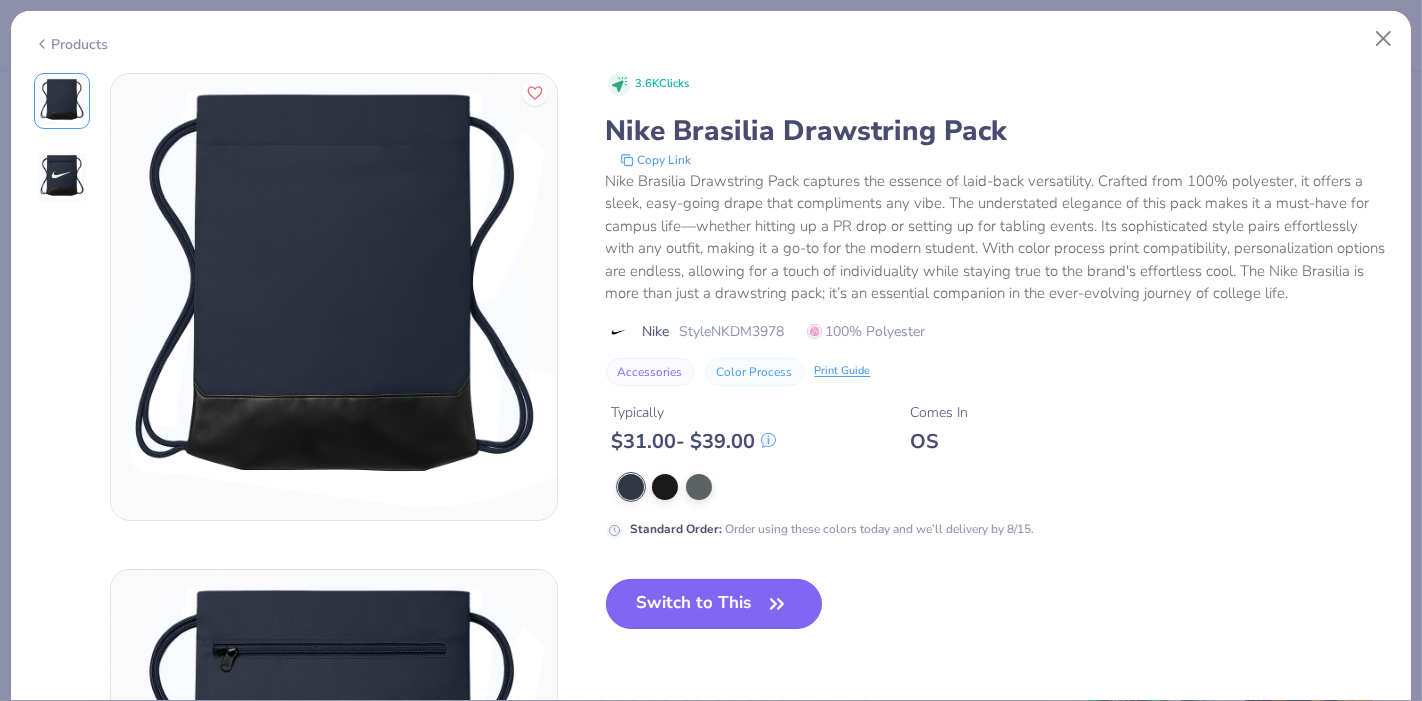 click on "Switch to This" at bounding box center (714, 604) 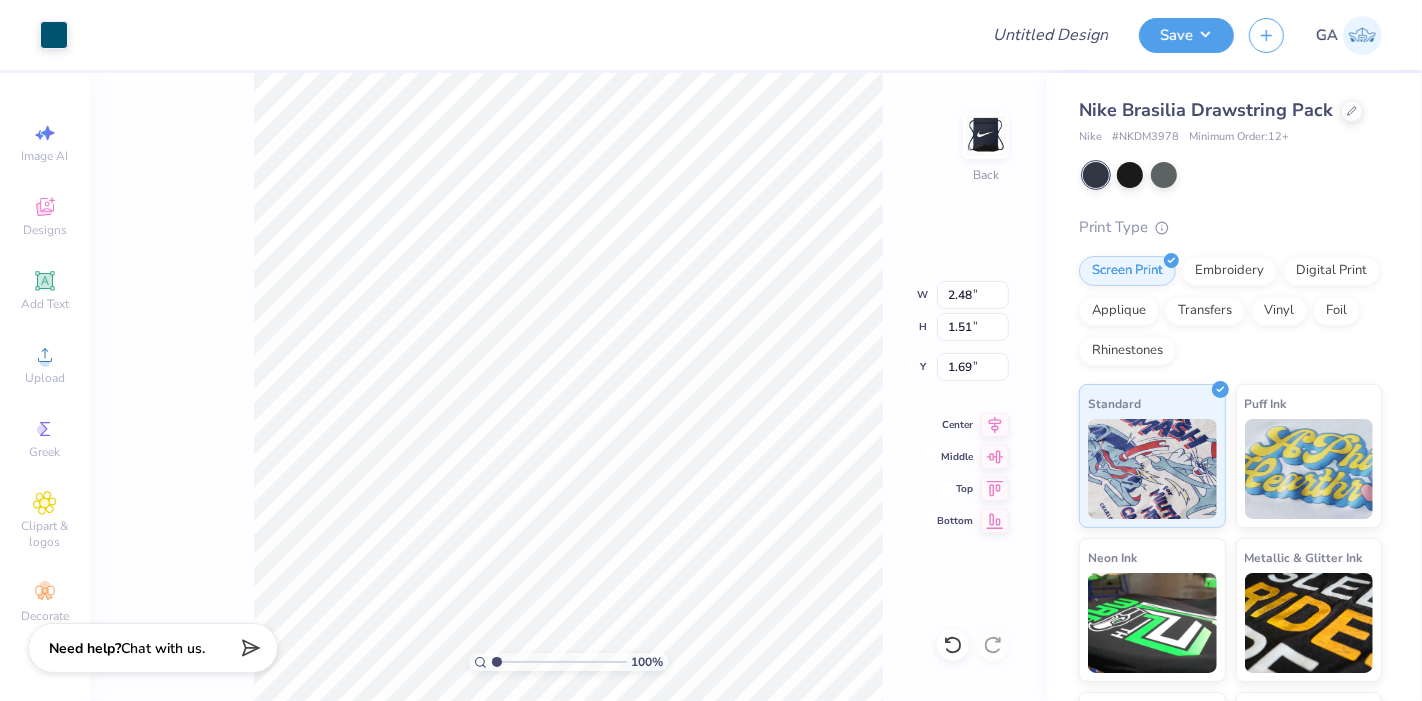 type on "8.32" 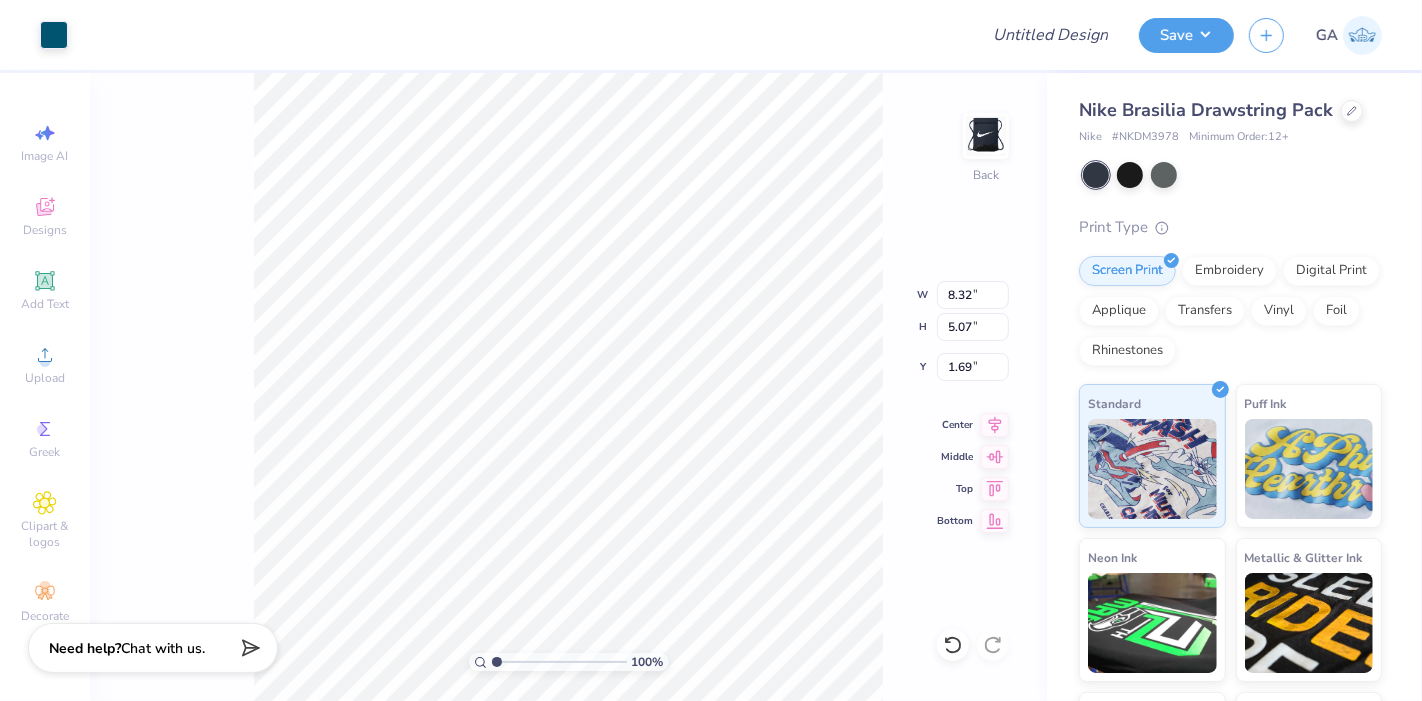 type on "3.53" 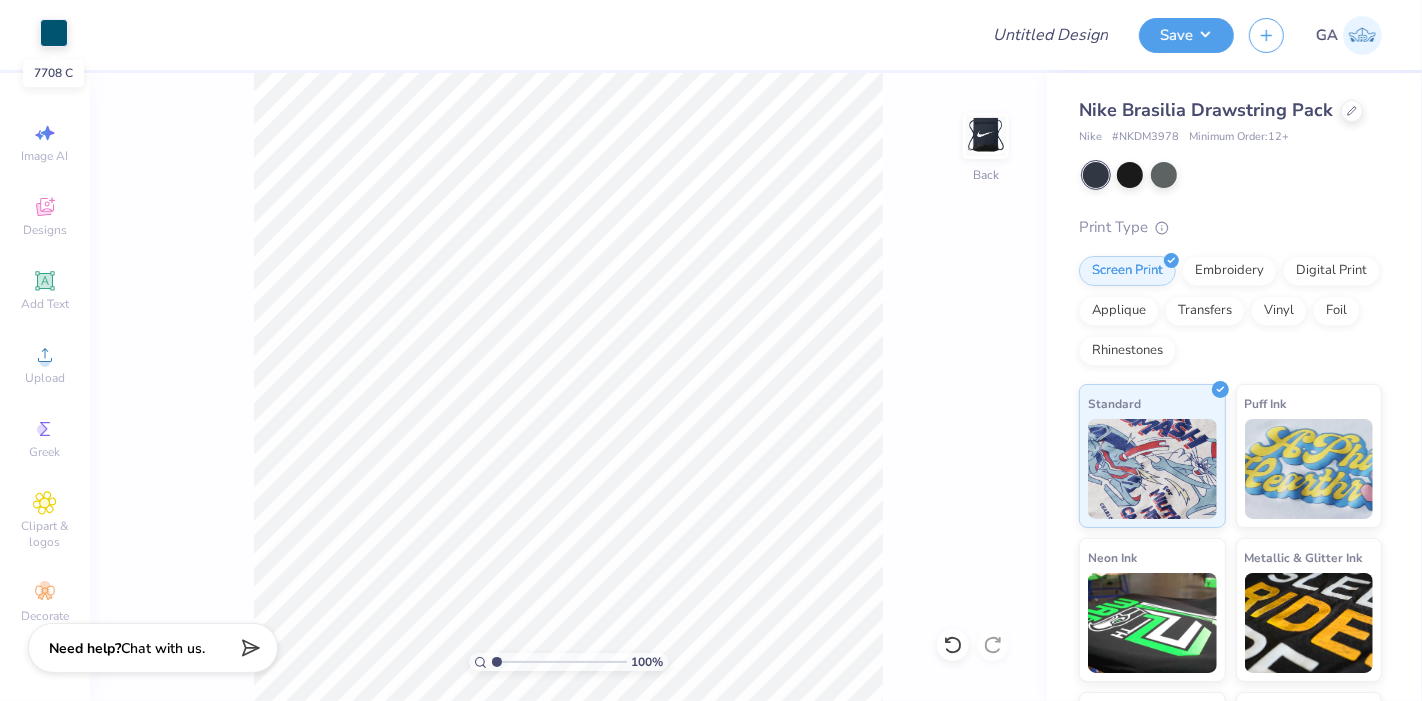 click at bounding box center (54, 33) 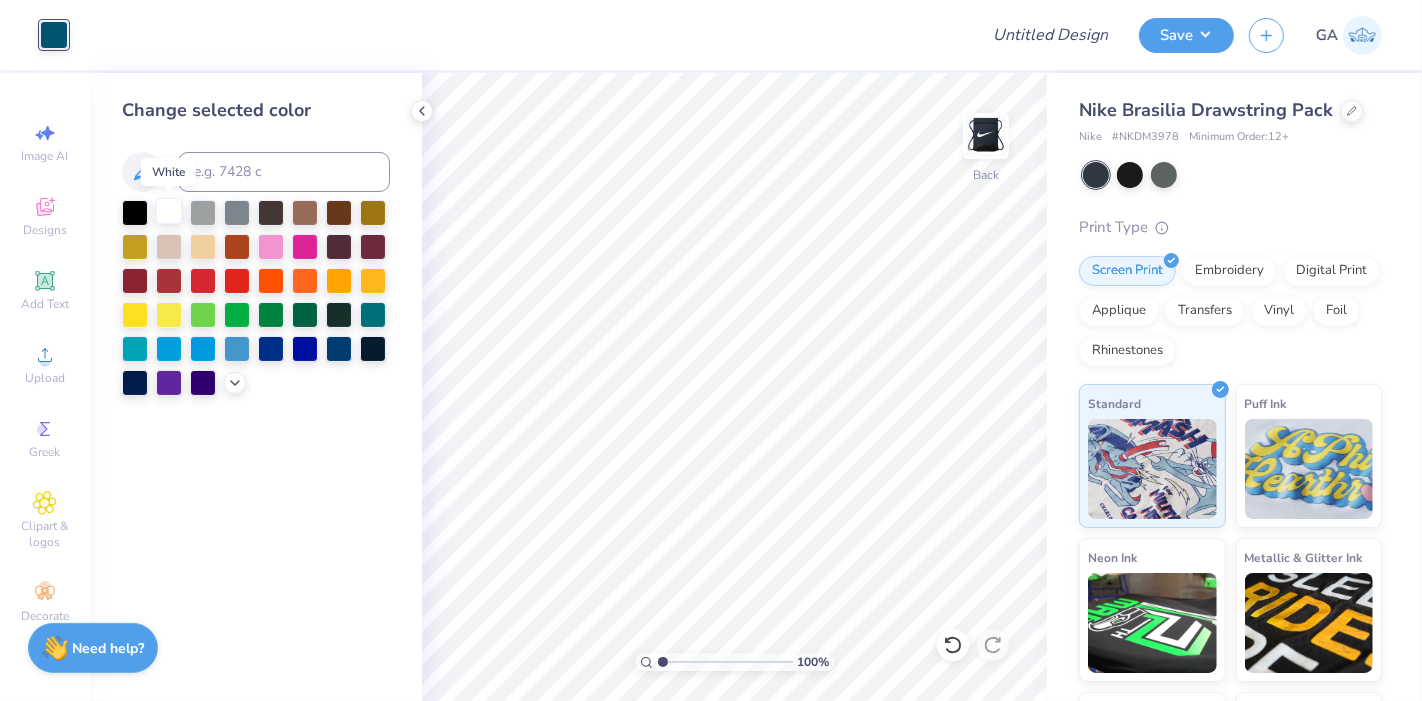 click at bounding box center [169, 211] 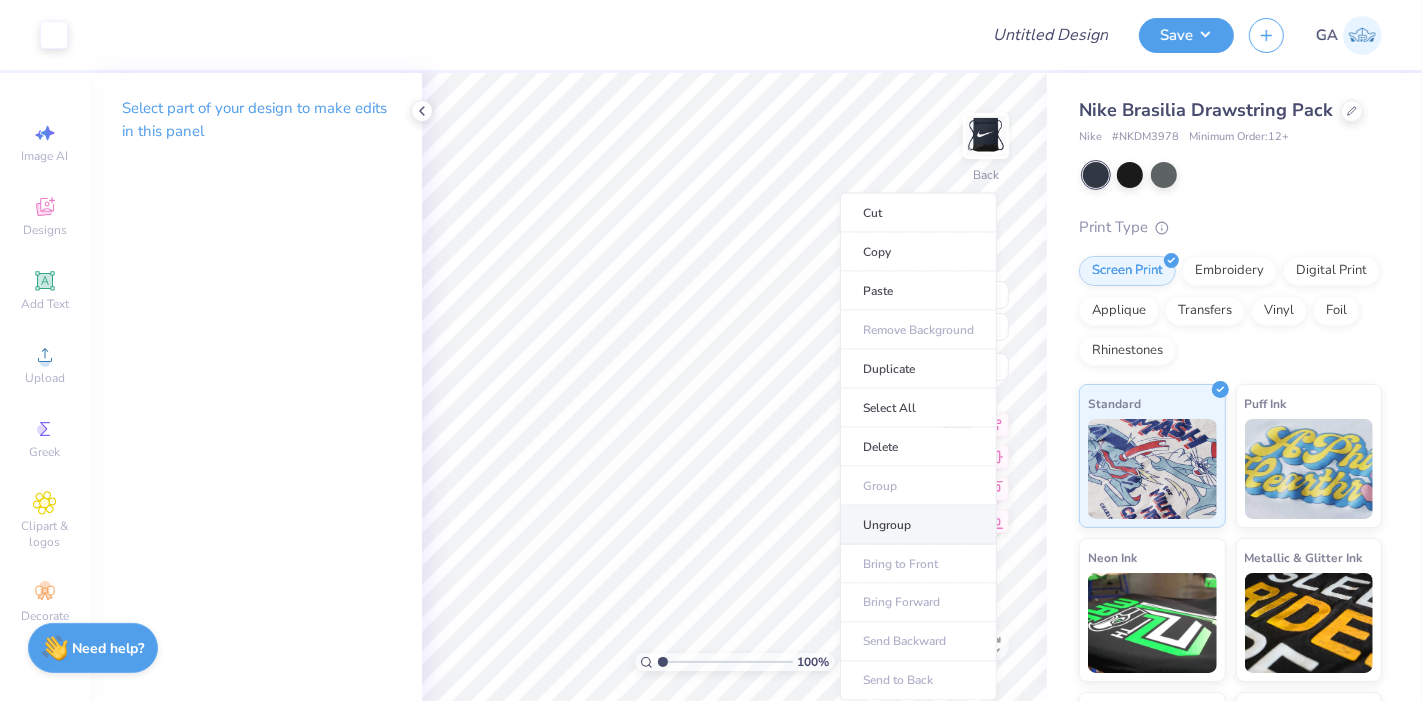click on "Ungroup" at bounding box center [918, 525] 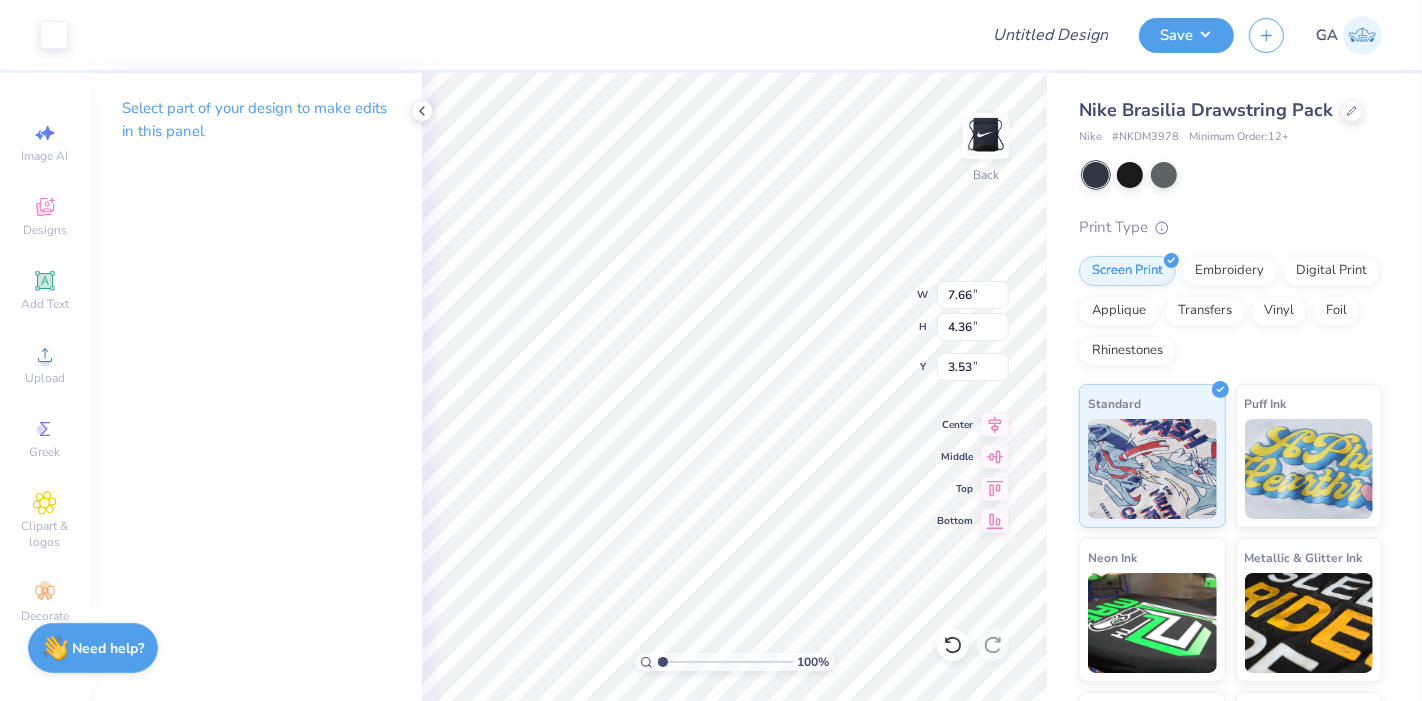 type on "4.01" 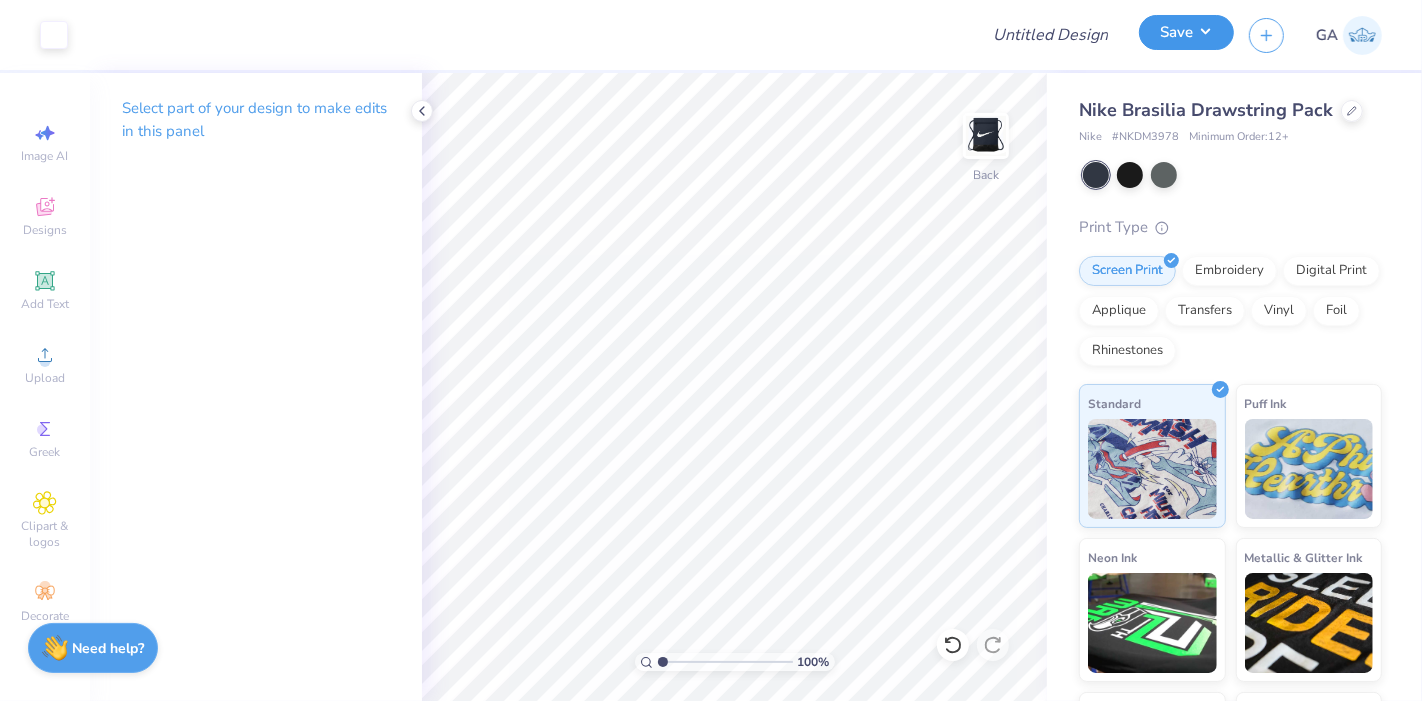 click on "Save" at bounding box center (1186, 32) 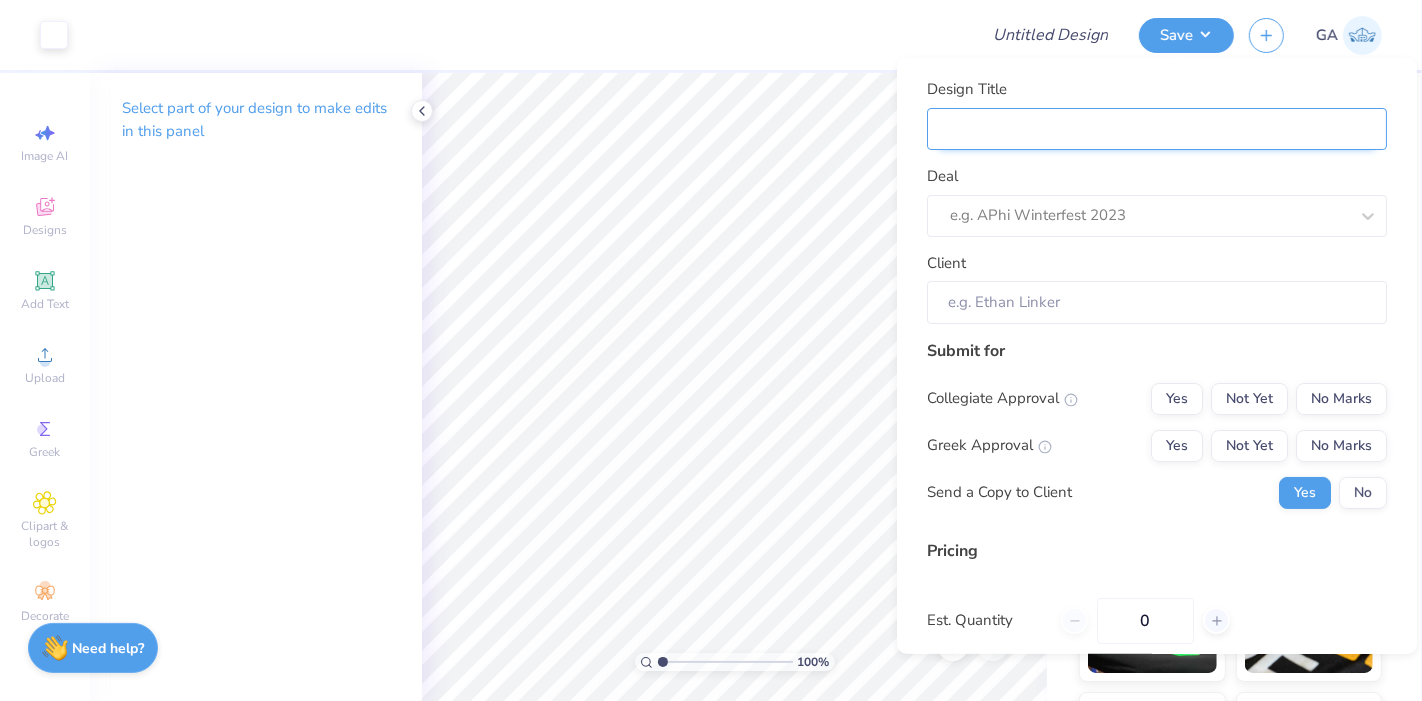 click on "Design Title" at bounding box center (1157, 128) 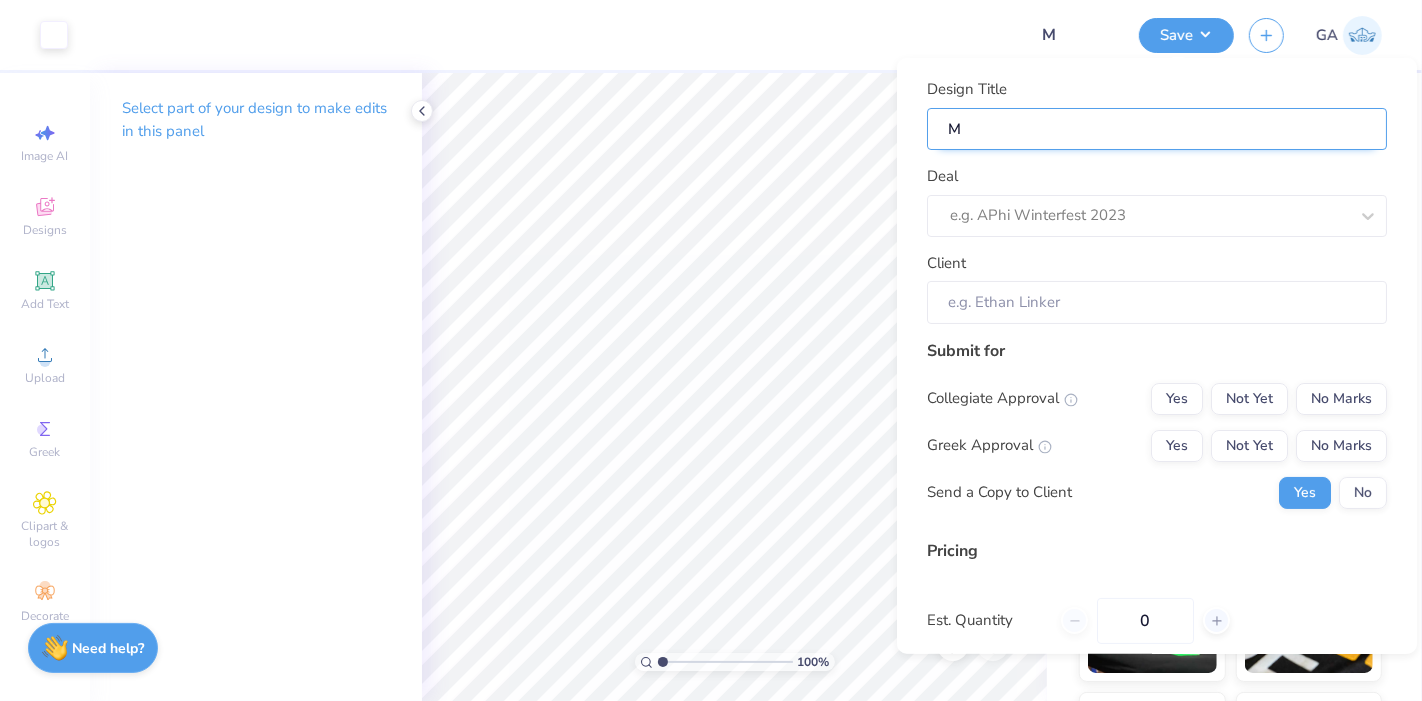 type on "Me" 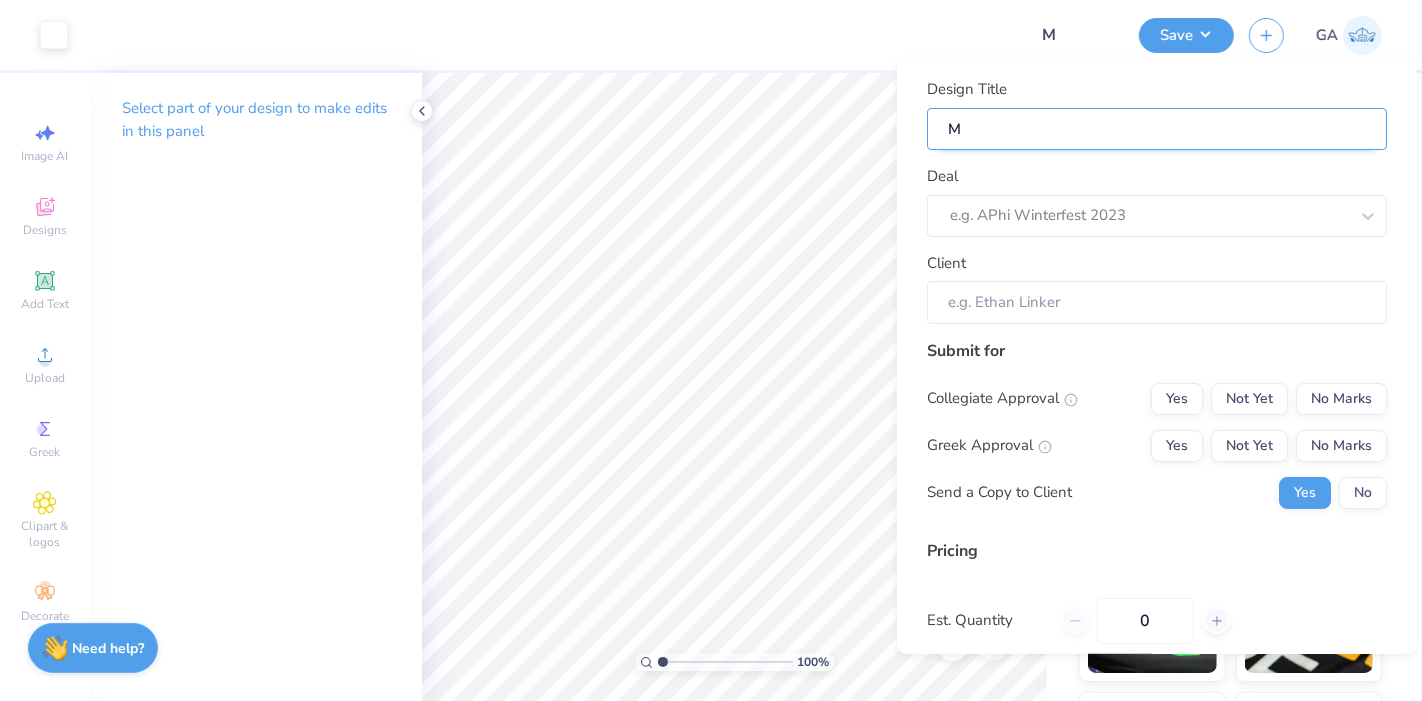 type on "Me" 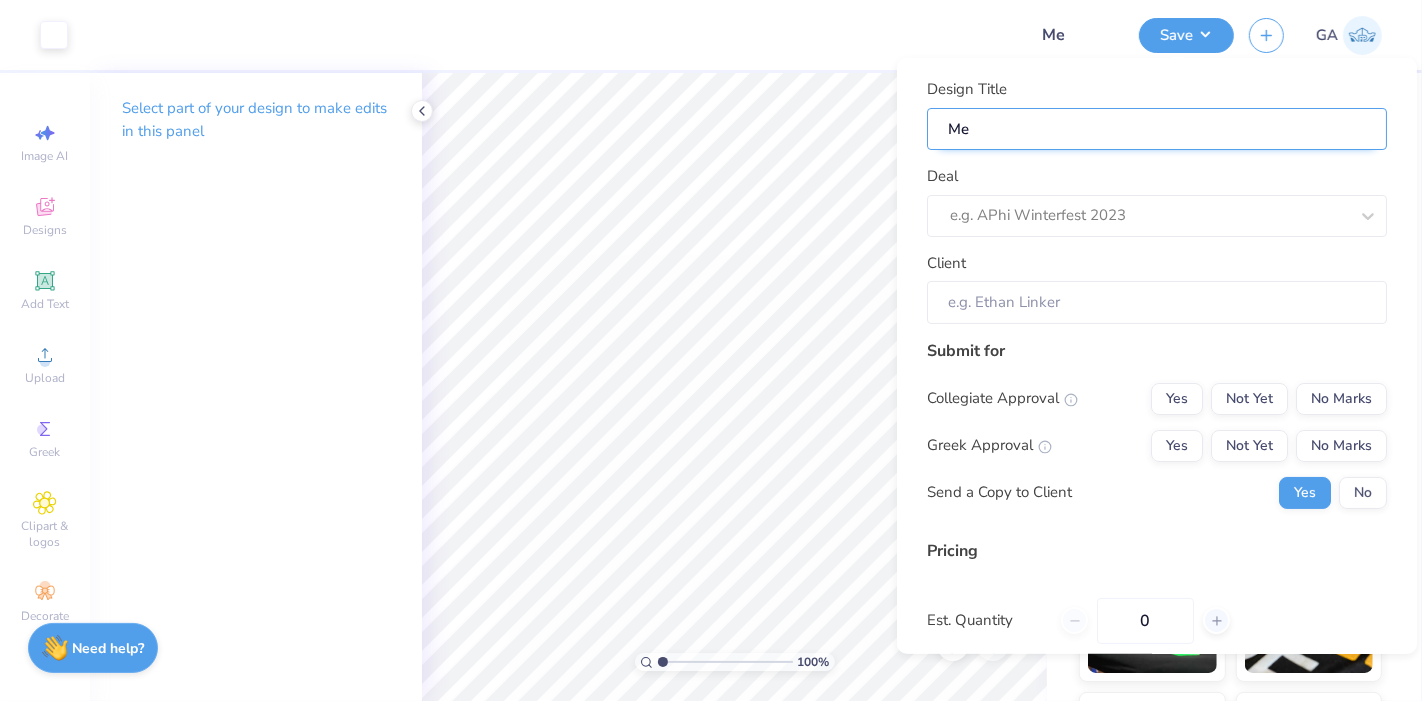 type on "Mer" 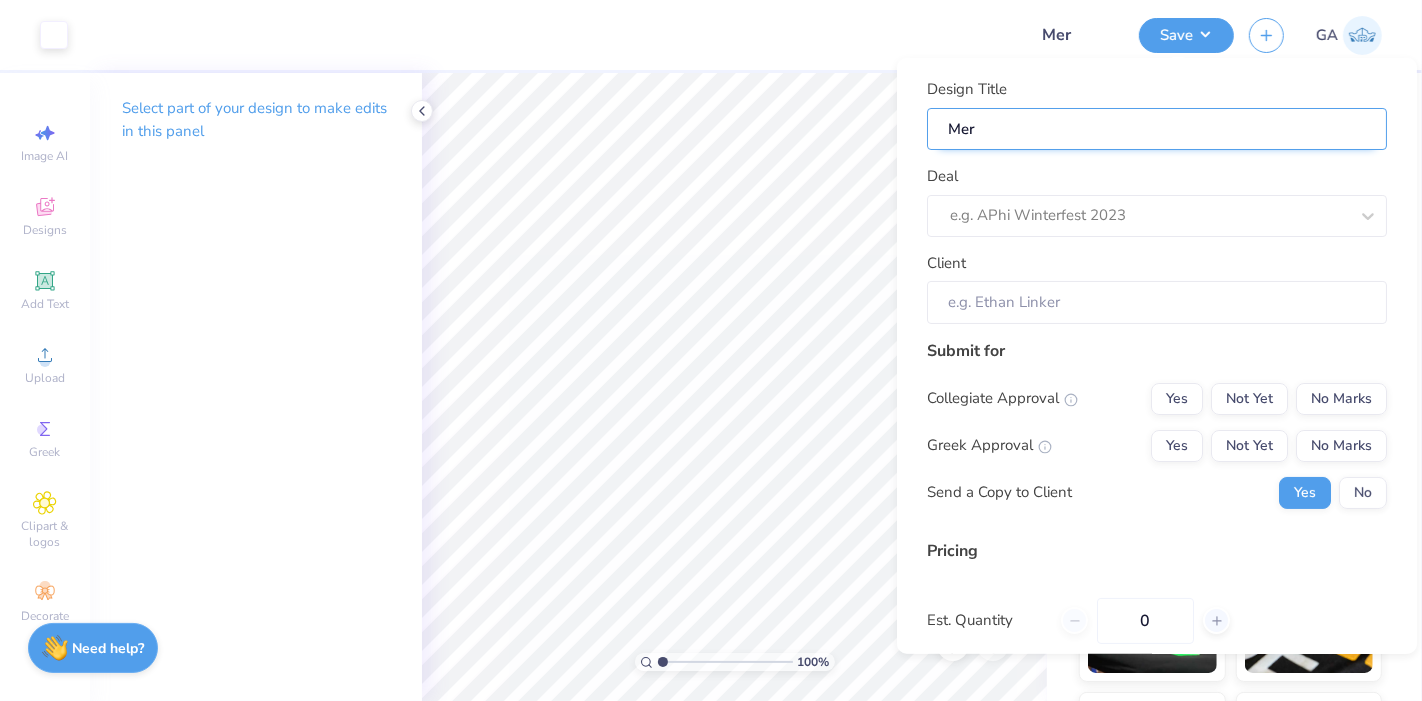 type on "Merc" 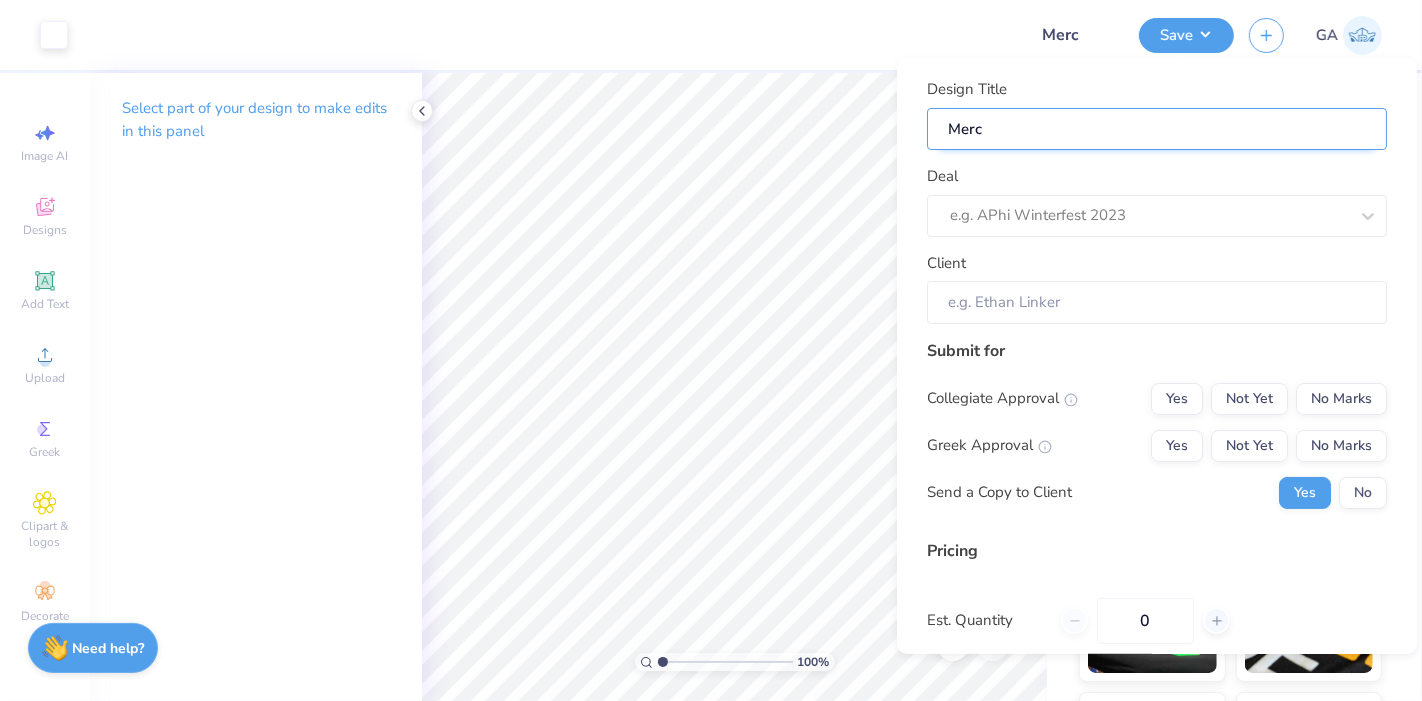 type on "Merch" 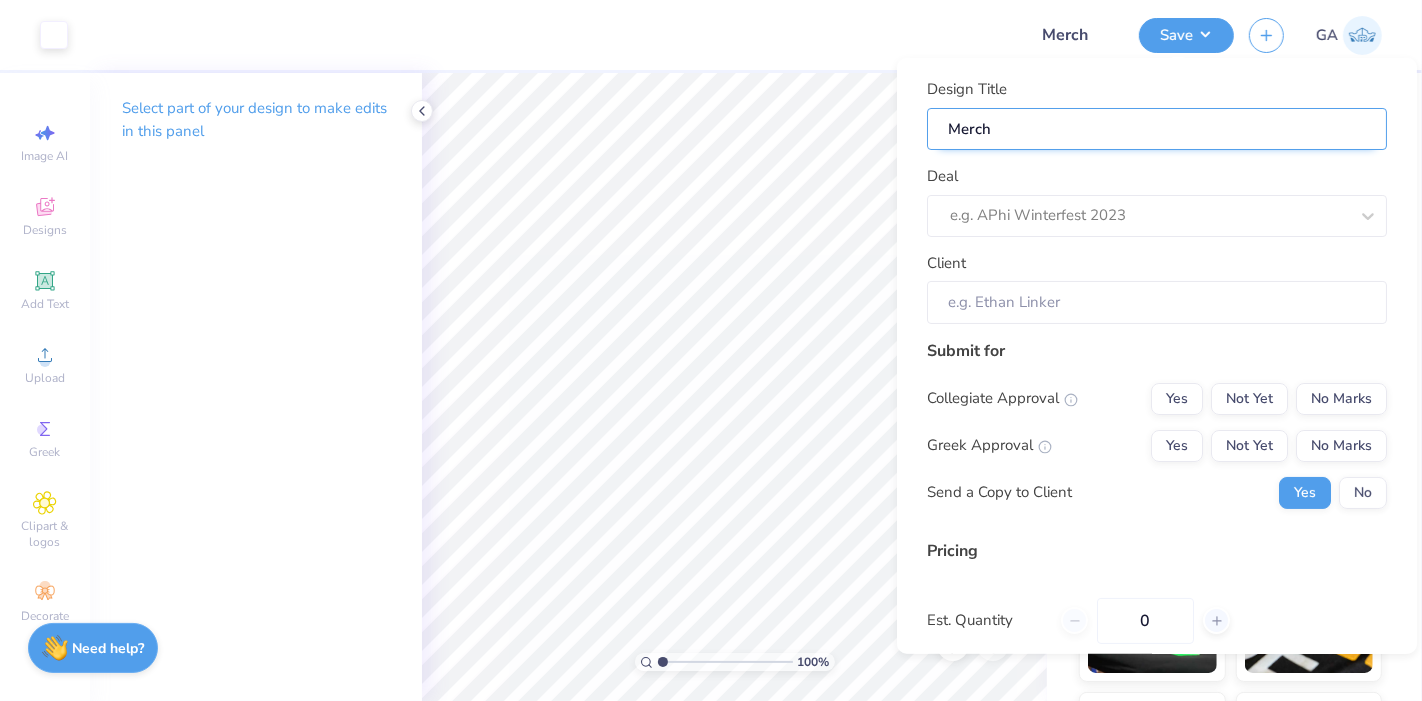 type on "Merch" 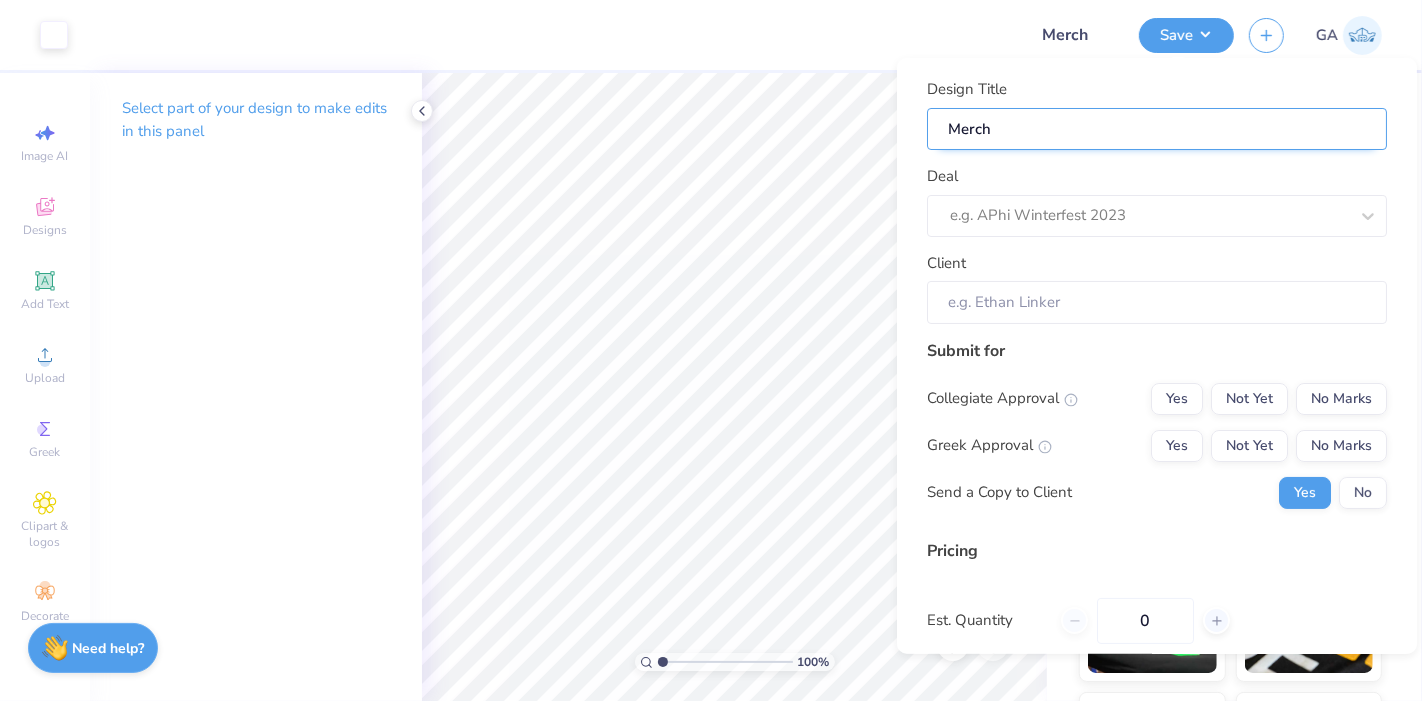 type on "Merch" 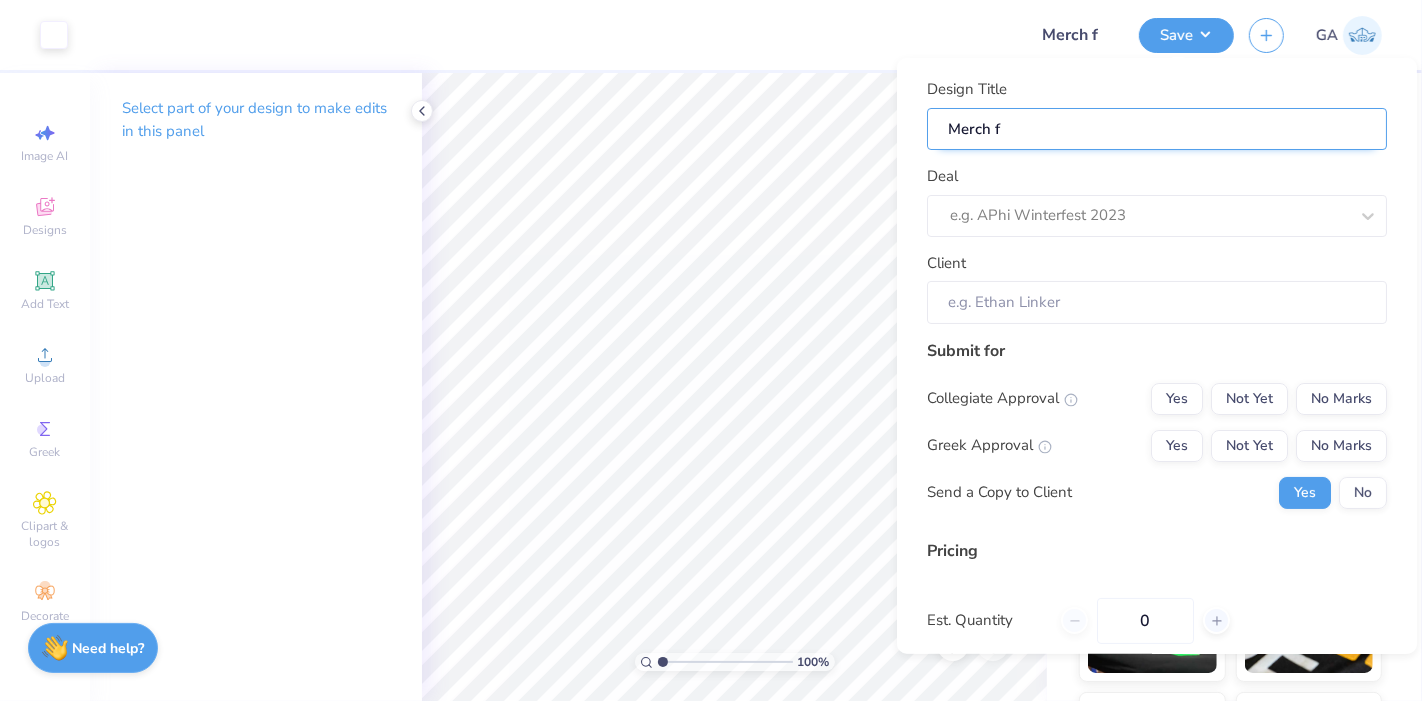 type on "Merch fo" 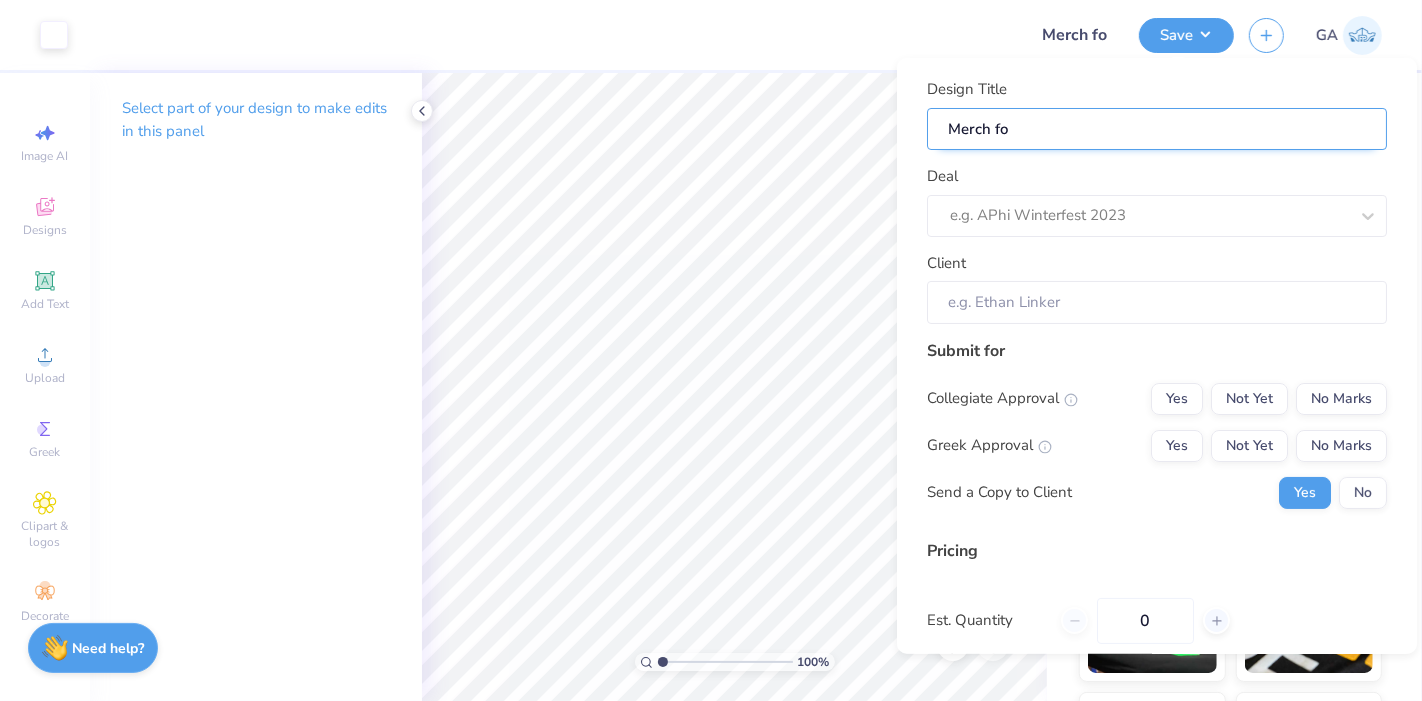 type on "Merch for" 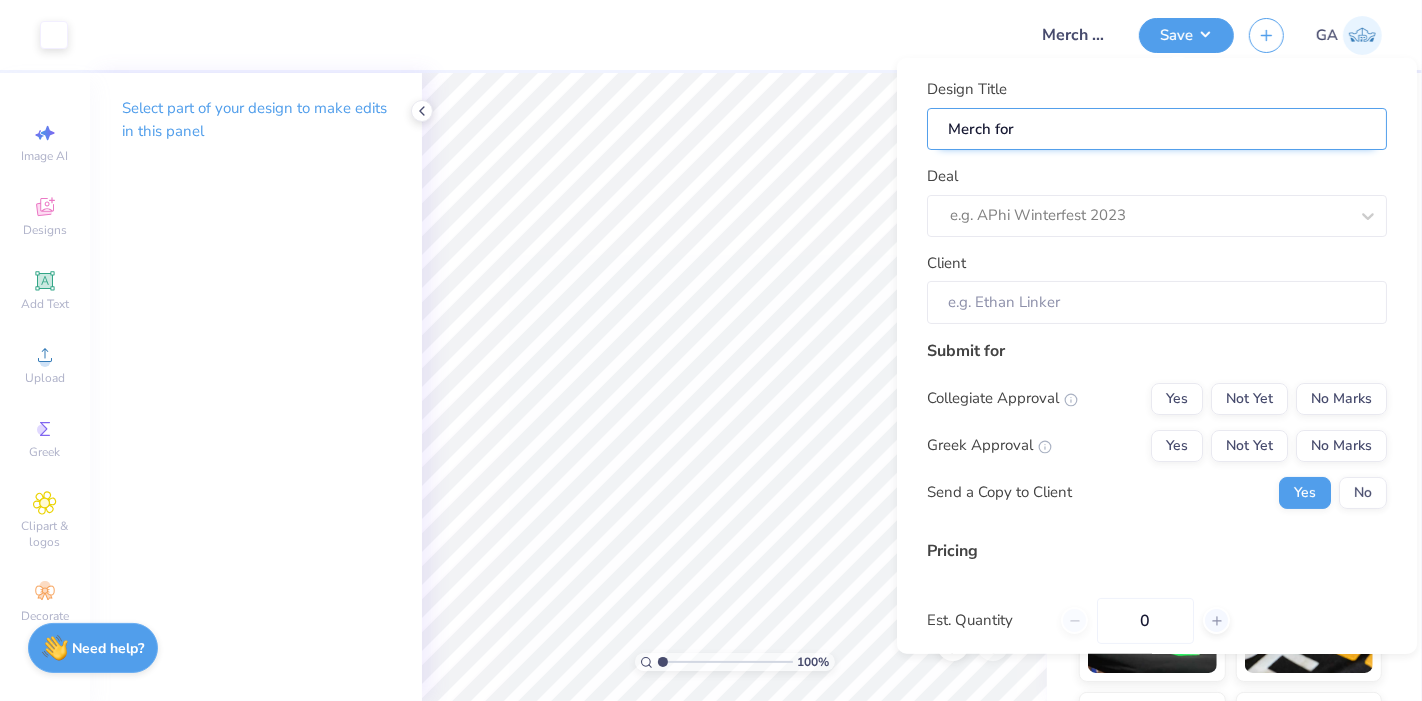 type on "Merch for" 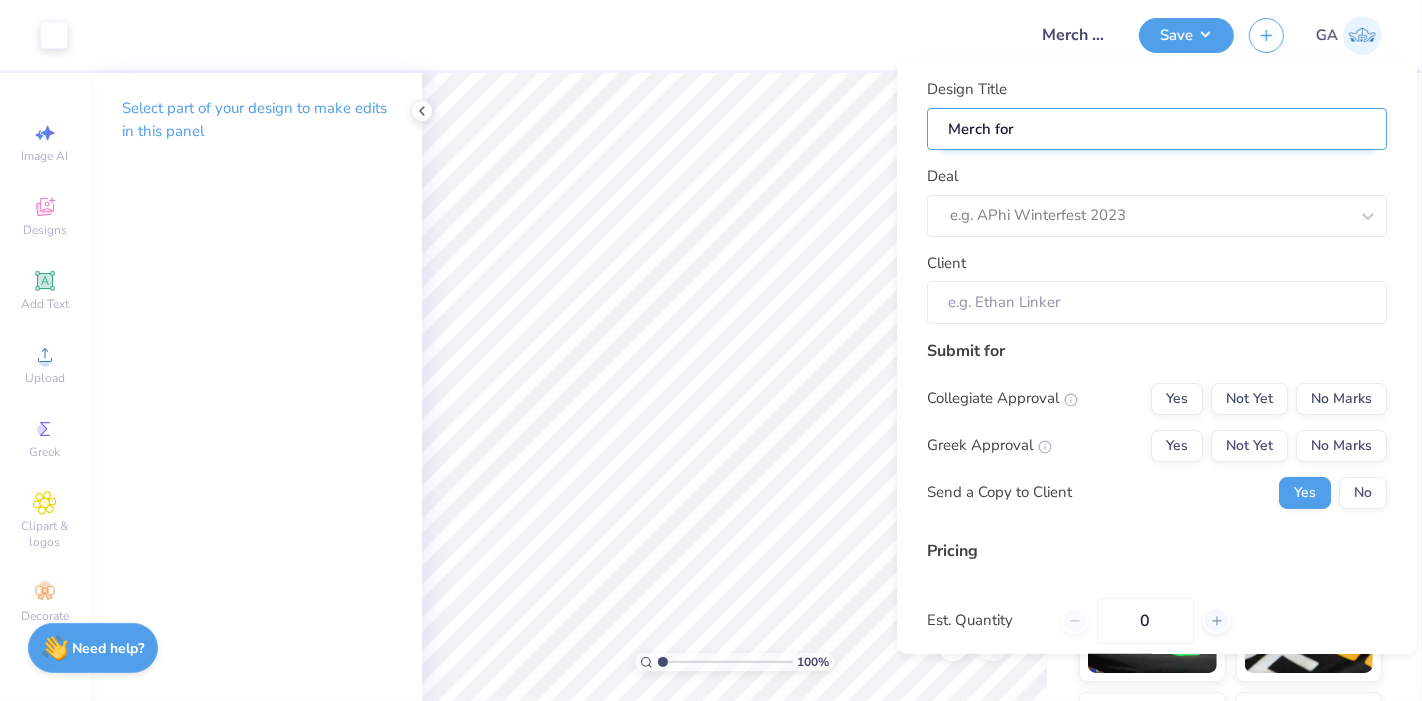 type on "Merch for L" 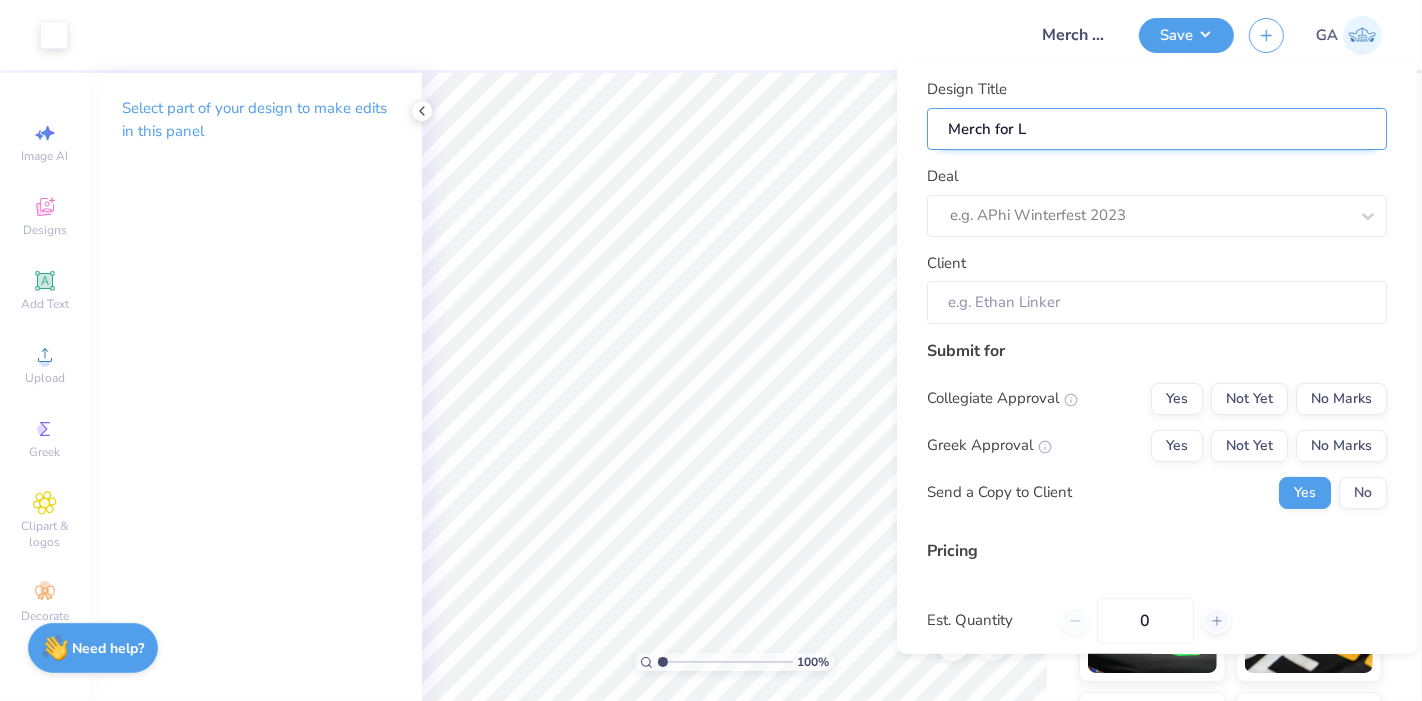 type on "Merch for LC" 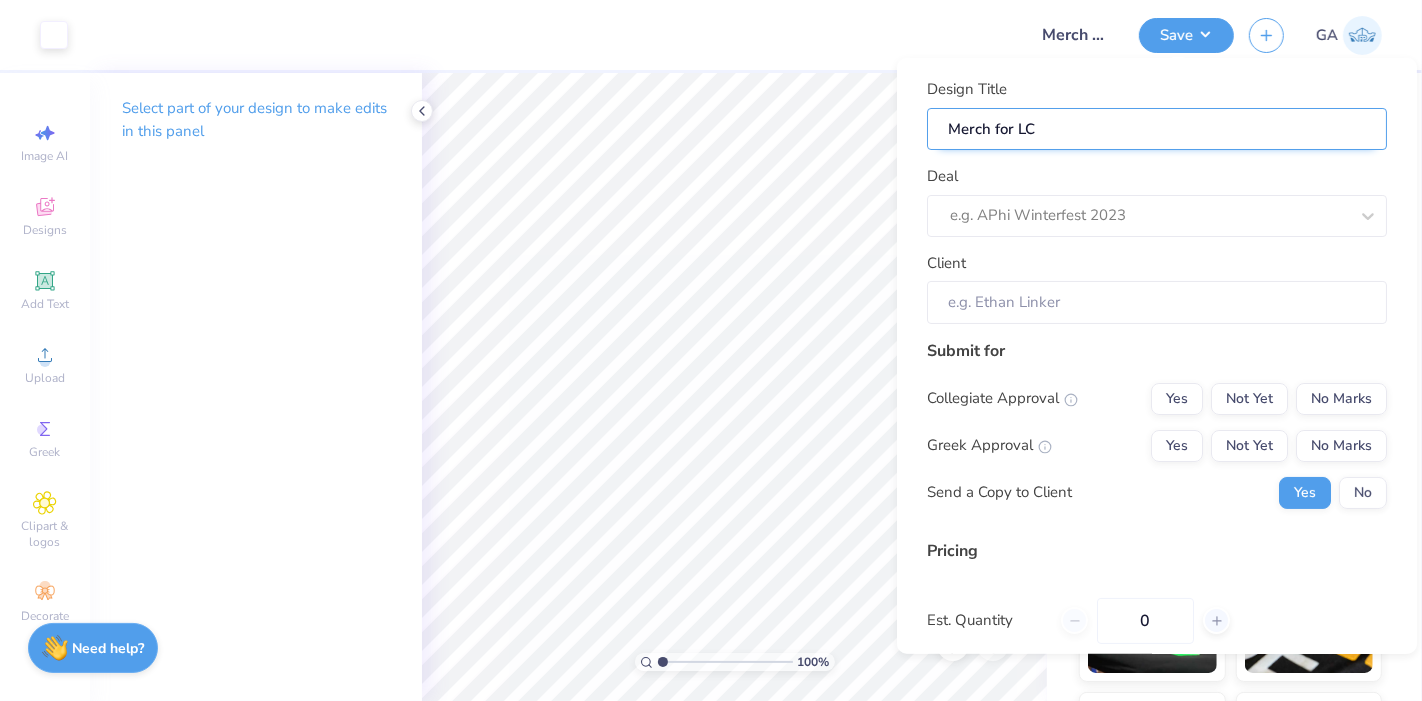 type on "Merch for LCG" 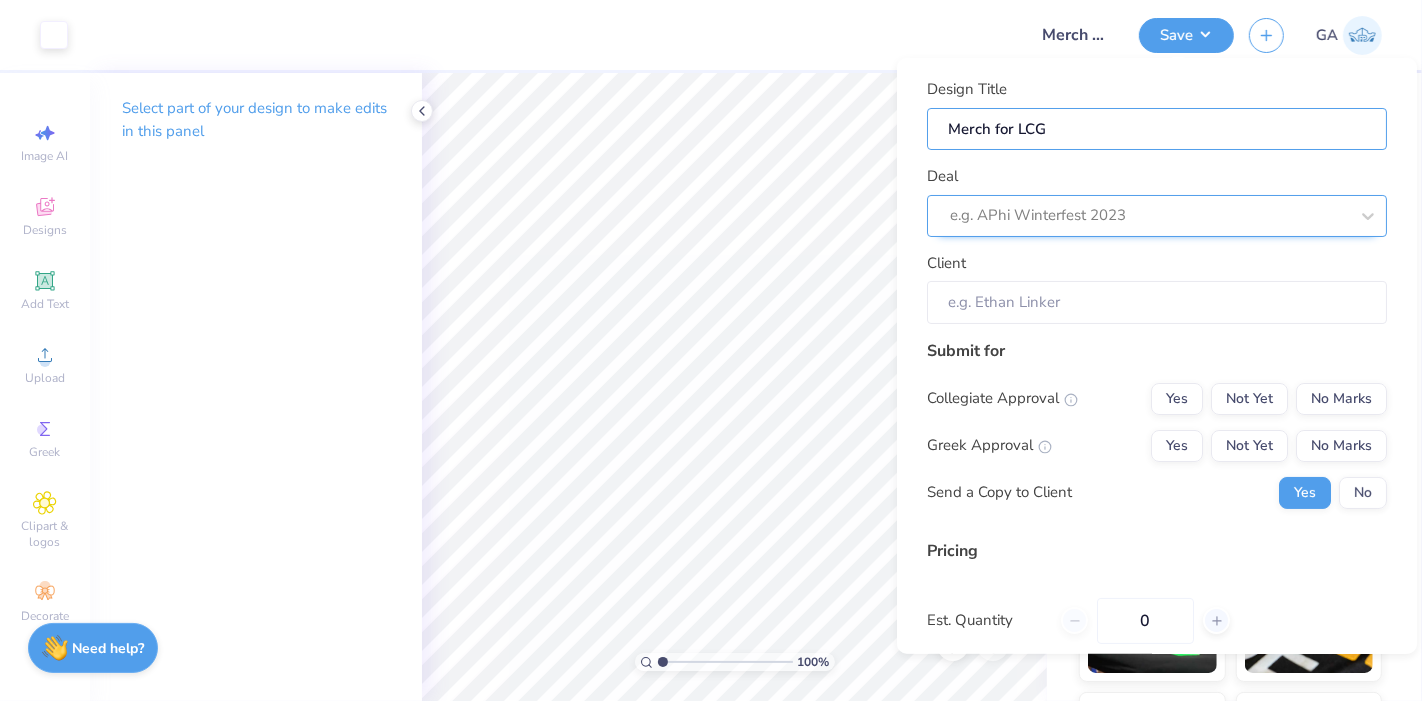 type on "Merch for LCG" 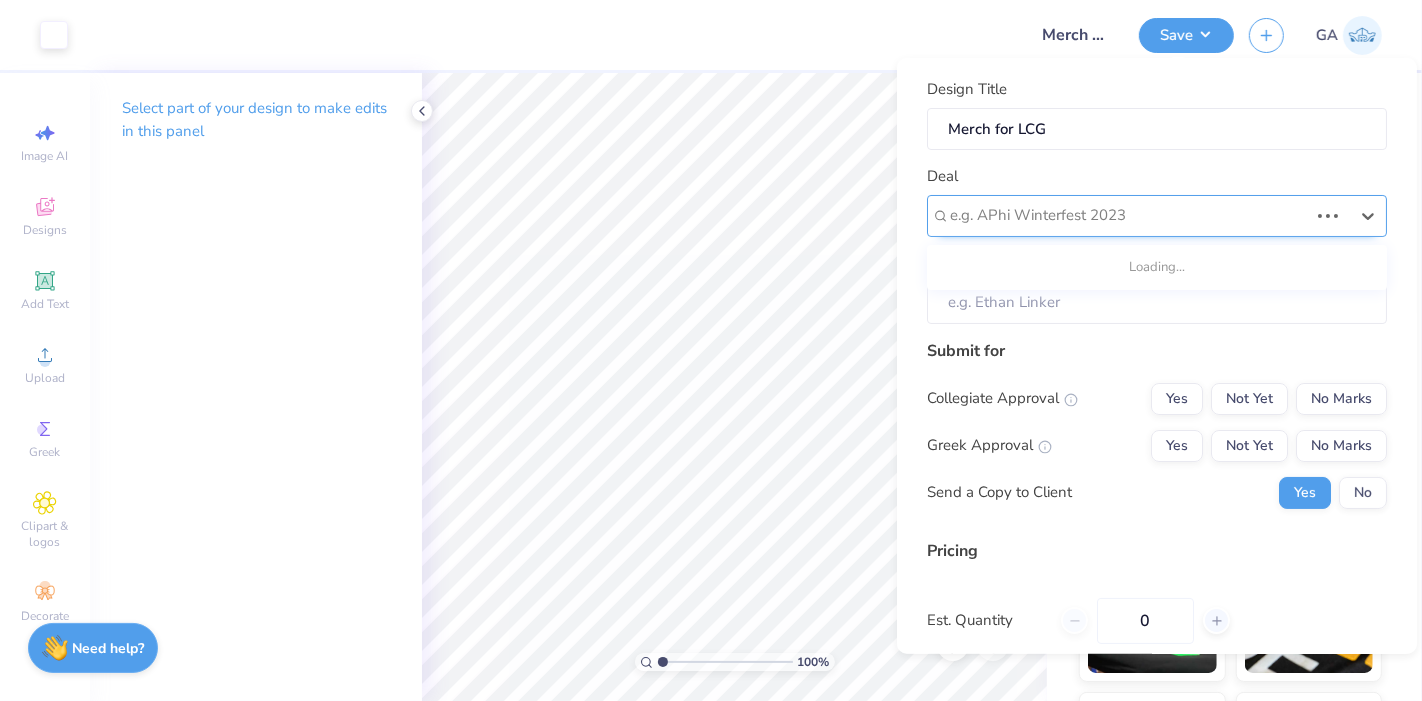 click at bounding box center [1129, 215] 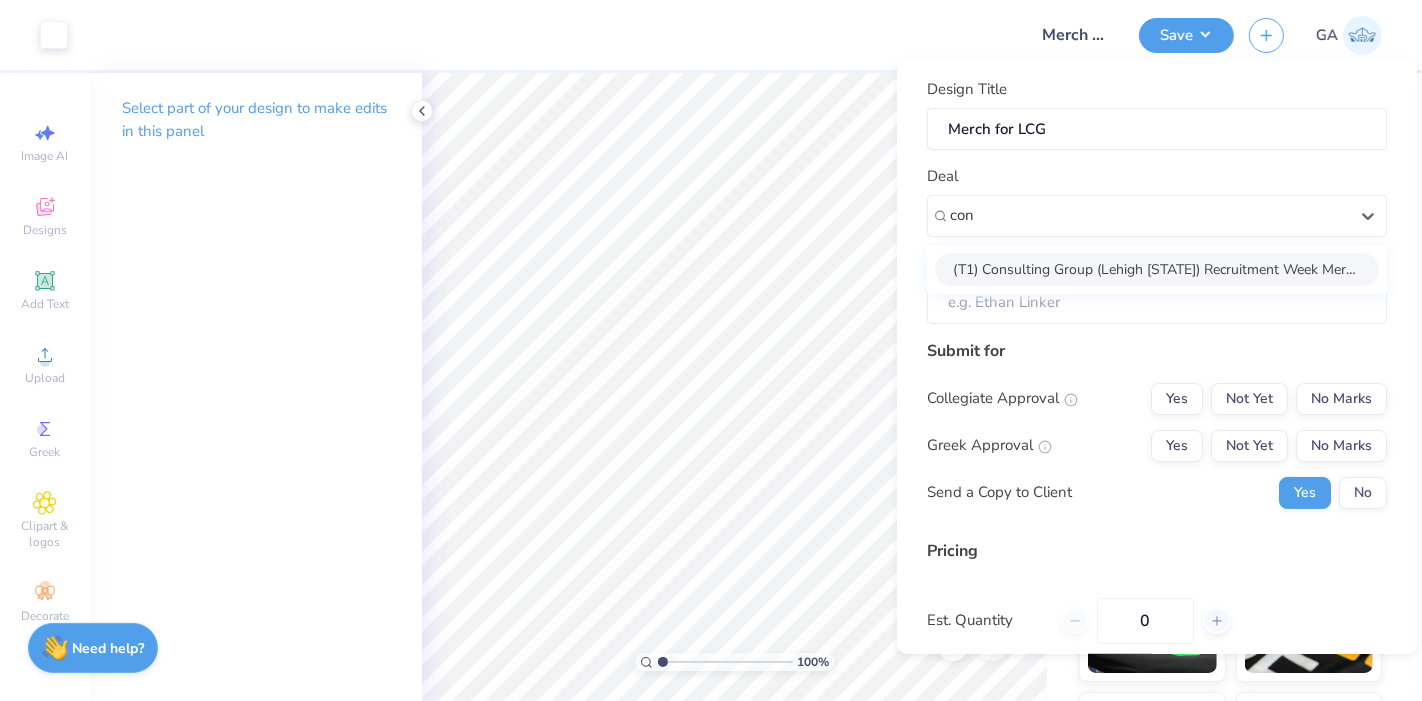 click on "(T1) Consulting Group (Lehigh University) Recruitment Week Merch (W1)" at bounding box center [1157, 268] 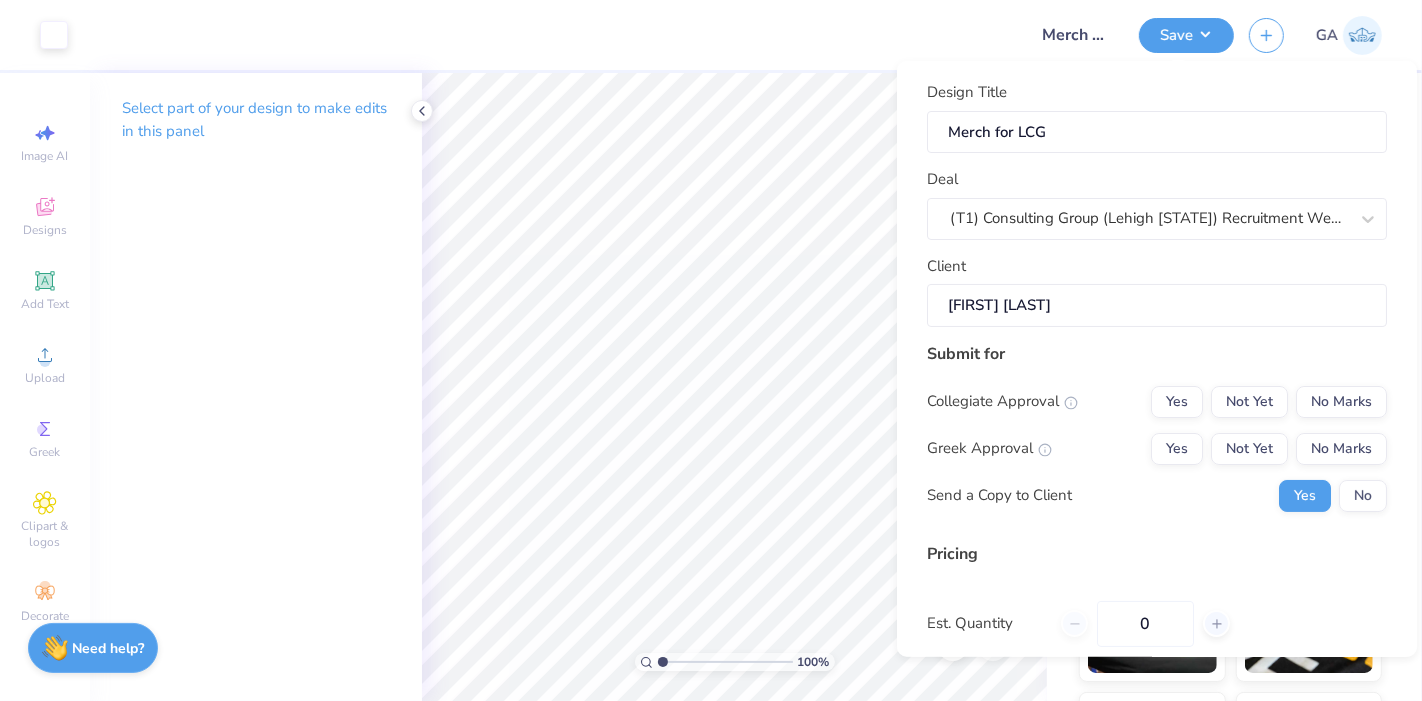 scroll, scrollTop: 162, scrollLeft: 0, axis: vertical 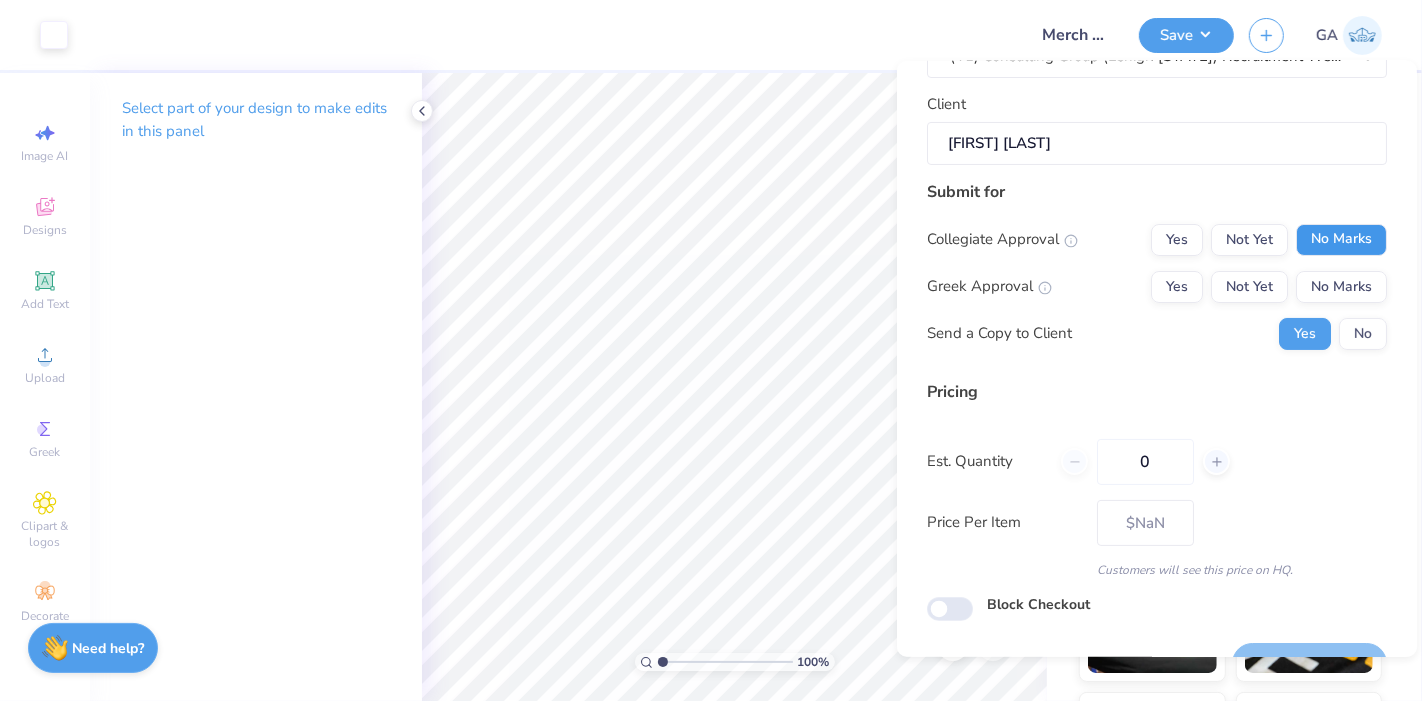 click on "No Marks" at bounding box center (1341, 239) 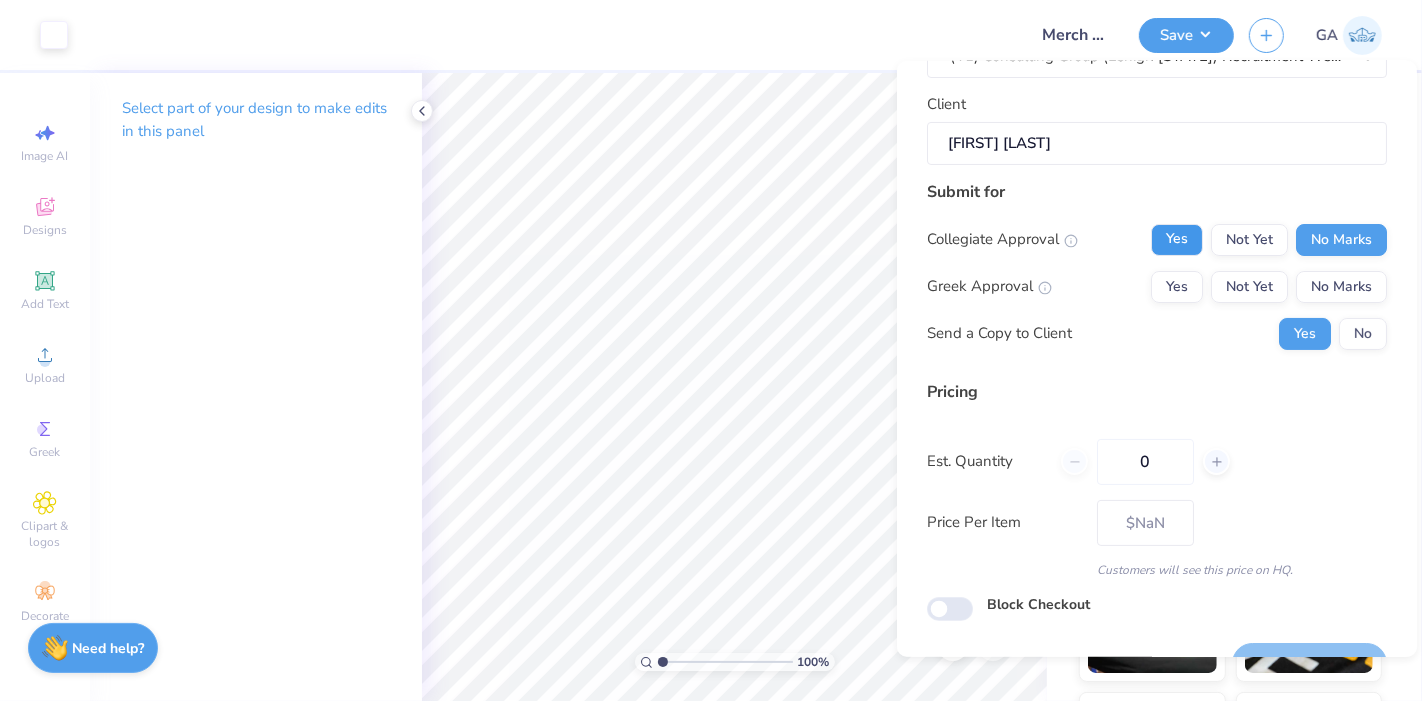 click on "Yes" at bounding box center [1177, 239] 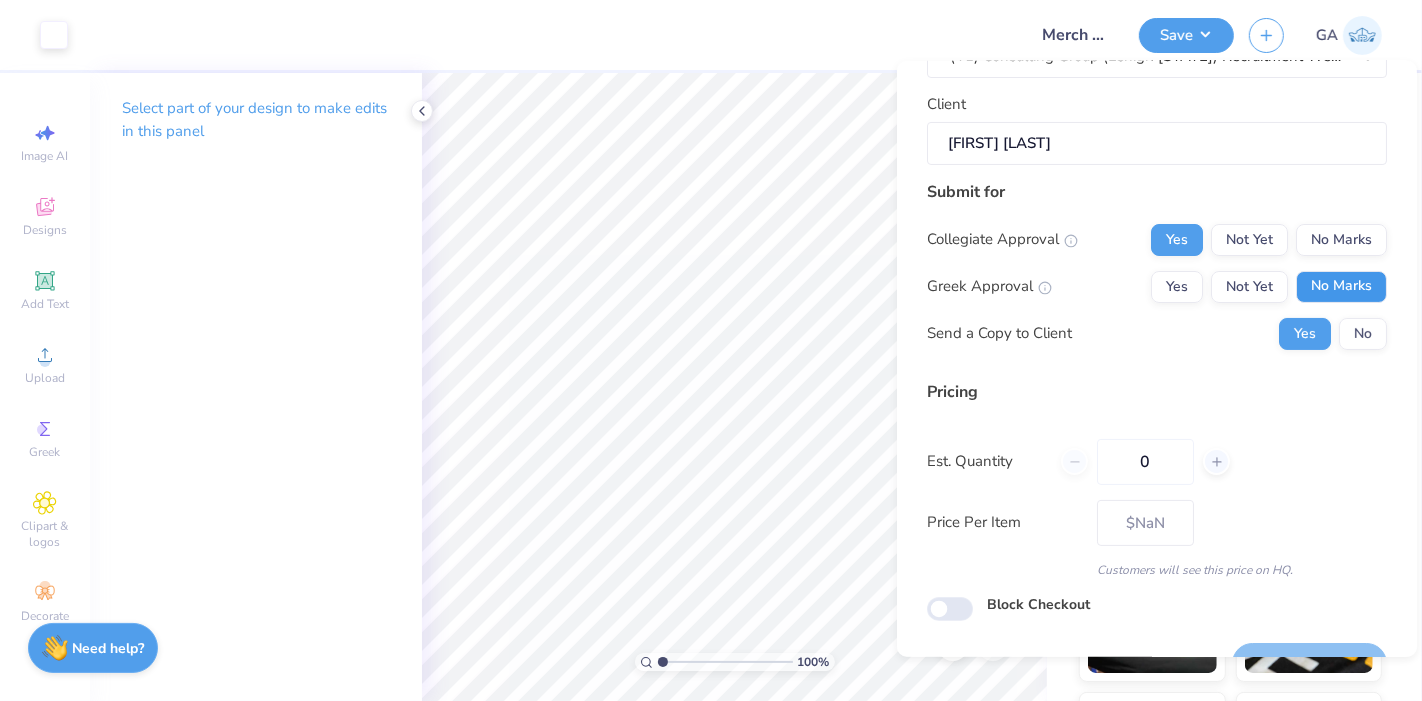click on "No Marks" at bounding box center [1341, 286] 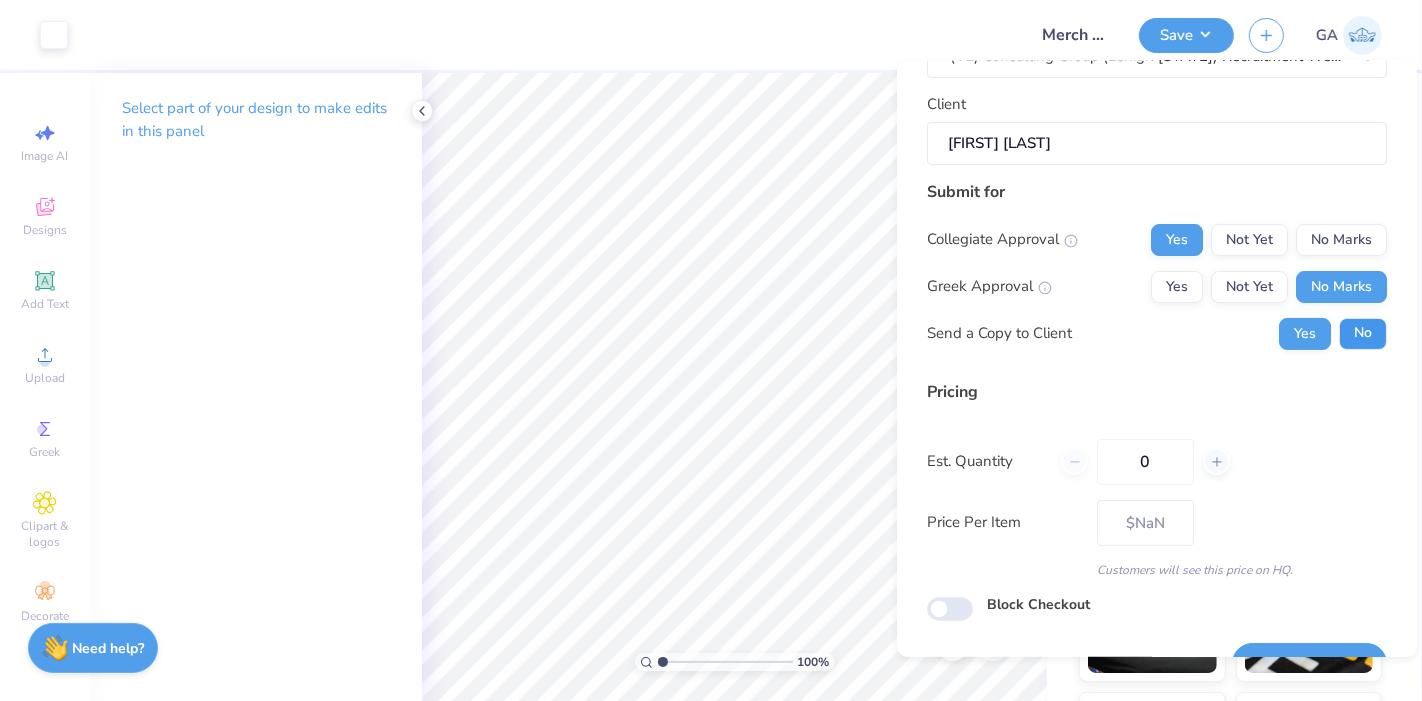 click on "No" at bounding box center (1363, 333) 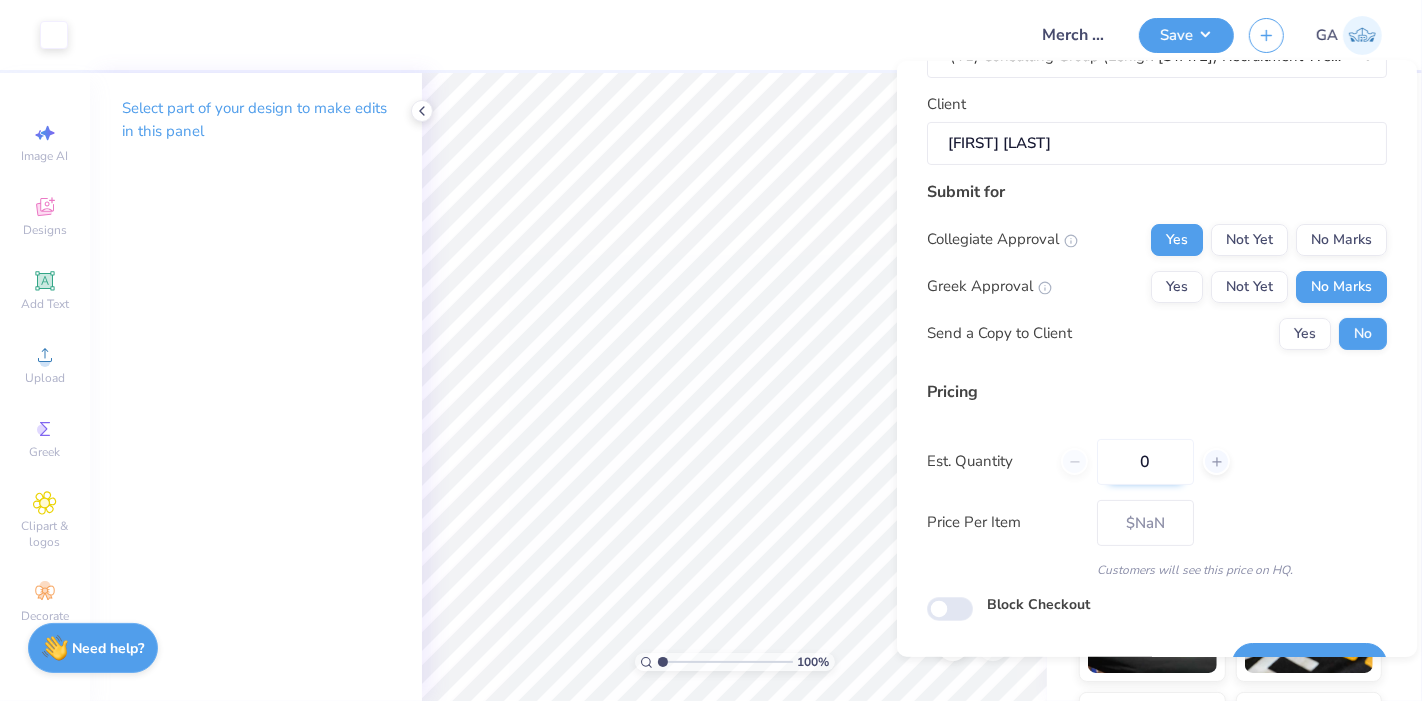 click on "0" at bounding box center [1145, 461] 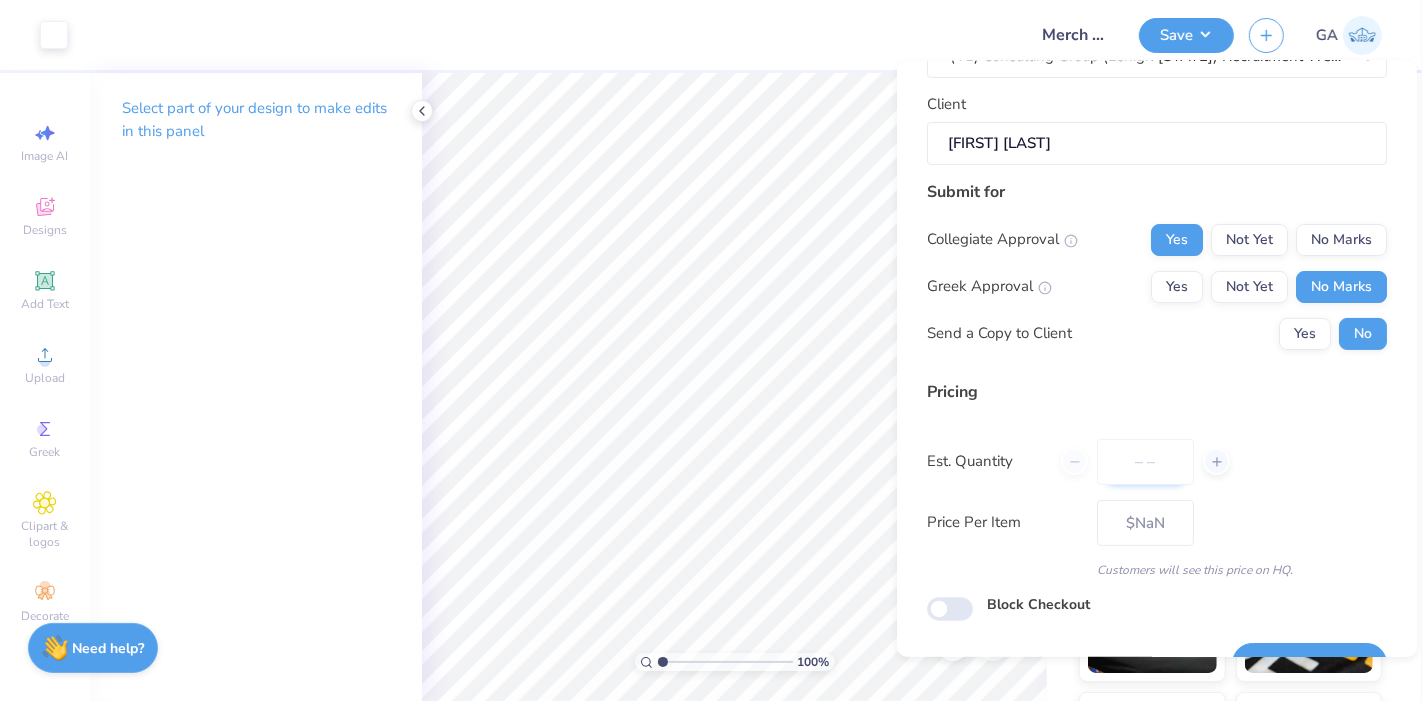type on "4" 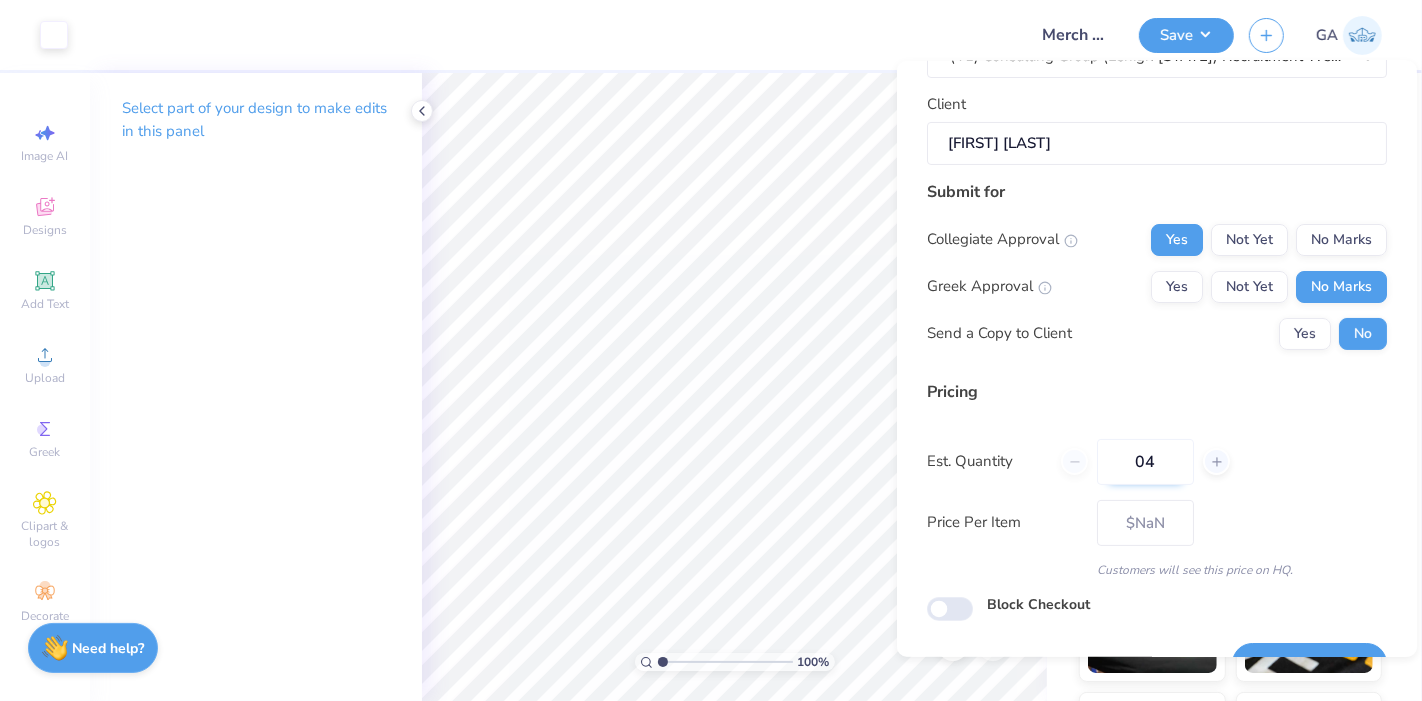 type on "048" 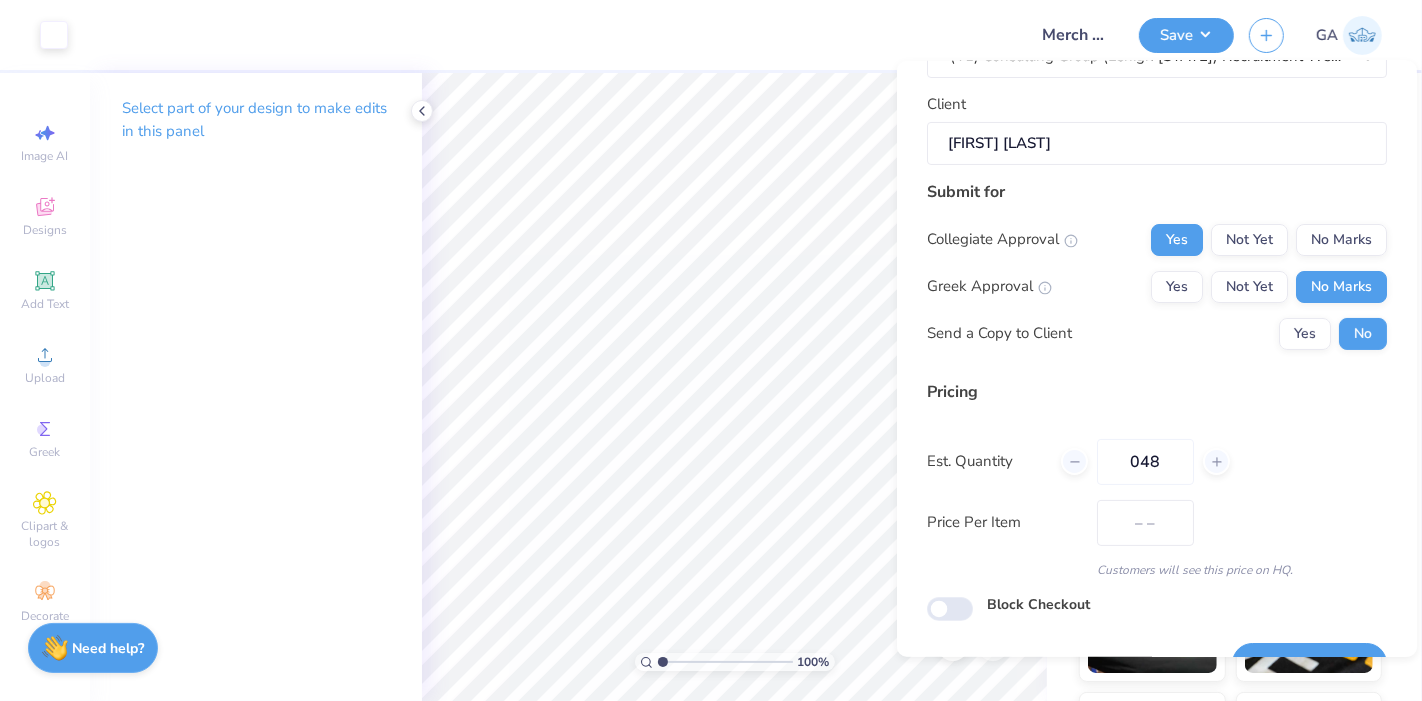 scroll, scrollTop: 206, scrollLeft: 0, axis: vertical 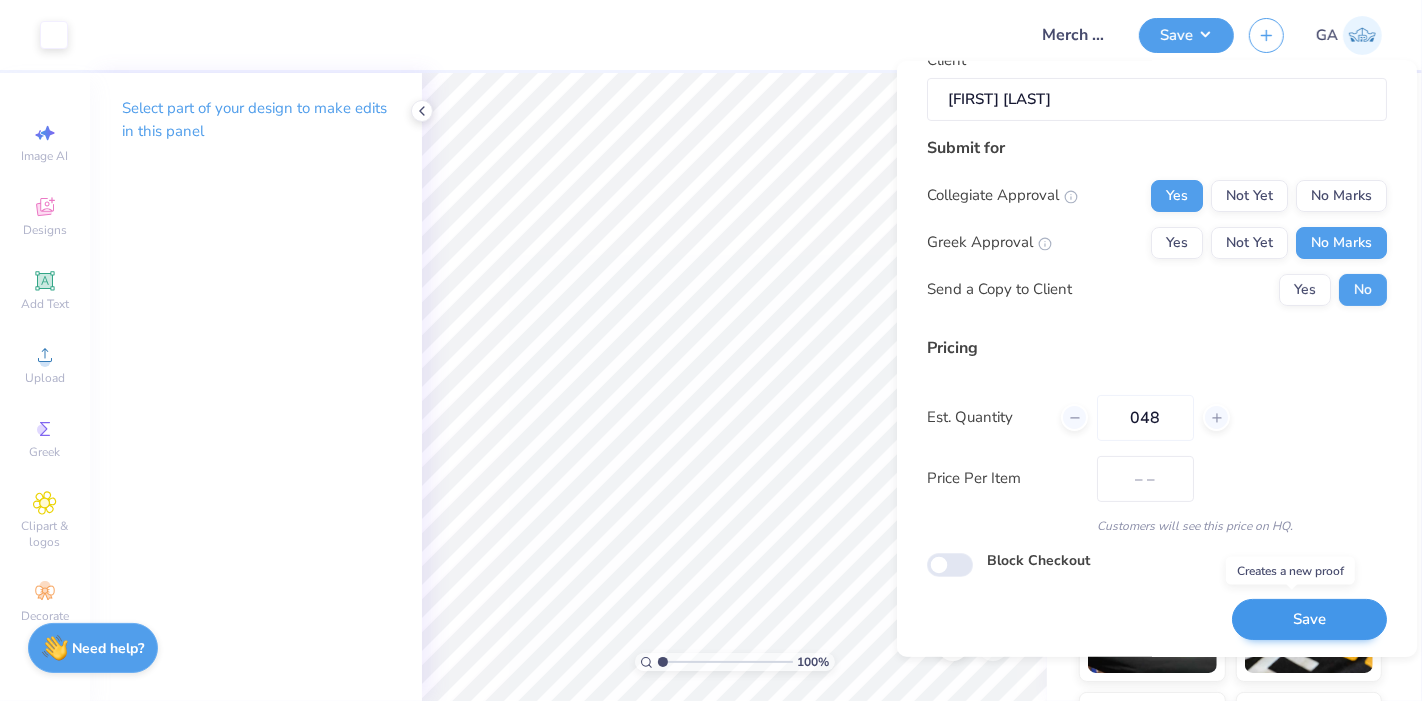 type on "$35.62" 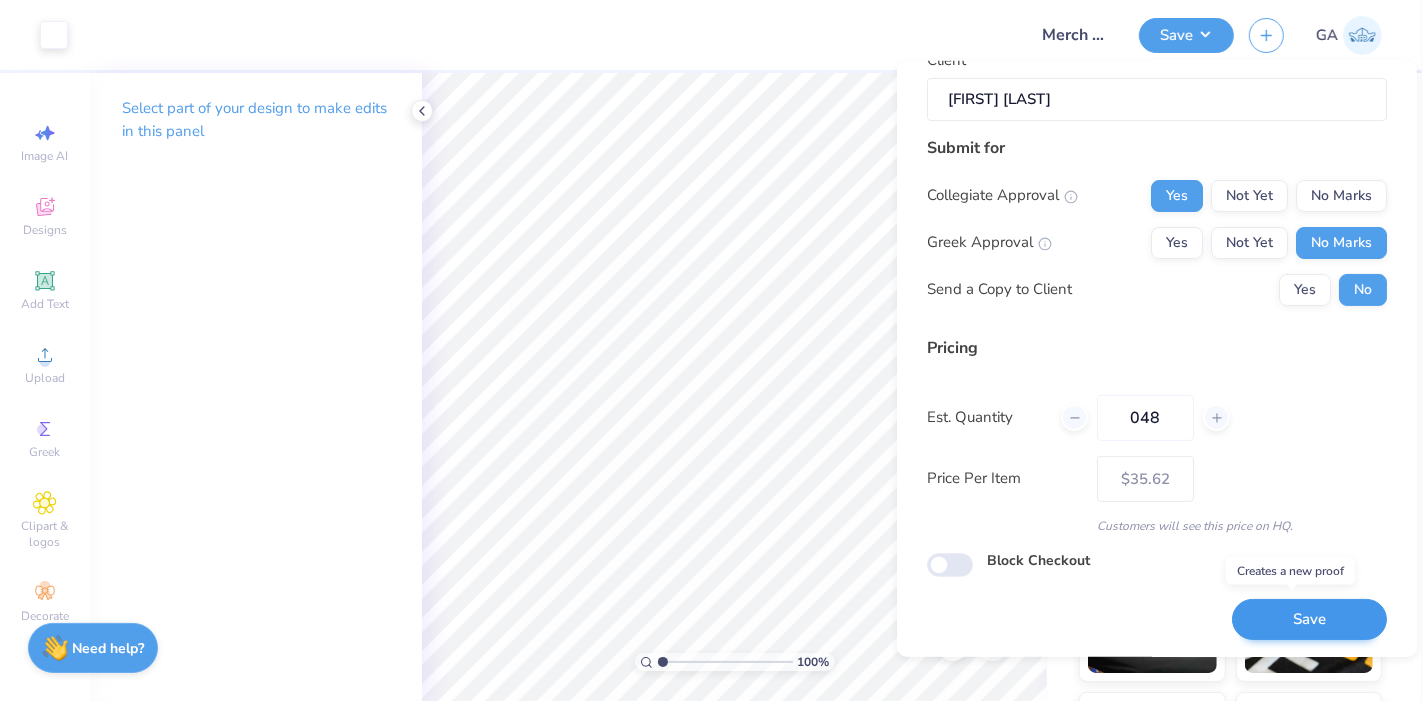 type on "048" 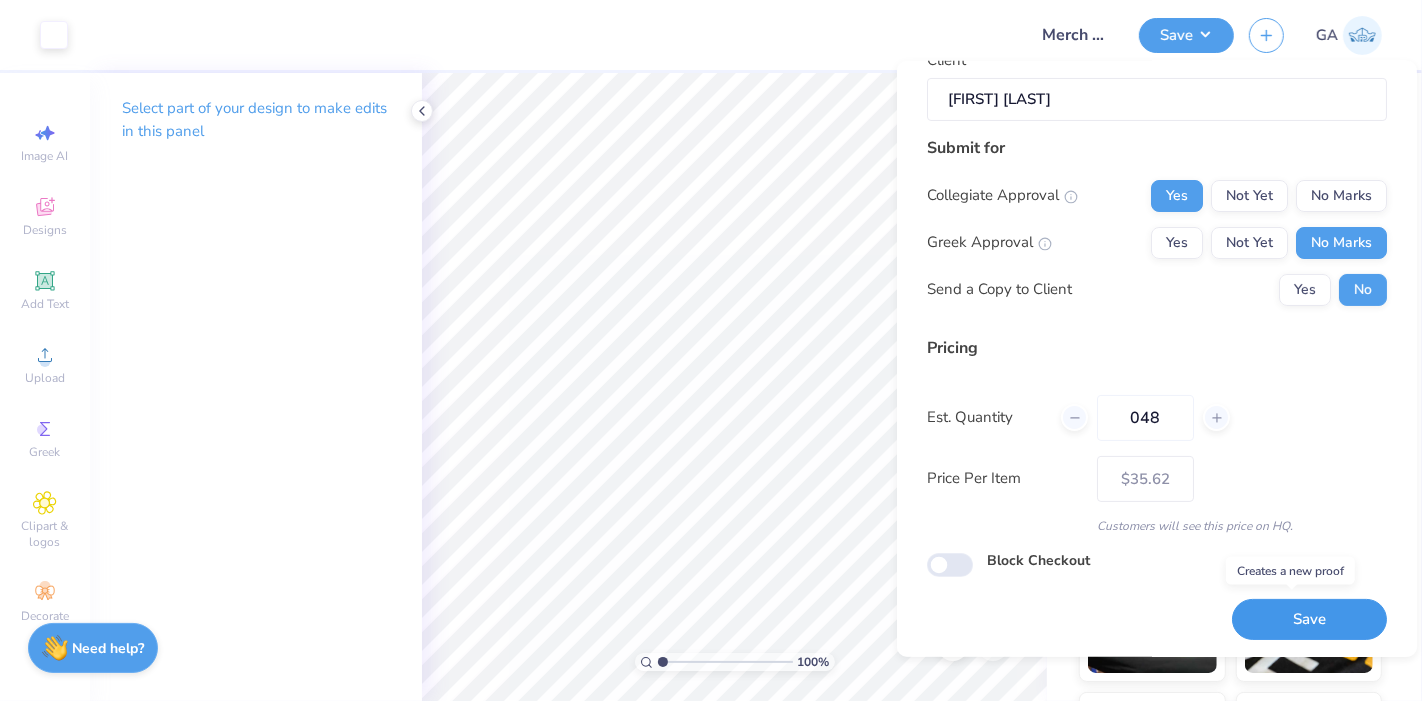 click on "Save" at bounding box center [1309, 619] 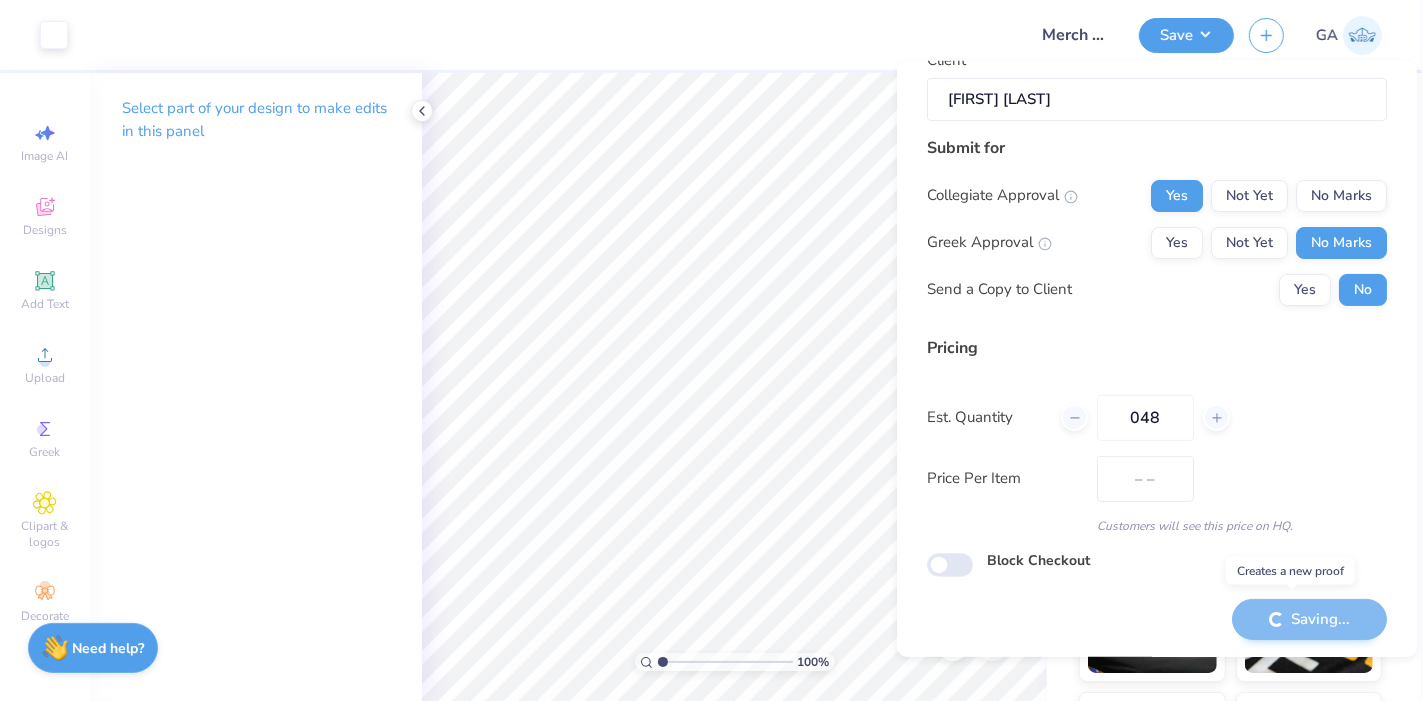 scroll, scrollTop: 0, scrollLeft: 0, axis: both 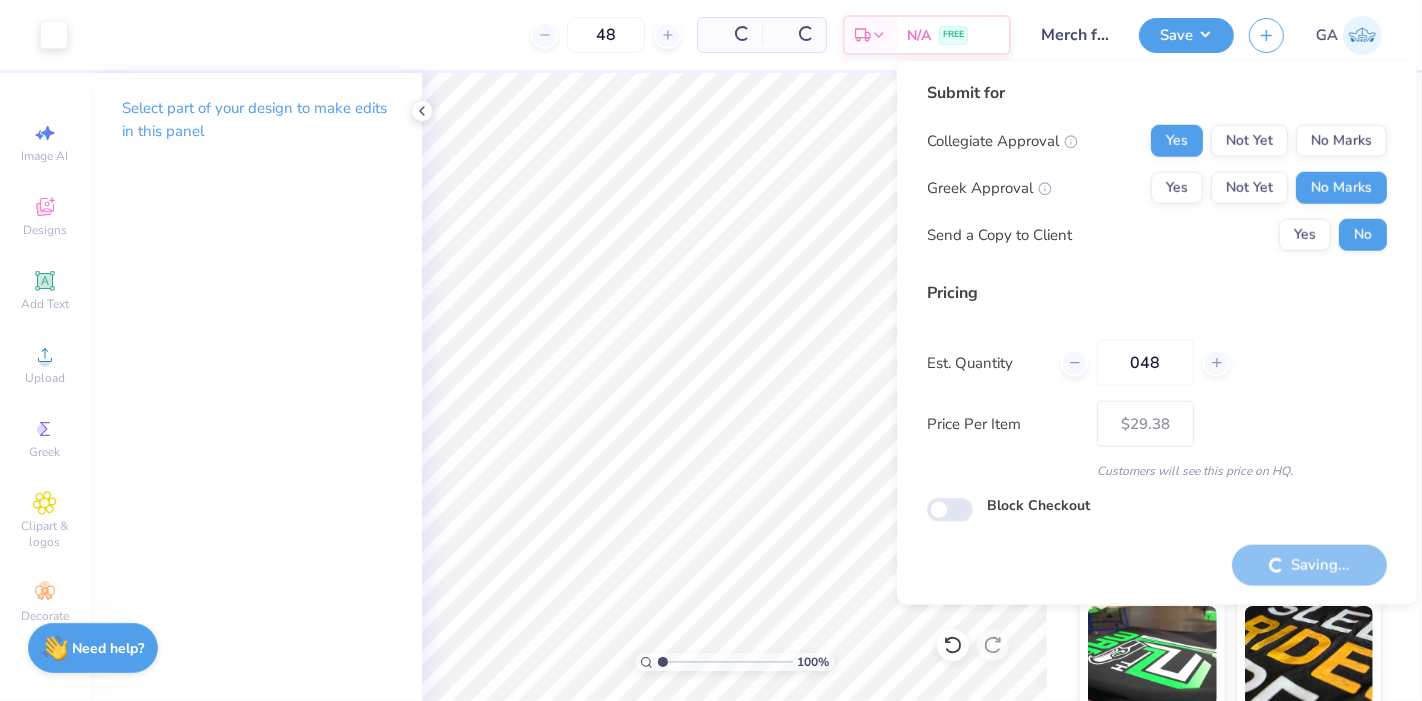 type on "– –" 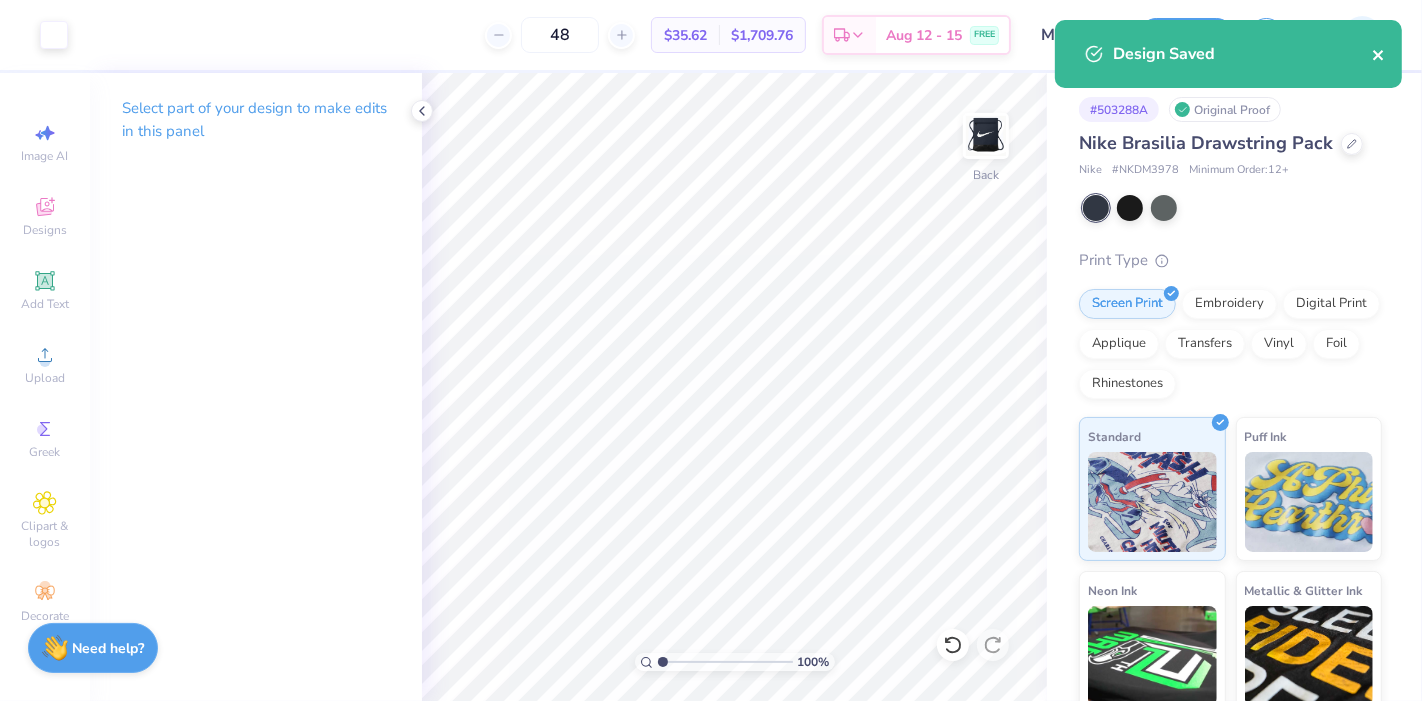 click 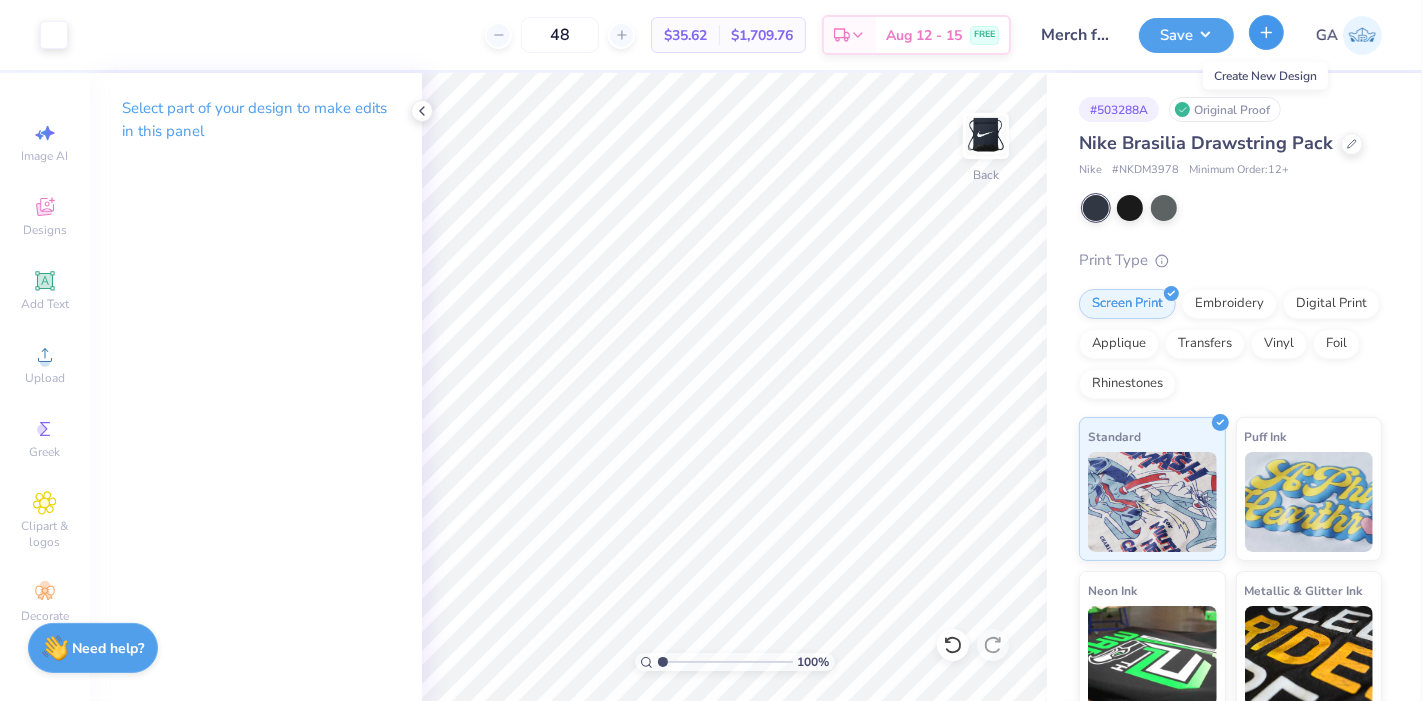 click 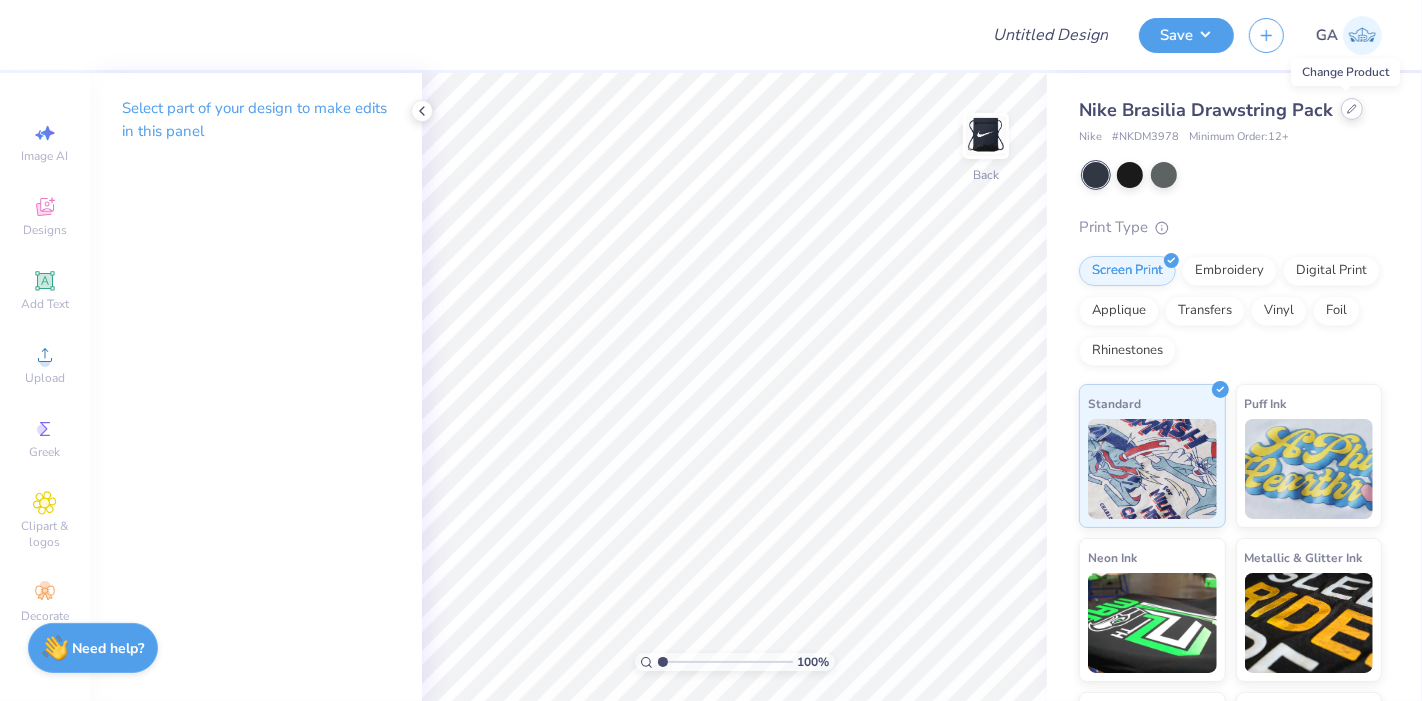 click at bounding box center (1352, 109) 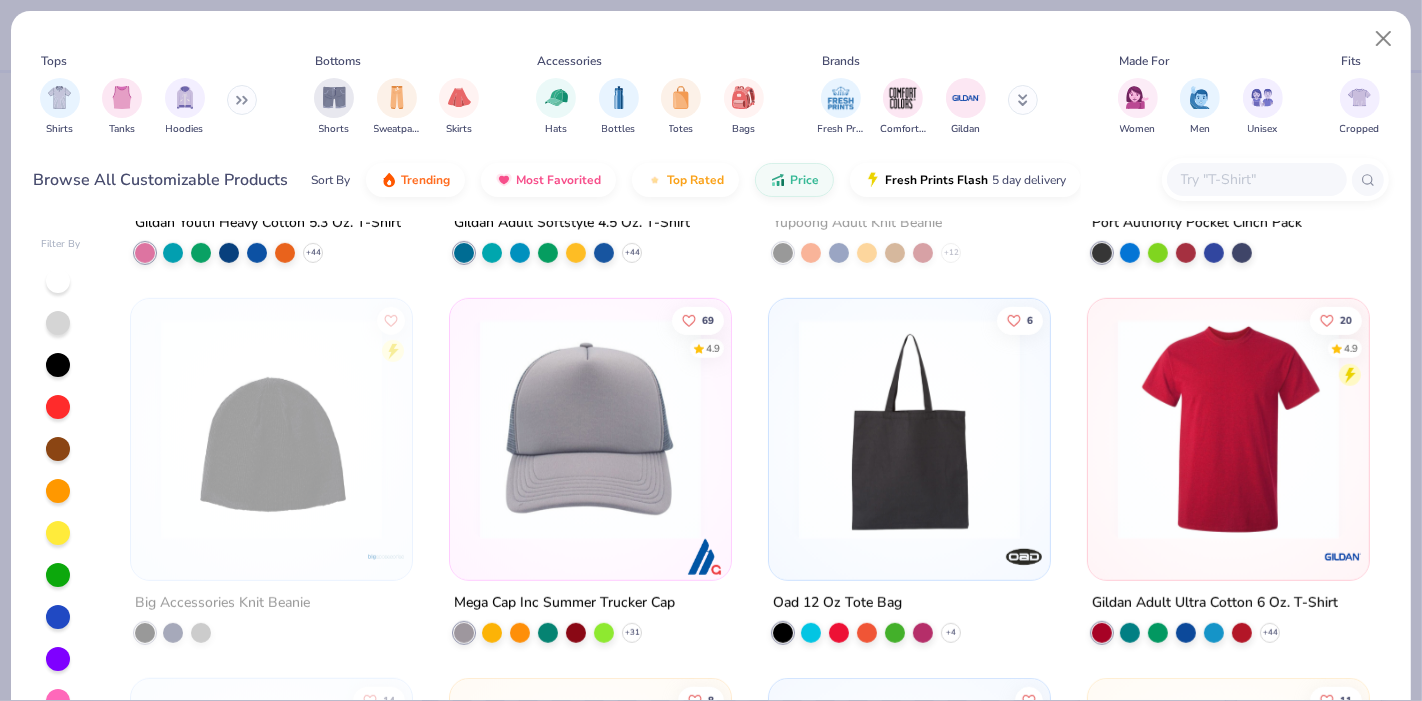scroll, scrollTop: 1077, scrollLeft: 0, axis: vertical 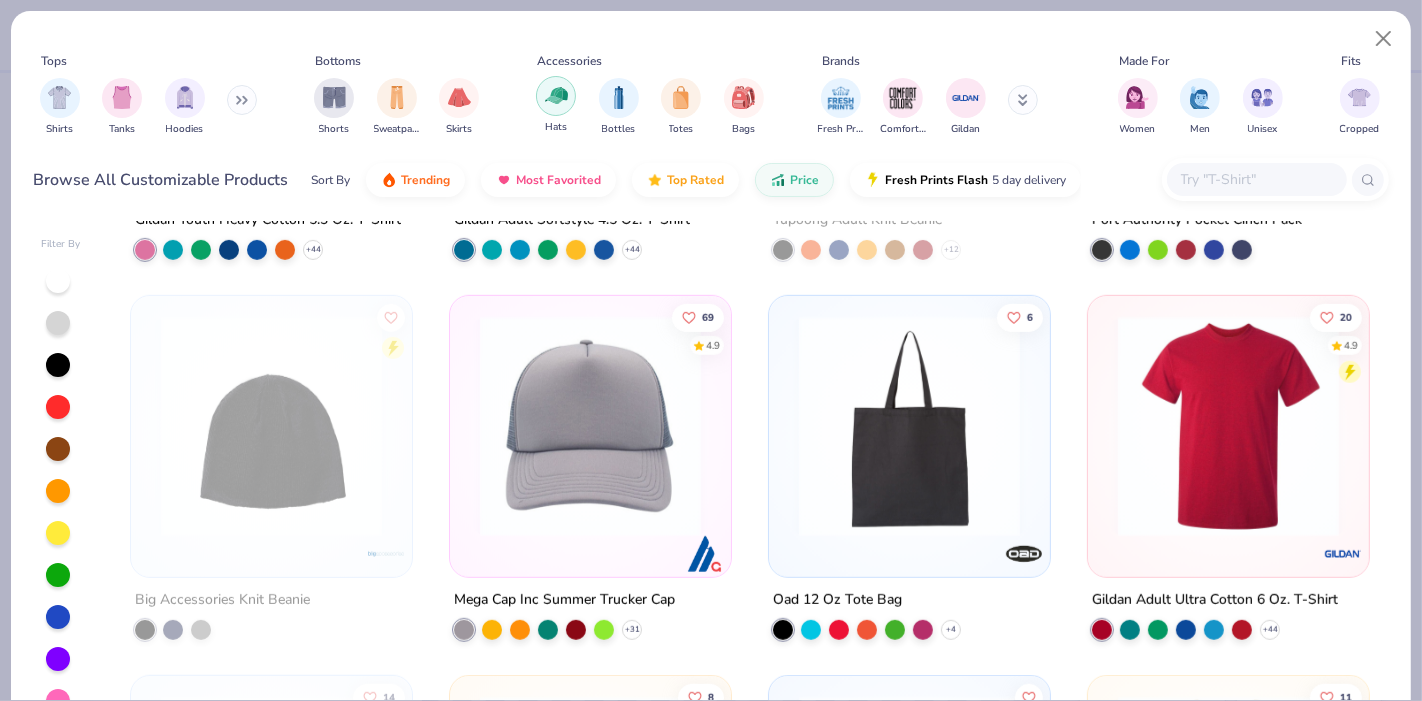click at bounding box center [556, 96] 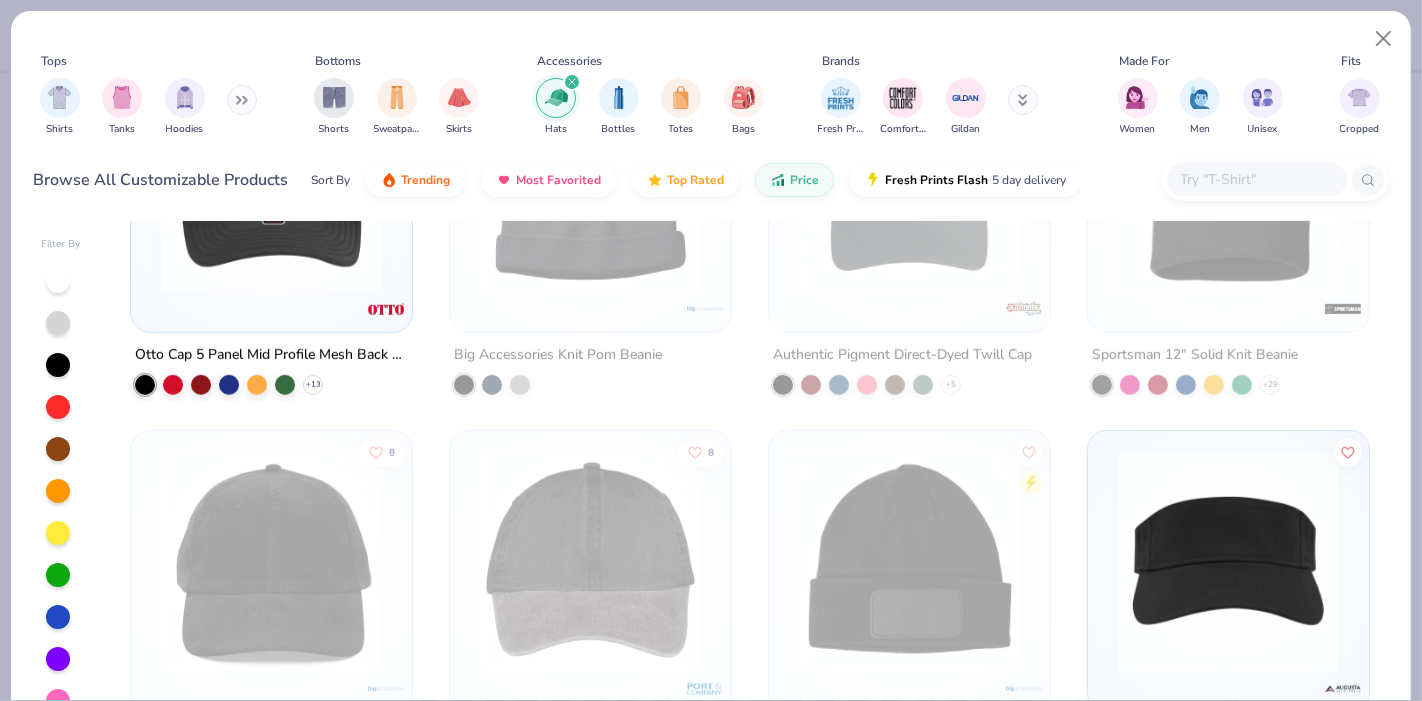 scroll, scrollTop: 1324, scrollLeft: 0, axis: vertical 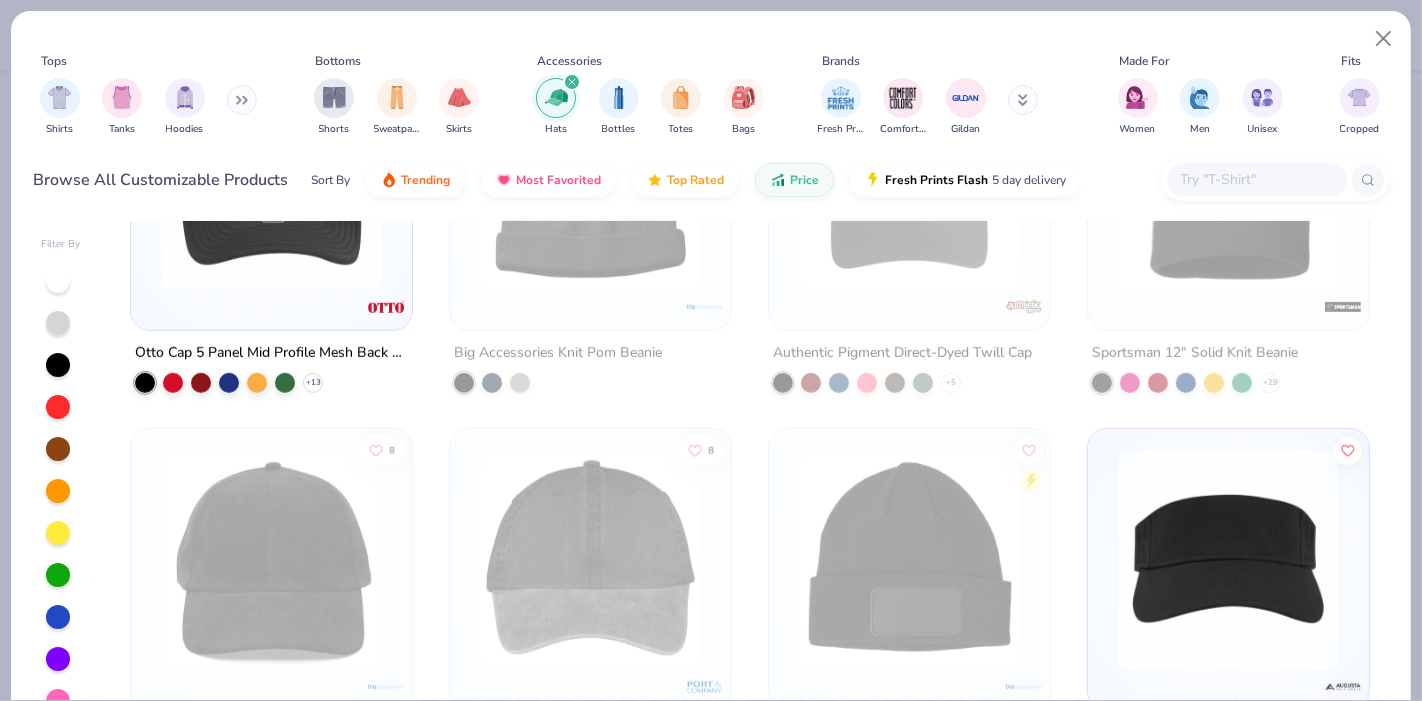 click at bounding box center (271, 179) 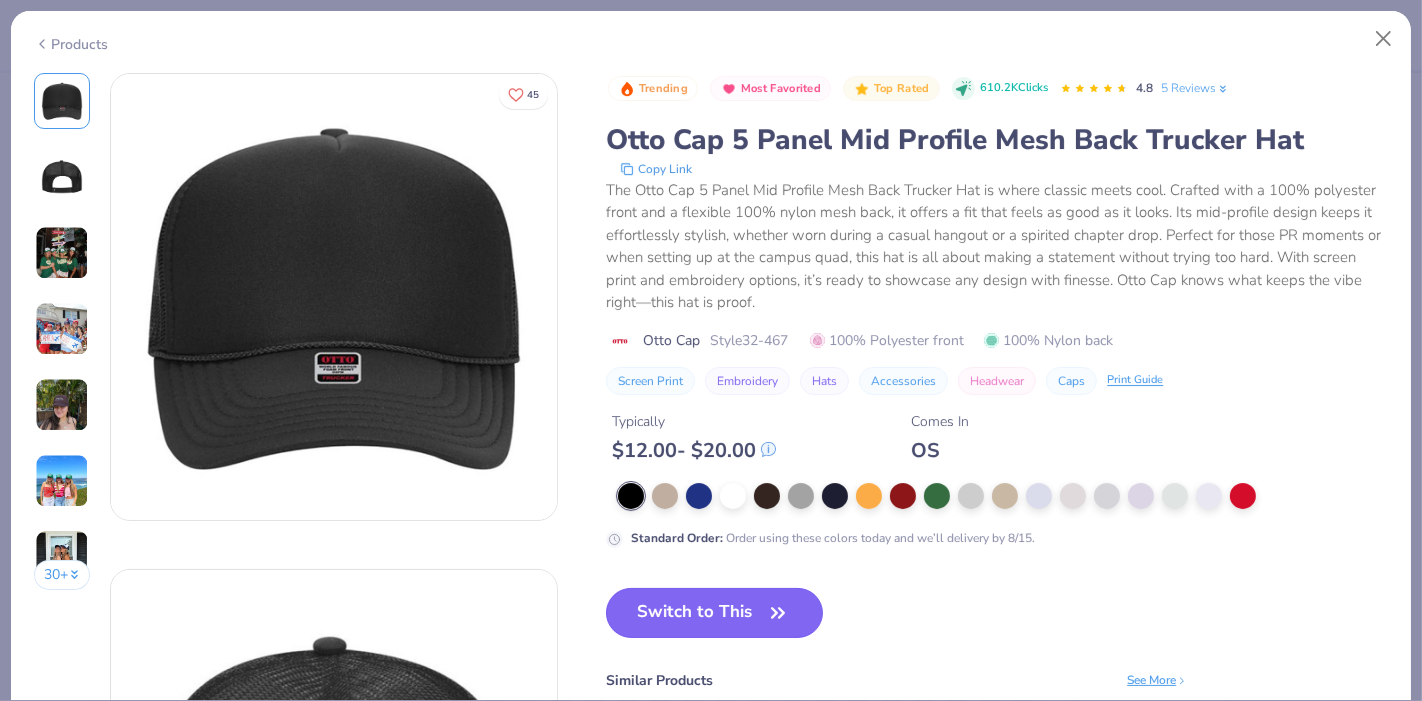 click on "Switch to This" at bounding box center [714, 613] 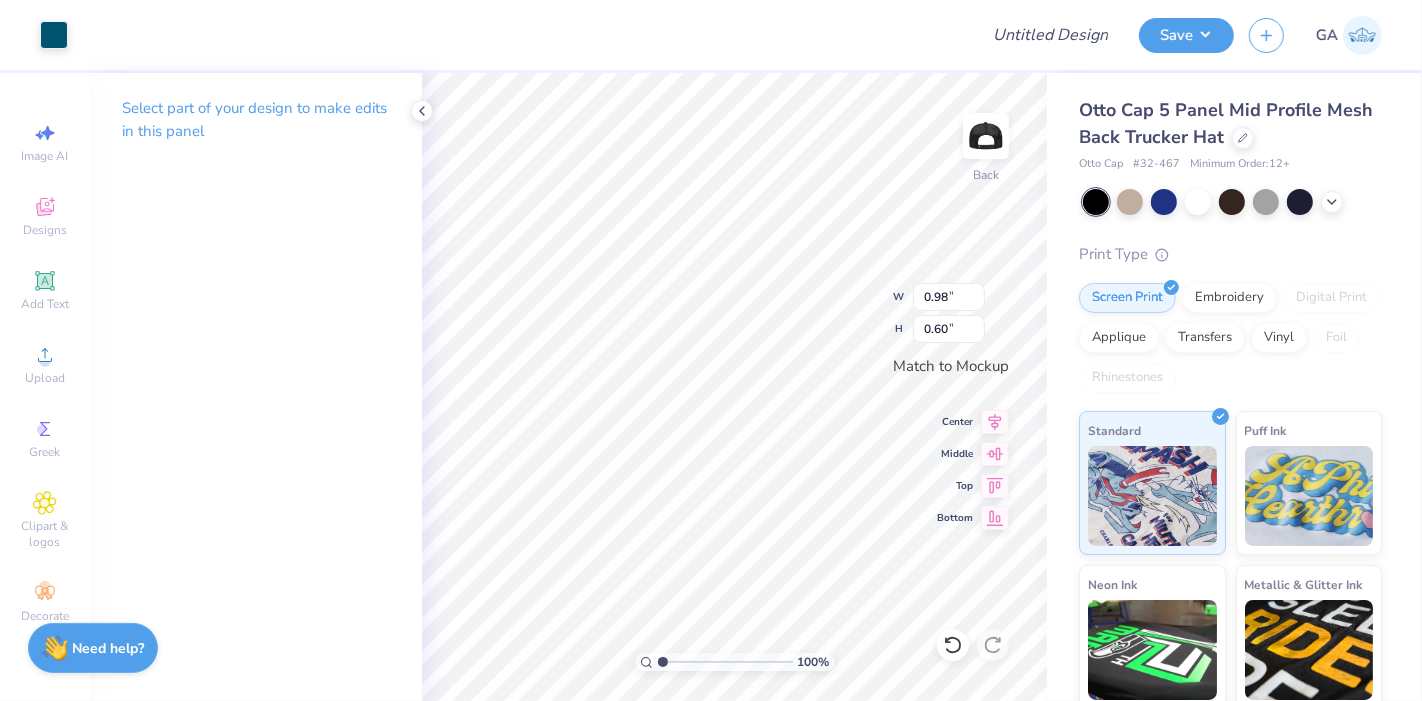 type on "3.53" 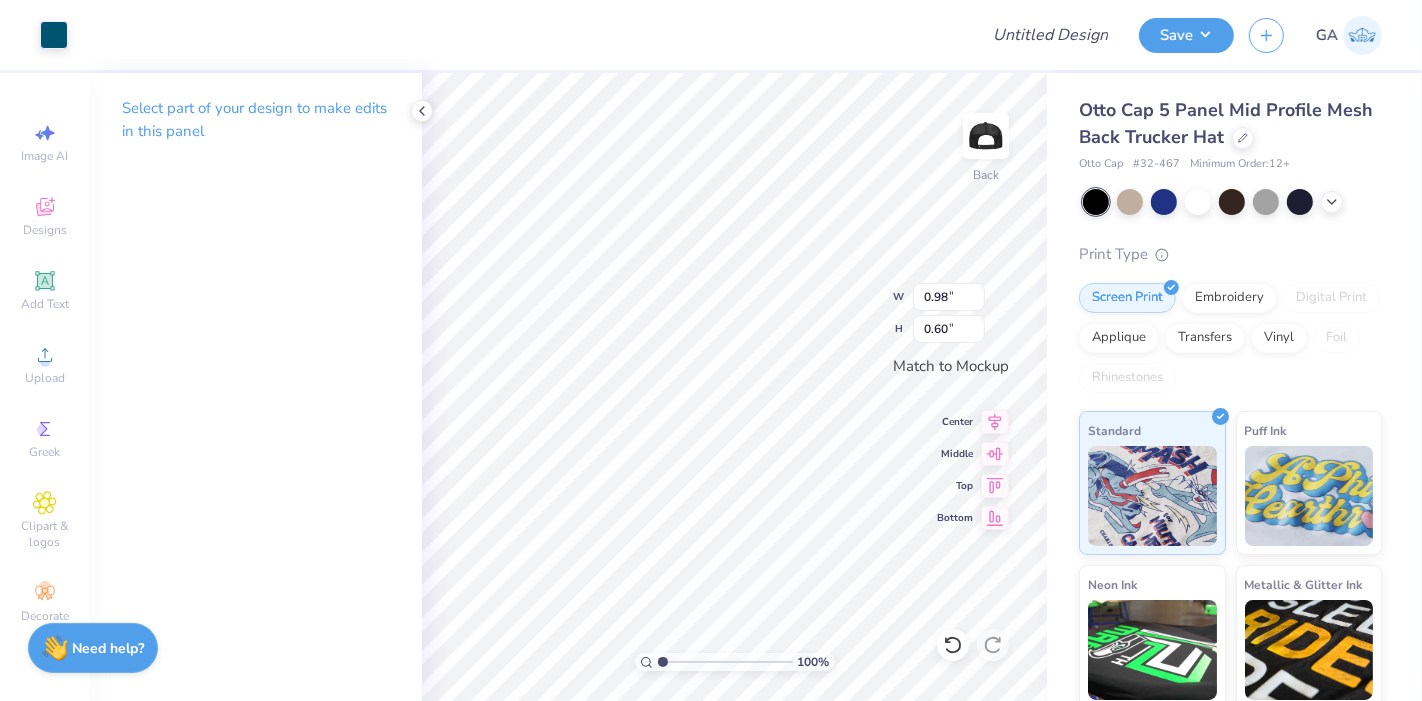 type on "2.15" 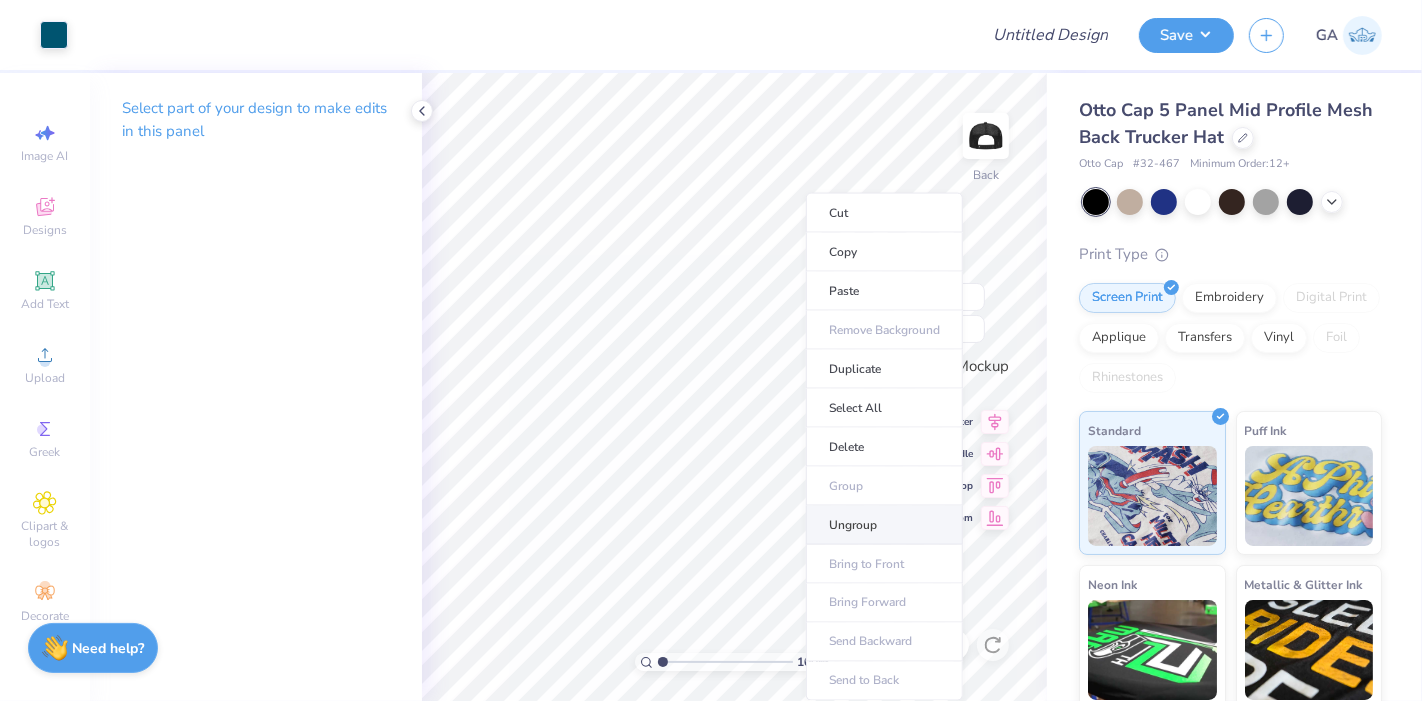 click on "Ungroup" at bounding box center (884, 525) 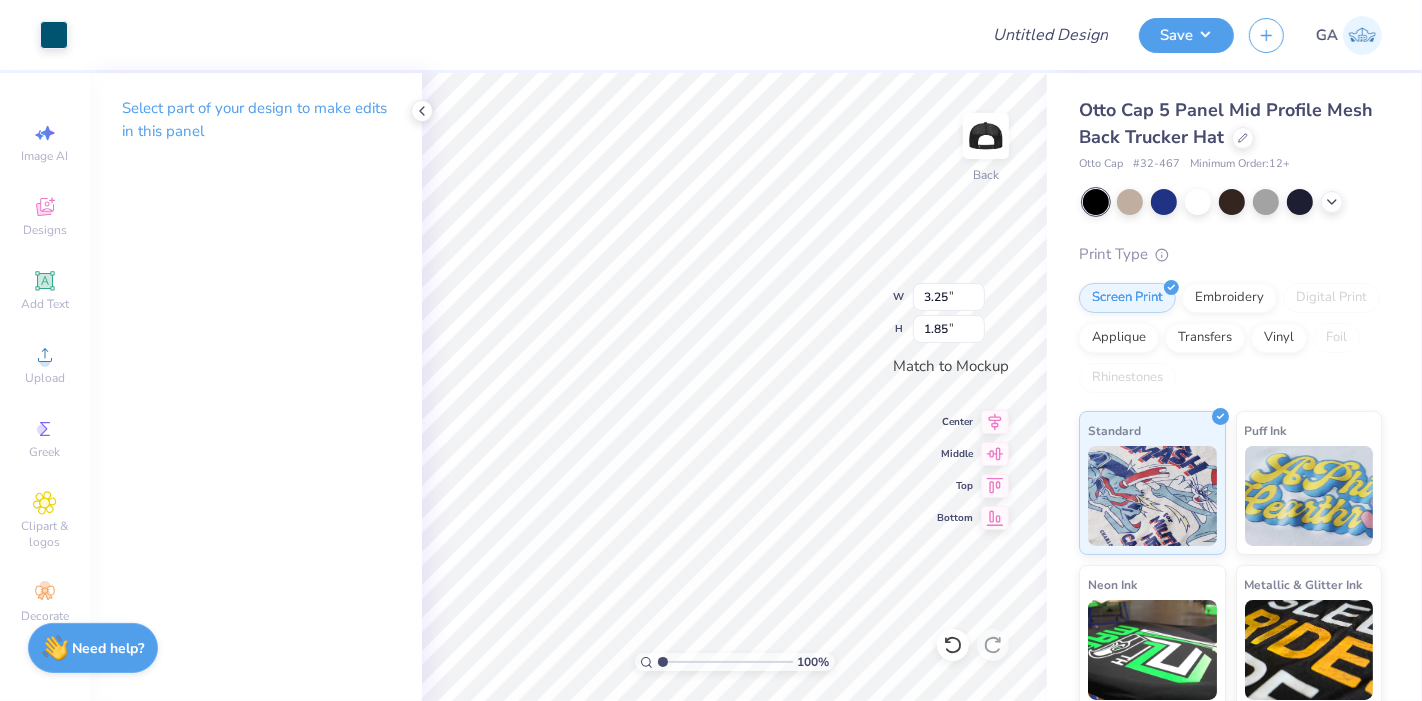 type on "3.89" 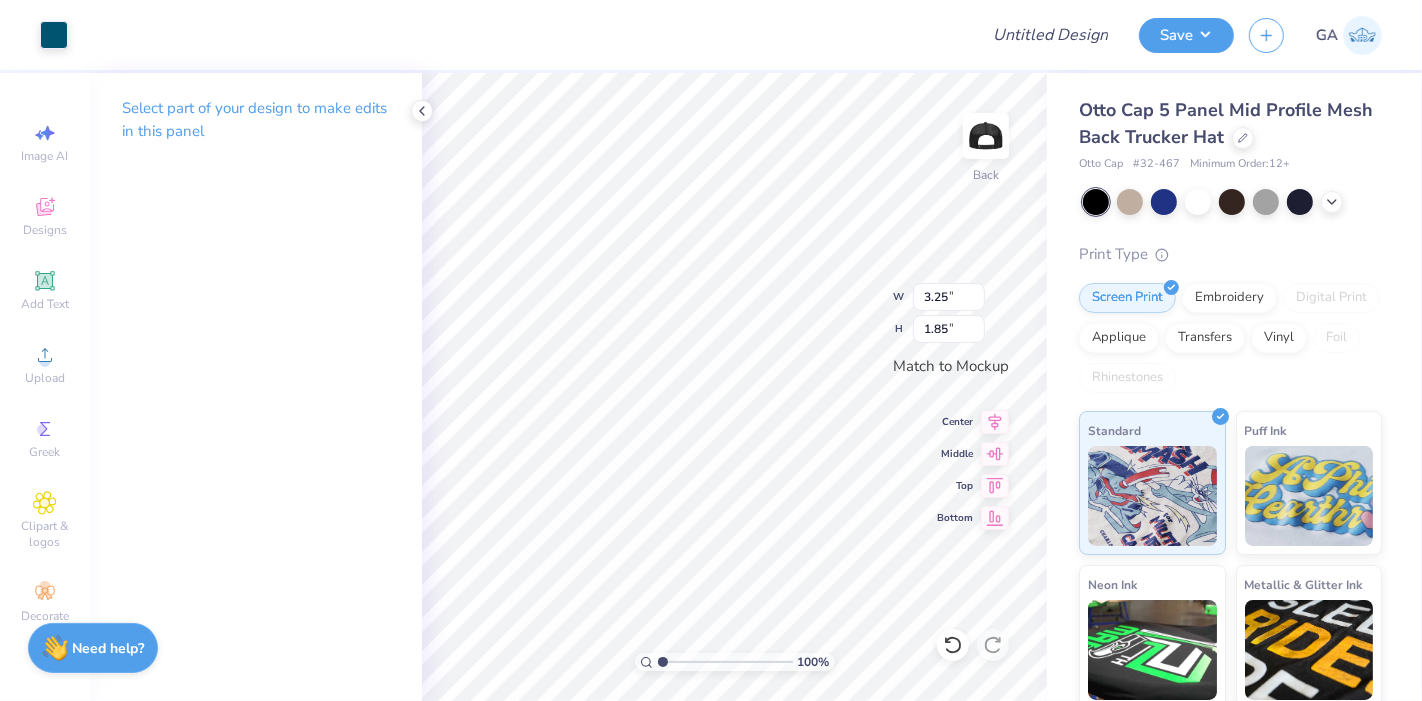 type on "2.22" 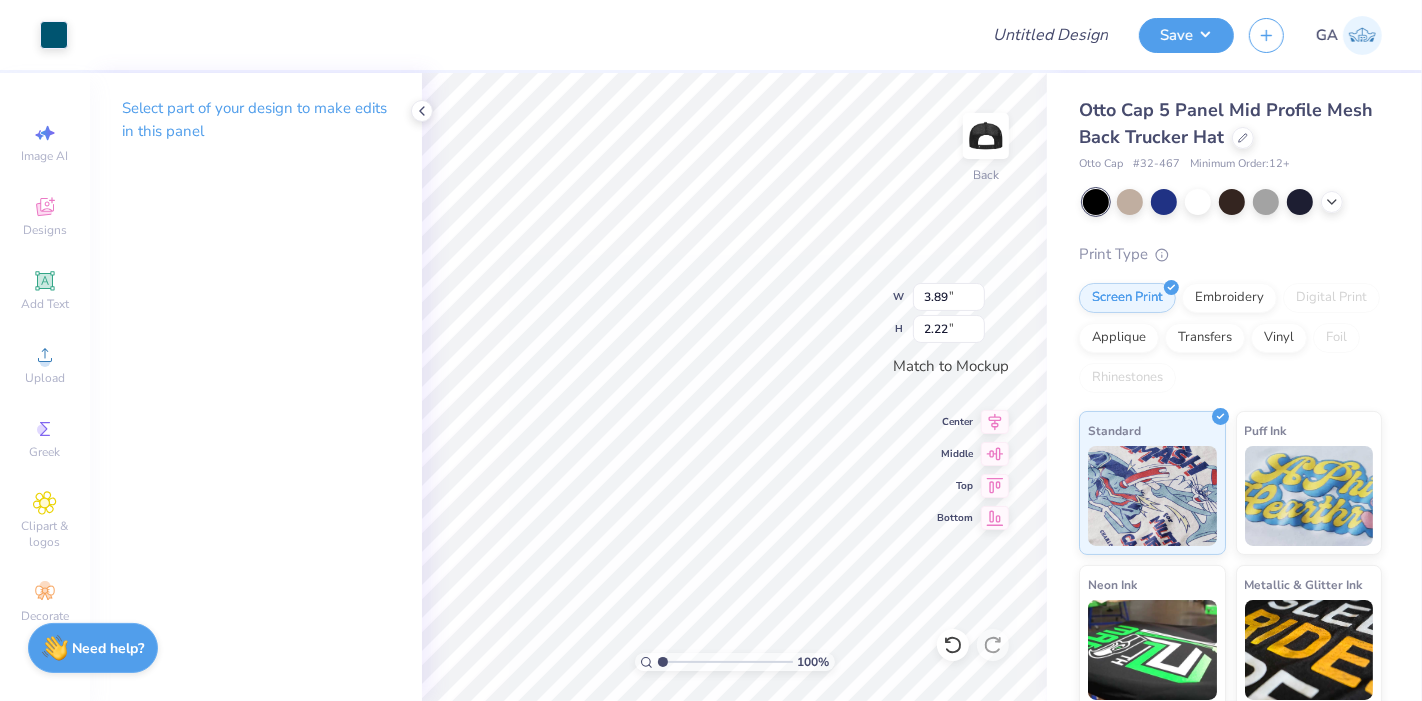type on "2.86" 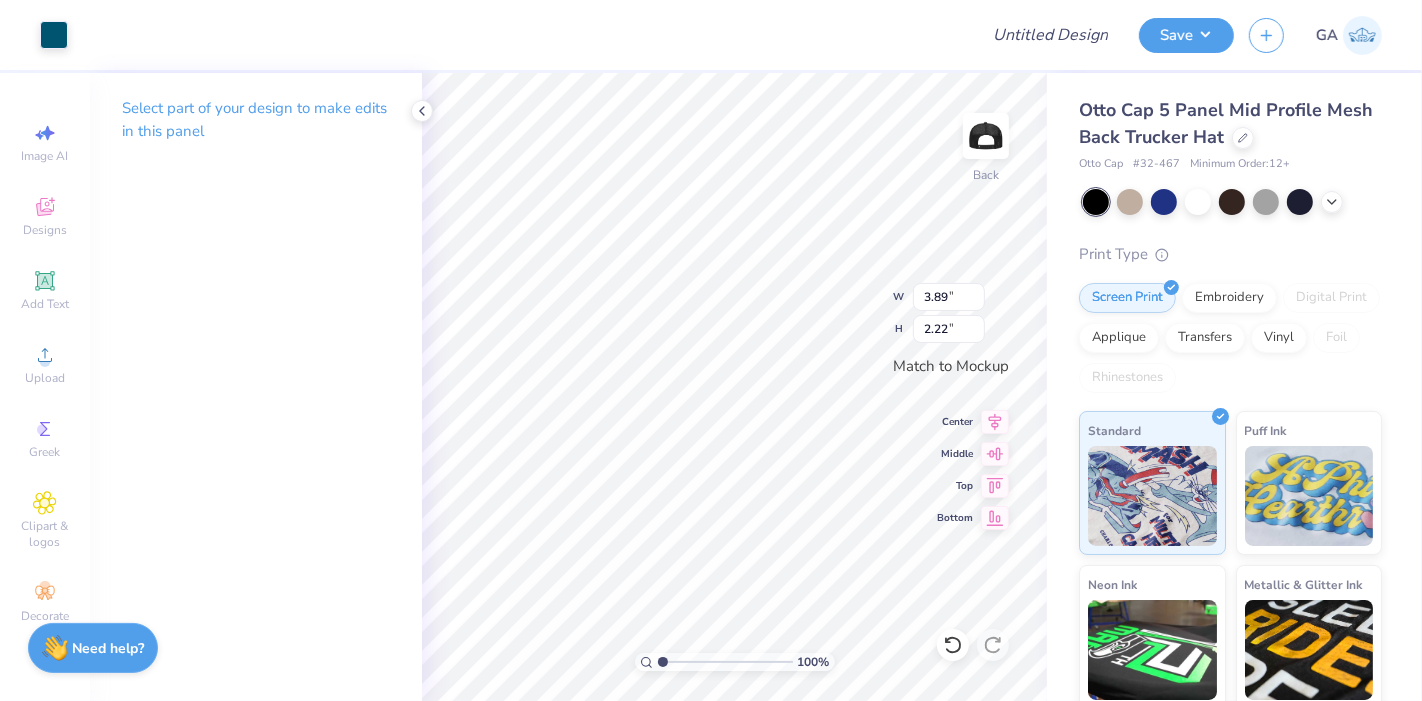 type on "1.63" 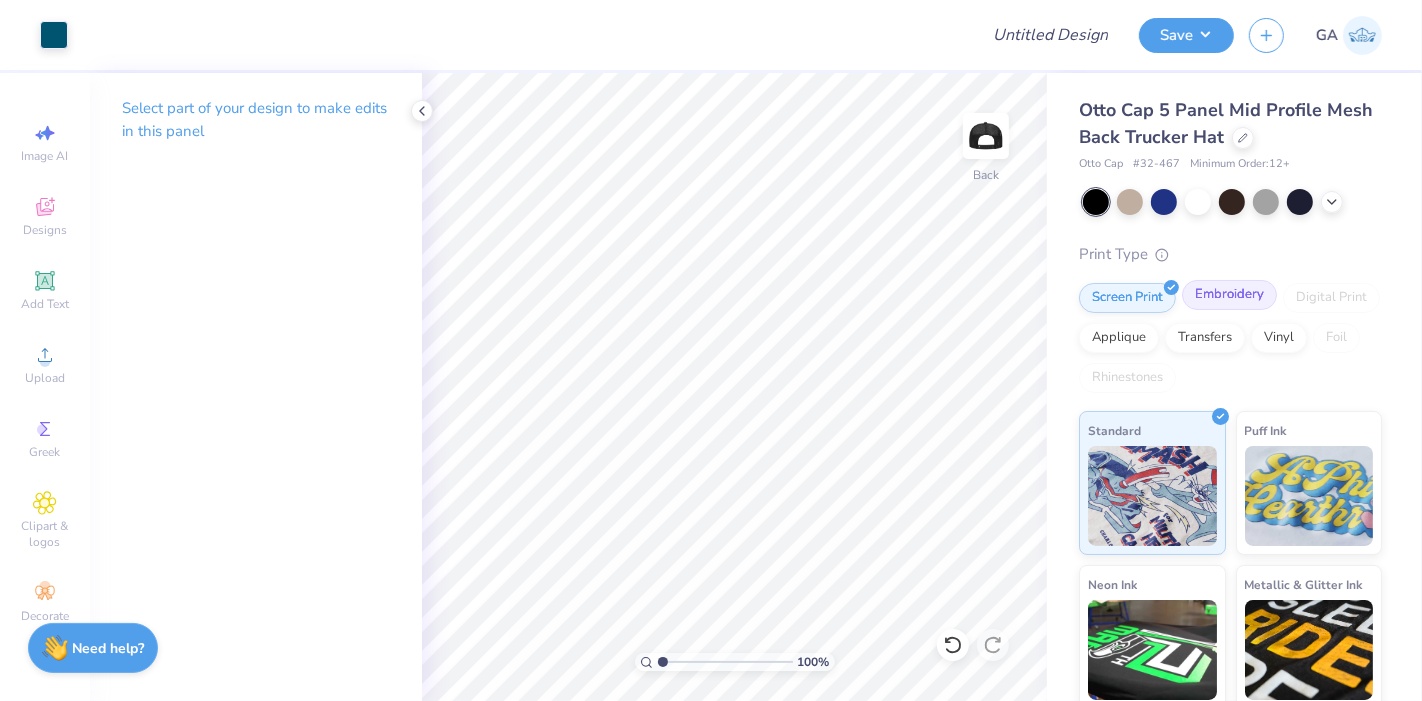 click on "Embroidery" at bounding box center [1229, 295] 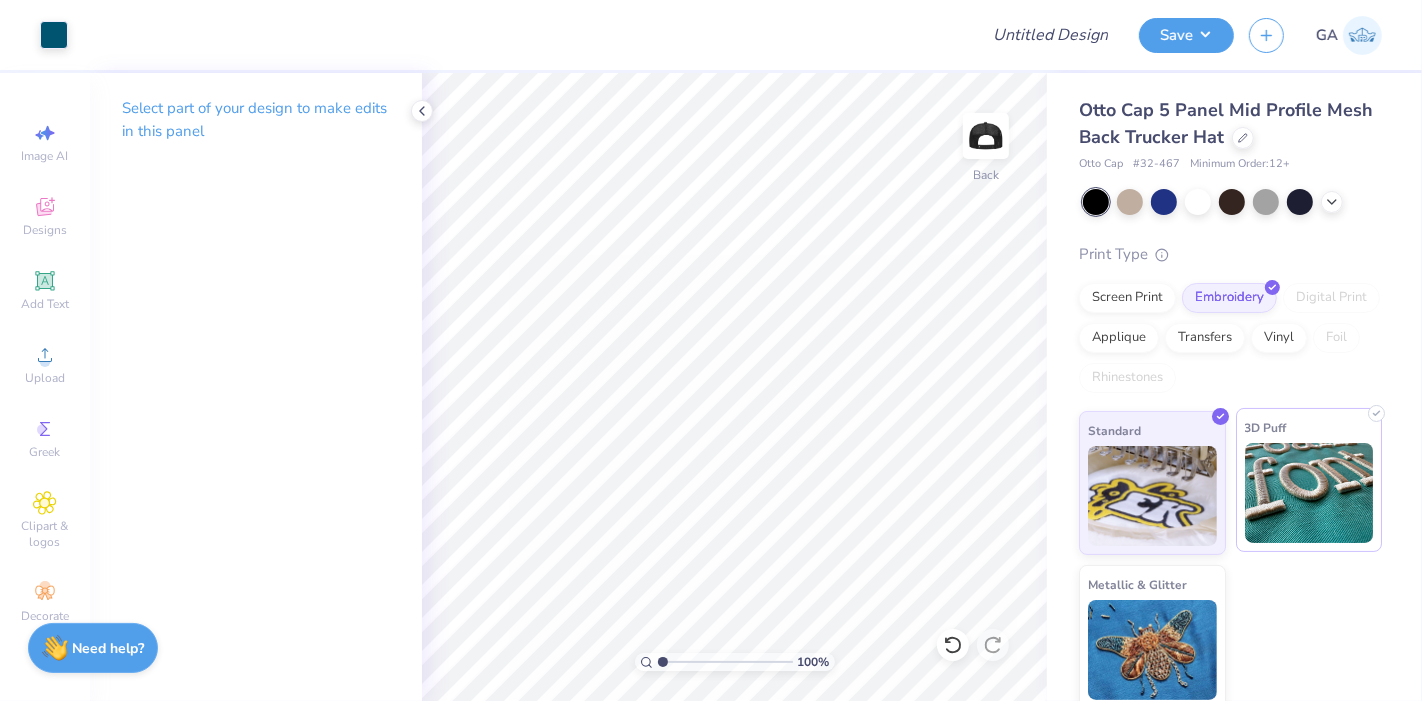 click at bounding box center (1309, 493) 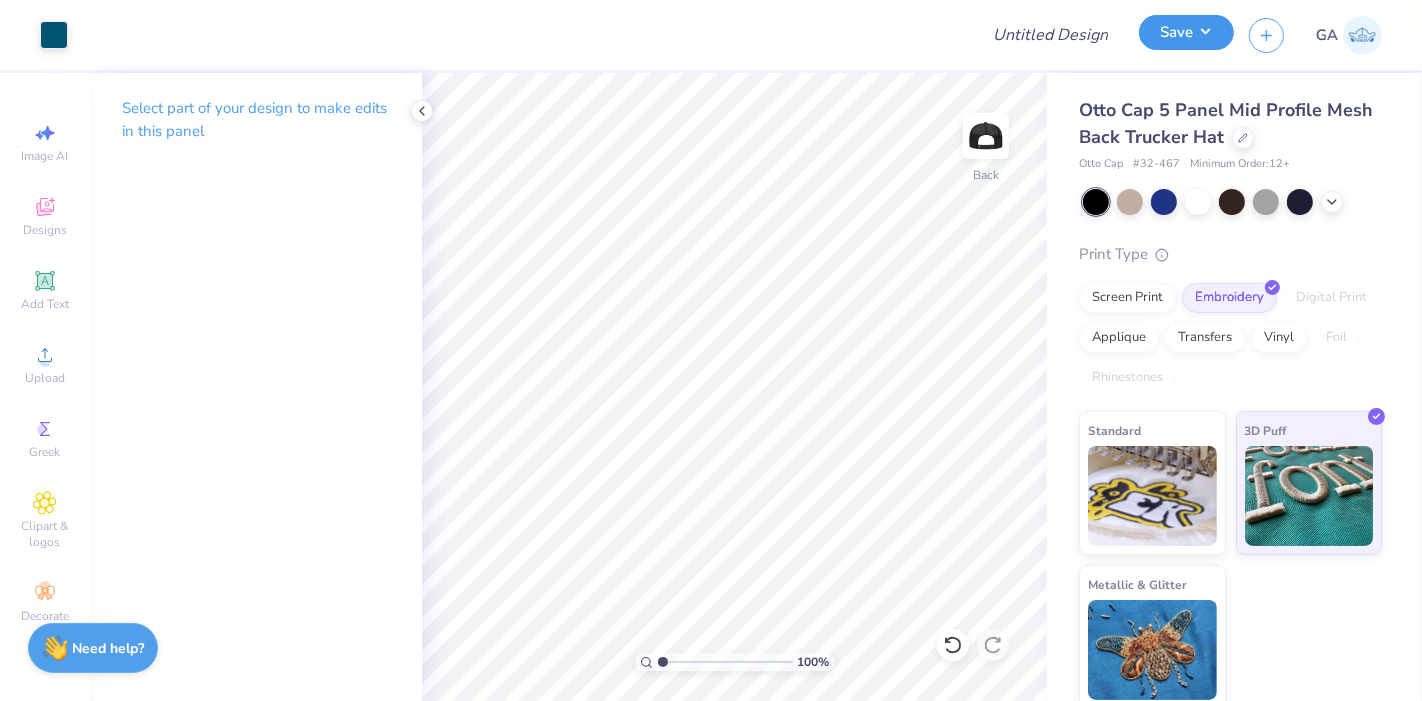 click on "Save" at bounding box center (1186, 32) 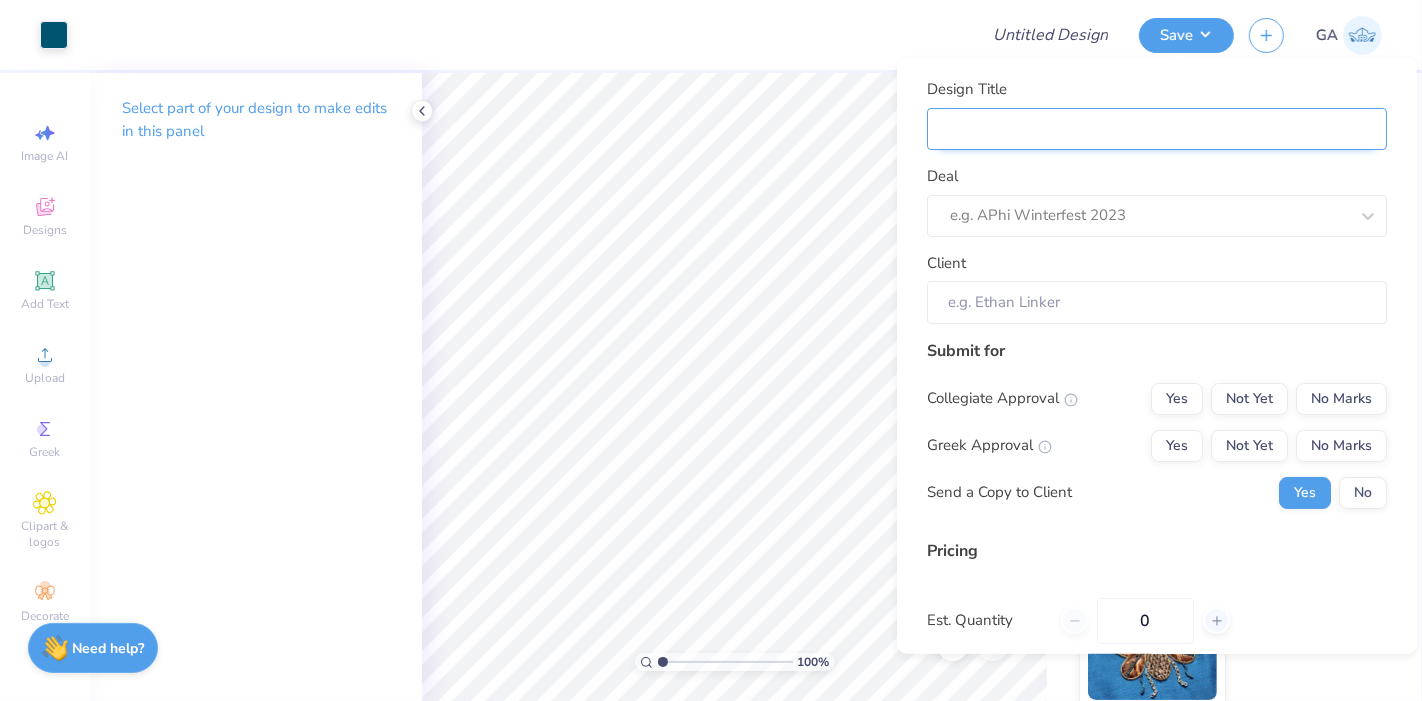 click on "Design Title" at bounding box center (1157, 128) 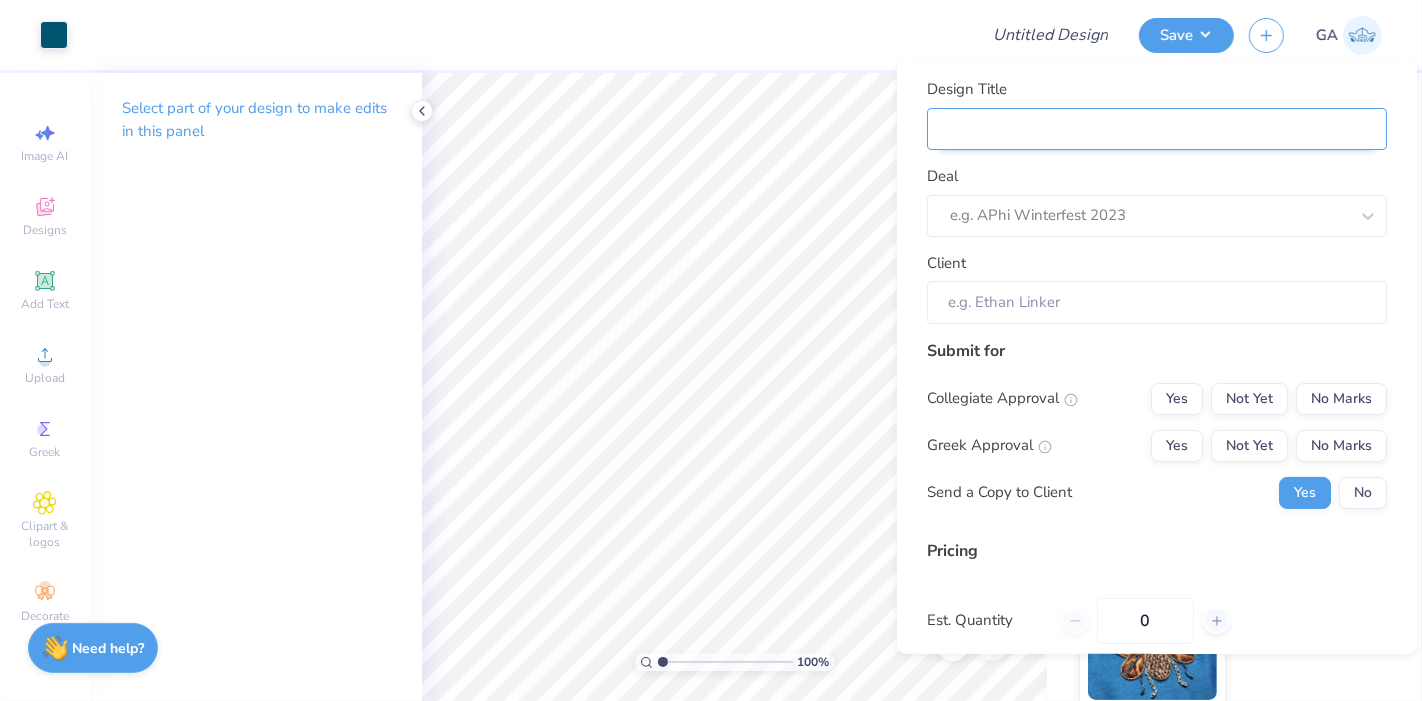 type on "Merch for LCG" 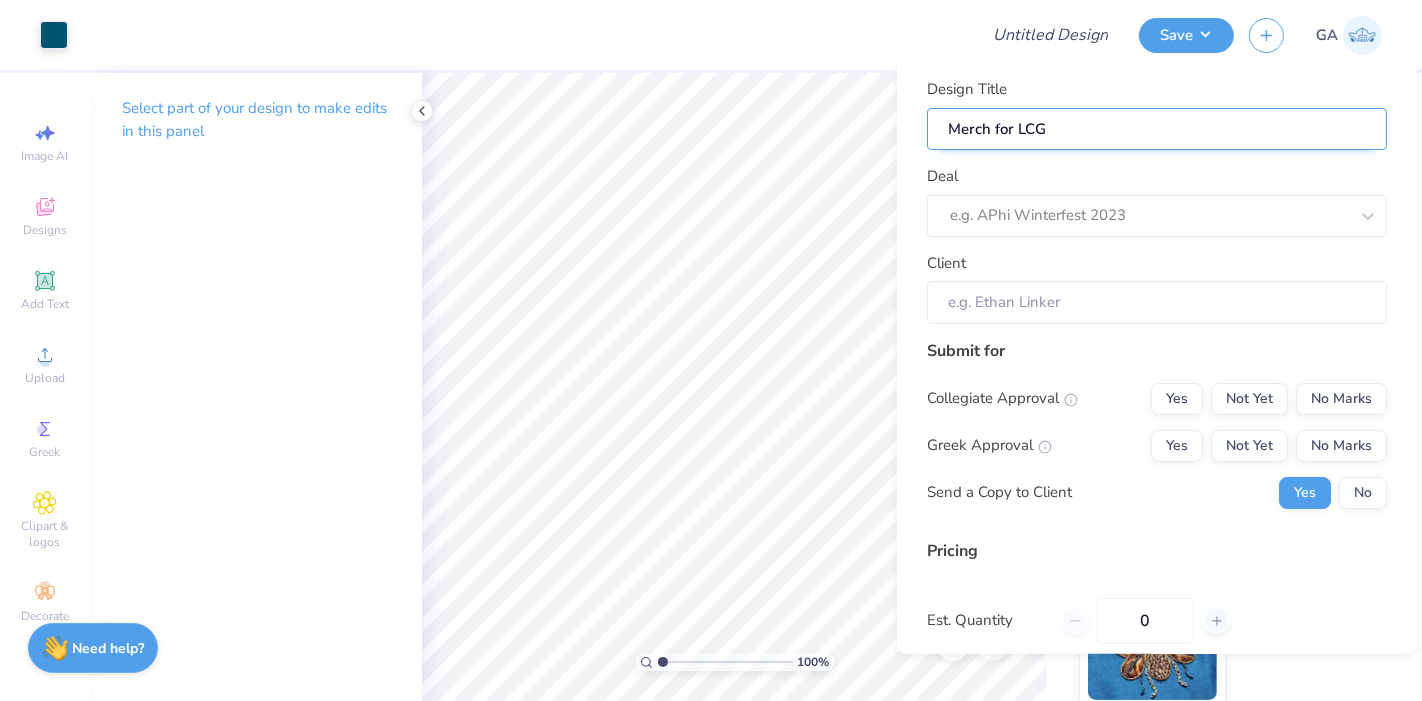 type on "Merch for LCG" 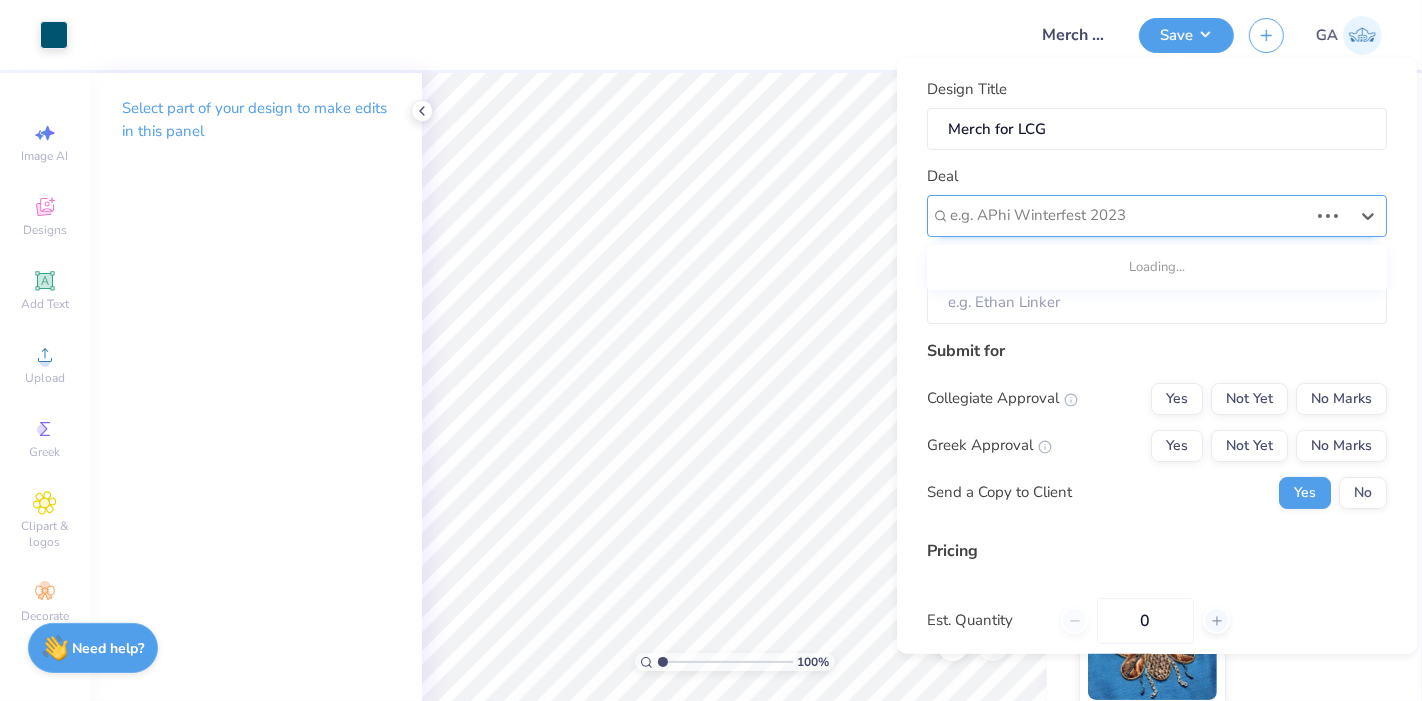 click at bounding box center [1129, 215] 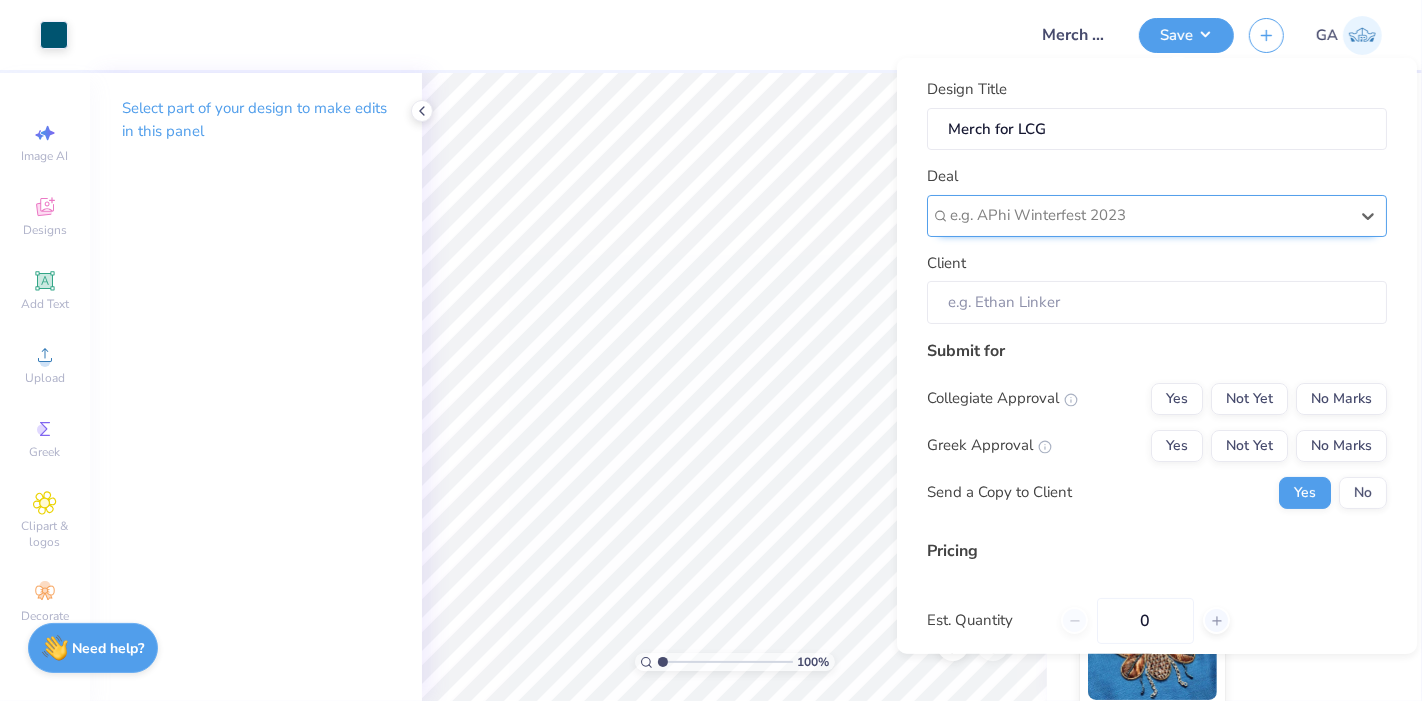 click at bounding box center (1149, 215) 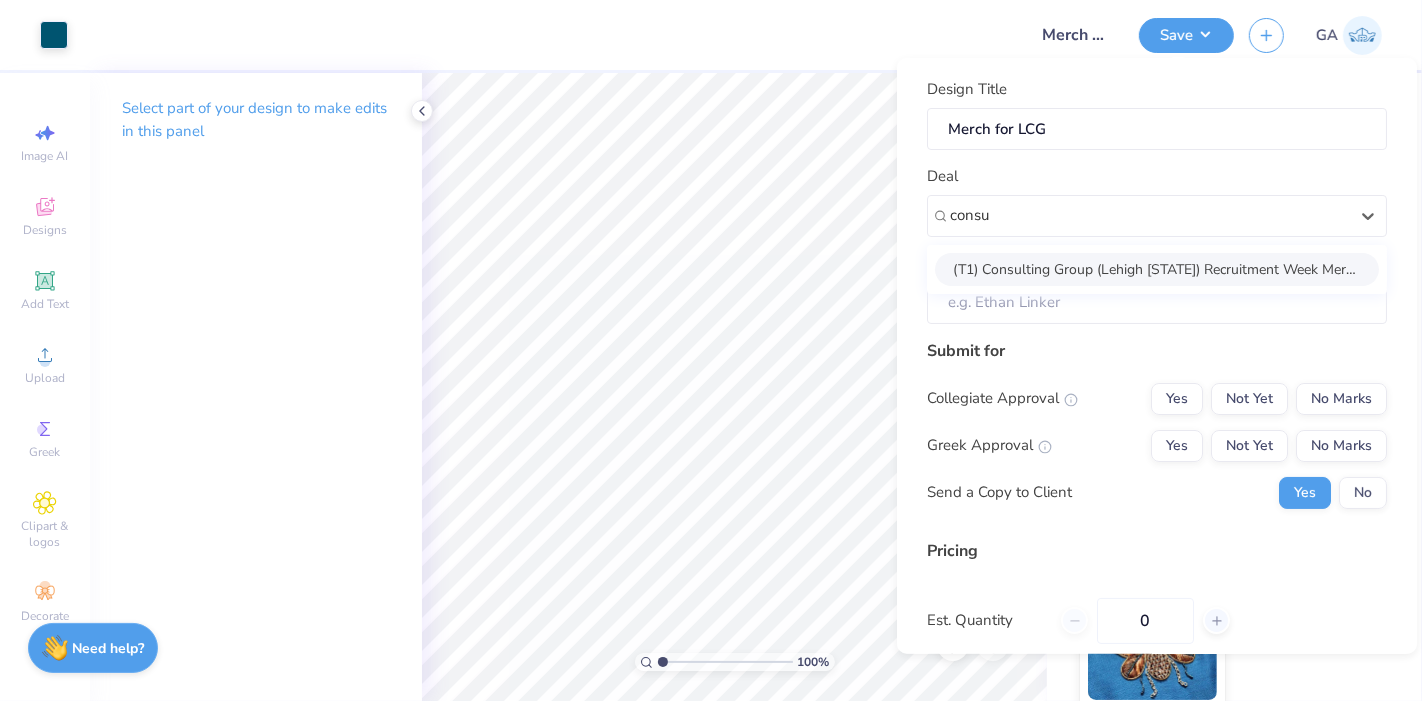 click on "(T1) Consulting Group (Lehigh University) Recruitment Week Merch (W1)" at bounding box center [1157, 268] 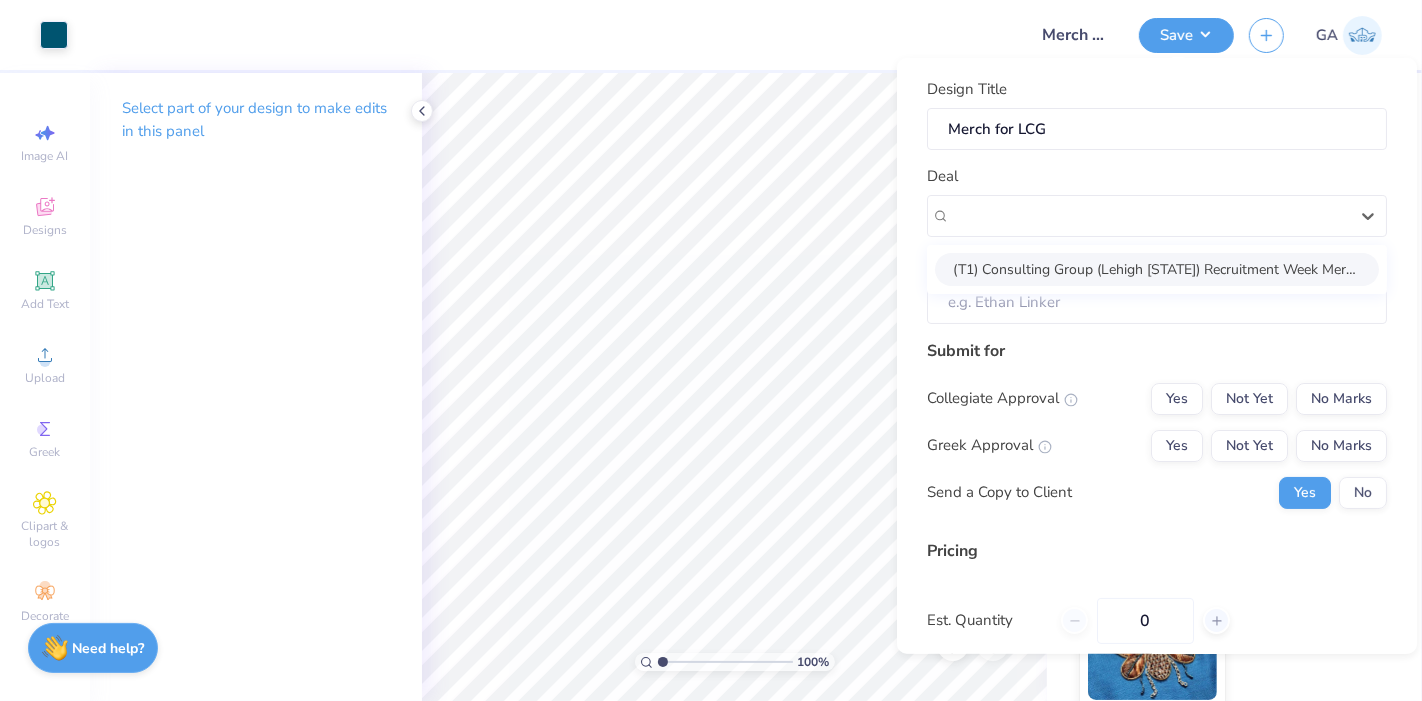 type on "Sean Shvo" 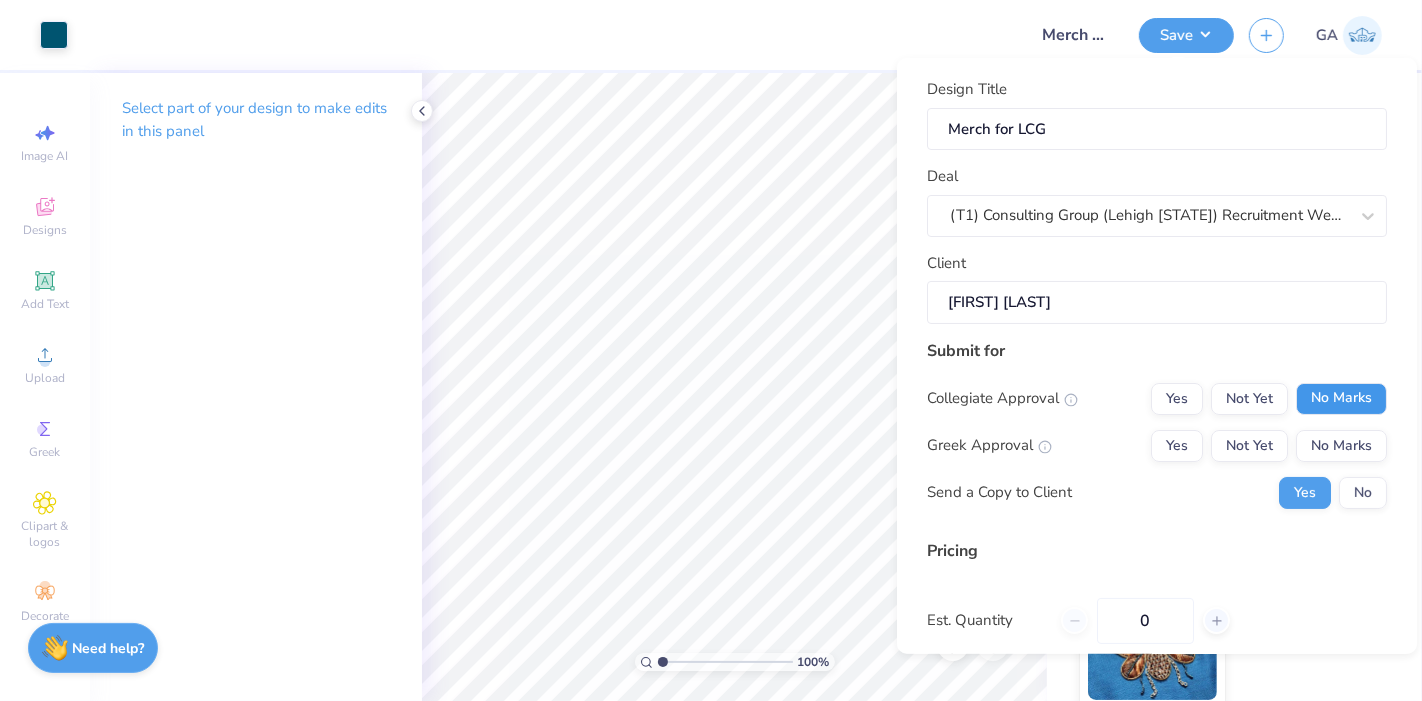 click on "No Marks" at bounding box center (1341, 398) 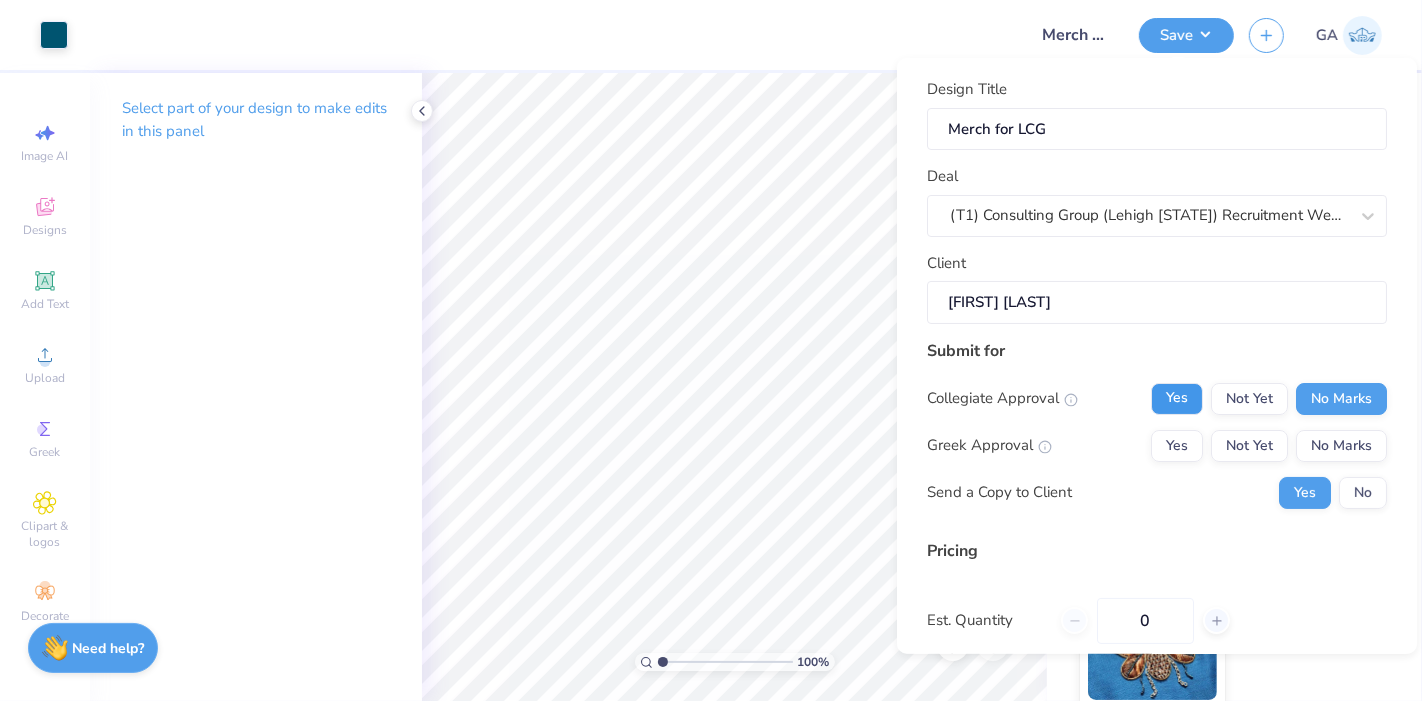 click on "Yes" at bounding box center (1177, 398) 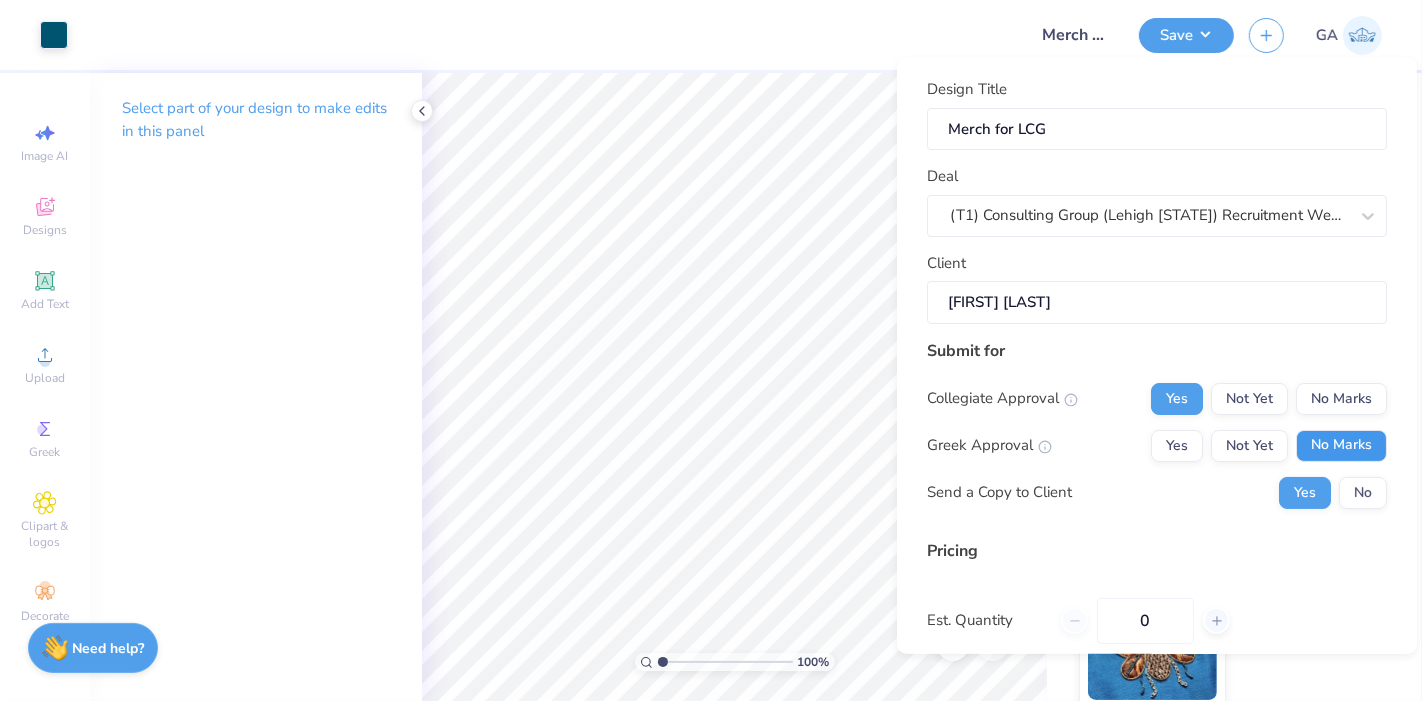 click on "No Marks" at bounding box center (1341, 445) 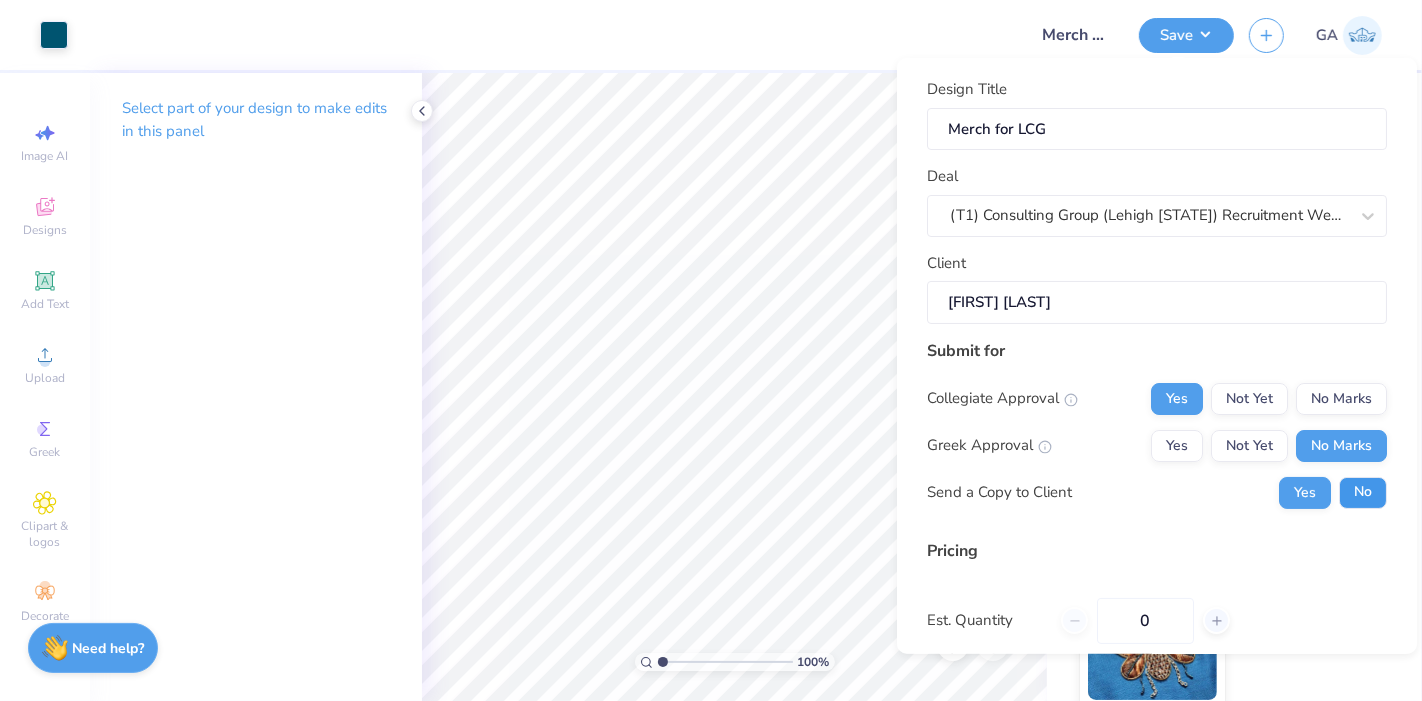 click on "No" at bounding box center (1363, 492) 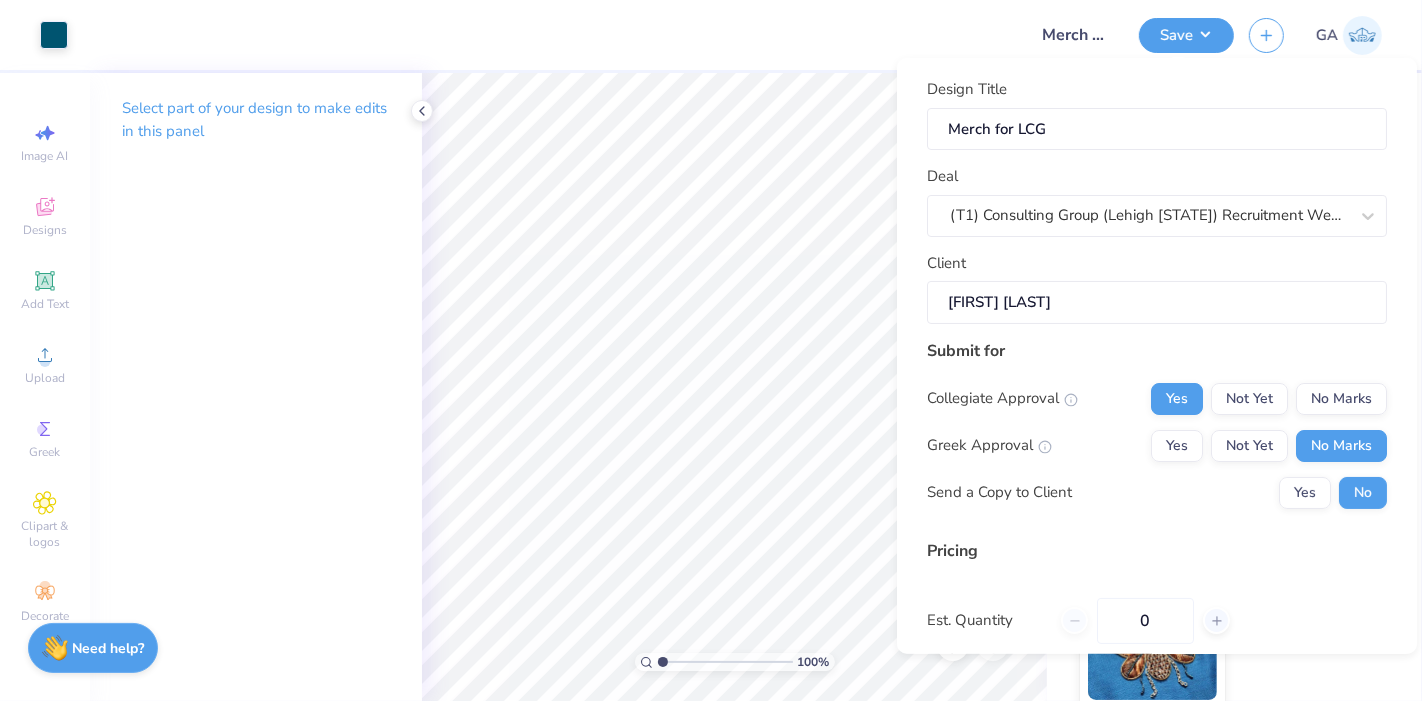 scroll, scrollTop: 206, scrollLeft: 0, axis: vertical 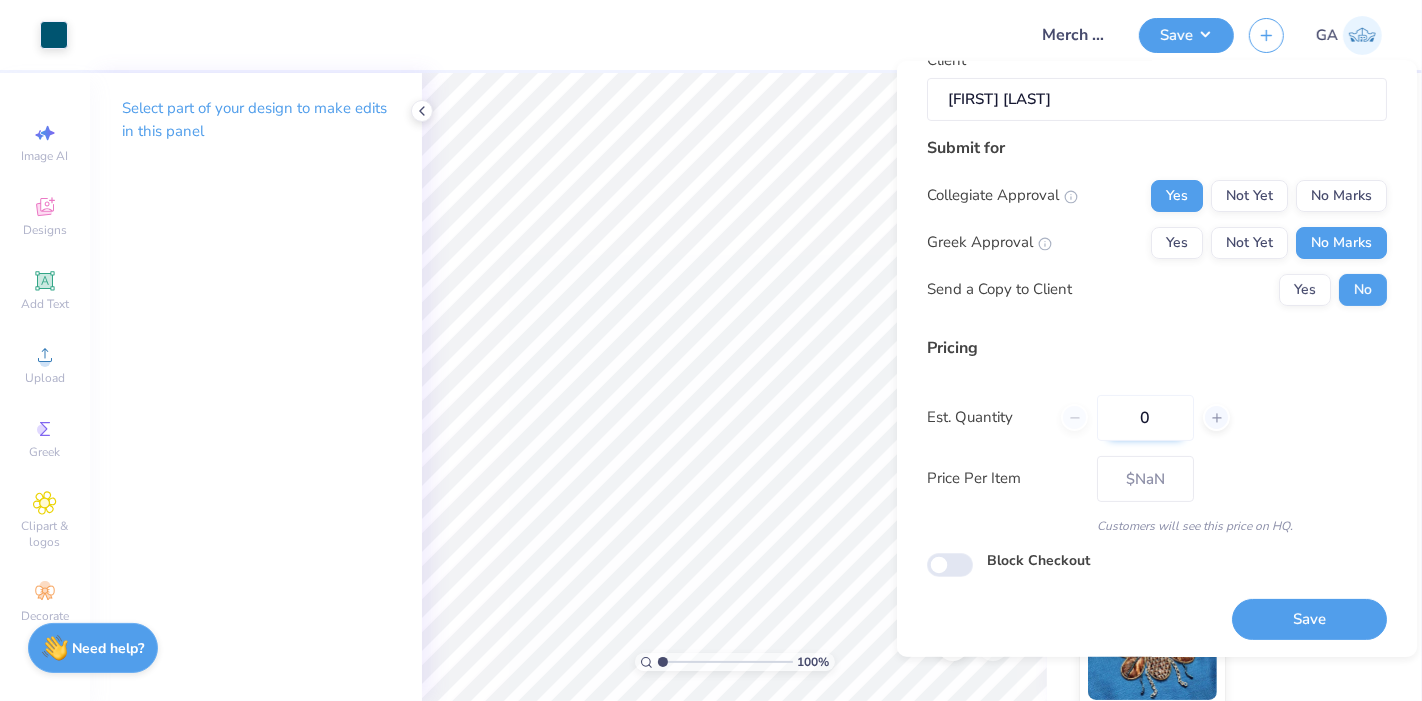 click on "0" at bounding box center [1145, 417] 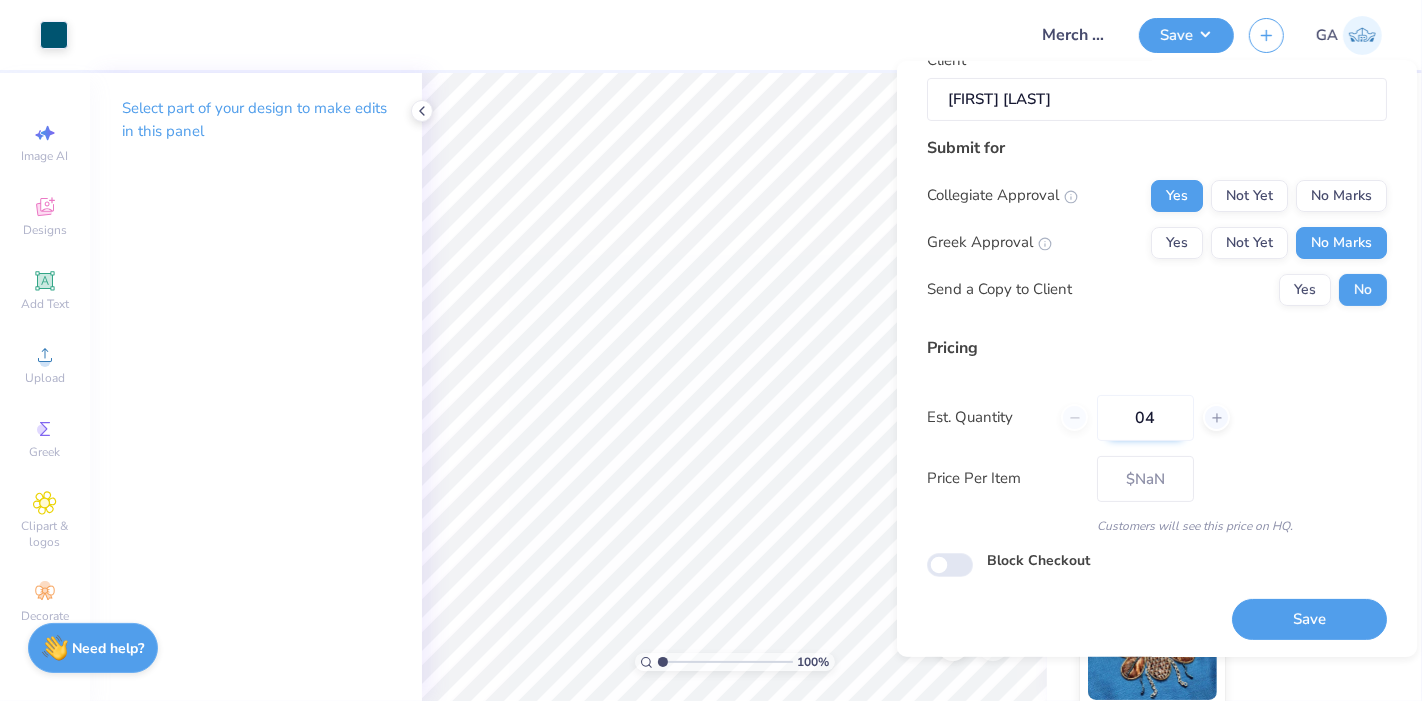 type on "048" 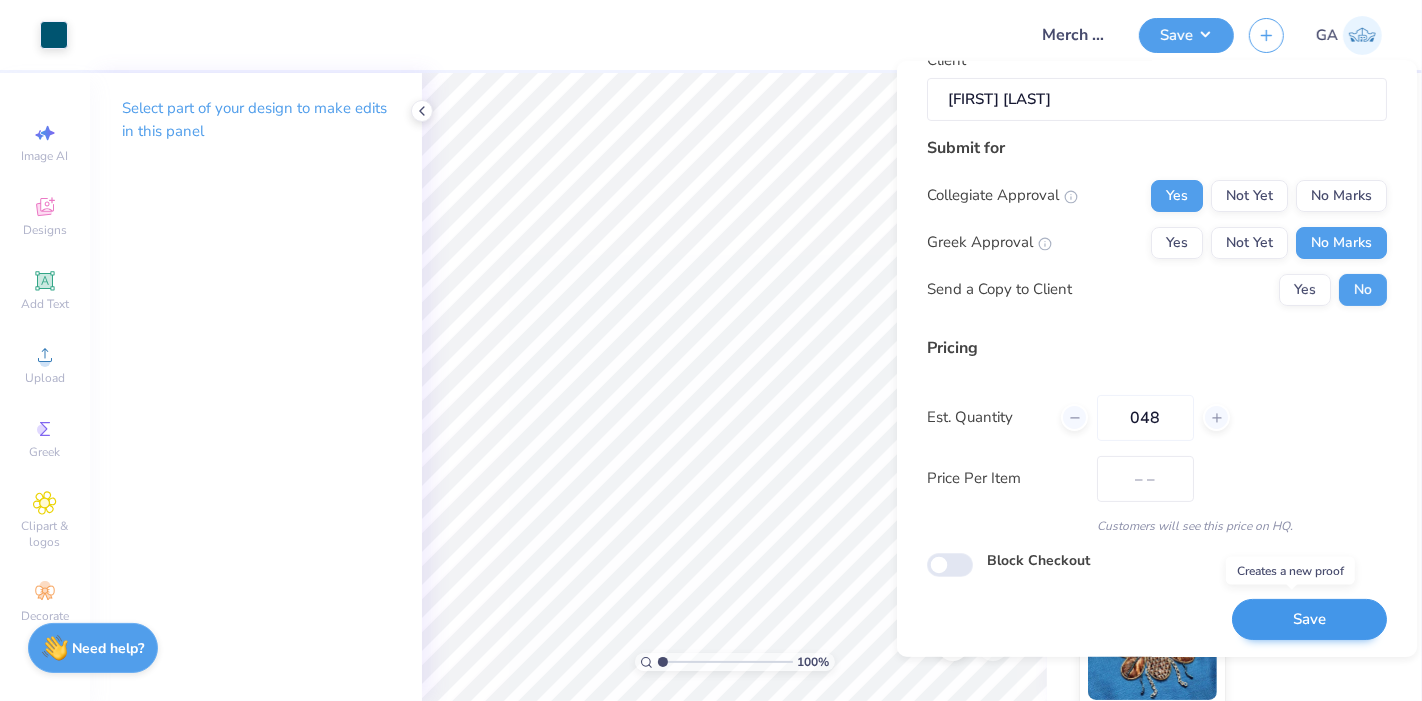 type on "$24.64" 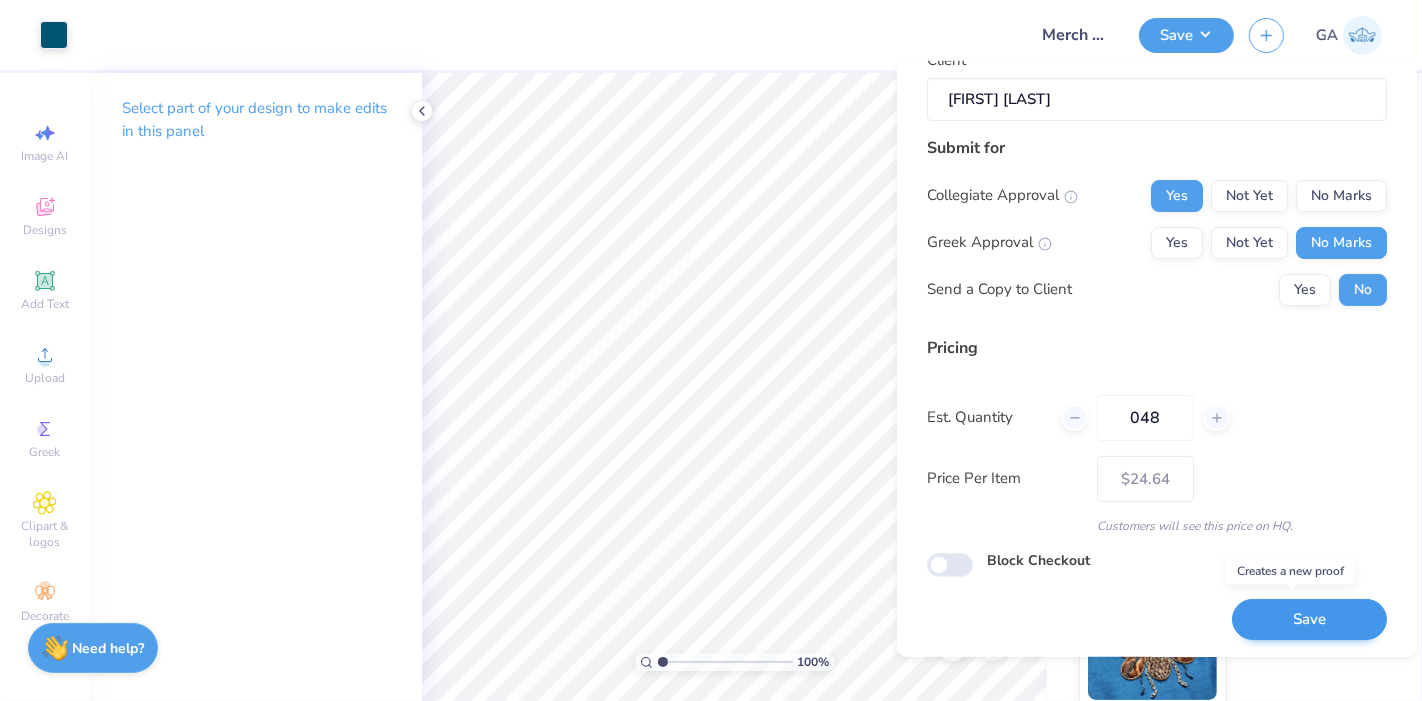 type on "048" 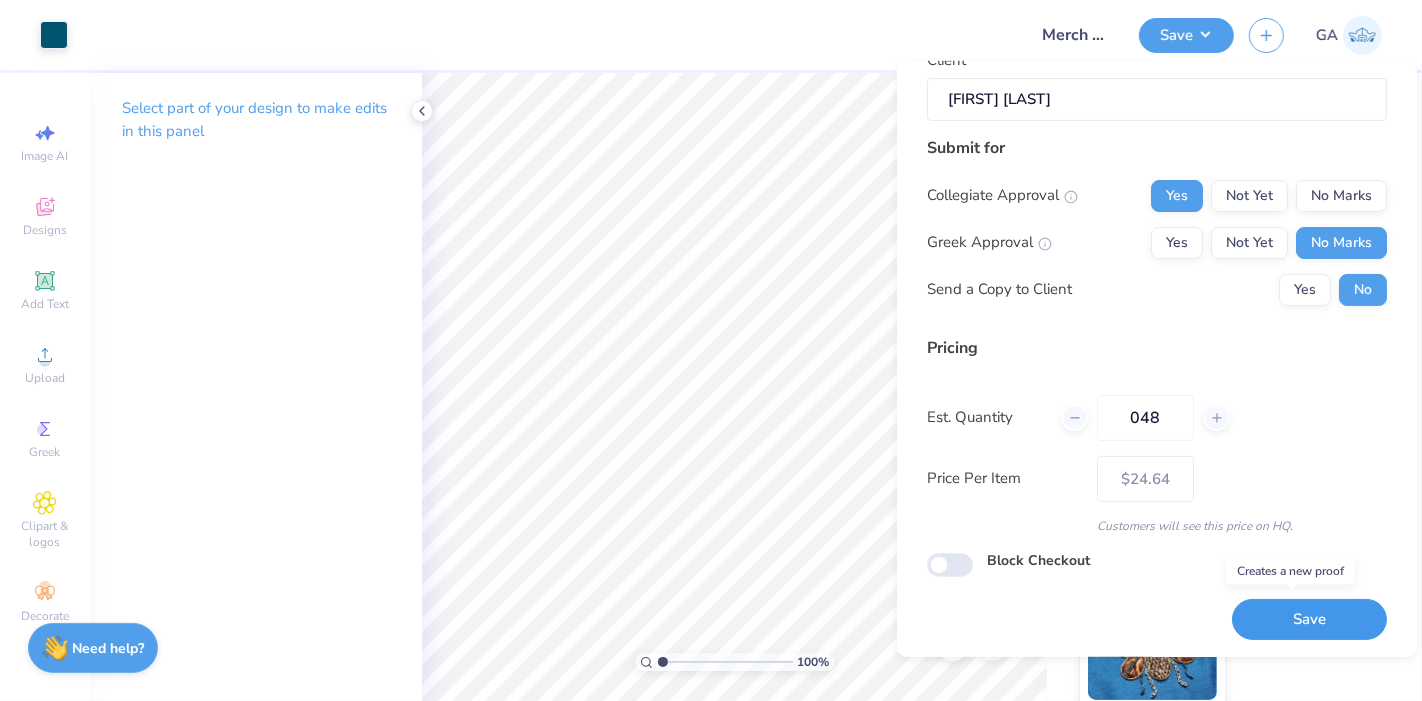 click on "Save" at bounding box center [1309, 619] 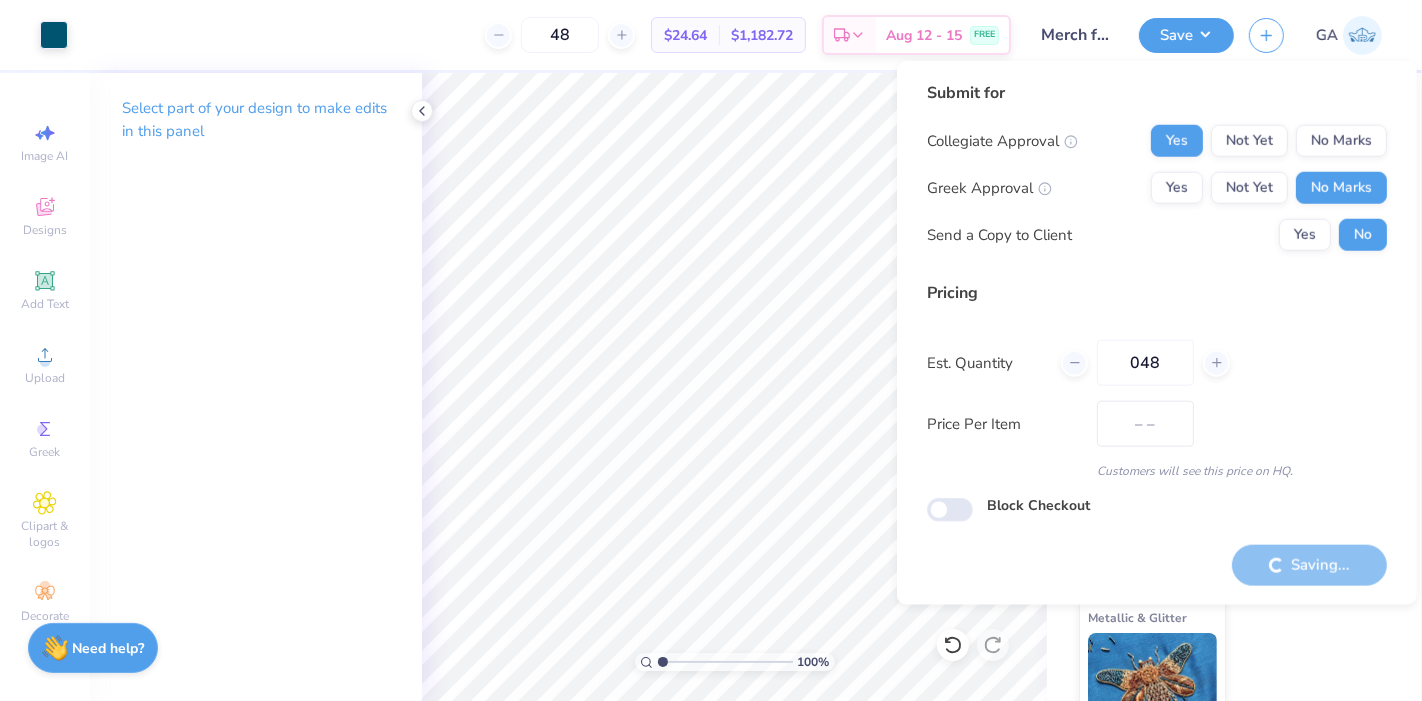 scroll, scrollTop: 0, scrollLeft: 0, axis: both 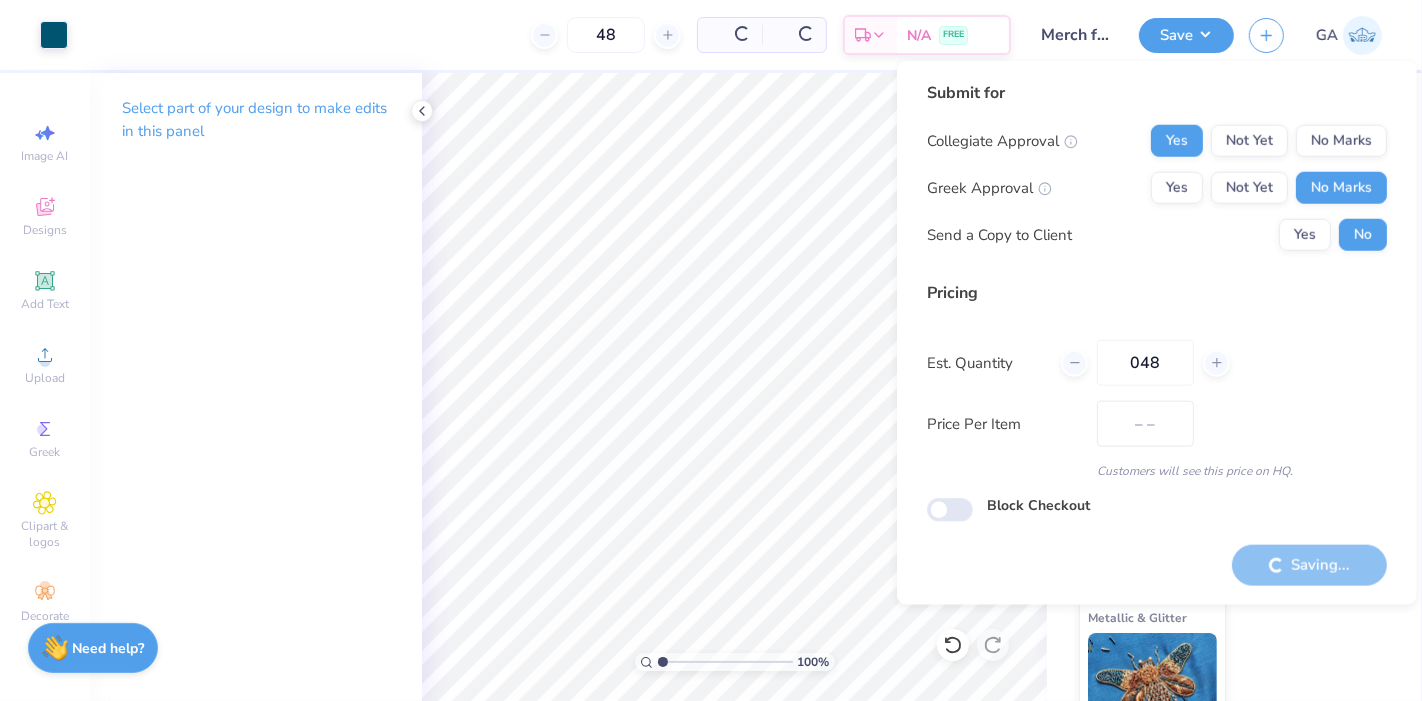 type on "$20.32" 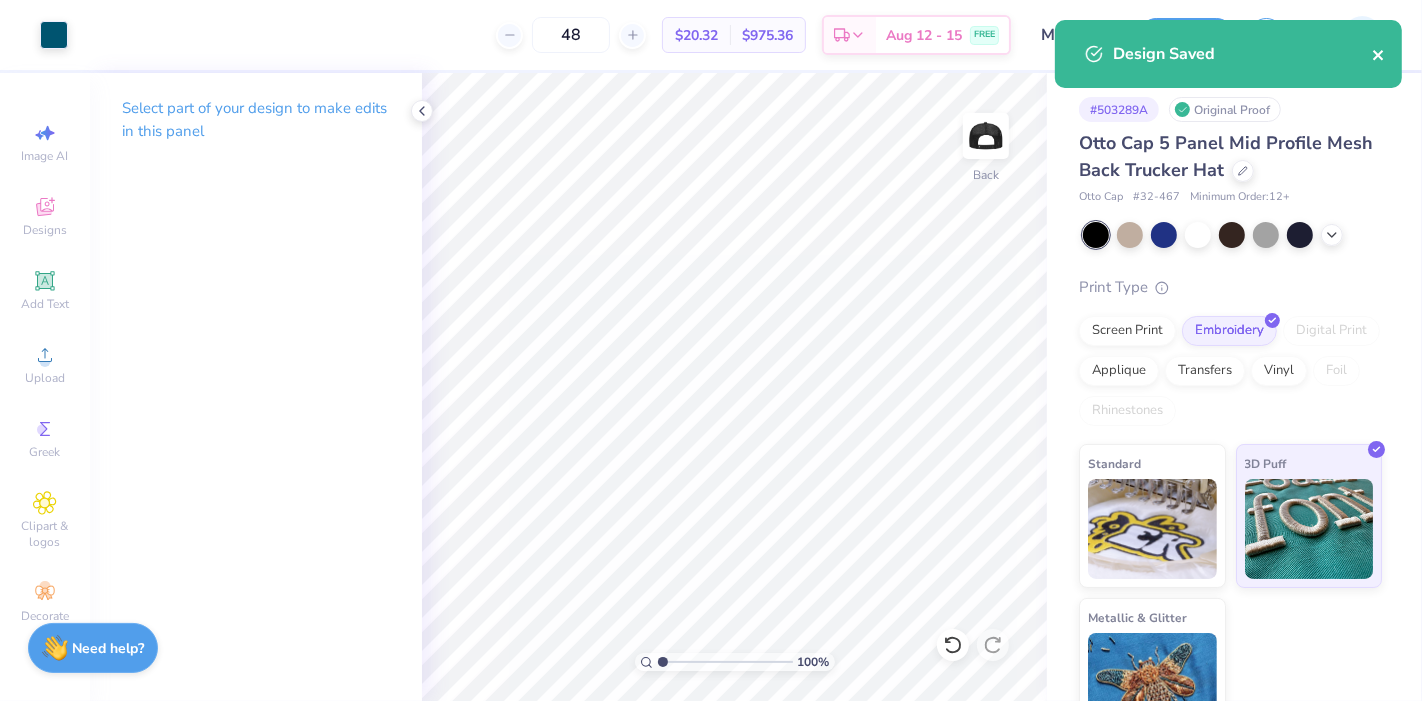 click 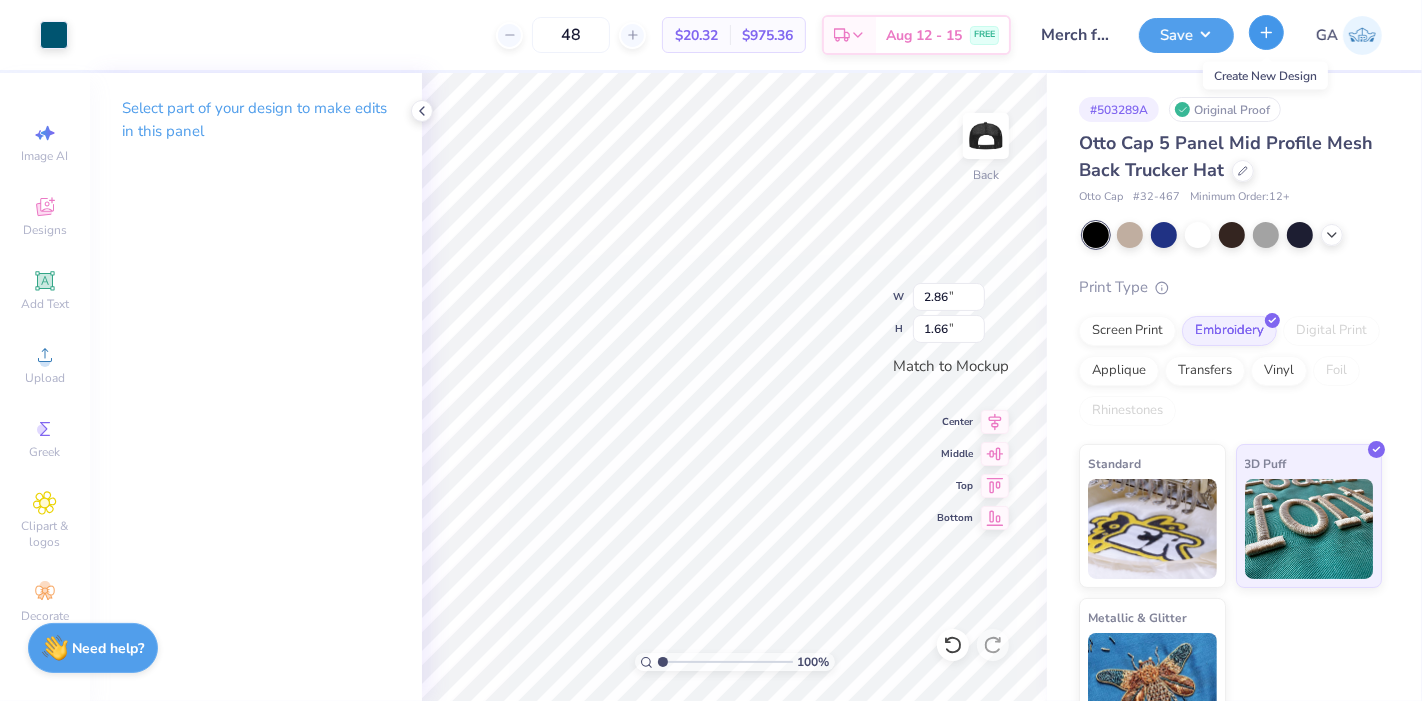 click at bounding box center [1266, 32] 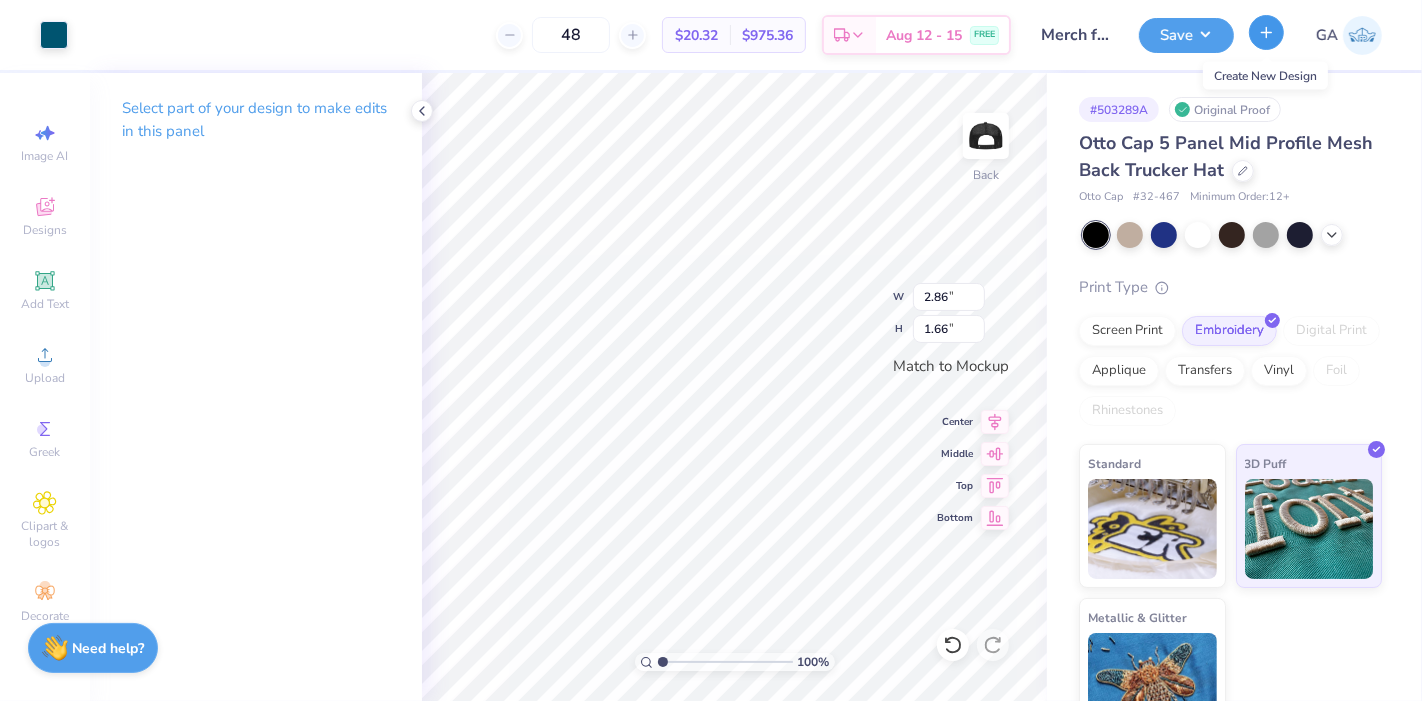 type 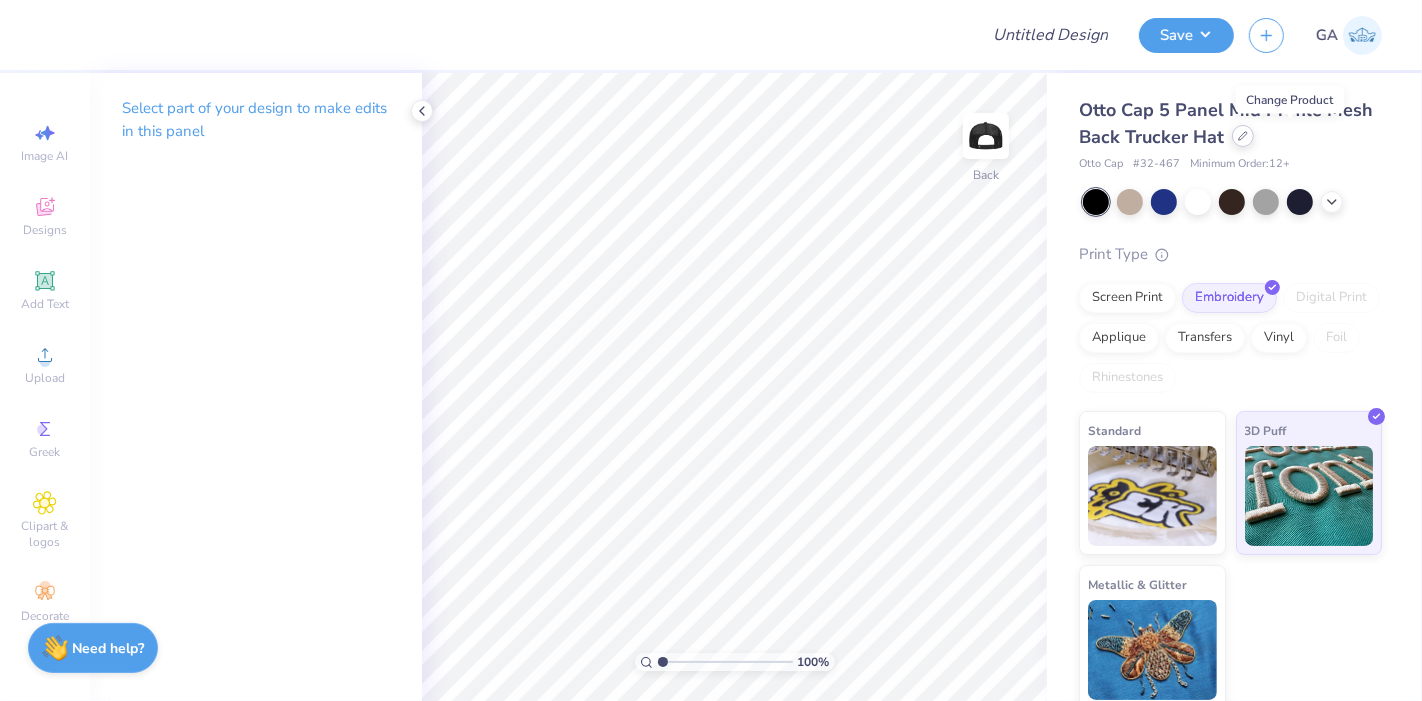 click 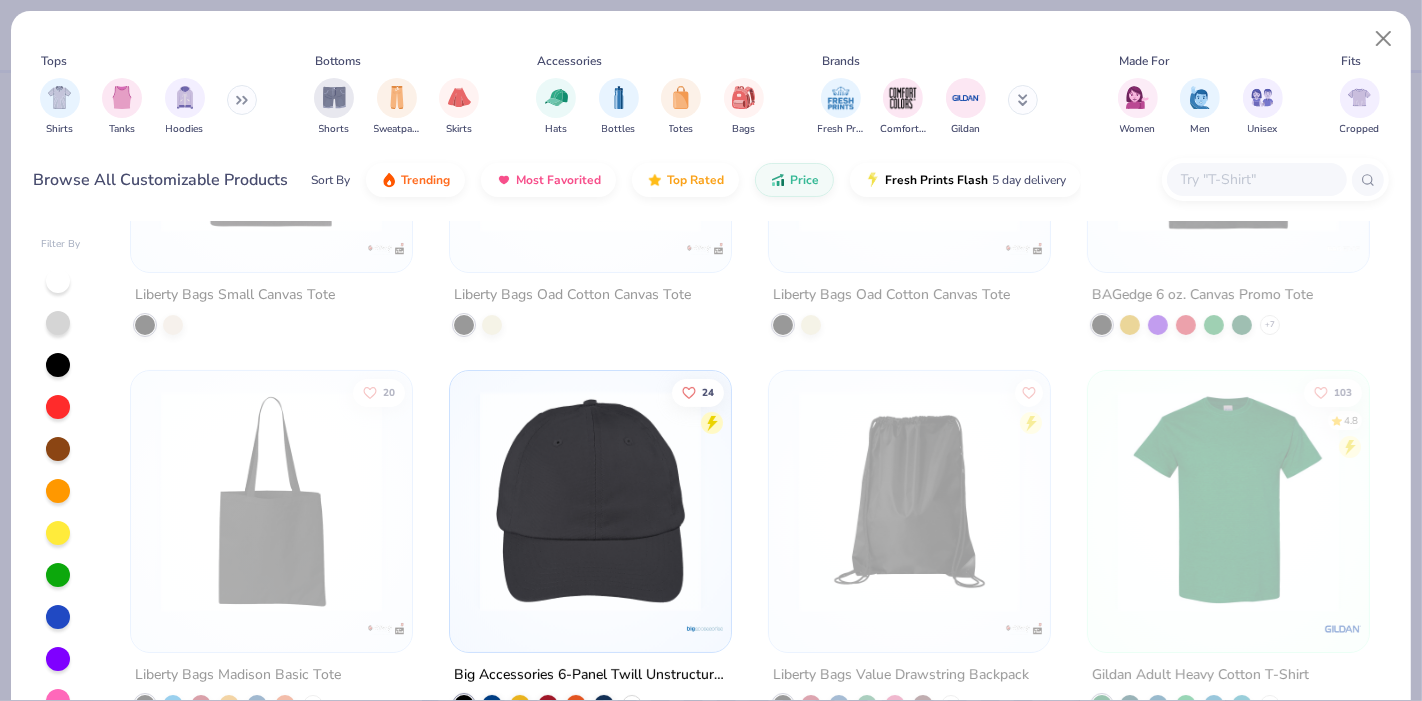 scroll, scrollTop: 261, scrollLeft: 0, axis: vertical 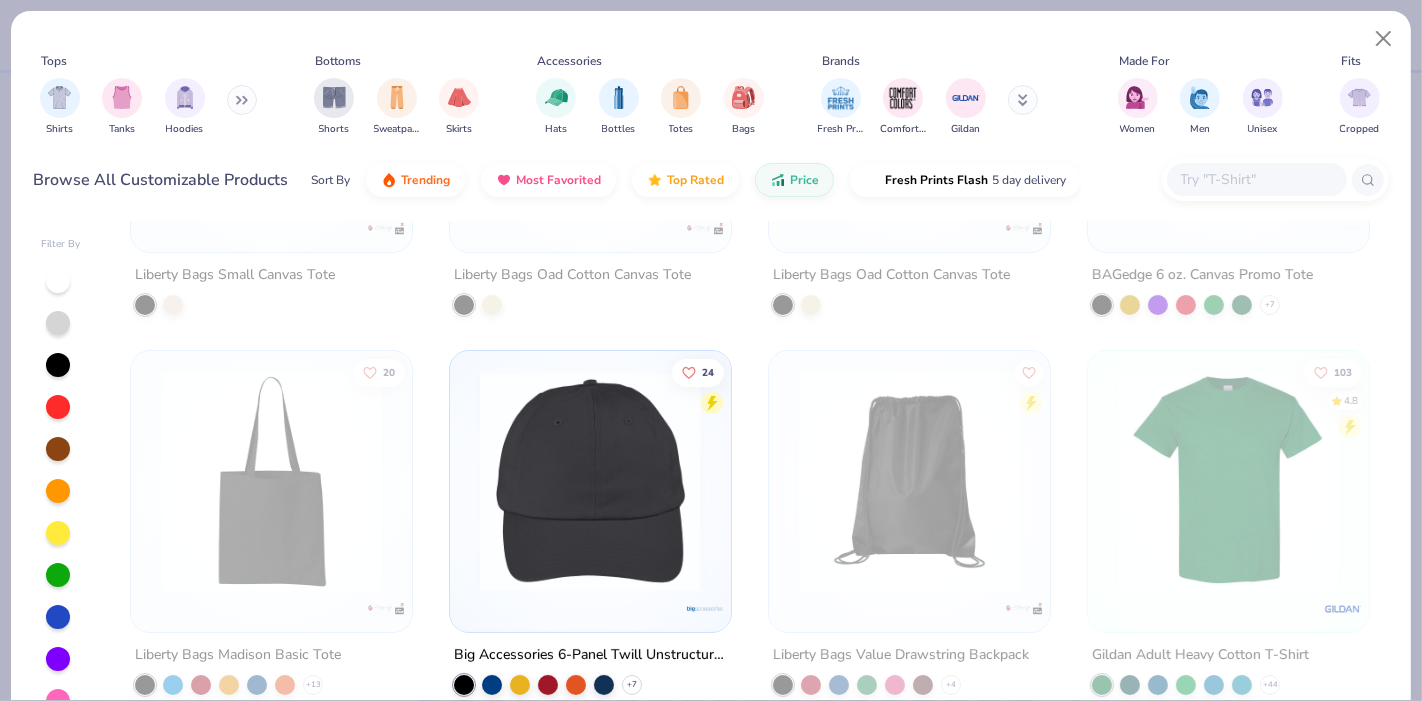 click at bounding box center (242, 100) 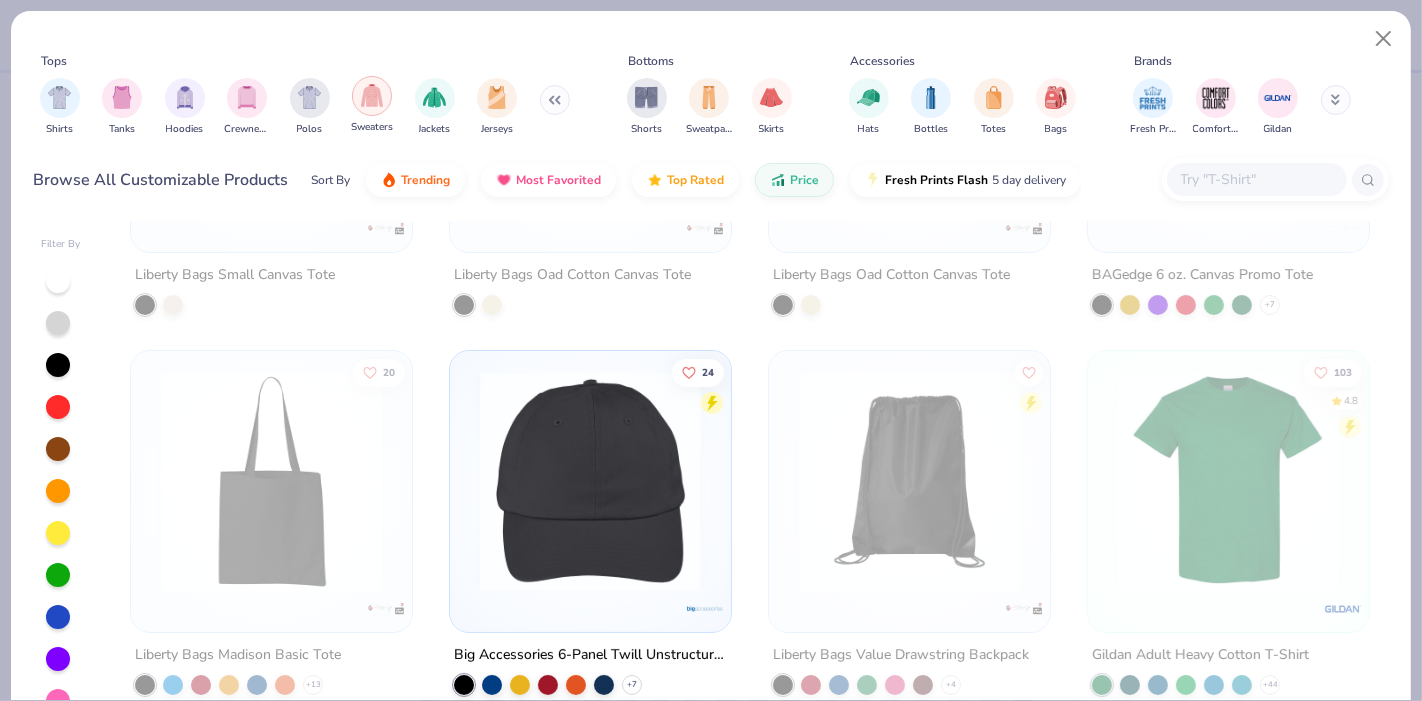 click at bounding box center [372, 95] 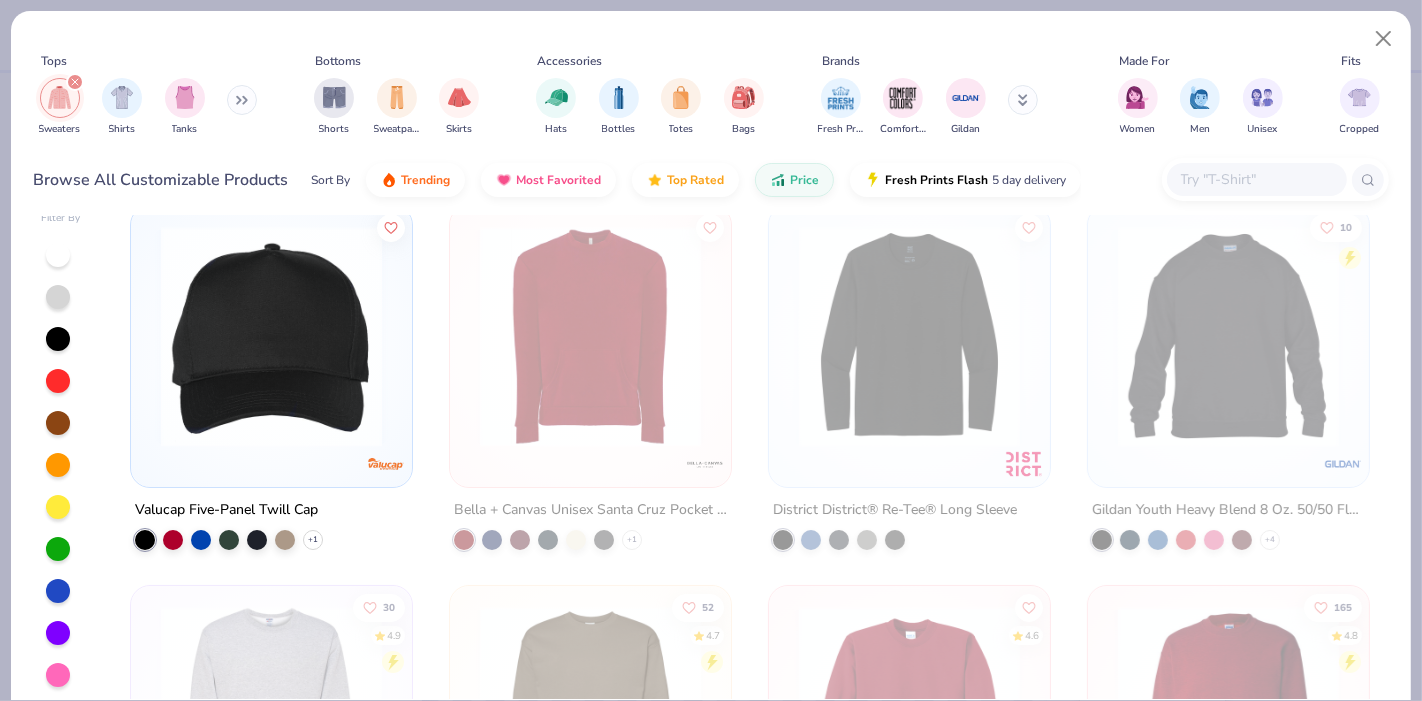 scroll, scrollTop: 0, scrollLeft: 0, axis: both 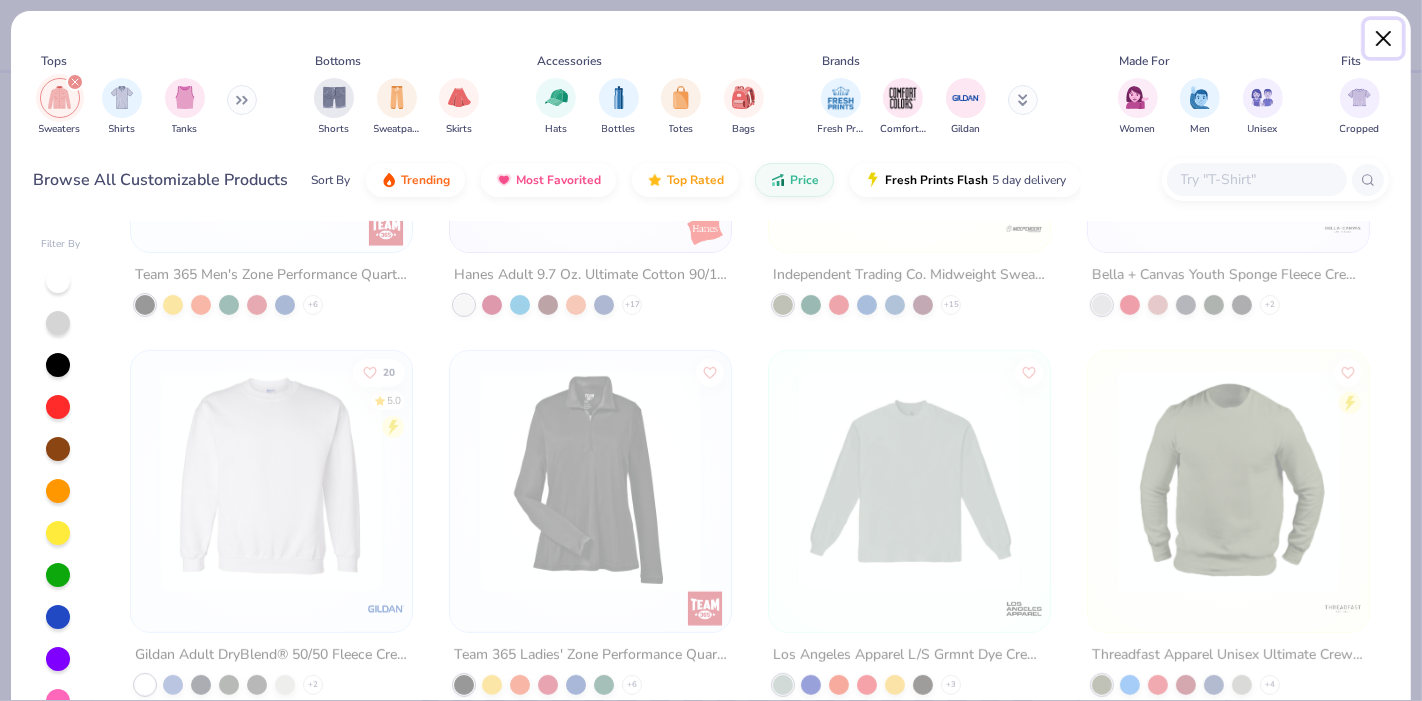 click at bounding box center (1384, 39) 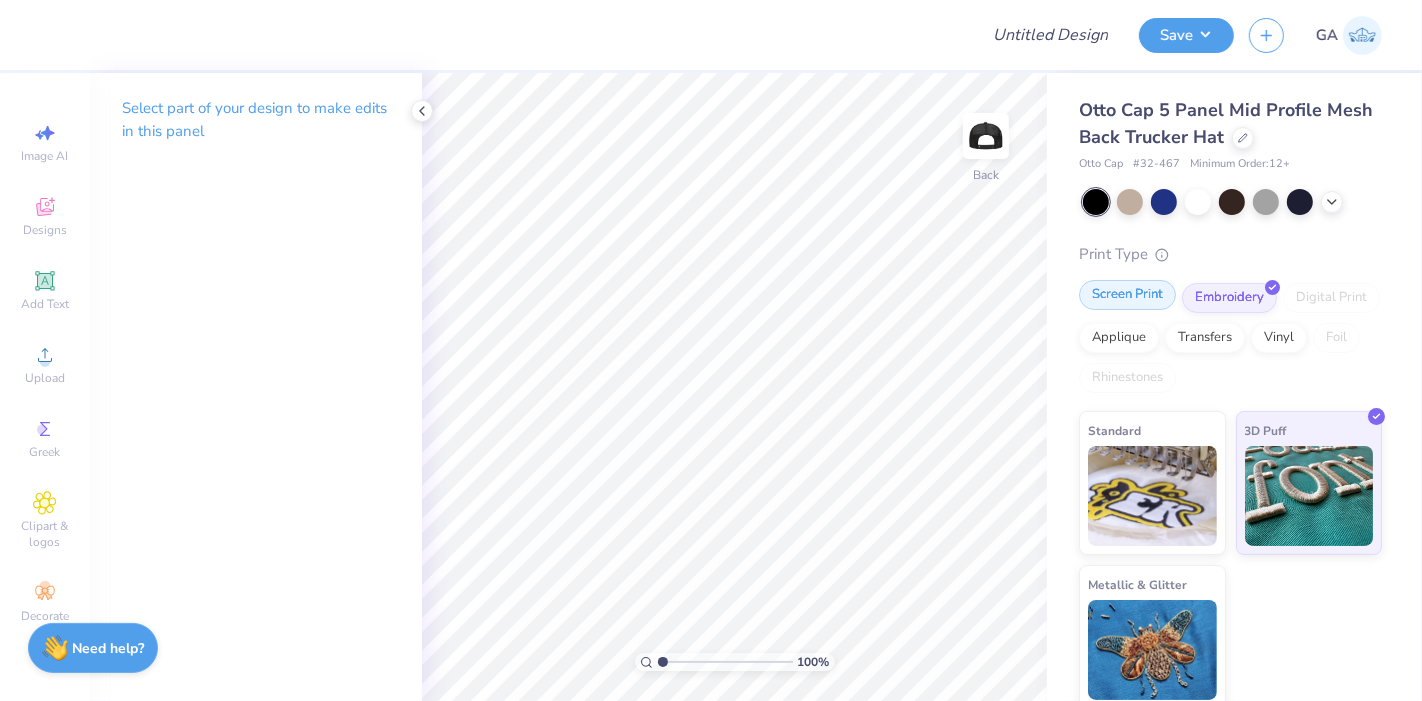click on "Screen Print" at bounding box center (1127, 295) 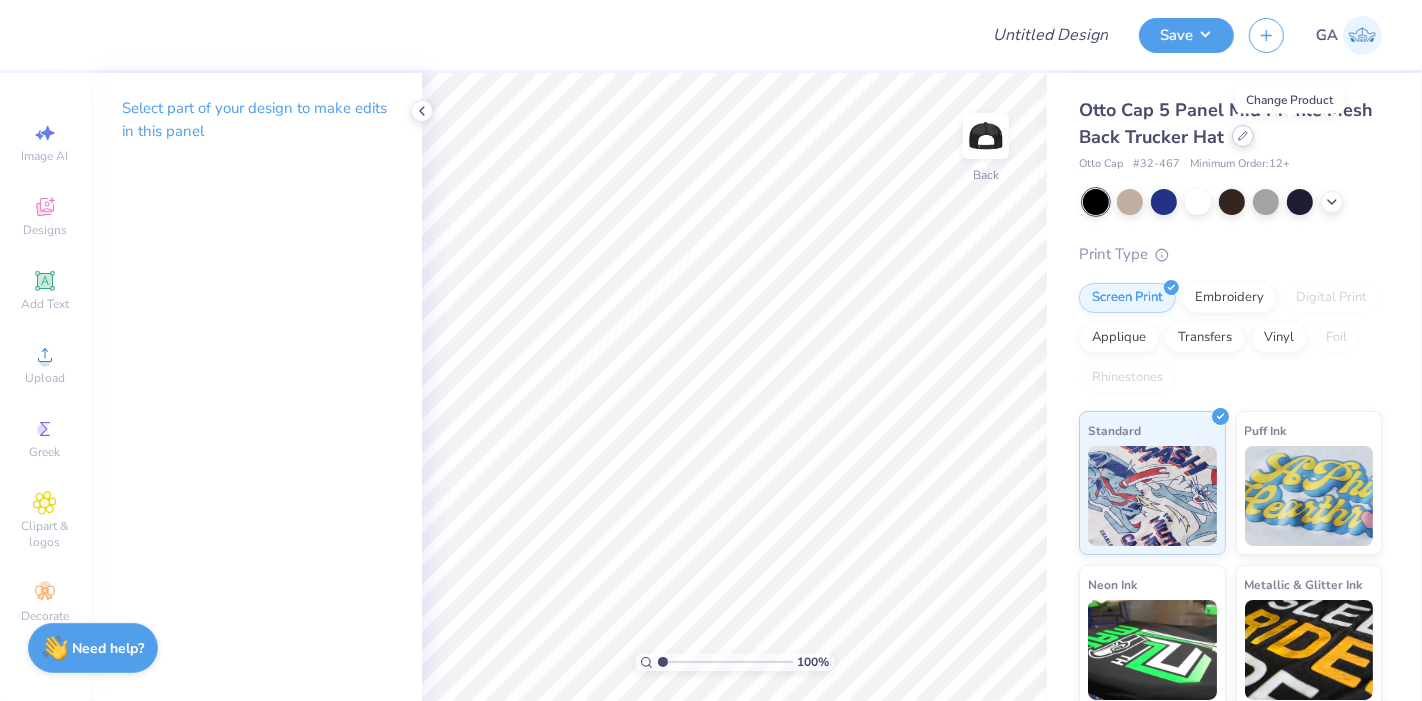 click 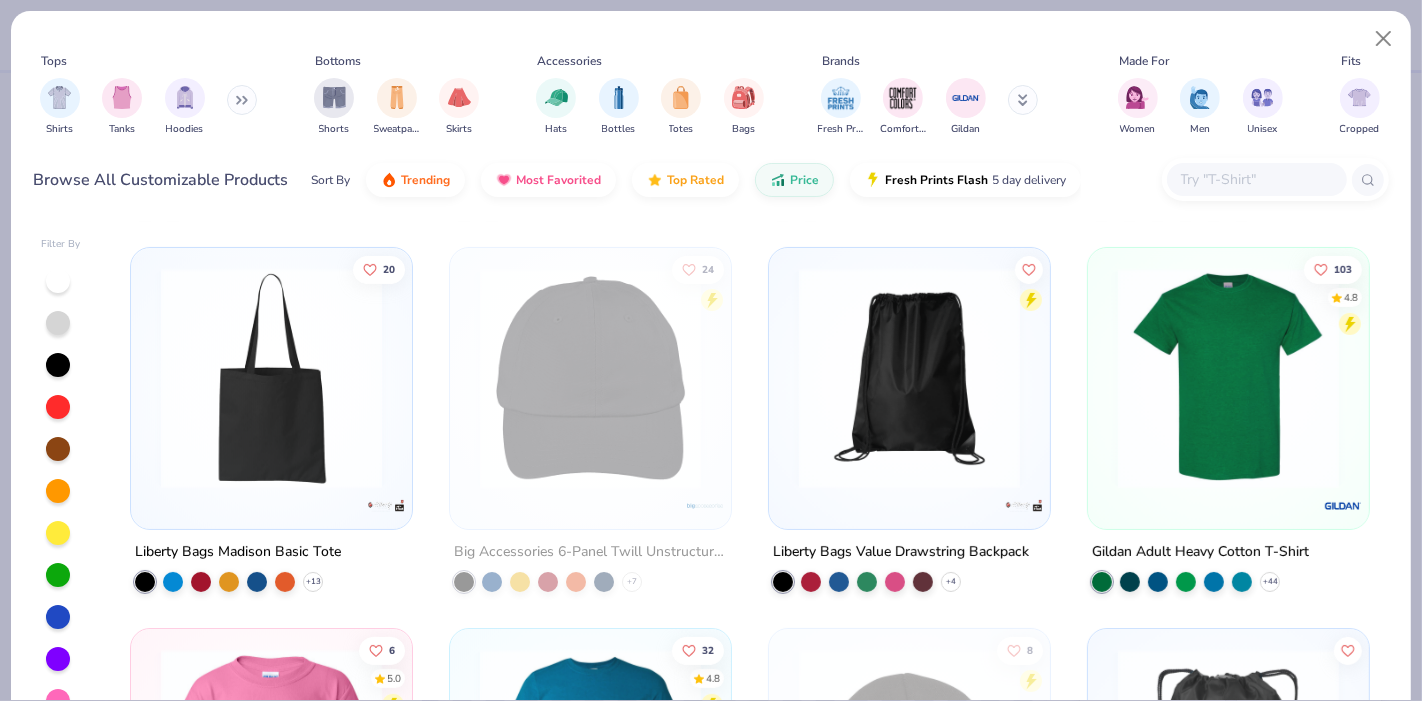 scroll, scrollTop: 377, scrollLeft: 0, axis: vertical 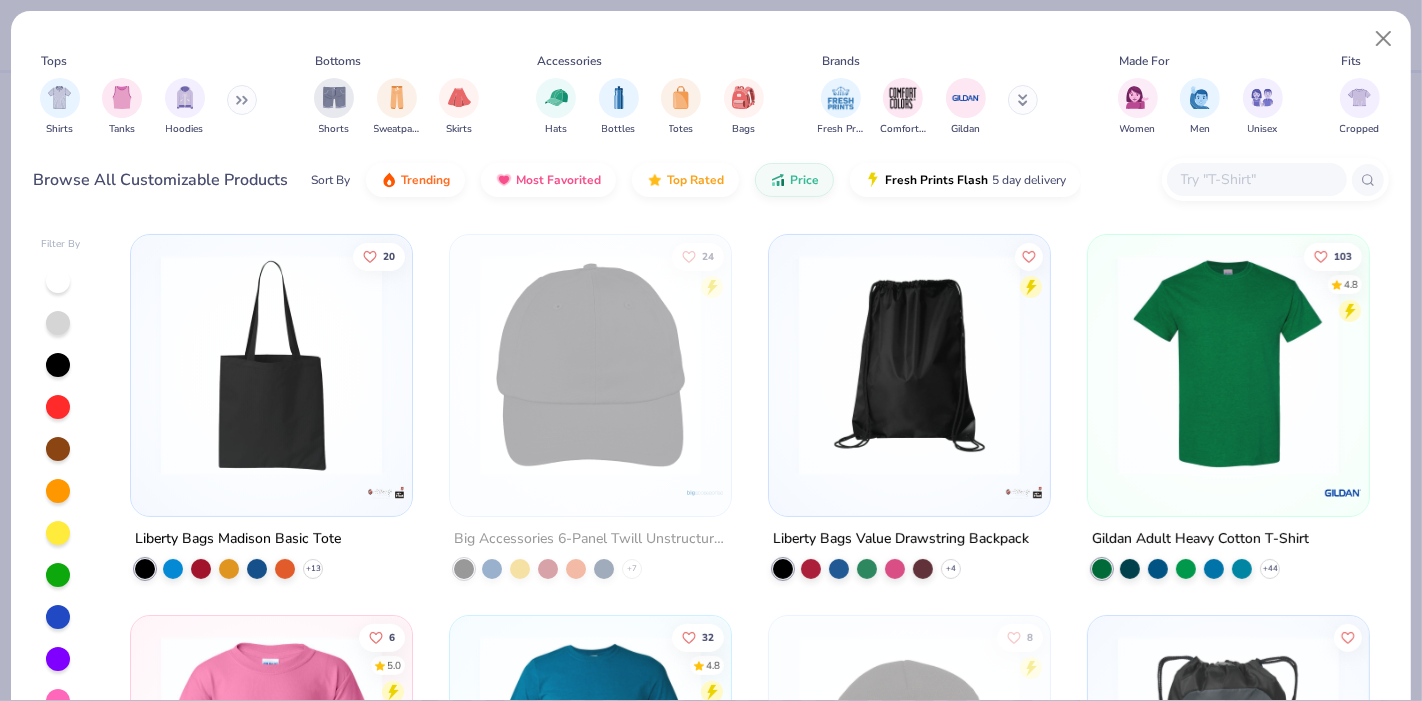 click at bounding box center (242, 100) 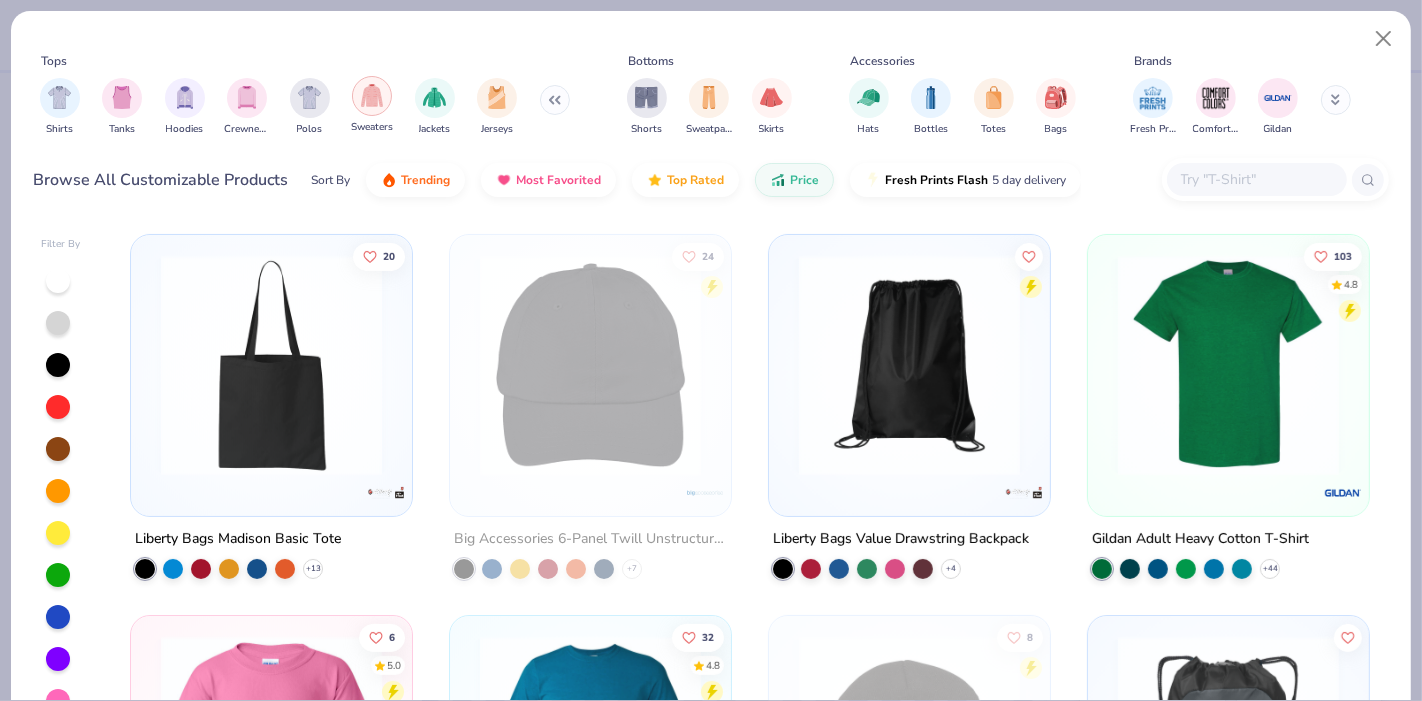 click at bounding box center (372, 95) 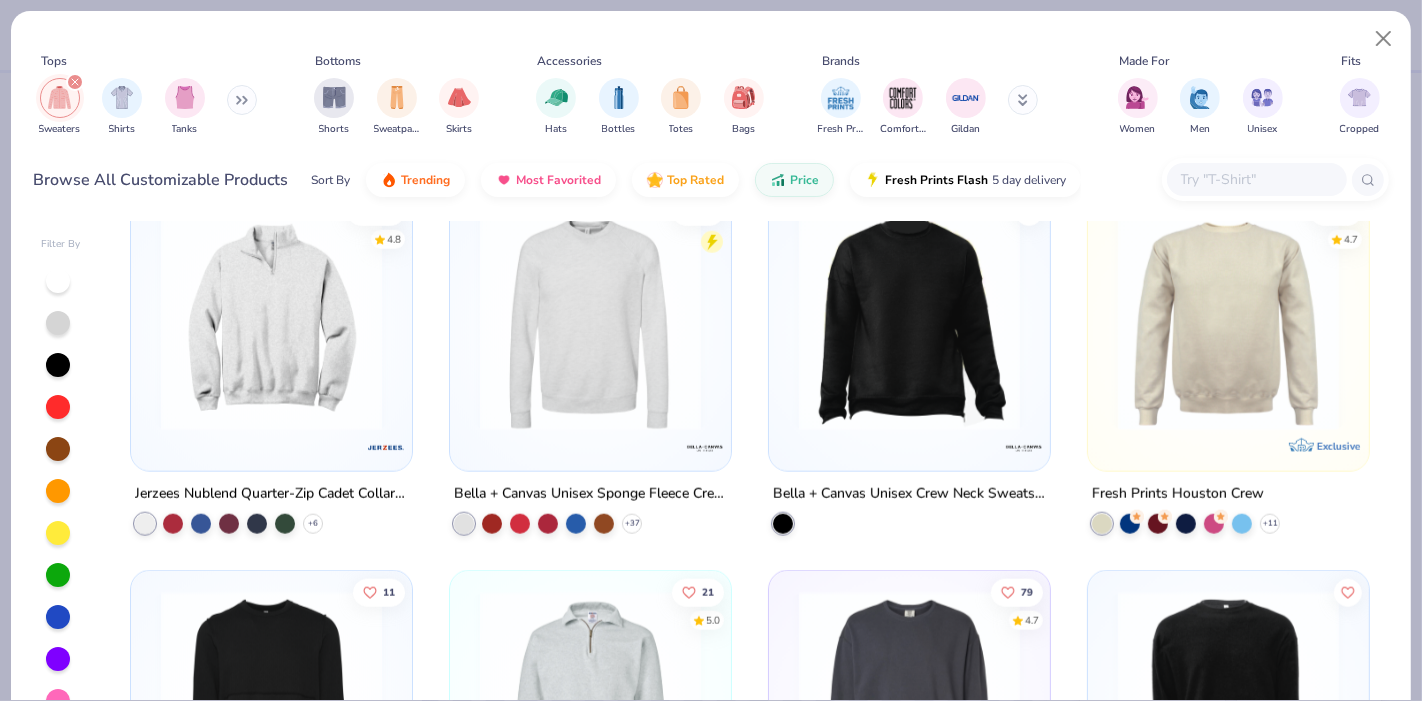 scroll, scrollTop: 2068, scrollLeft: 0, axis: vertical 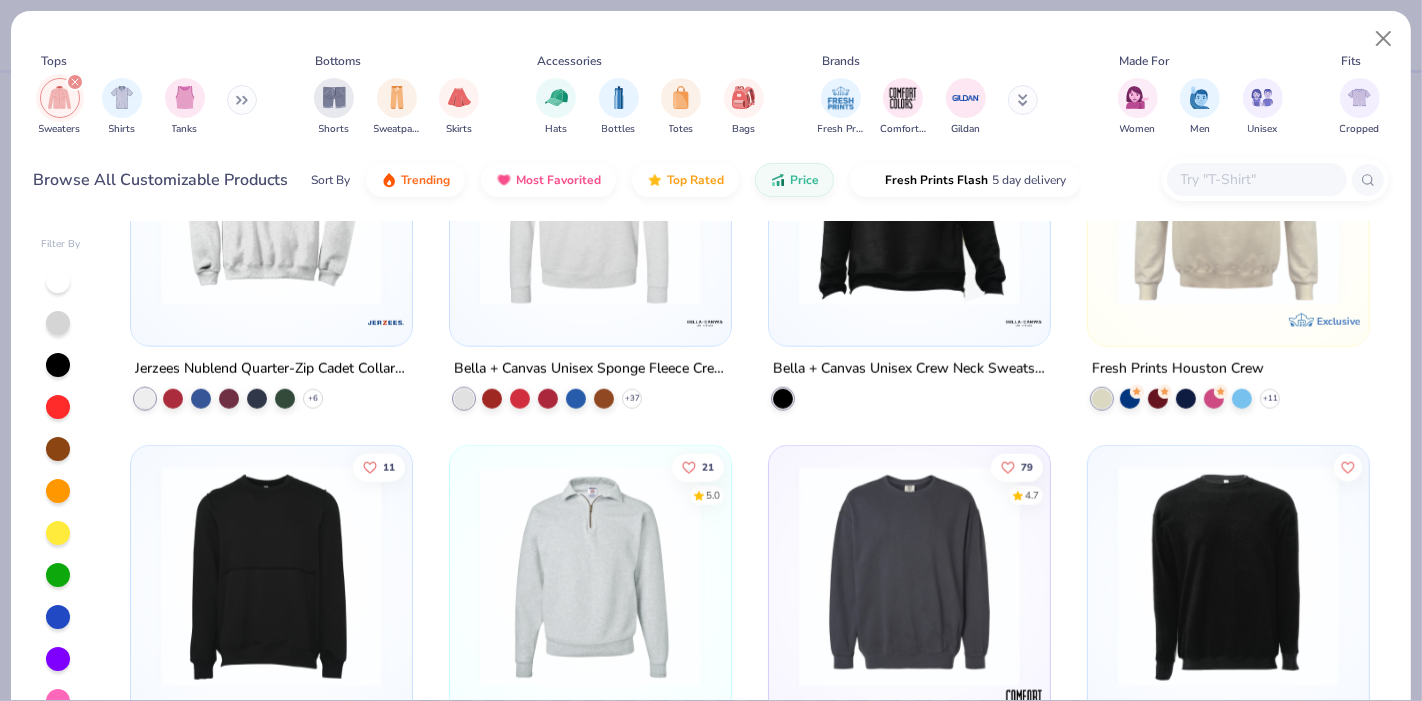 click at bounding box center (271, 195) 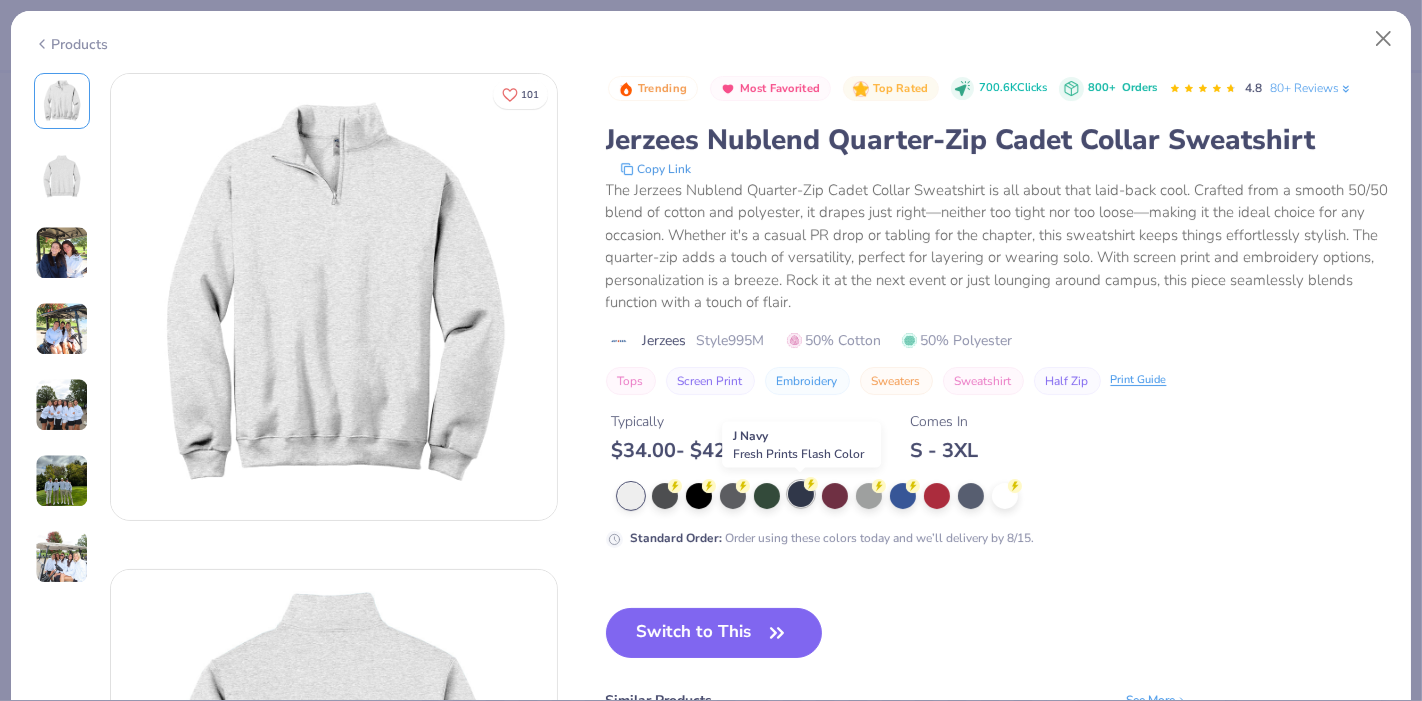 click at bounding box center (801, 494) 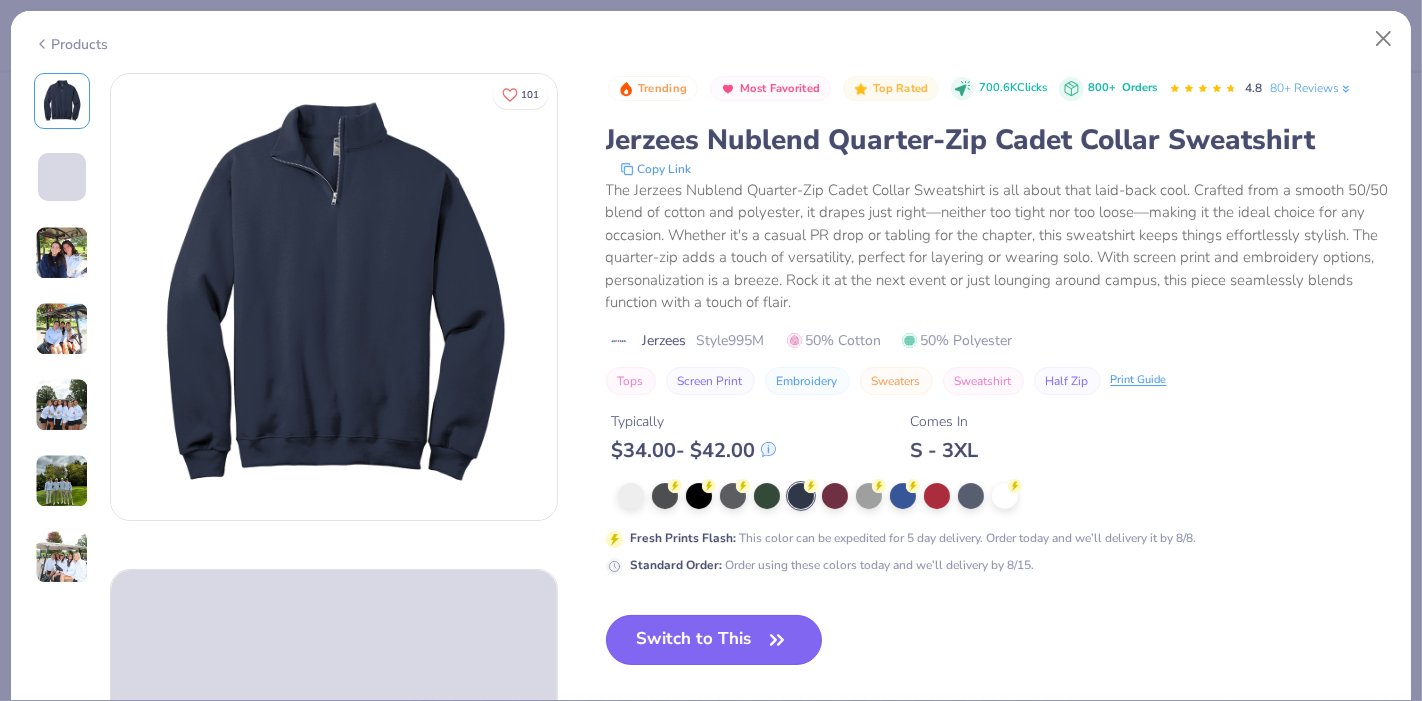 click on "Switch to This" at bounding box center (714, 640) 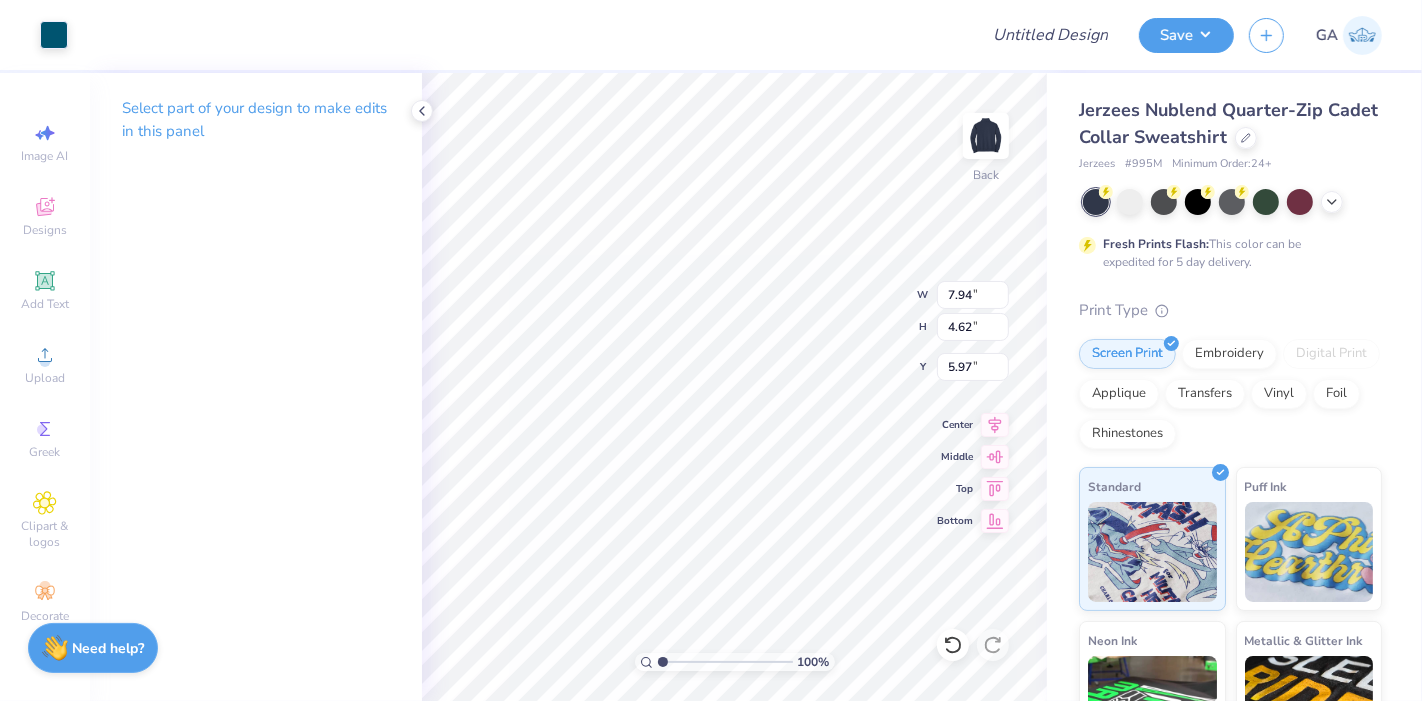 type on "3.52" 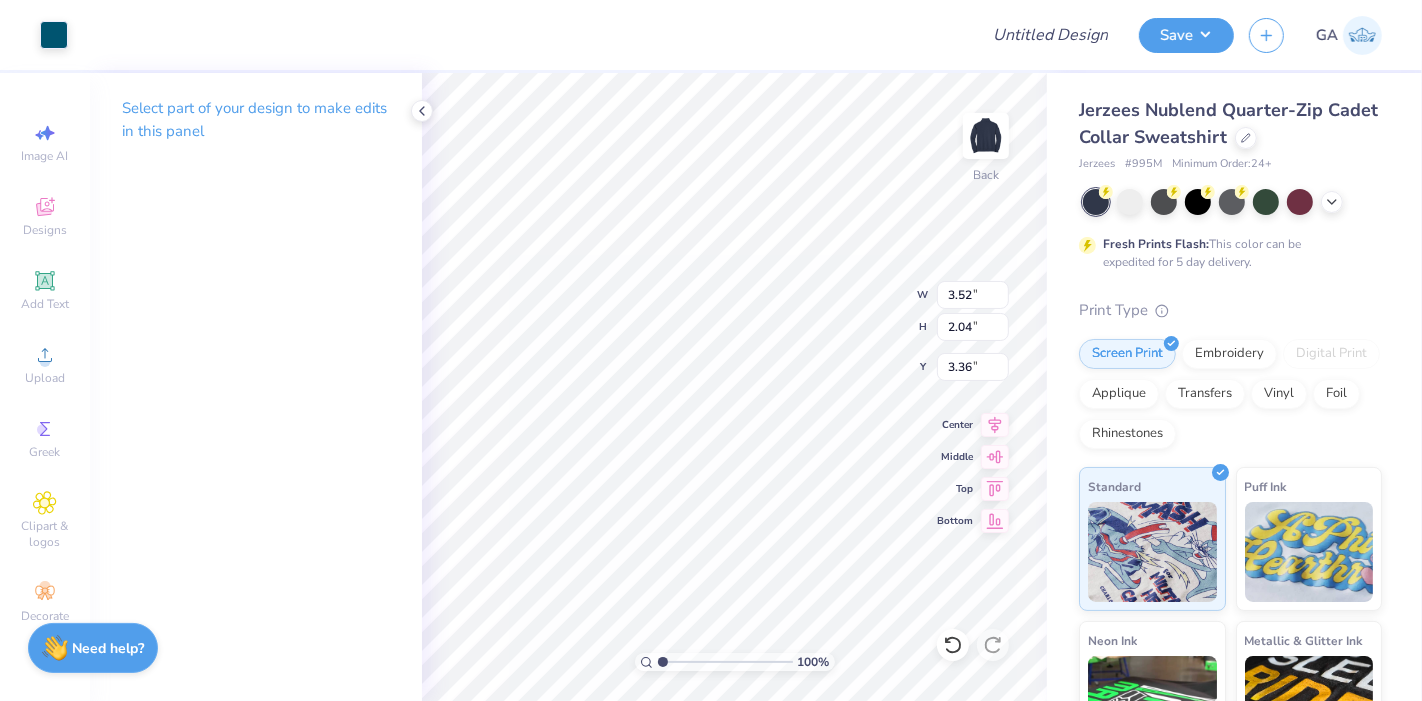type on "3.36" 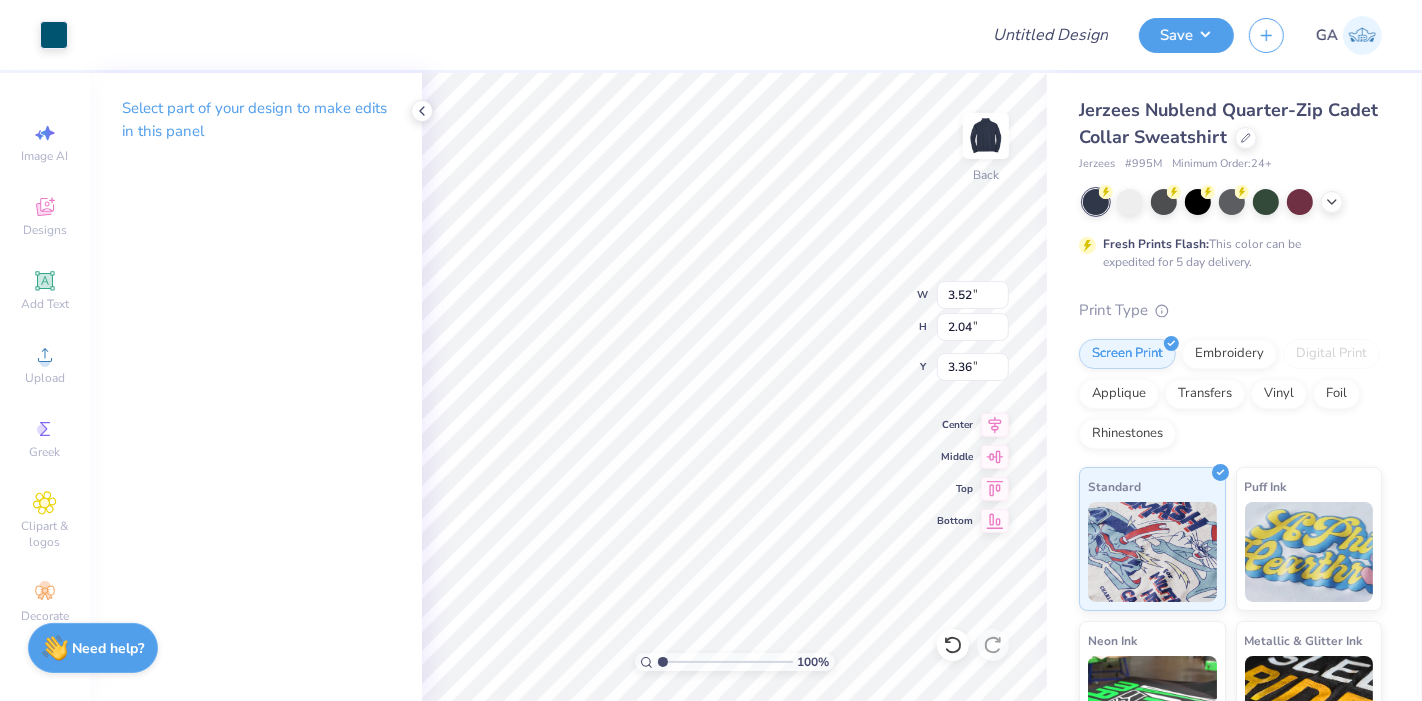type on "1.75" 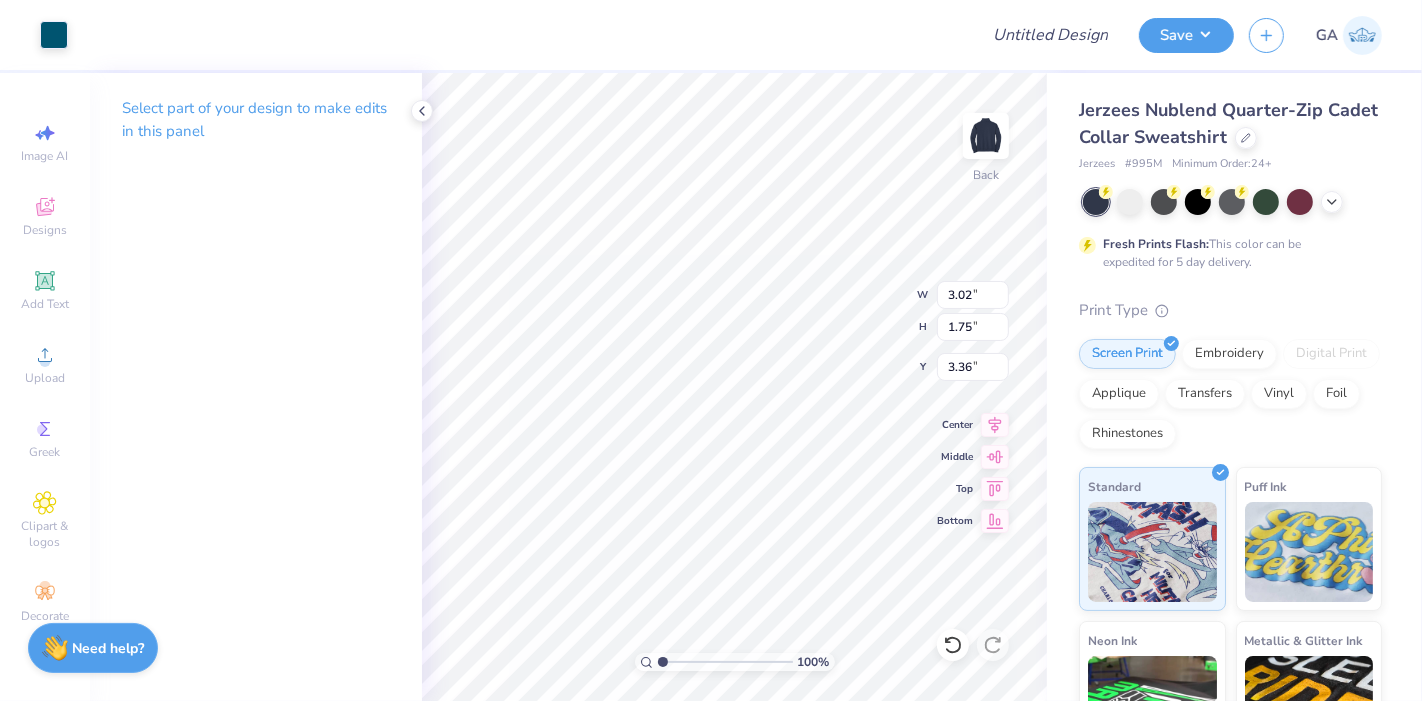 type on "3.58" 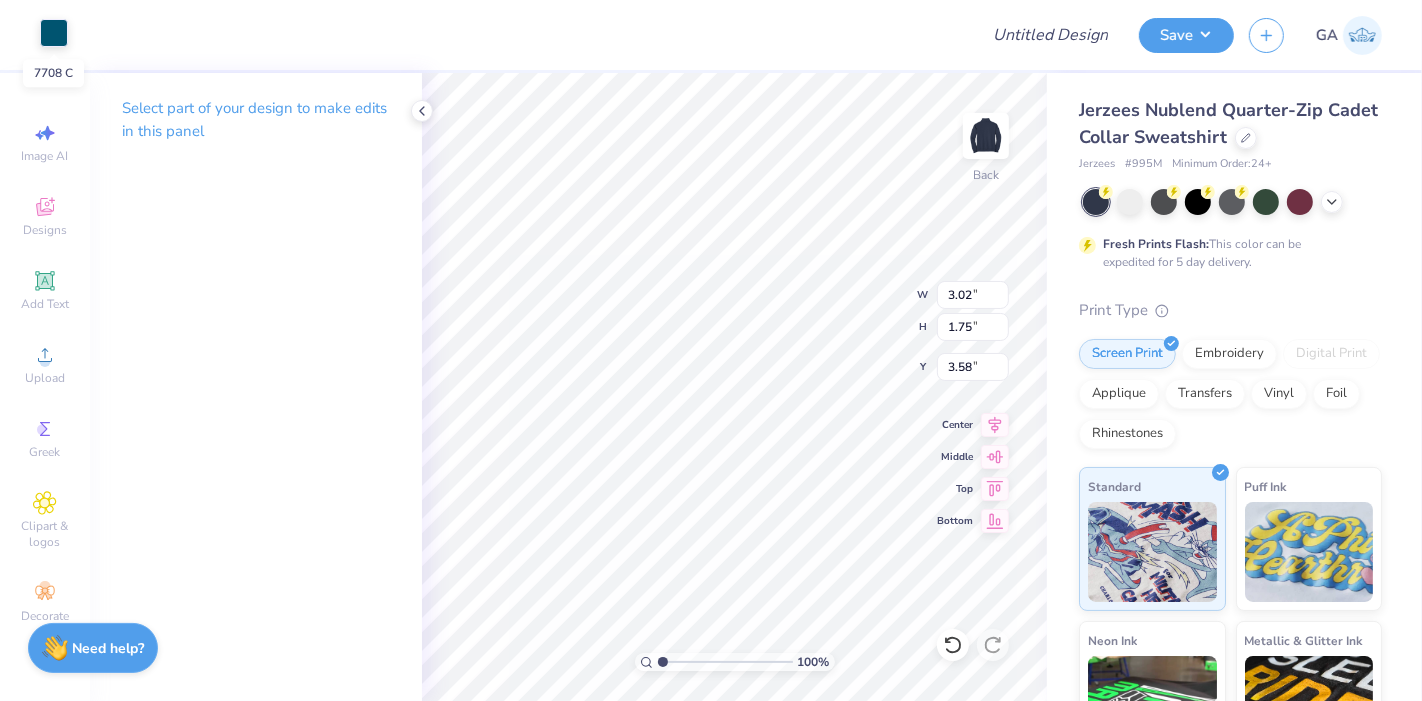 click at bounding box center (54, 33) 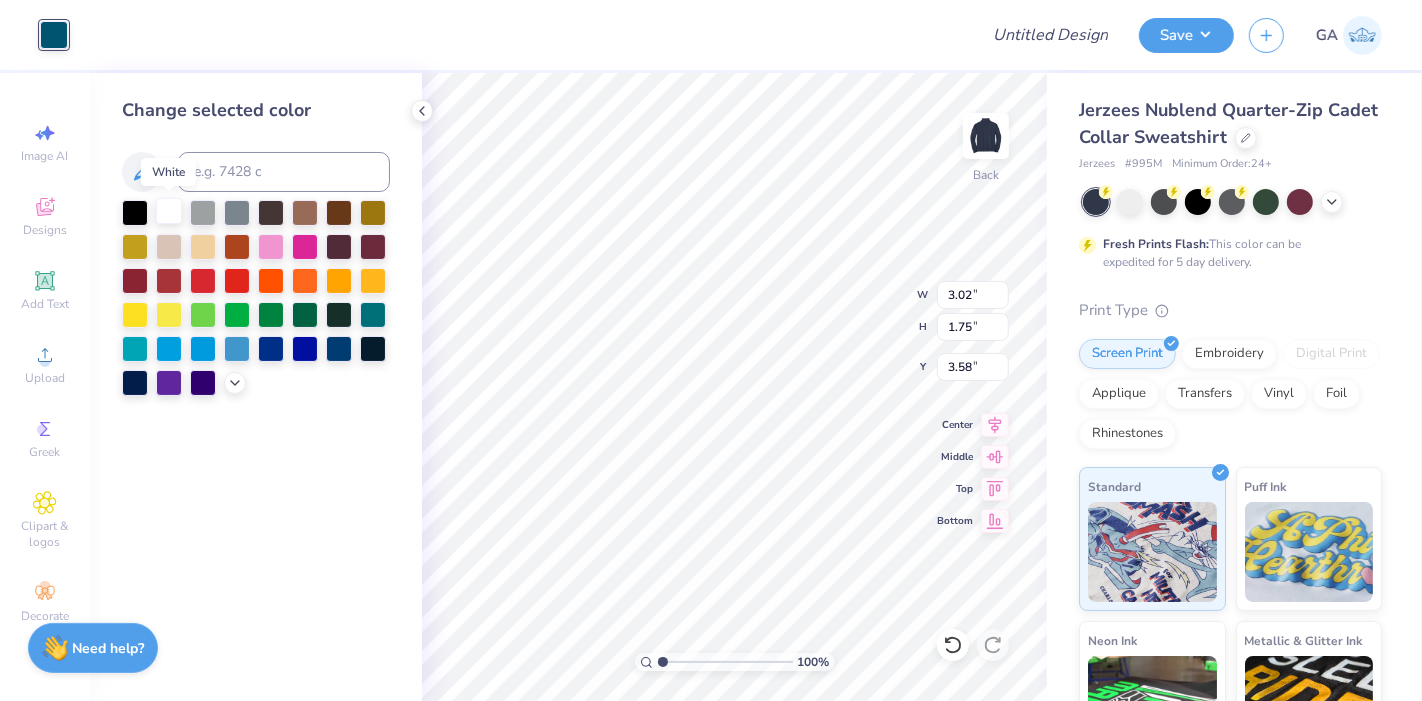 click at bounding box center [169, 211] 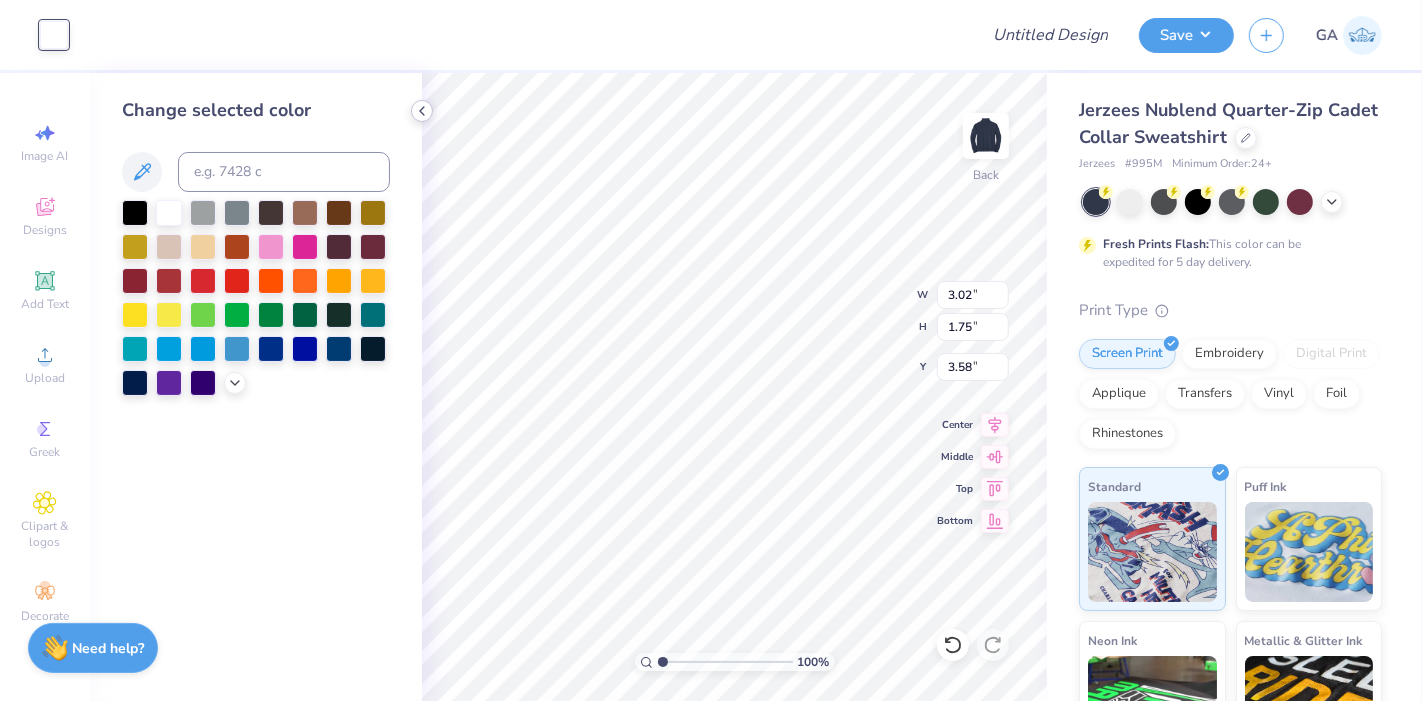click 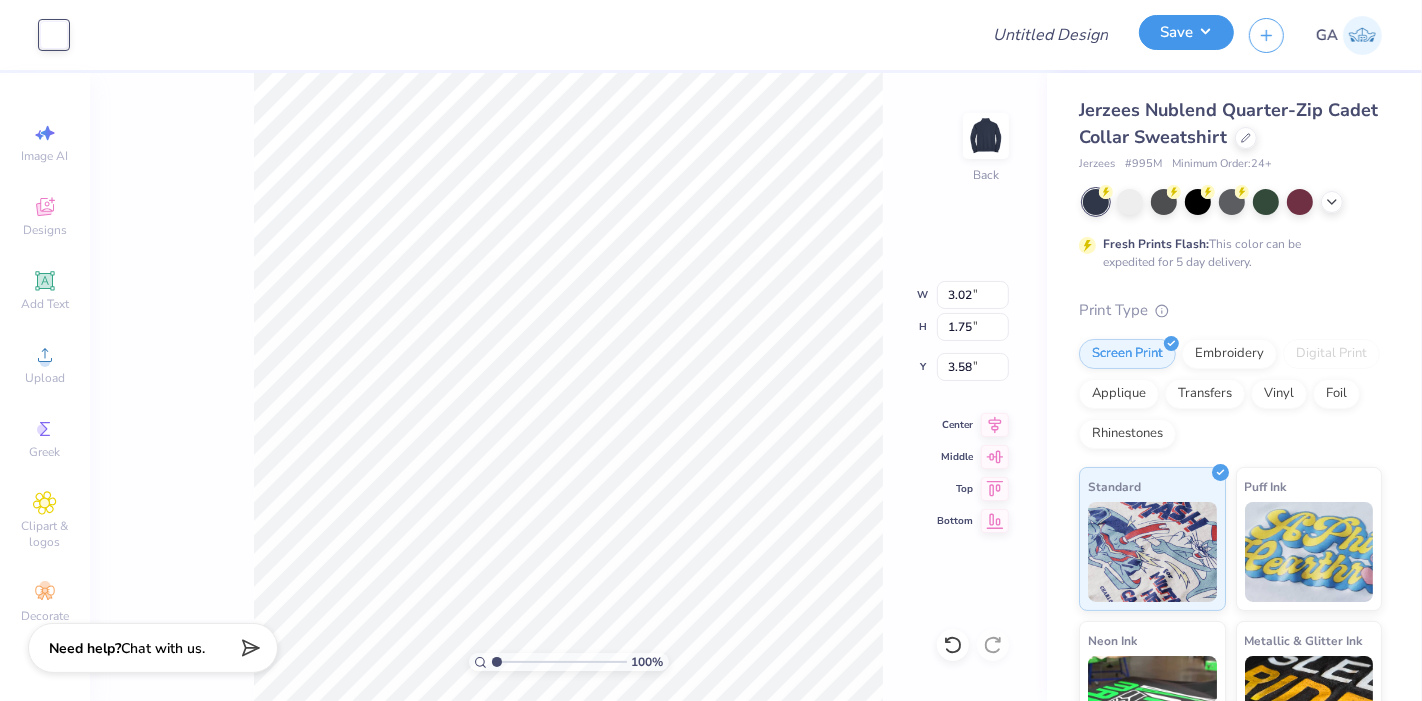click on "Save" at bounding box center [1186, 32] 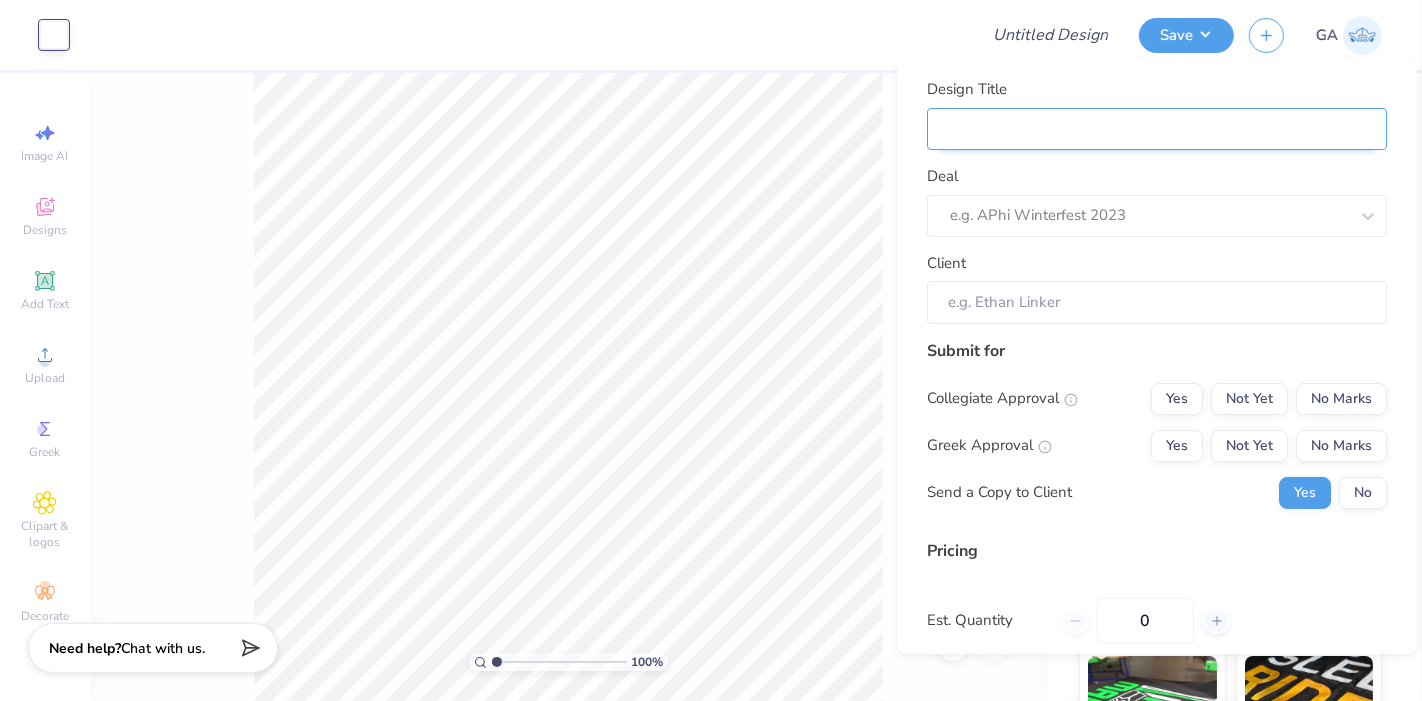 click on "Design Title" at bounding box center (1157, 128) 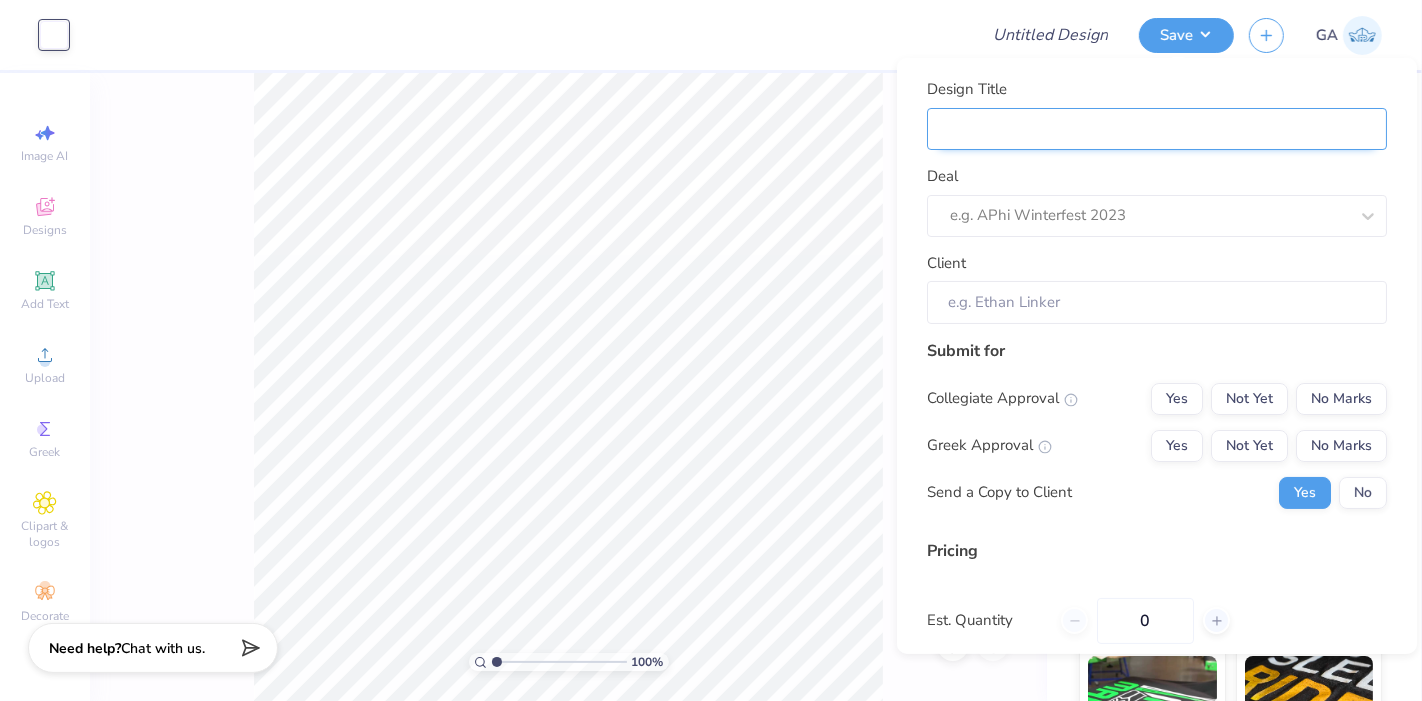 type on "Merch for LCG" 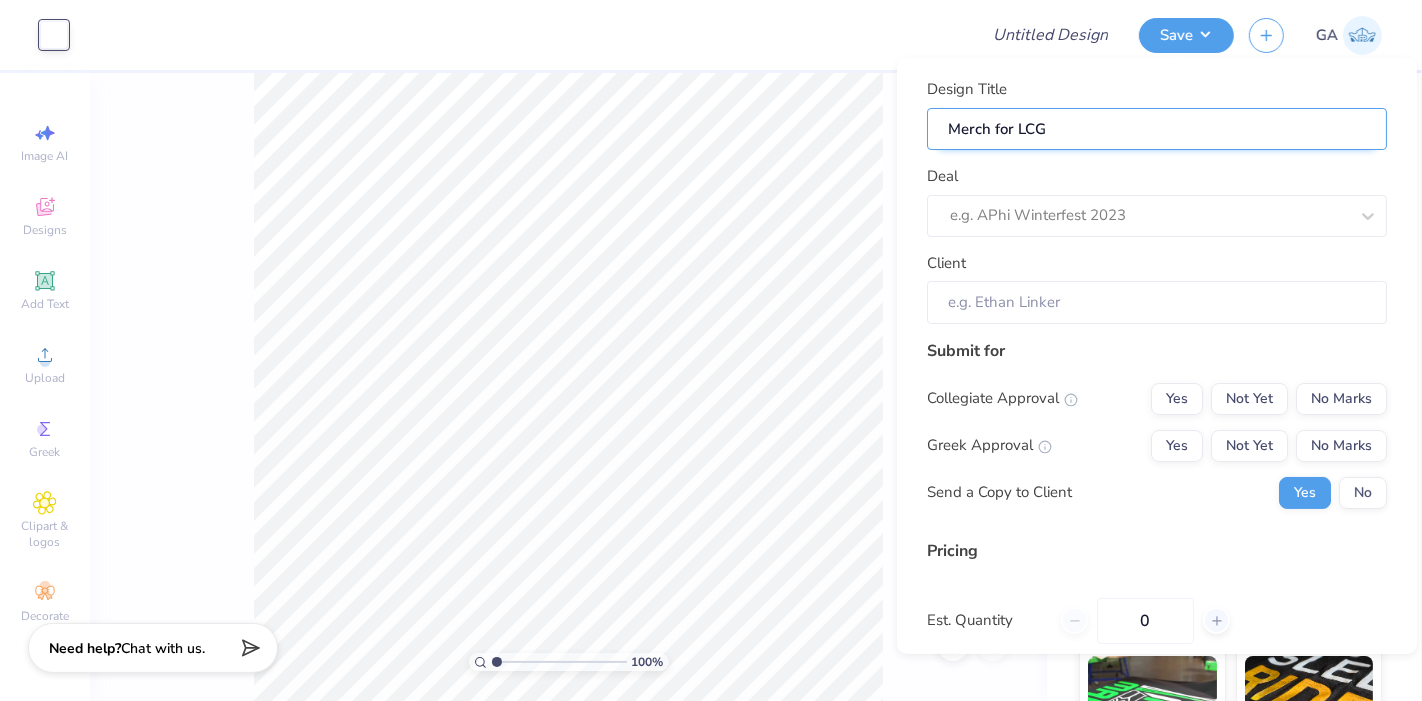 type on "Merch for LCG" 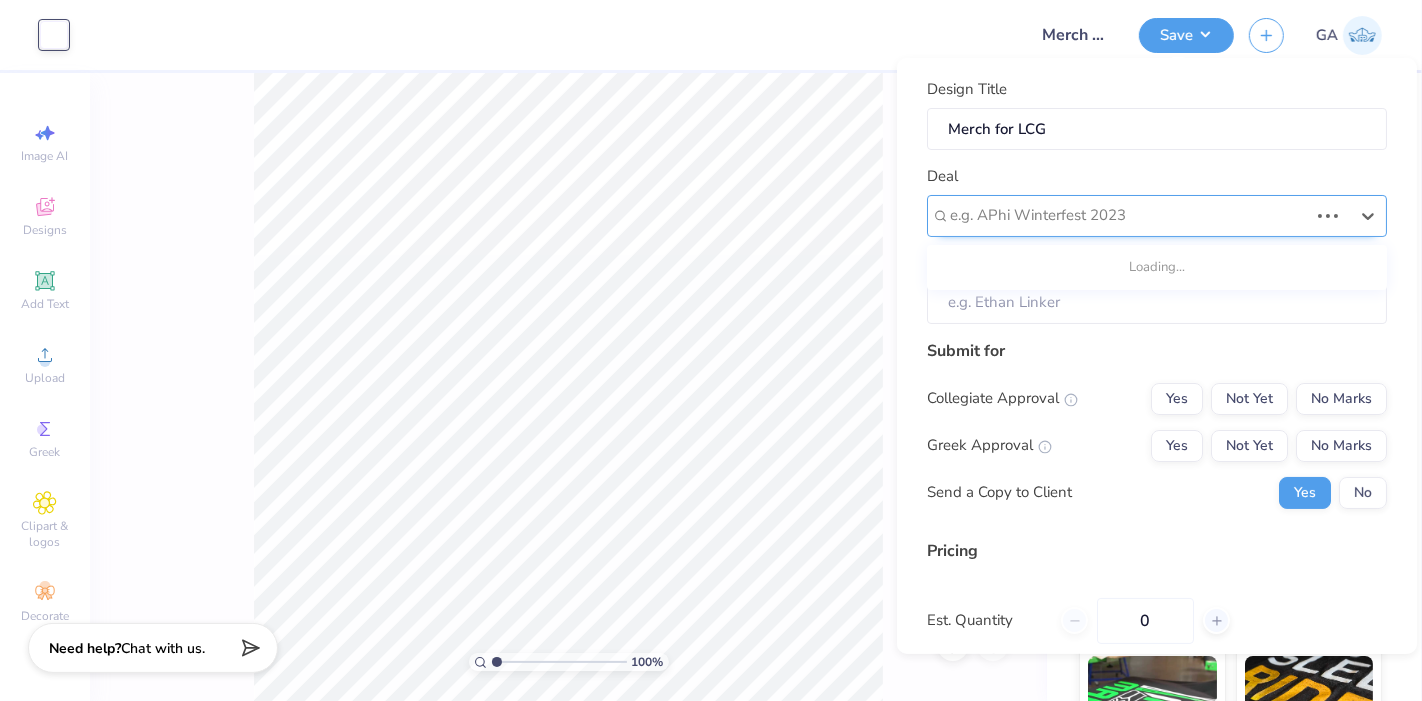 click at bounding box center [1129, 215] 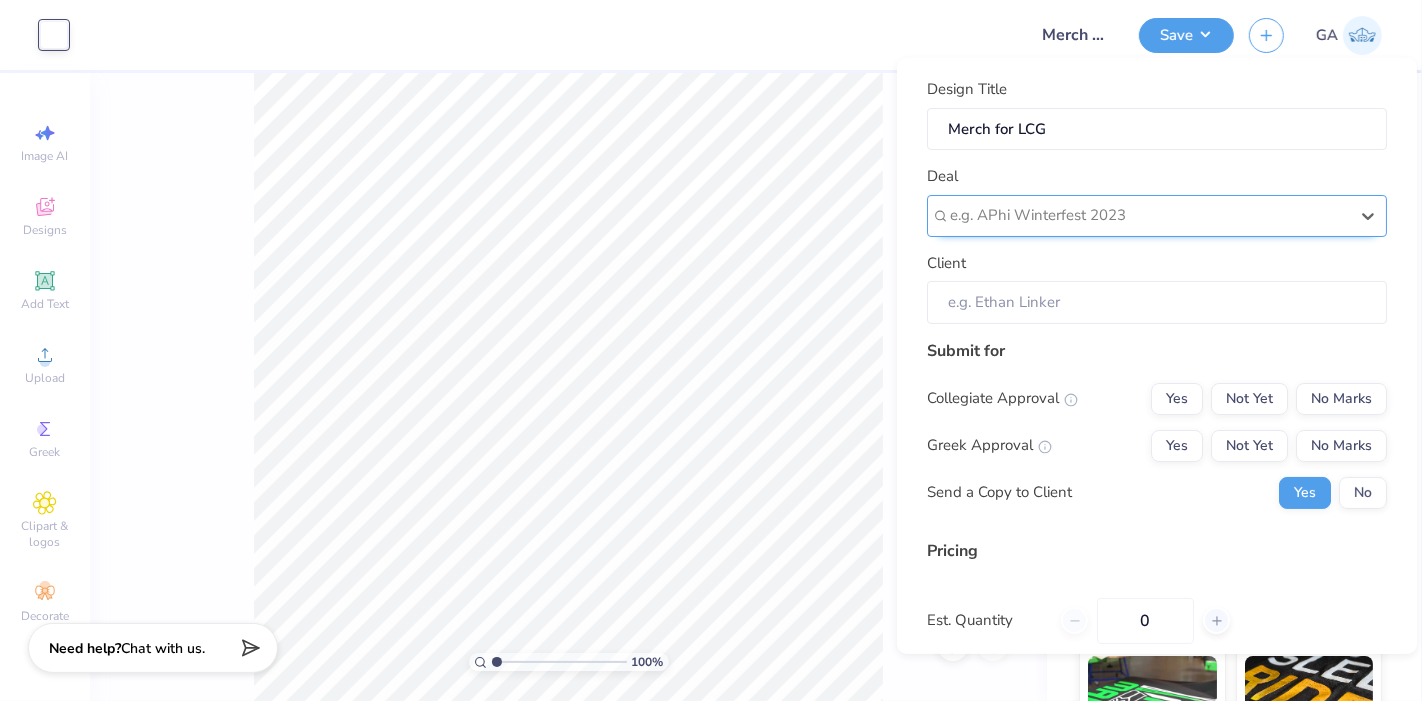 click at bounding box center [1149, 215] 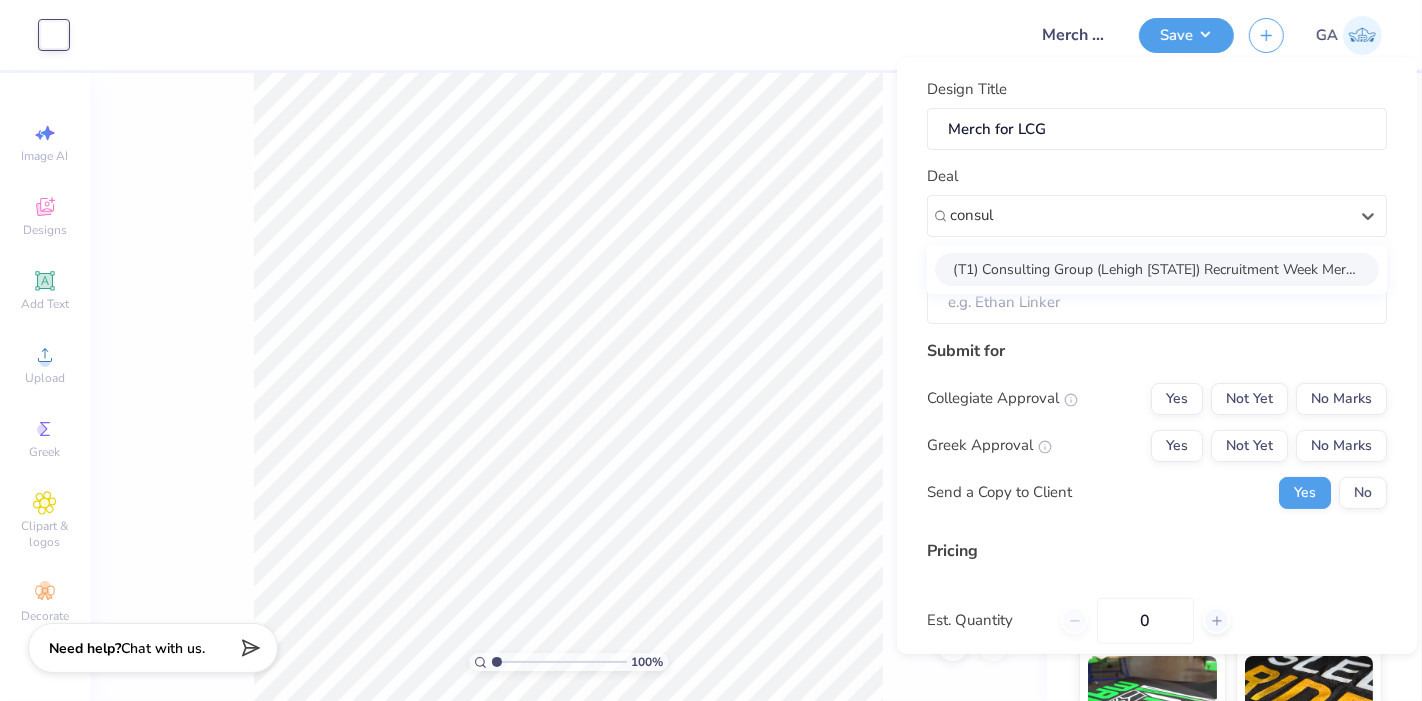 click on "(T1) Consulting Group (Lehigh University) Recruitment Week Merch (W1)" at bounding box center (1157, 268) 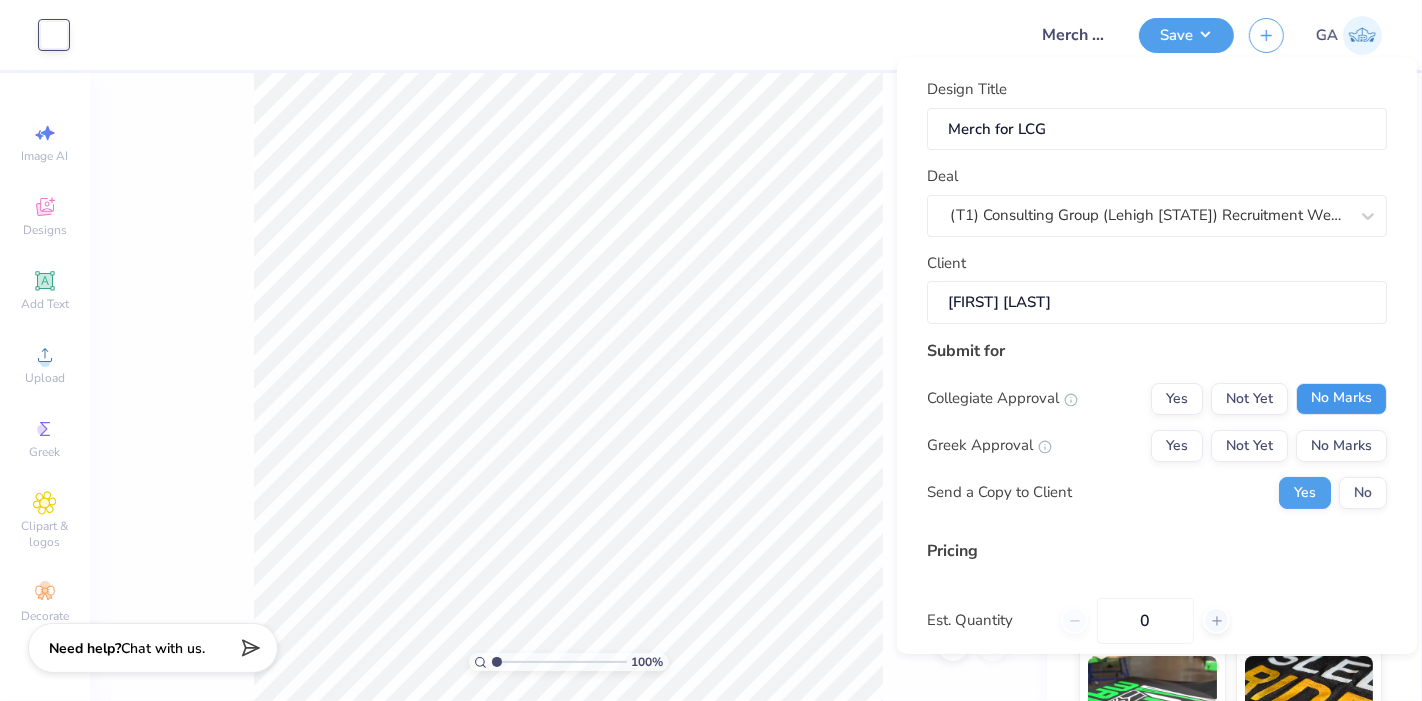 click on "No Marks" at bounding box center [1341, 398] 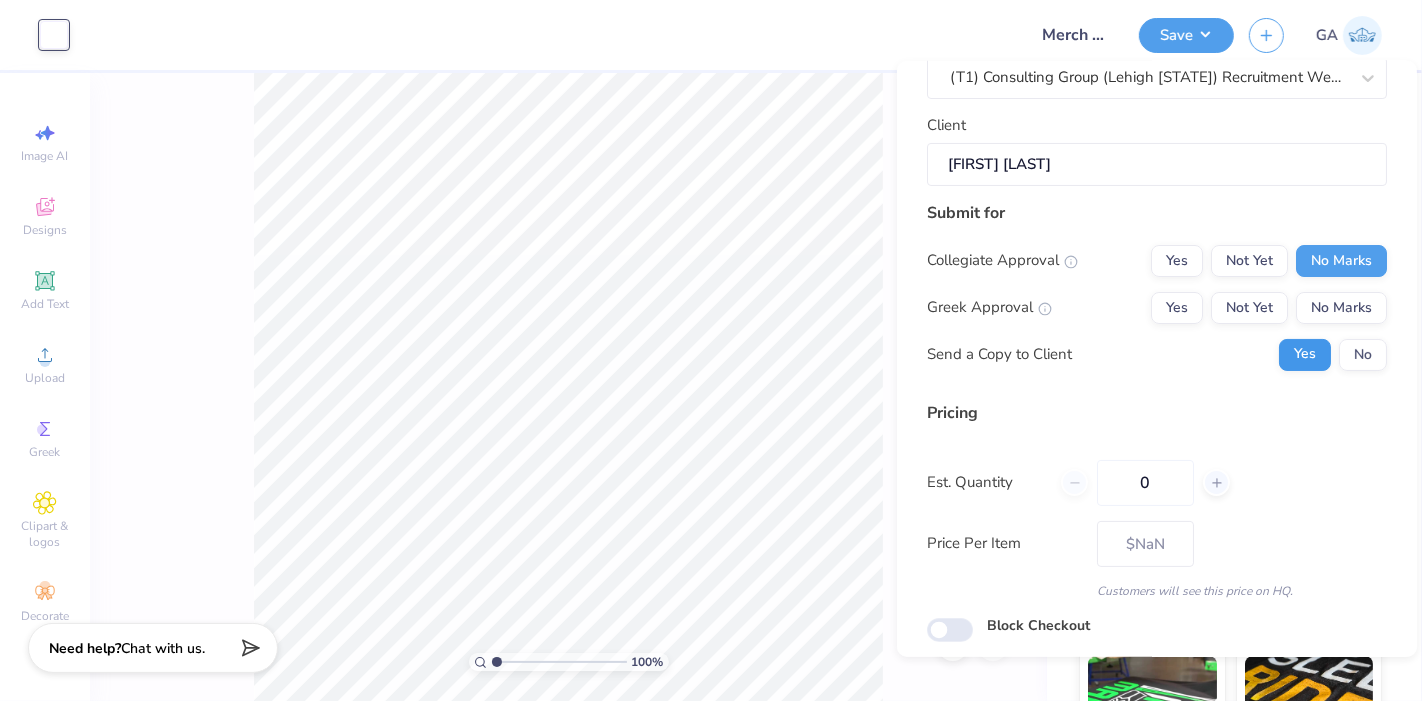 scroll, scrollTop: 142, scrollLeft: 0, axis: vertical 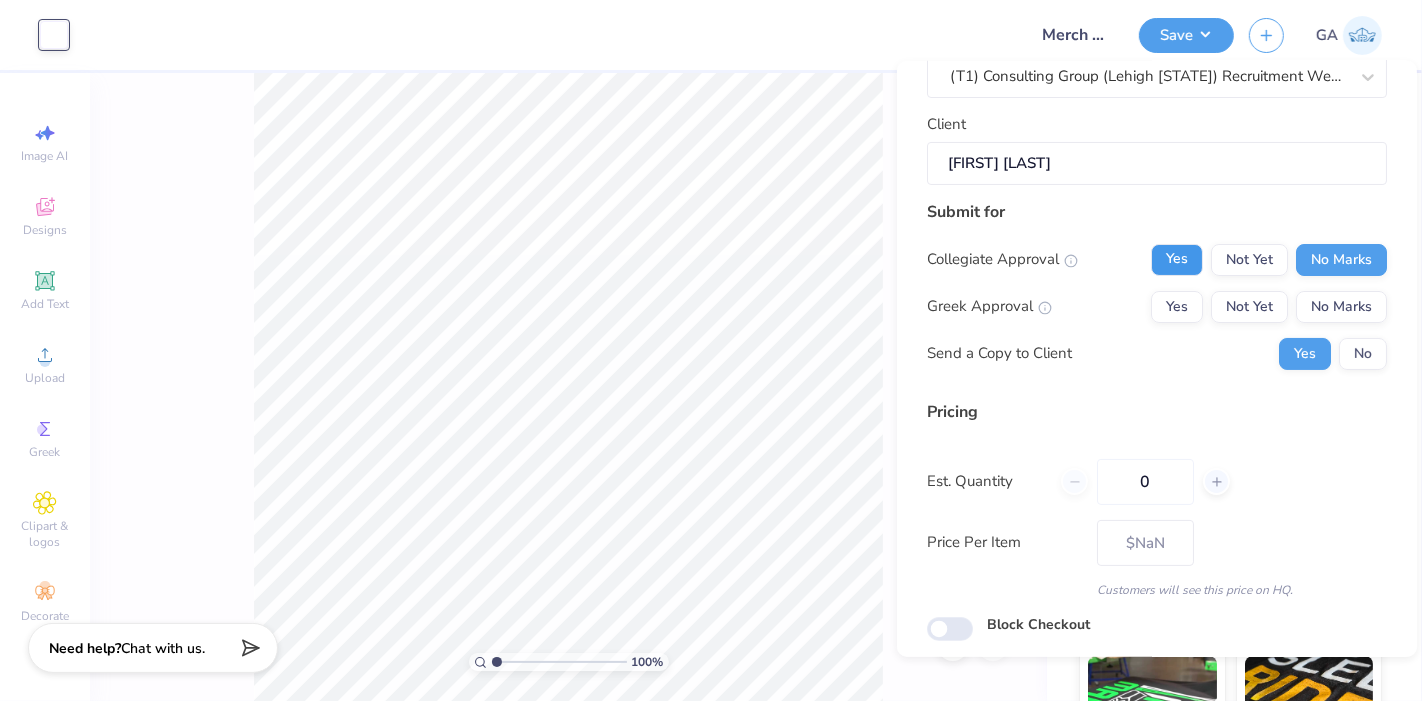 click on "Yes" at bounding box center (1177, 259) 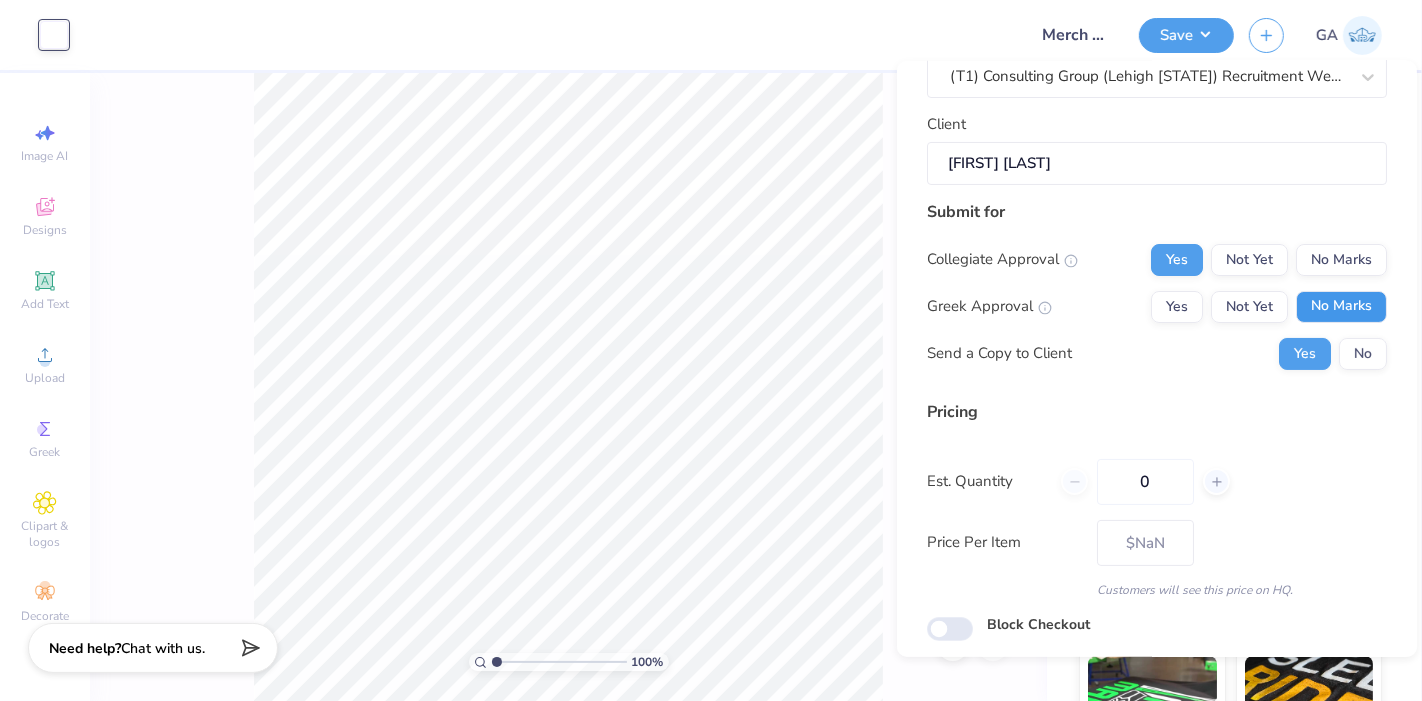 click on "No Marks" at bounding box center [1341, 306] 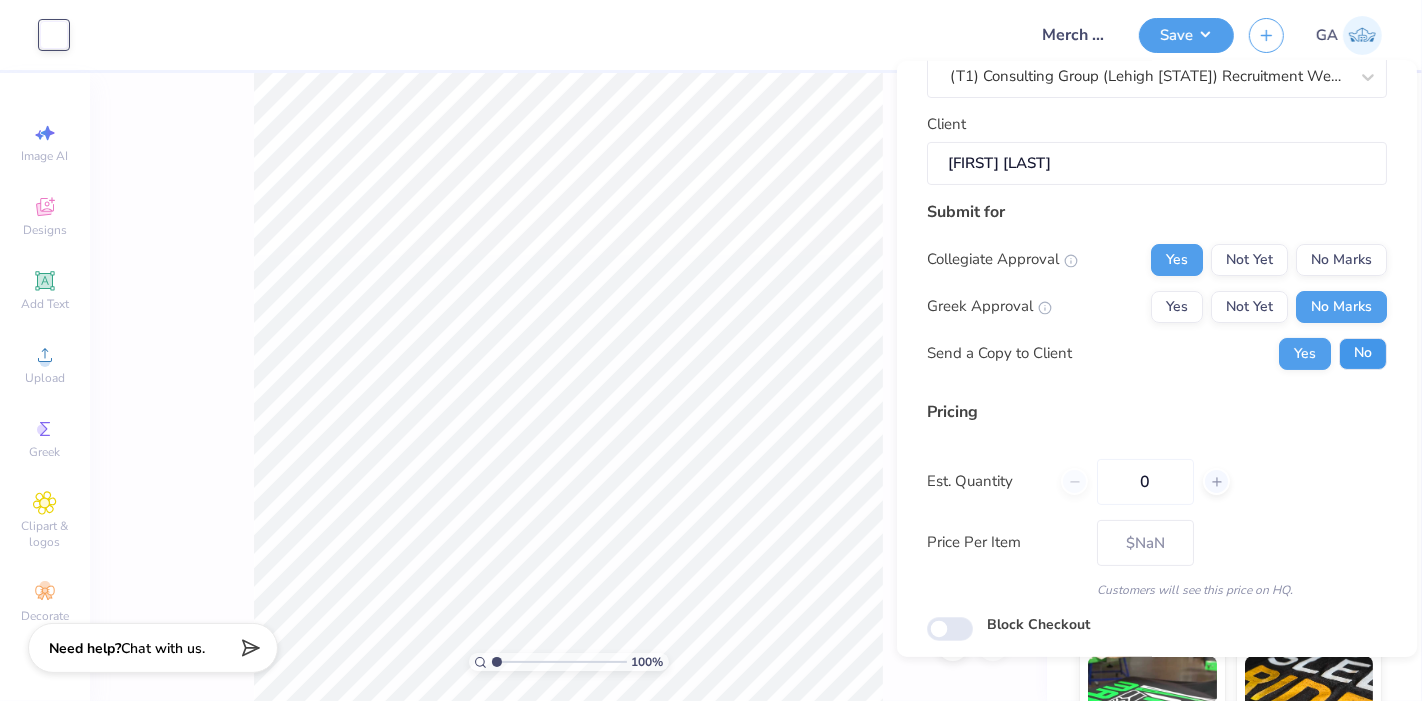 click on "No" at bounding box center (1363, 353) 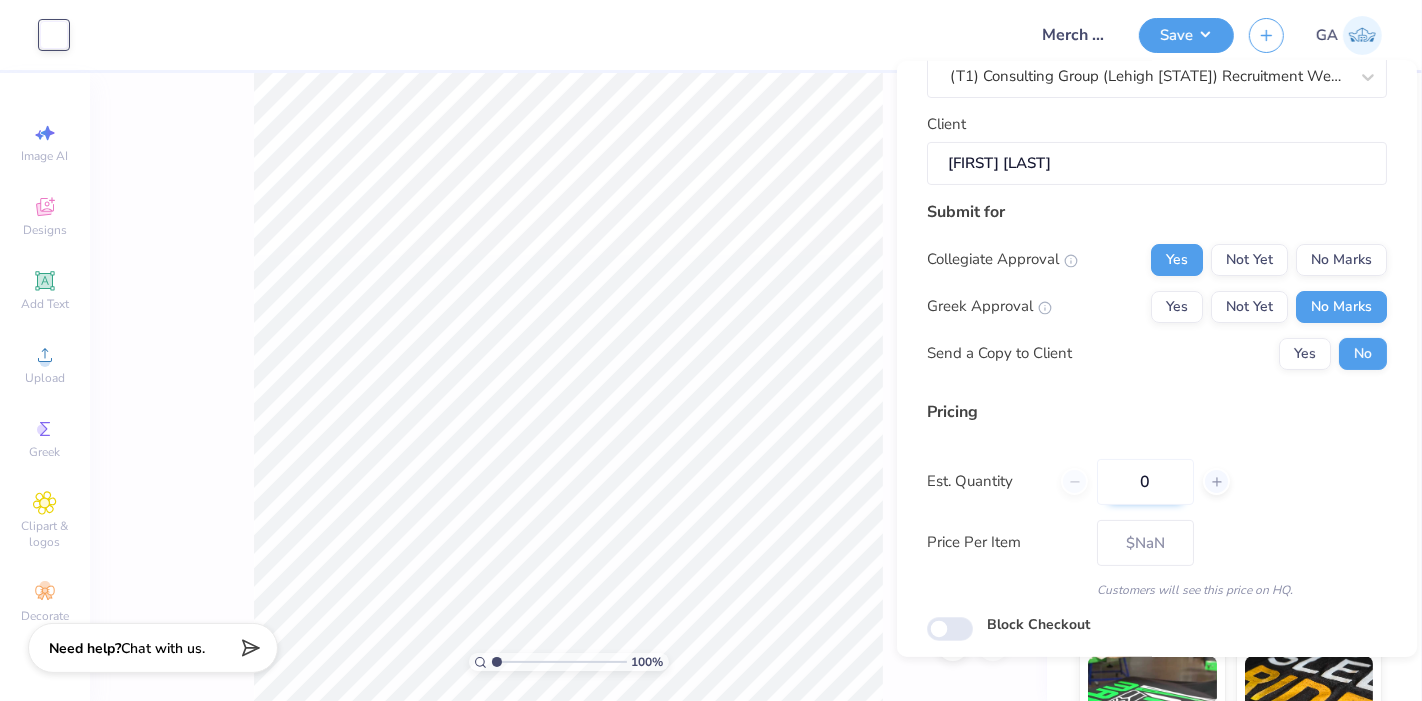 click on "0" at bounding box center [1145, 481] 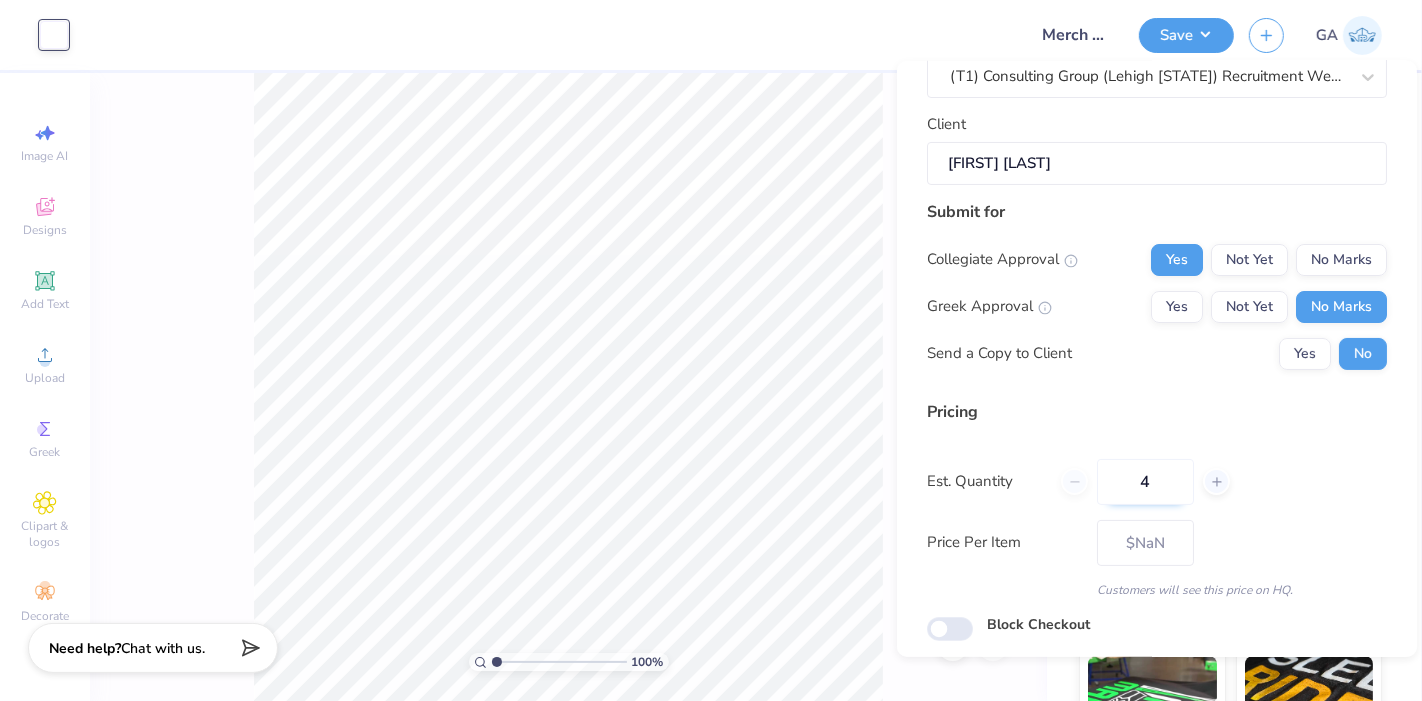 type on "48" 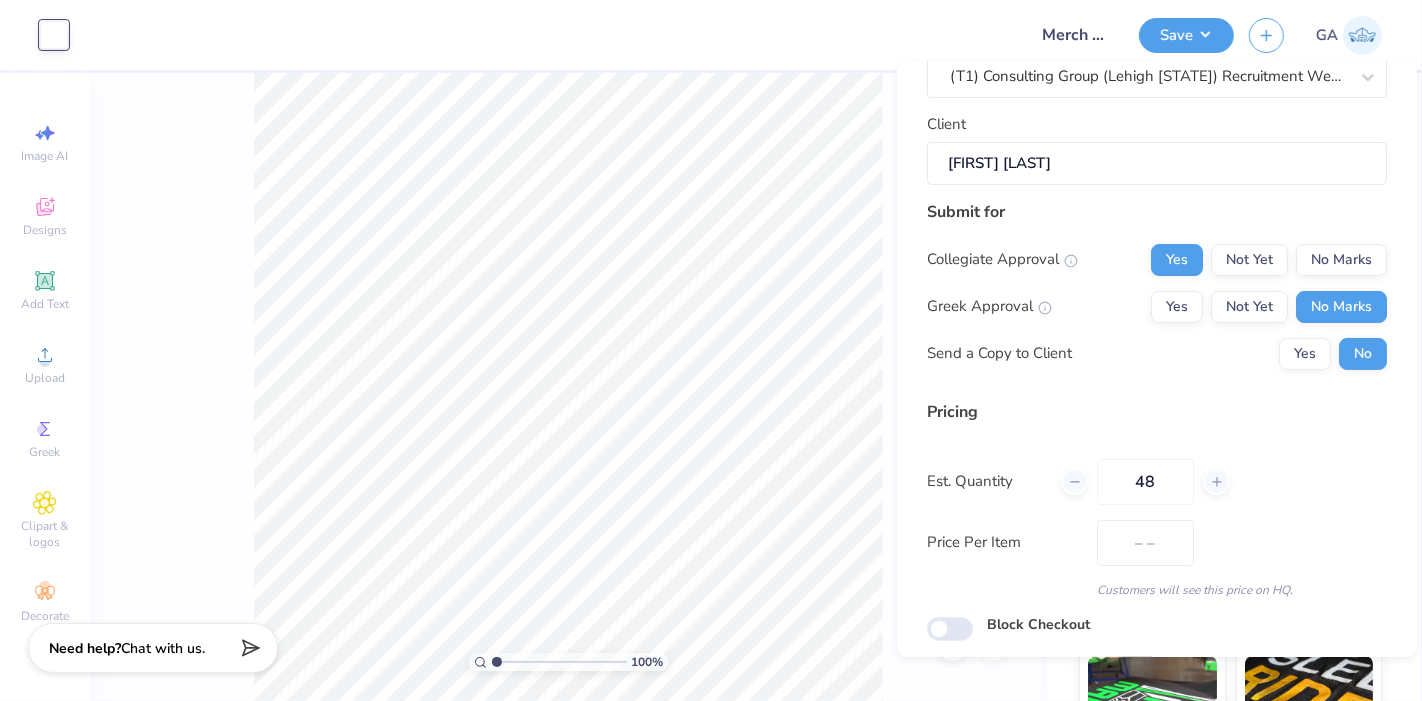 scroll, scrollTop: 206, scrollLeft: 0, axis: vertical 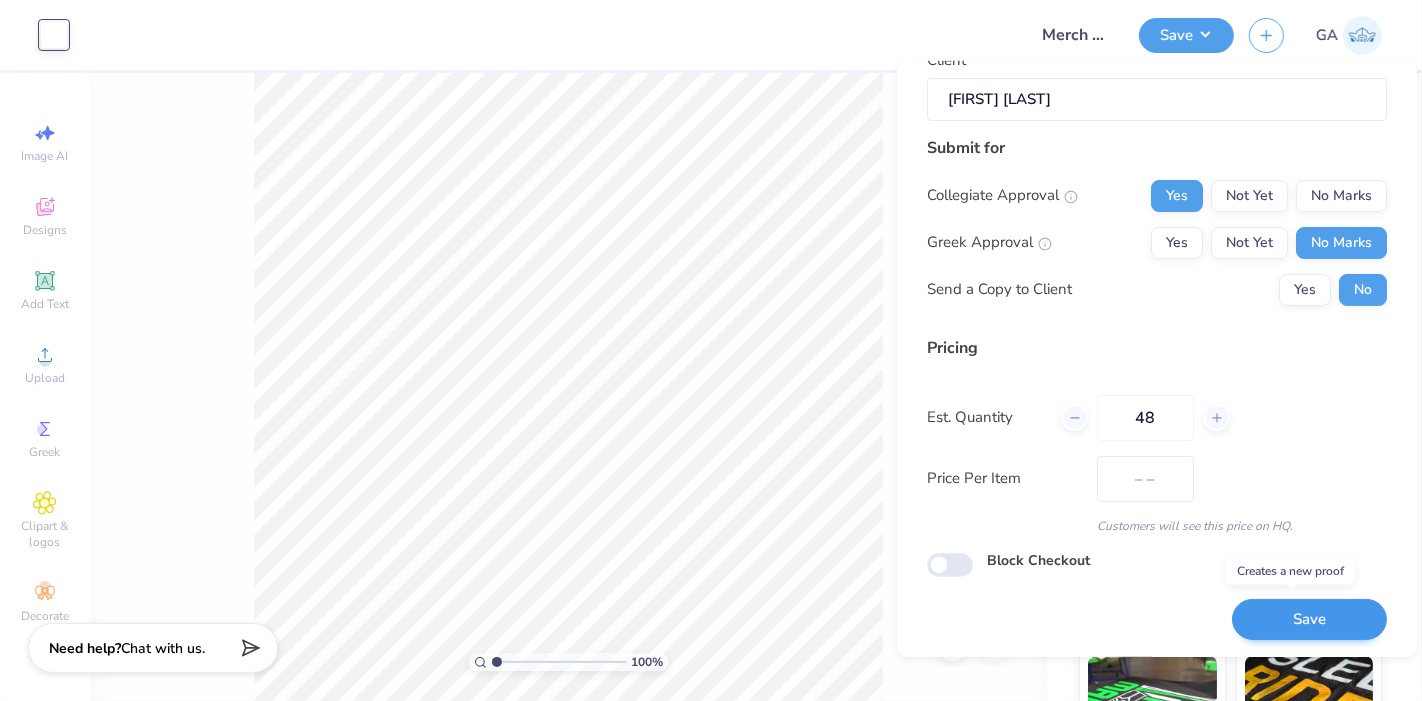 type on "$36.76" 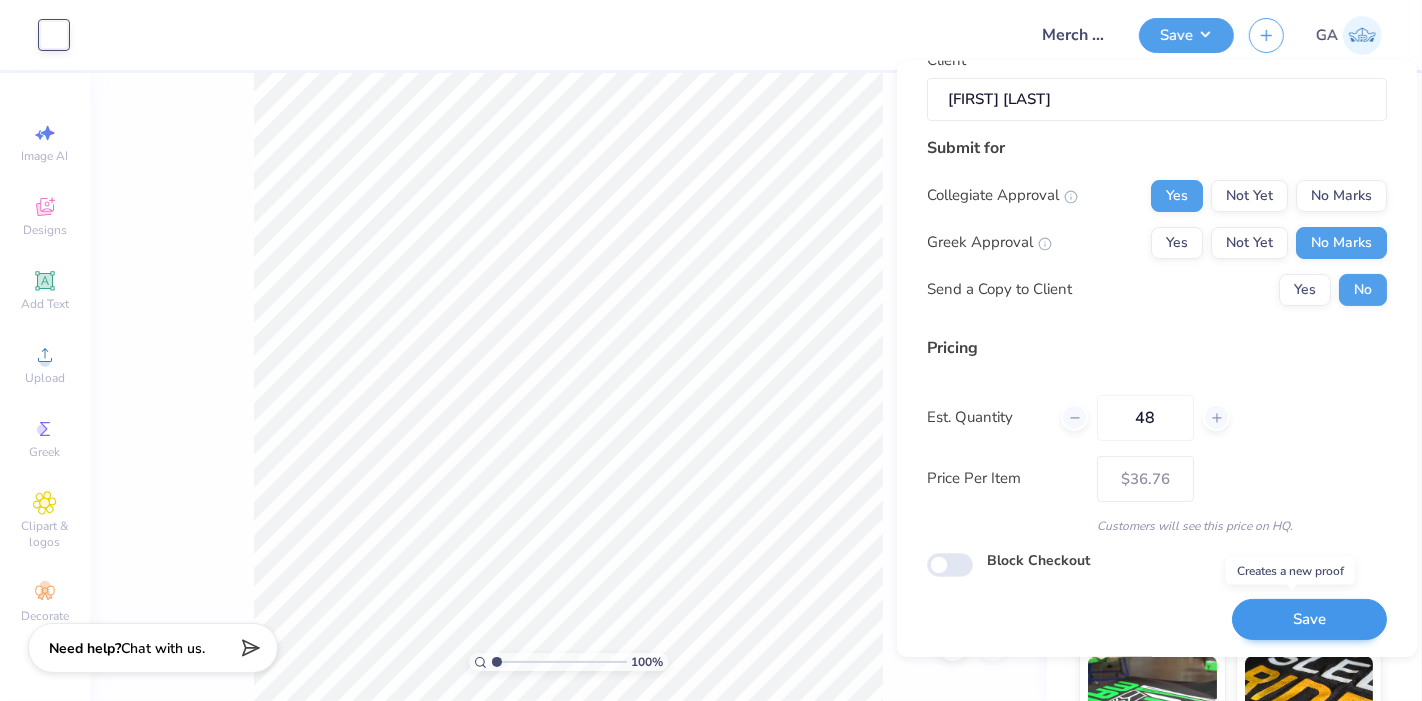 type on "48" 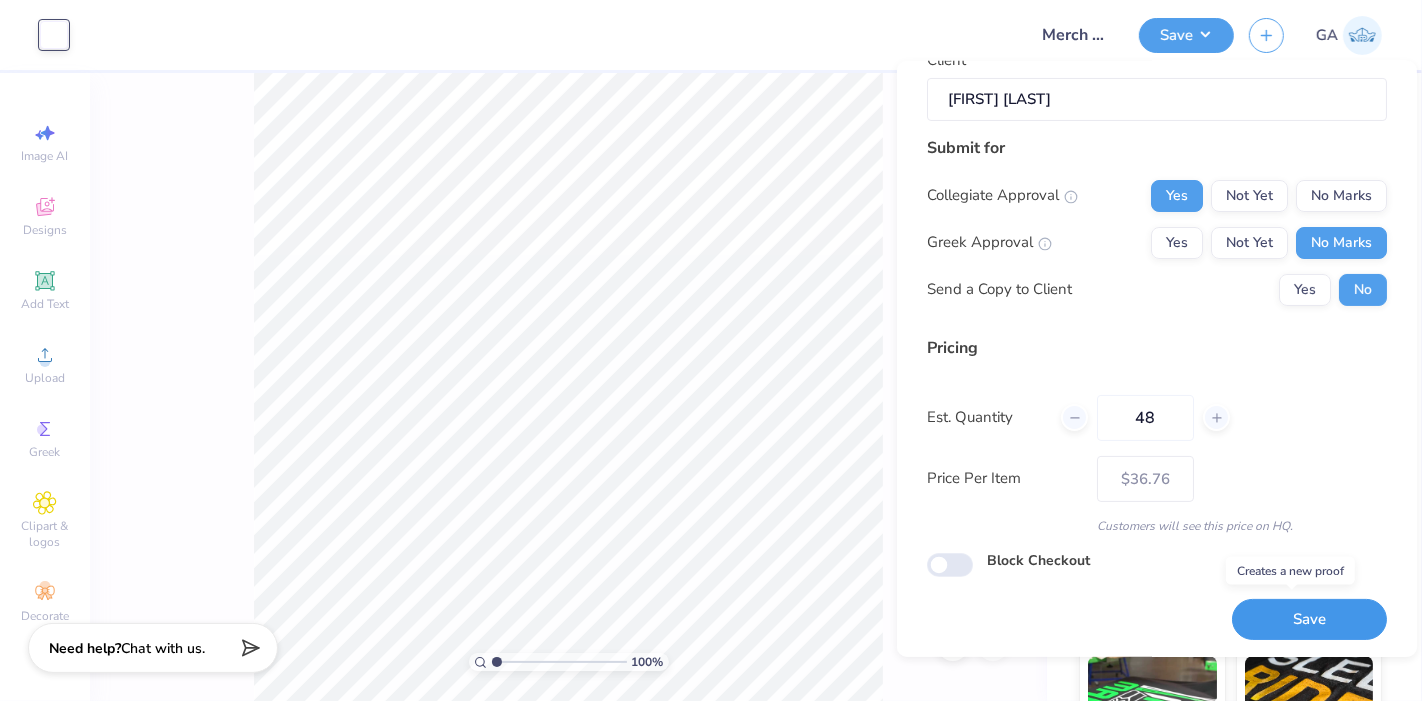 click on "Save" at bounding box center [1309, 619] 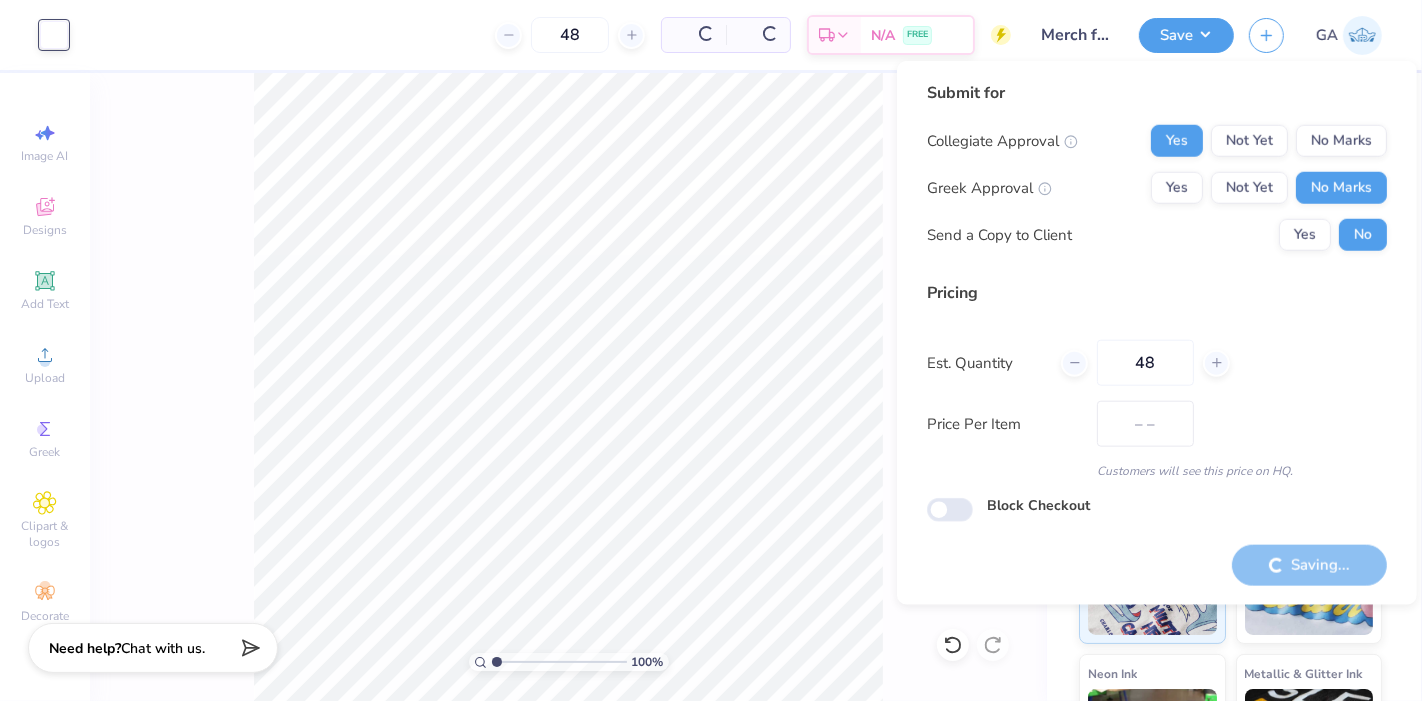 scroll, scrollTop: 0, scrollLeft: 0, axis: both 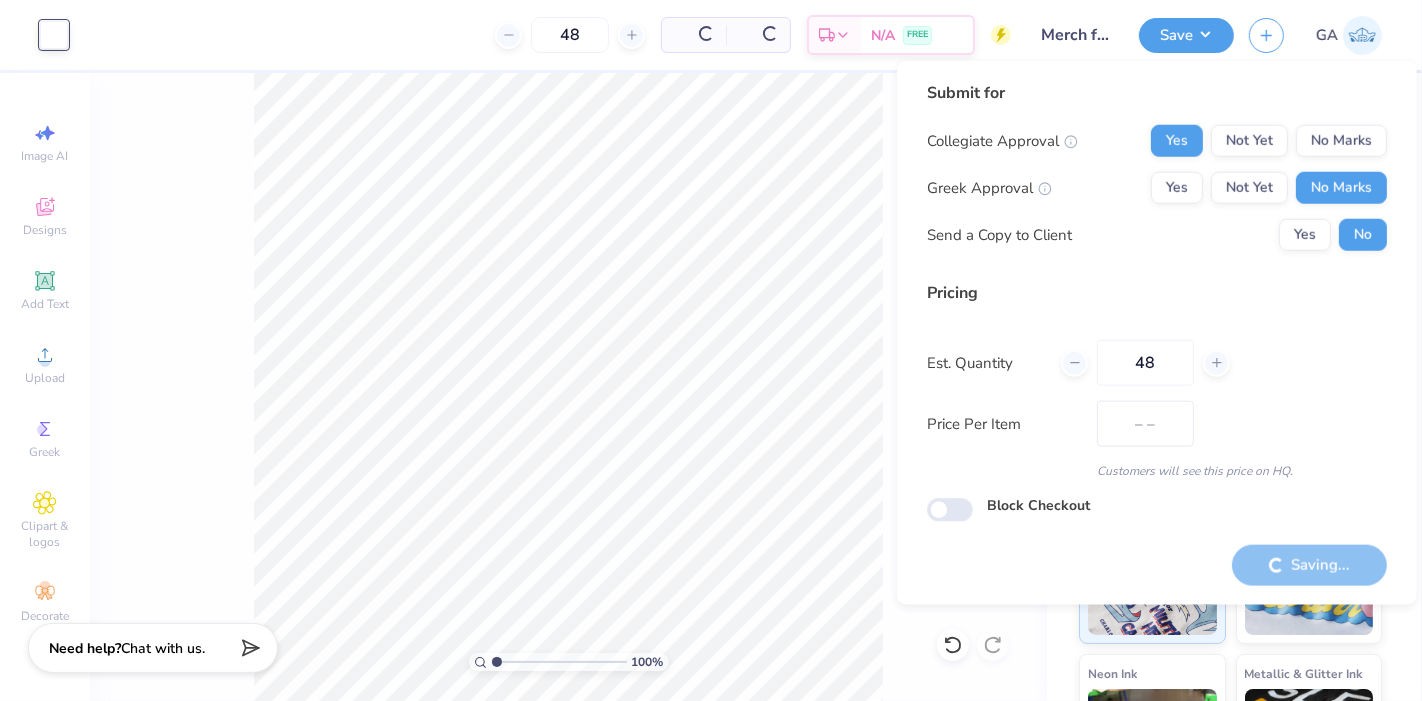 type on "$30.32" 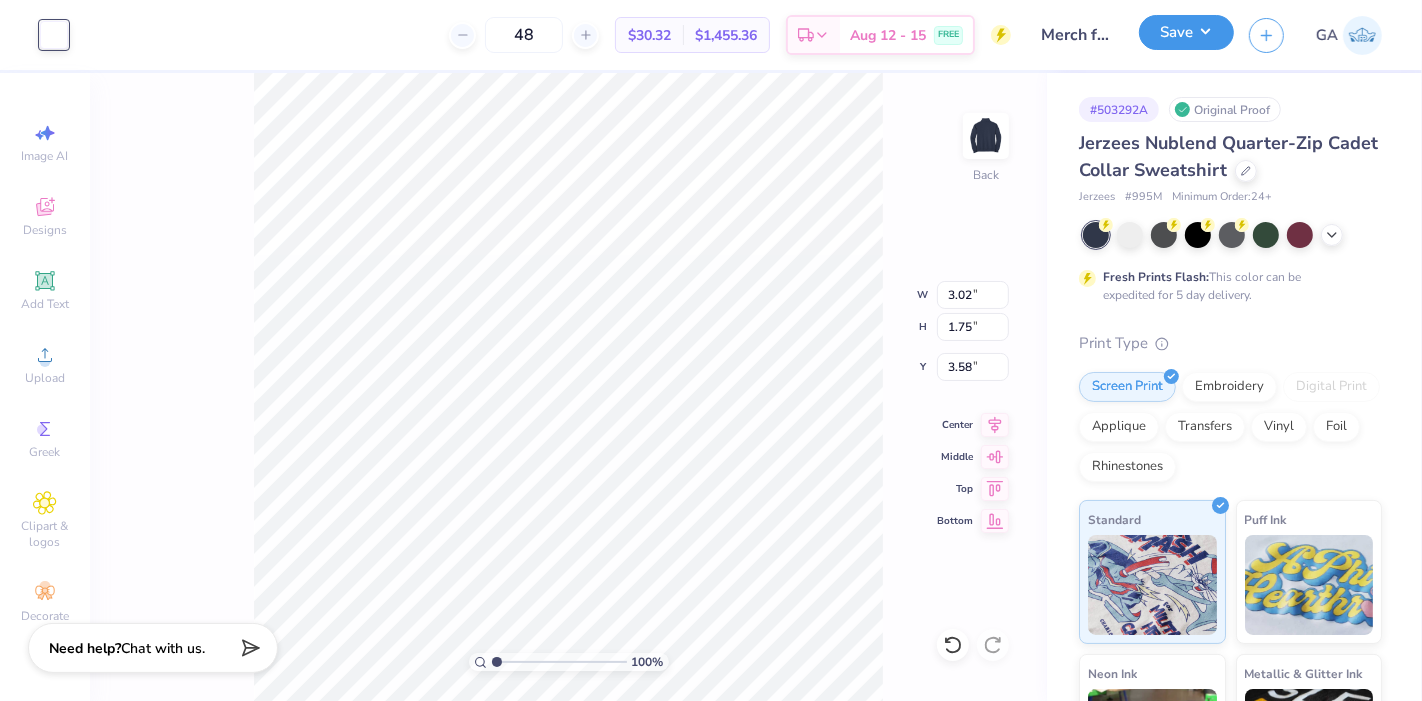 click on "Save" at bounding box center [1186, 32] 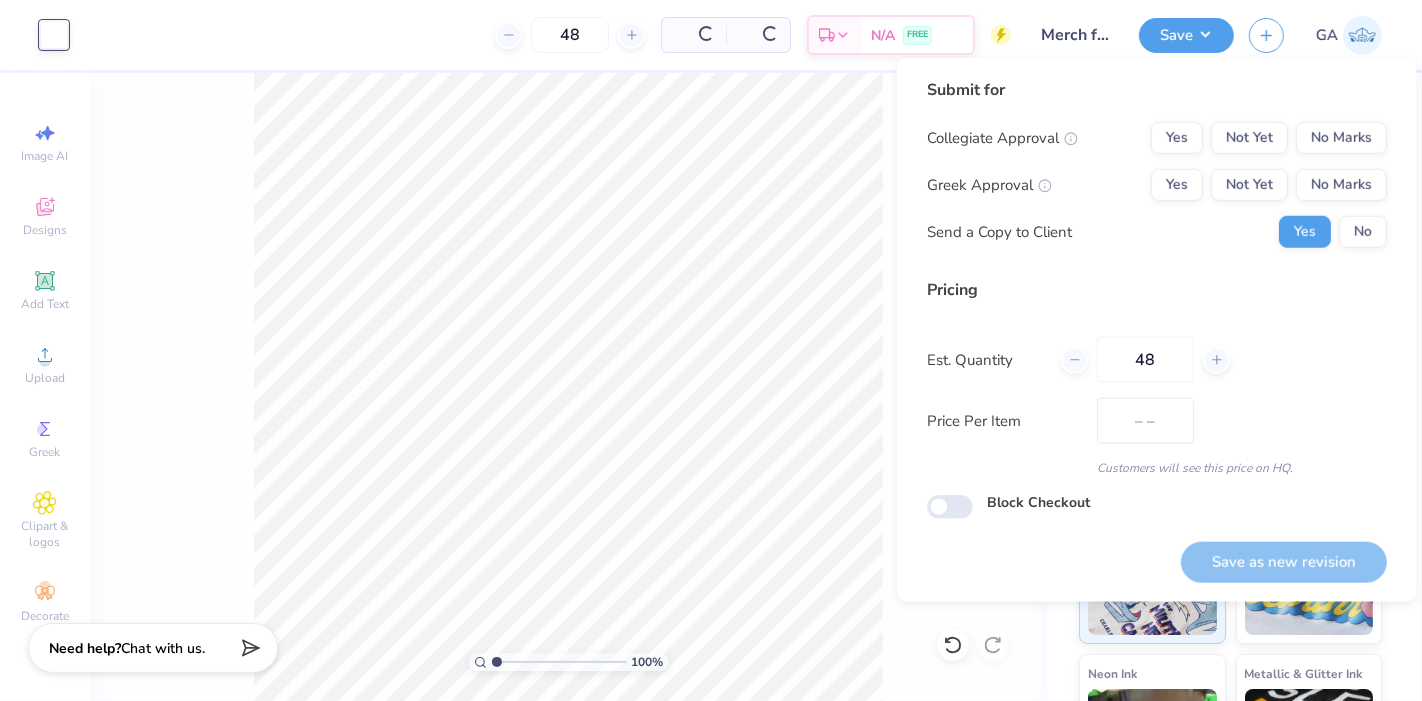 type on "$36.76" 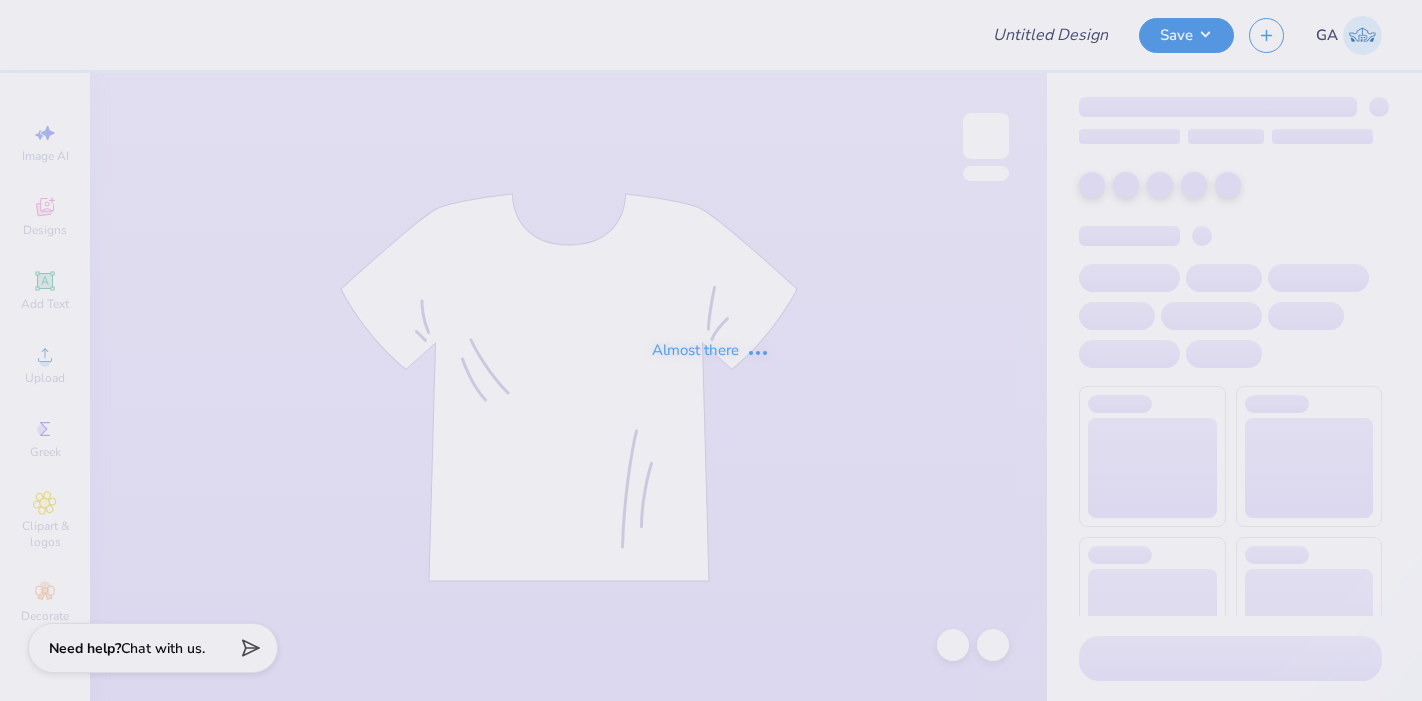 scroll, scrollTop: 0, scrollLeft: 0, axis: both 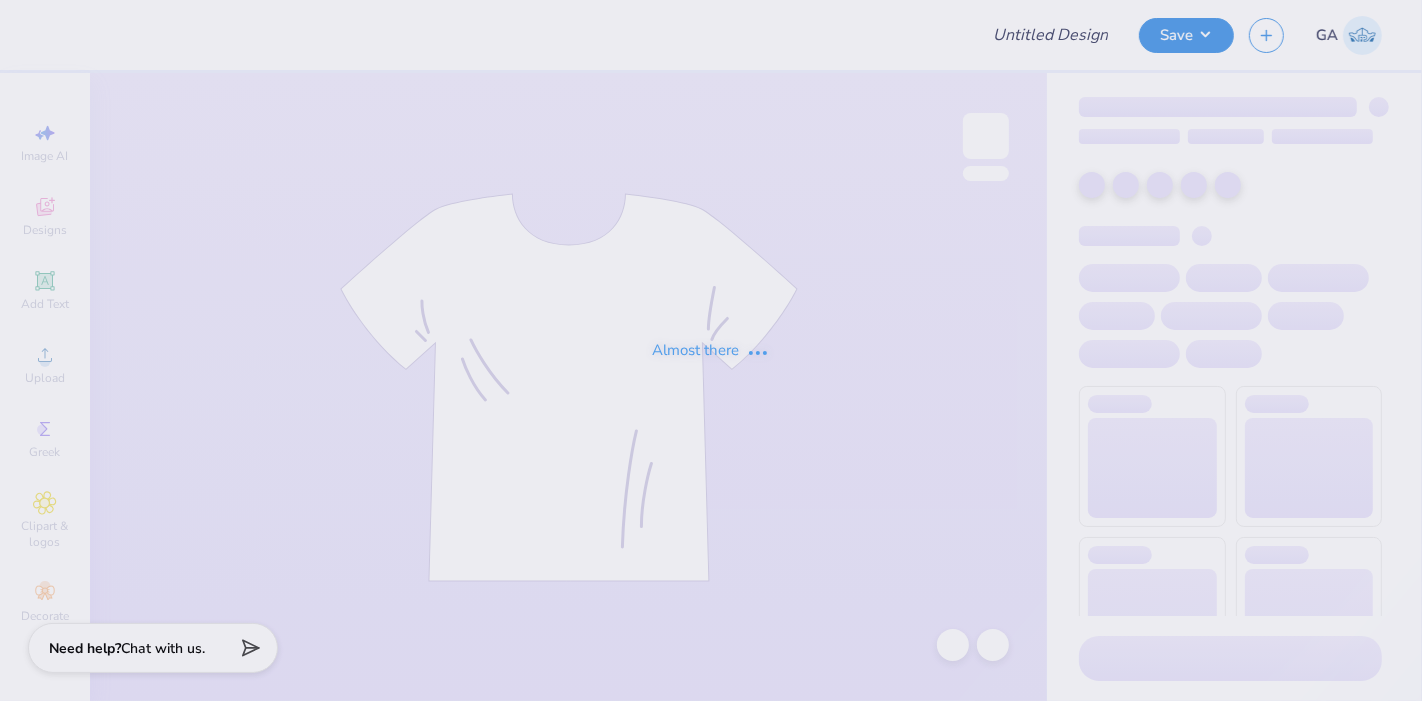 type on "Merch for Abacus Technologies" 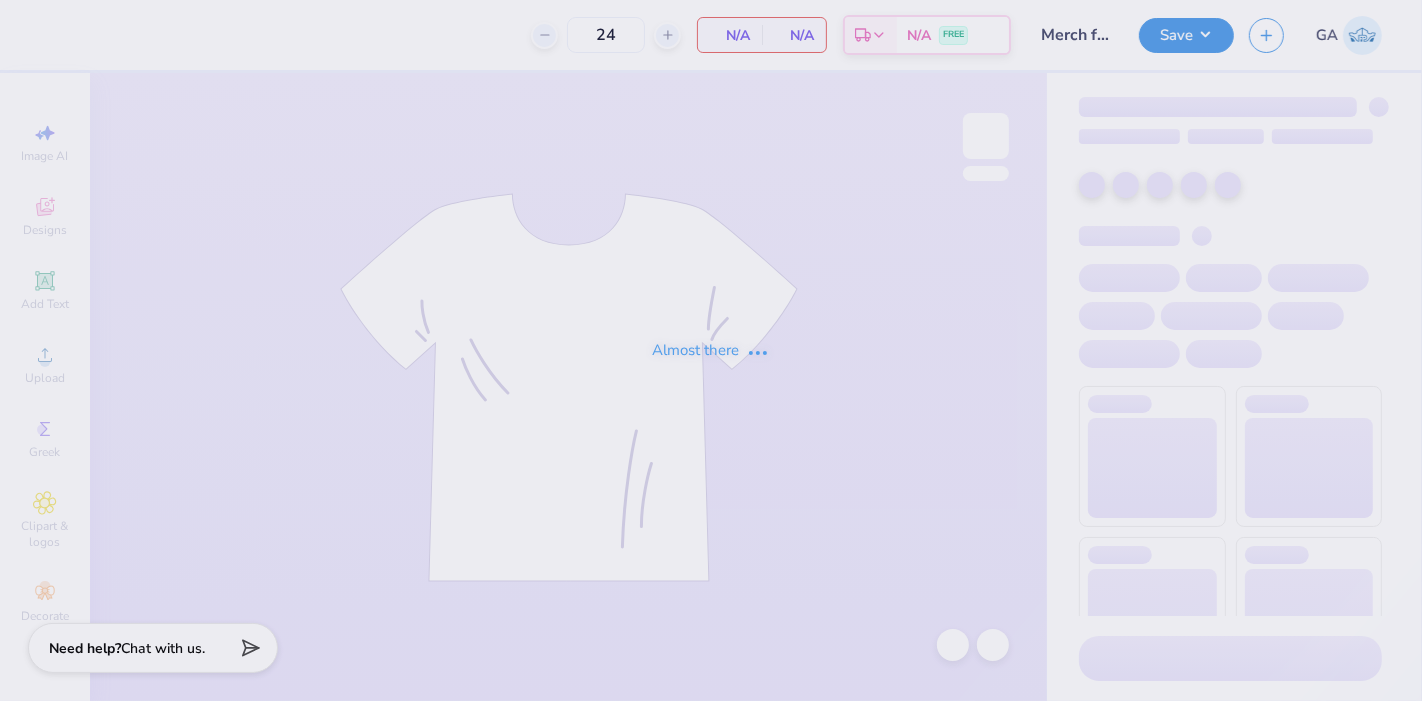 scroll, scrollTop: 0, scrollLeft: 0, axis: both 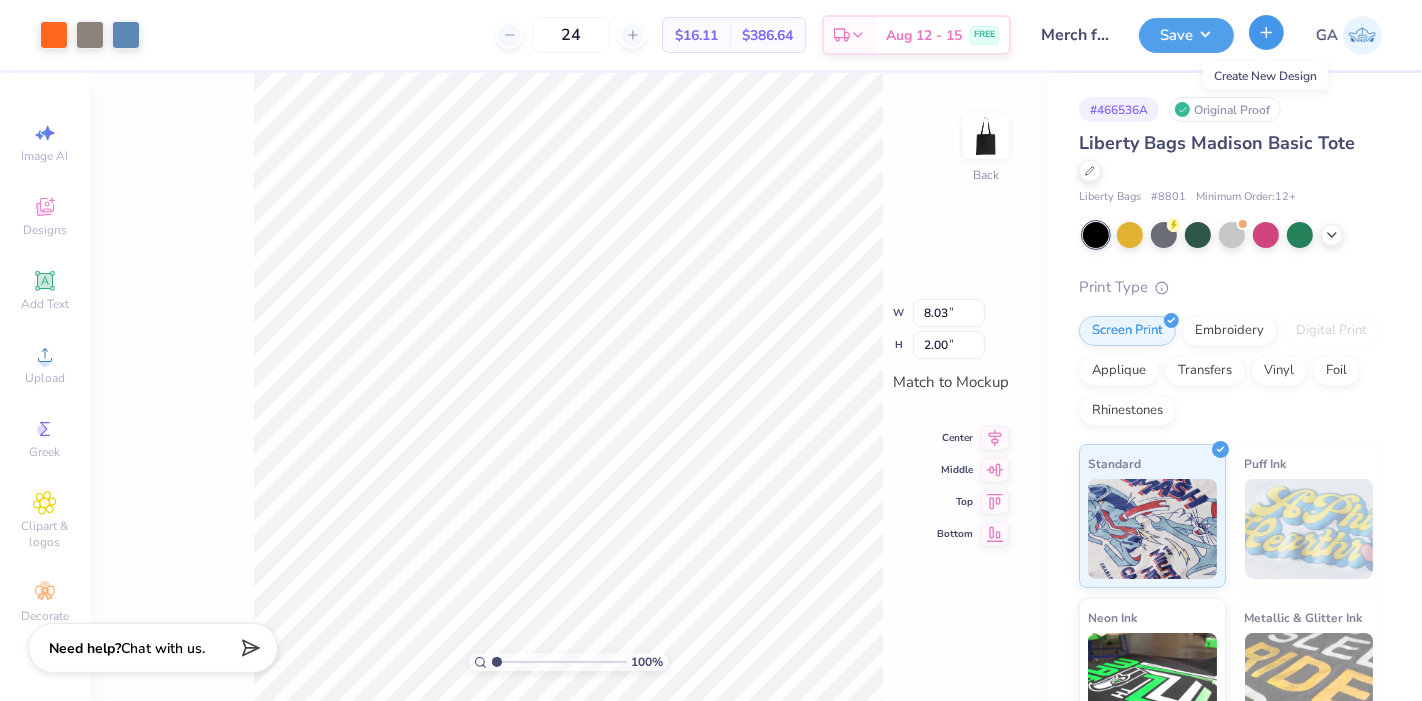 click 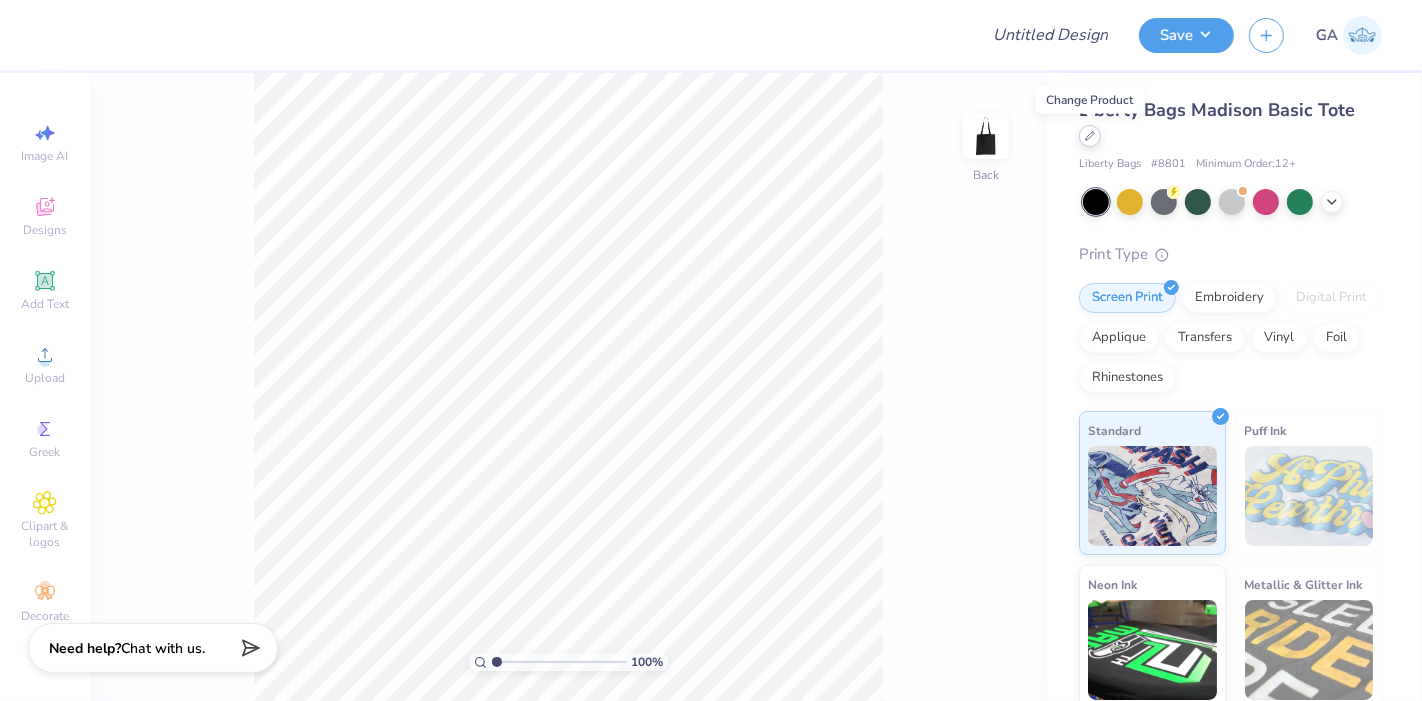 click at bounding box center (1090, 136) 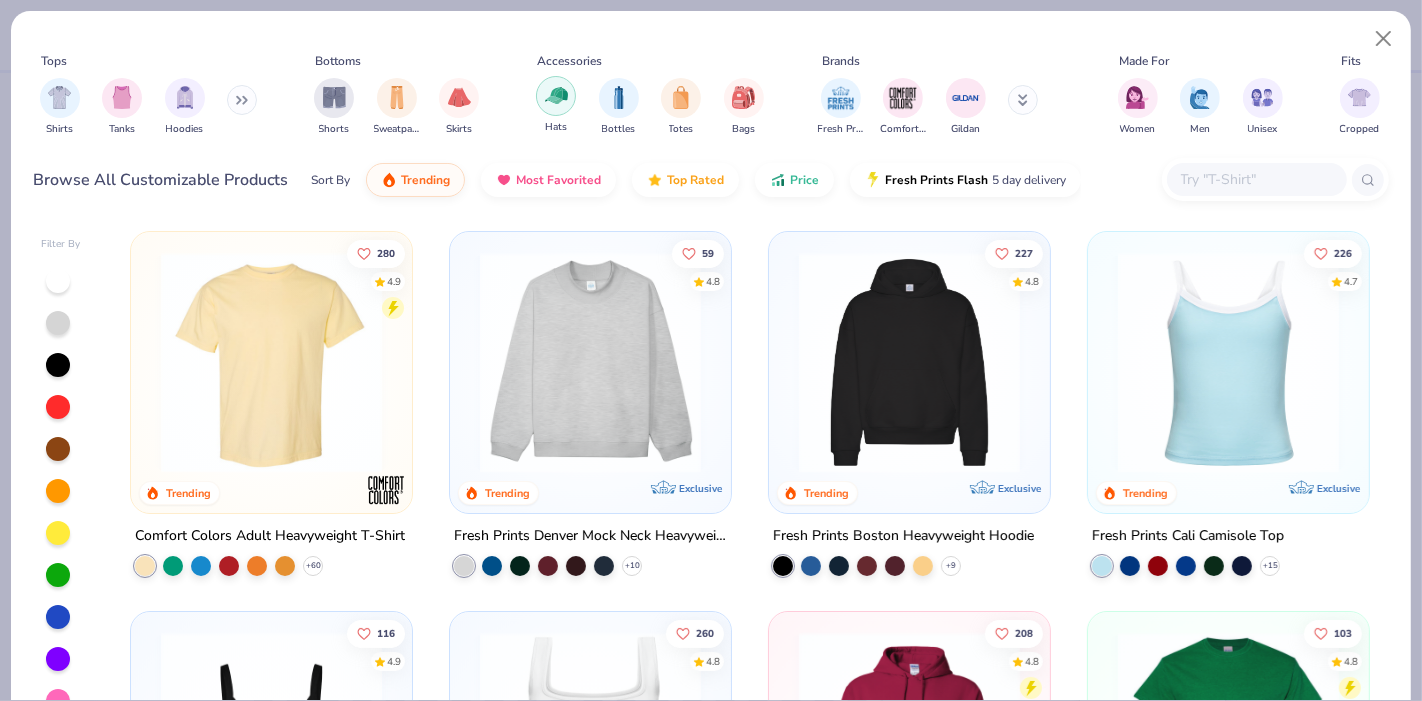 click at bounding box center [556, 95] 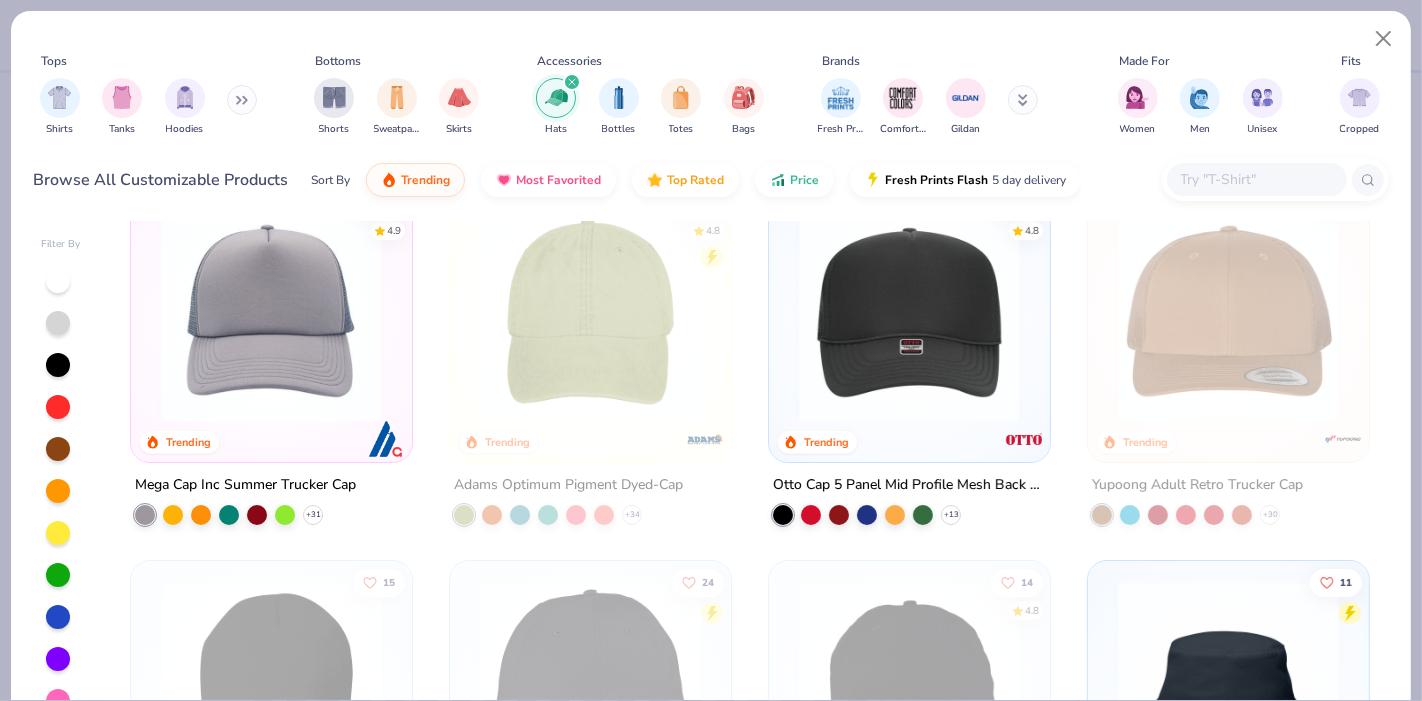 scroll, scrollTop: 57, scrollLeft: 0, axis: vertical 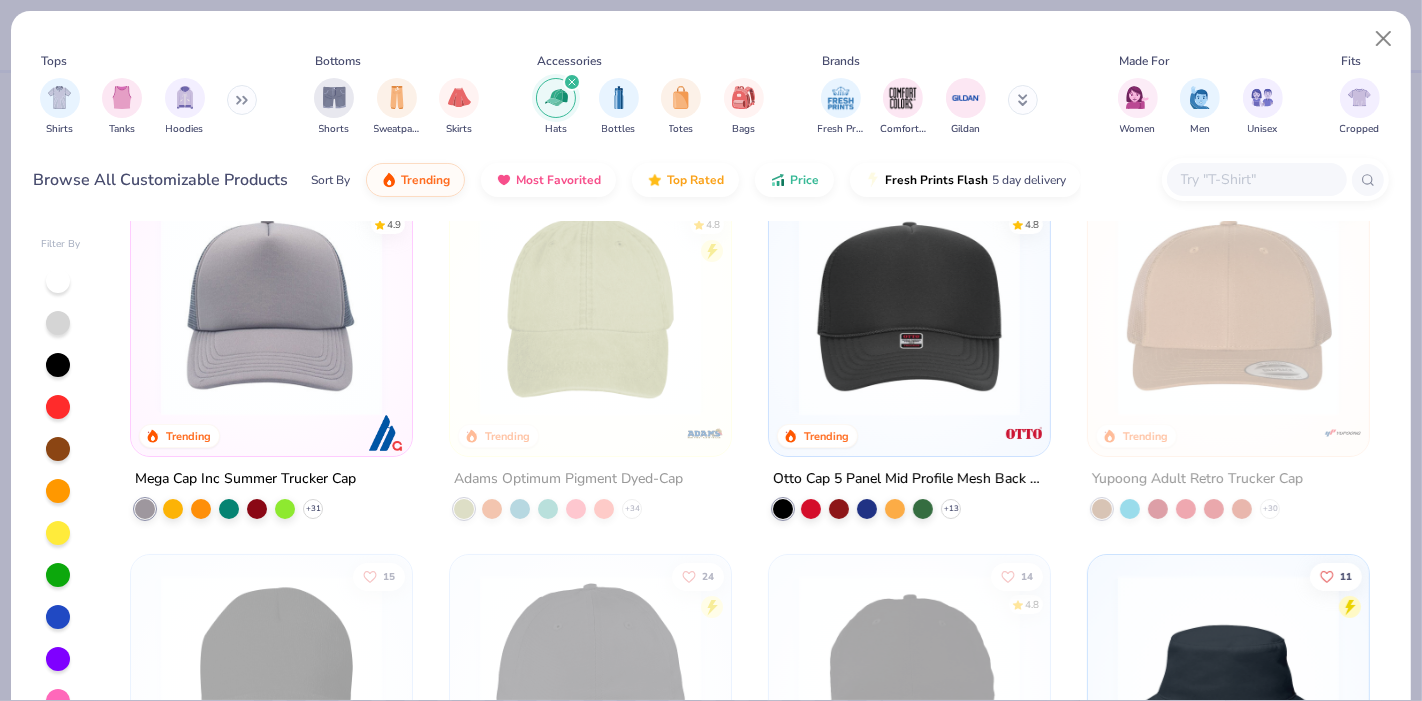 click at bounding box center (909, 305) 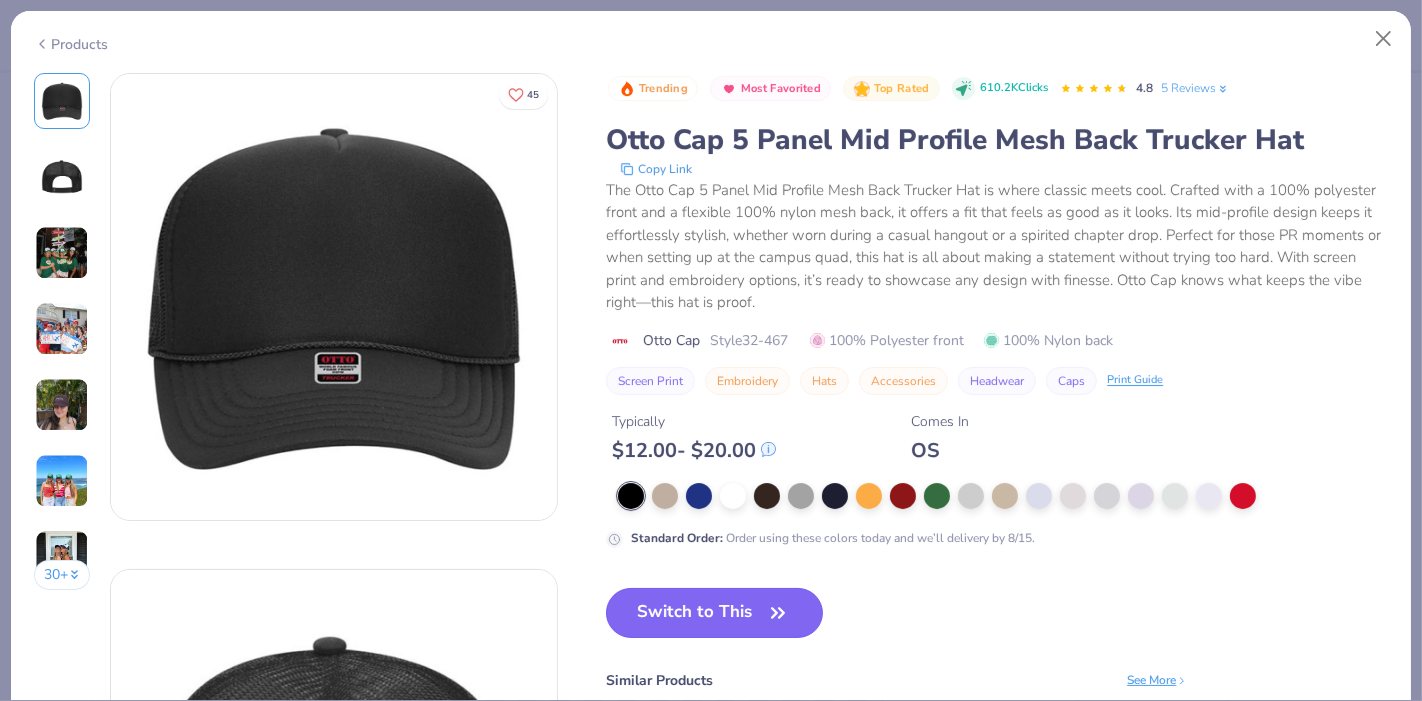 click on "Switch to This" at bounding box center [714, 613] 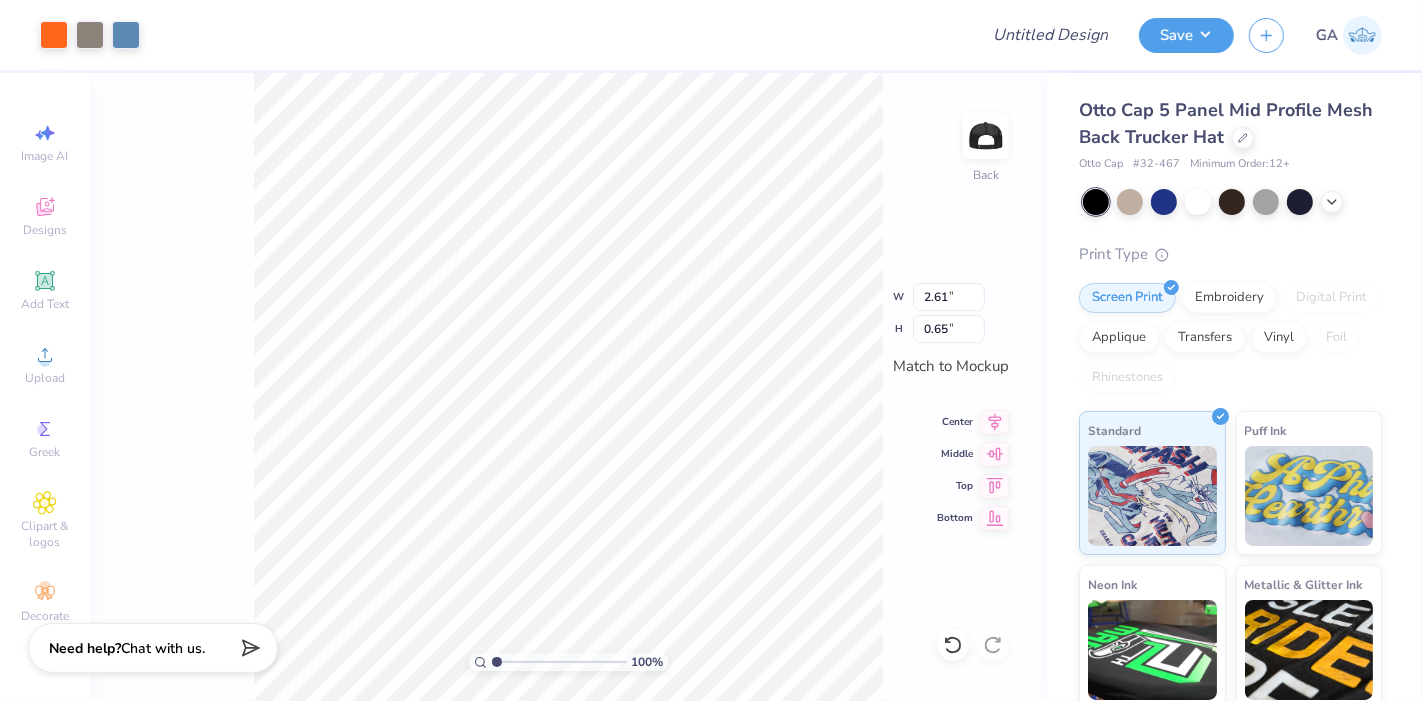 type on "3.25" 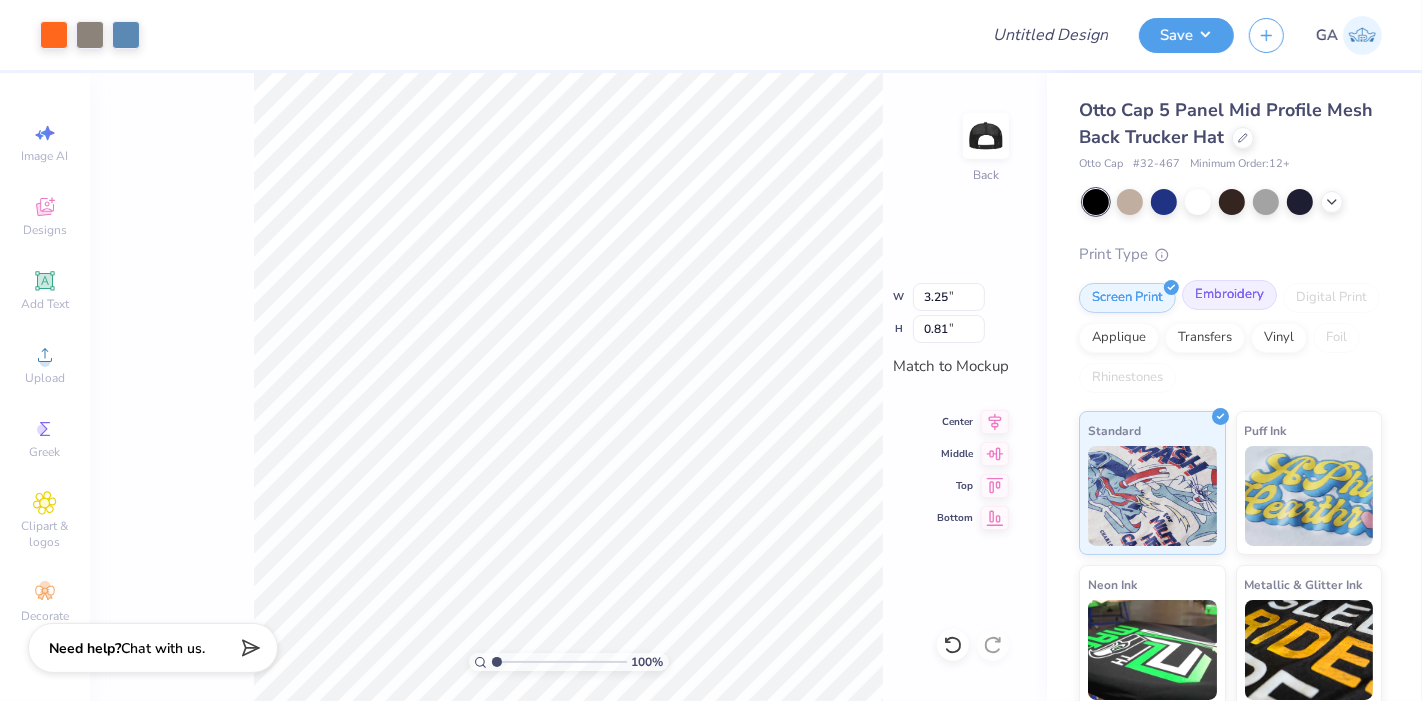 click on "Embroidery" at bounding box center (1229, 295) 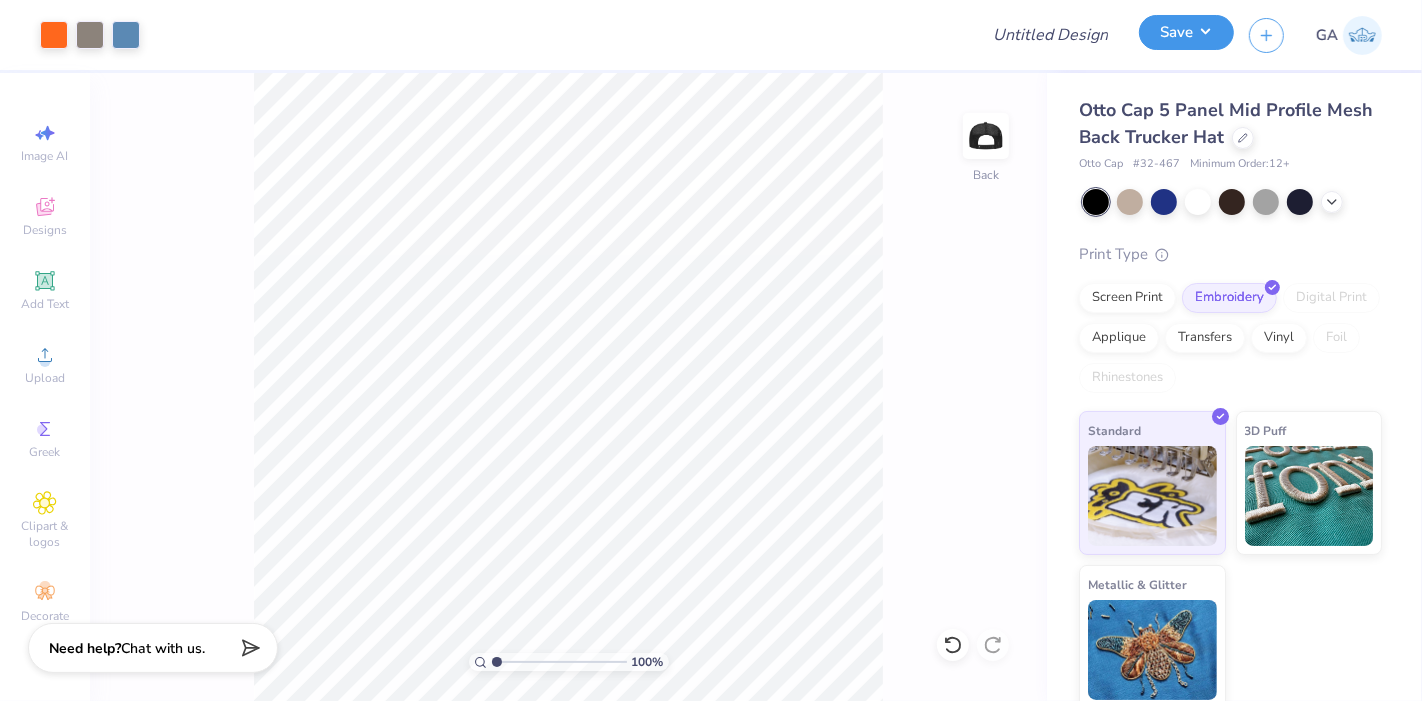 click on "Save" at bounding box center [1186, 32] 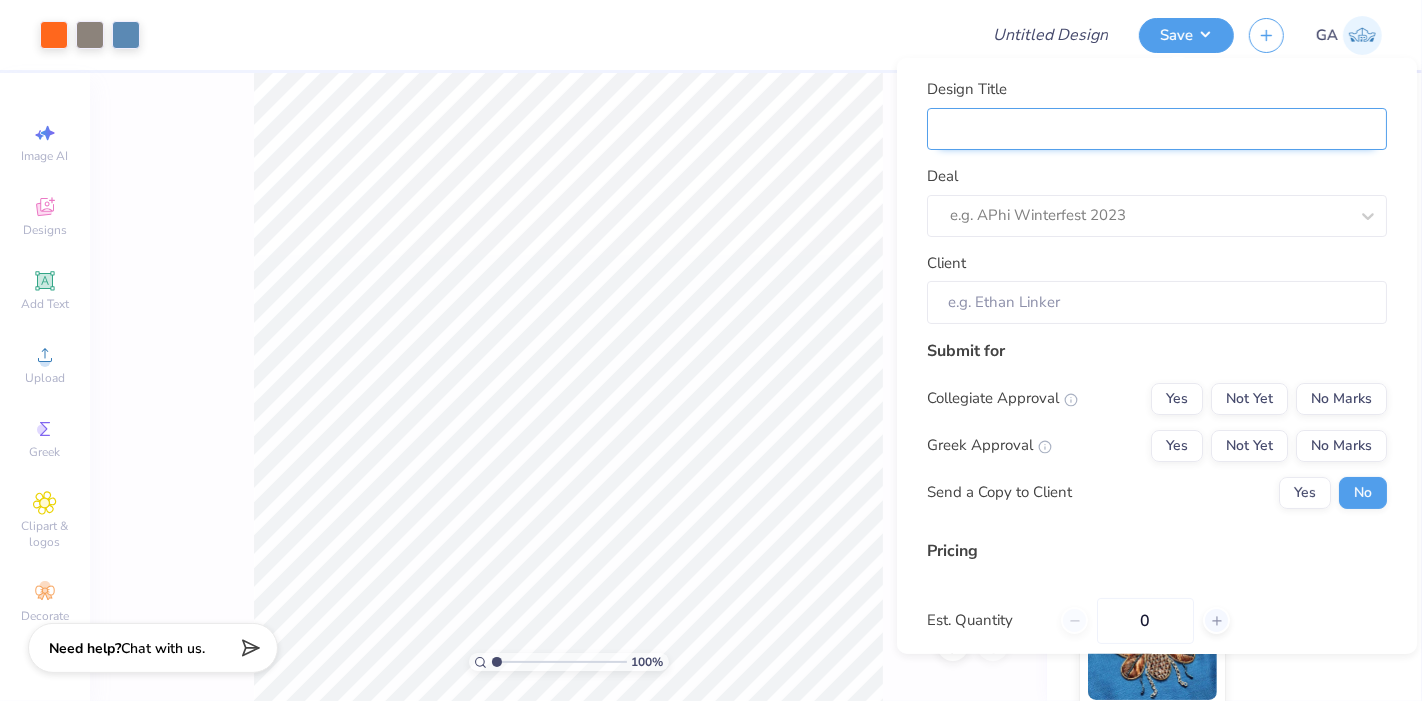click on "Design Title" at bounding box center [1157, 128] 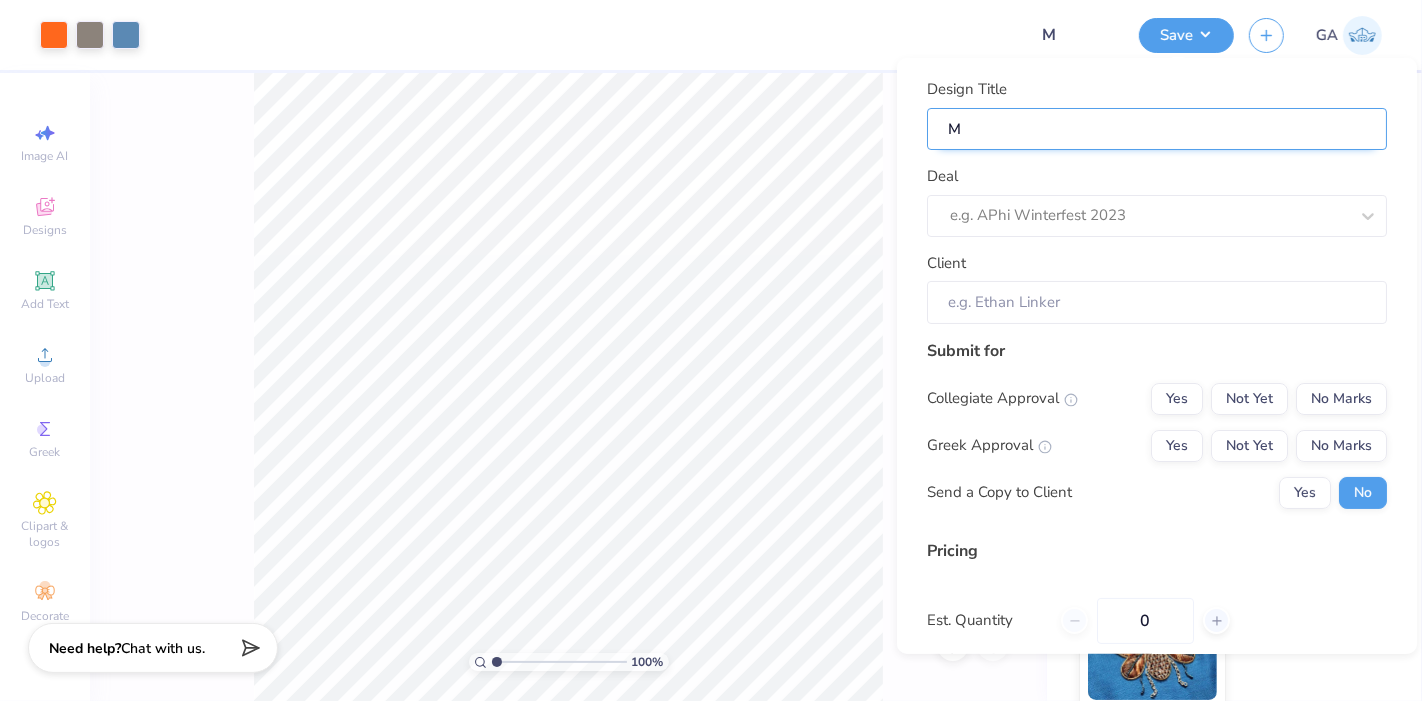 type on "Me" 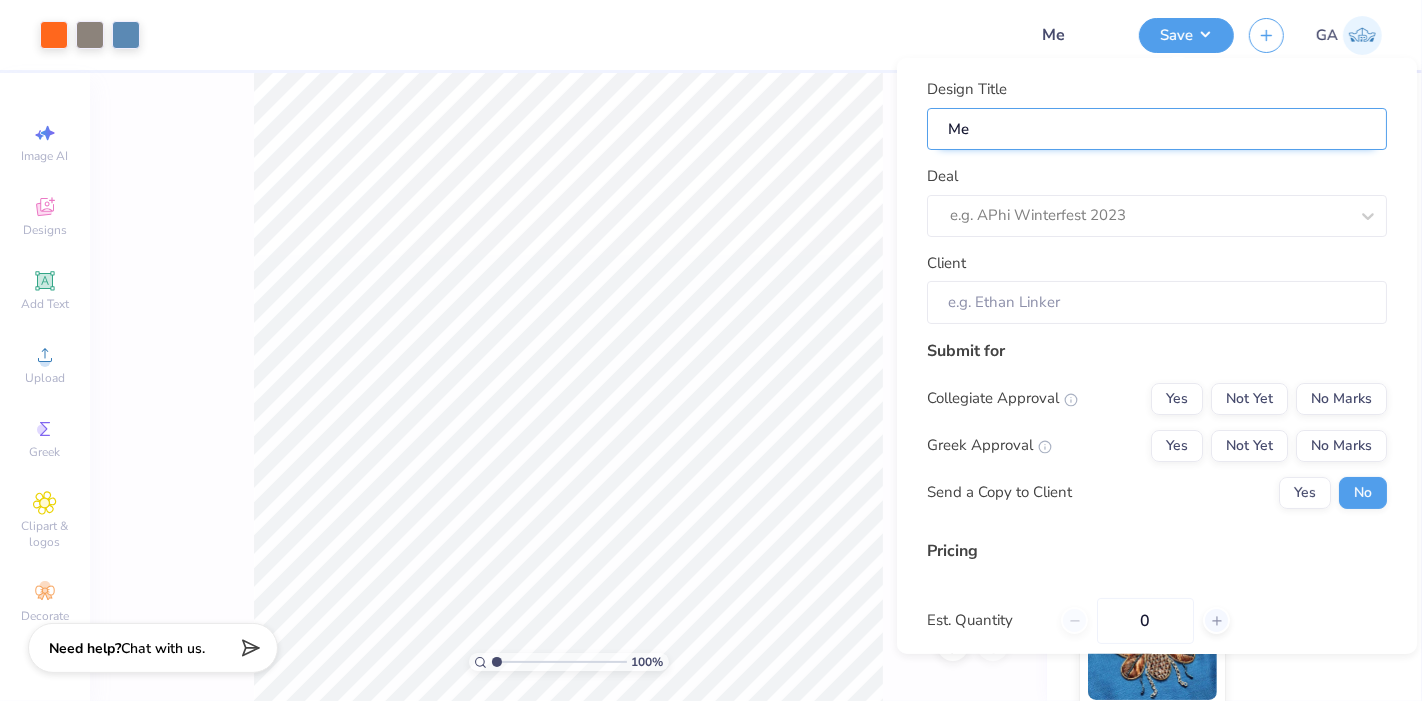 type on "Mer" 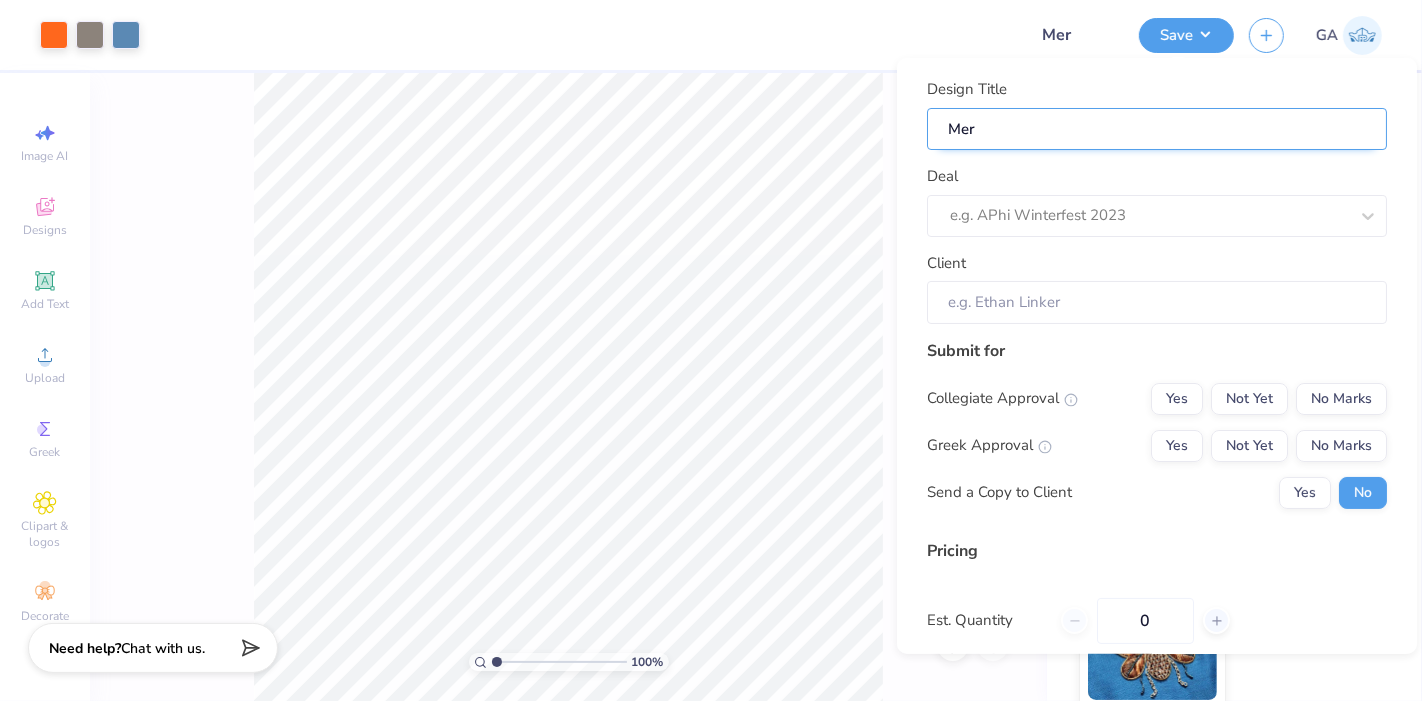type on "Merc" 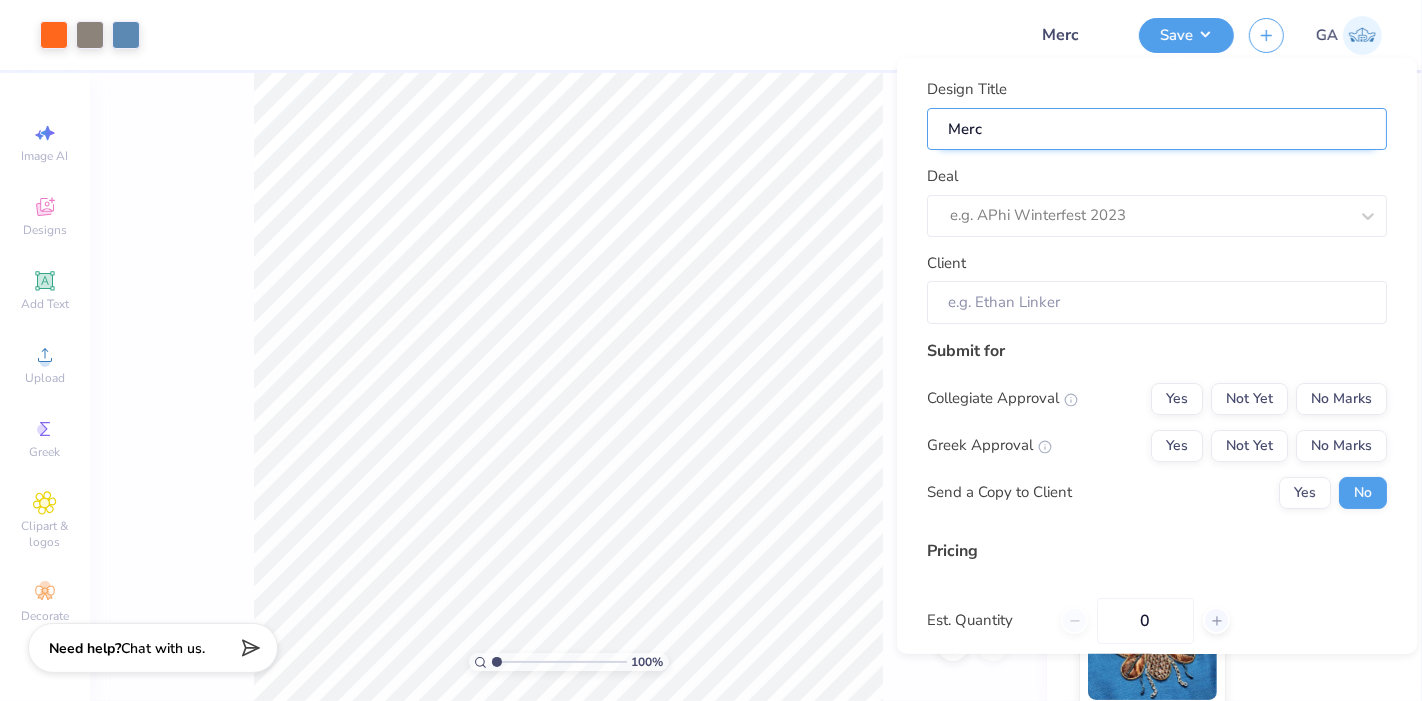 type on "Merch" 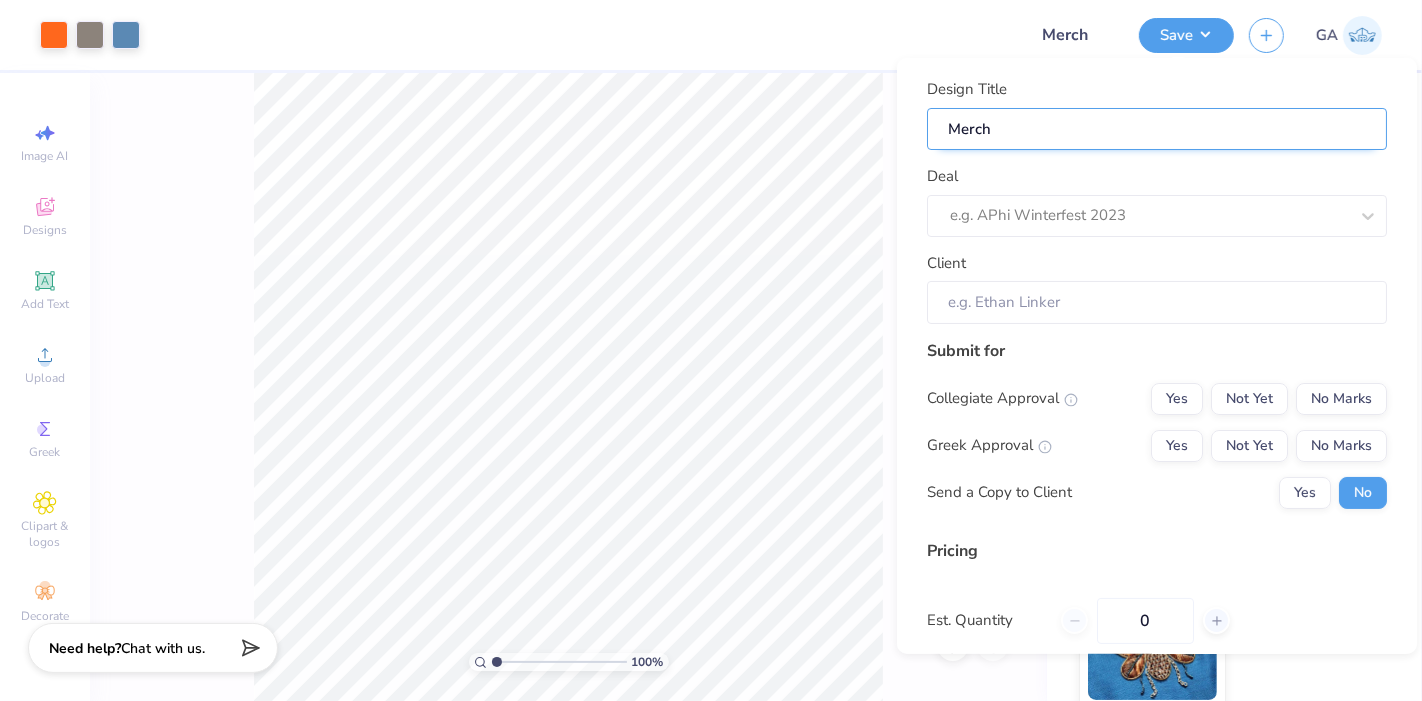 type on "Merch" 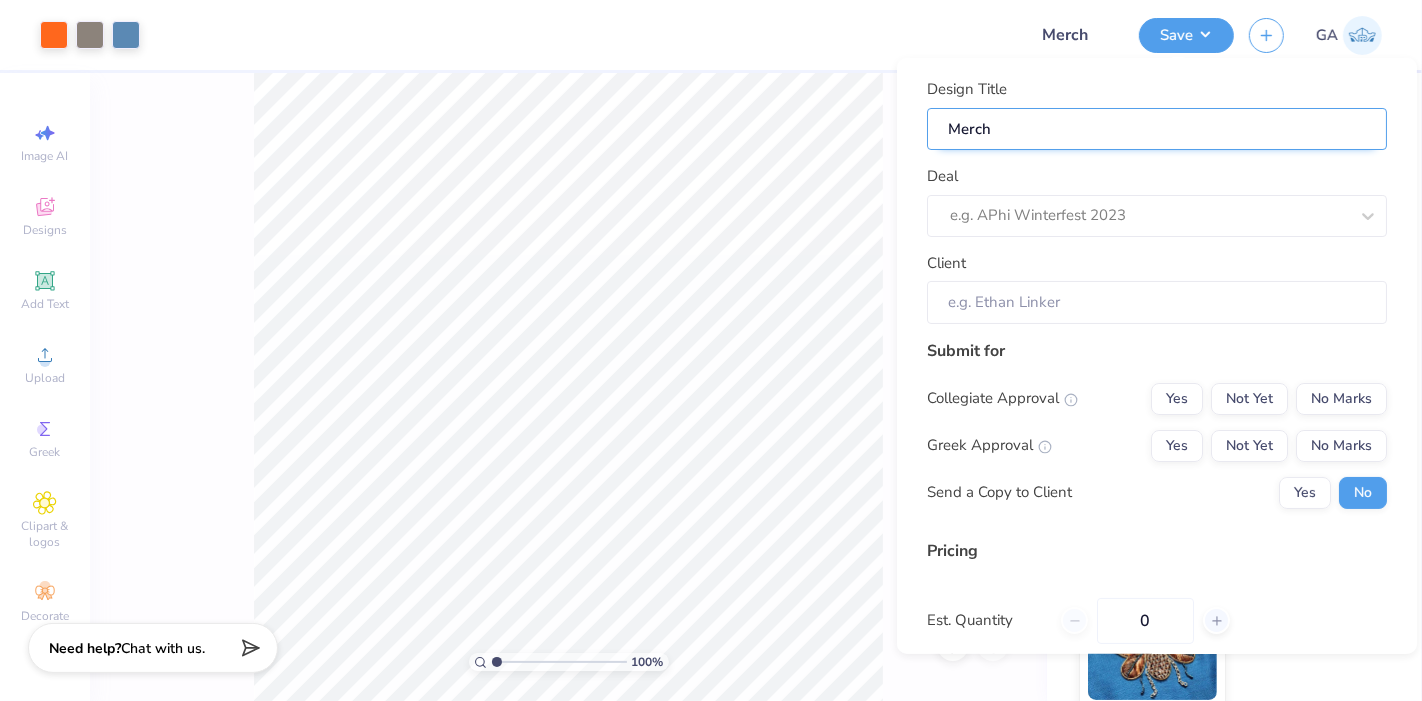 type on "Merch f" 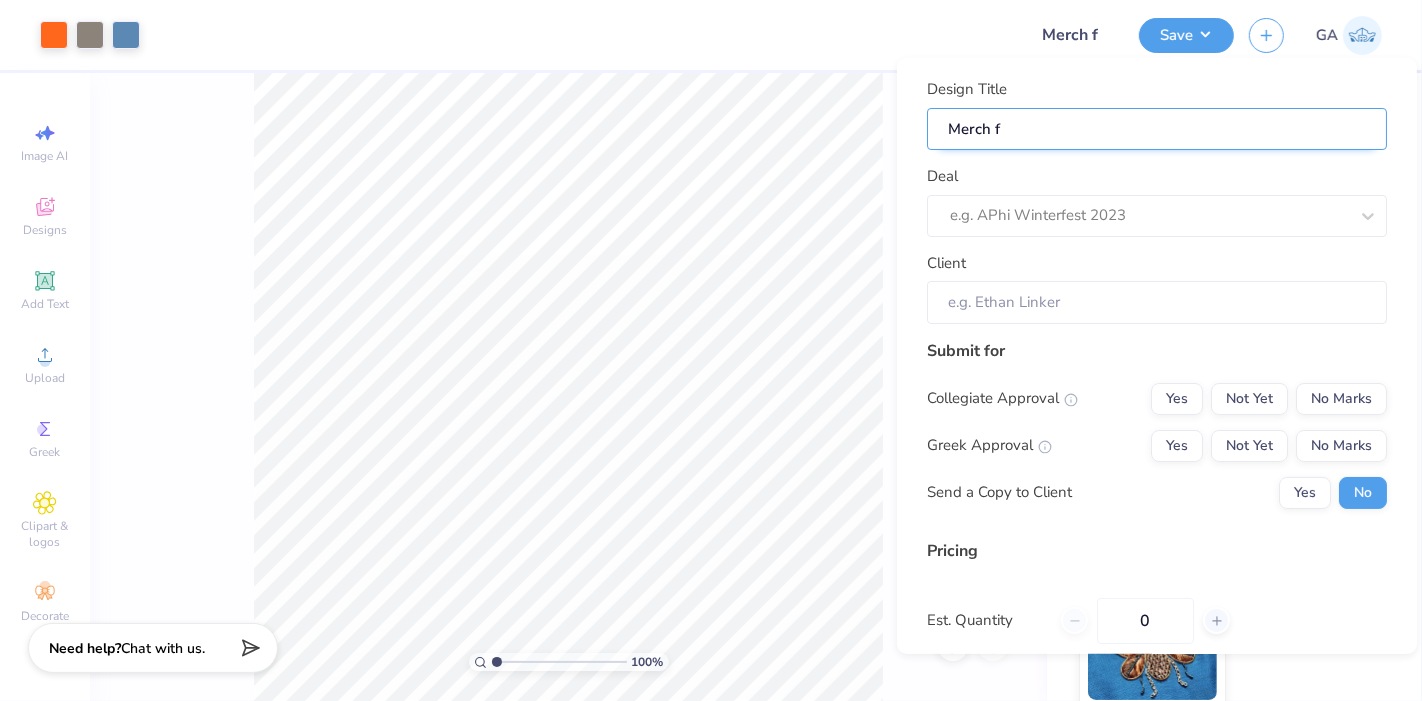 type on "Merch fo" 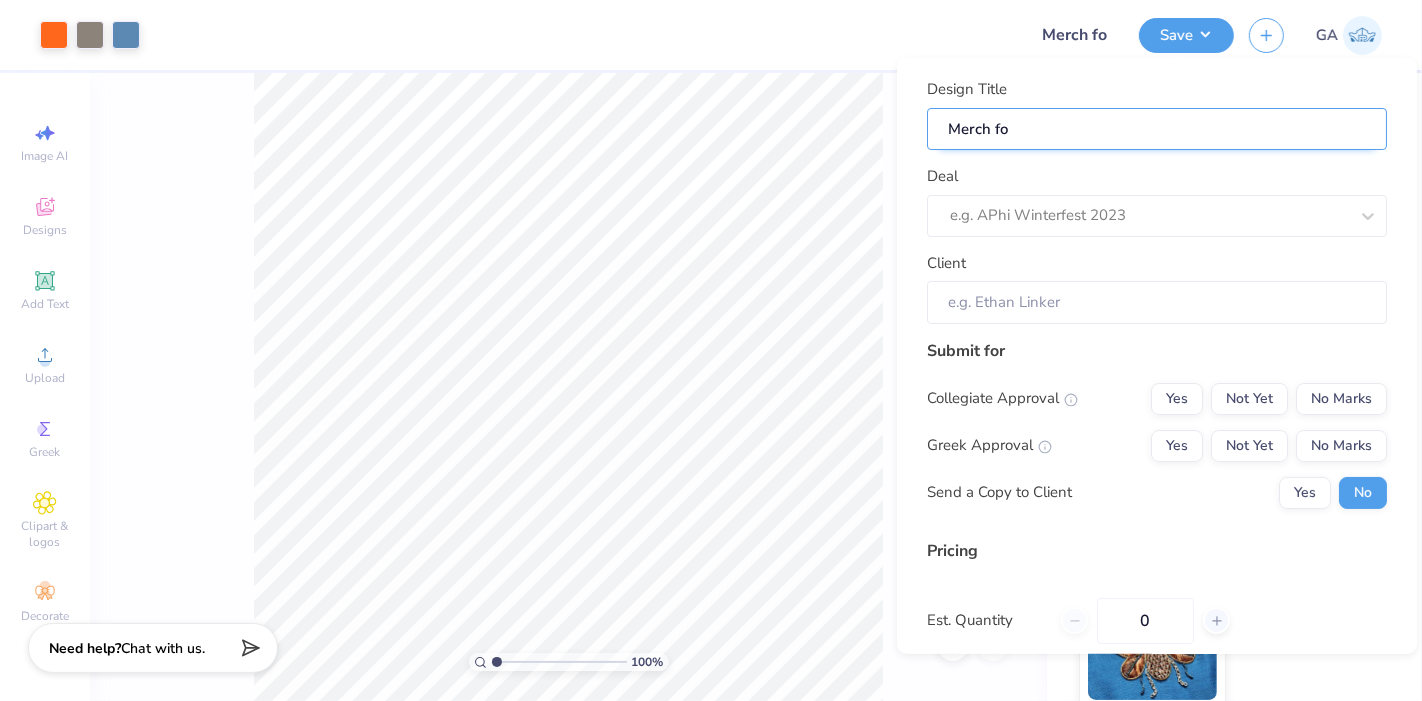 type on "Merch for" 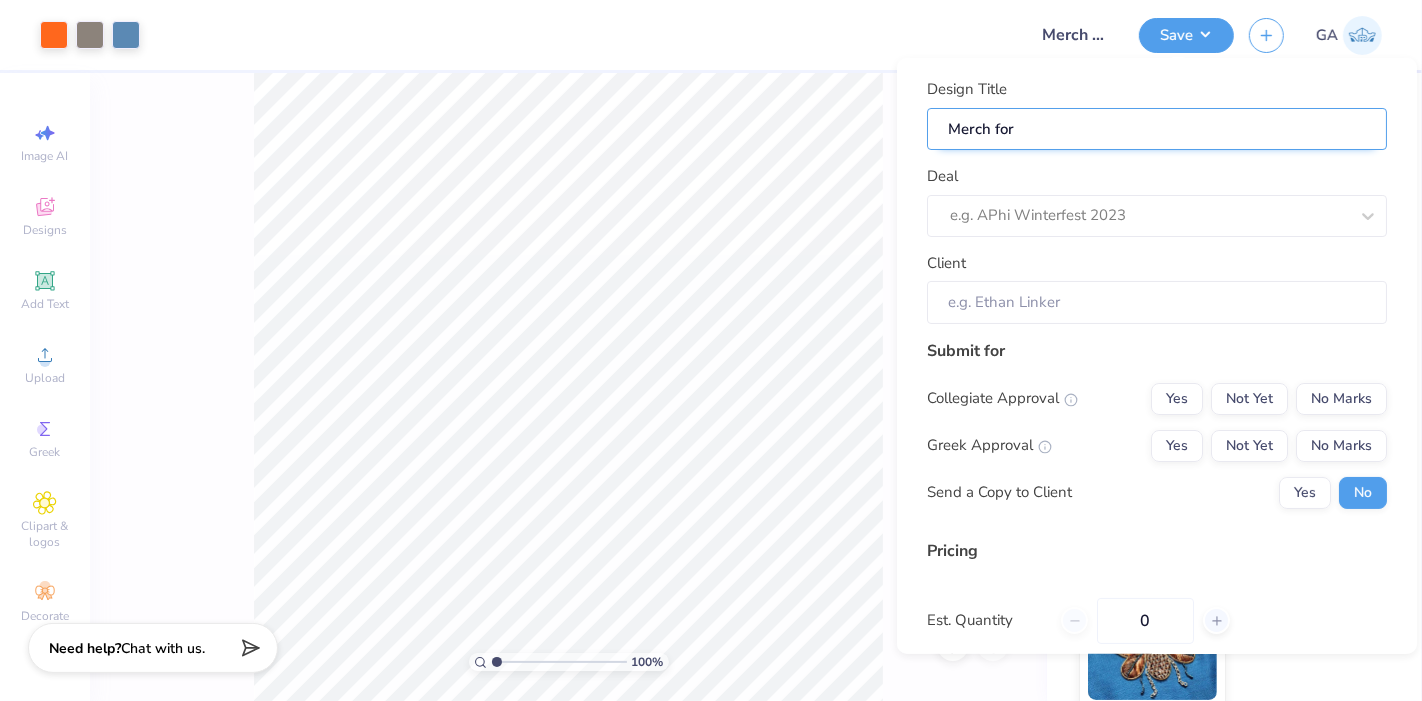 type on "Merch for" 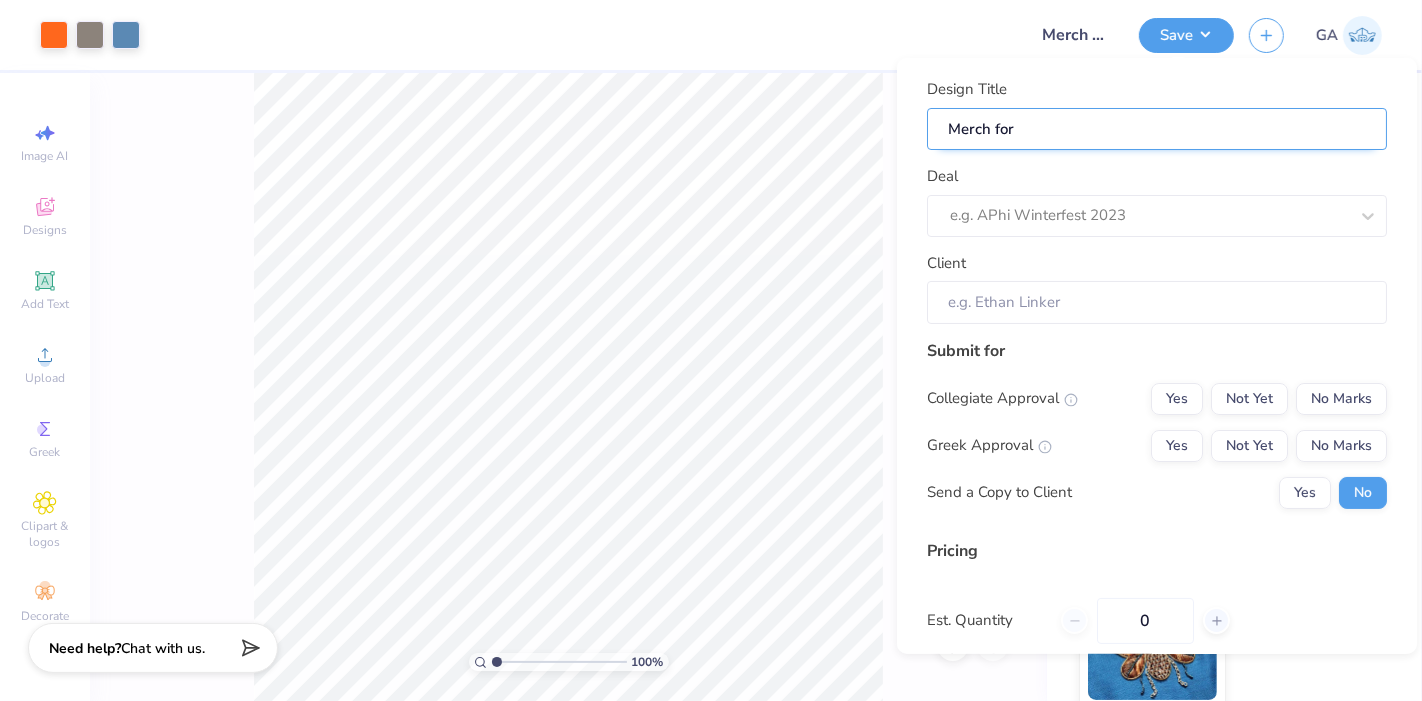 type on "Merch for A" 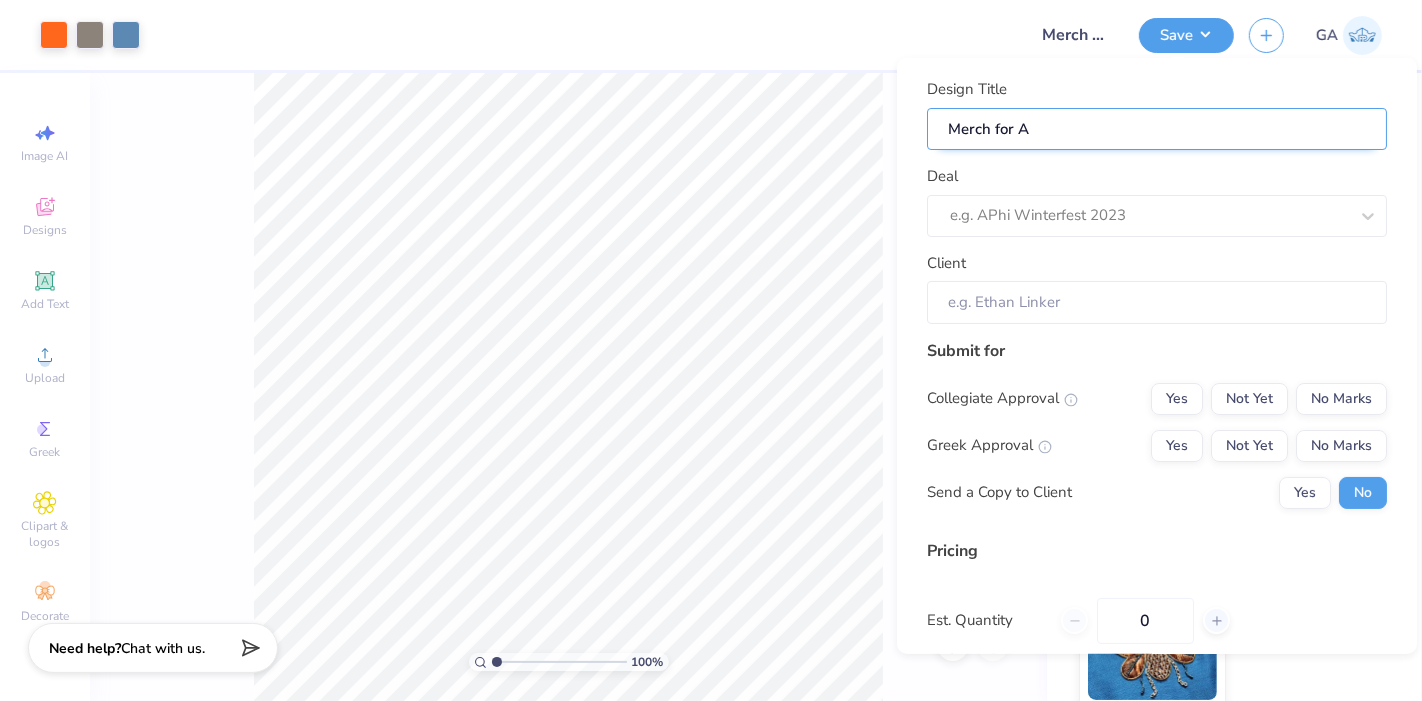 type on "Merch for Ab" 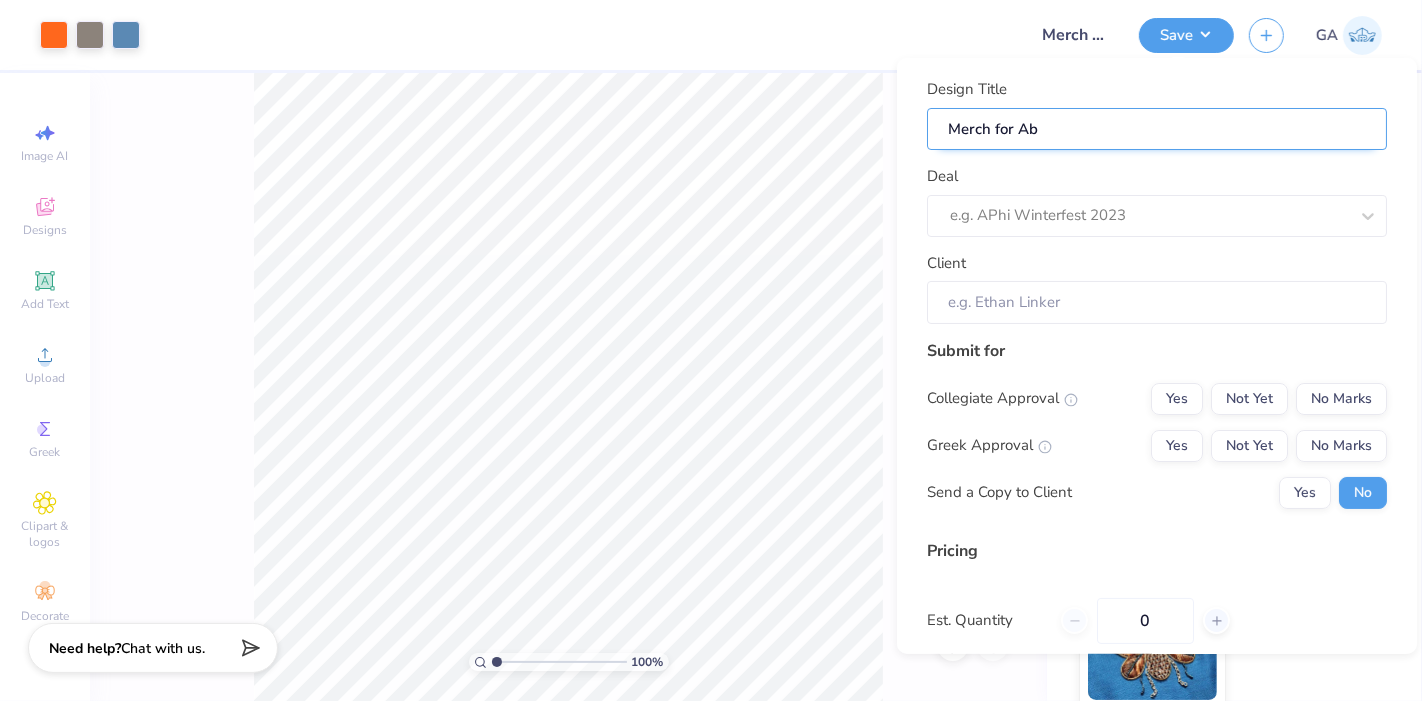 type on "Merch for Aba" 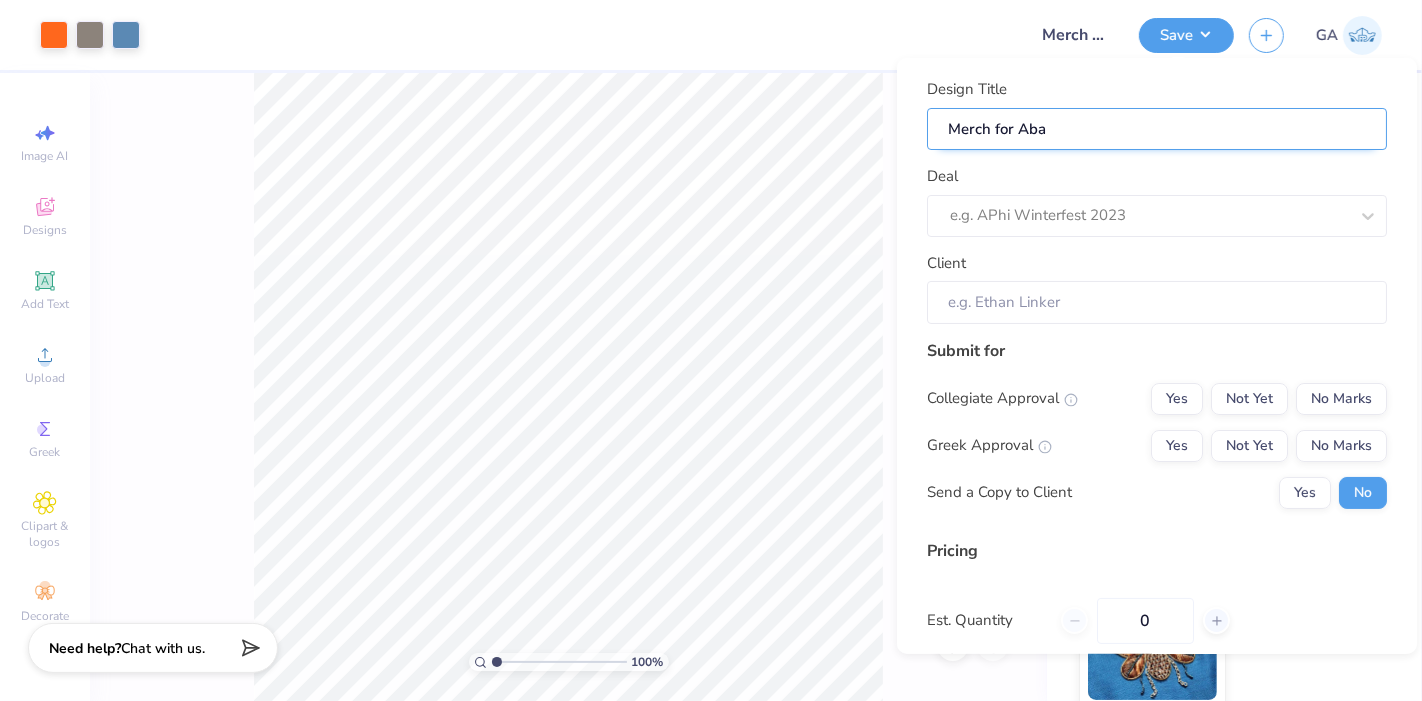 type on "Merch for Abac" 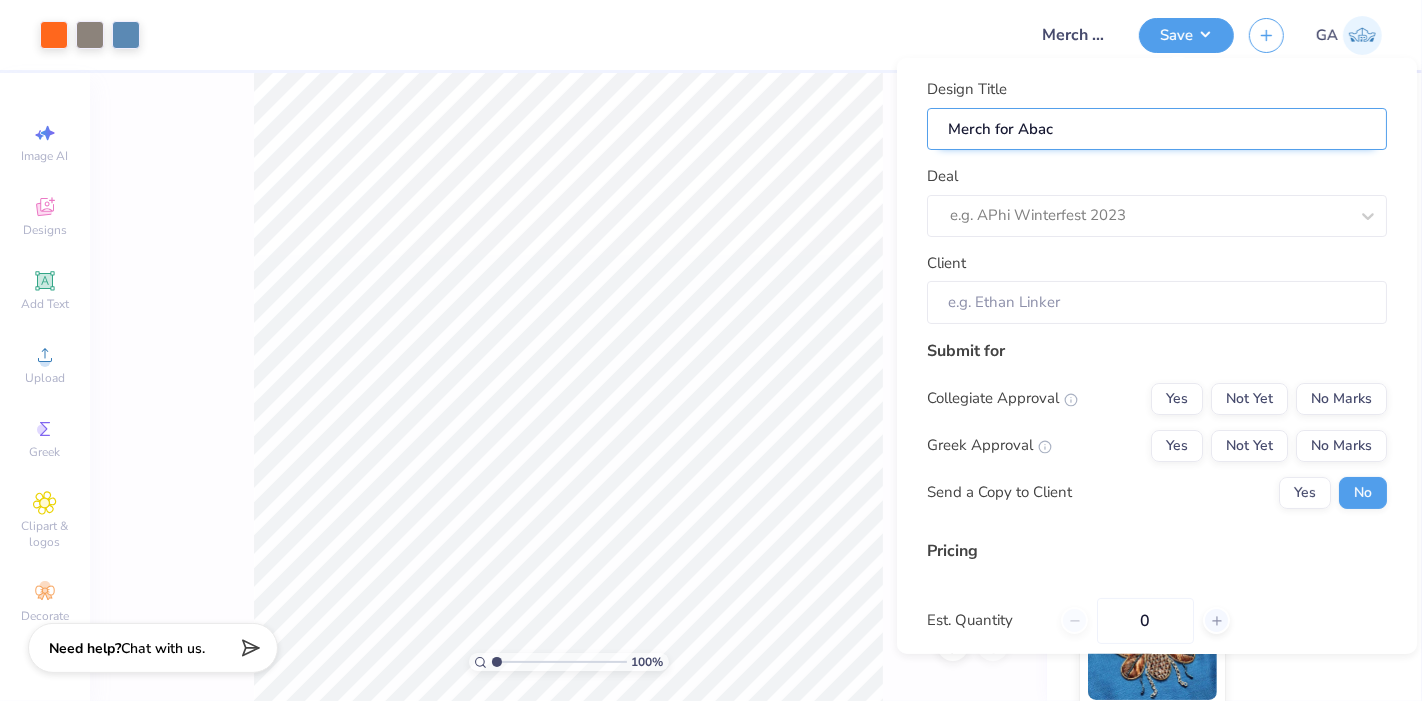 type on "Merch for Abacu" 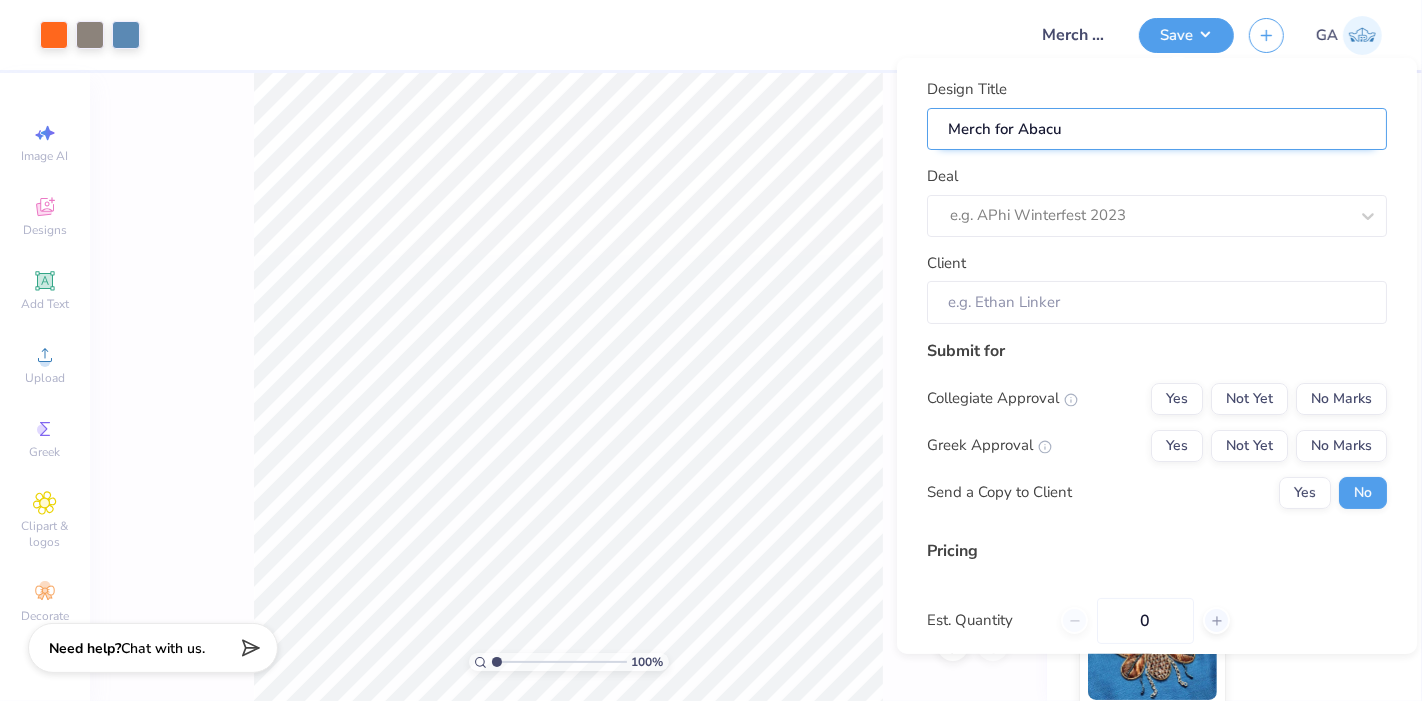 type on "Merch for Abacus" 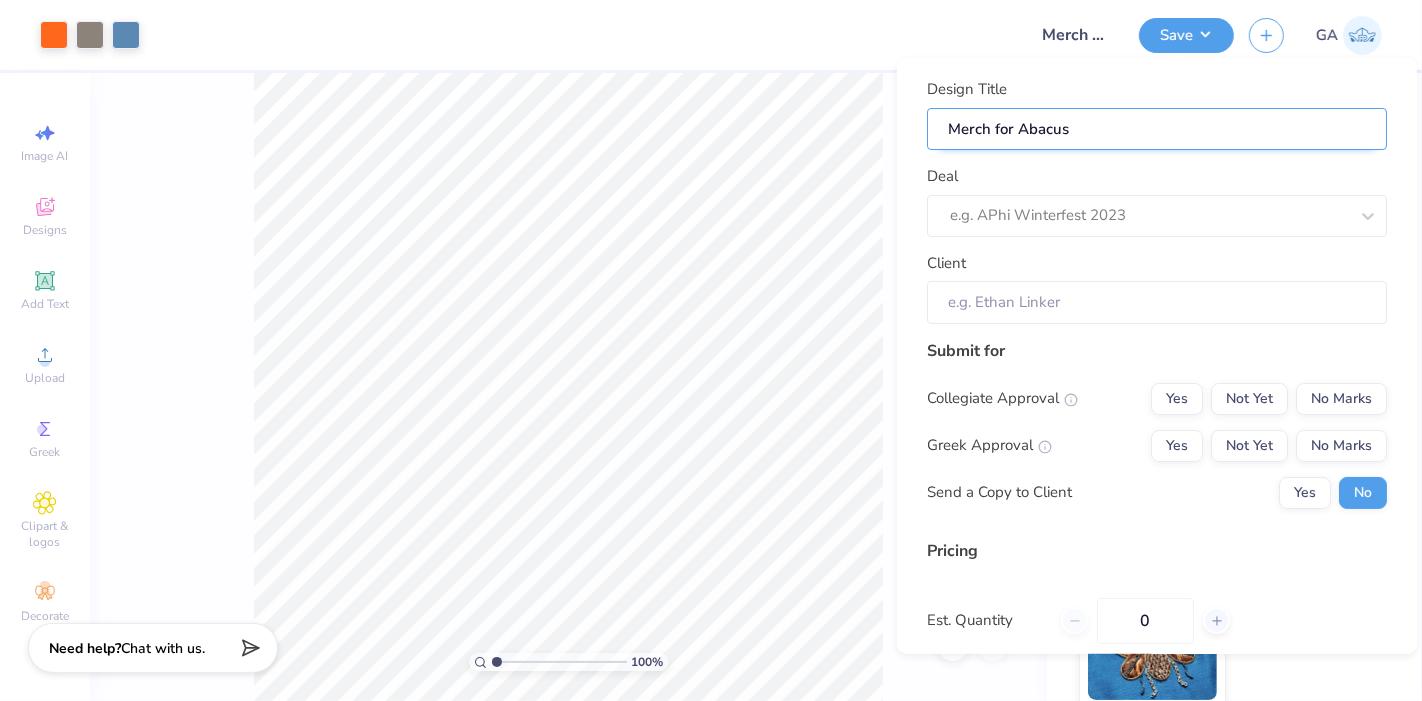 type on "Merch for Abacus" 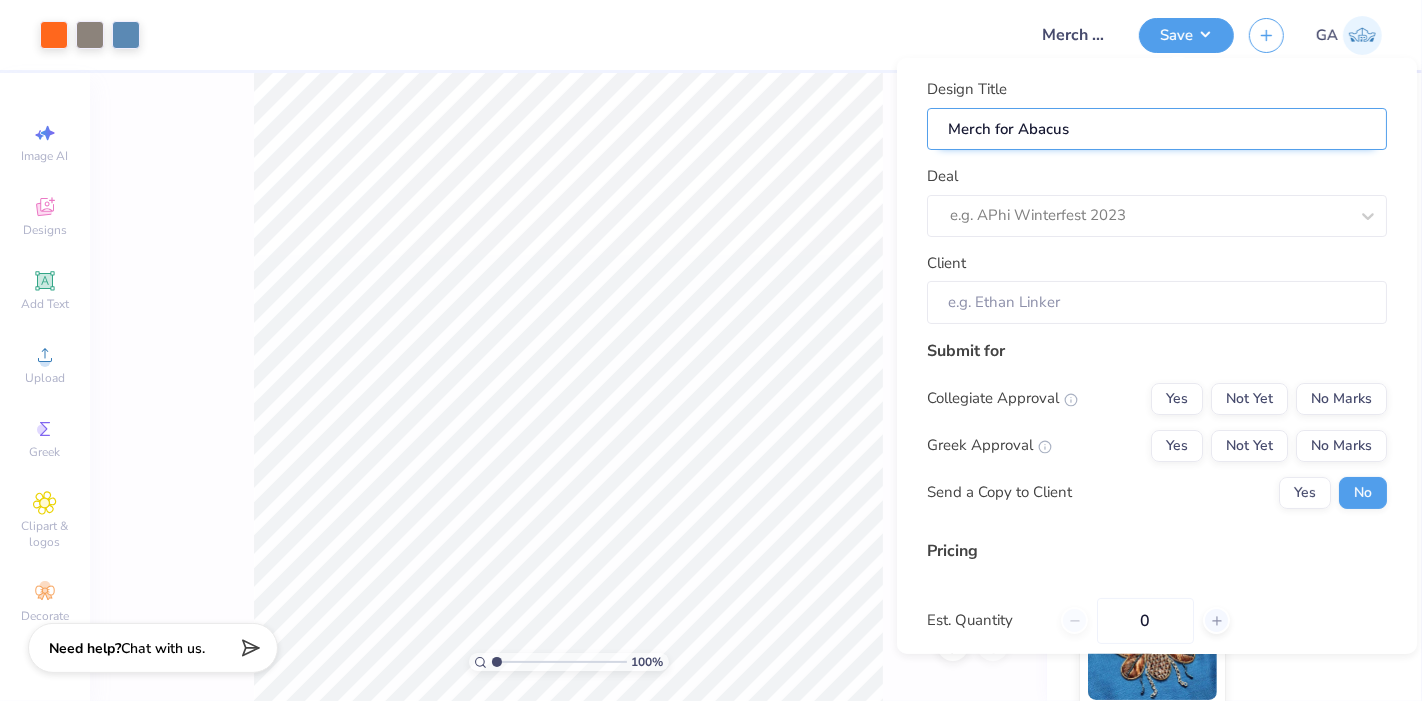 type on "Merch for Abacus T" 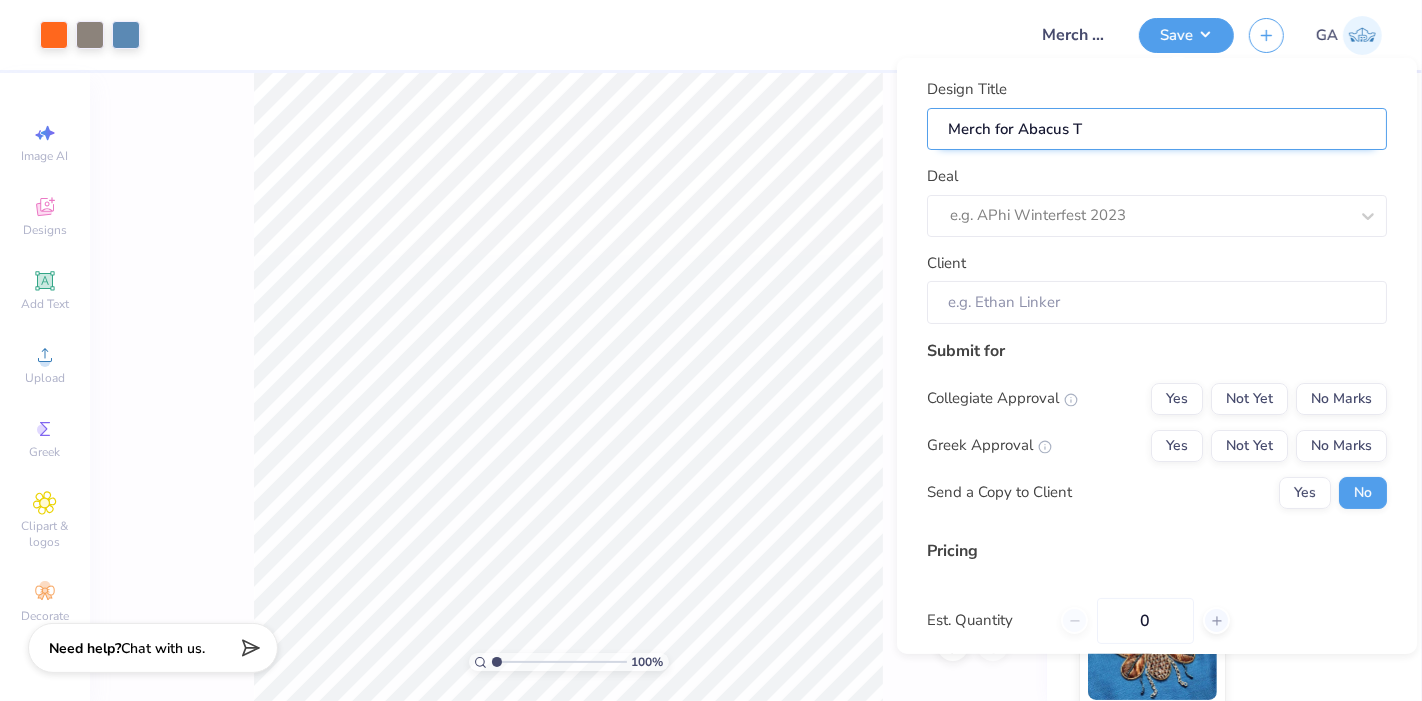 type on "Merch for Abacus Te" 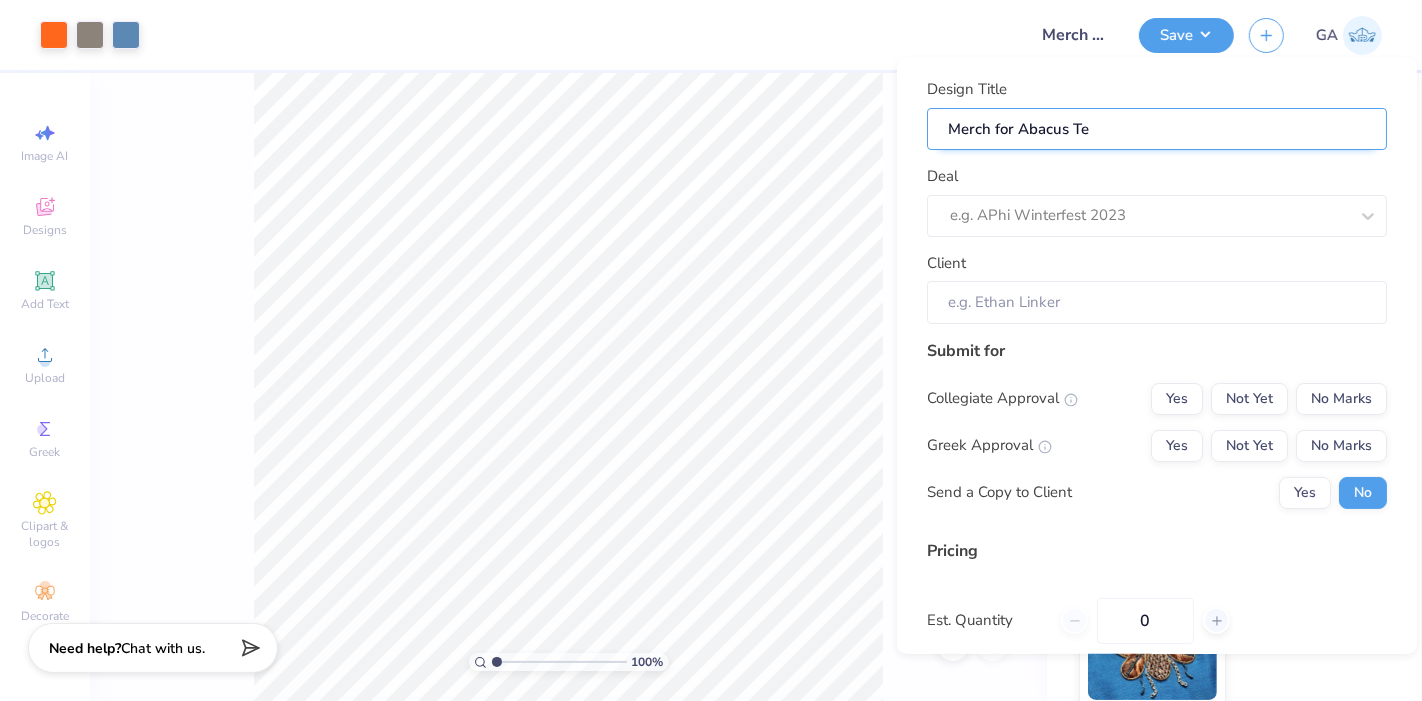 type on "Merch for Abacus Tec" 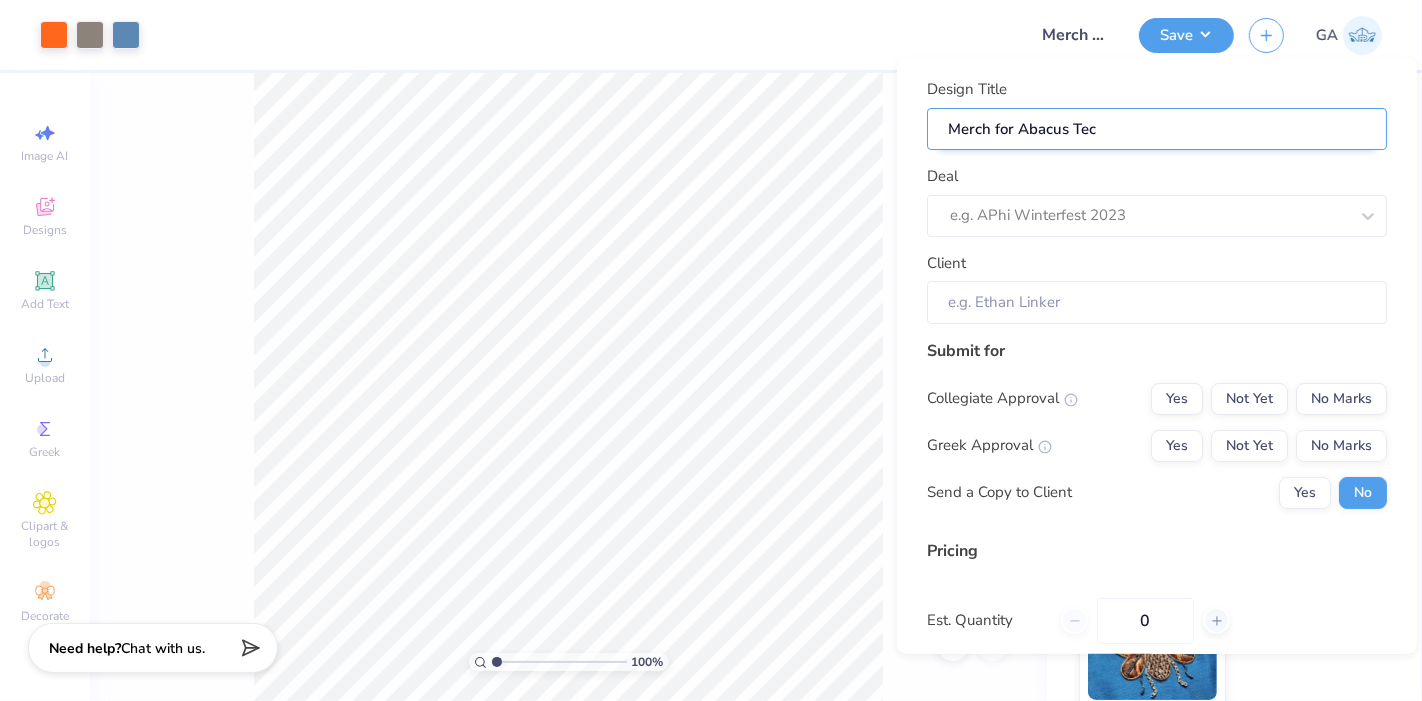 type on "Merch for Abacus Tecn" 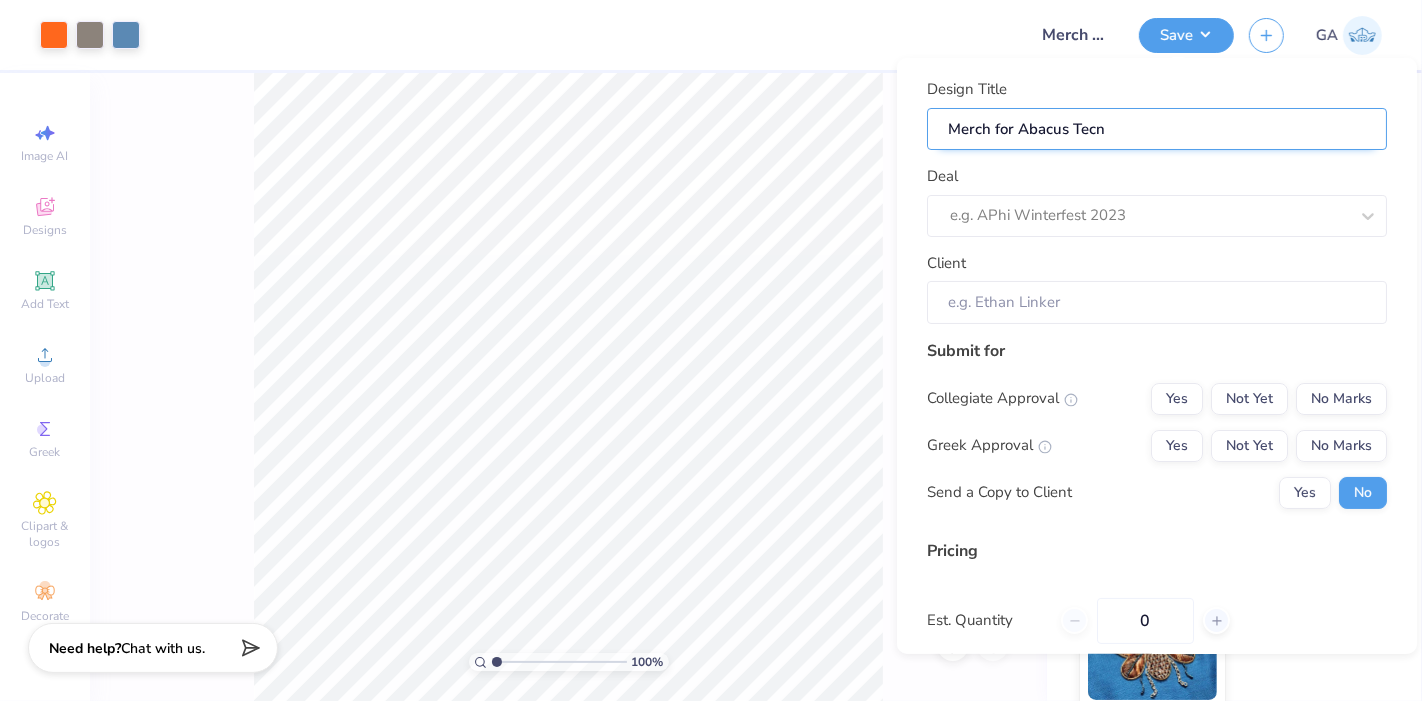 type on "Merch for Abacus Tec" 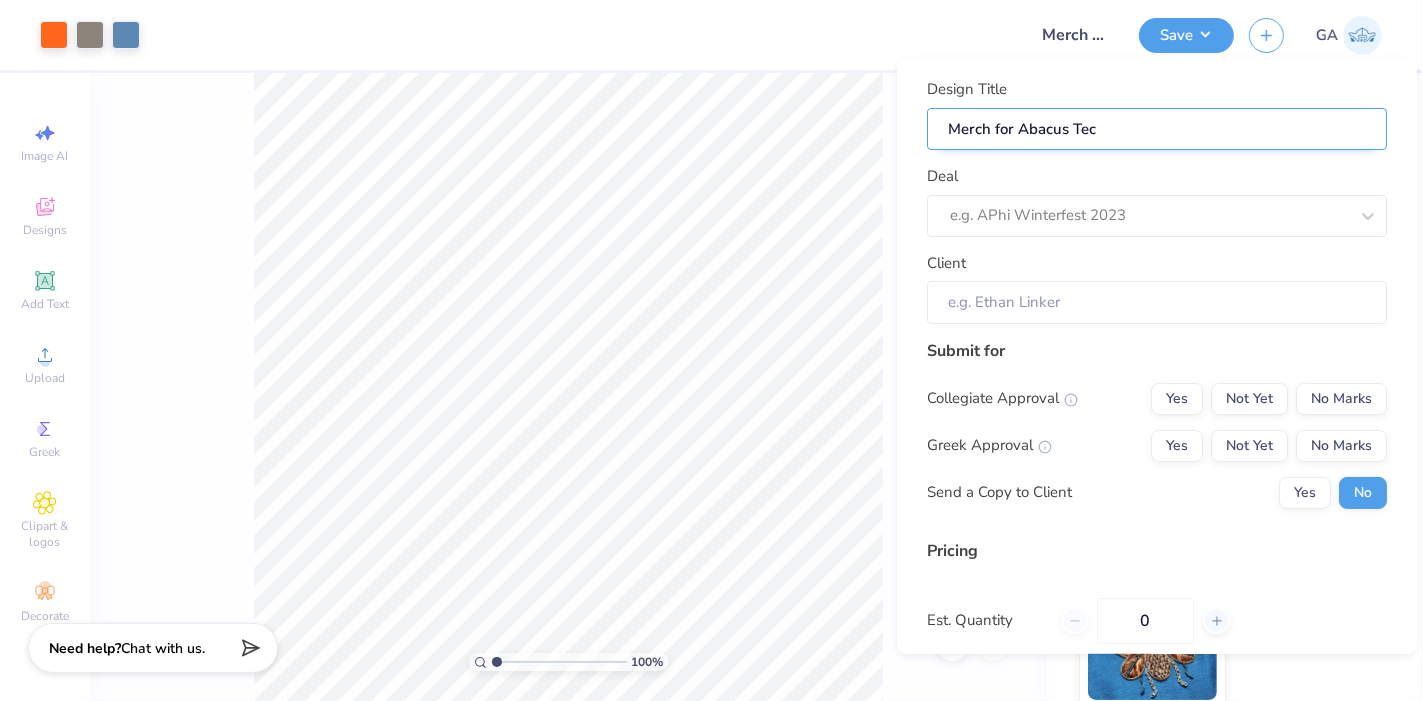 type on "Merch for Abacus Tech" 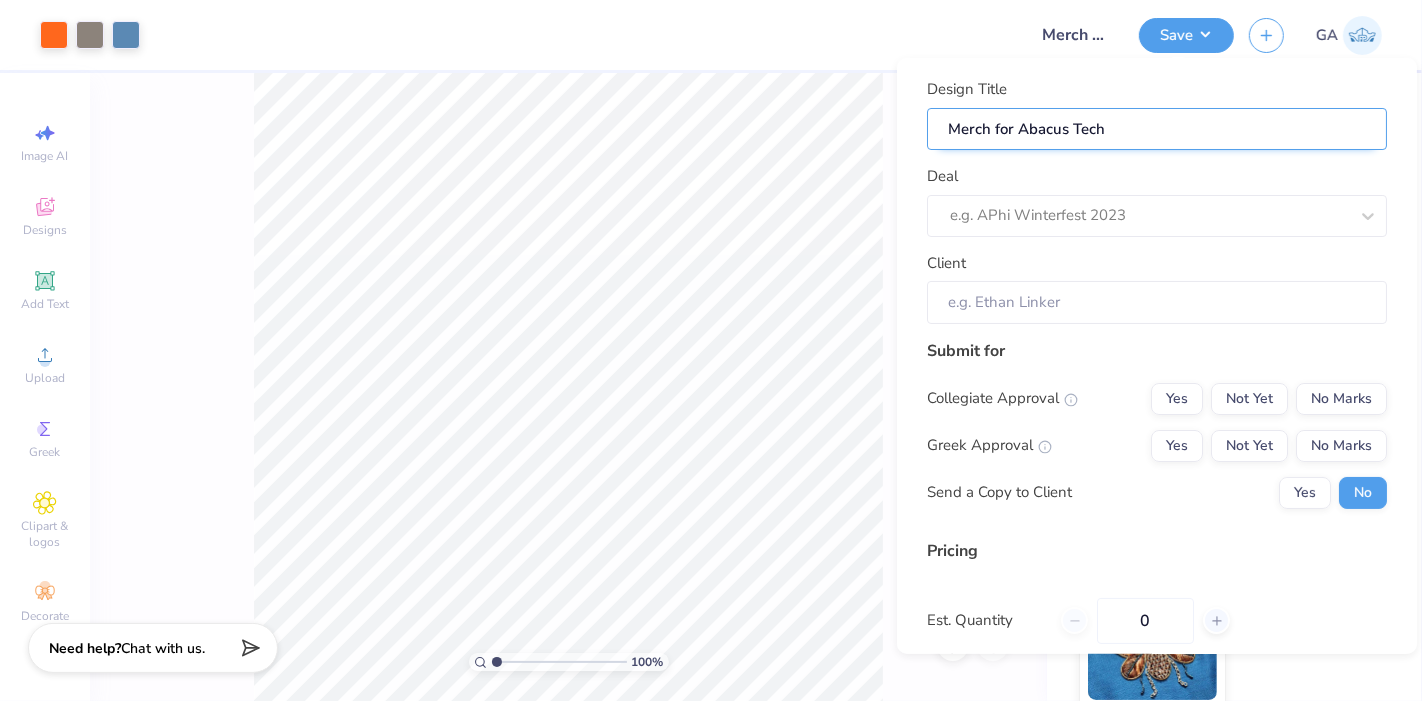 type on "Merch for Abacus Techn" 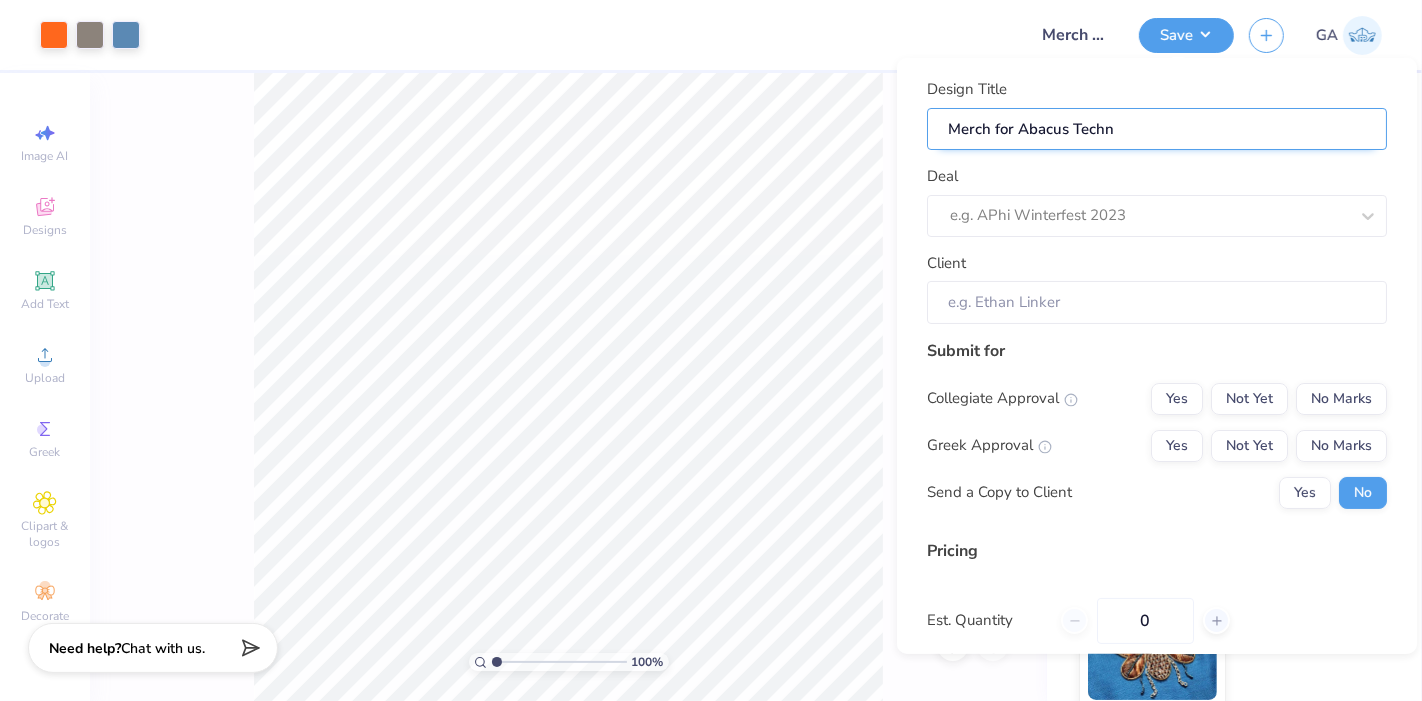 type on "Merch for Abacus Techno" 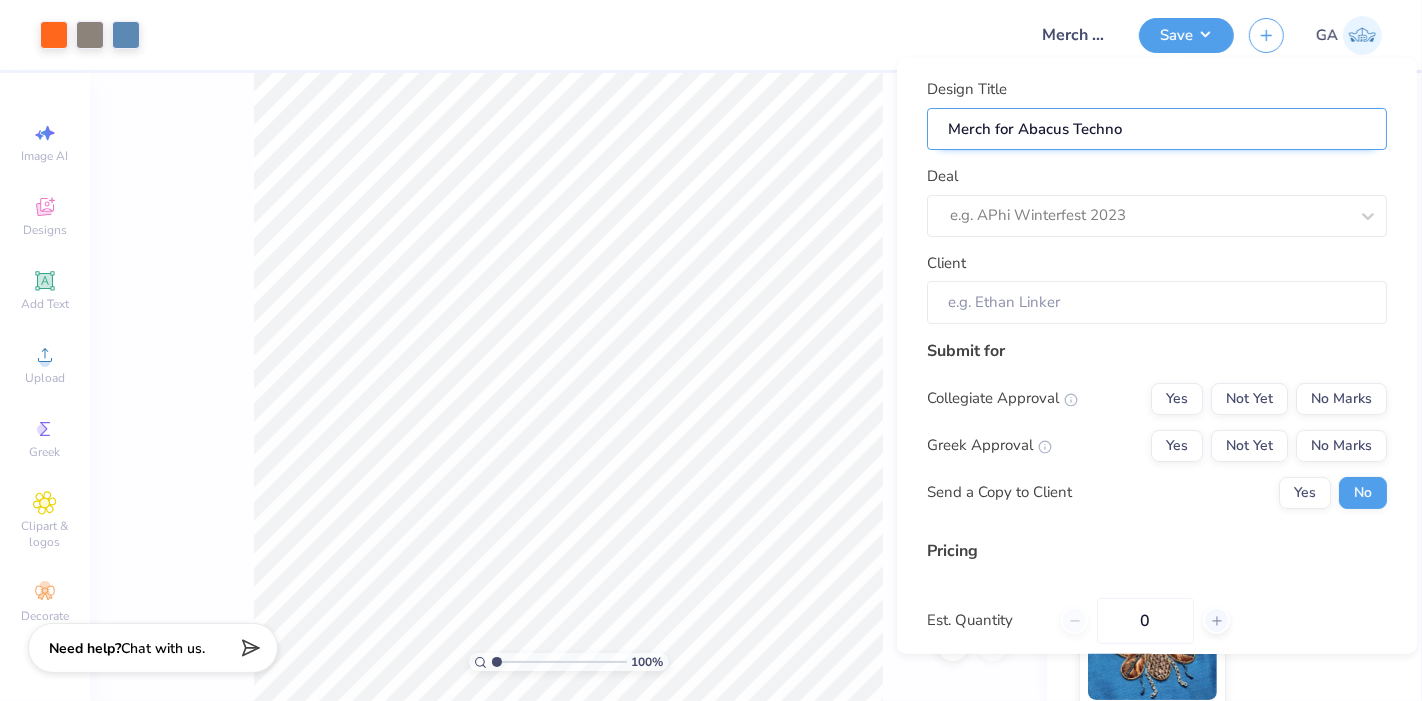 type on "Merch for Abacus Technol" 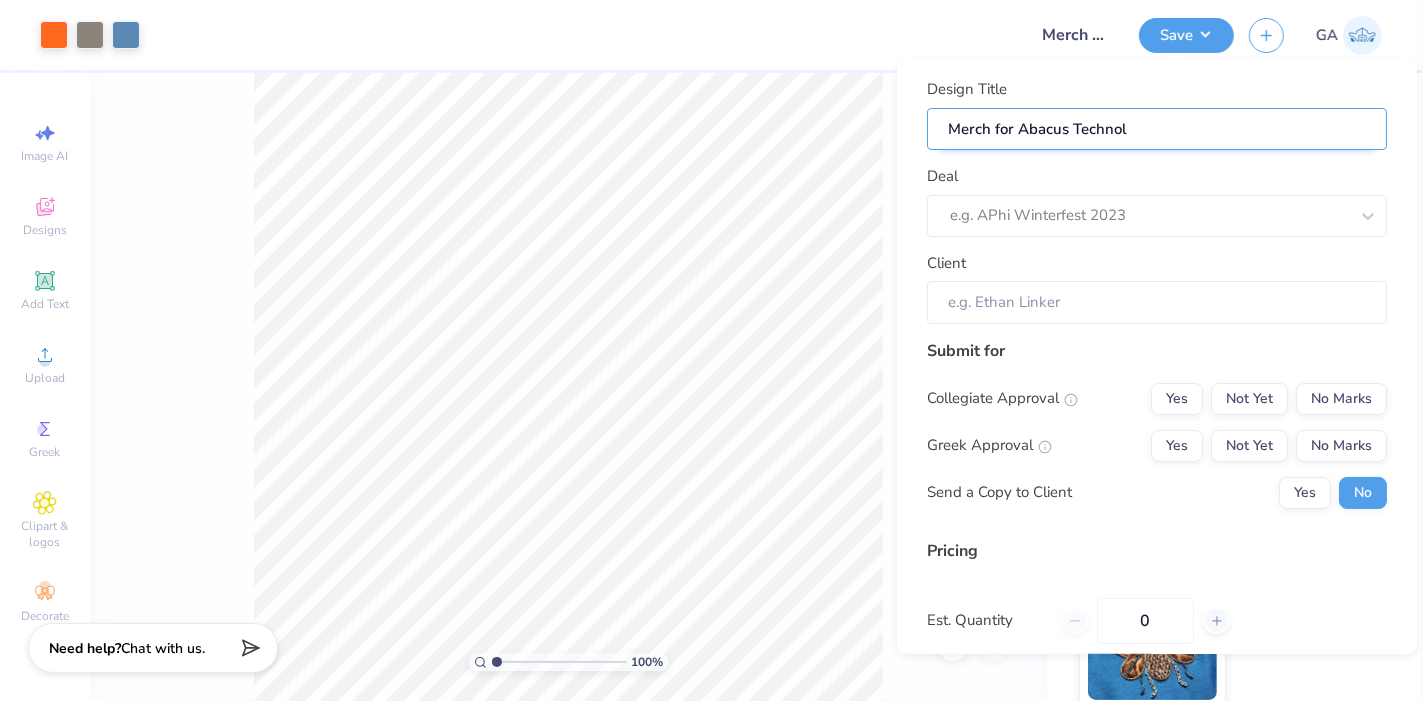 type on "Merch for Abacus Technolo" 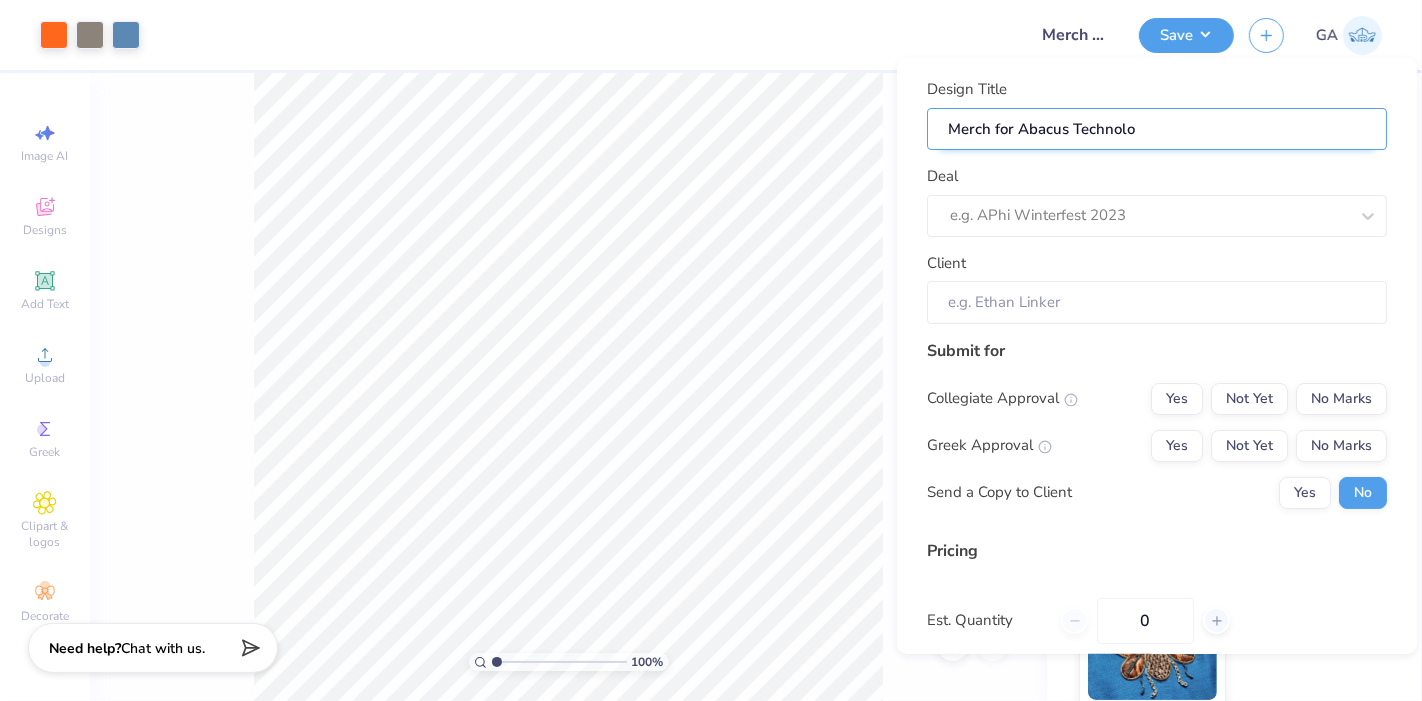 type on "Merch for Abacus Technolog" 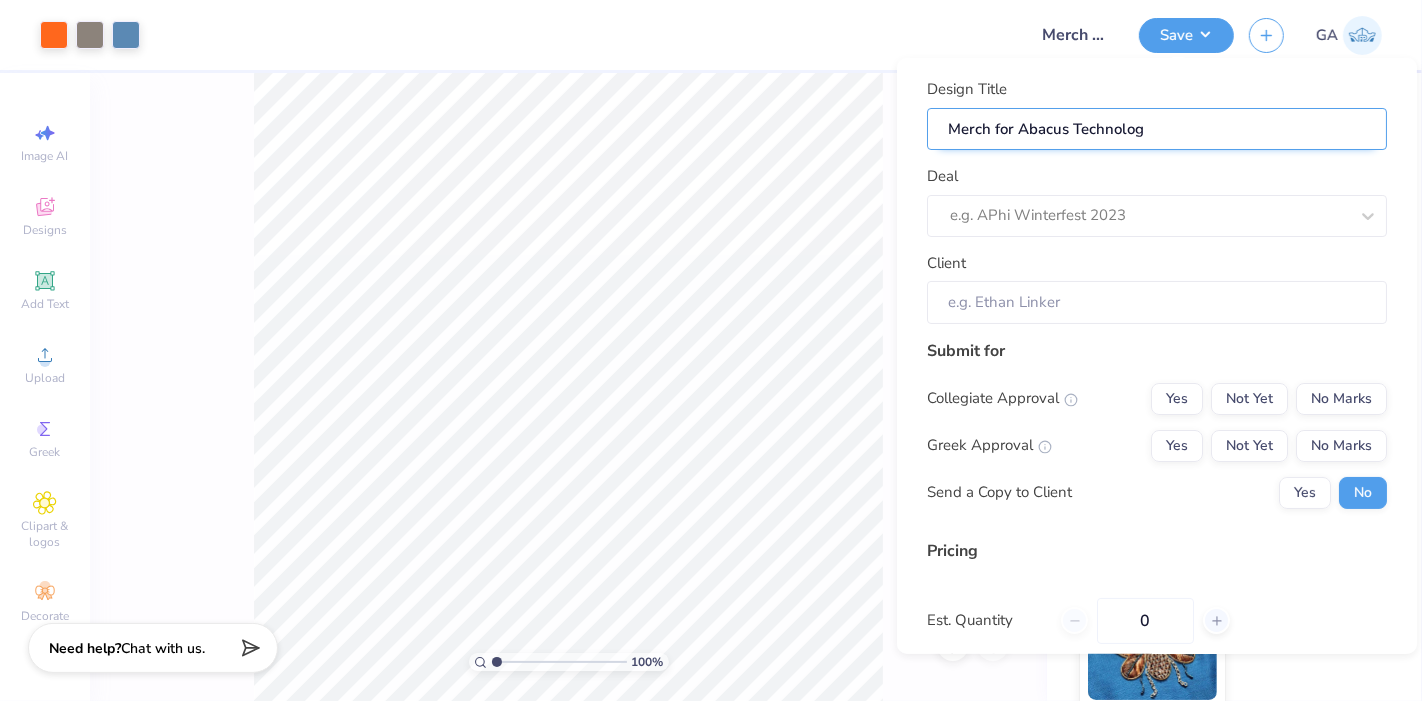 type on "Merch for Abacus Technologo" 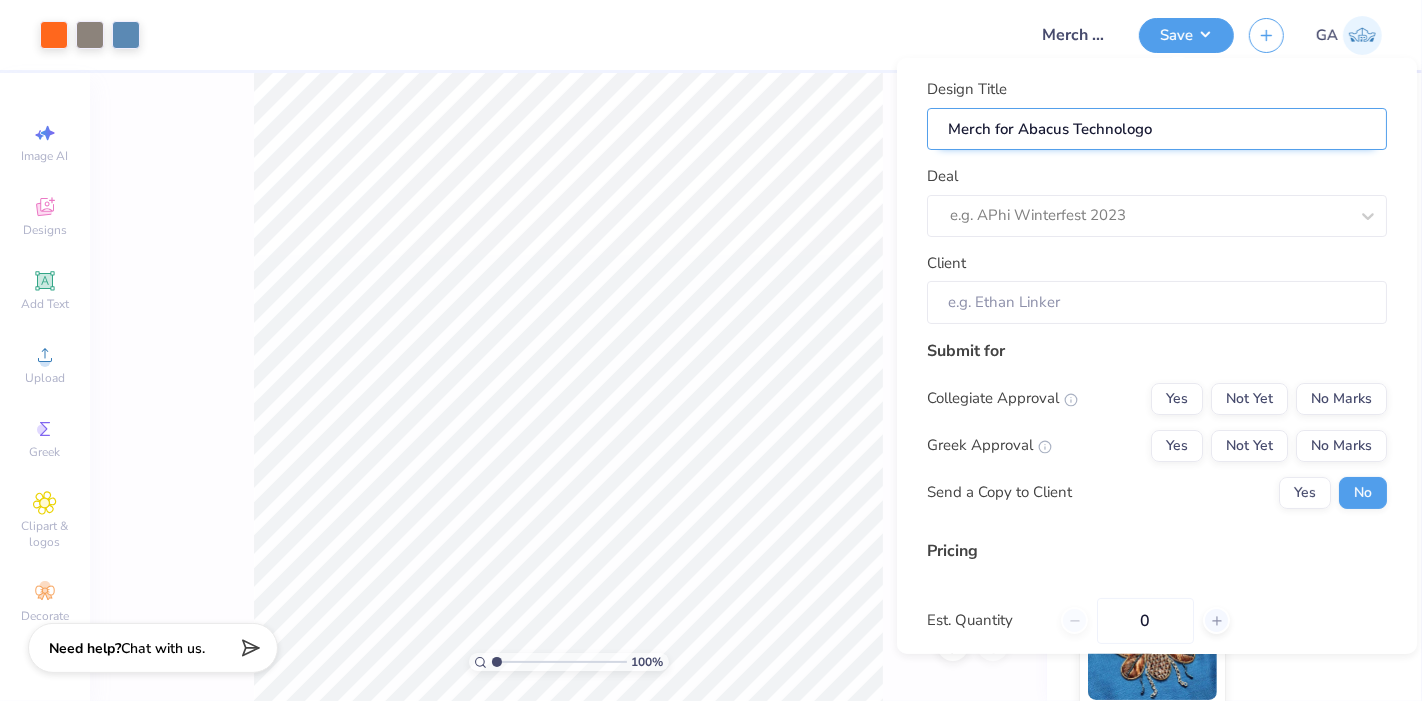 type on "Merch for Abacus Technolog" 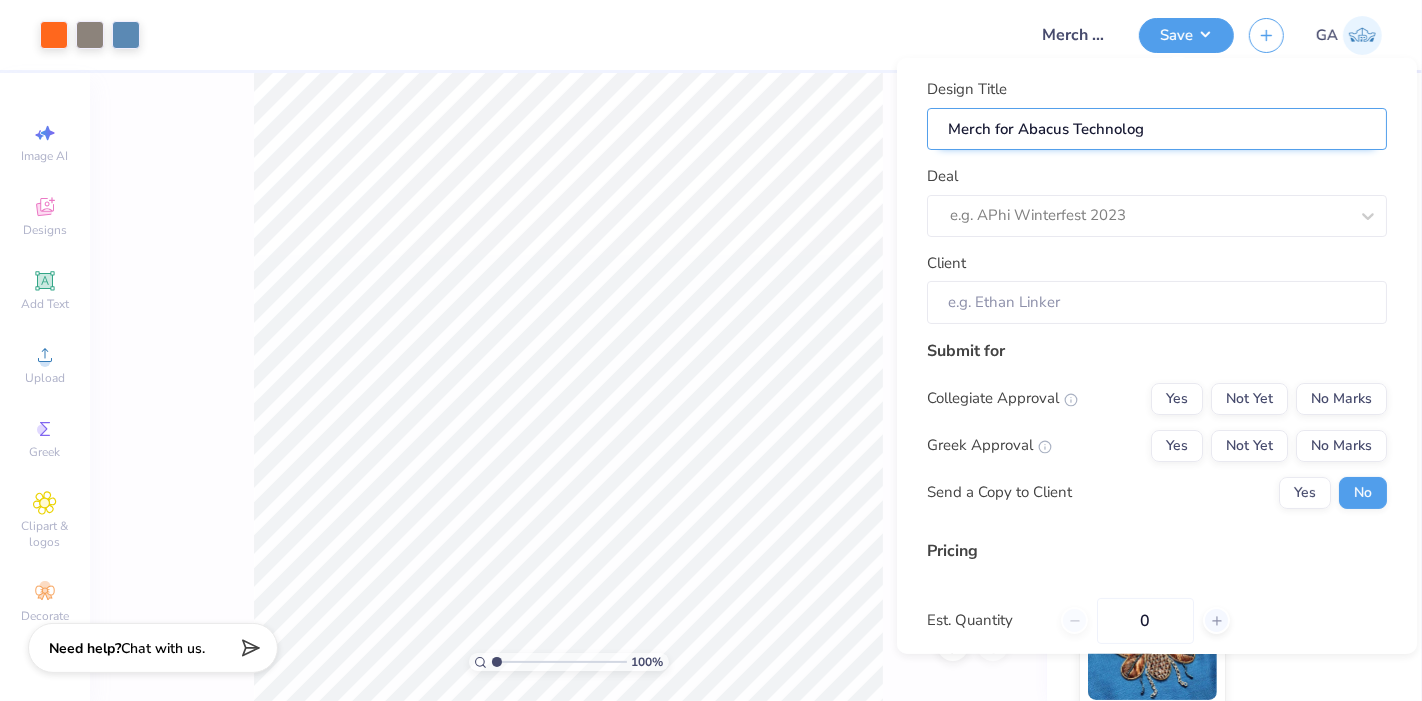 type on "Merch for Abacus Technologi" 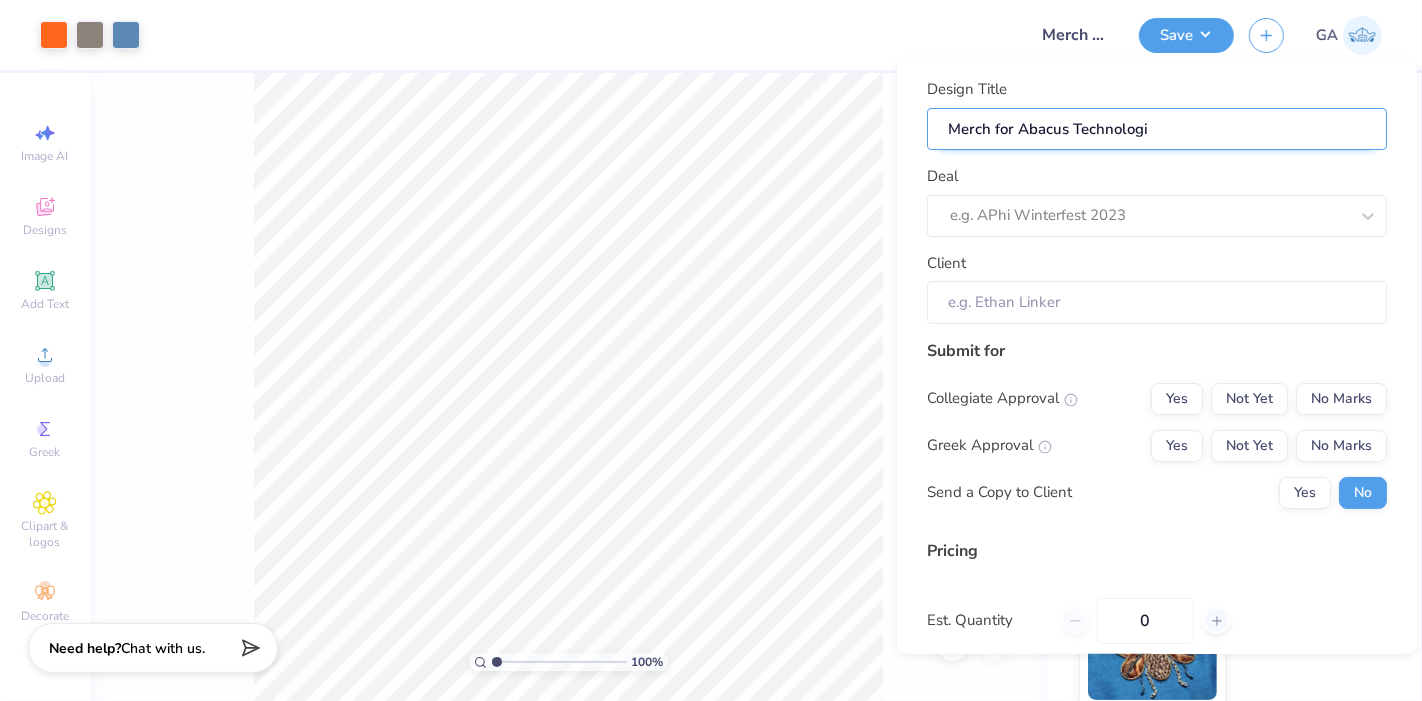 type on "Merch for Abacus Technologie" 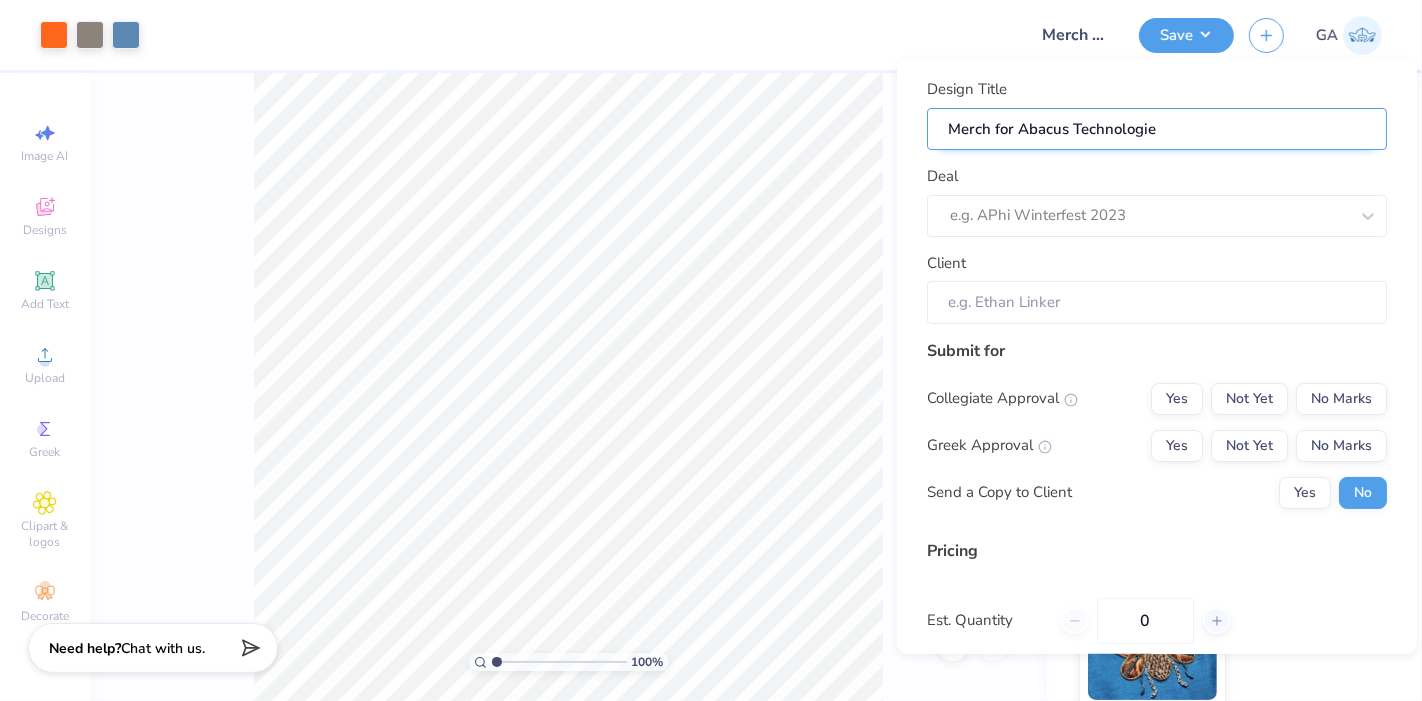 type on "Merch for Abacus Technologies" 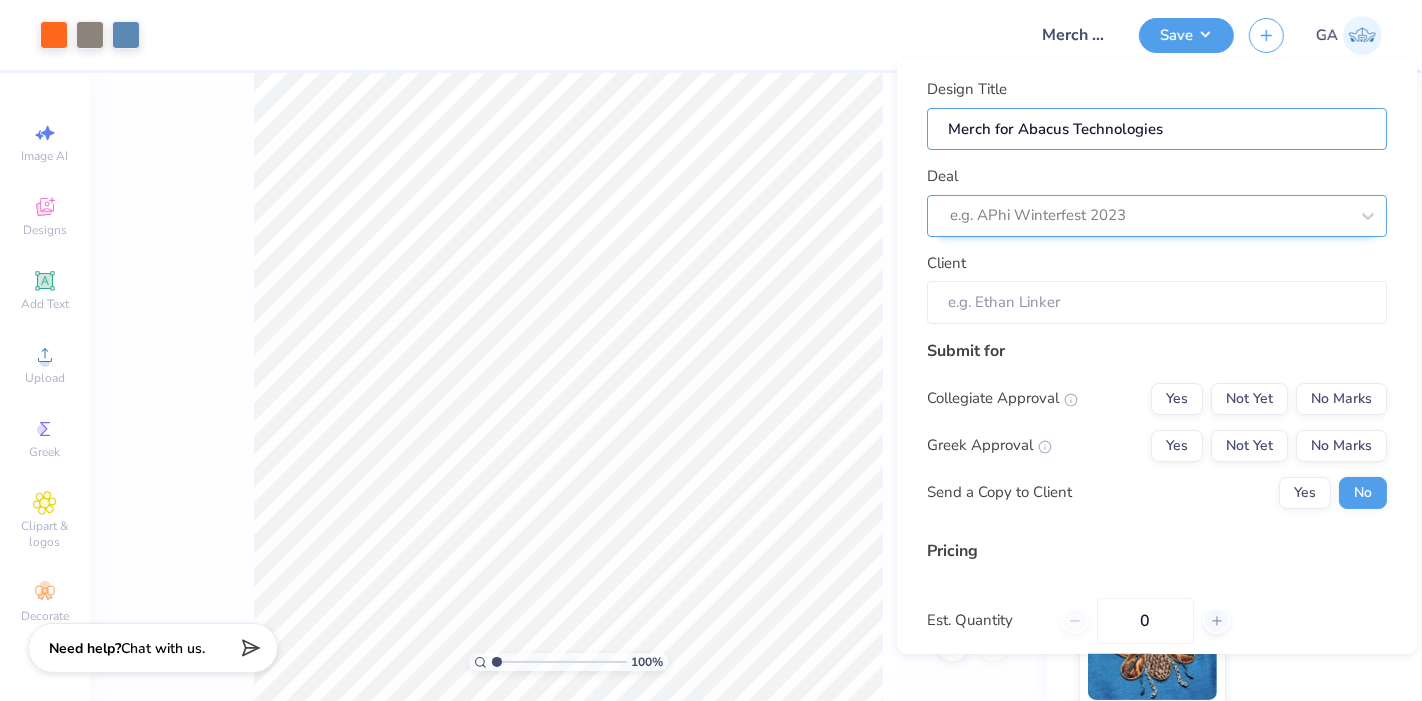 type on "Merch for Abacus Technologies" 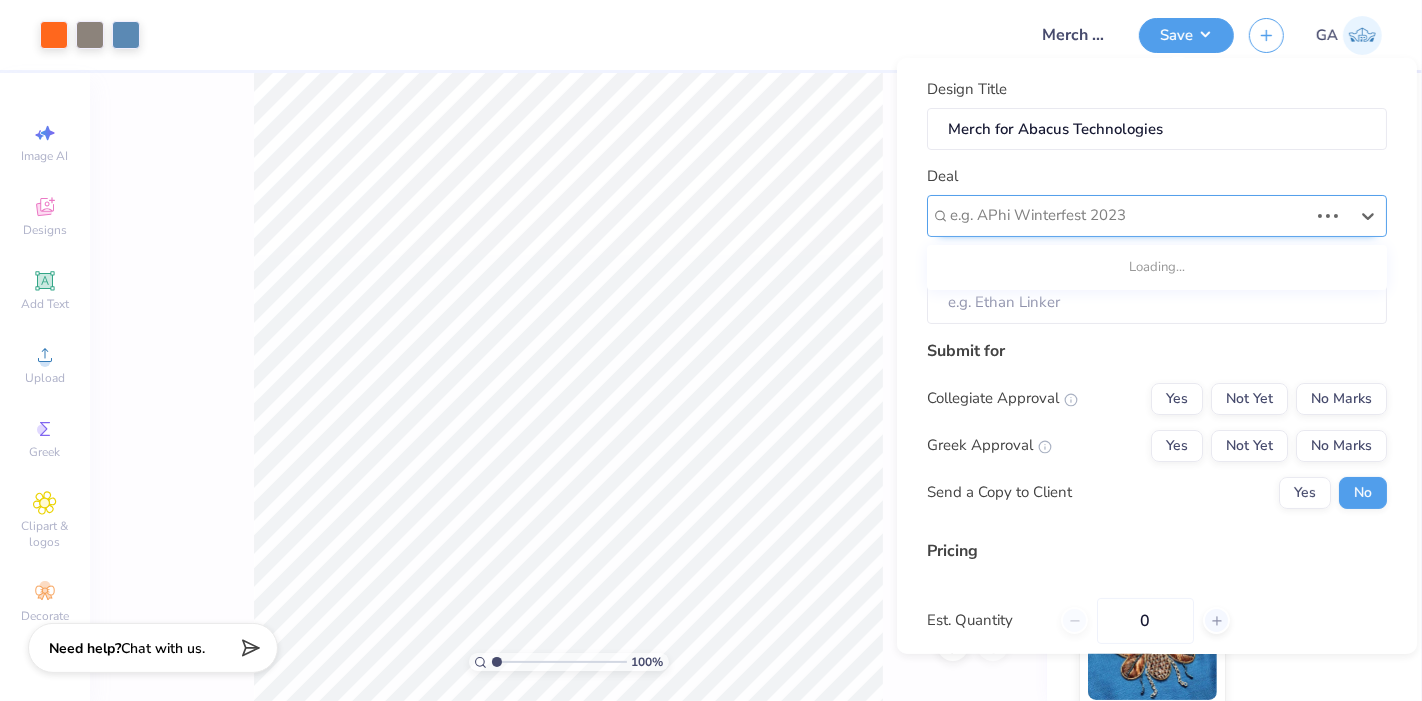 click at bounding box center [1129, 215] 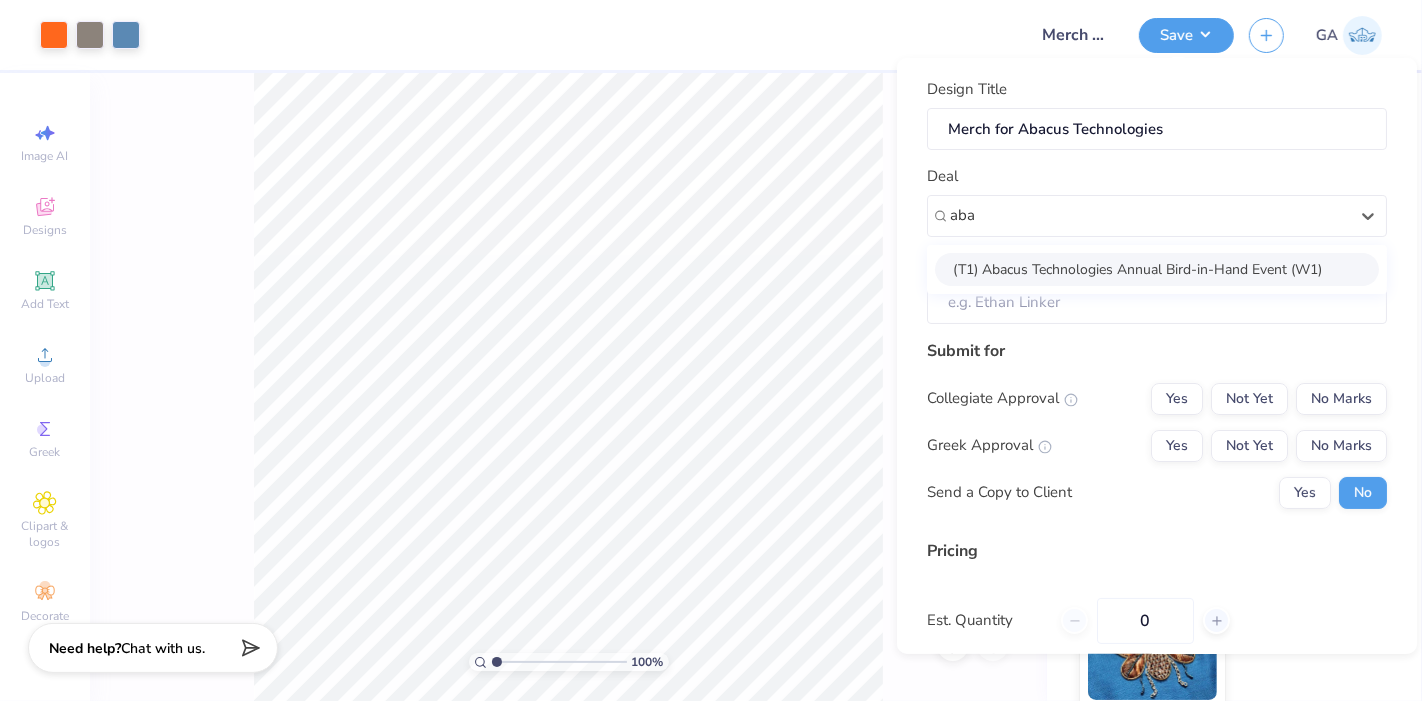 click on "(T1) Abacus Technologies Annual Bird-in-Hand Event (W1)" at bounding box center [1157, 268] 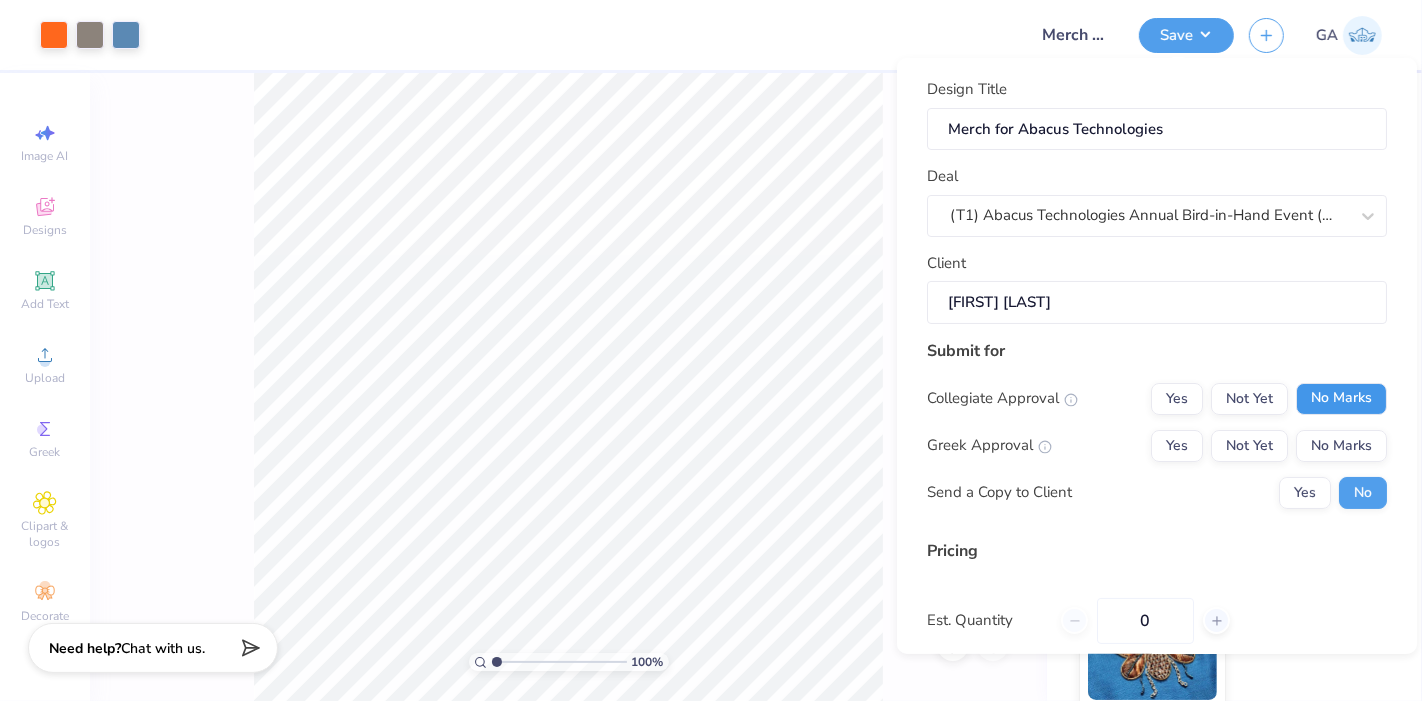click on "No Marks" at bounding box center (1341, 398) 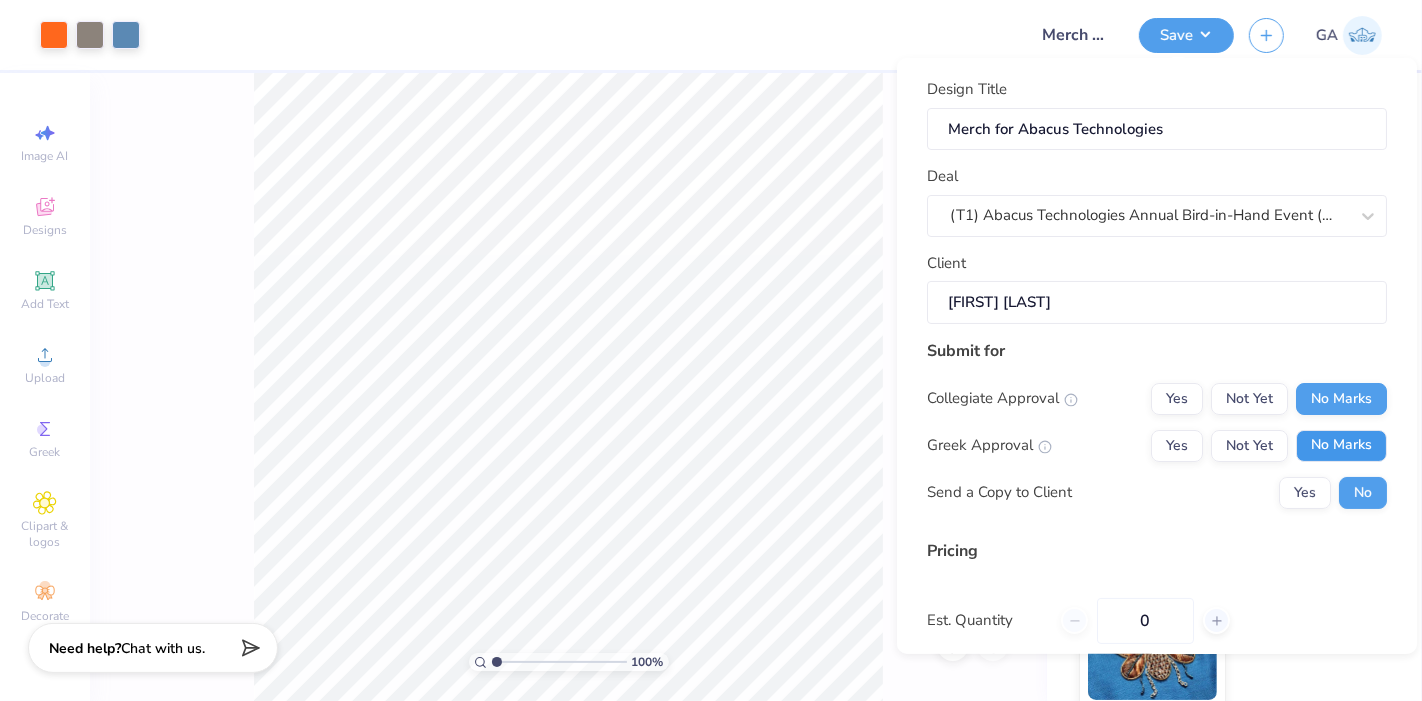 click on "No Marks" at bounding box center (1341, 445) 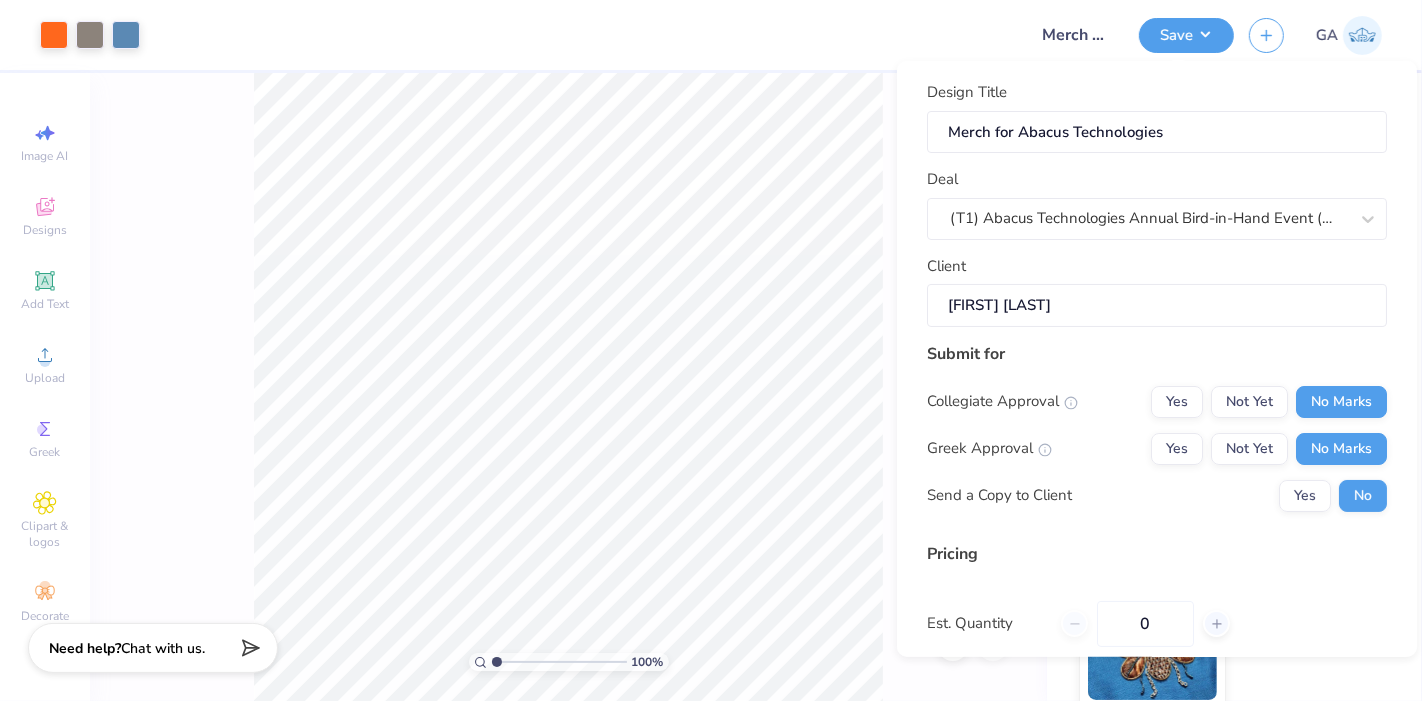 scroll, scrollTop: 206, scrollLeft: 0, axis: vertical 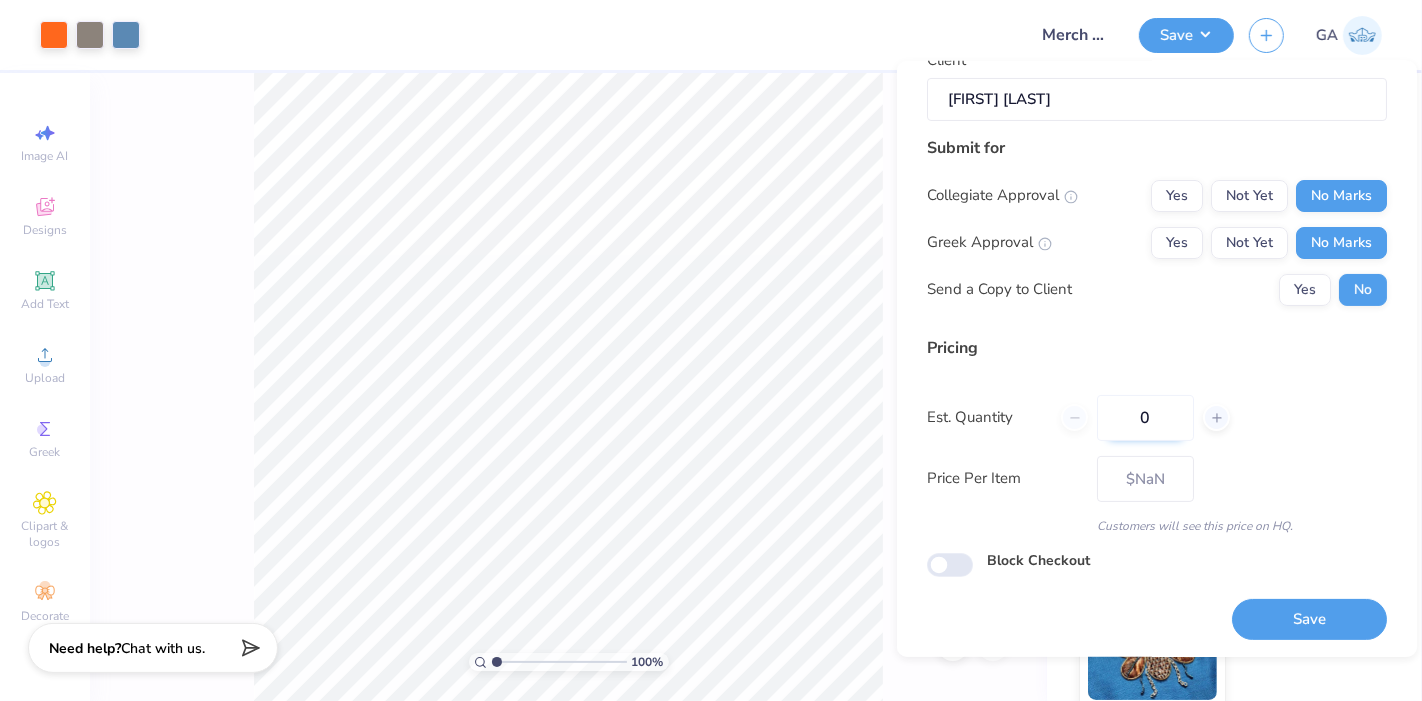 click on "0" at bounding box center (1145, 417) 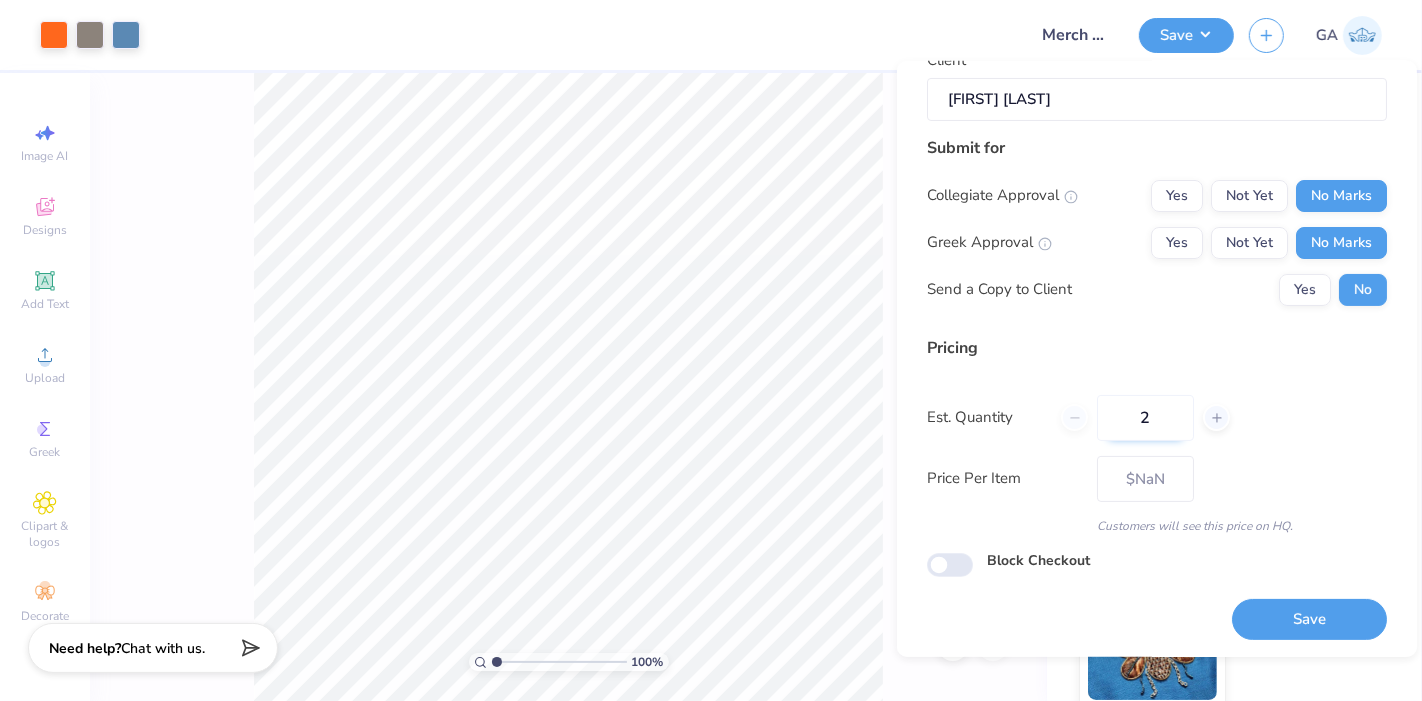 type on "24" 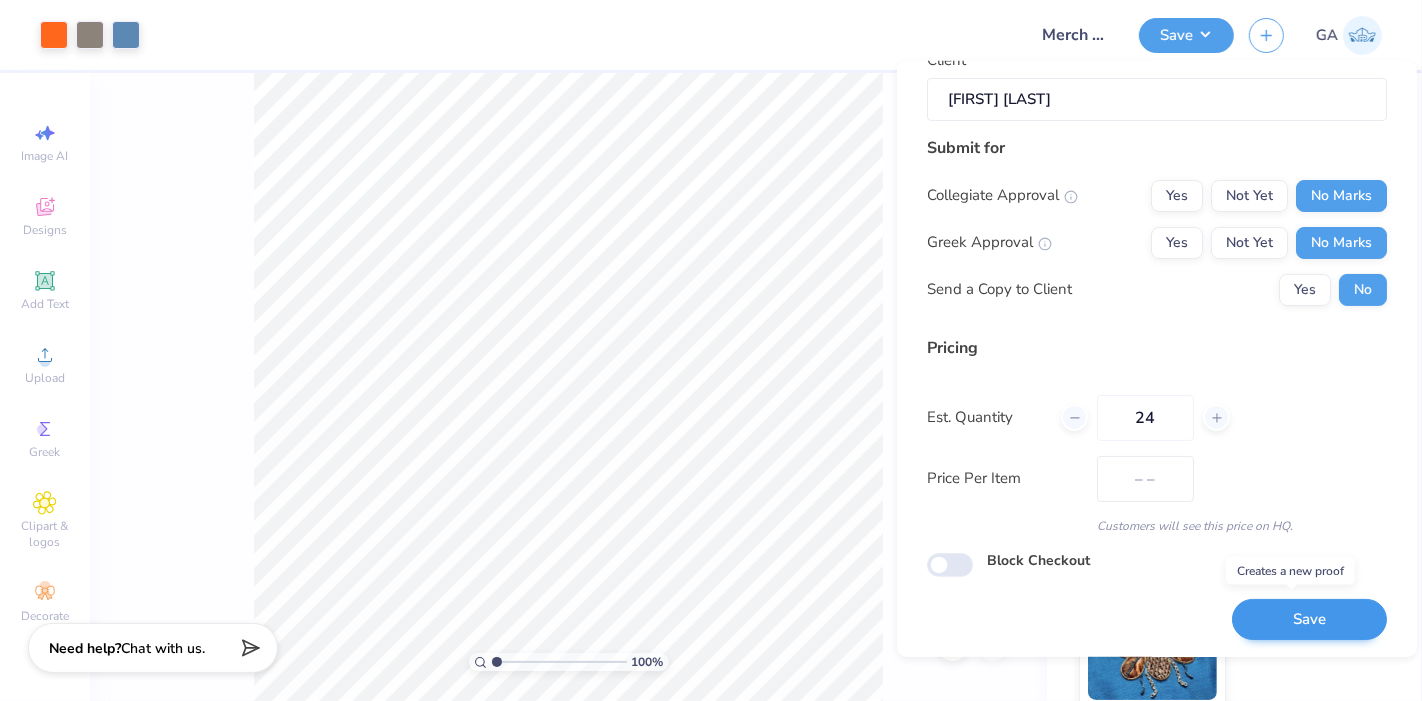 type on "$20.19" 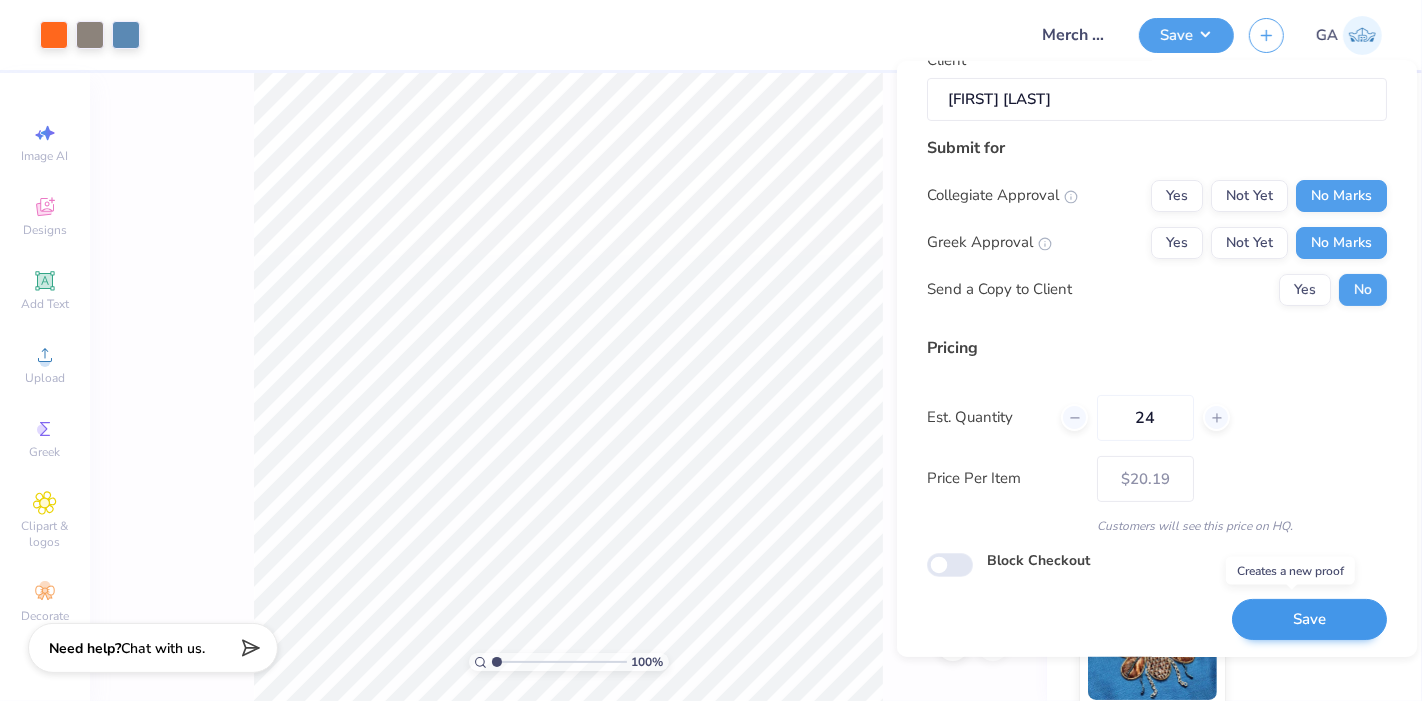 type on "24" 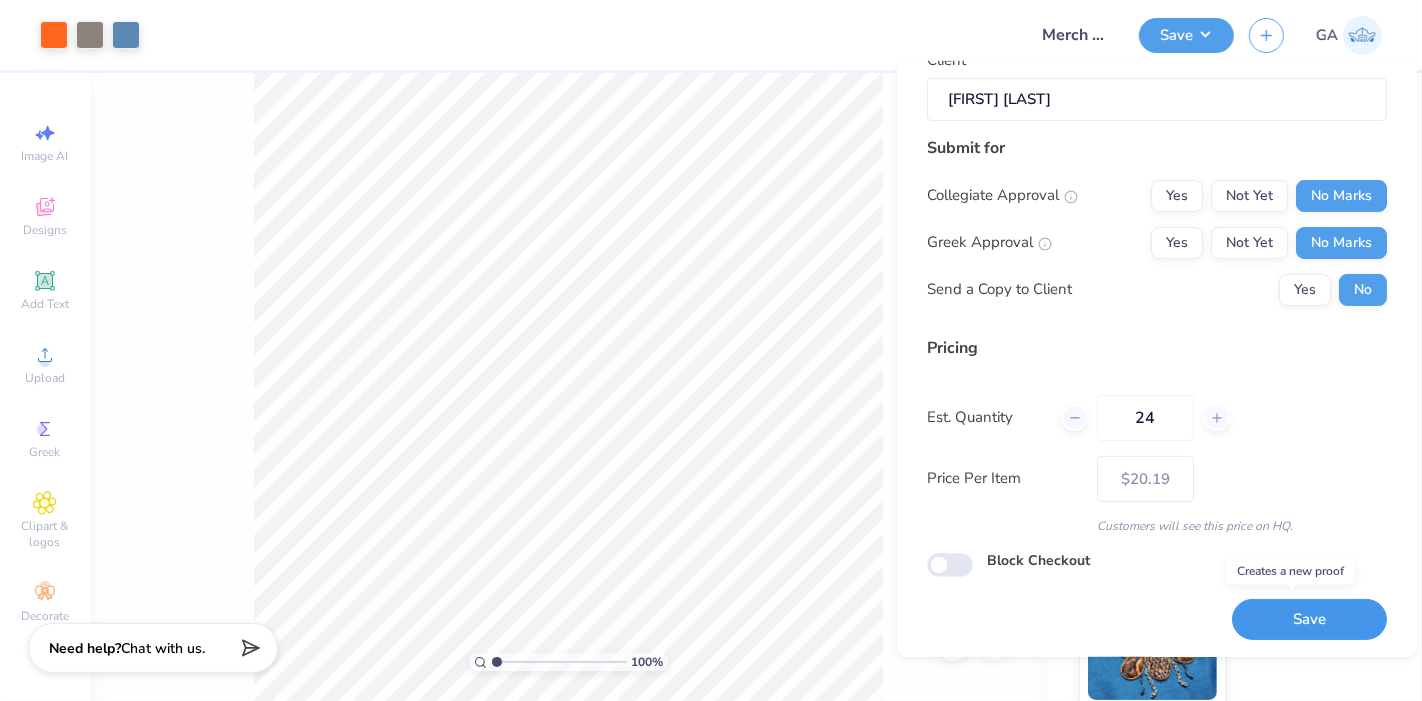 click on "Save" at bounding box center [1309, 619] 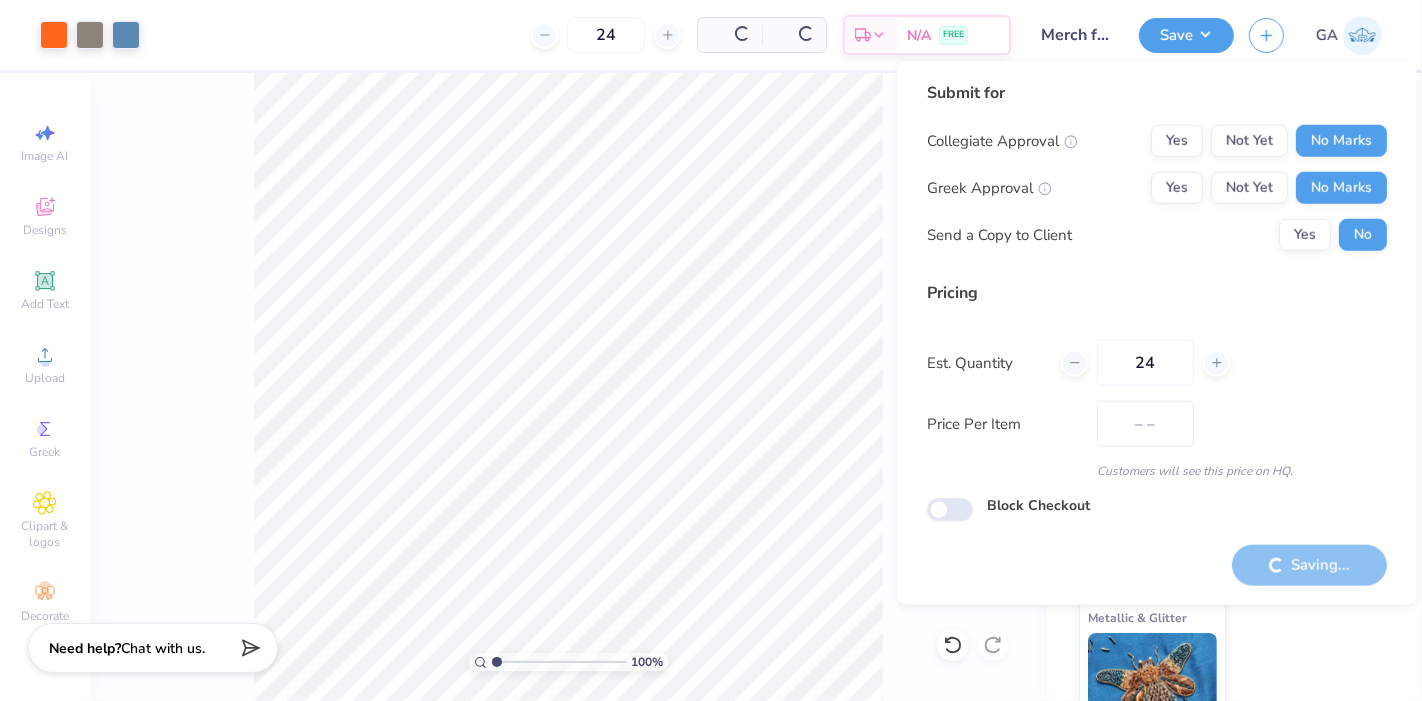 scroll, scrollTop: 0, scrollLeft: 0, axis: both 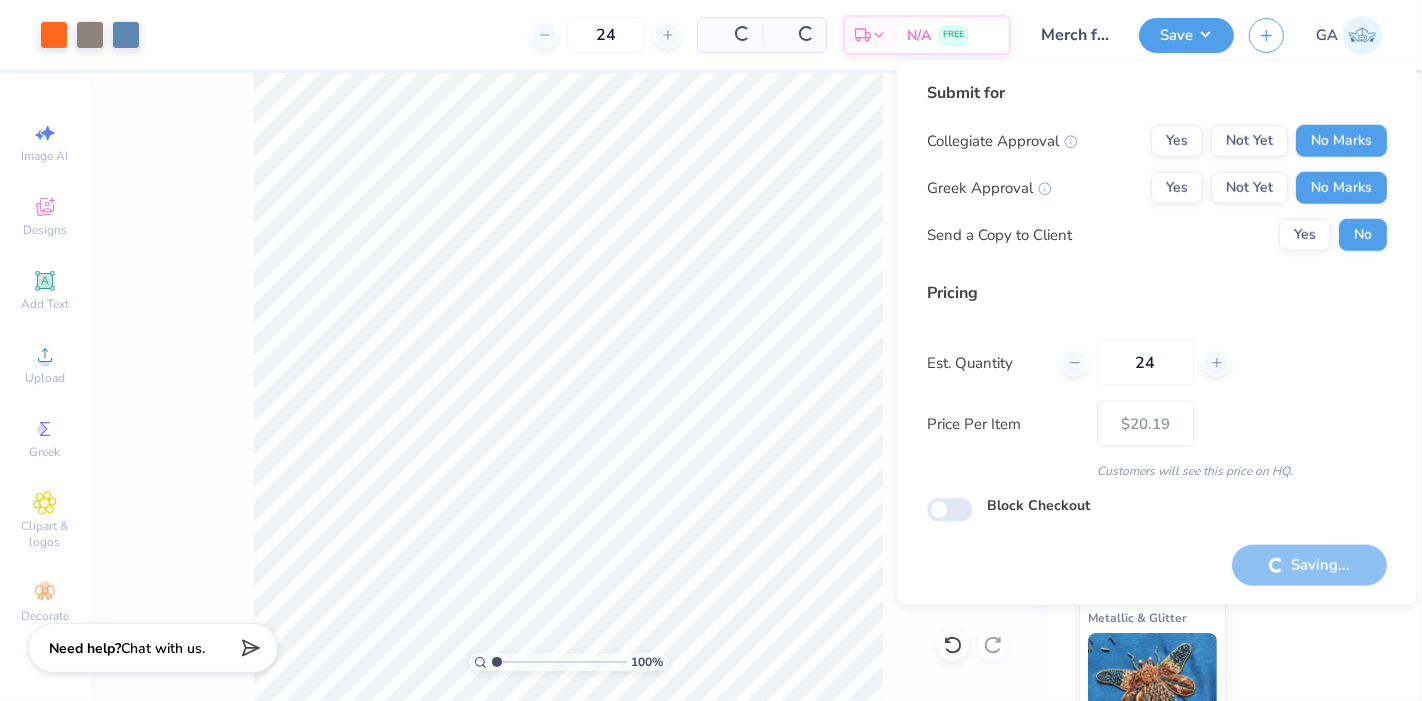 type on "– –" 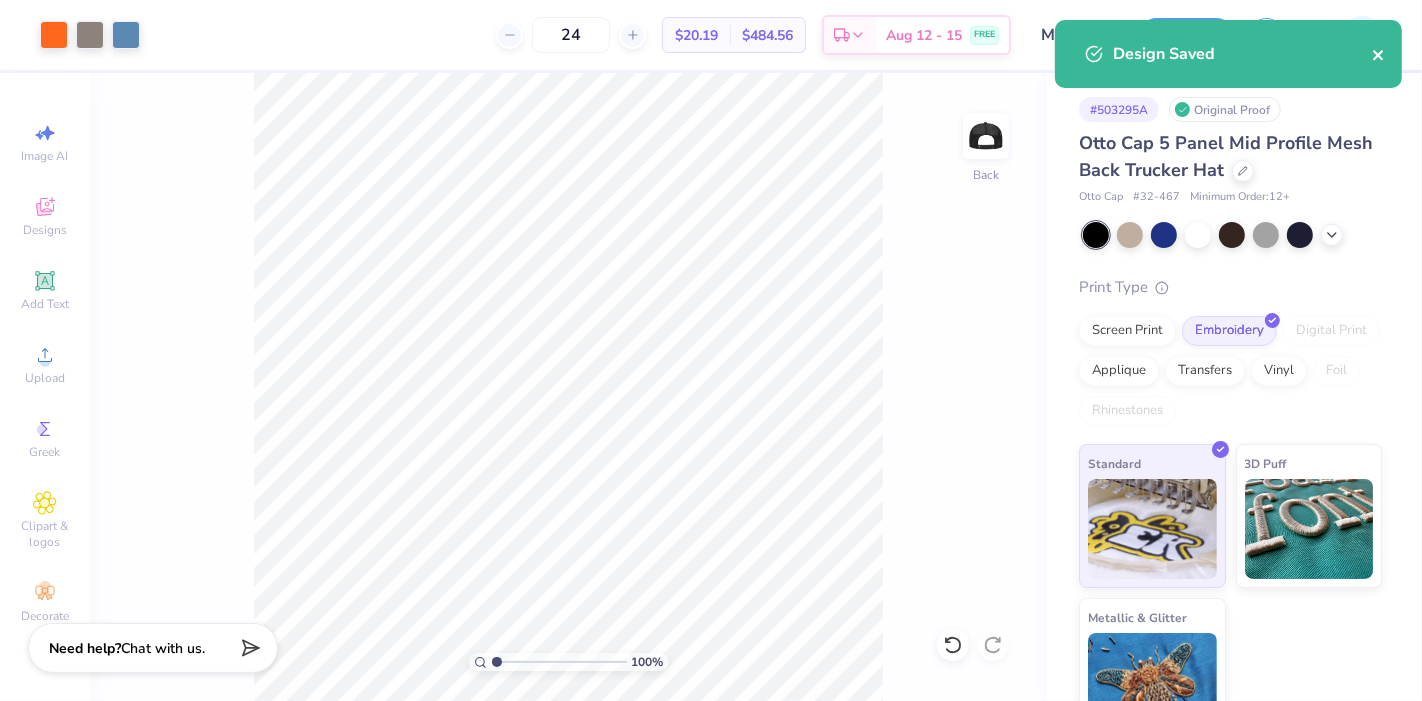 click 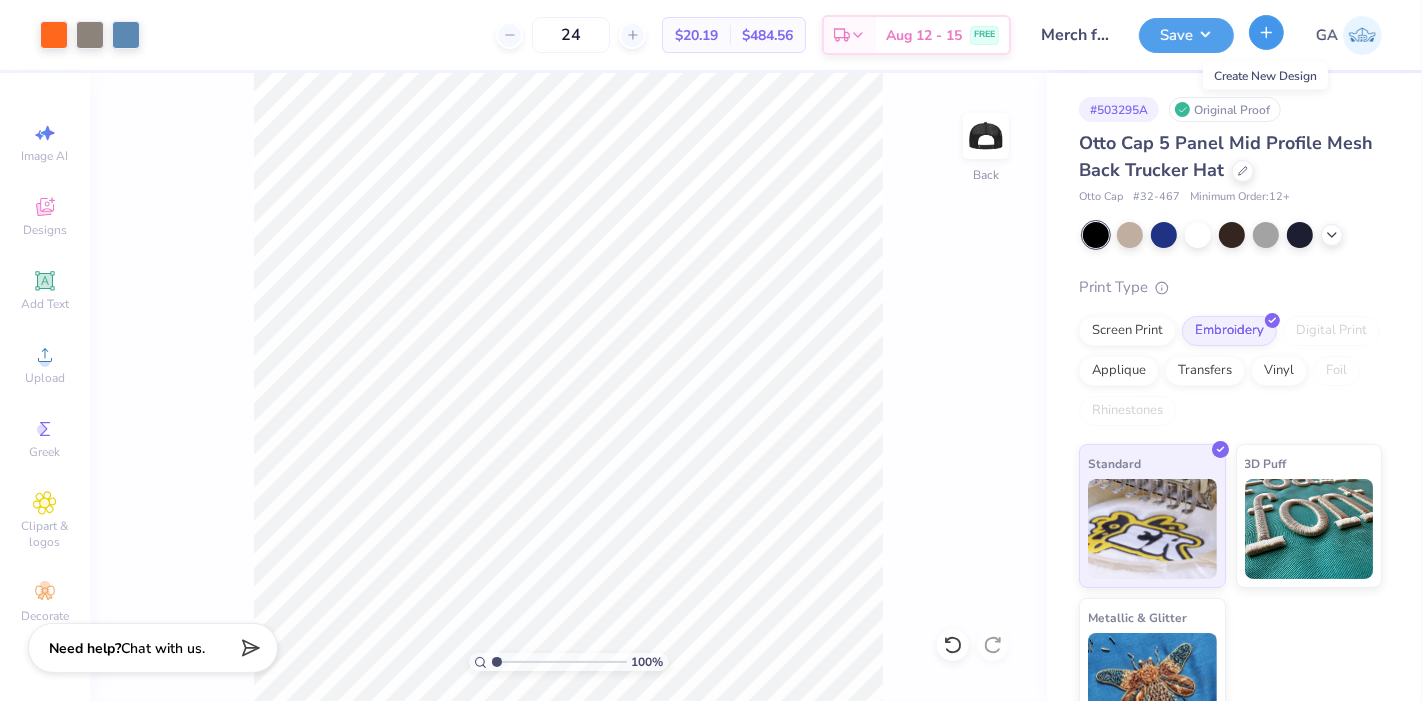 click 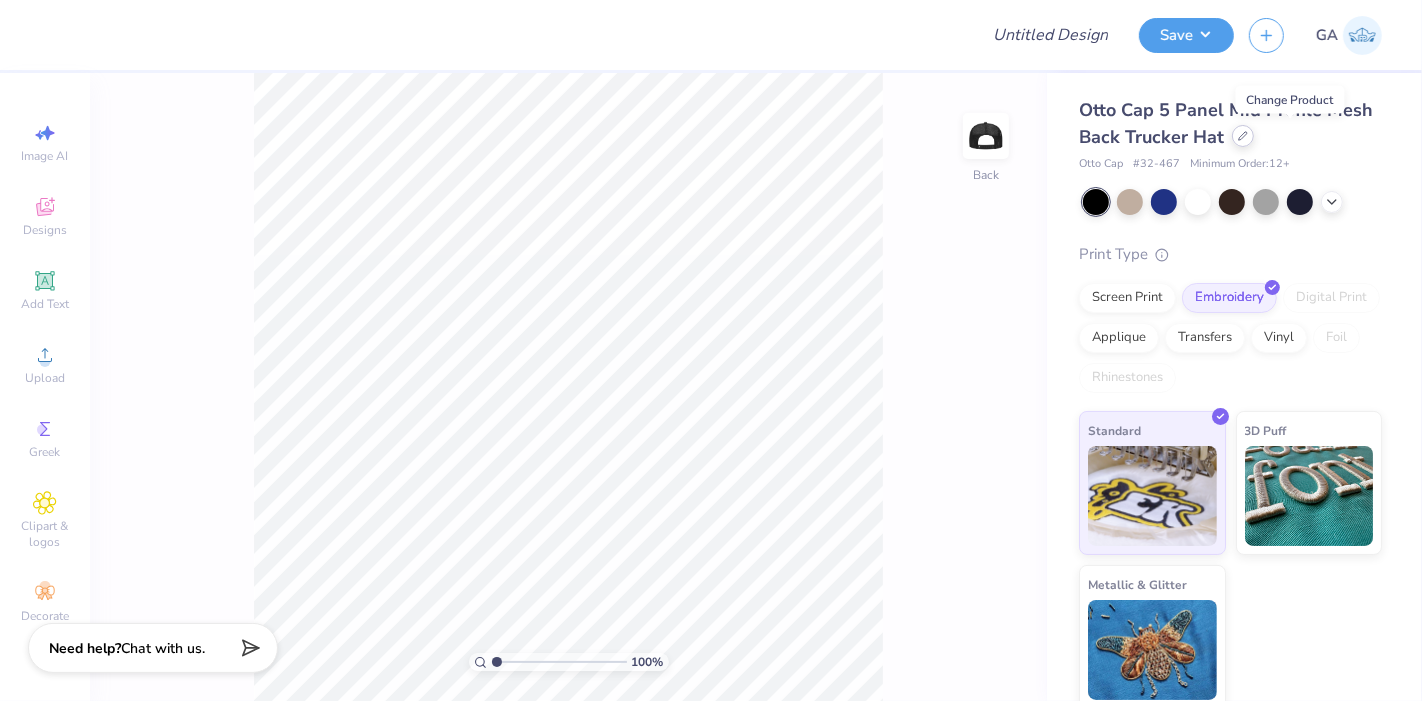 click 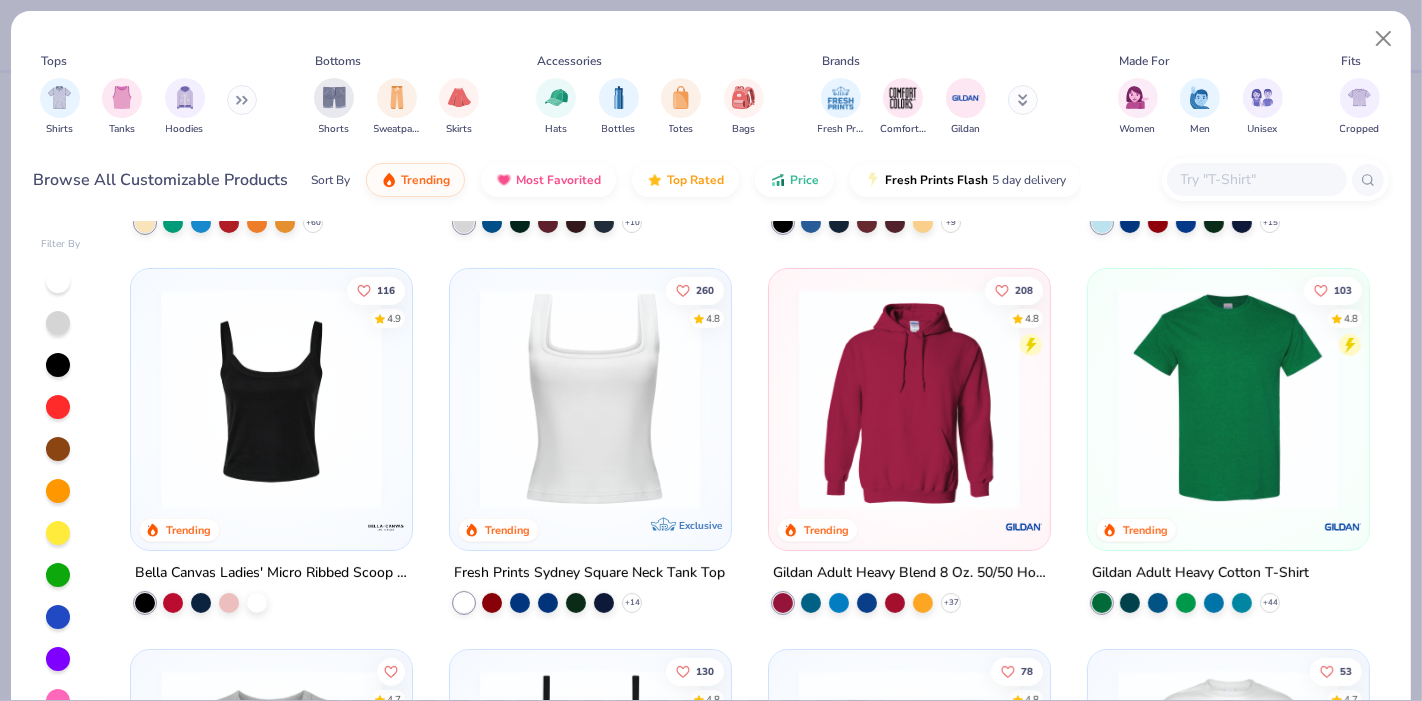 scroll, scrollTop: 342, scrollLeft: 0, axis: vertical 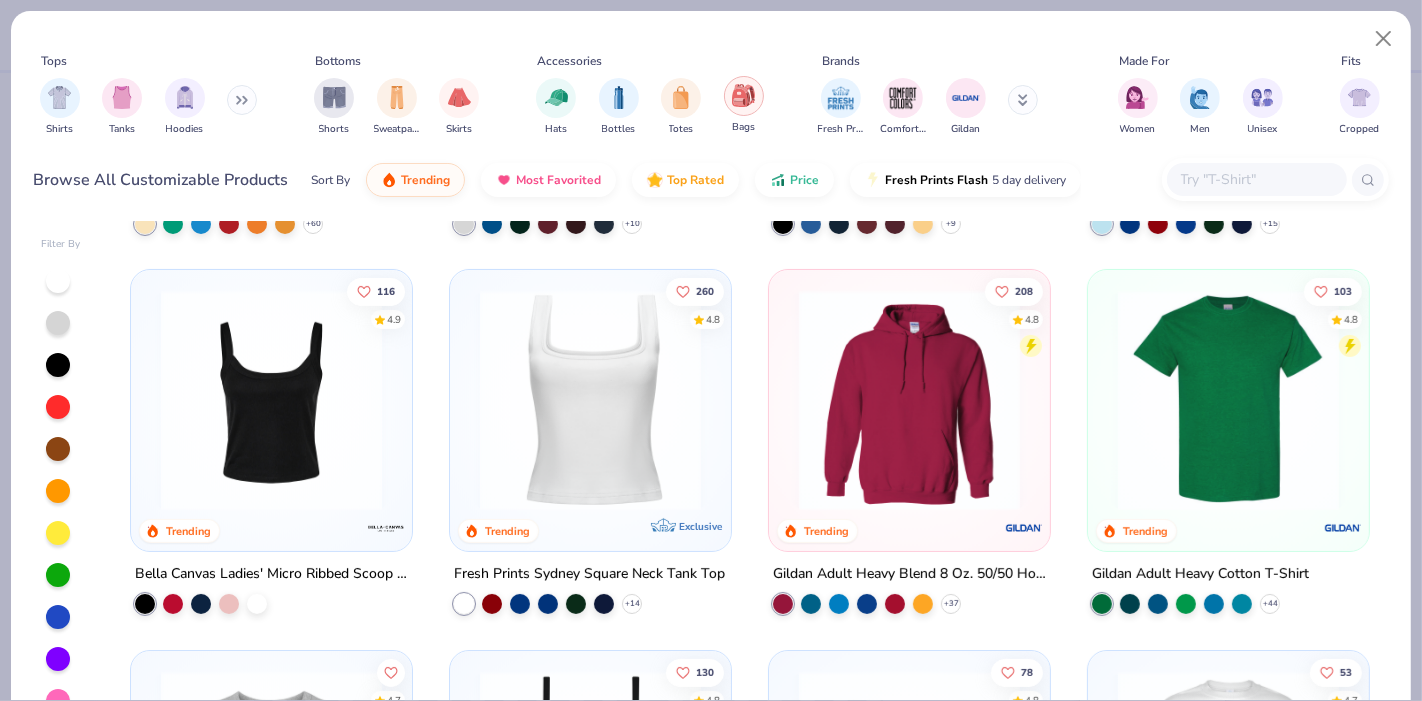click at bounding box center (743, 95) 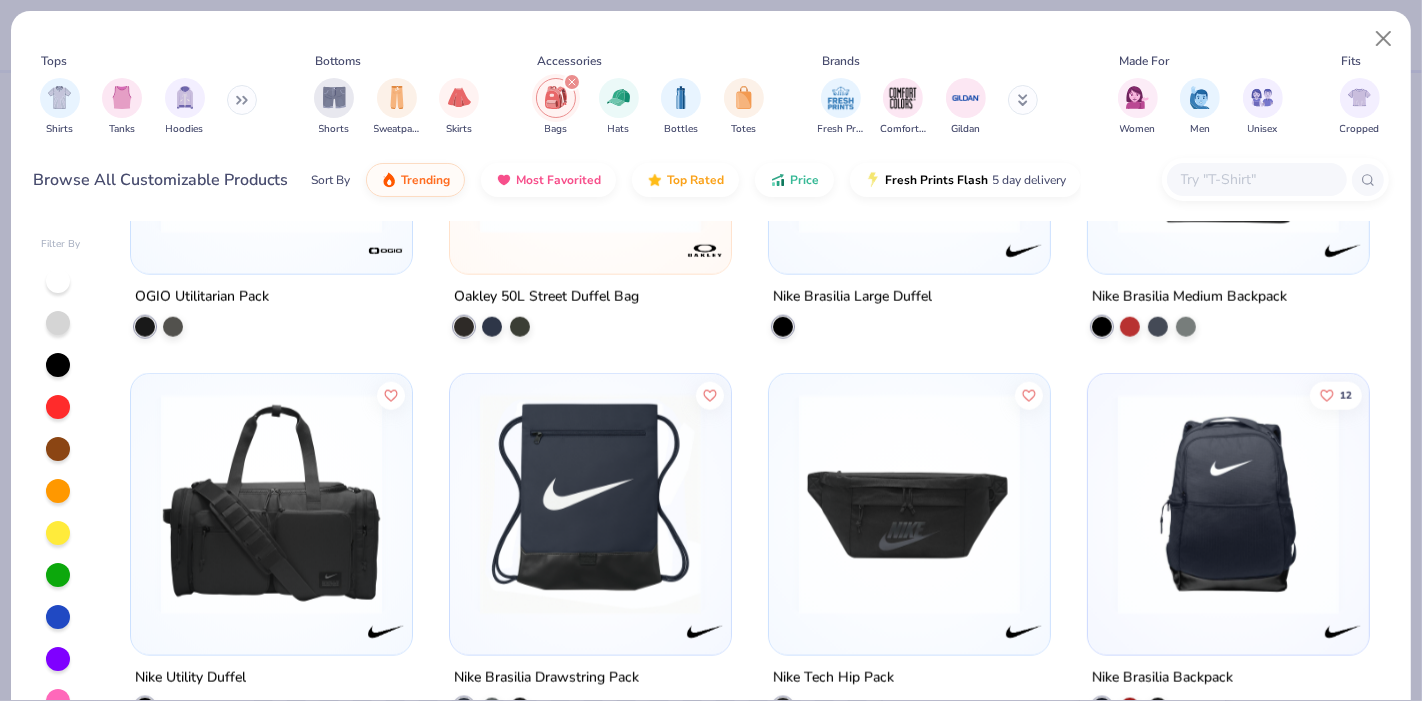scroll, scrollTop: 2141, scrollLeft: 0, axis: vertical 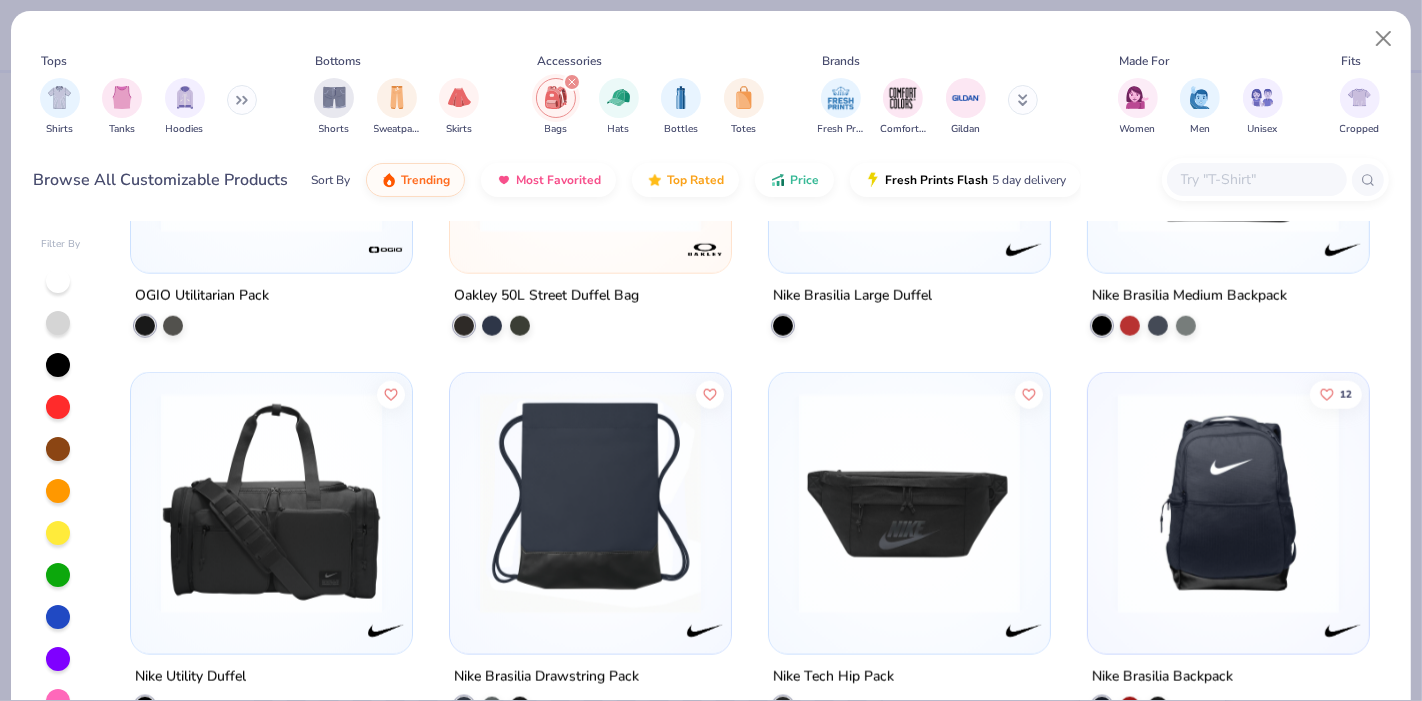 click at bounding box center (590, 502) 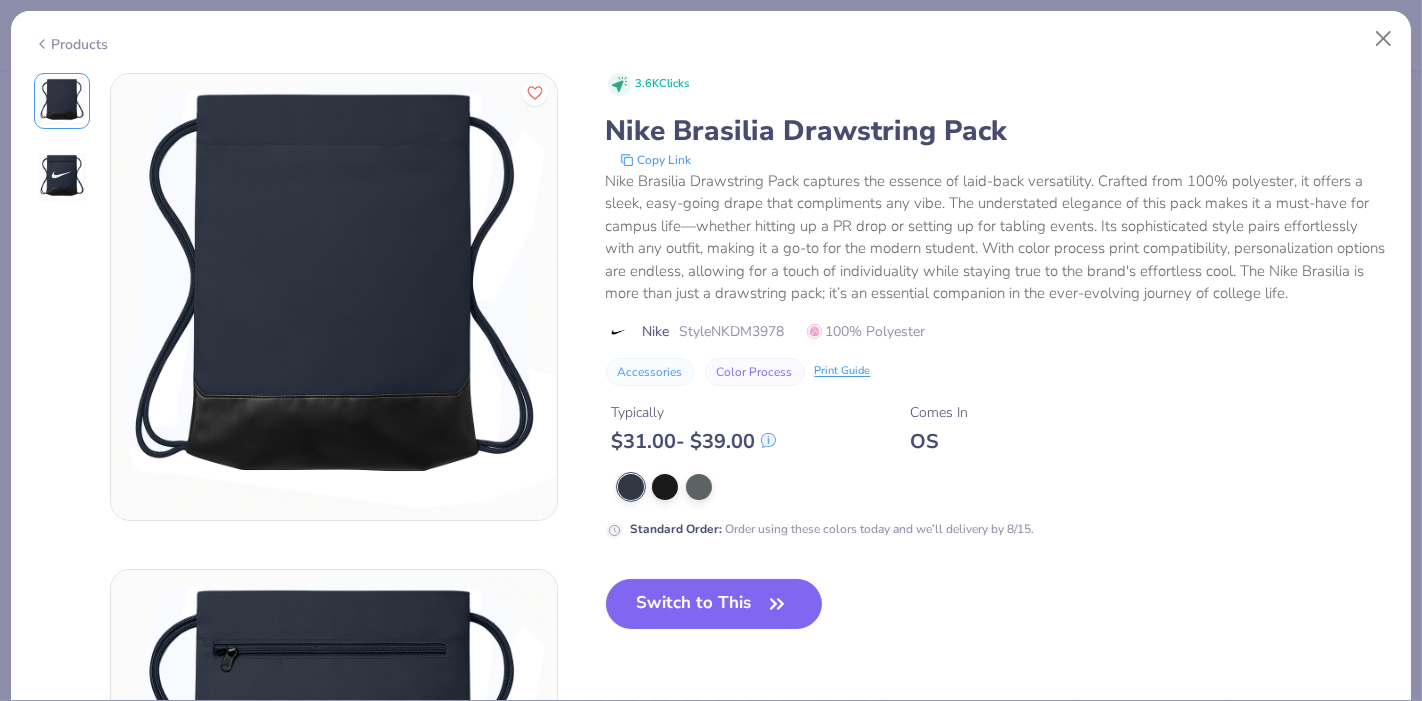 click on "Products" at bounding box center [711, 37] 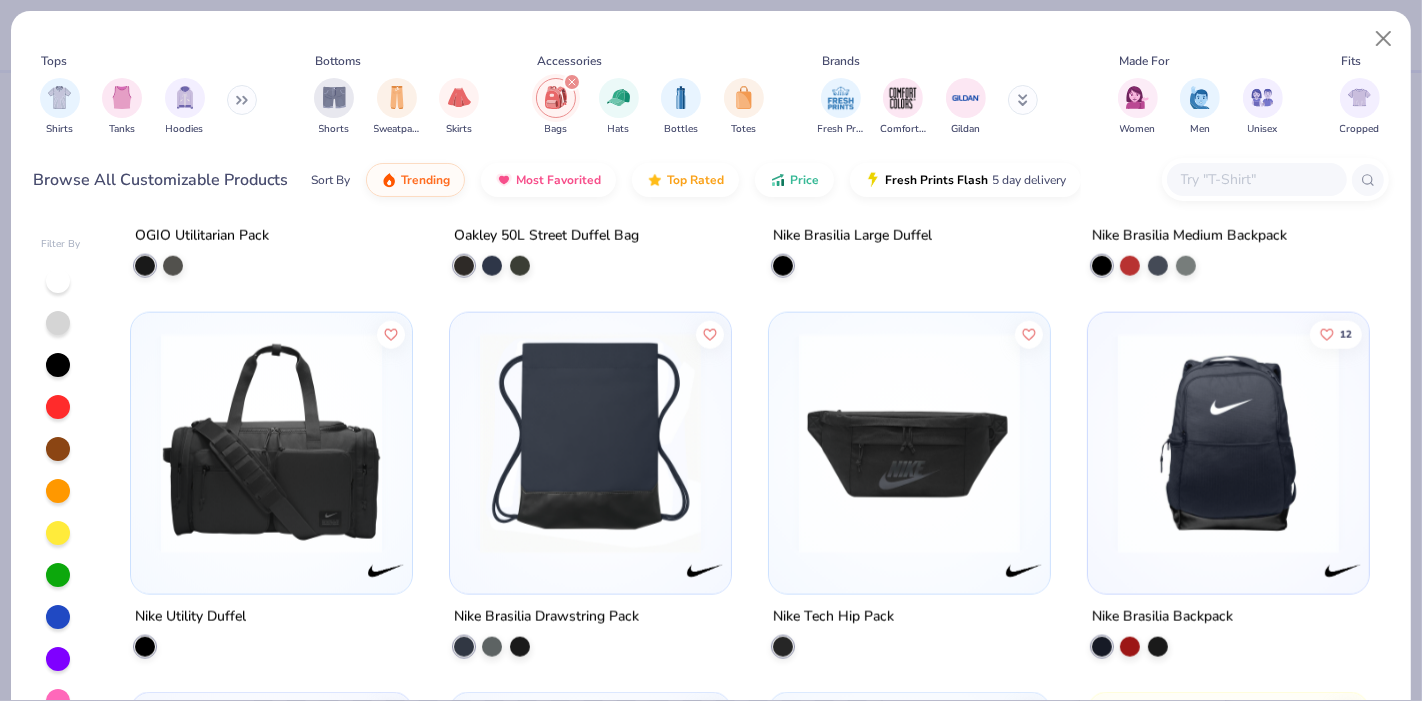 scroll, scrollTop: 2200, scrollLeft: 0, axis: vertical 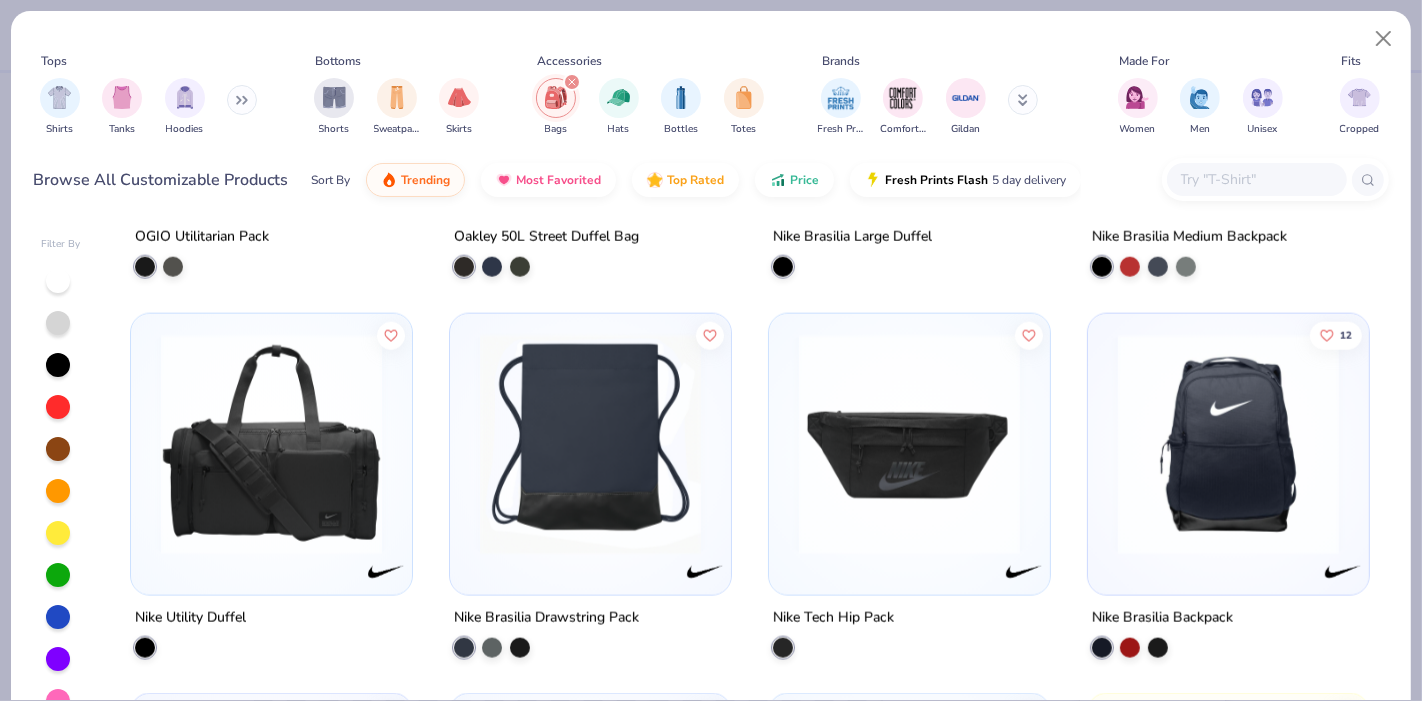 click at bounding box center (832, 443) 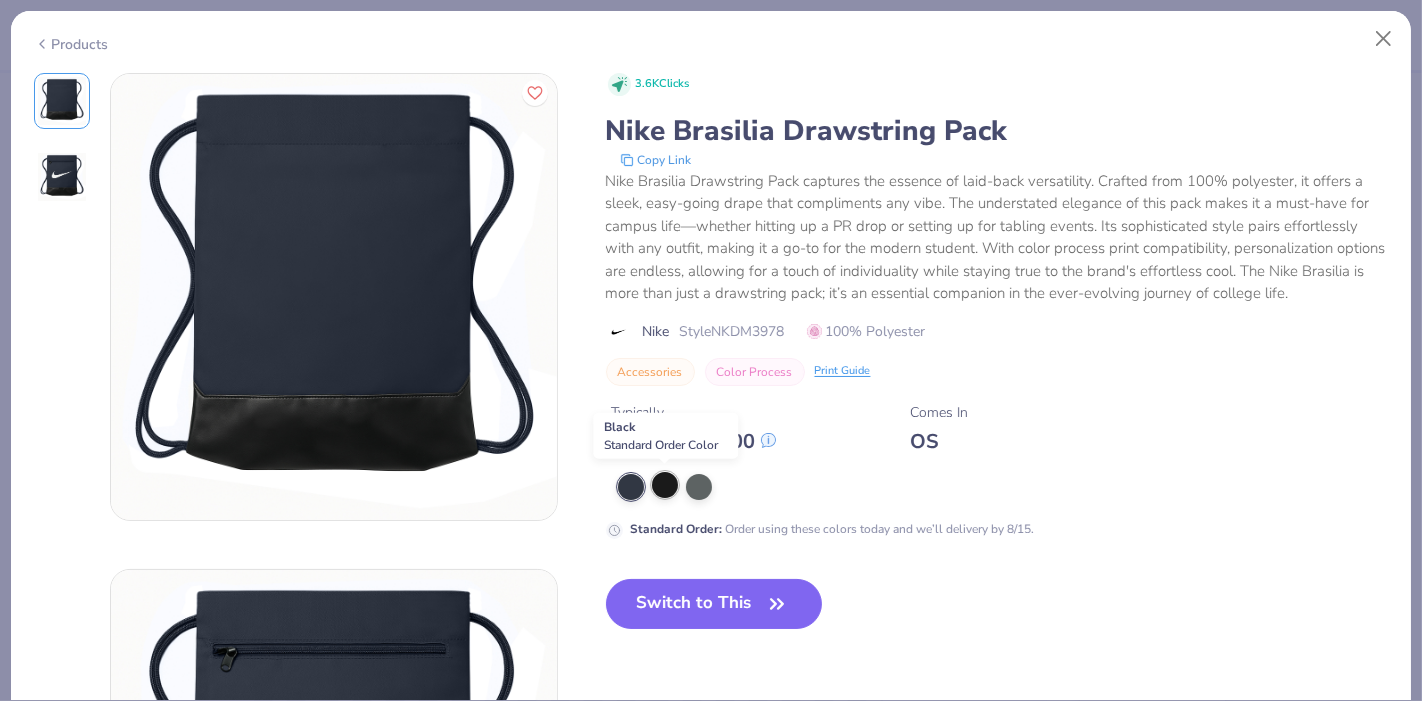 click at bounding box center (665, 485) 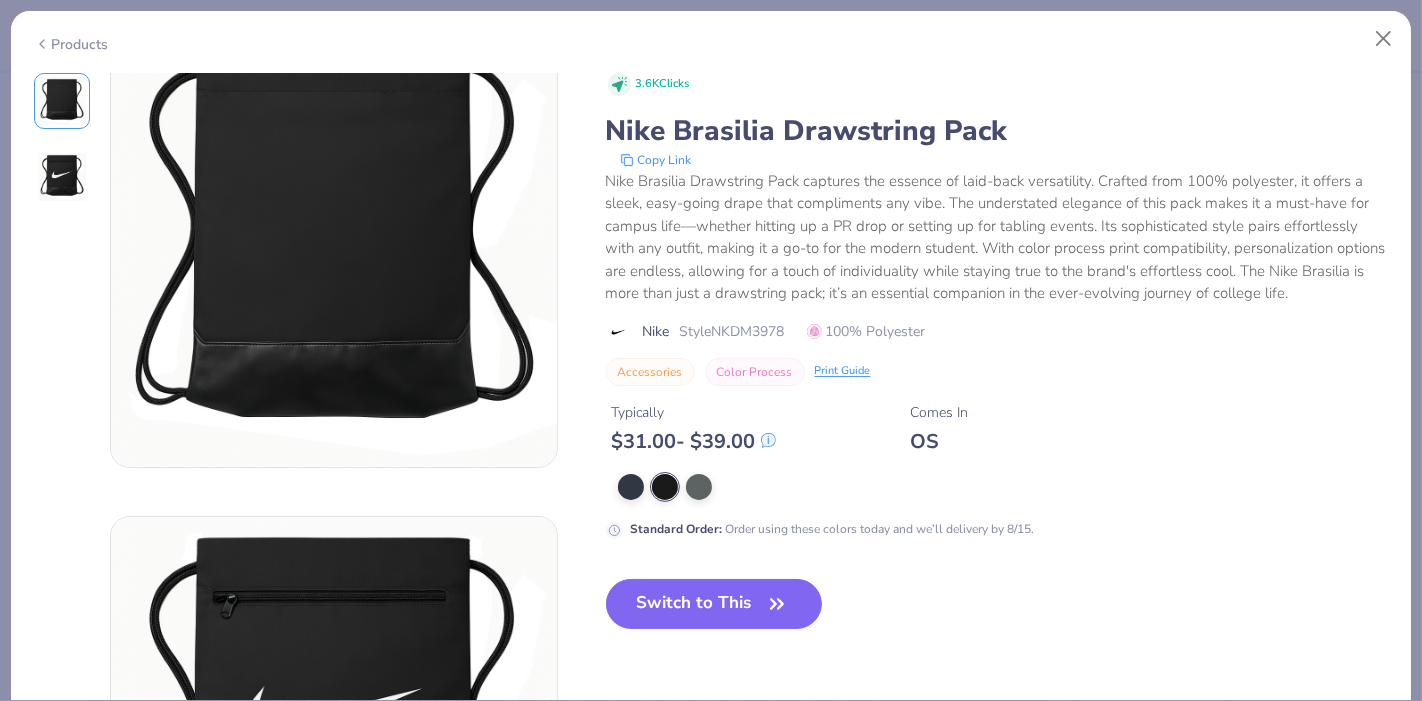 scroll, scrollTop: 0, scrollLeft: 0, axis: both 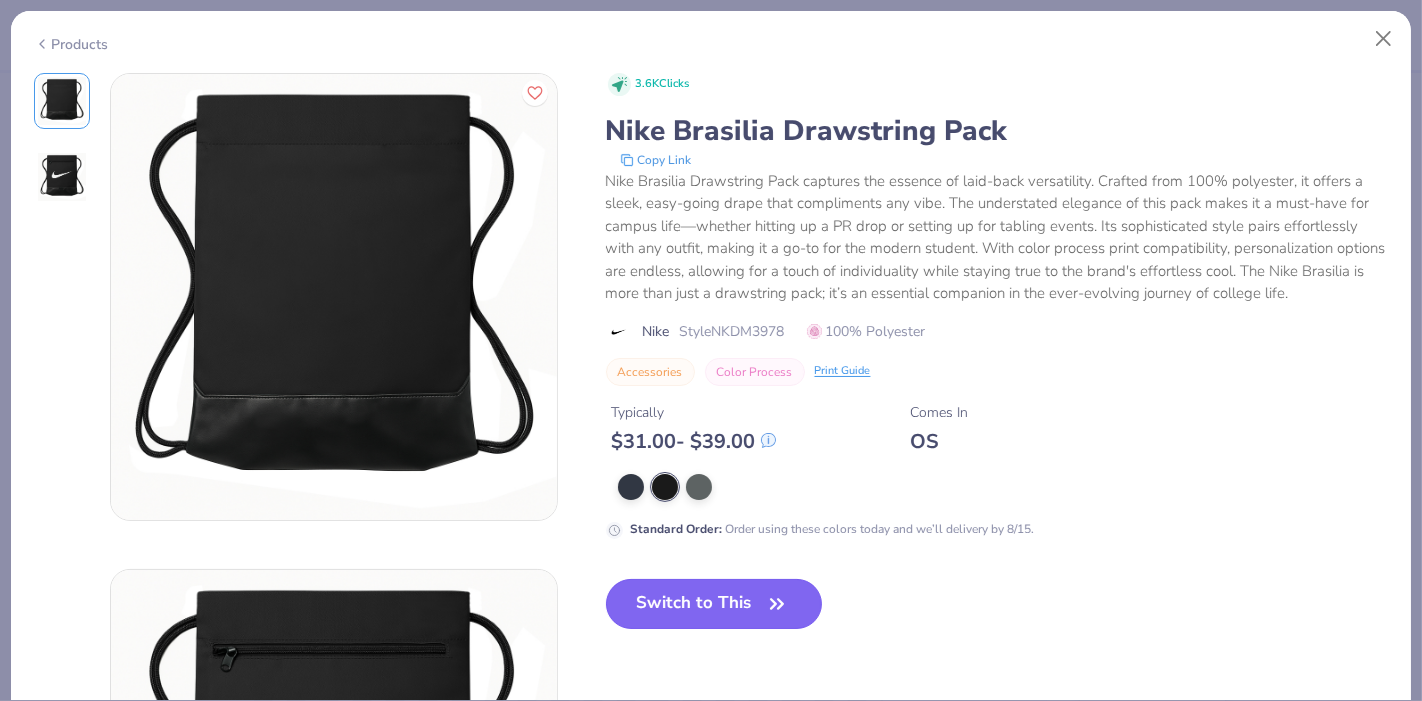 click on "Switch to This" at bounding box center (714, 604) 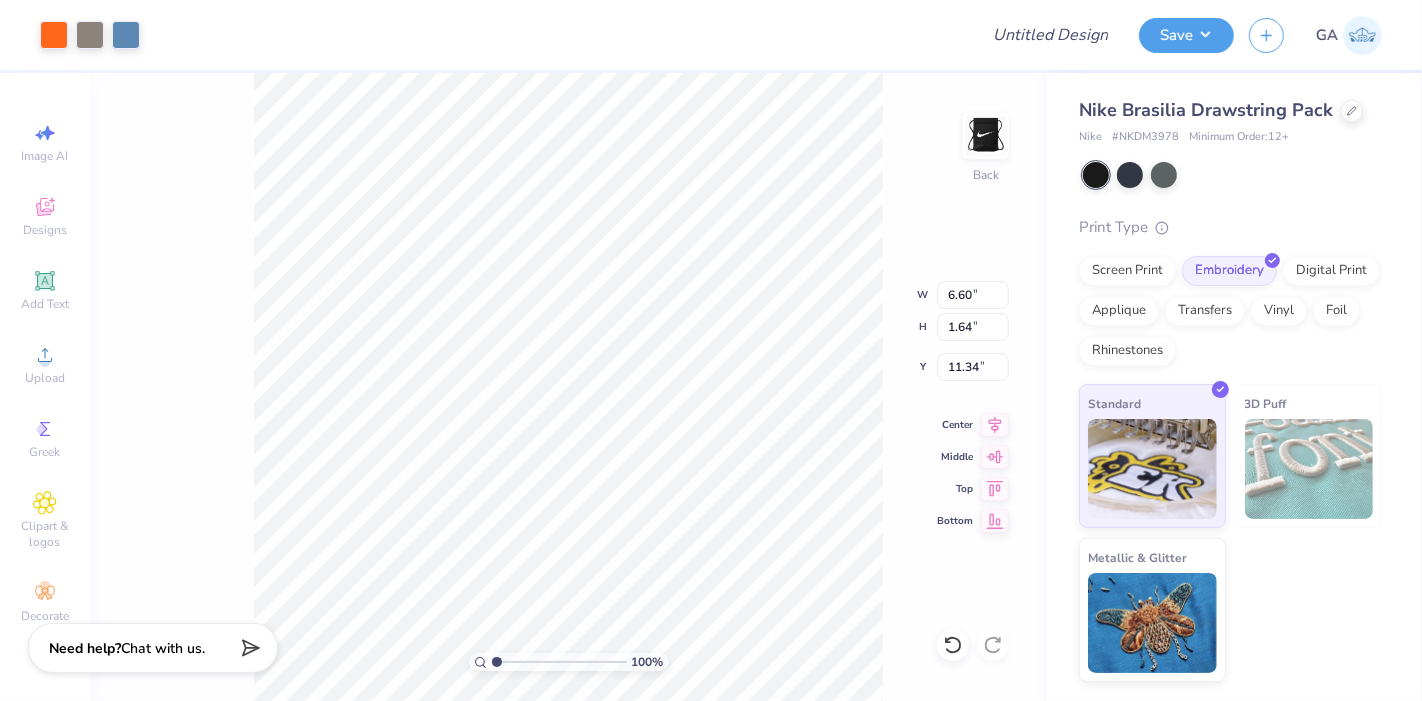 type on "4.07" 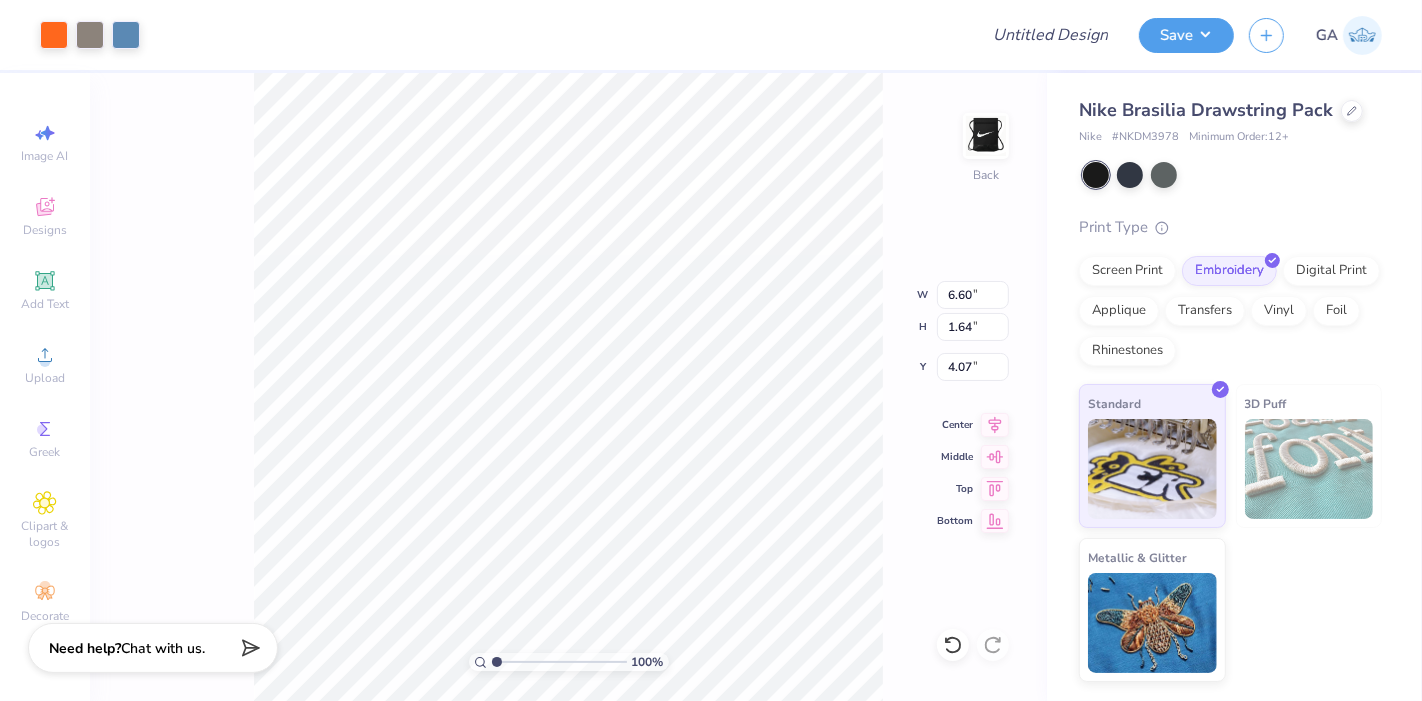type on "9.56" 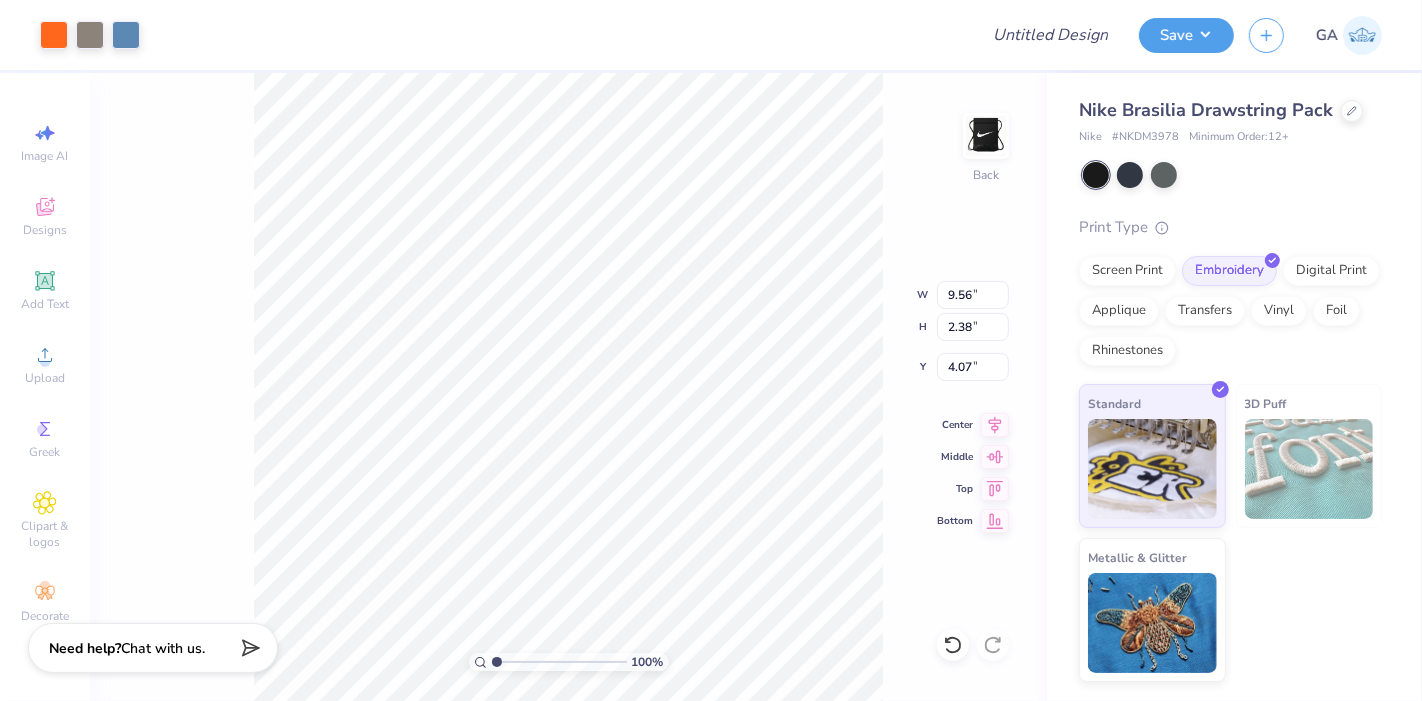 type on "4.37" 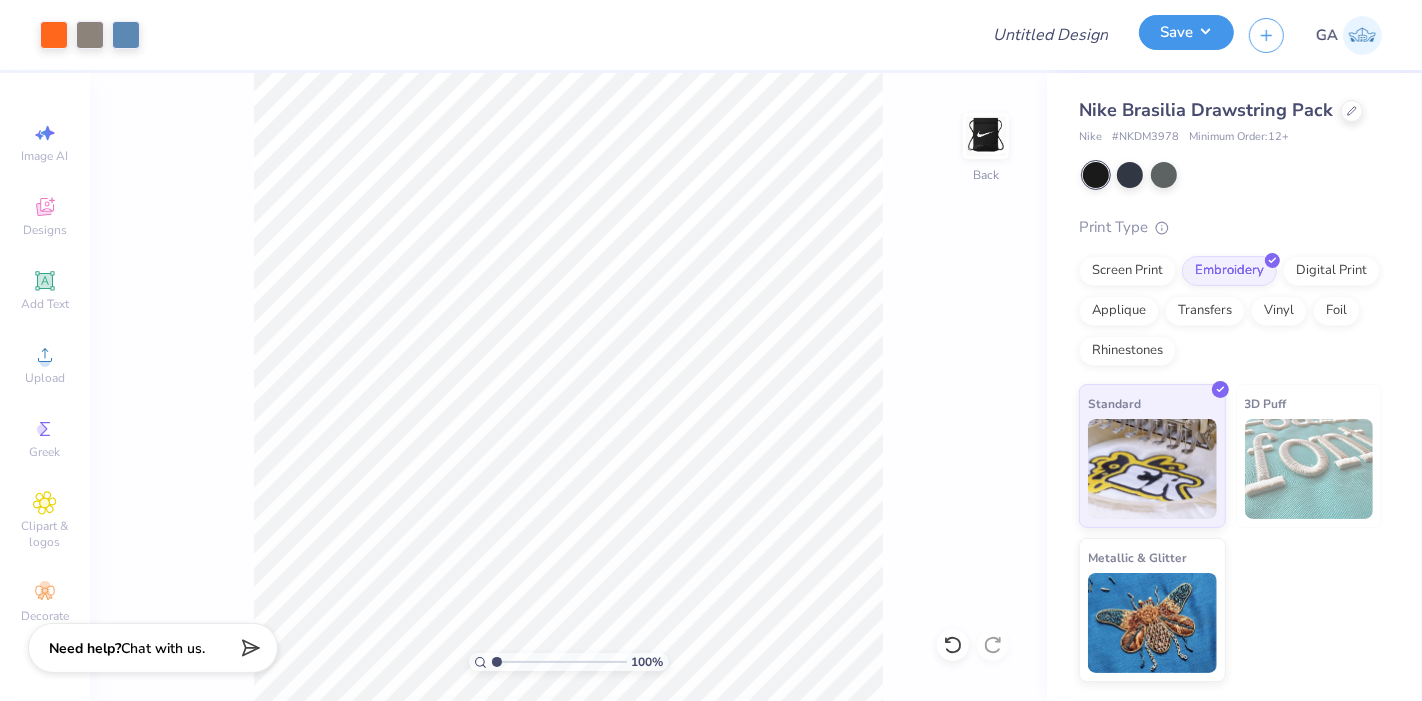 click on "Save" at bounding box center [1186, 32] 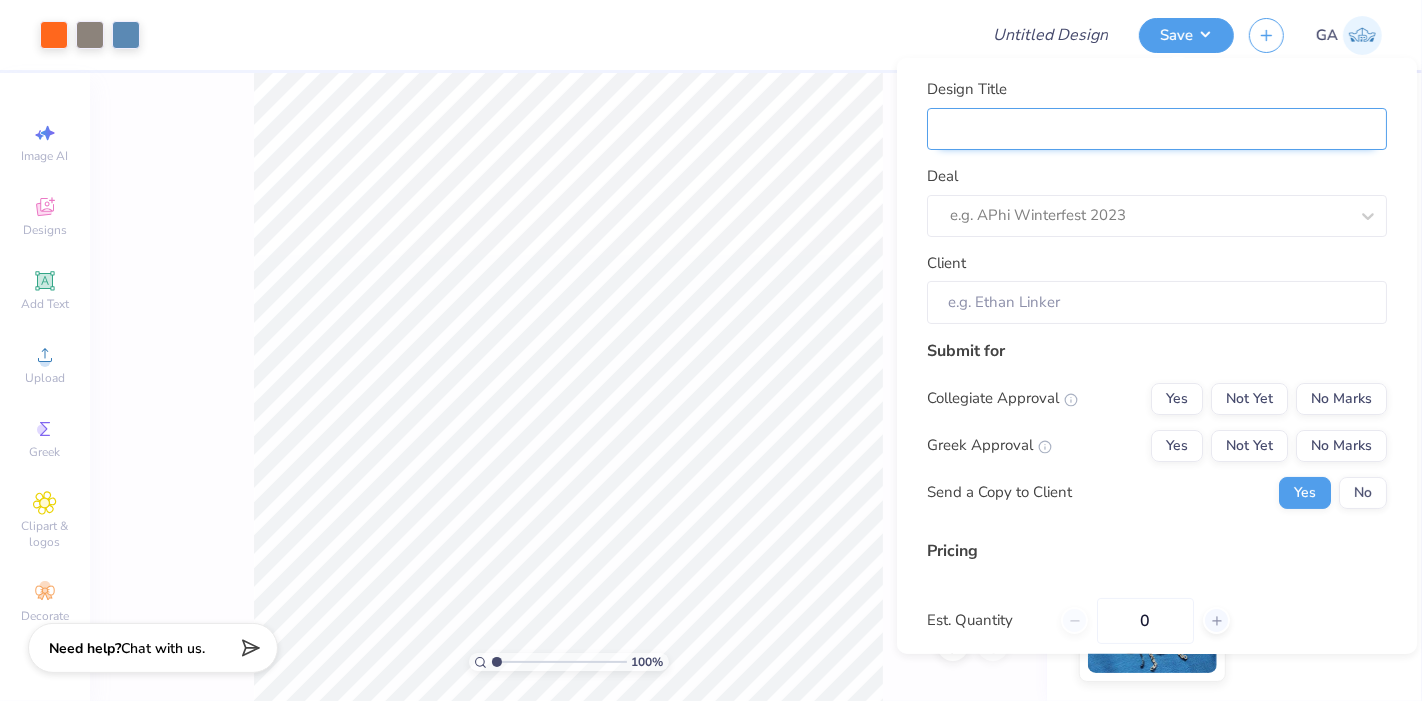 click on "Design Title" at bounding box center (1157, 128) 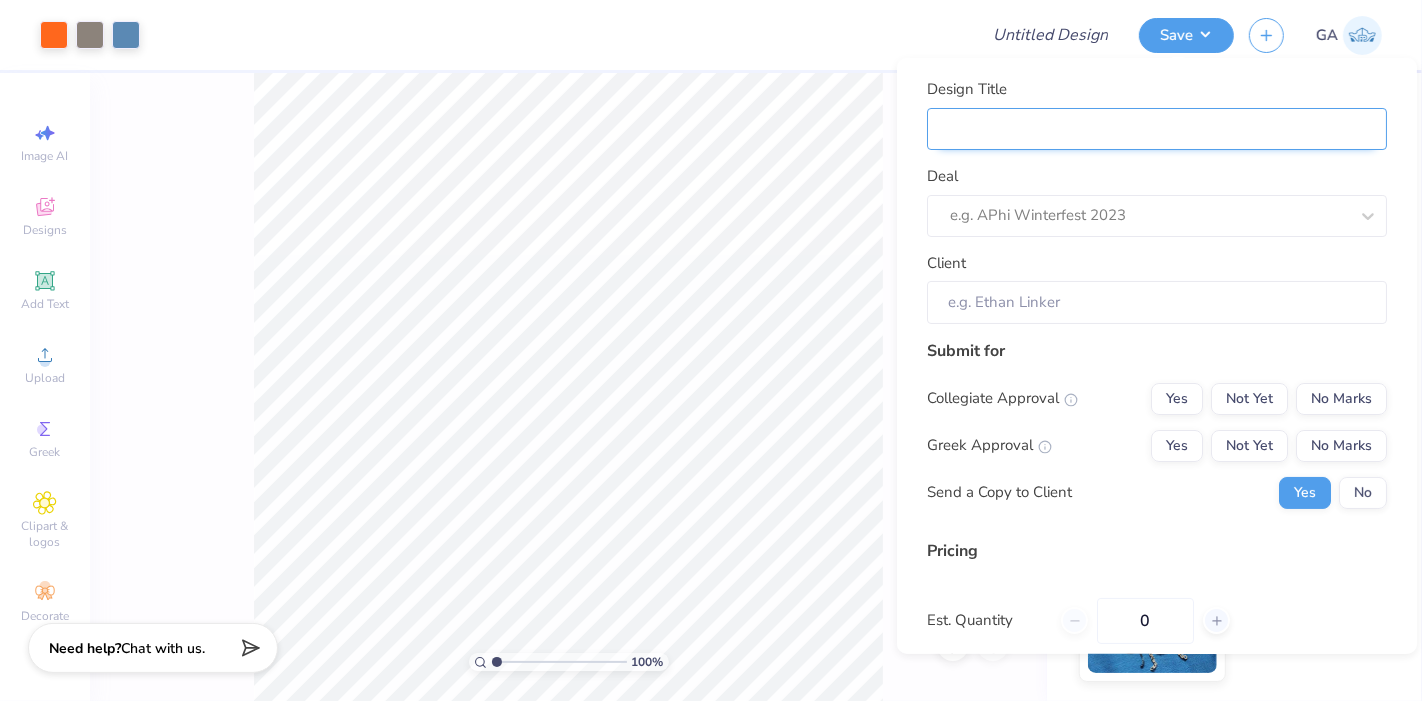 type on "Merch for Abacus Technologies" 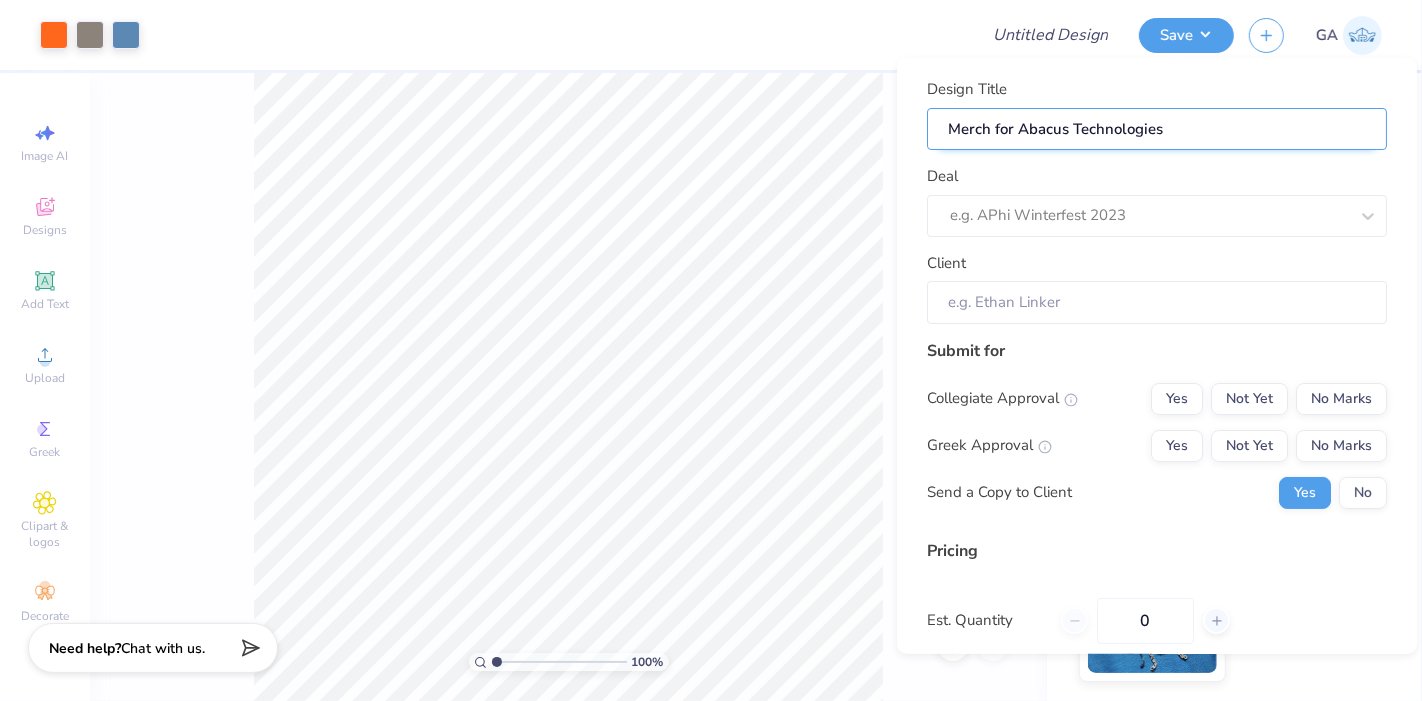 type on "Merch for Abacus Technologies" 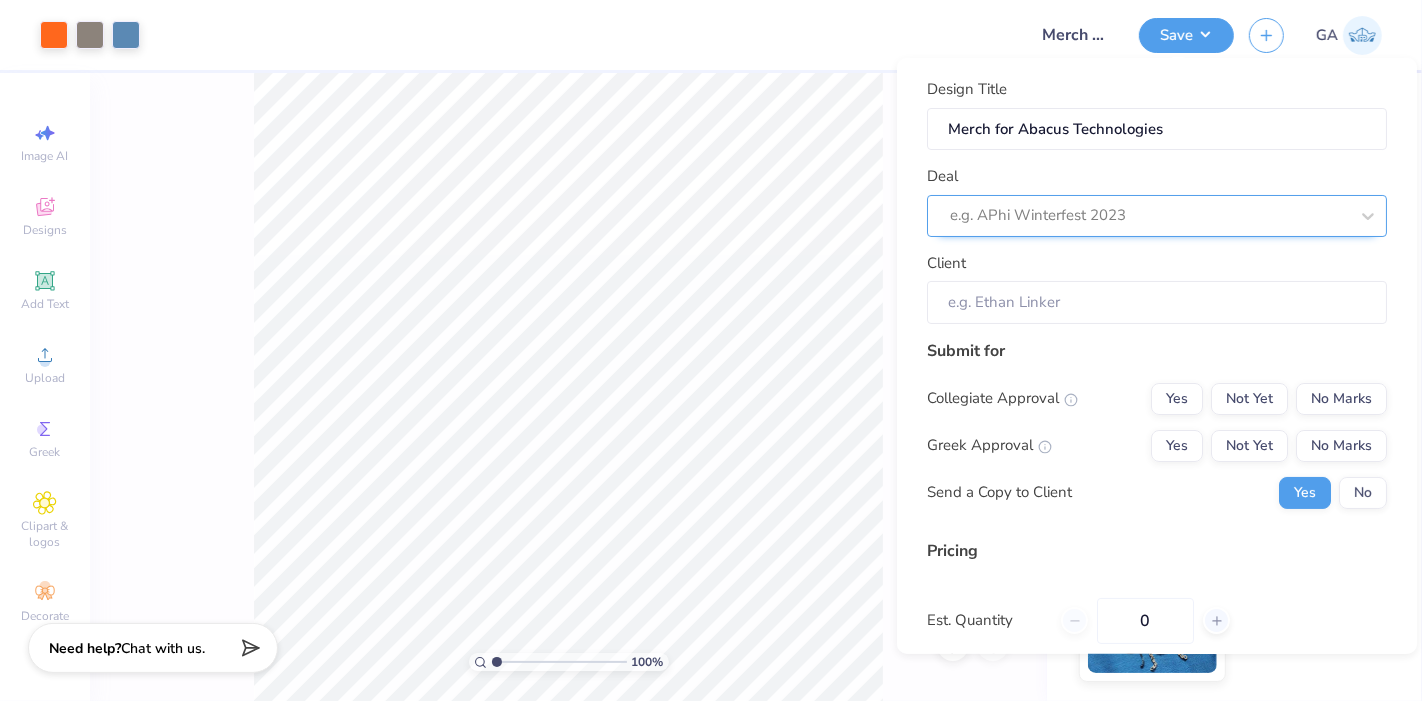 click at bounding box center [1149, 215] 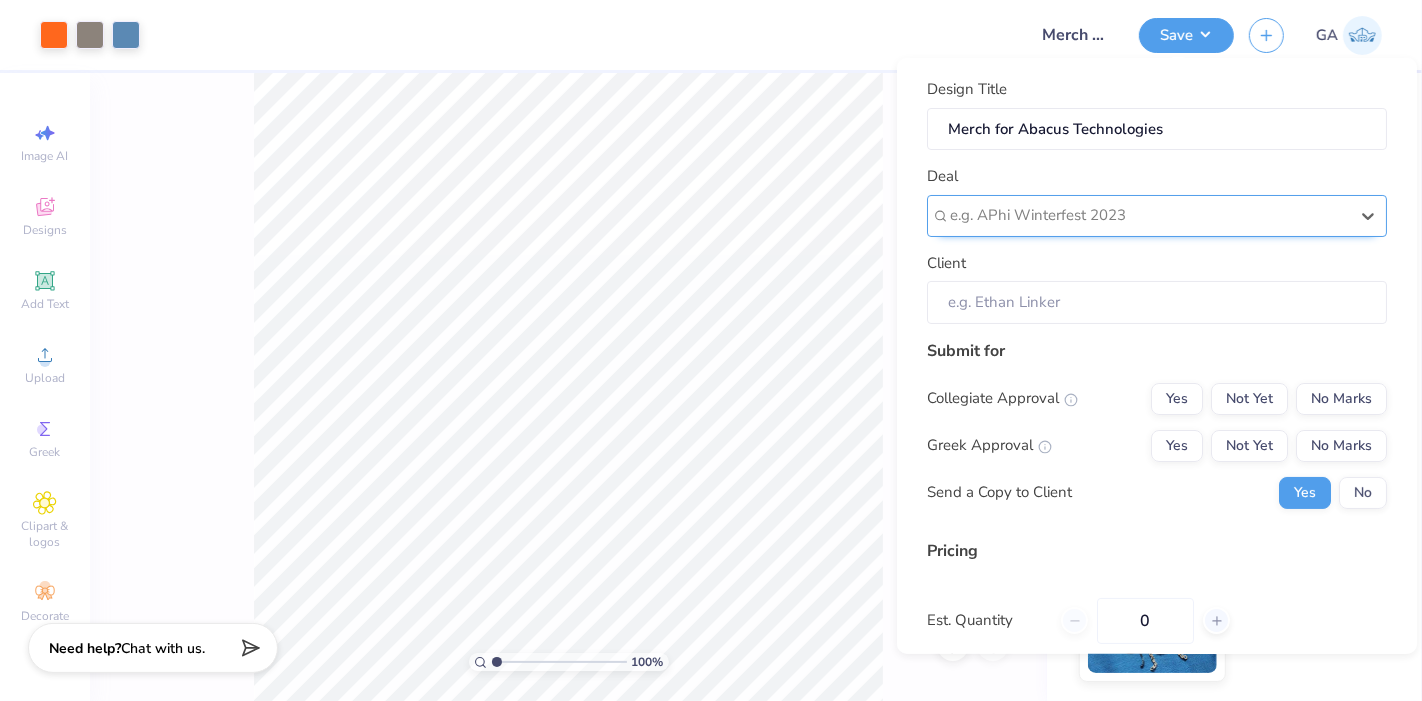 click at bounding box center (1149, 215) 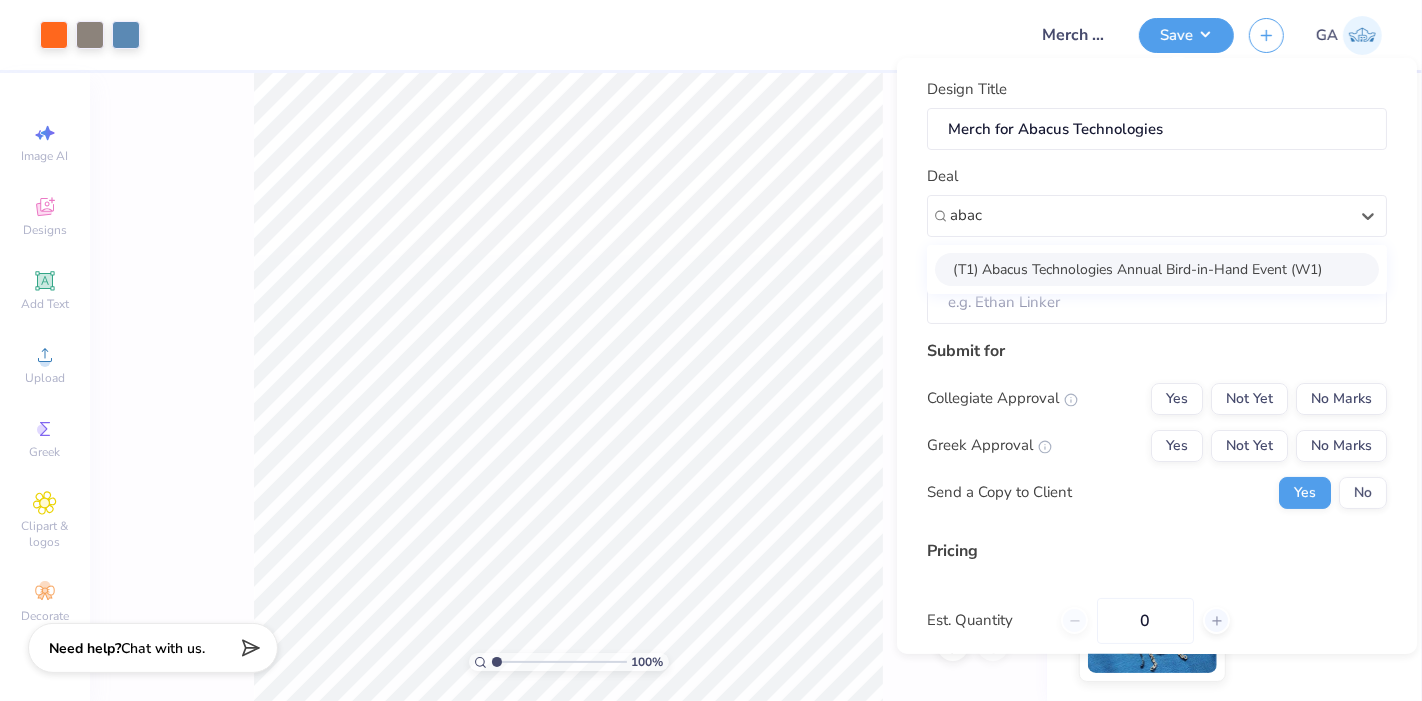 click on "(T1) Abacus Technologies Annual Bird-in-Hand Event (W1)" at bounding box center (1157, 268) 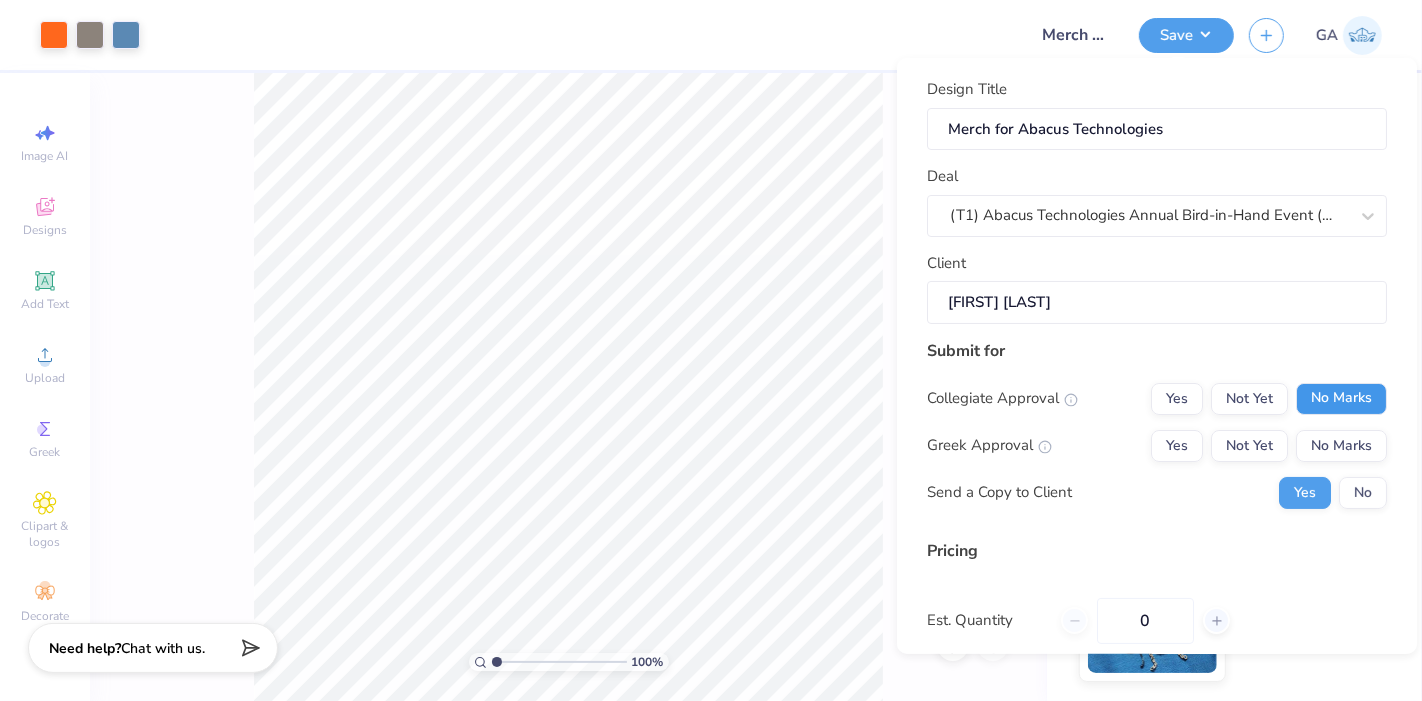 click on "No Marks" at bounding box center (1341, 398) 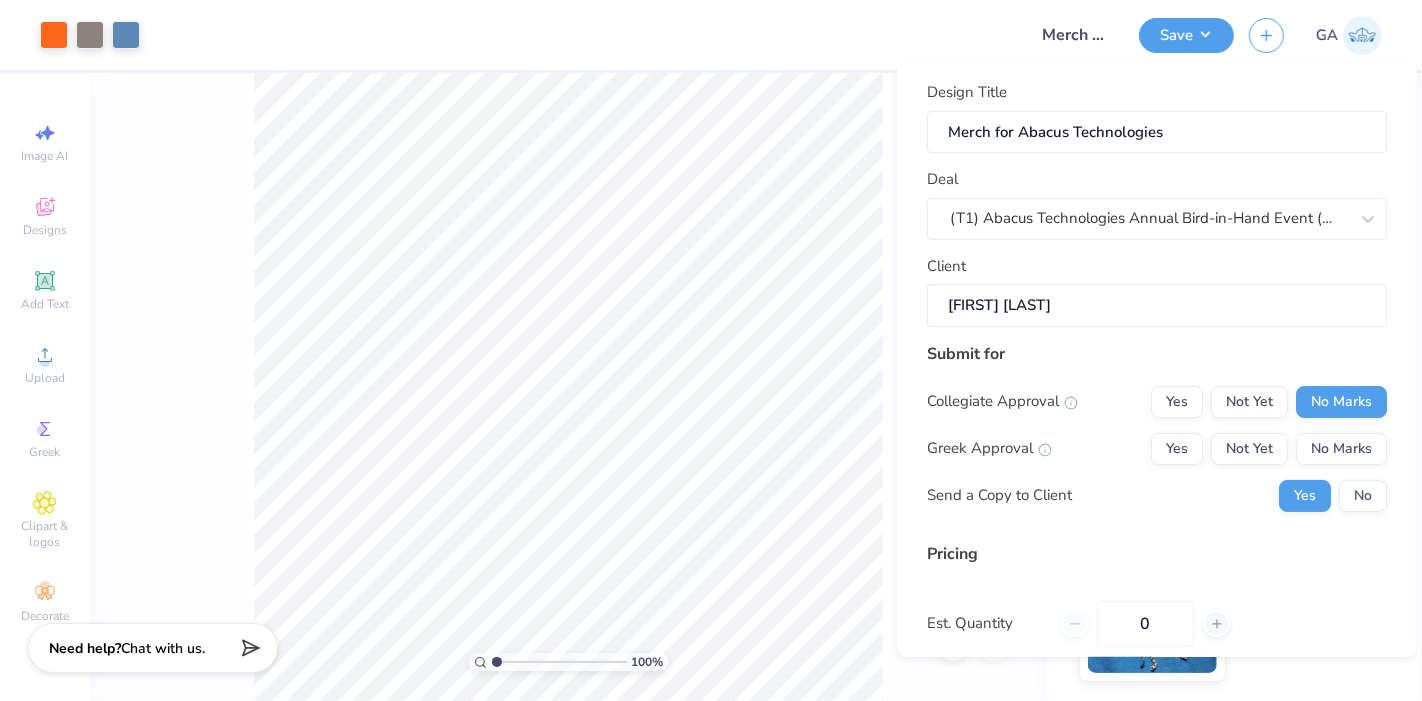 scroll, scrollTop: 206, scrollLeft: 0, axis: vertical 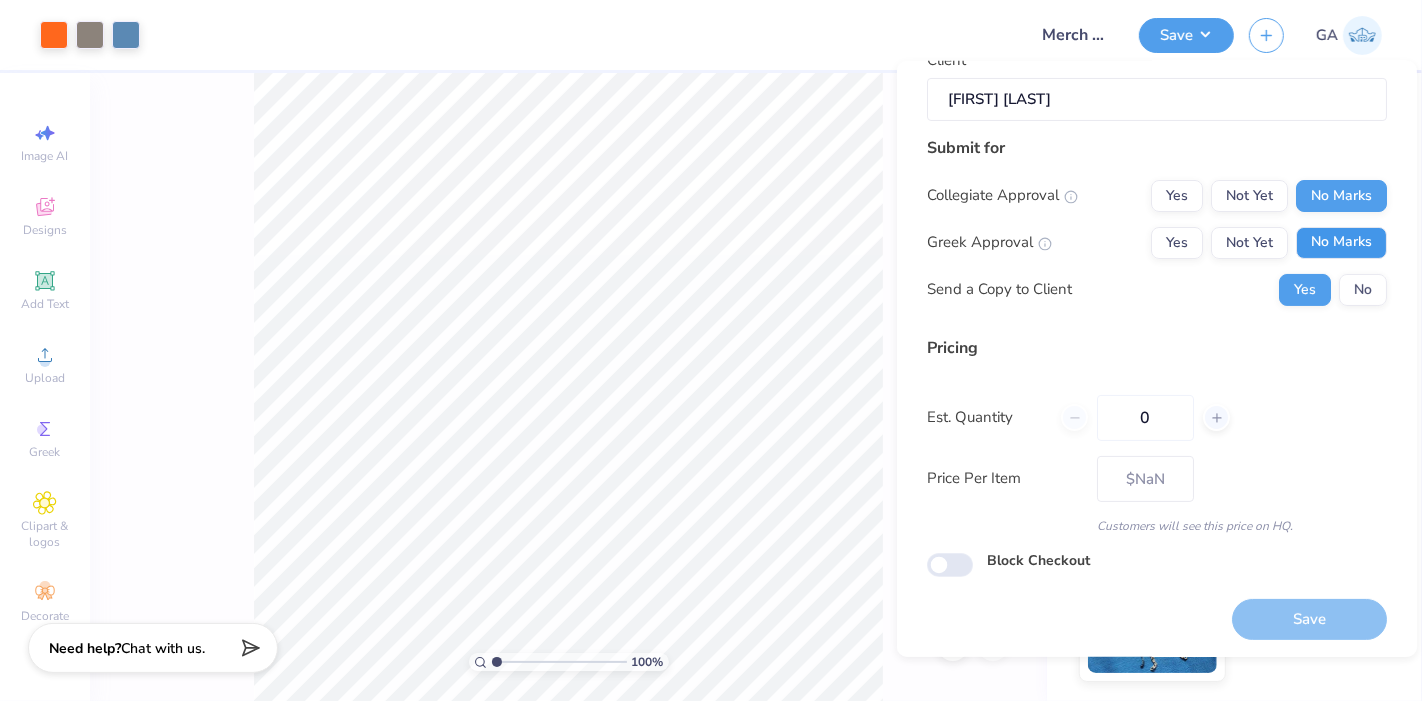 click on "No Marks" at bounding box center [1341, 242] 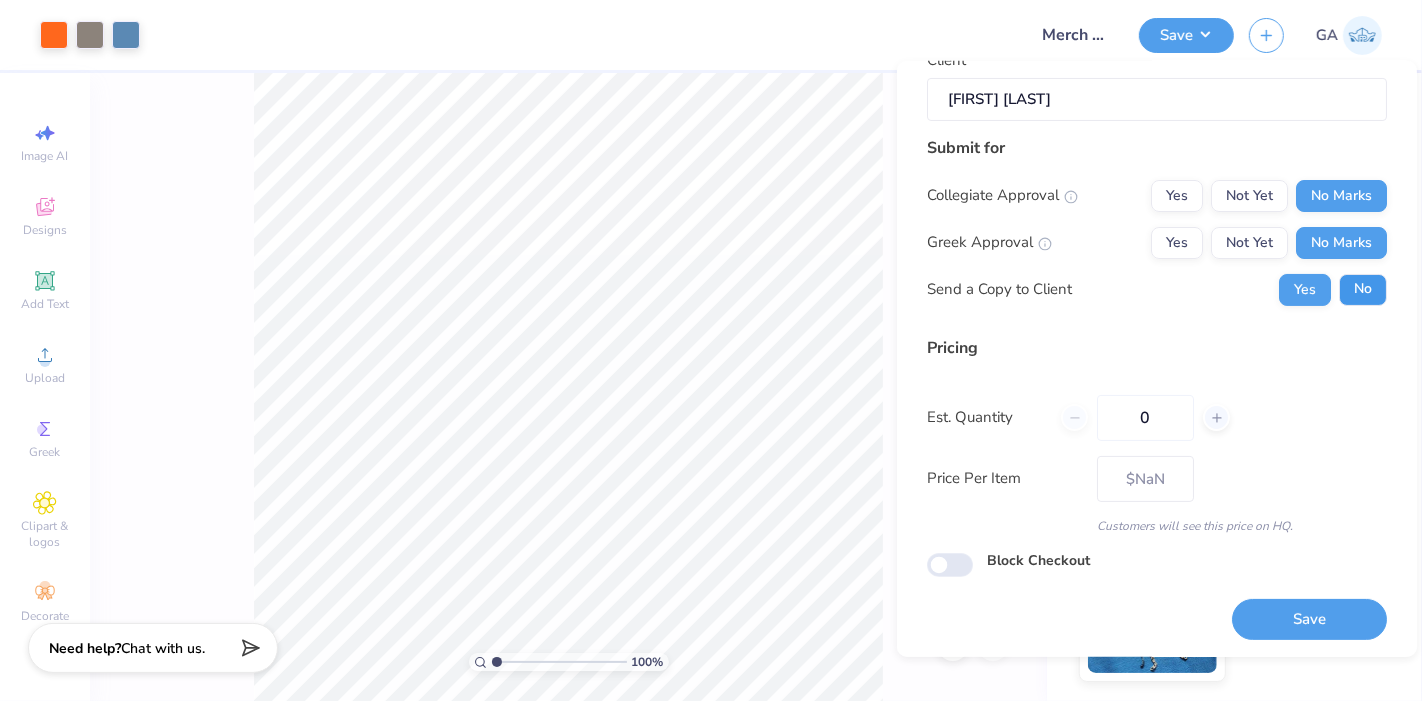 click on "No" at bounding box center [1363, 289] 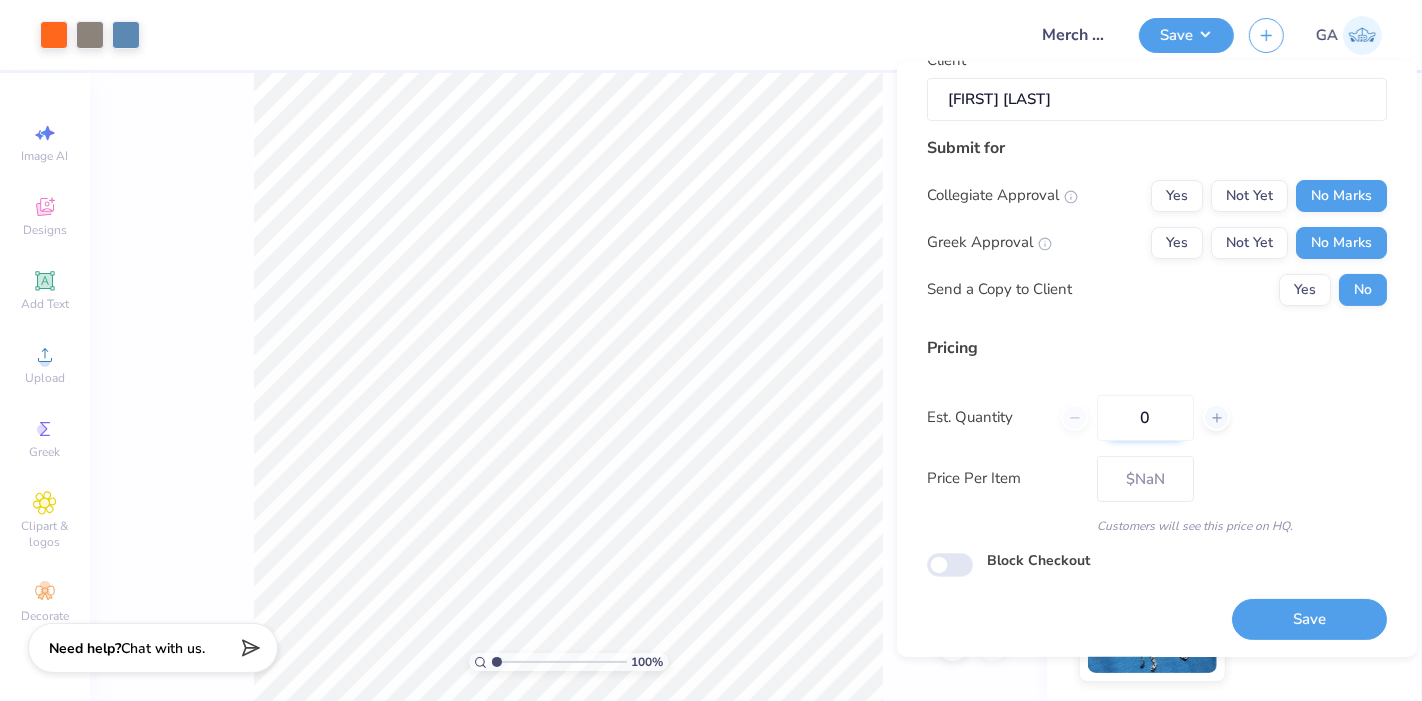 click on "0" at bounding box center (1145, 417) 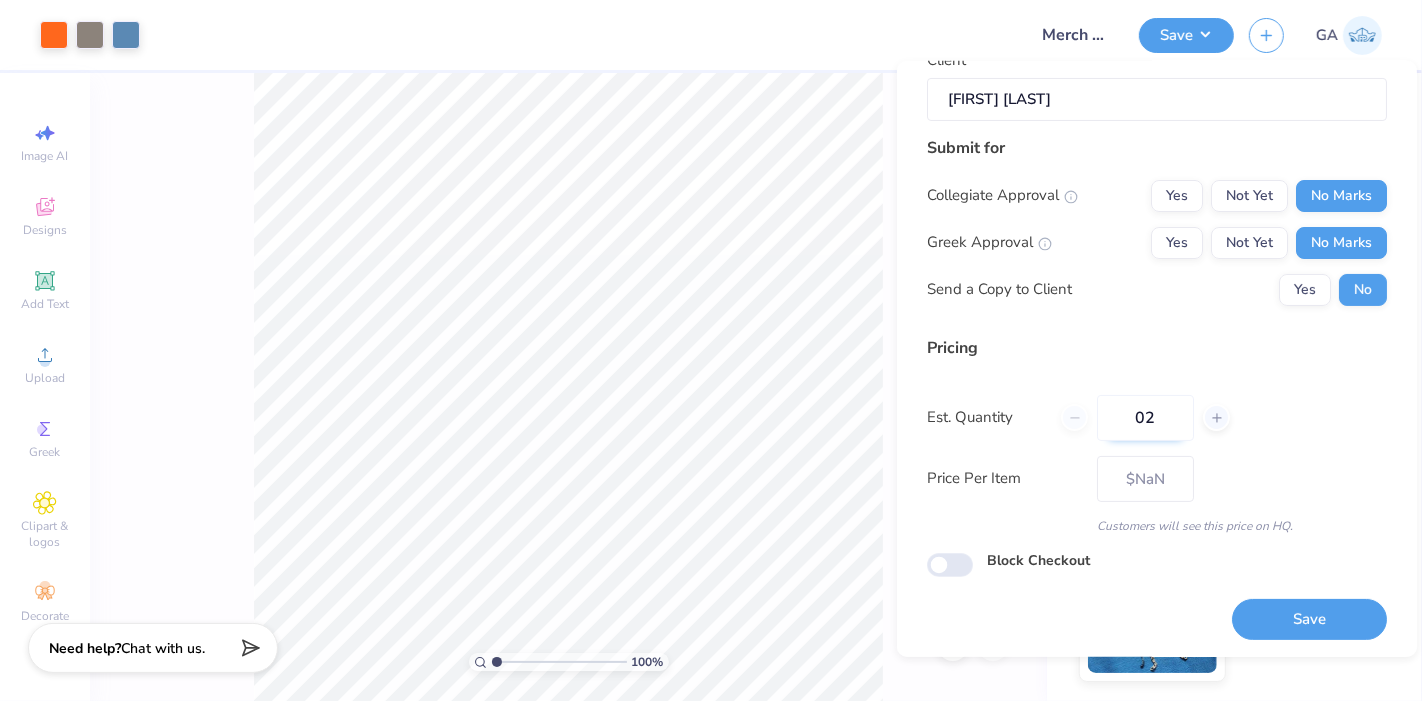 type on "024" 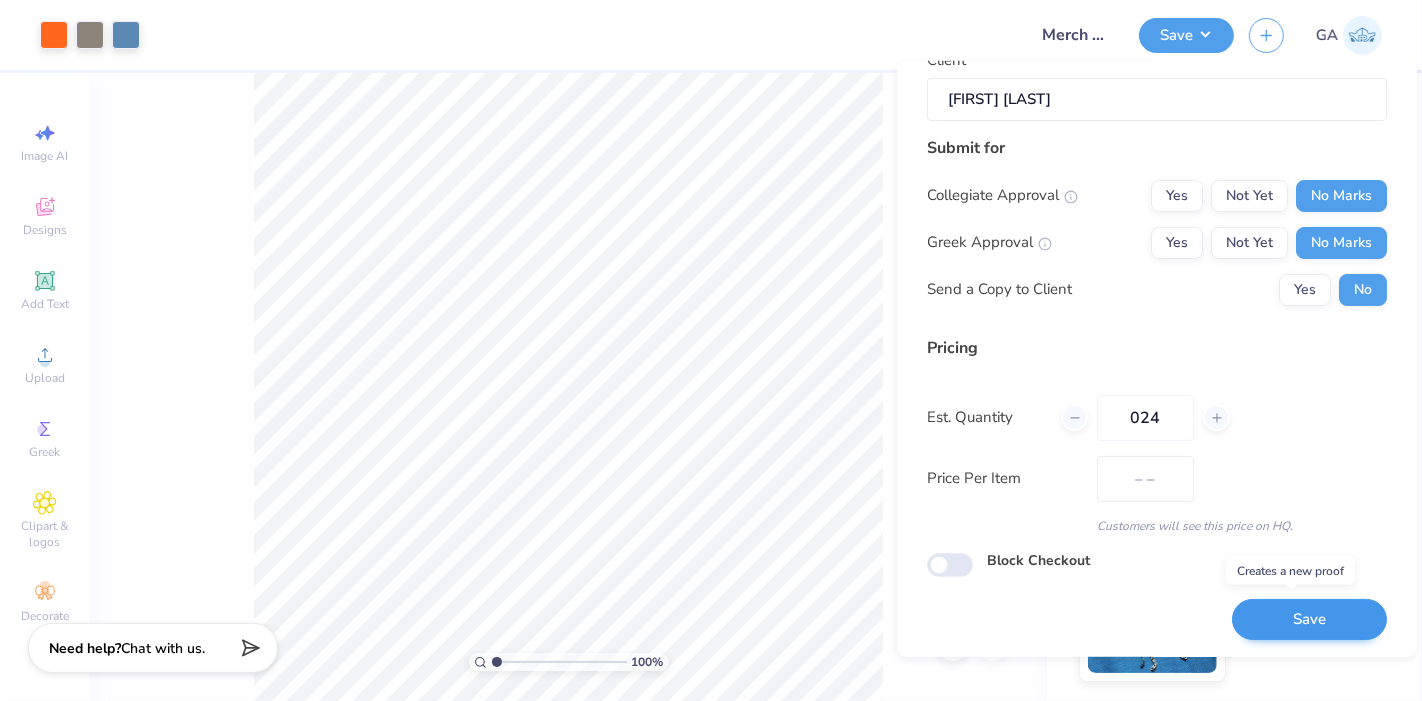 type on "$42.96" 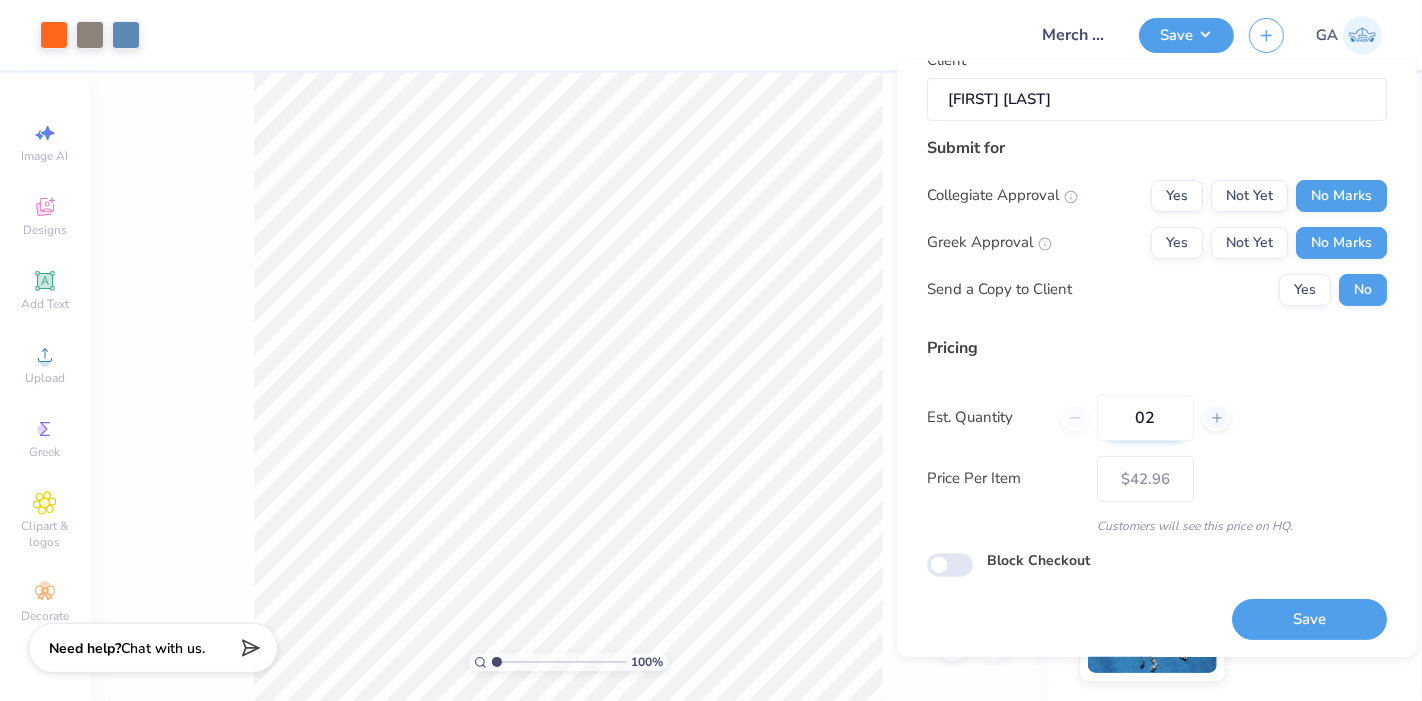 type on "0" 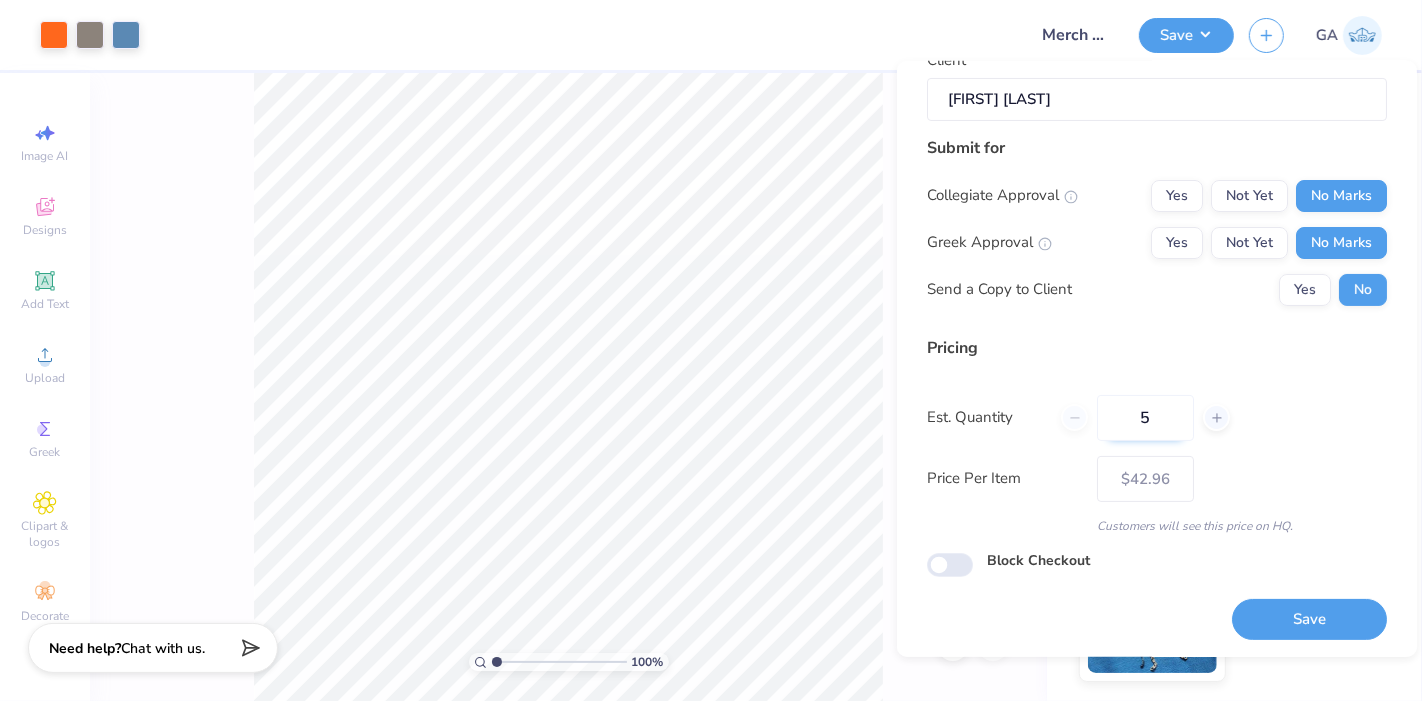 type on "50" 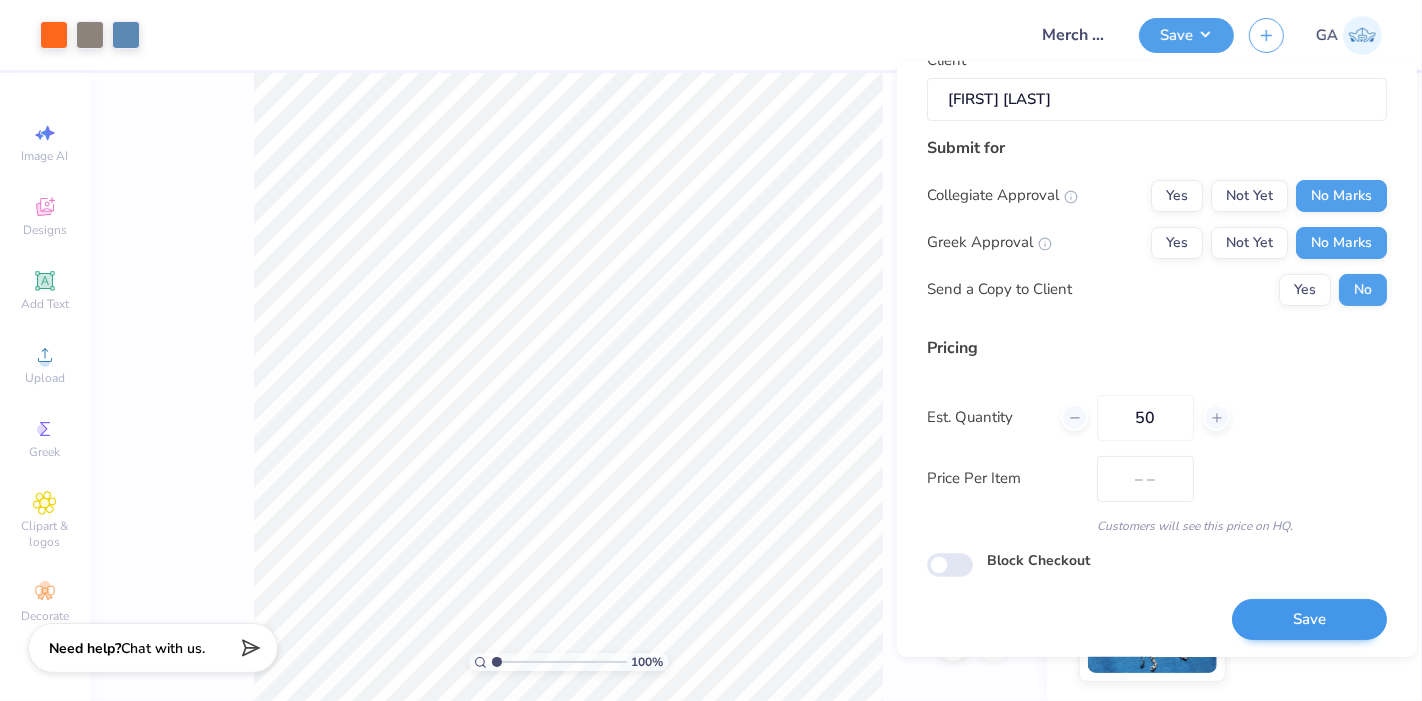 type on "$40.31" 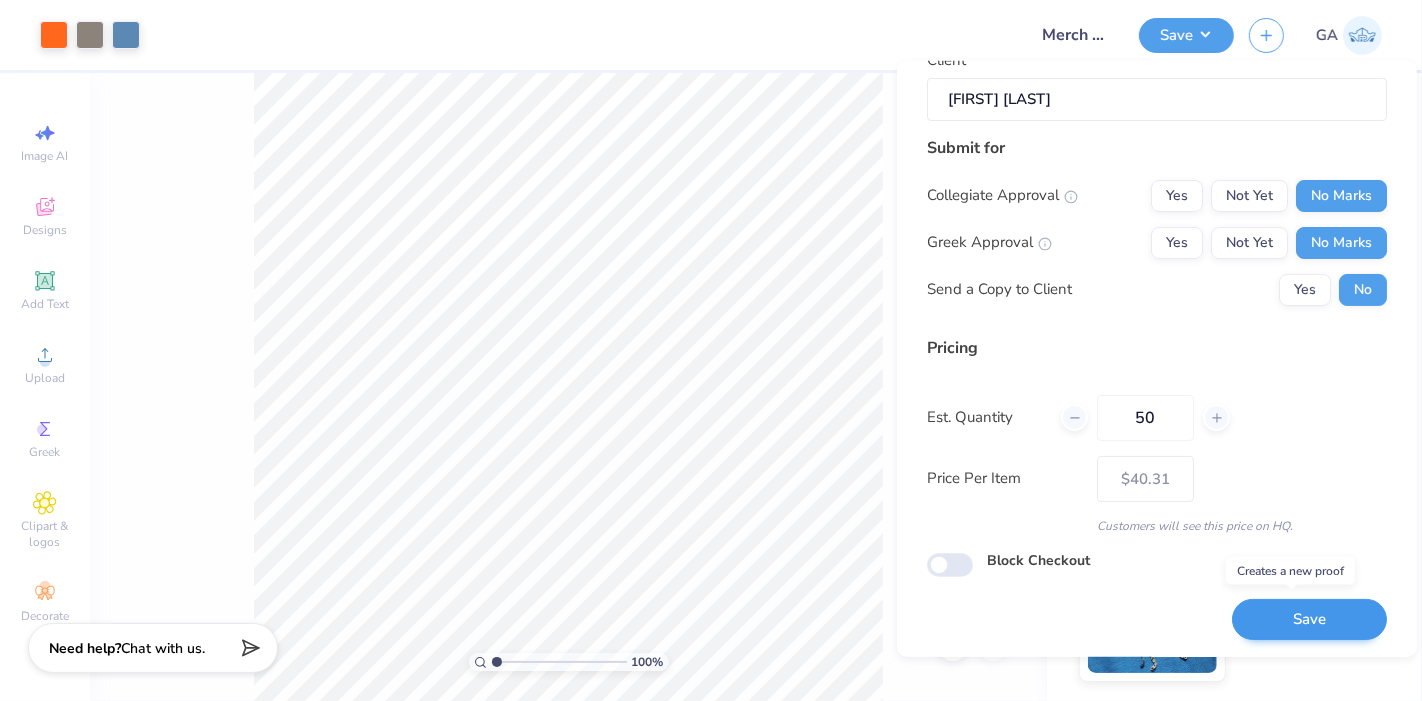 type on "50" 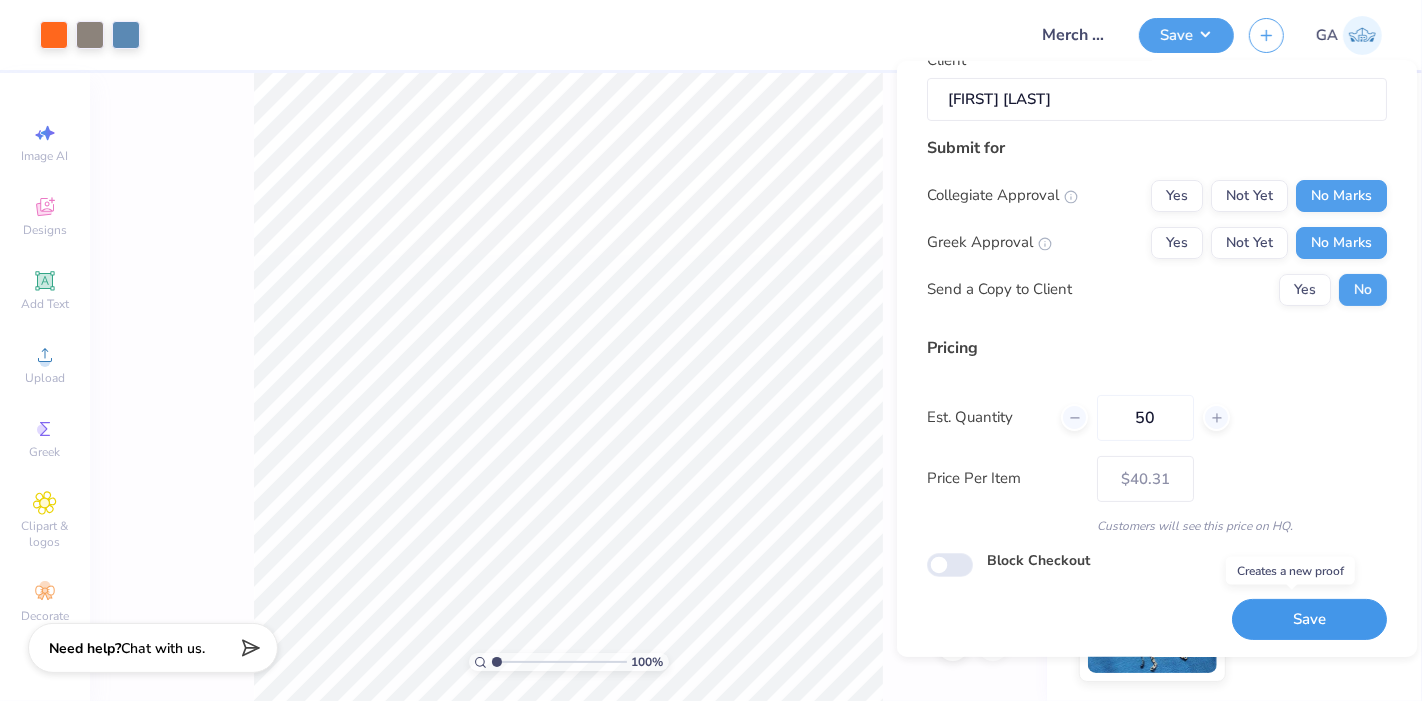 click on "Save" at bounding box center [1309, 619] 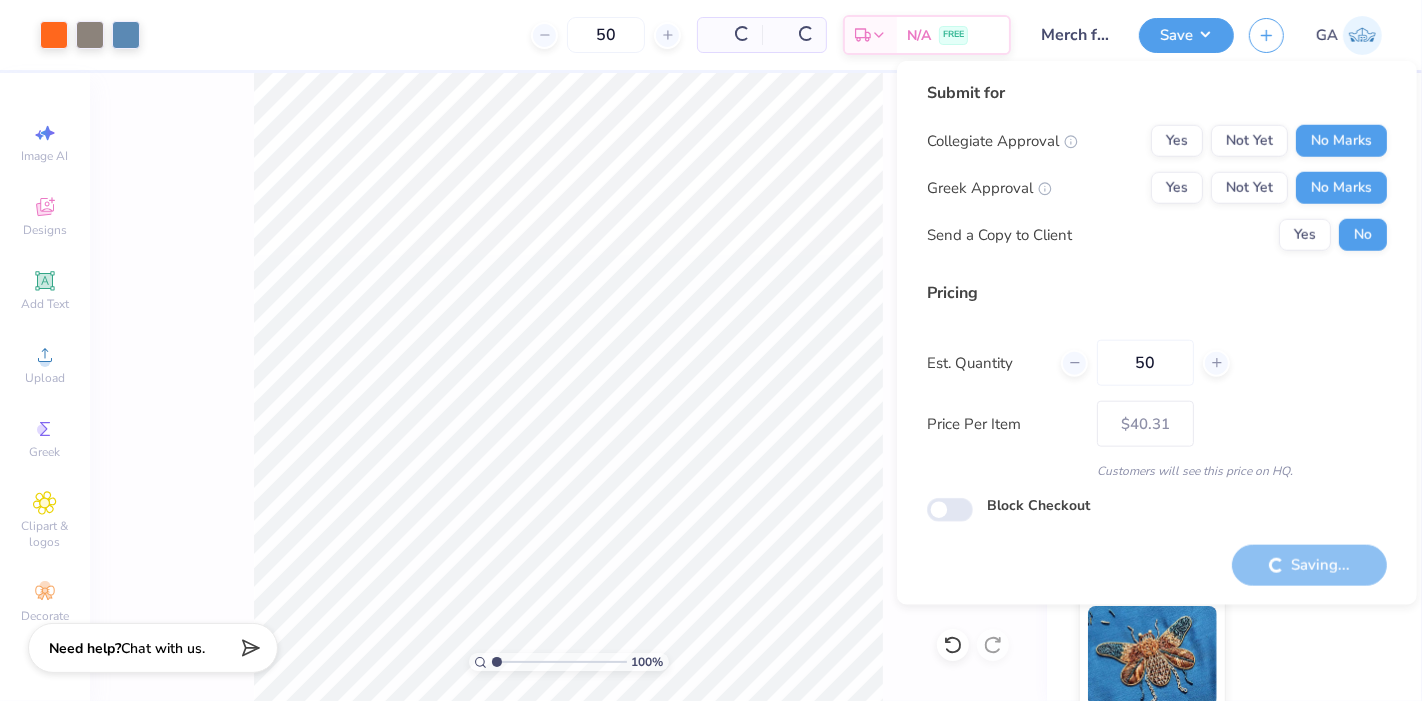 type on "– –" 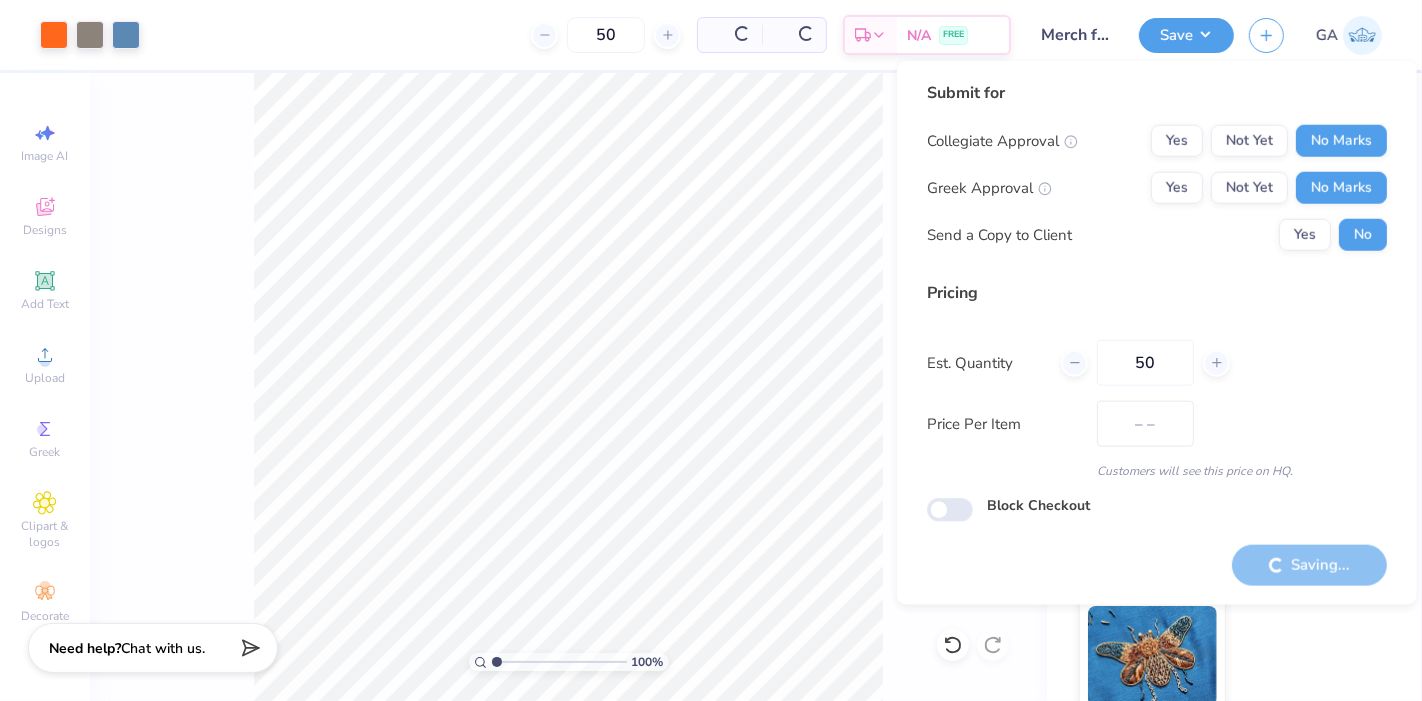 scroll, scrollTop: 0, scrollLeft: 0, axis: both 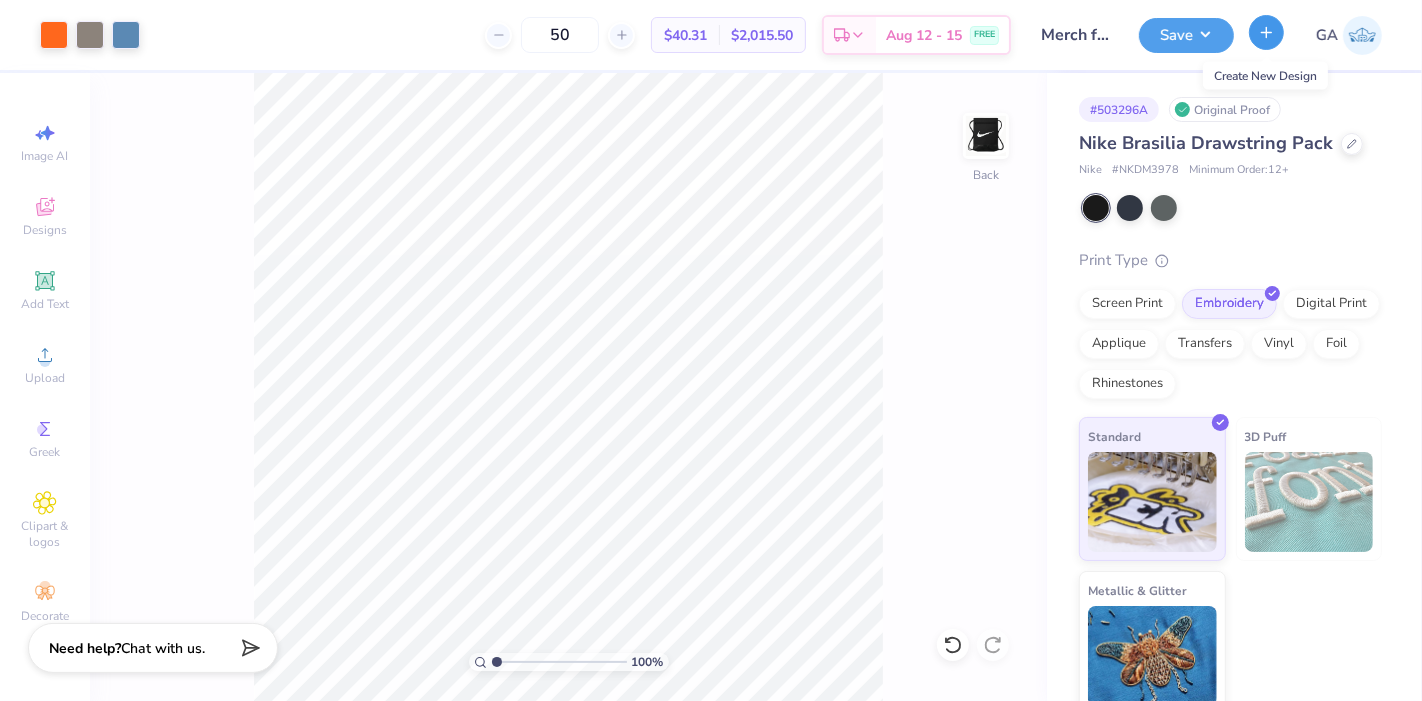 click at bounding box center (1266, 32) 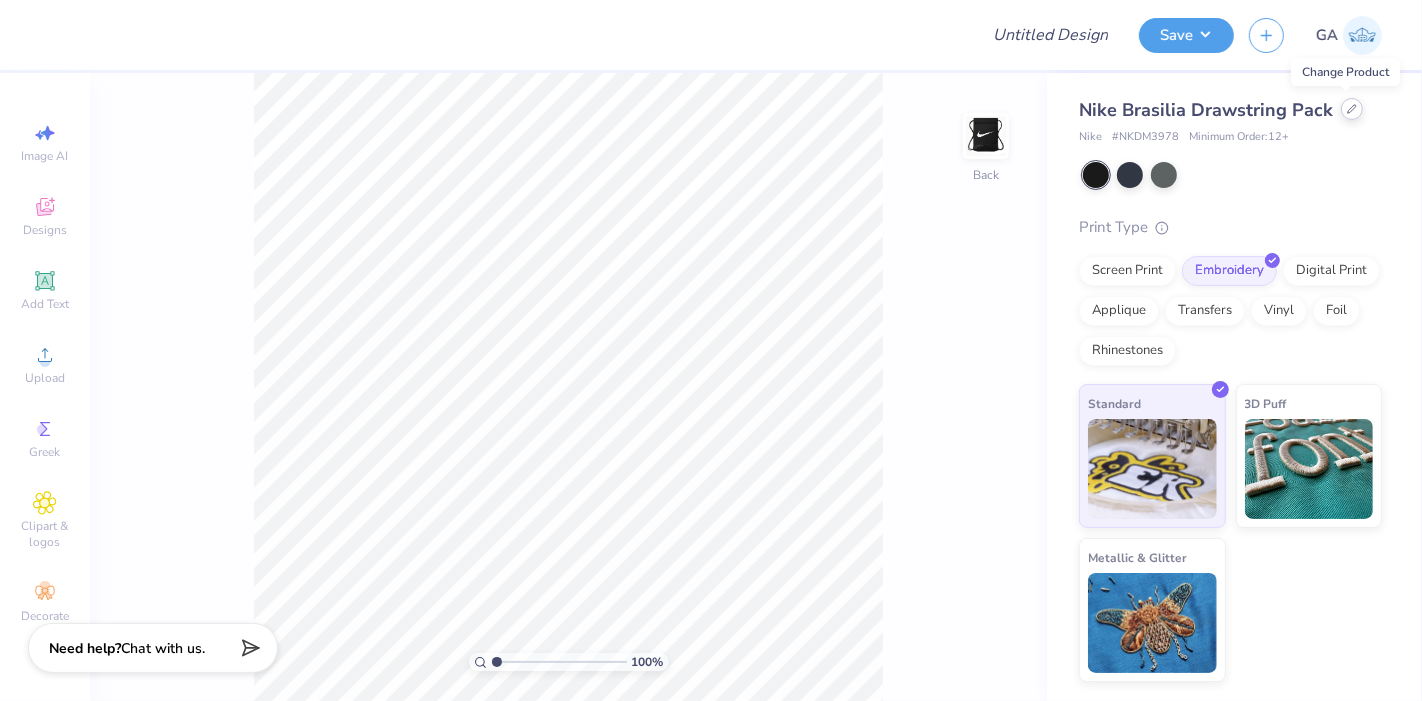 click 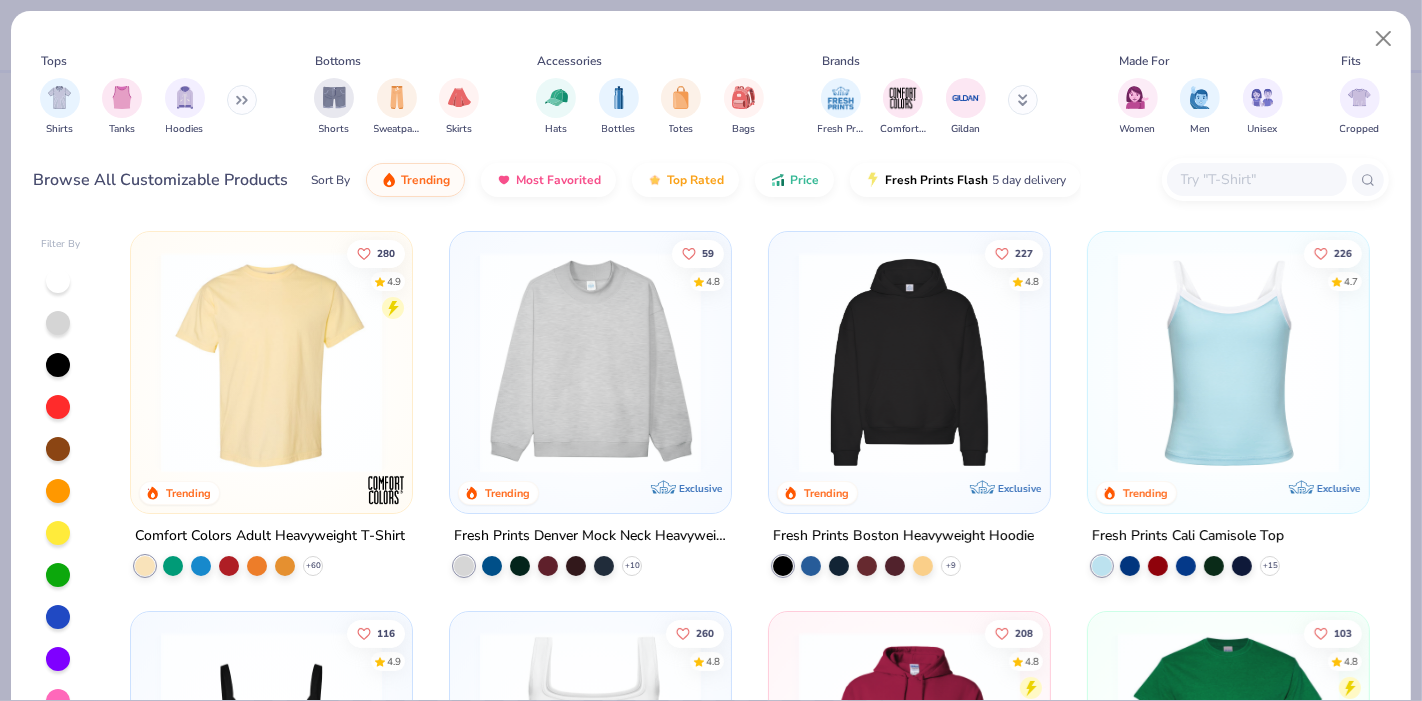 click at bounding box center [242, 100] 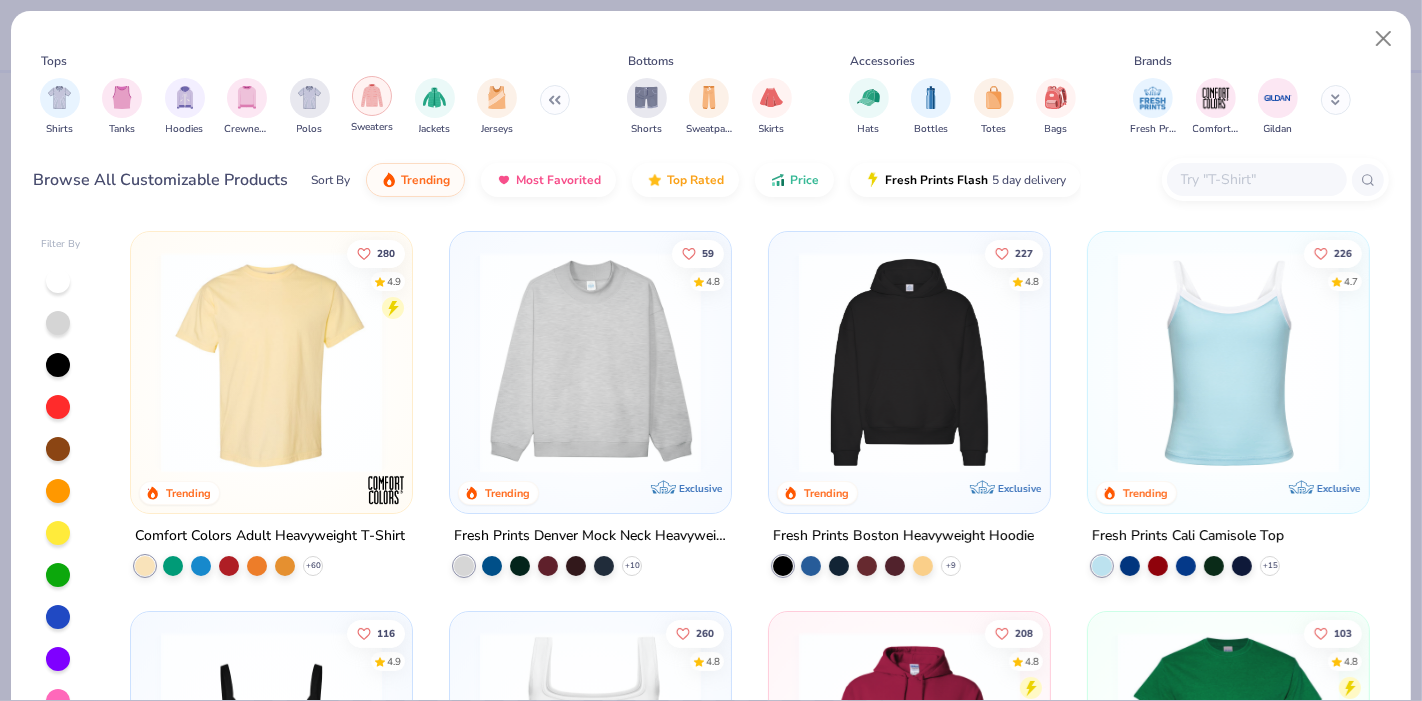 click at bounding box center [372, 95] 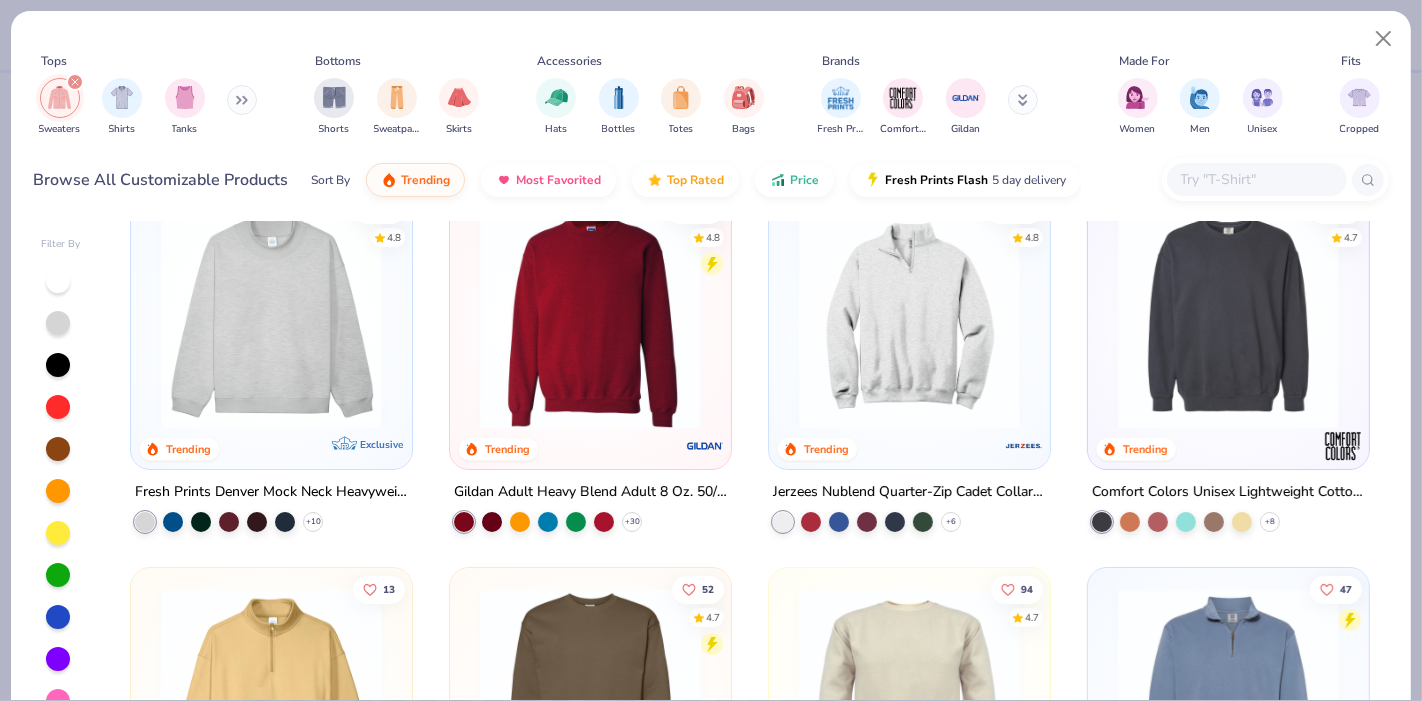 scroll, scrollTop: 51, scrollLeft: 0, axis: vertical 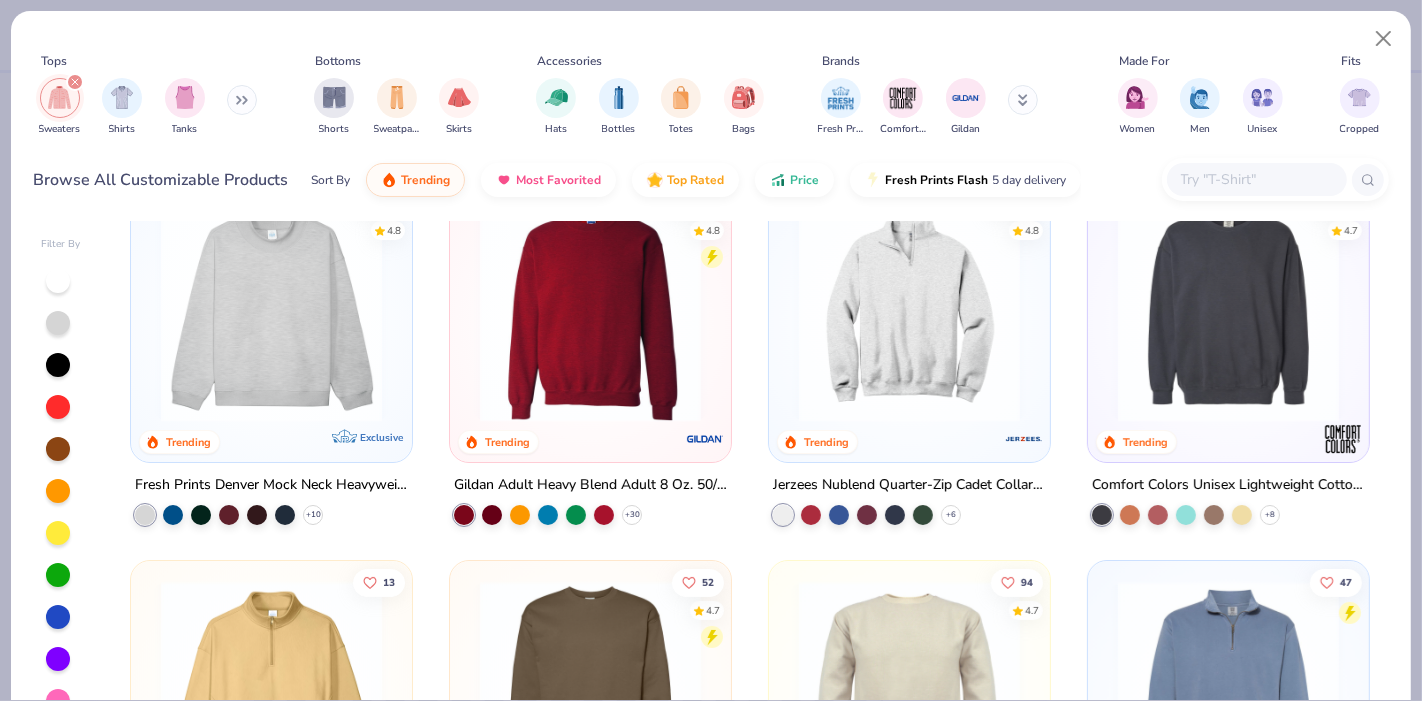 click at bounding box center (909, 311) 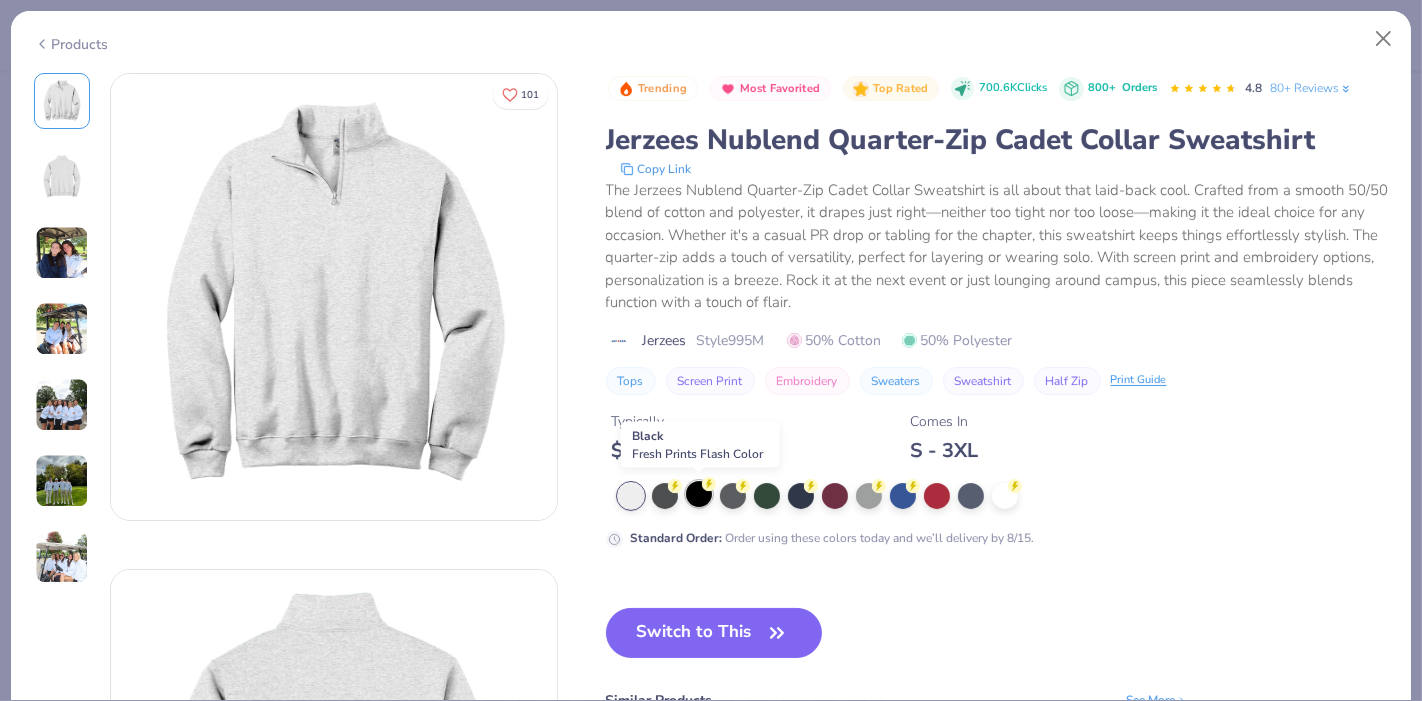 click at bounding box center (699, 494) 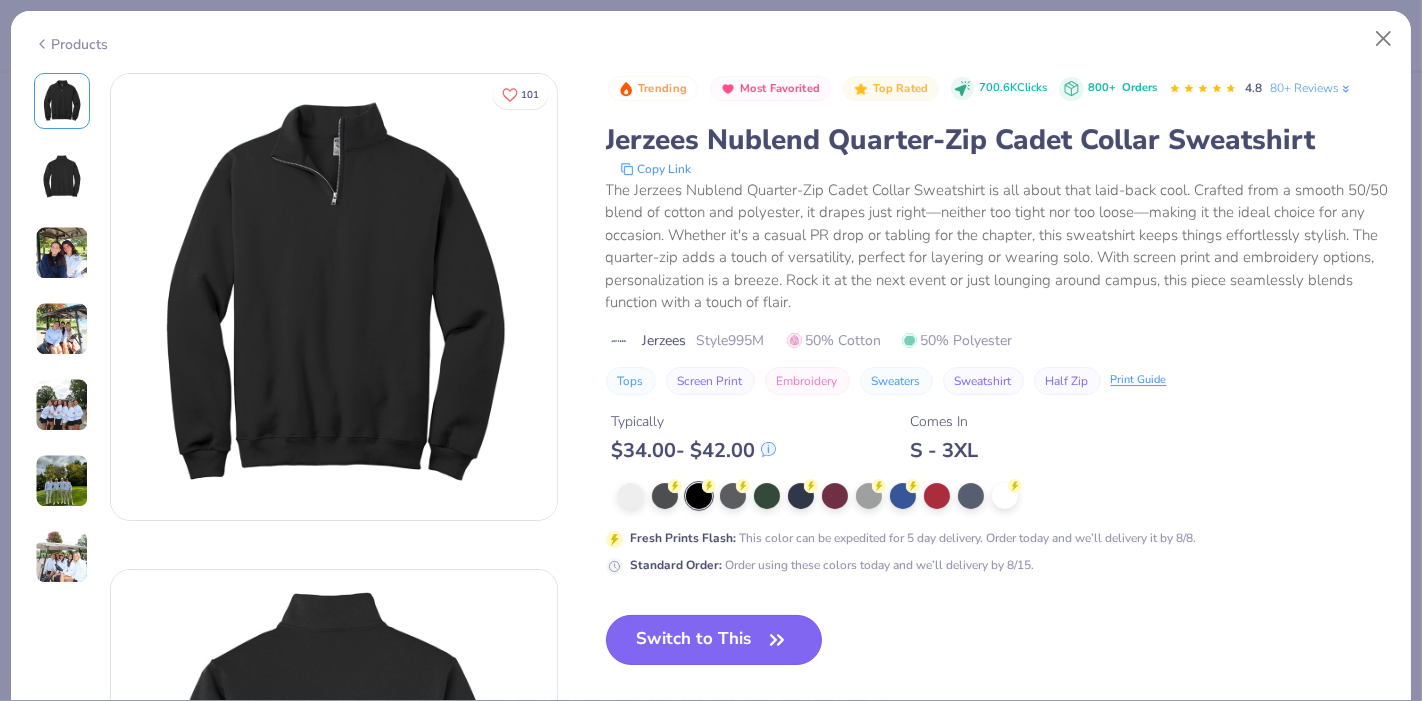 click on "Switch to This" at bounding box center [714, 640] 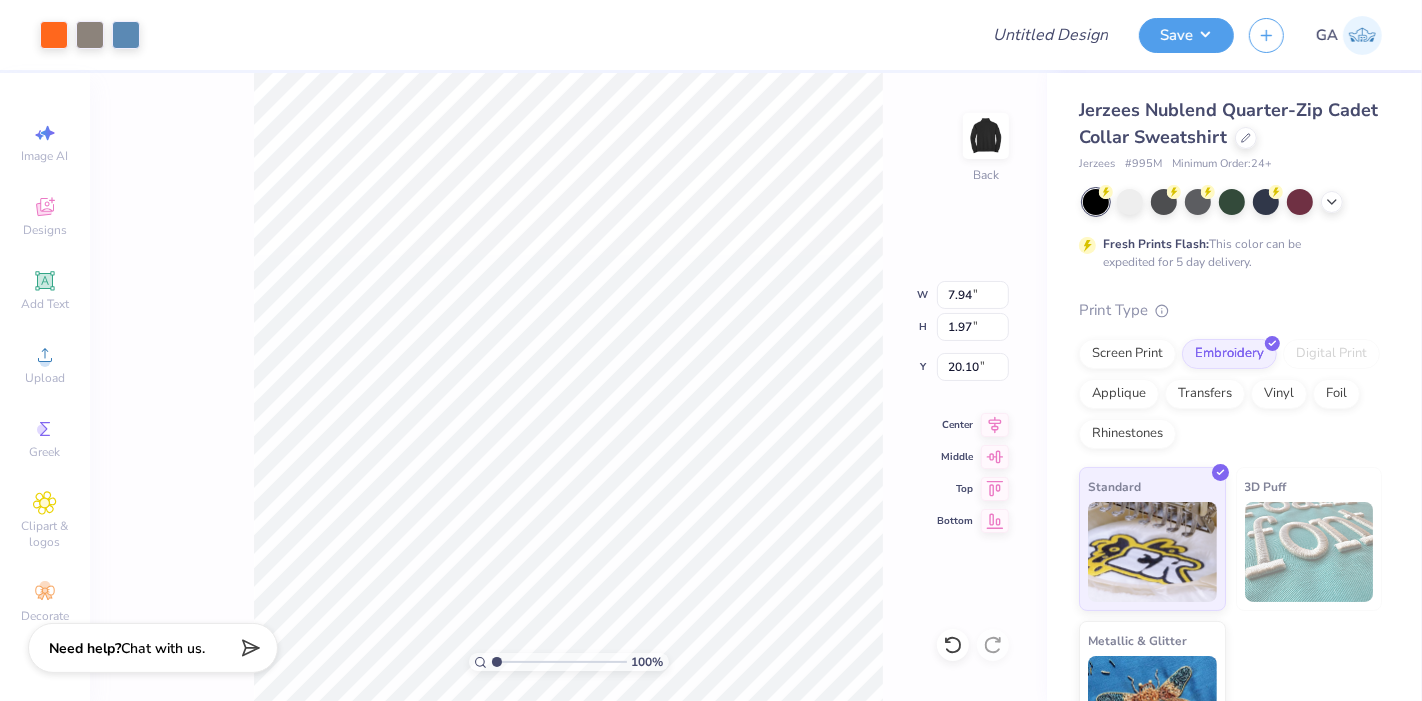 type on "3.65" 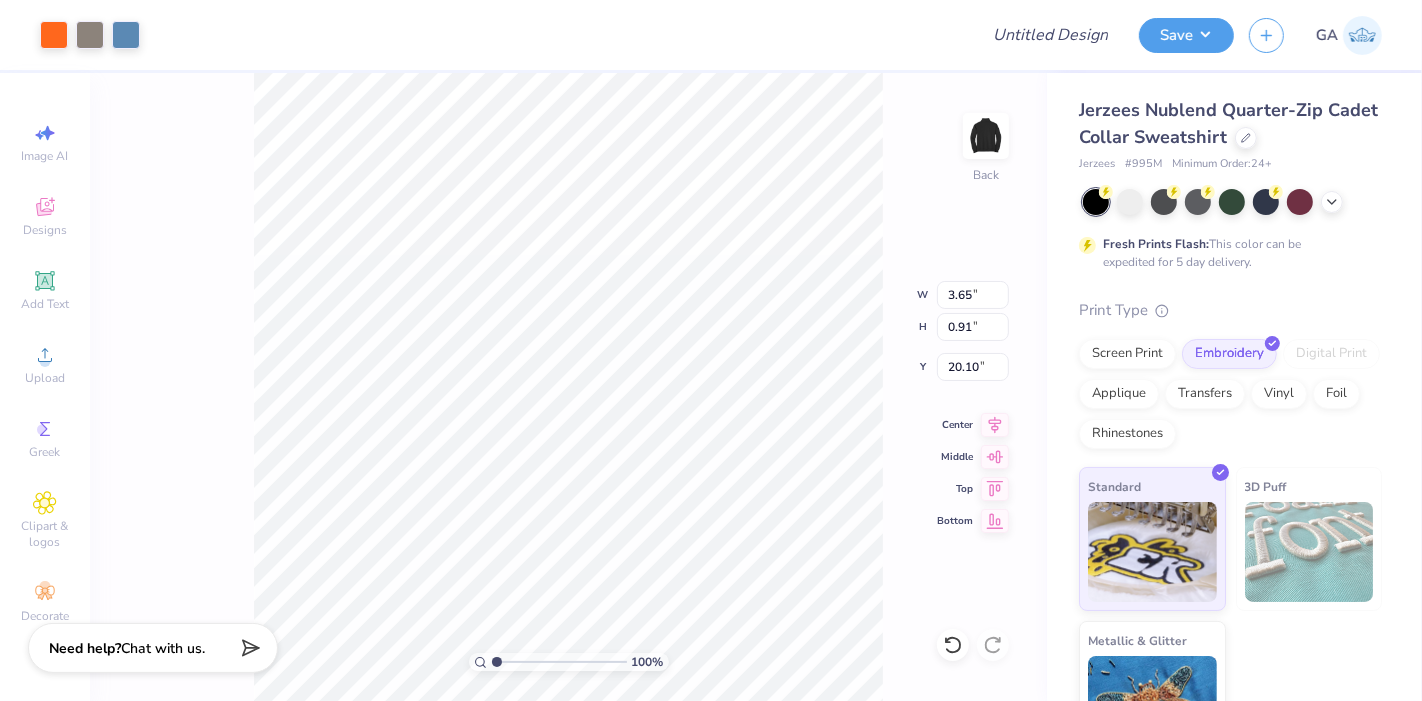 type on "3.92" 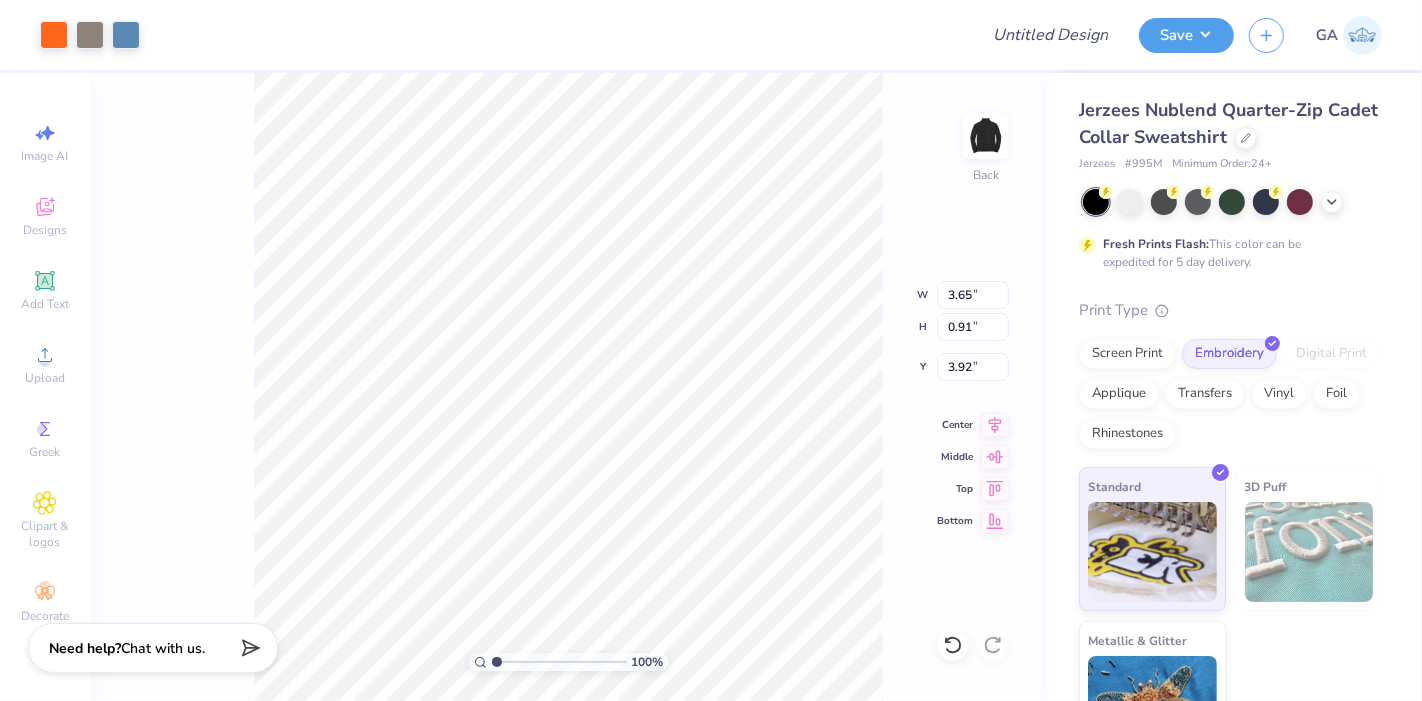 type on "3.65" 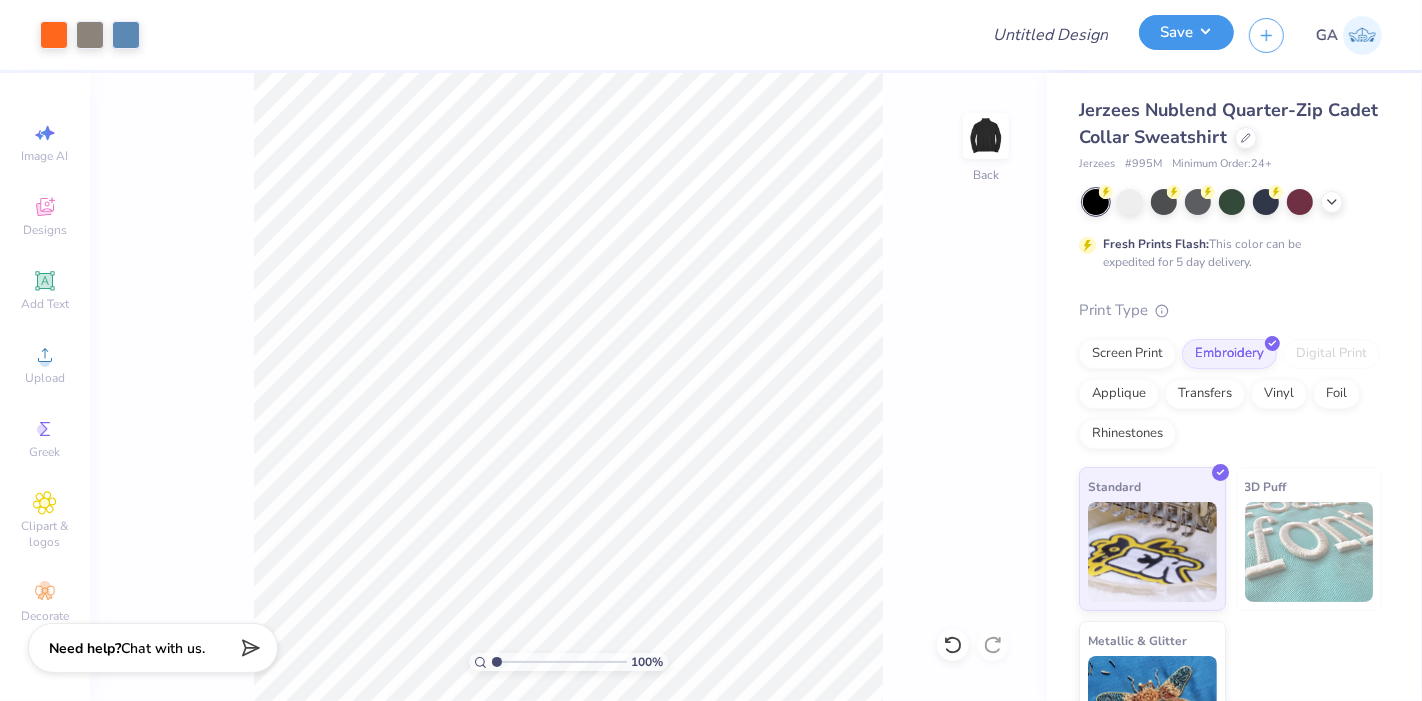click on "Save" at bounding box center [1186, 32] 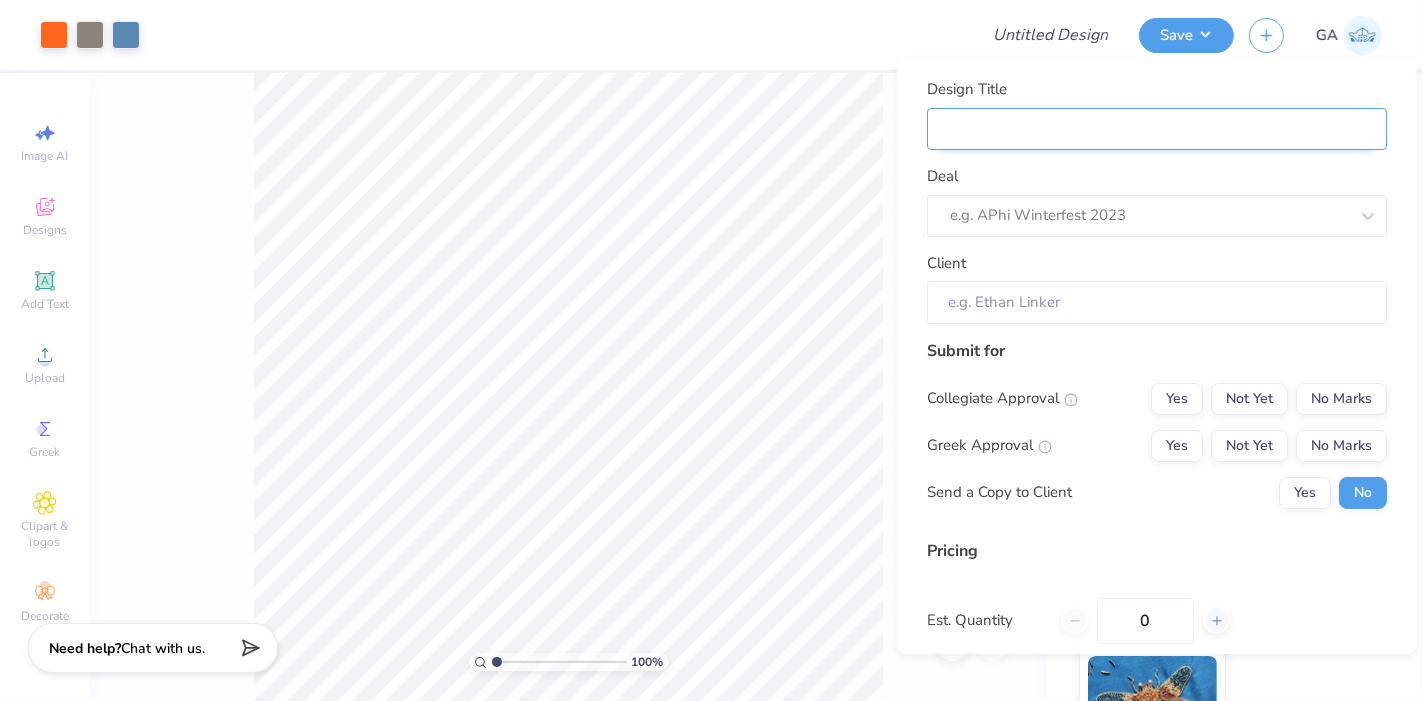click on "Design Title" at bounding box center (1157, 128) 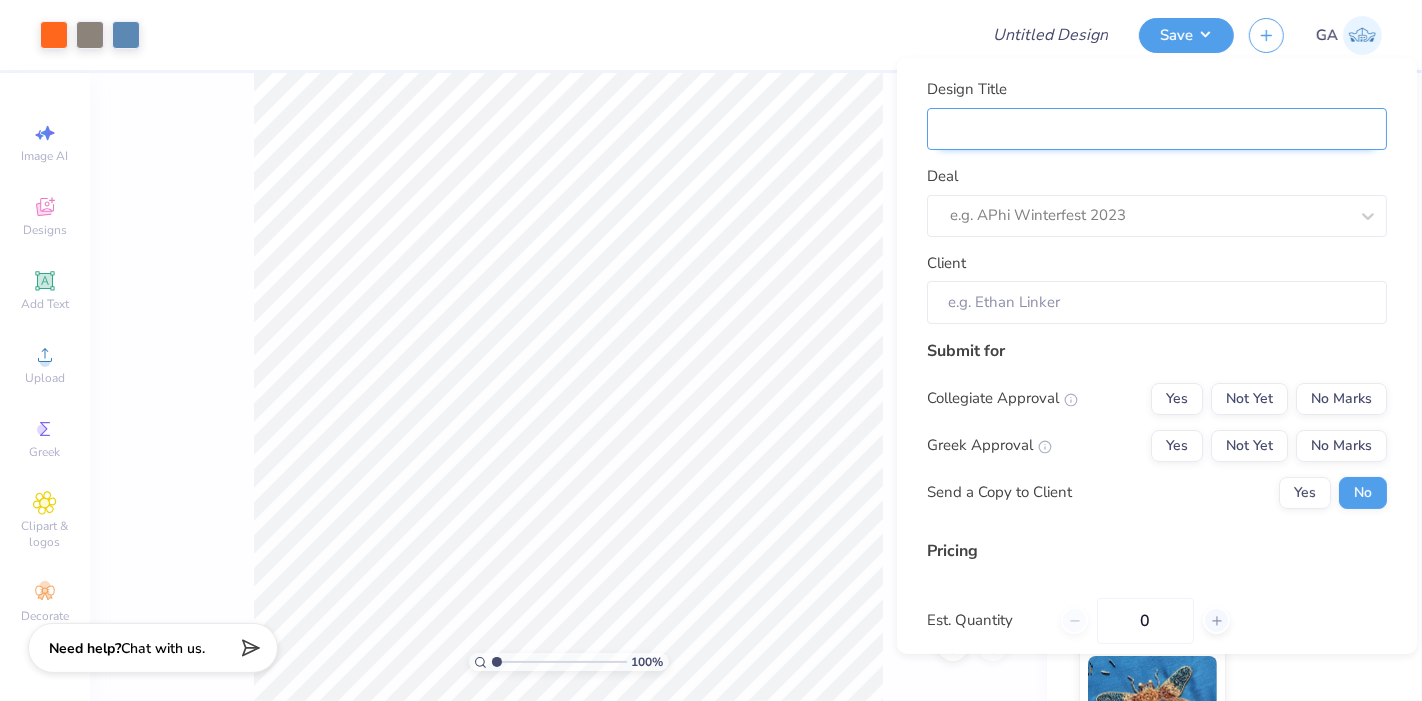 type on "Merch for Abacus Technologies" 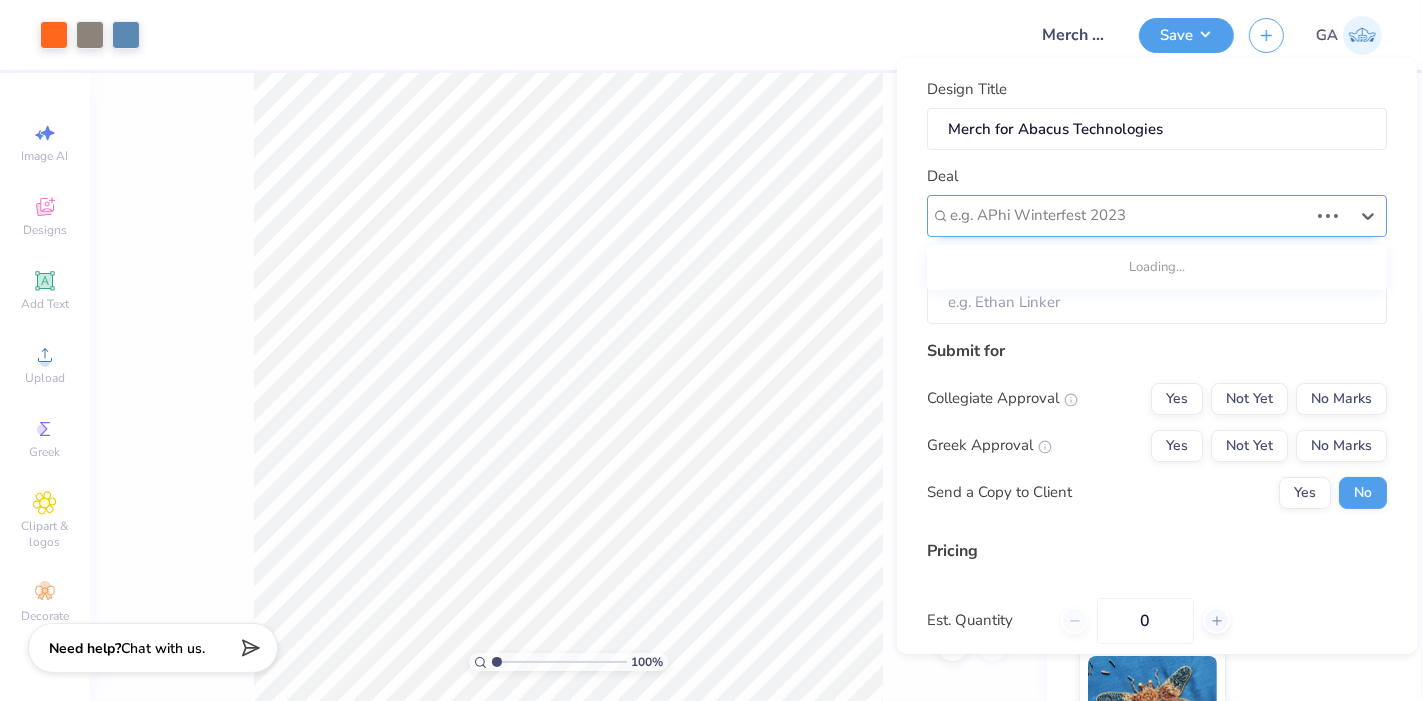 click at bounding box center [1129, 215] 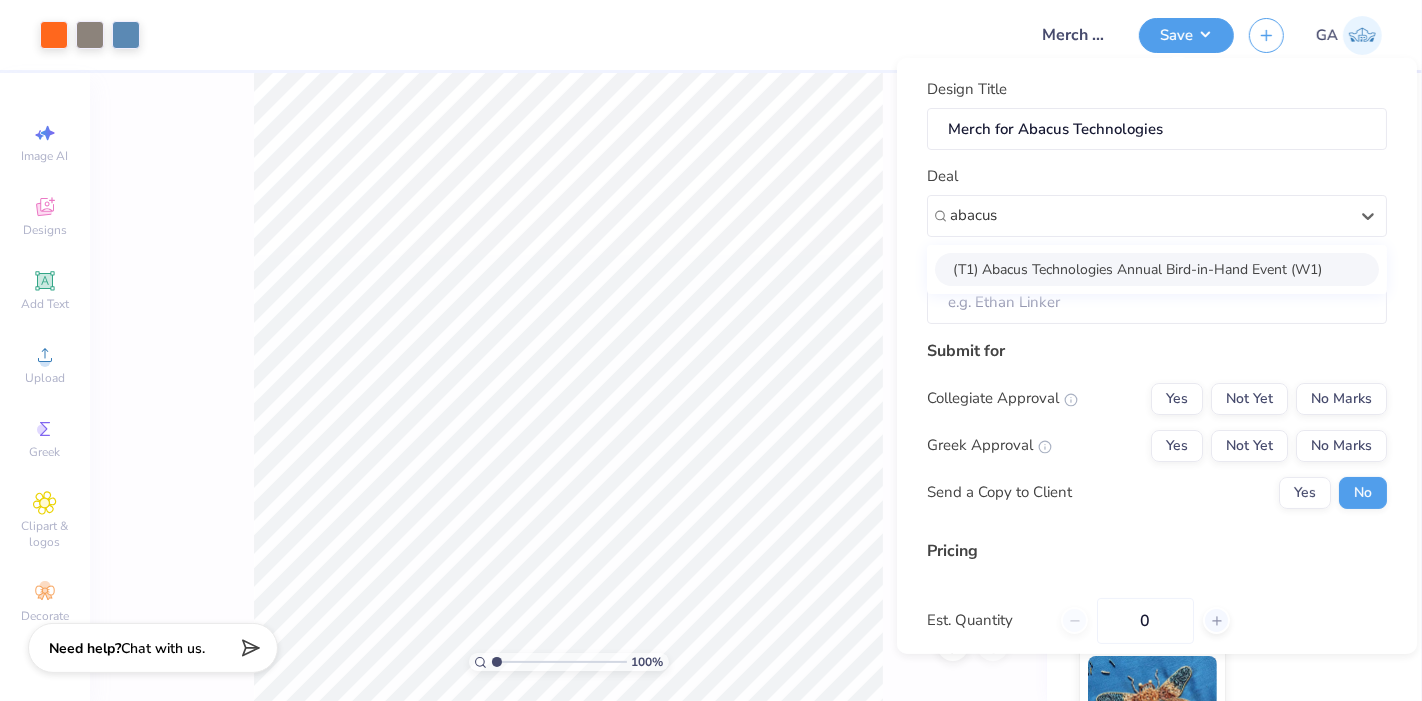 click on "(T1) Abacus Technologies Annual Bird-in-Hand Event (W1)" at bounding box center (1157, 268) 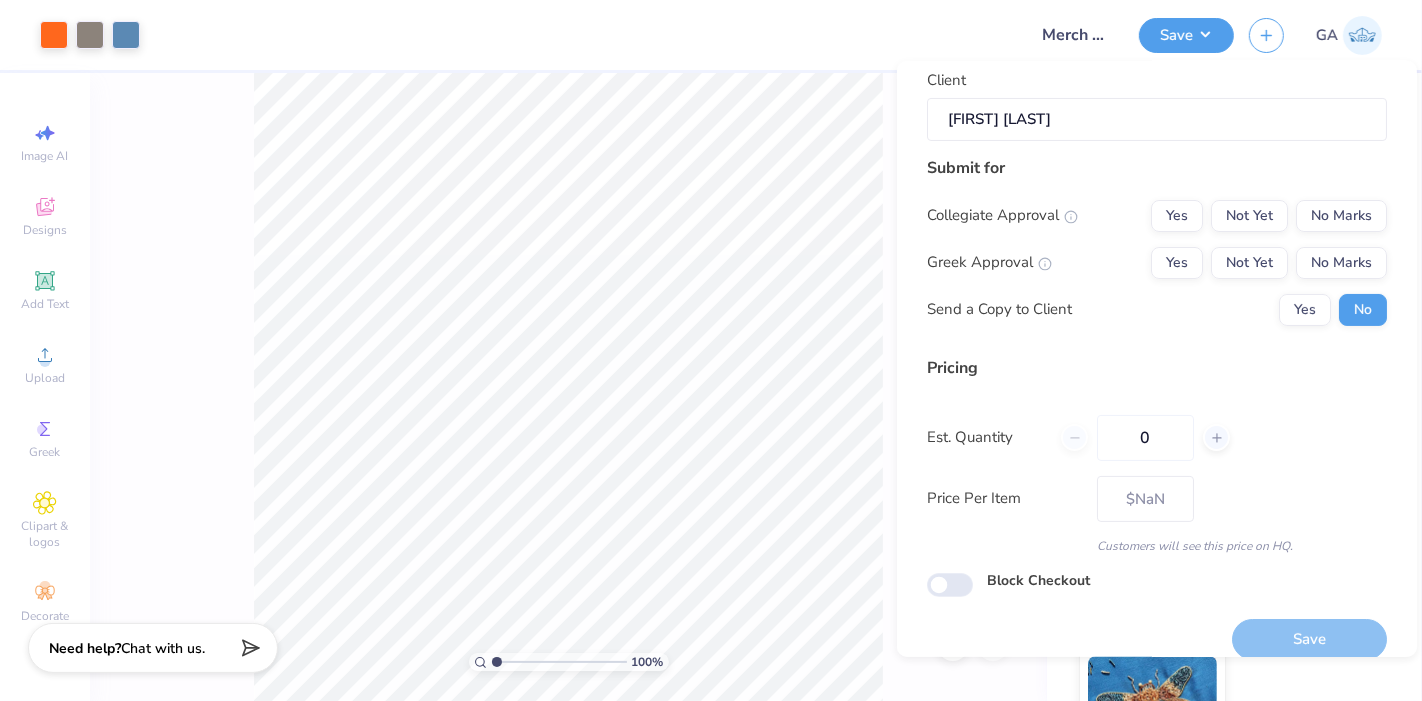 scroll, scrollTop: 191, scrollLeft: 0, axis: vertical 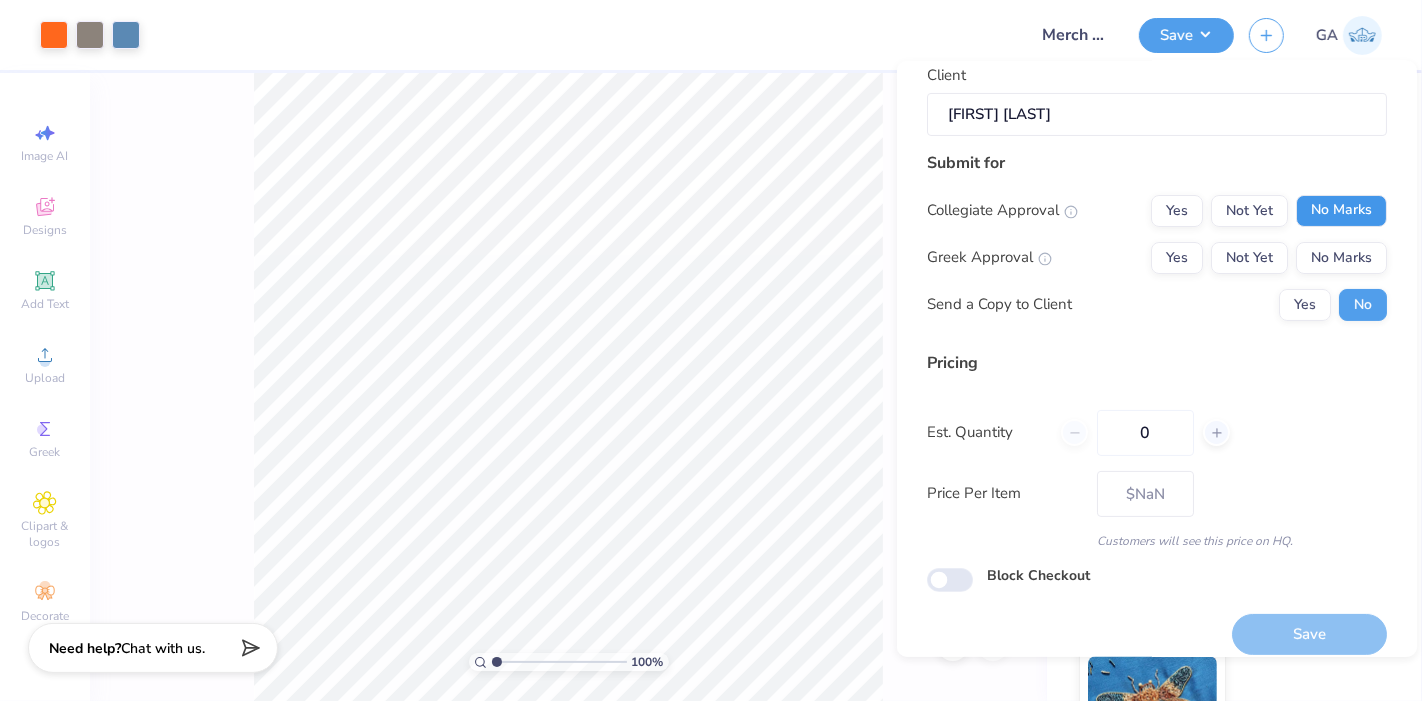 click on "No Marks" at bounding box center [1341, 210] 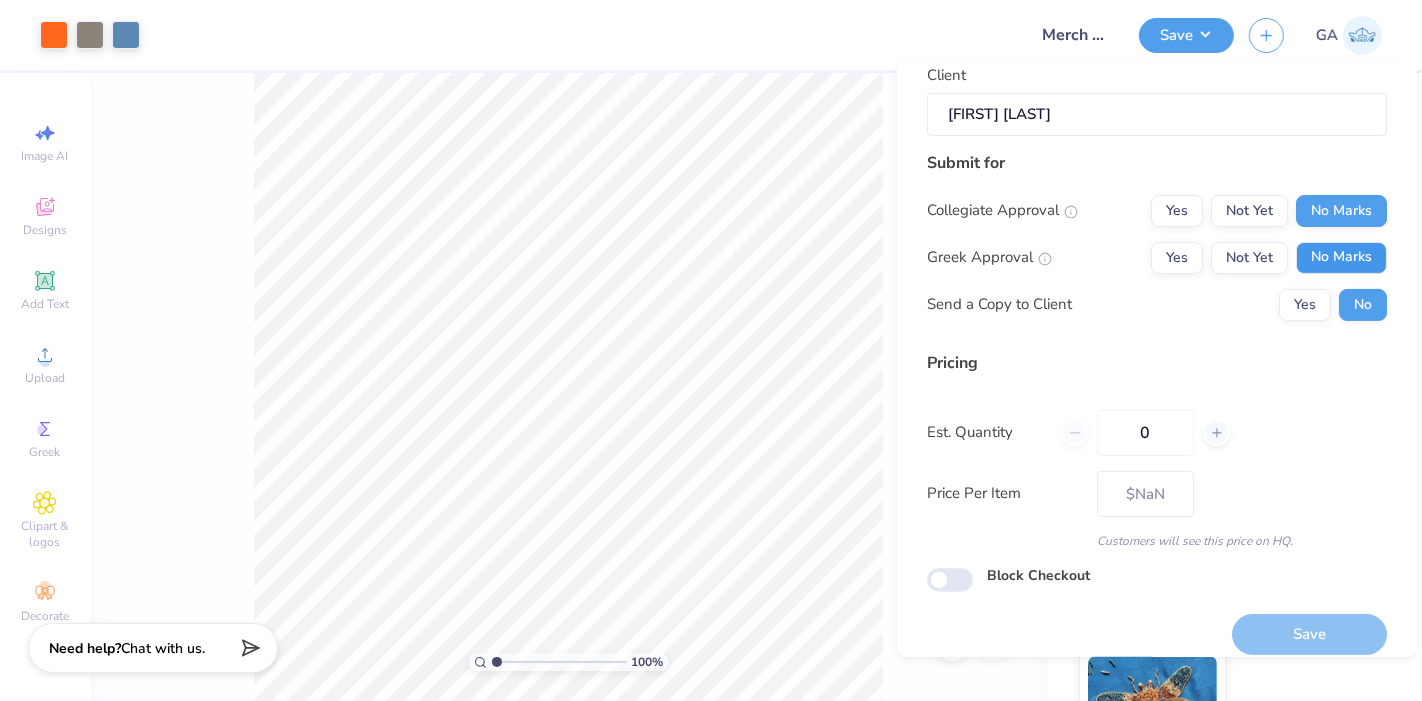 click on "No Marks" at bounding box center (1341, 257) 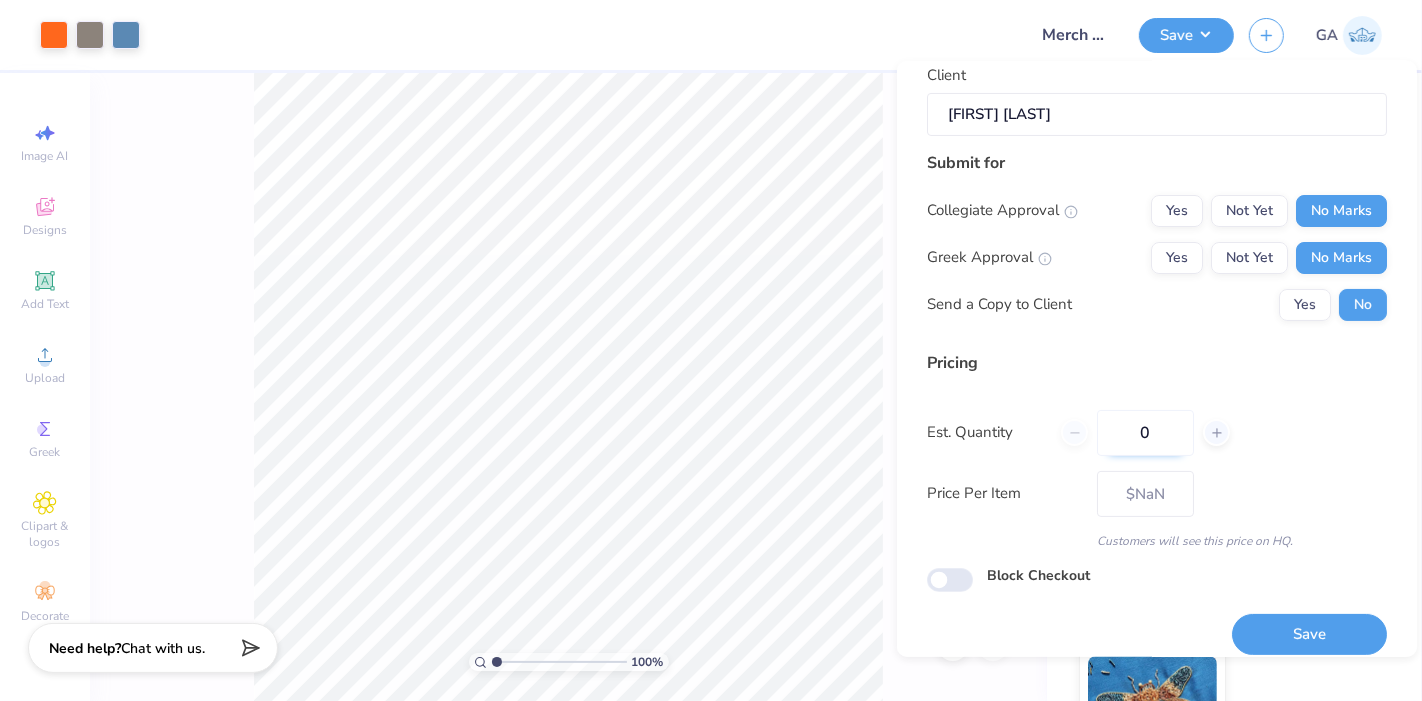click on "0" at bounding box center [1145, 432] 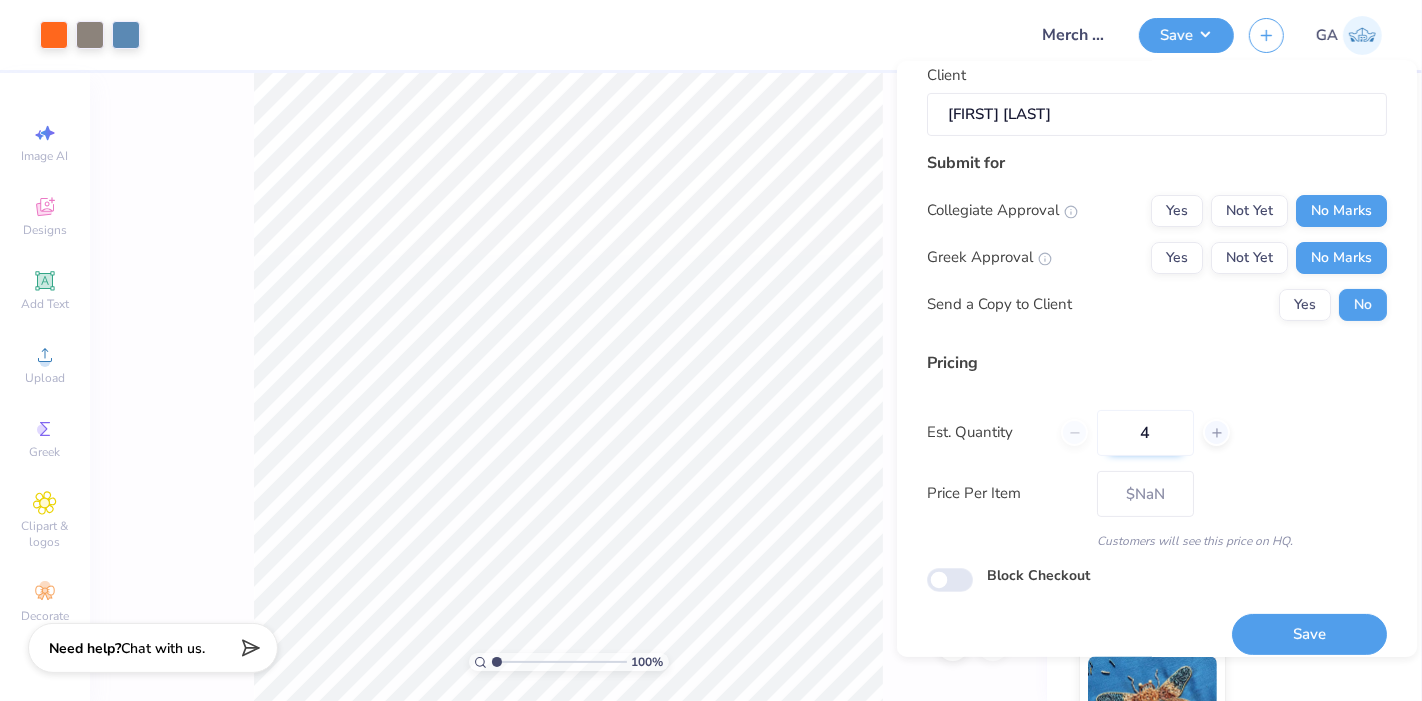 type on "48" 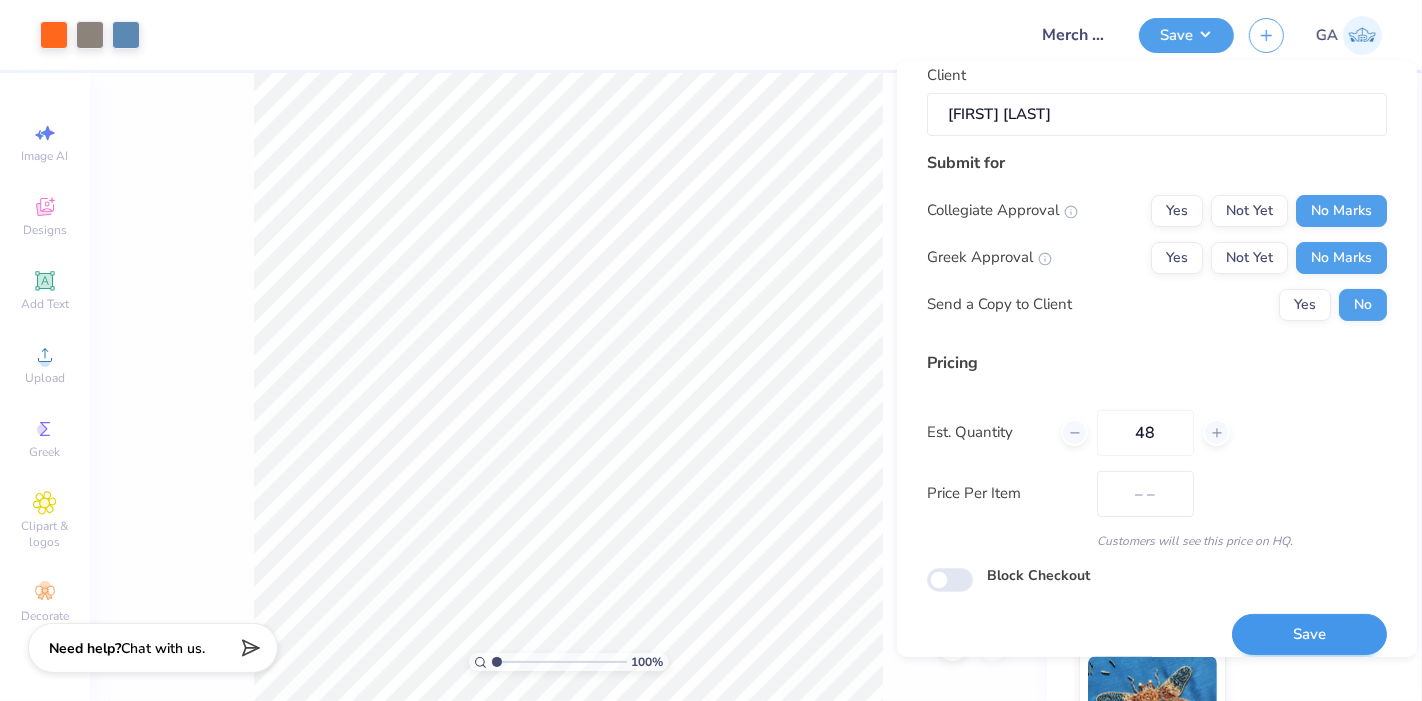 type on "$35.17" 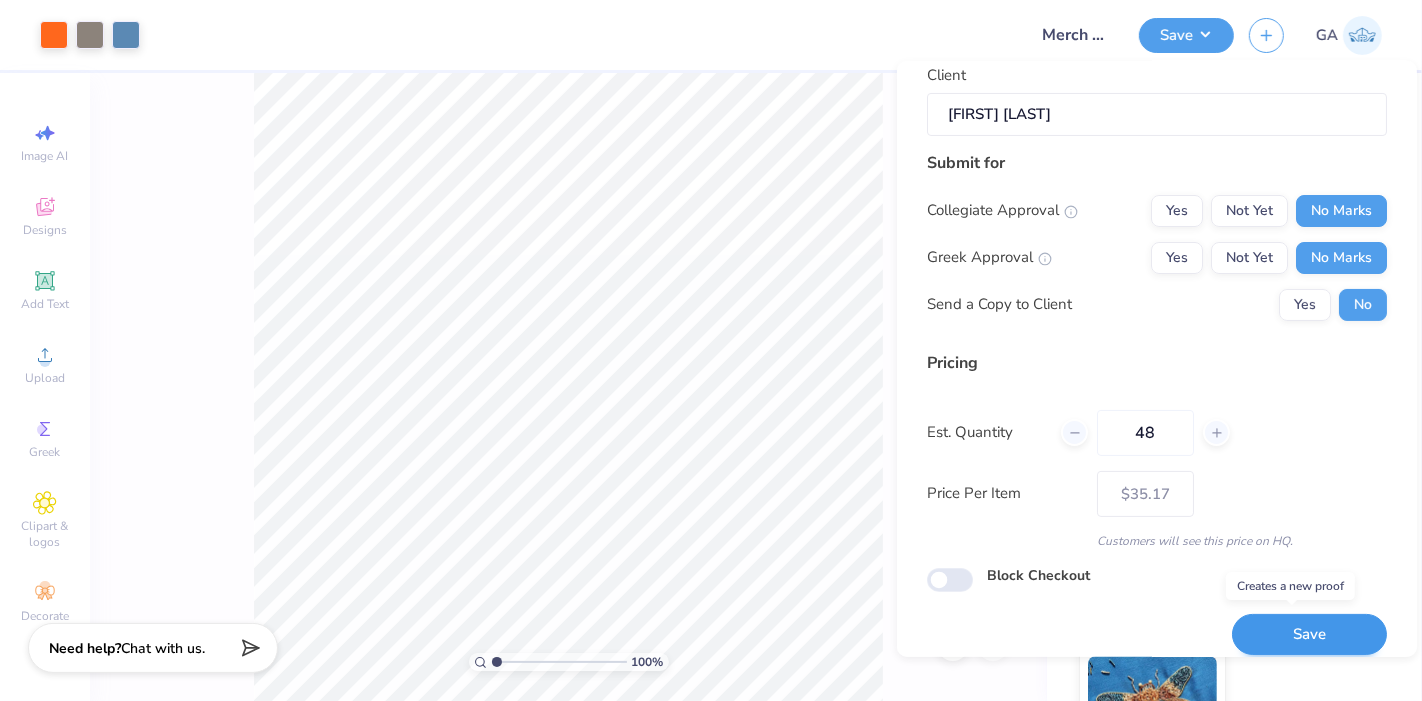 type on "48" 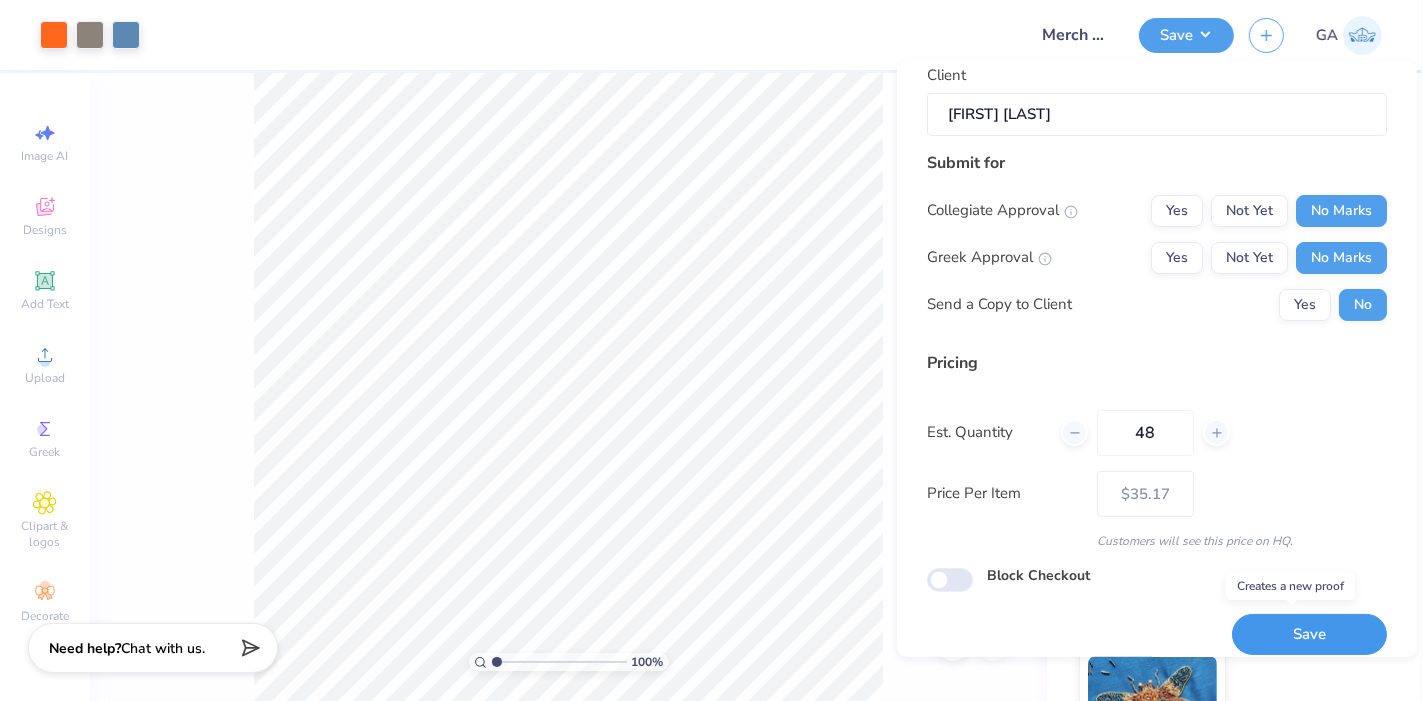 click on "Save" at bounding box center [1309, 634] 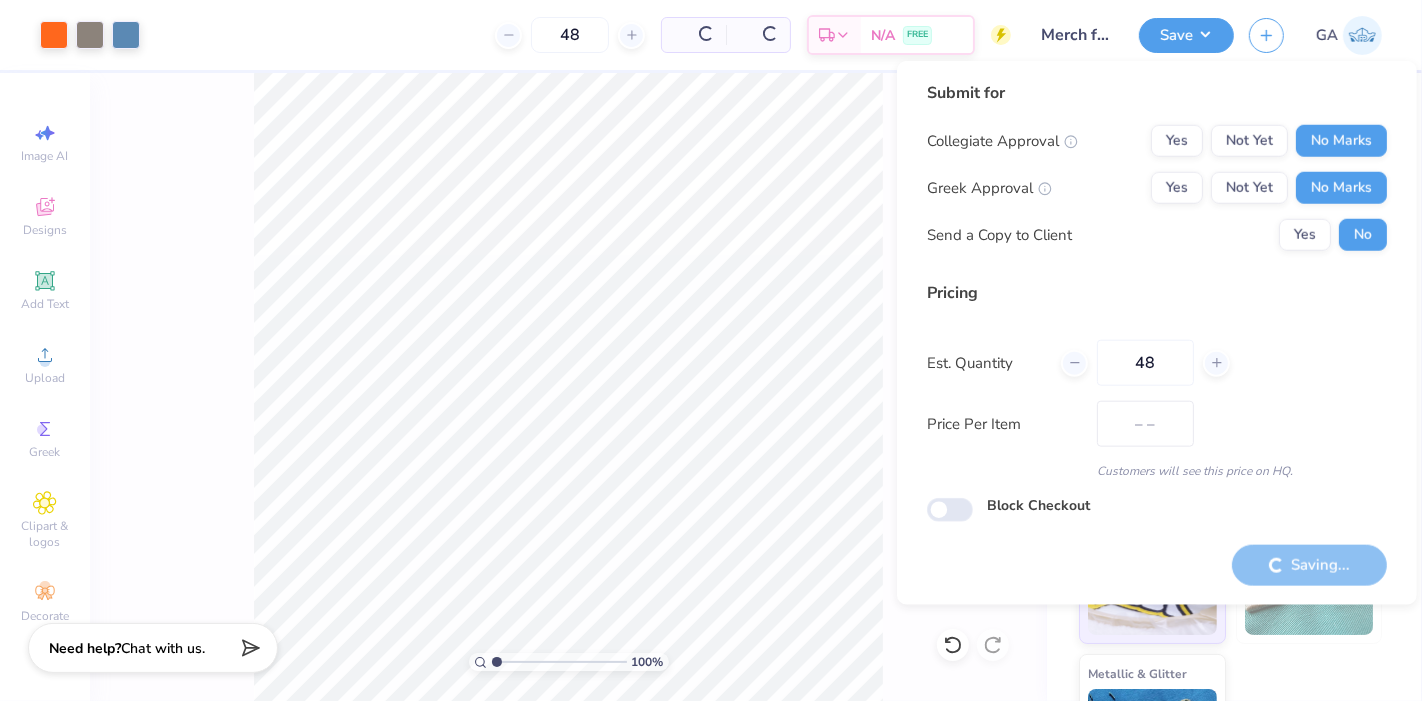 scroll, scrollTop: 0, scrollLeft: 0, axis: both 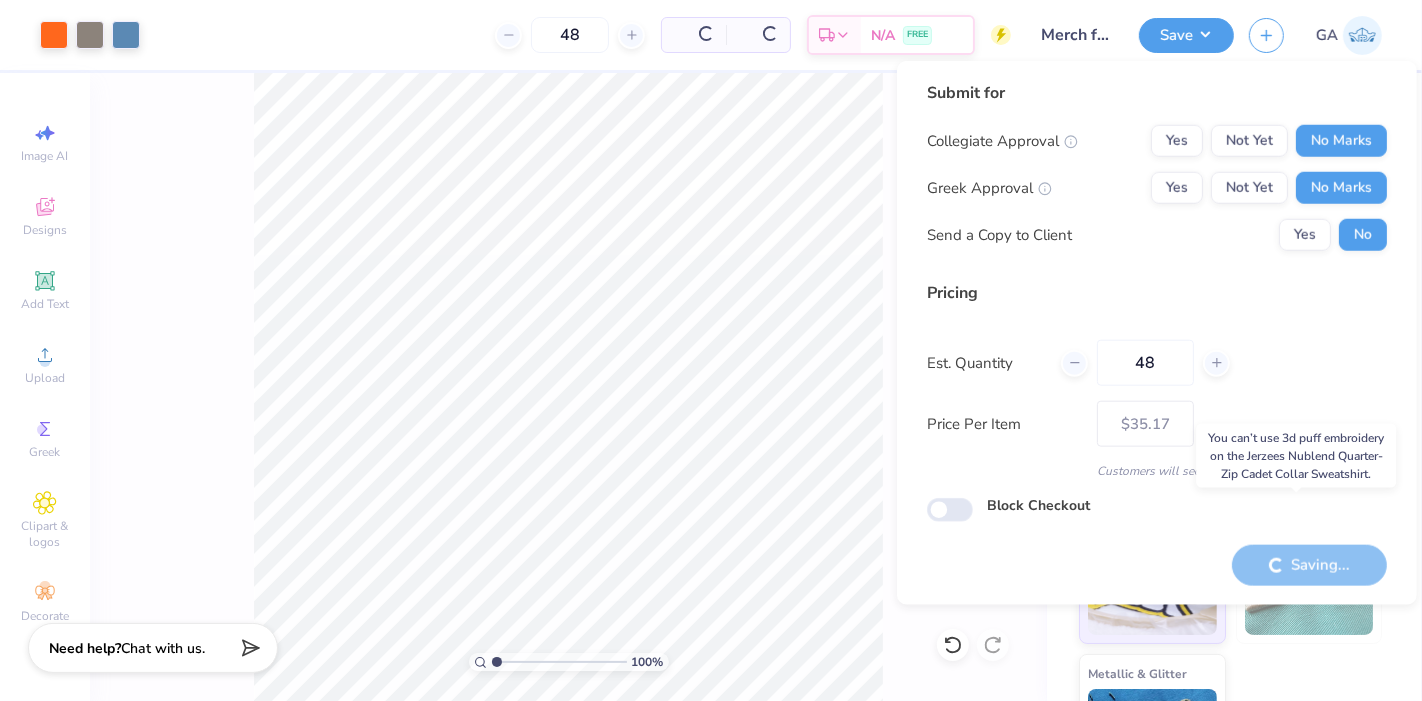 type on "– –" 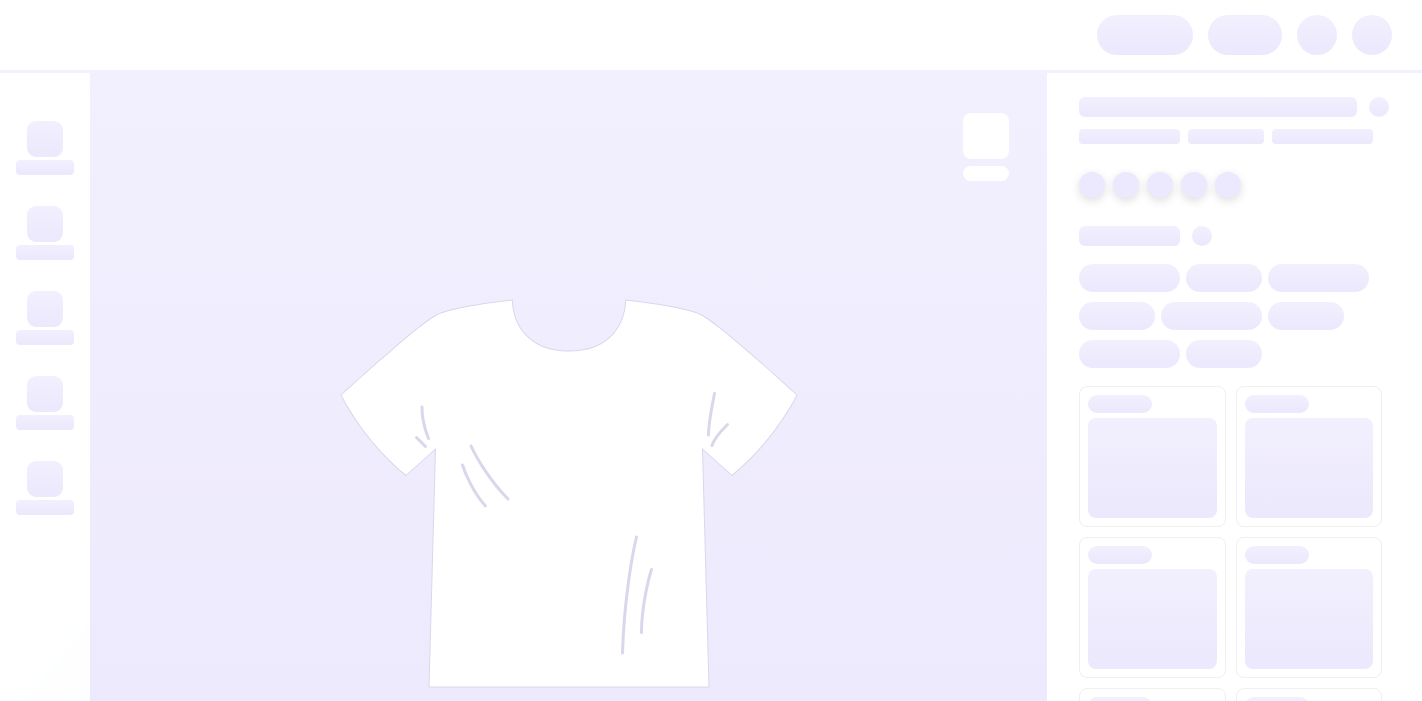 scroll, scrollTop: 0, scrollLeft: 0, axis: both 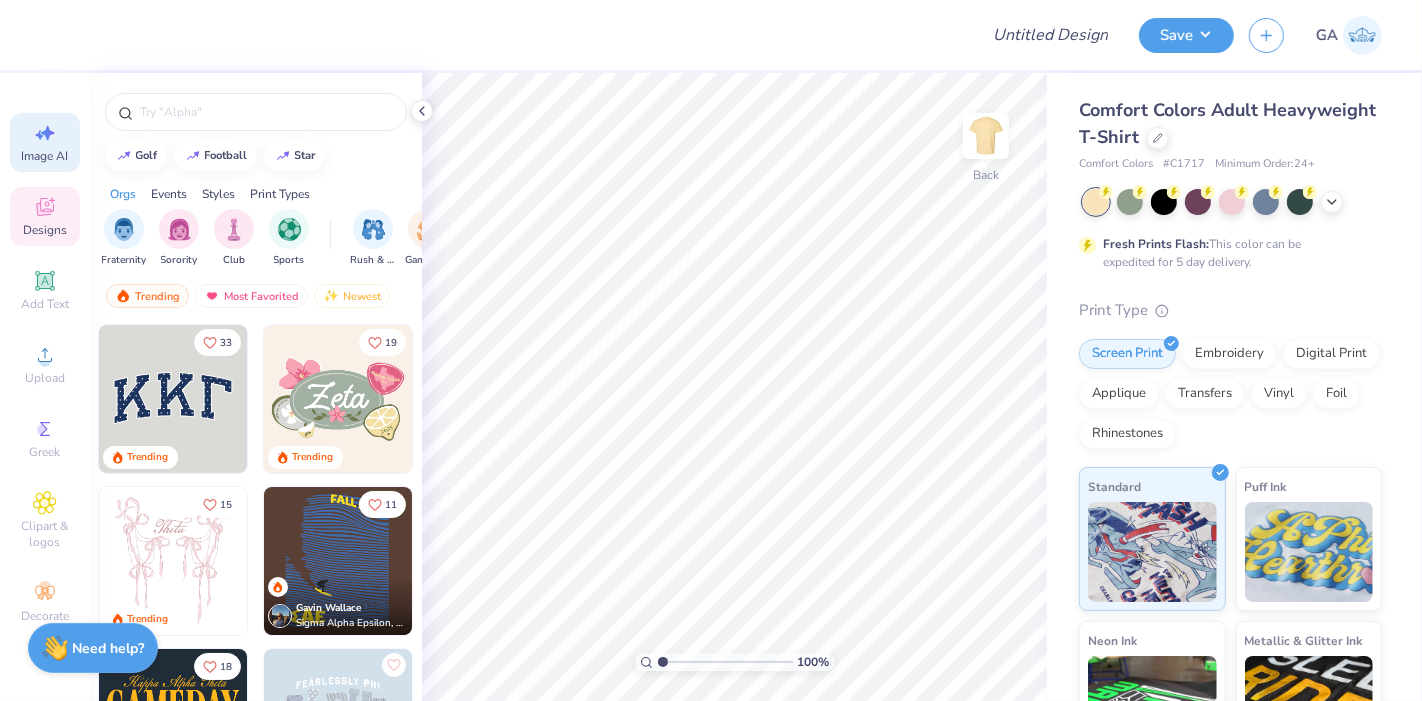 click on "Image AI" at bounding box center [45, 142] 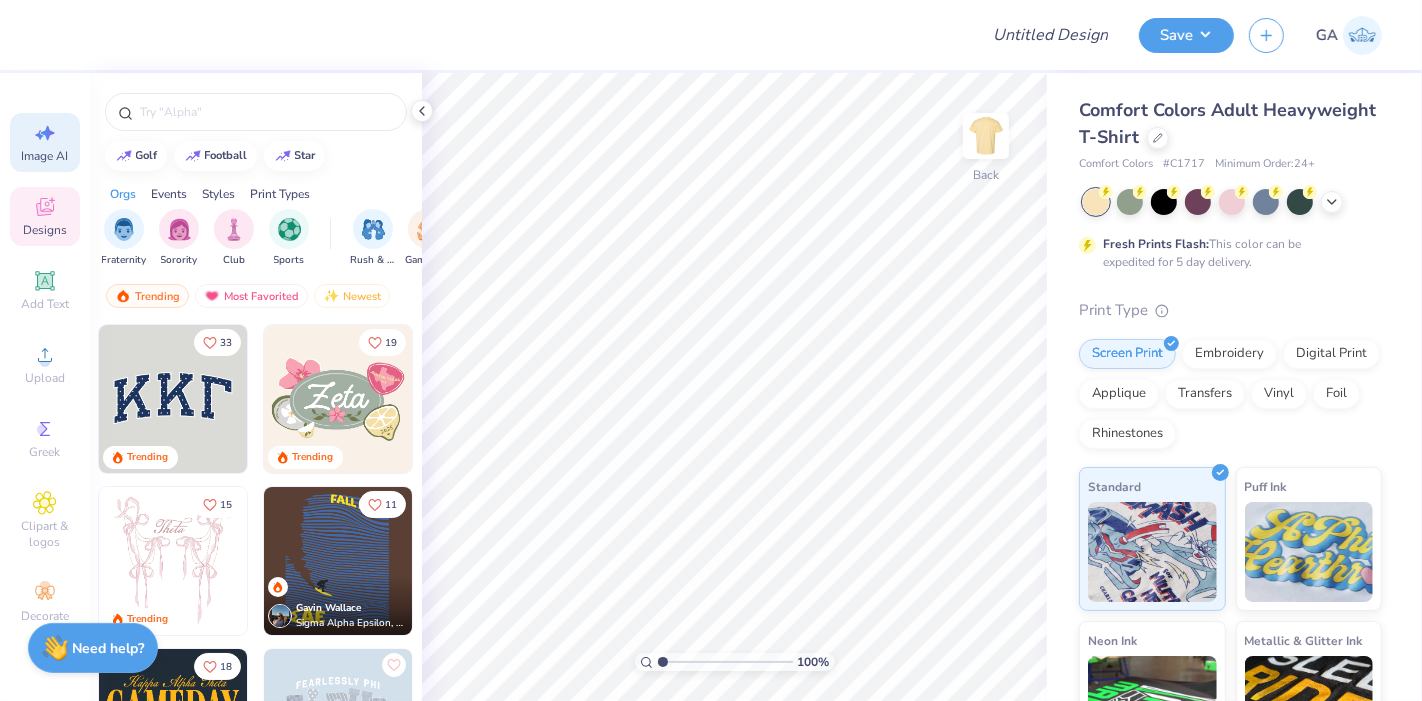 select on "4" 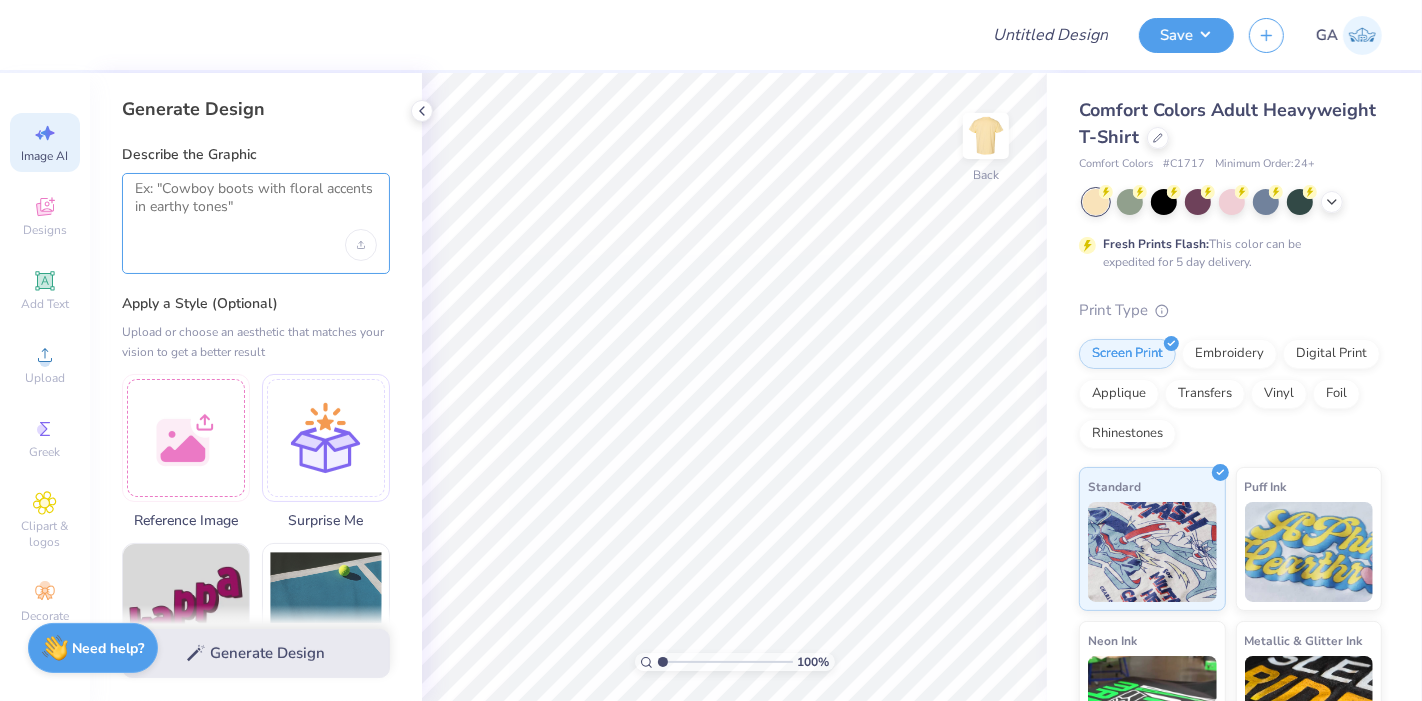 click at bounding box center [256, 205] 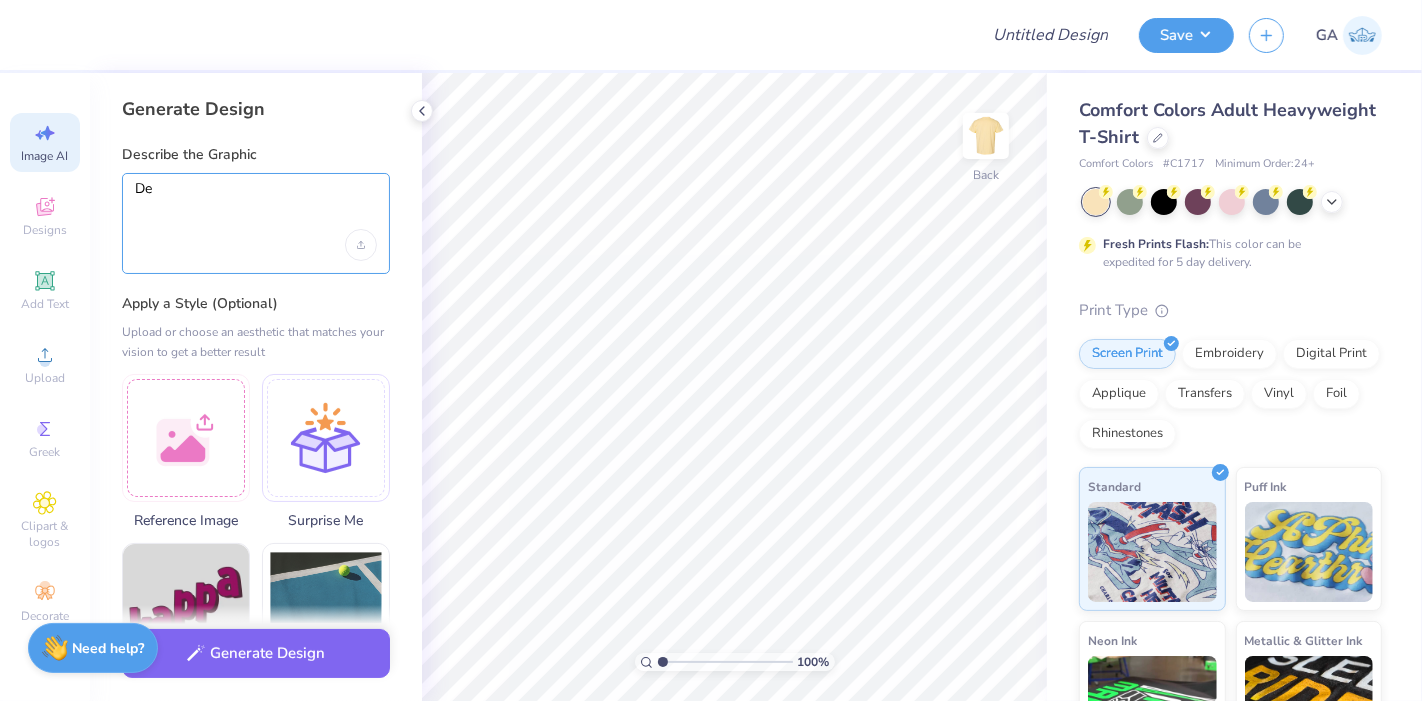 type on "D" 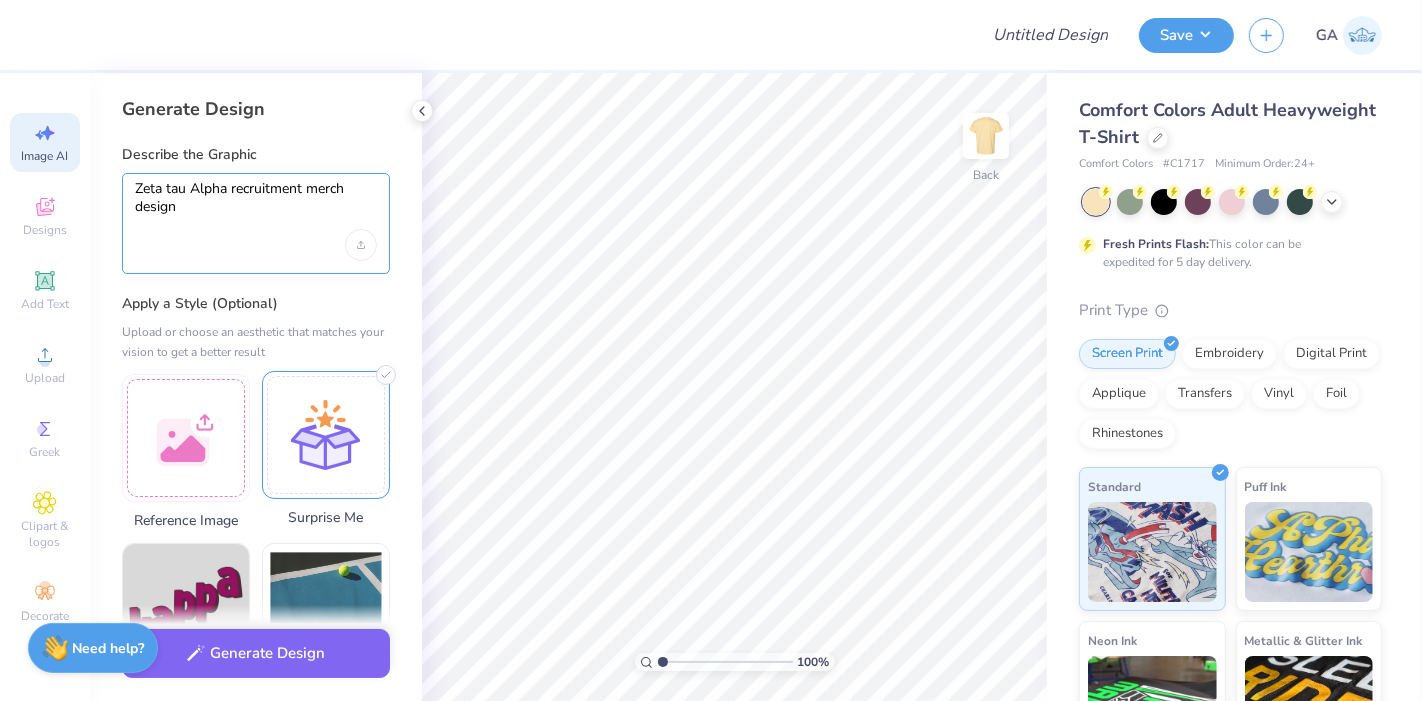 type on "Zeta tau Alpha recruitment merch design" 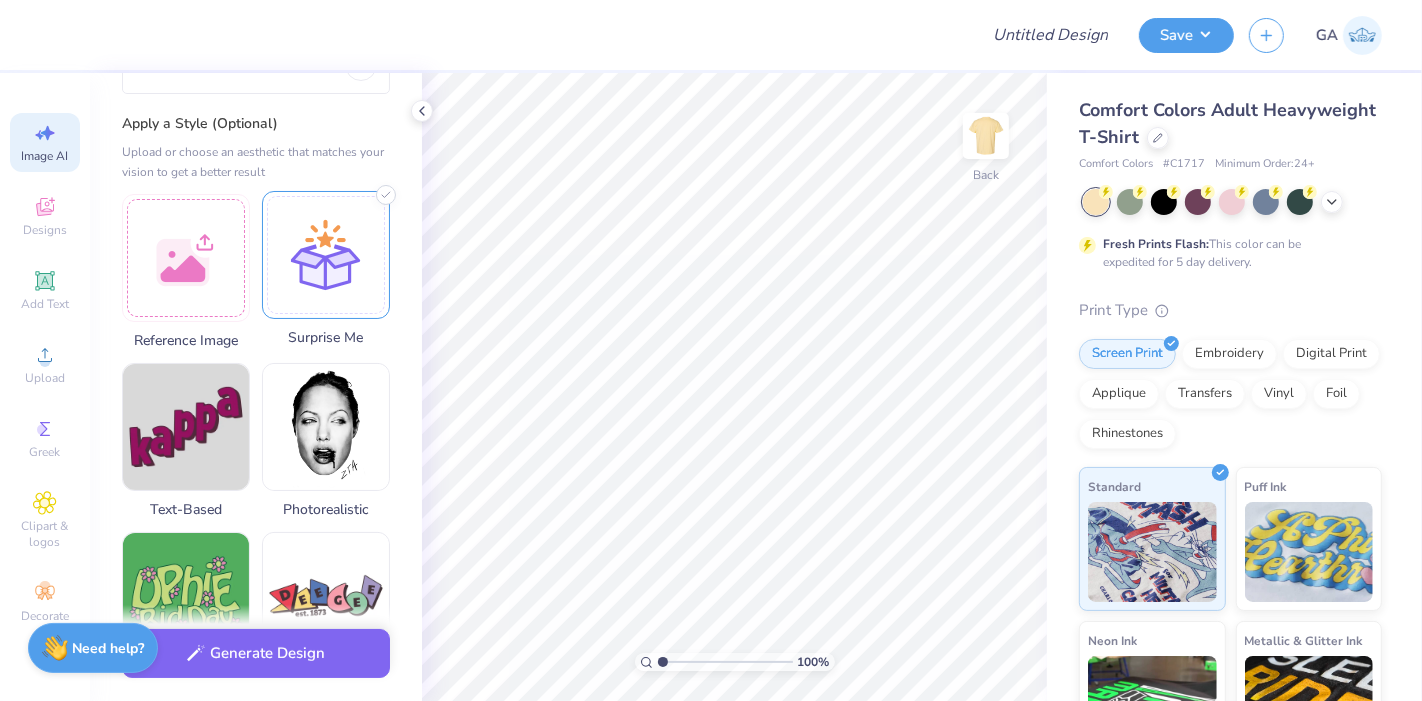 click on "Reference Image Surprise Me Text-Based Photorealistic 60s & 70s 80s & 90s Cartoons Classic Grunge Handdrawn Minimalist Varsity Y2K" at bounding box center (256, 779) 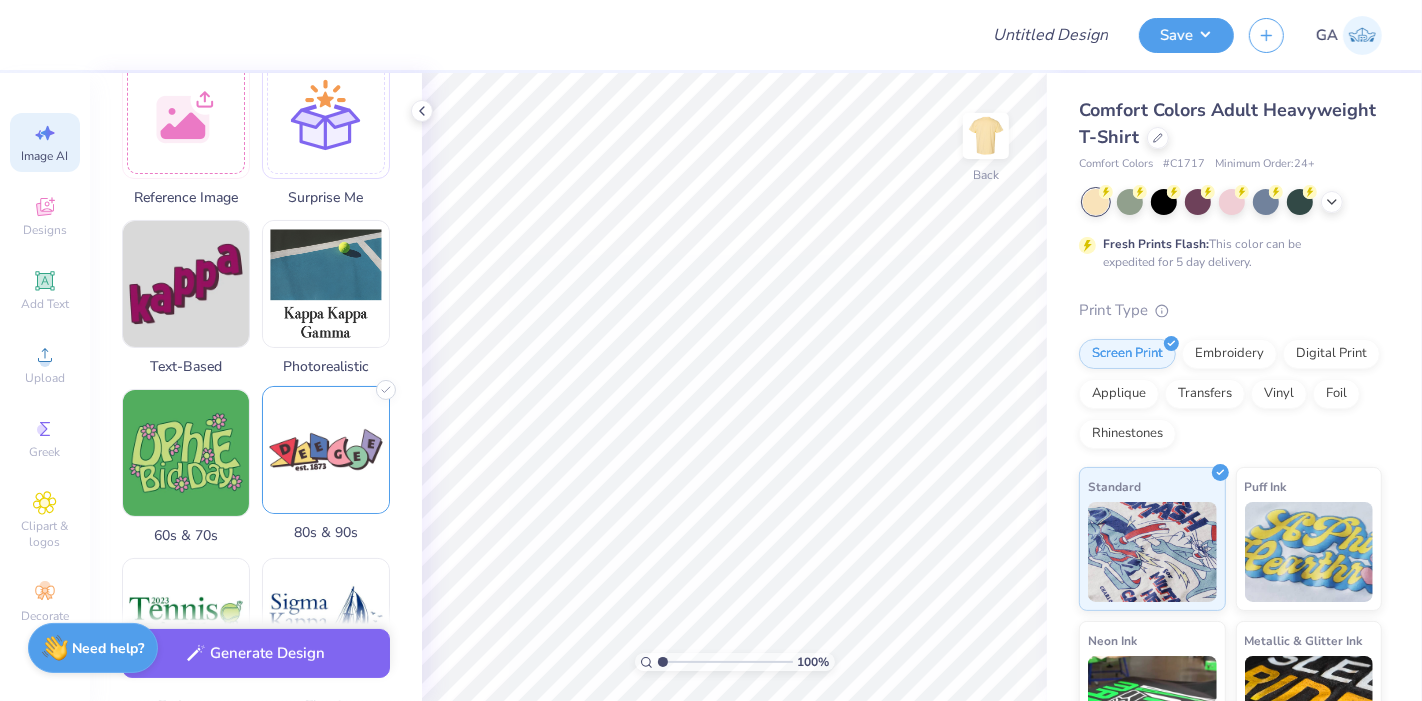 scroll, scrollTop: 333, scrollLeft: 0, axis: vertical 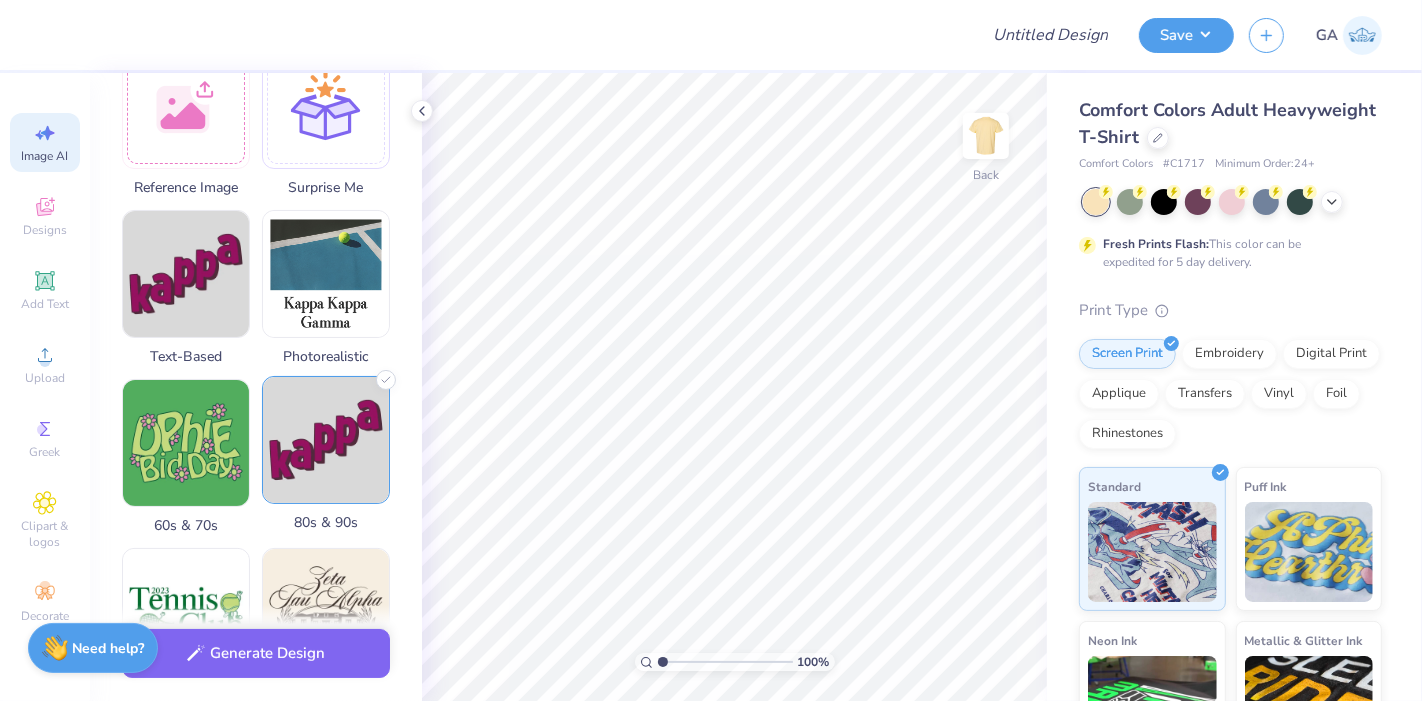 click at bounding box center [326, 440] 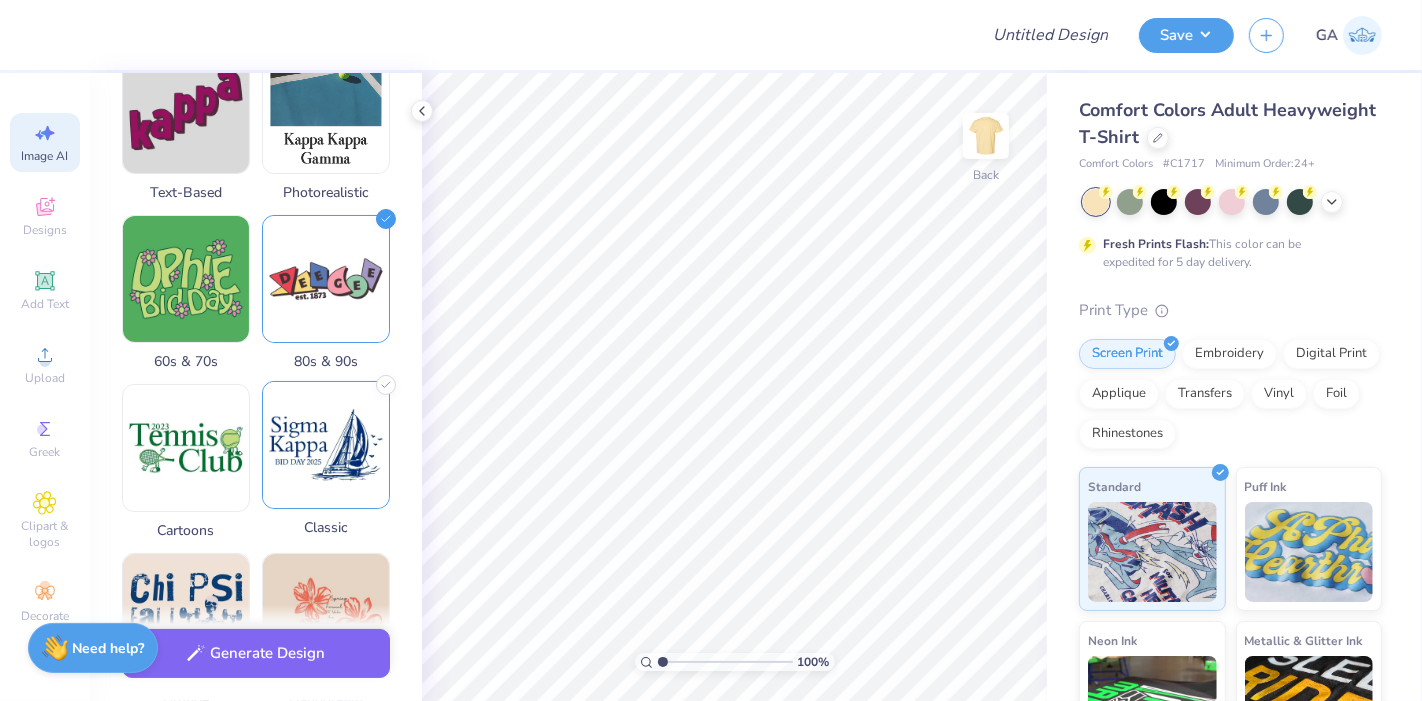 scroll, scrollTop: 519, scrollLeft: 0, axis: vertical 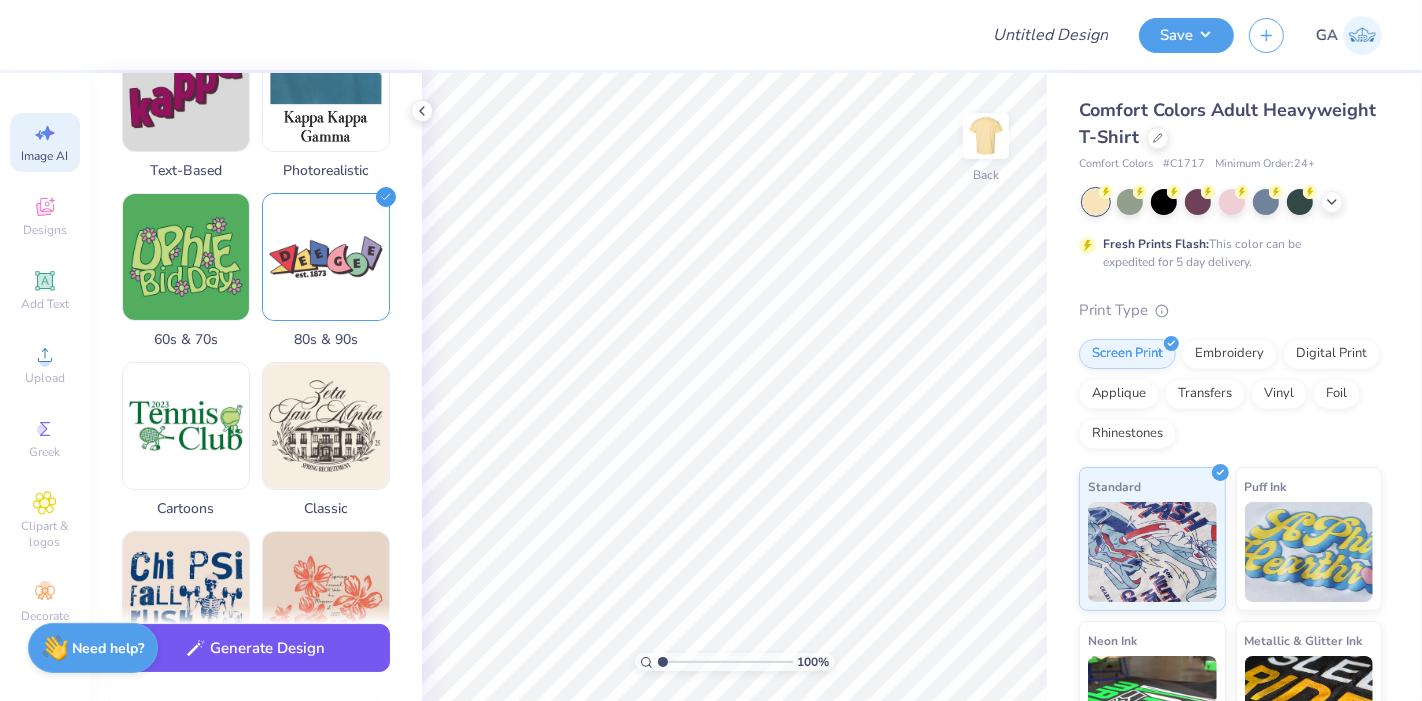 click on "Generate Design" at bounding box center (256, 648) 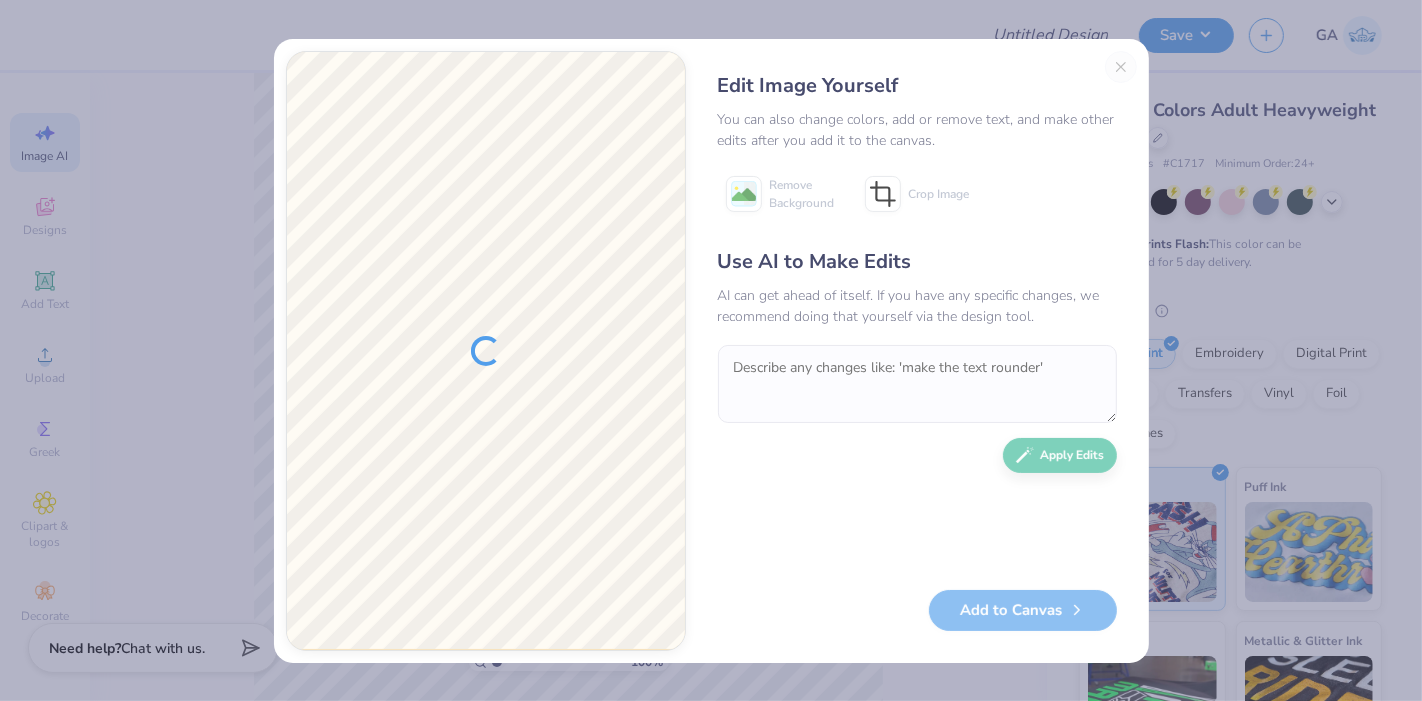 click on "Edit Image Yourself You can also change colors, add or remove text, and make other edits after you add it to the canvas. Remove Background Crop Image Use AI to Make Edits AI can get ahead of itself. If you have any specific changes, we recommend doing that yourself via the design tool. Apply Edits Add to Canvas" at bounding box center [917, 351] 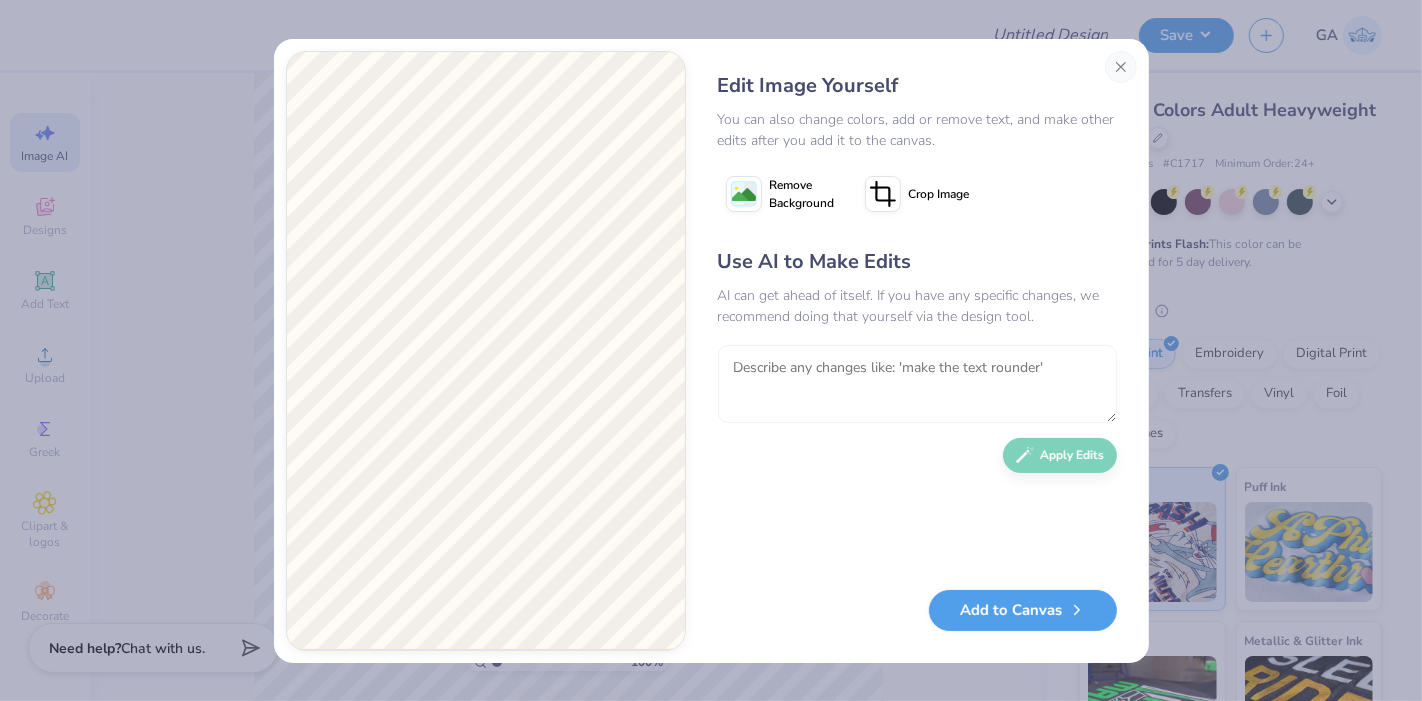 click at bounding box center [917, 384] 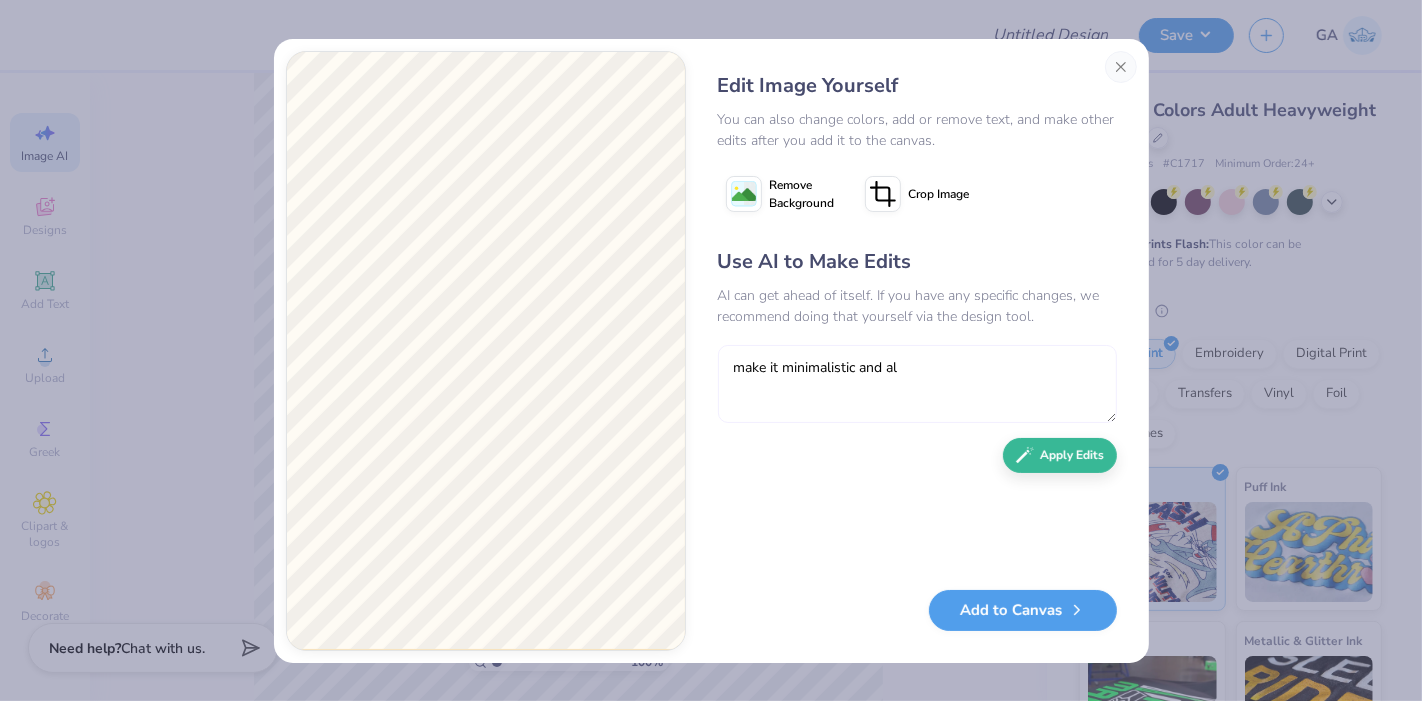 type on "make it minimalistic and als" 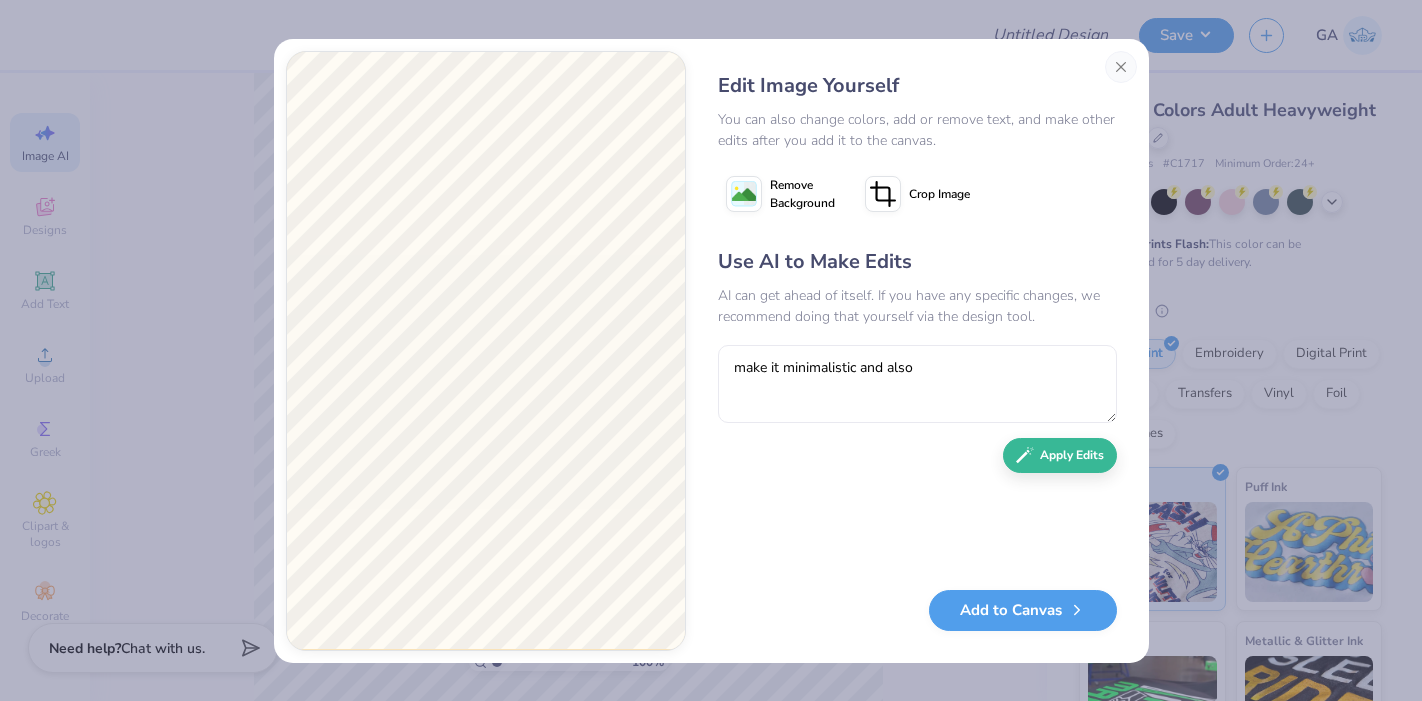 scroll, scrollTop: 0, scrollLeft: 0, axis: both 